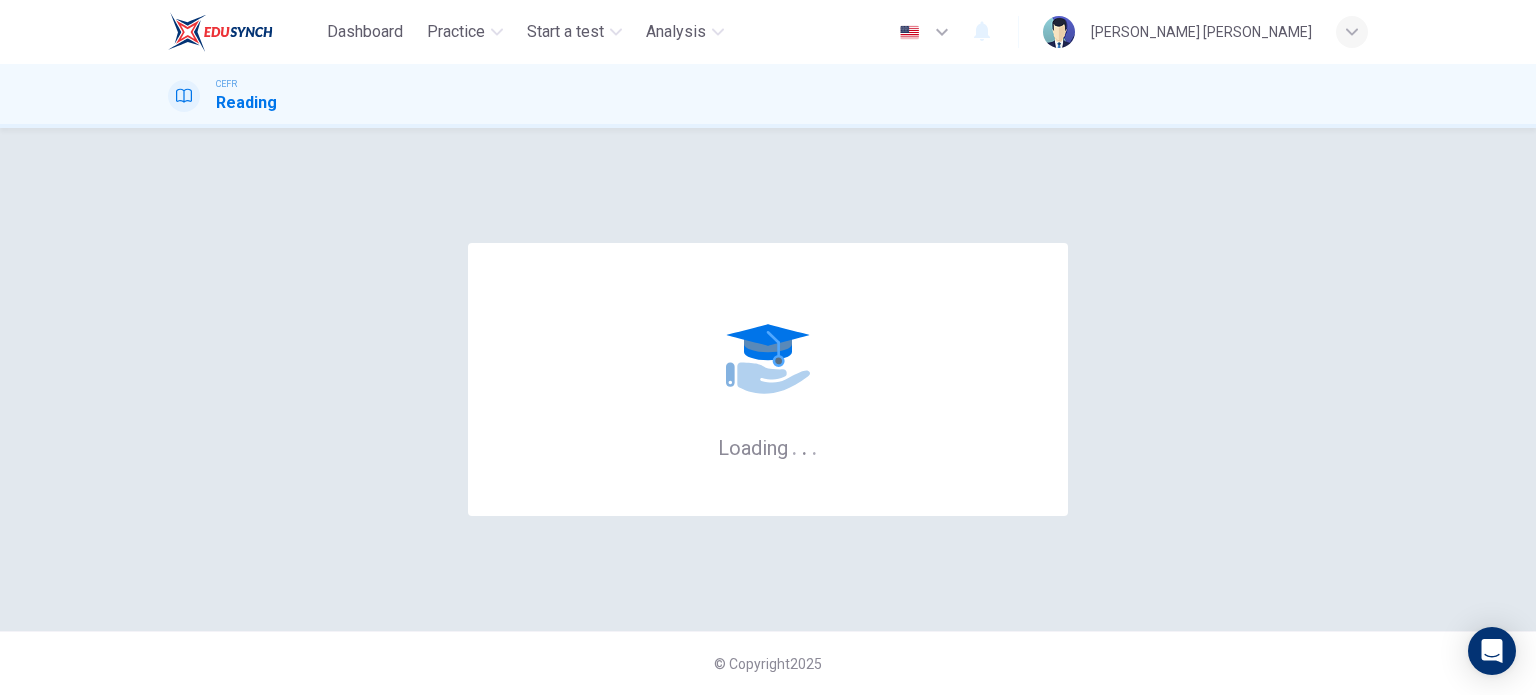 scroll, scrollTop: 0, scrollLeft: 0, axis: both 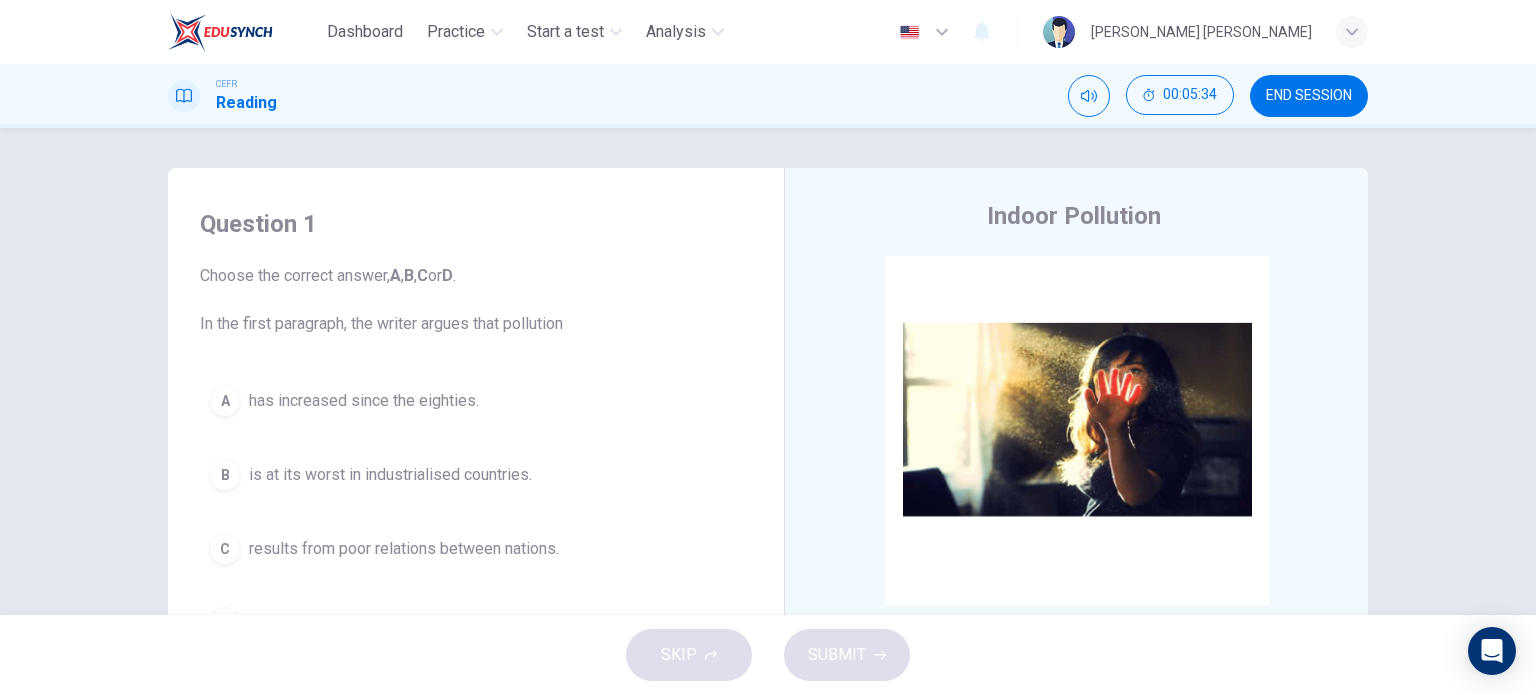 drag, startPoint x: 909, startPoint y: 67, endPoint x: 939, endPoint y: 178, distance: 114.982605 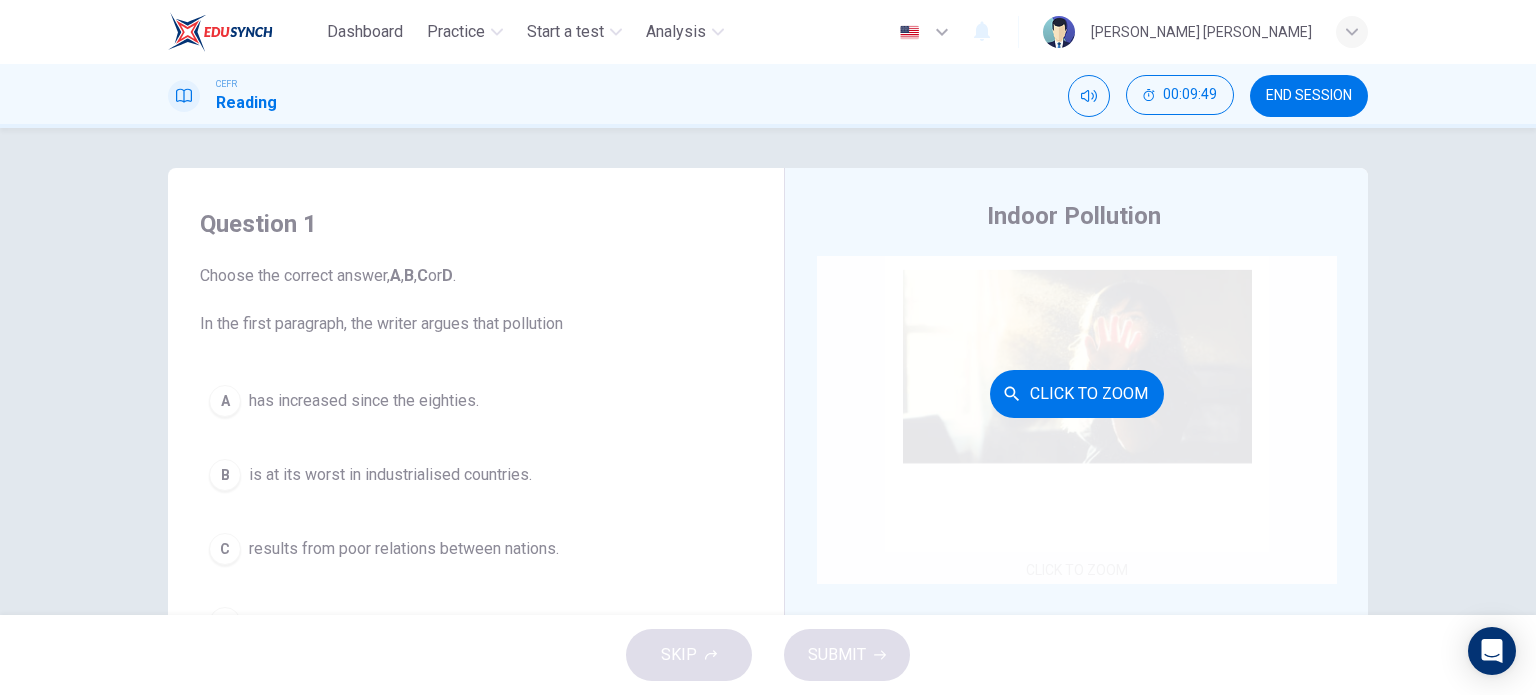 scroll, scrollTop: 100, scrollLeft: 0, axis: vertical 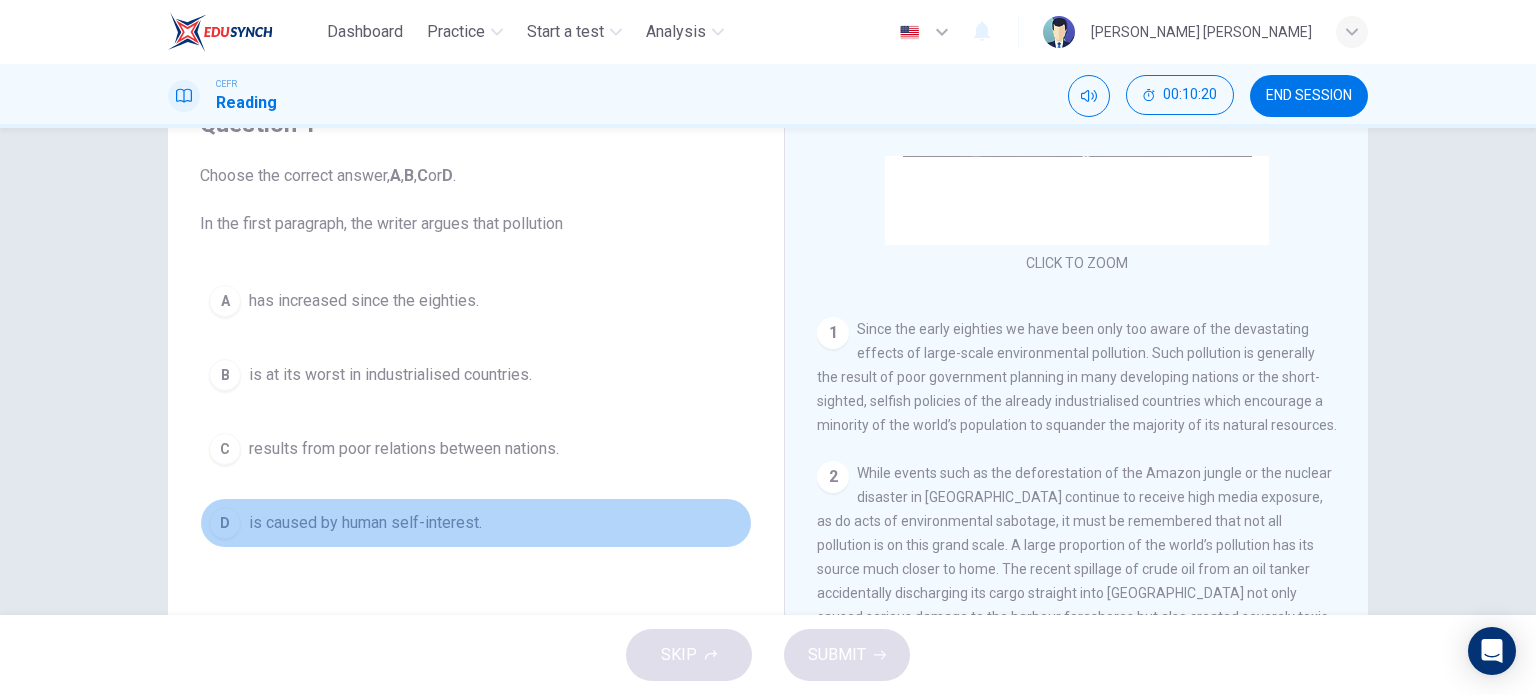 click on "D is caused by human self-interest." at bounding box center [476, 523] 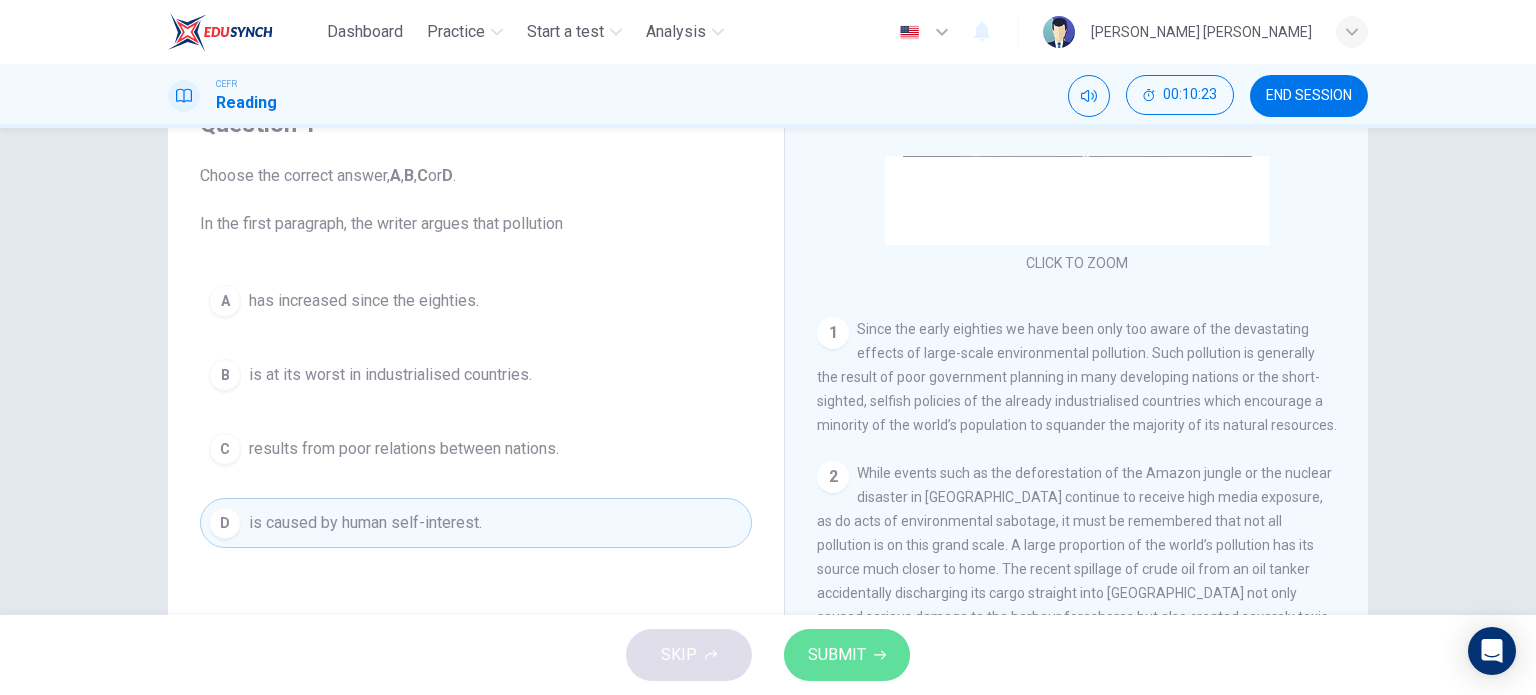click on "SUBMIT" at bounding box center (847, 655) 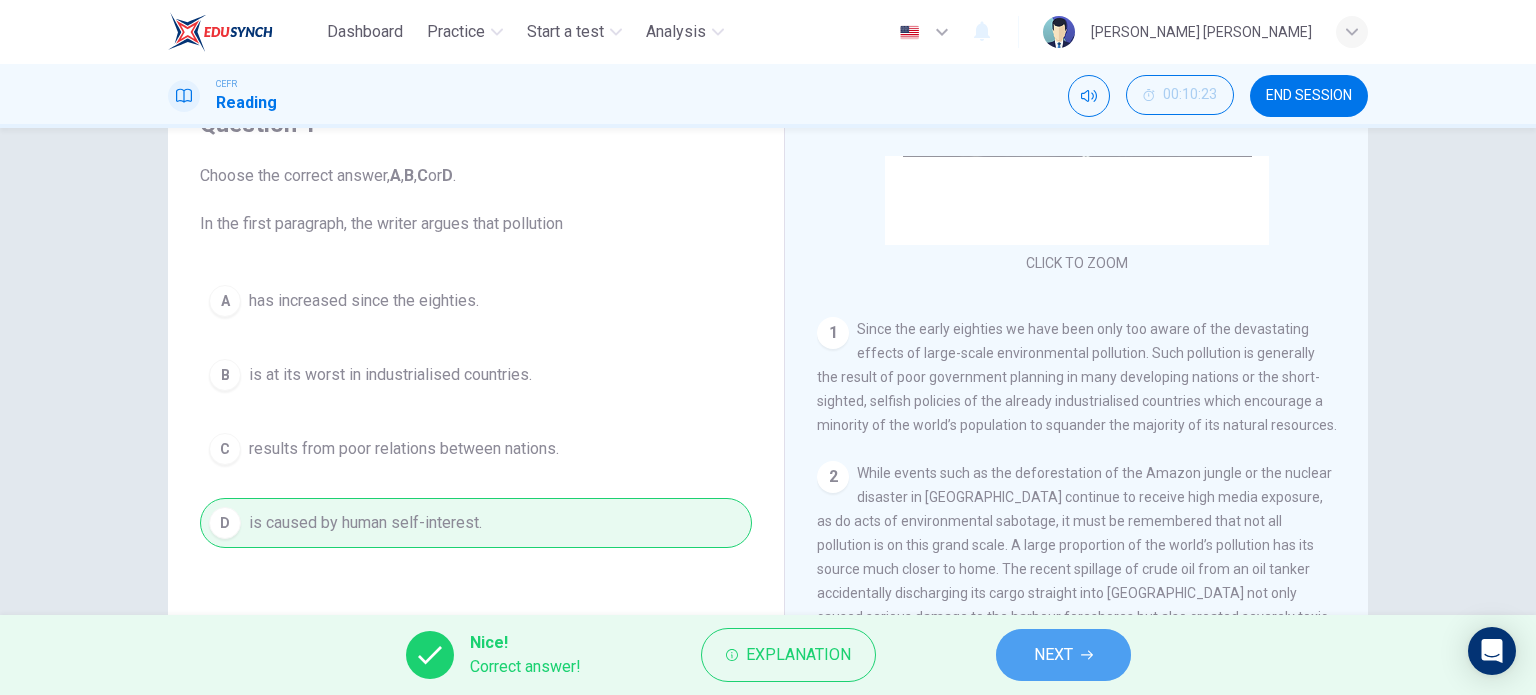 click on "NEXT" at bounding box center (1063, 655) 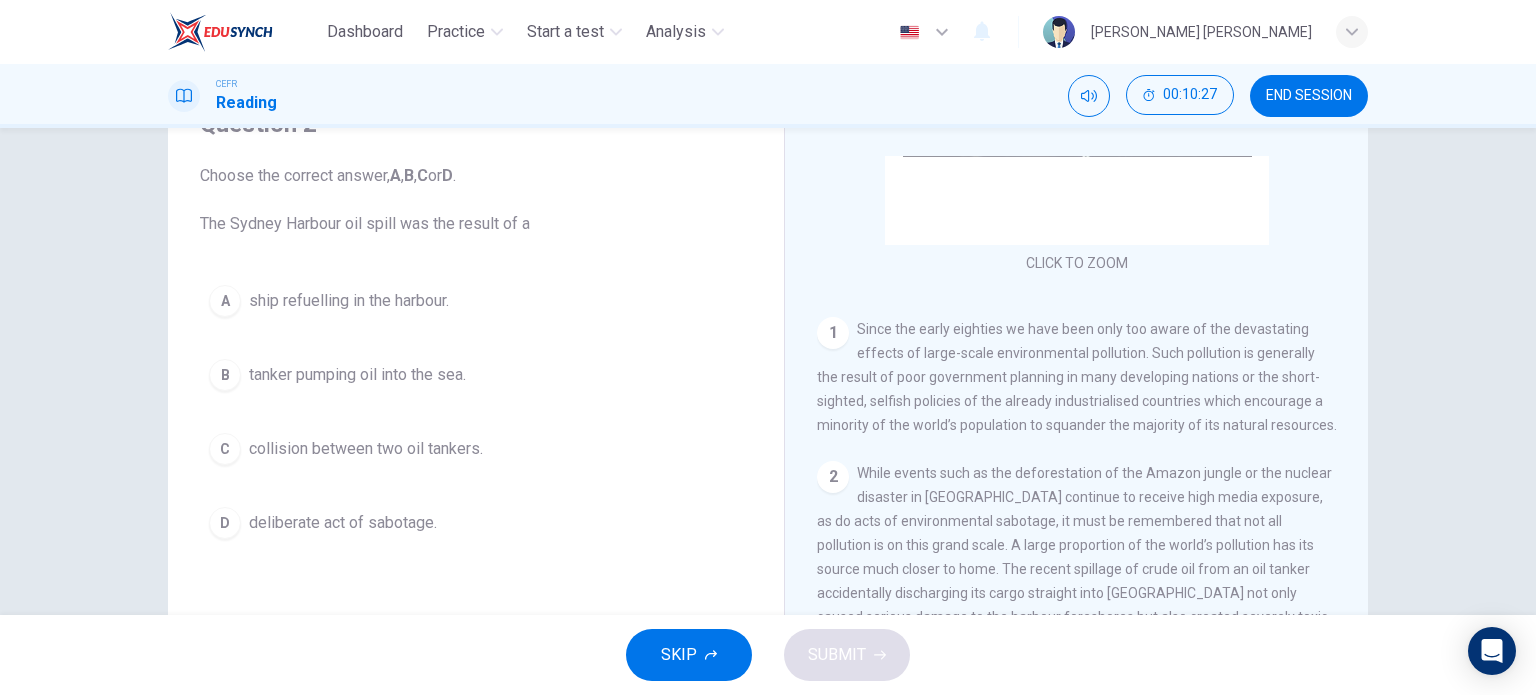 click on "B tanker pumping oil into the sea." at bounding box center [476, 375] 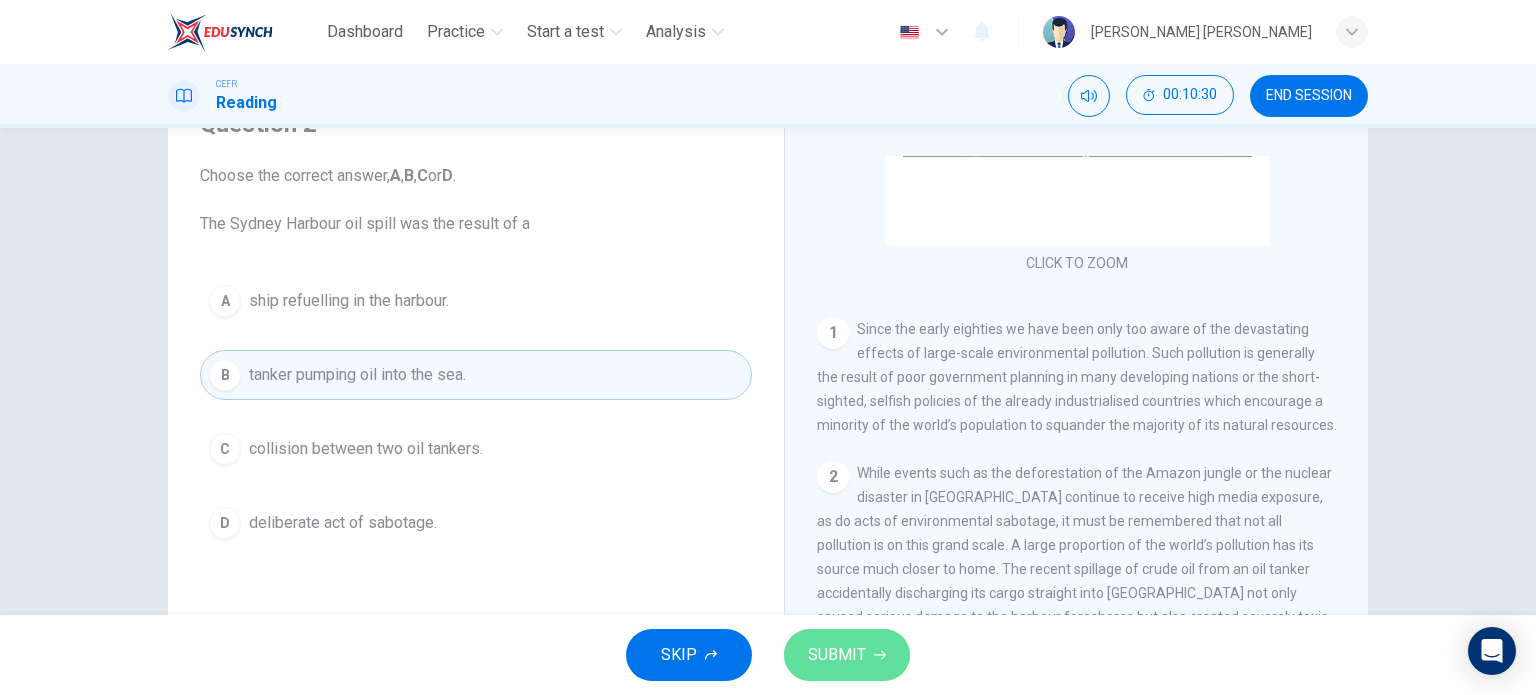 click on "SUBMIT" at bounding box center [837, 655] 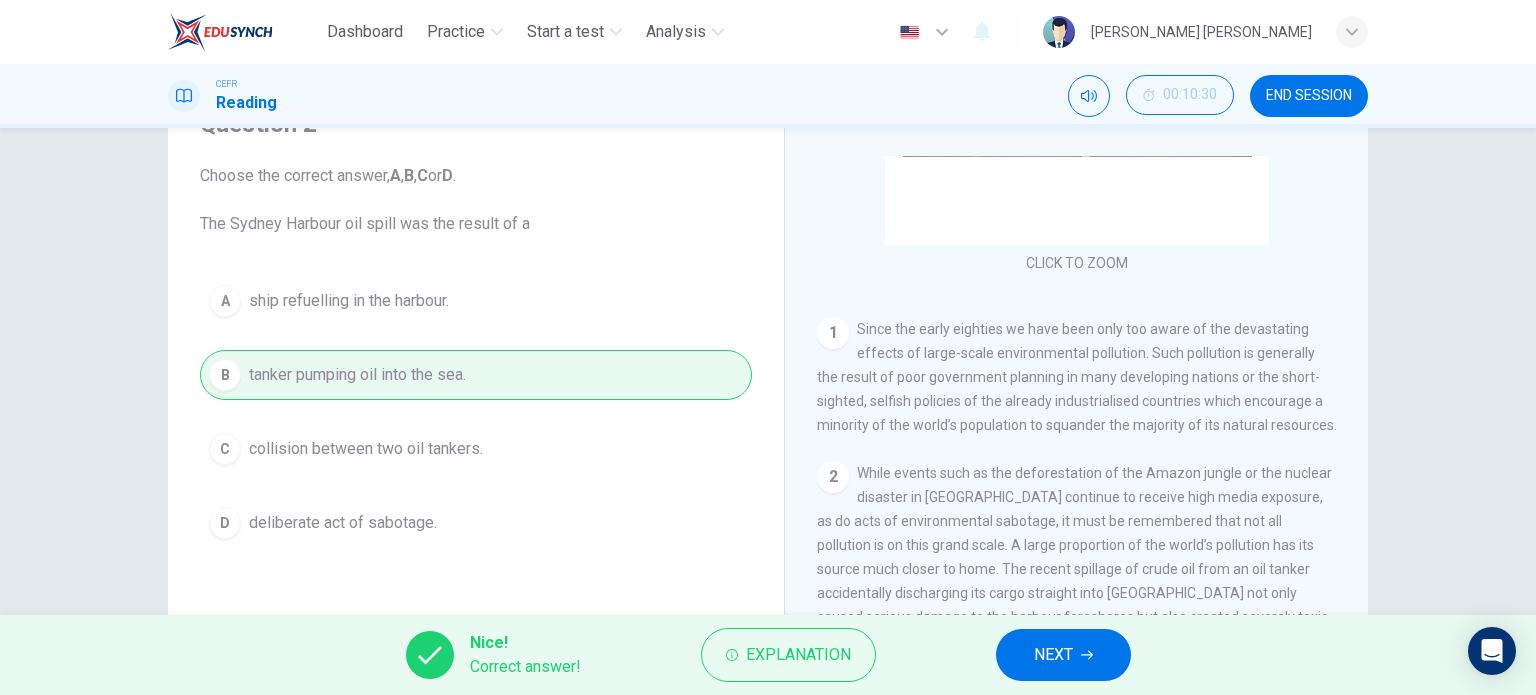 click on "NEXT" at bounding box center [1063, 655] 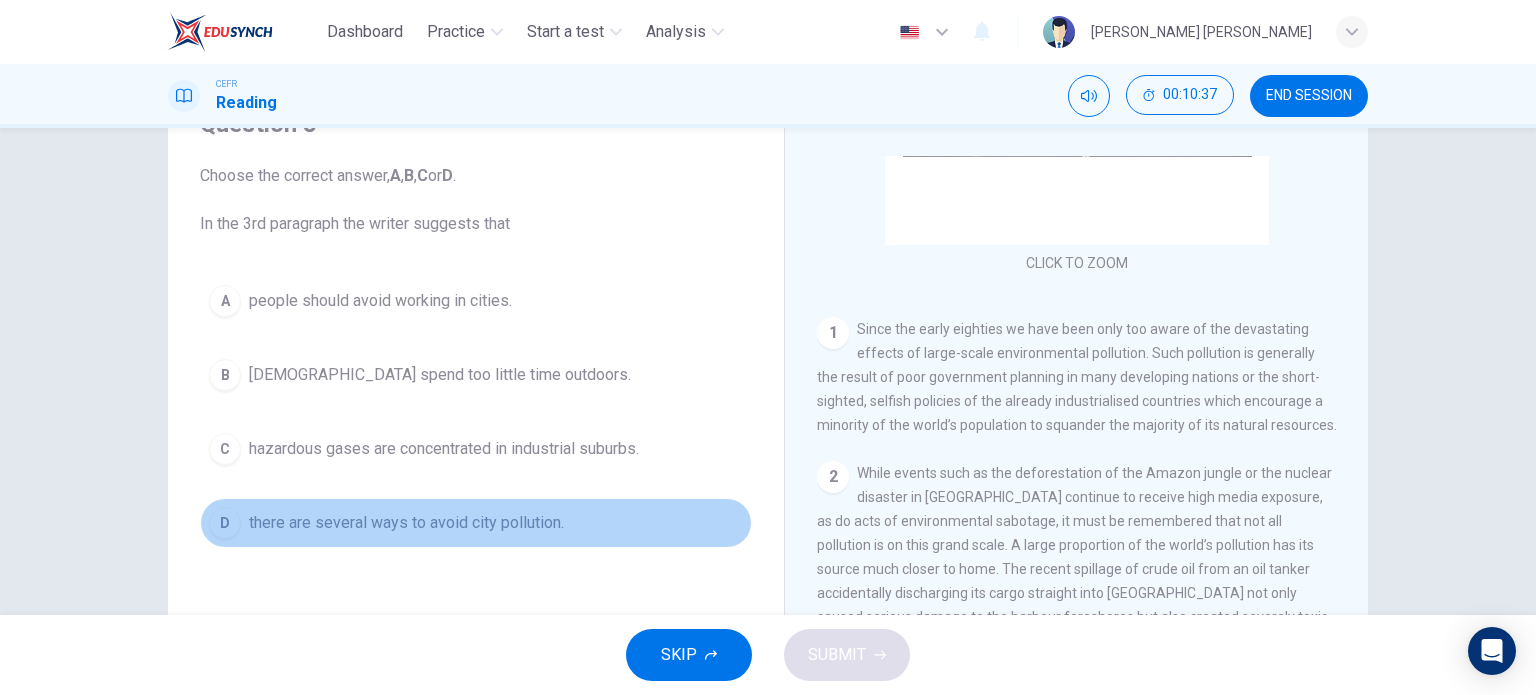 click on "there are several ways to avoid city pollution." at bounding box center [406, 523] 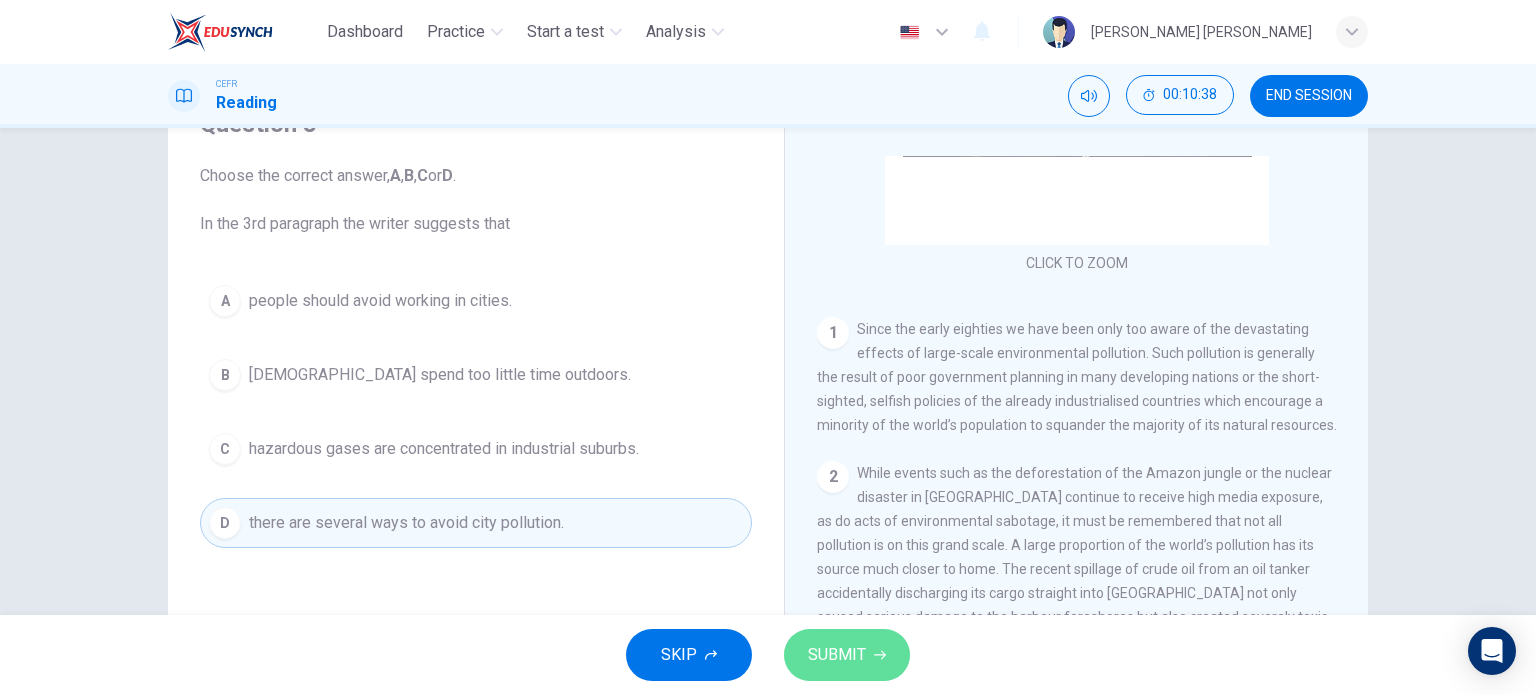 click on "SUBMIT" at bounding box center (837, 655) 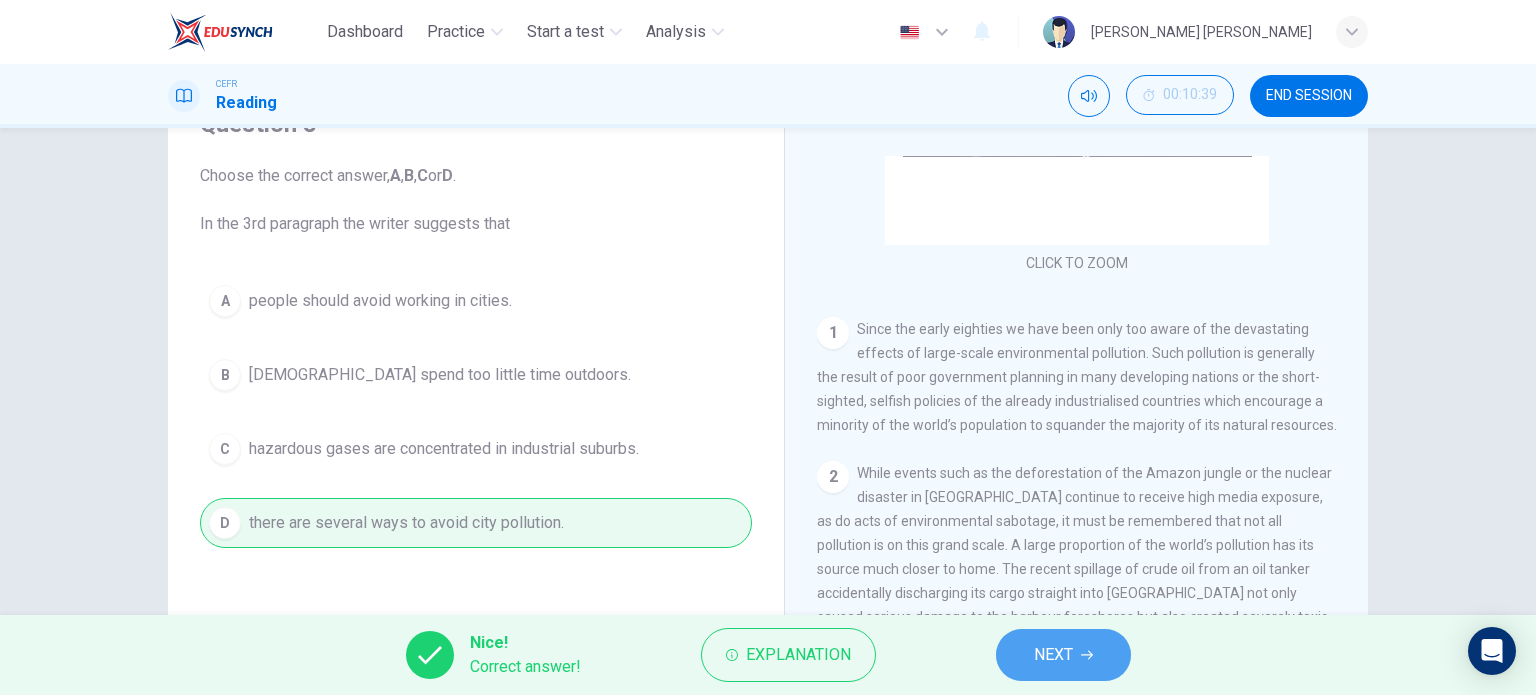 click on "NEXT" at bounding box center [1063, 655] 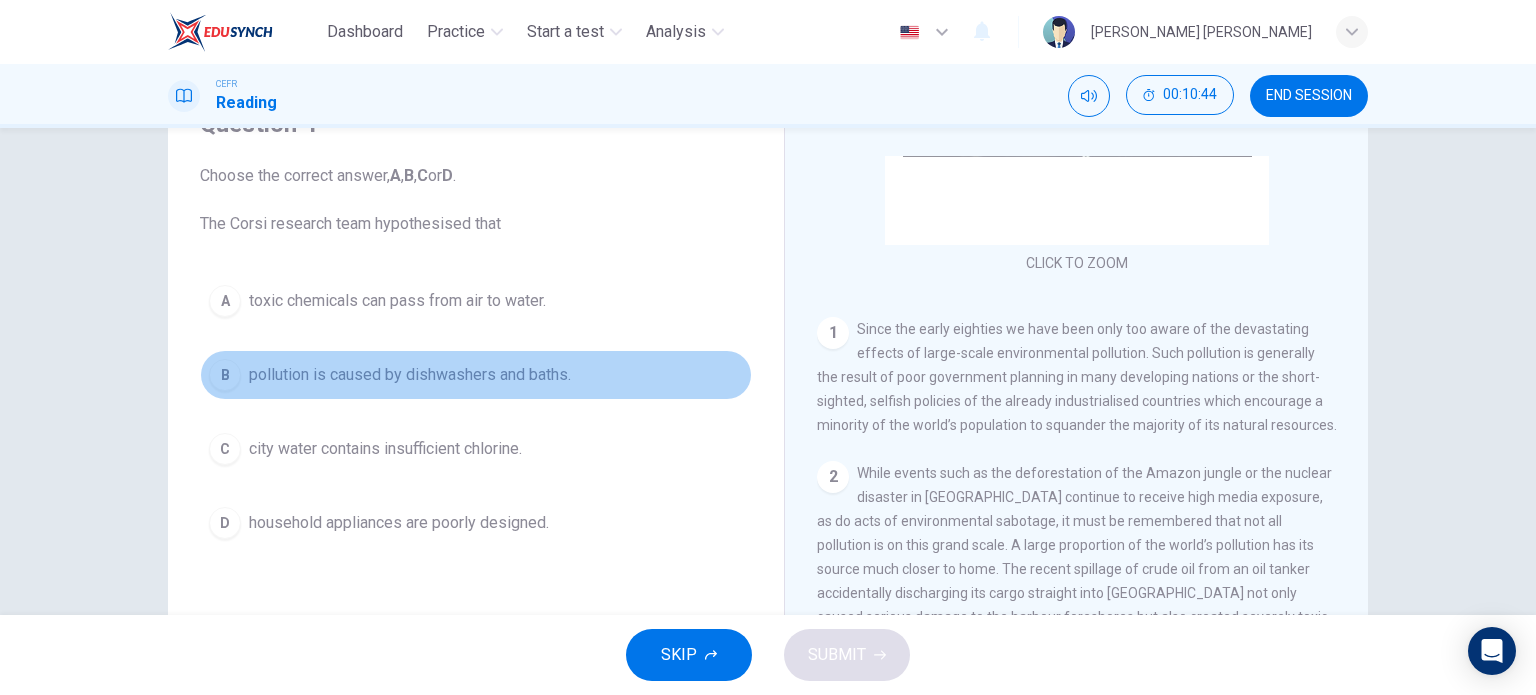 click on "B pollution is caused by dishwashers and baths." at bounding box center (476, 375) 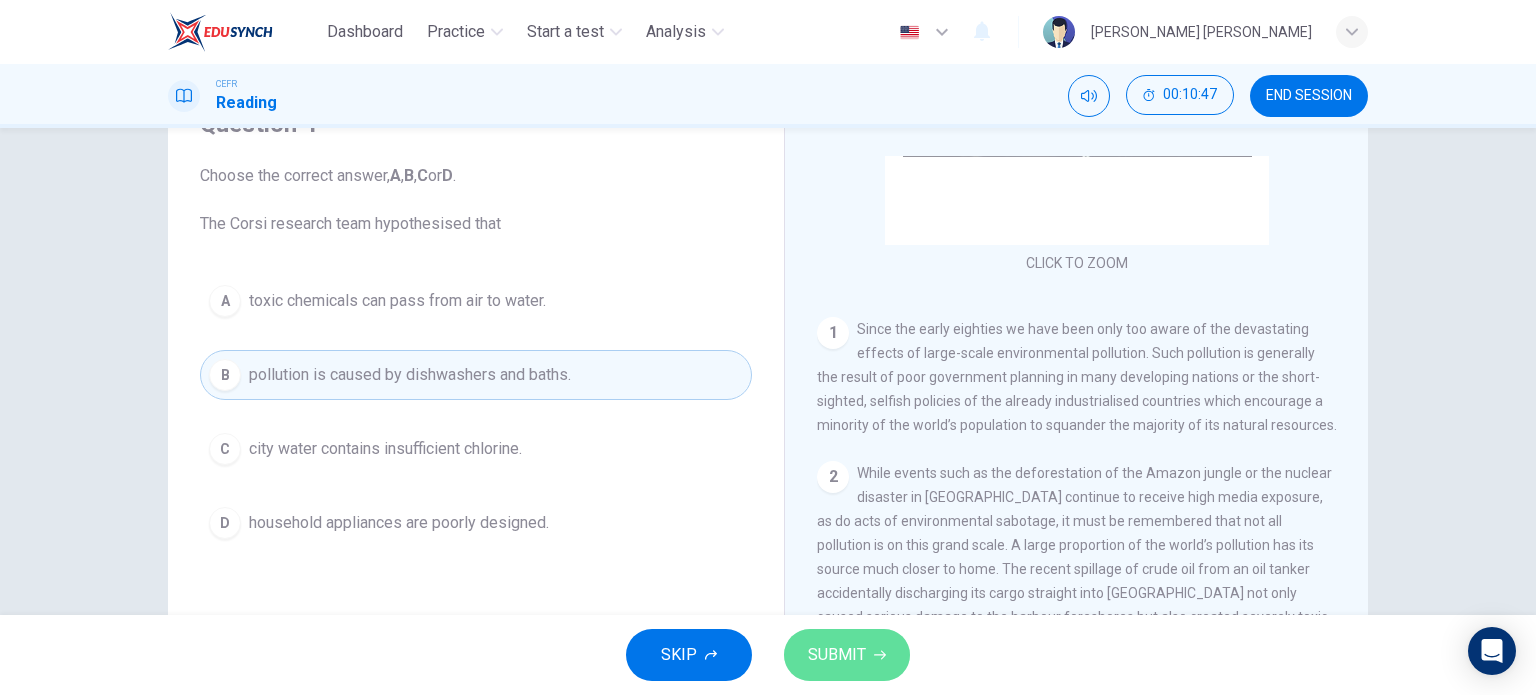 click on "SUBMIT" at bounding box center [837, 655] 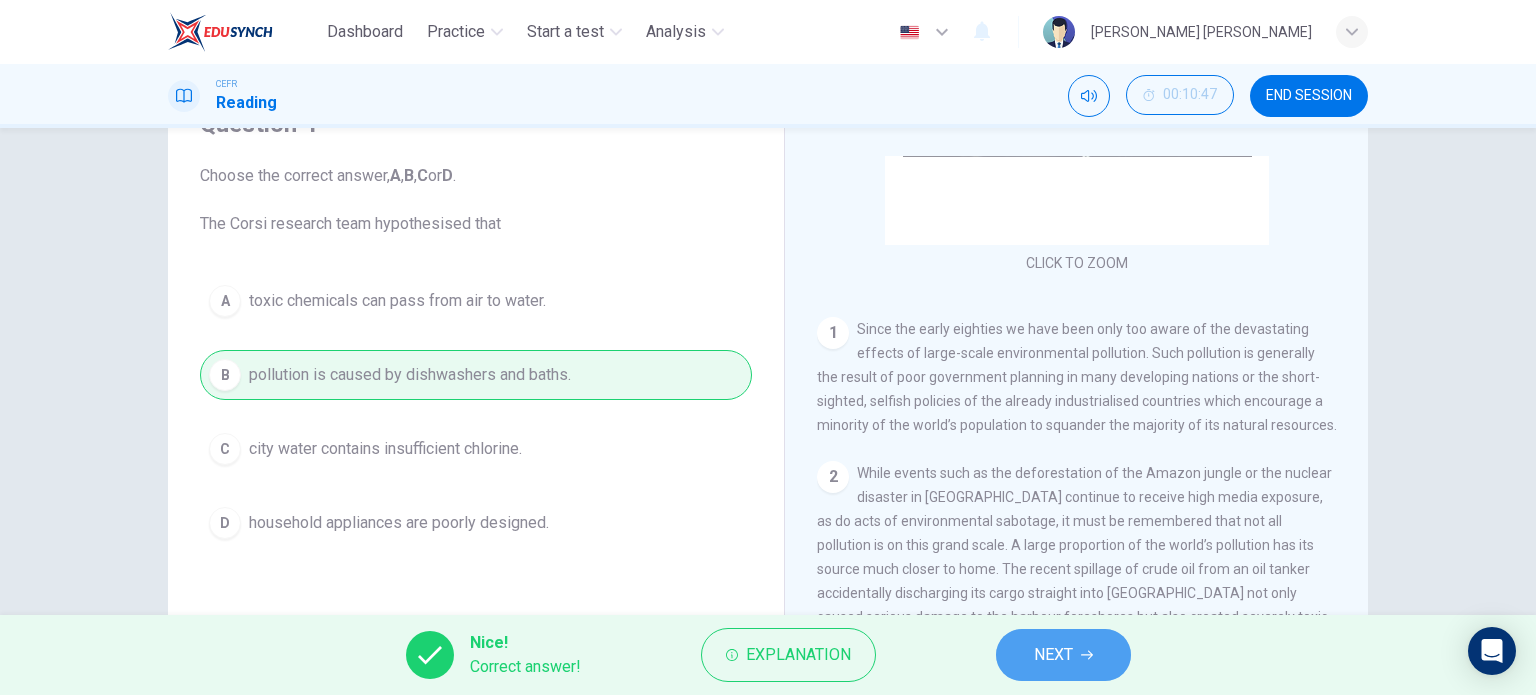 click on "NEXT" at bounding box center [1053, 655] 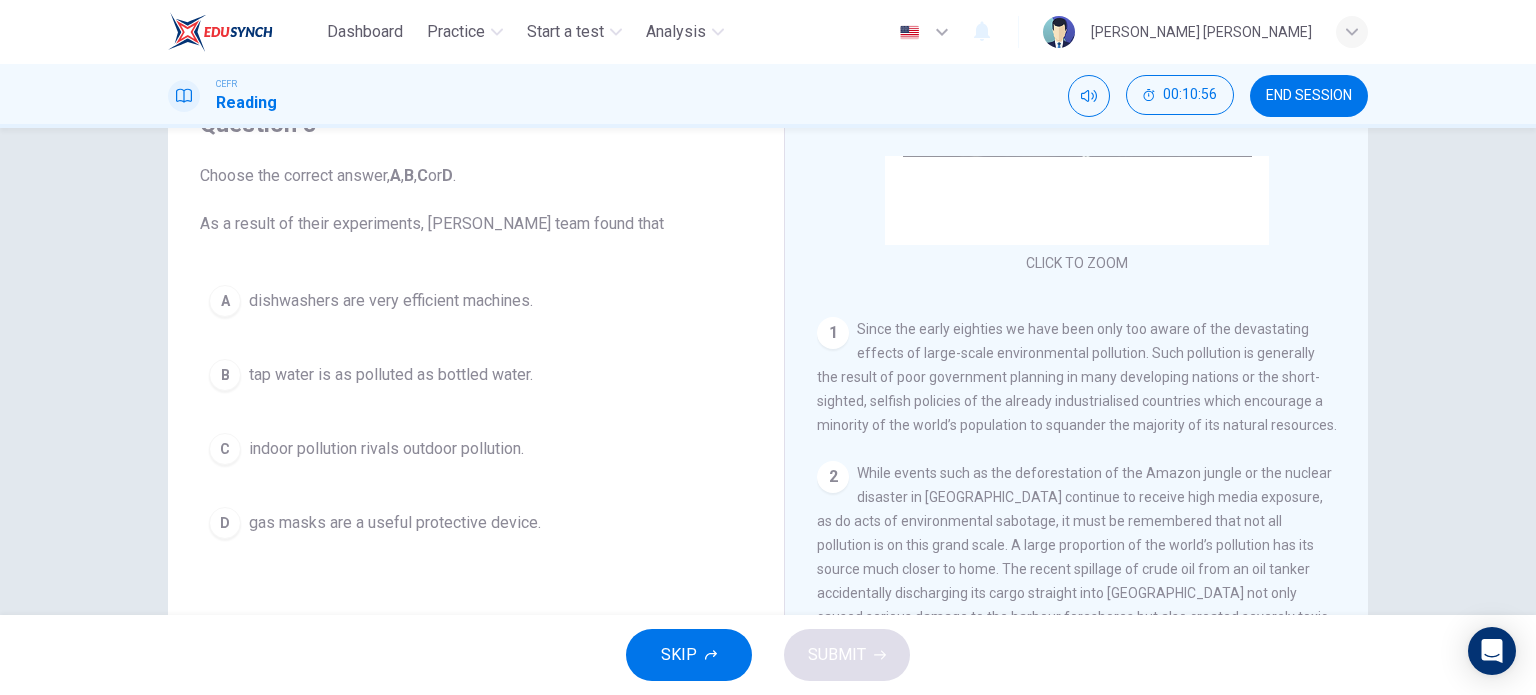 click on "indoor pollution rivals outdoor pollution." at bounding box center [386, 449] 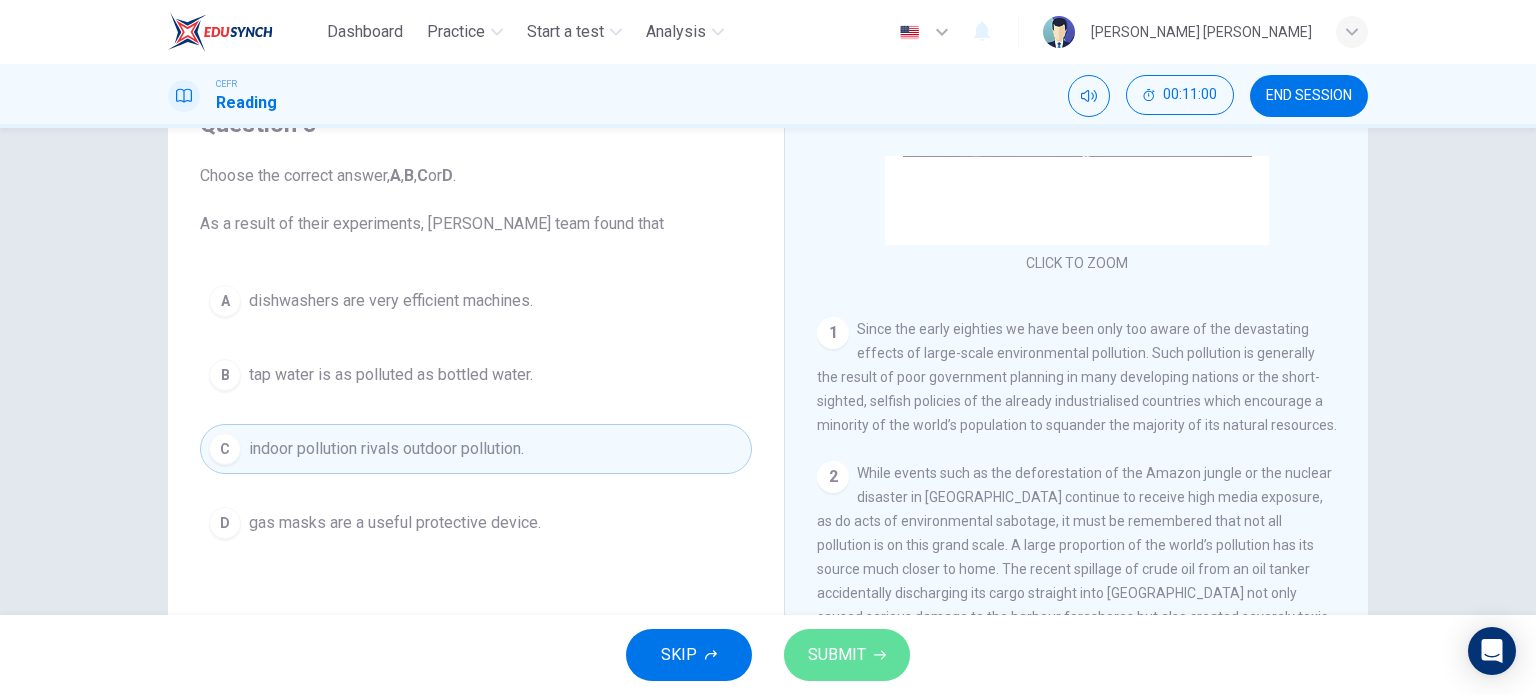 click on "SUBMIT" at bounding box center (847, 655) 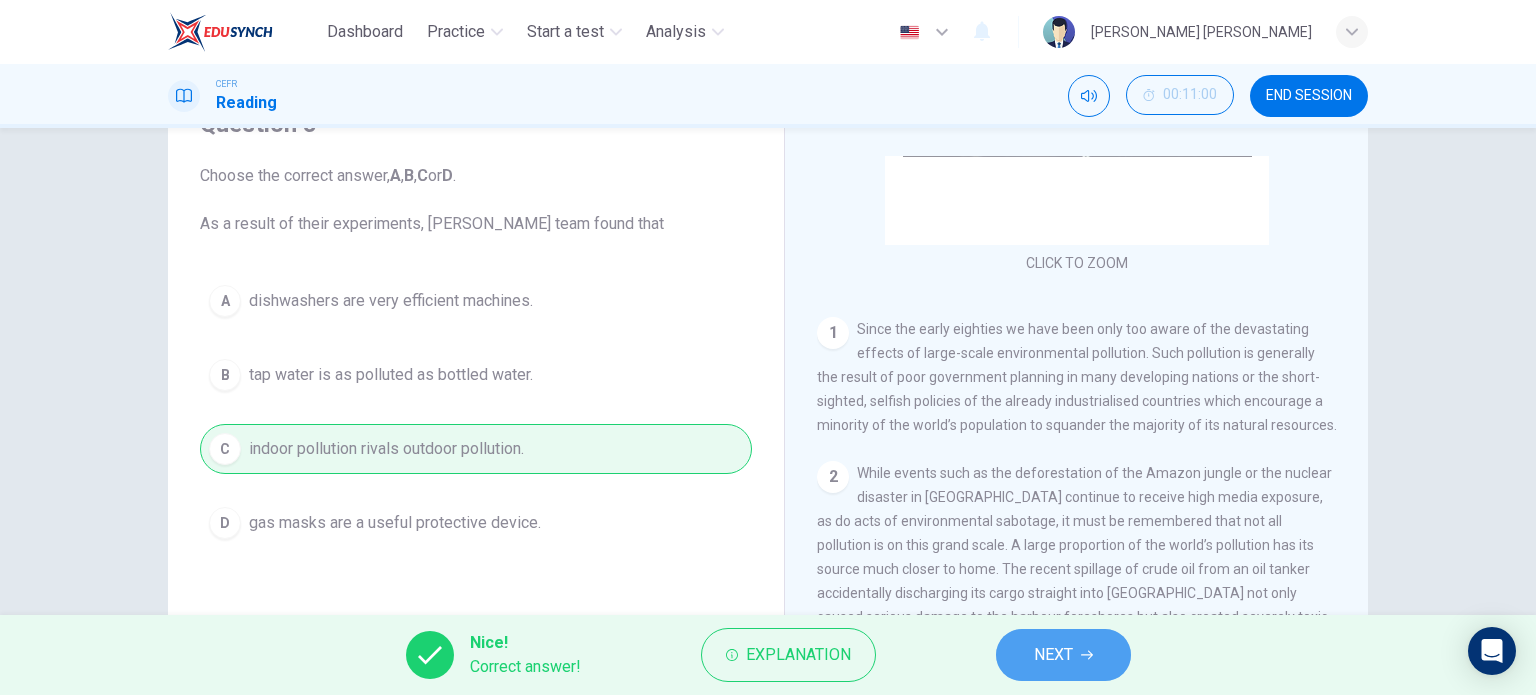 click on "NEXT" at bounding box center [1063, 655] 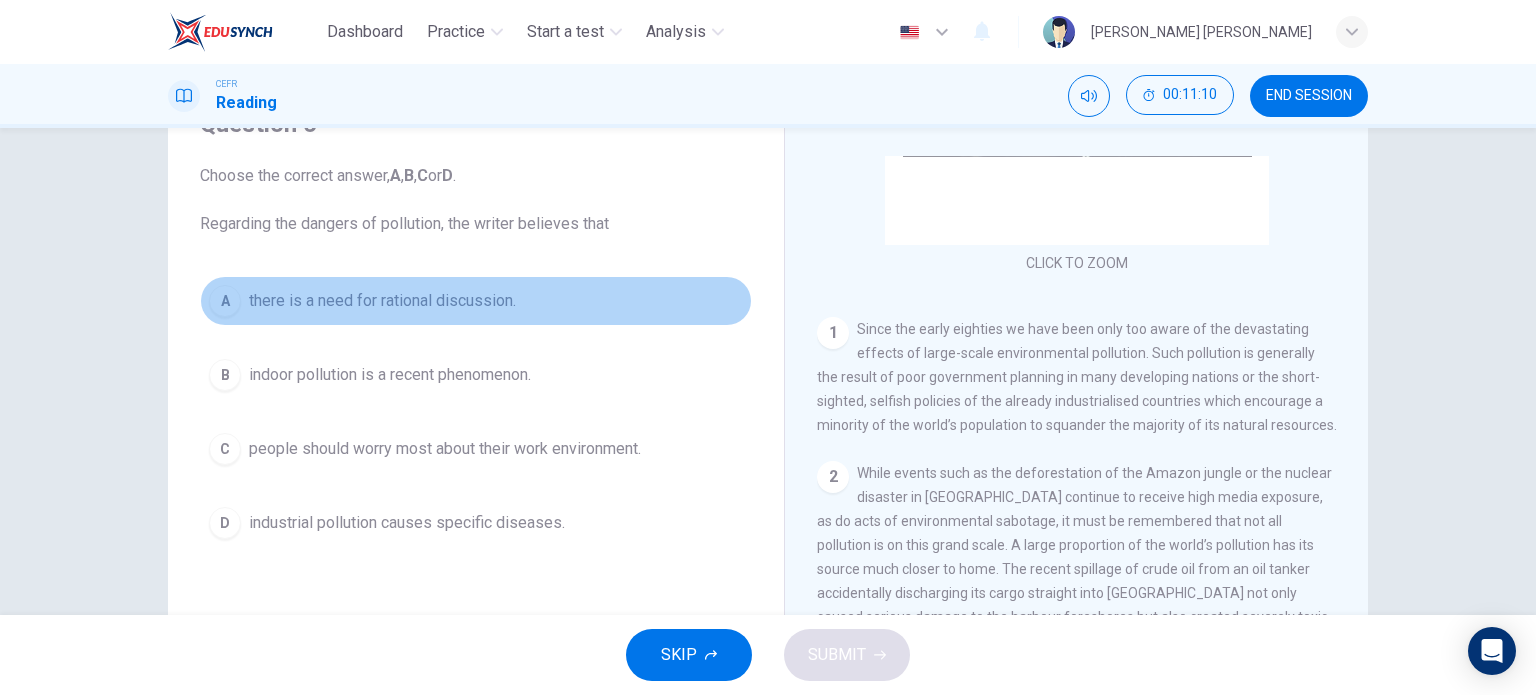 click on "there is a need for rational discussion." at bounding box center (382, 301) 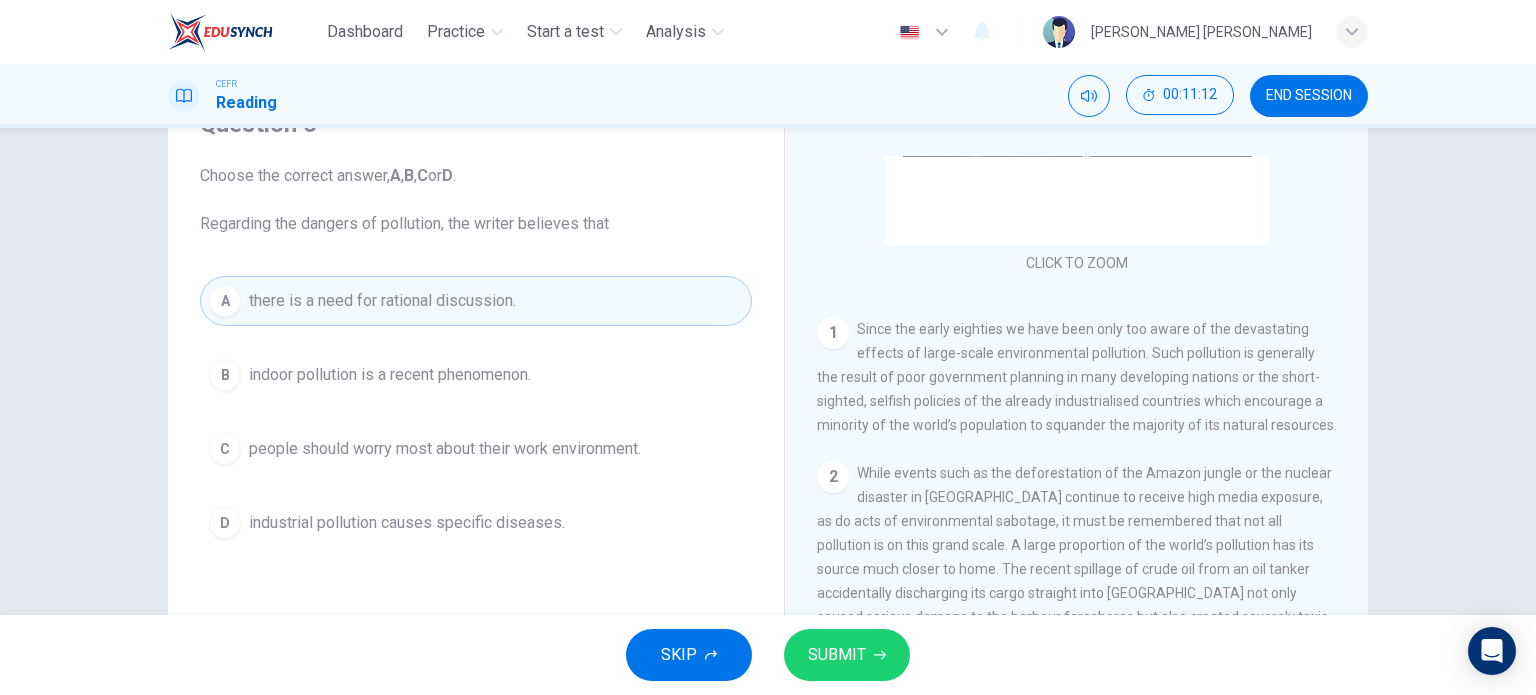 click on "SUBMIT" at bounding box center (837, 655) 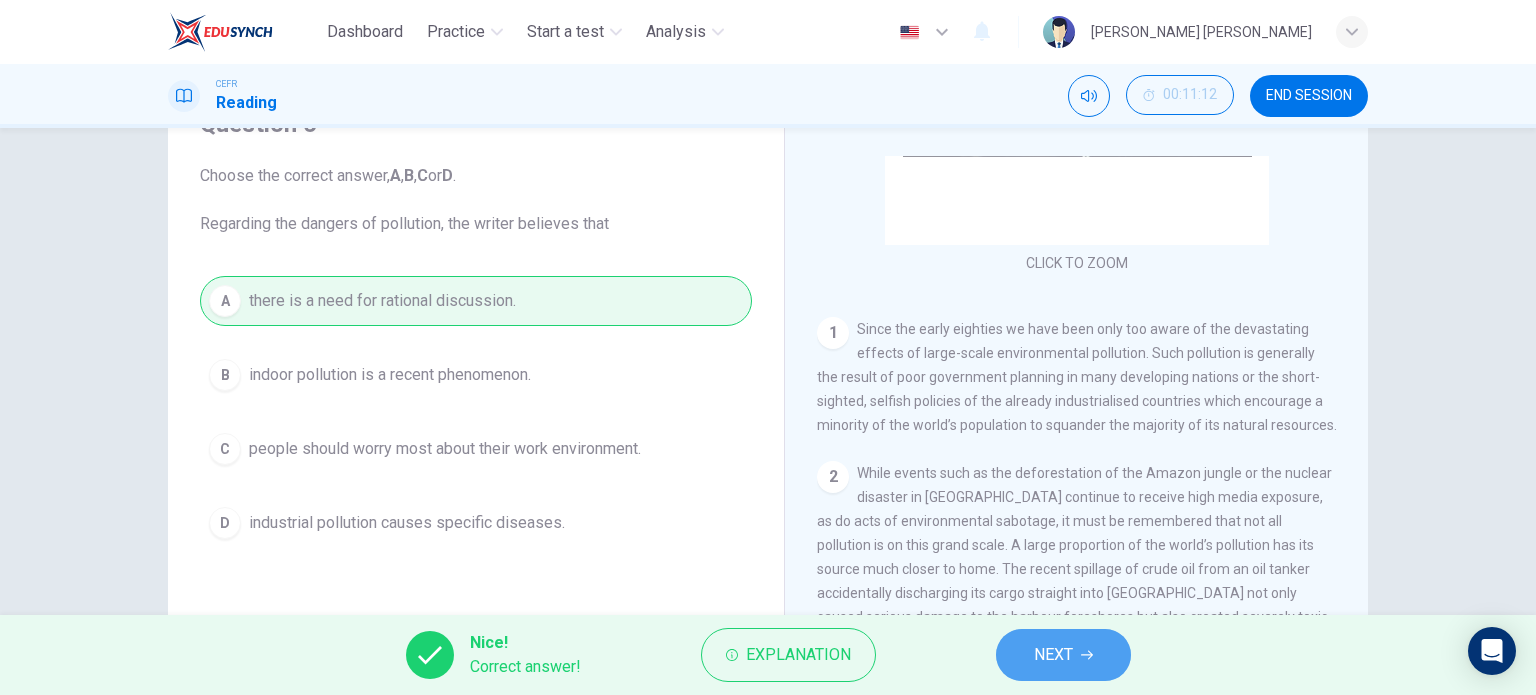 click on "NEXT" at bounding box center (1063, 655) 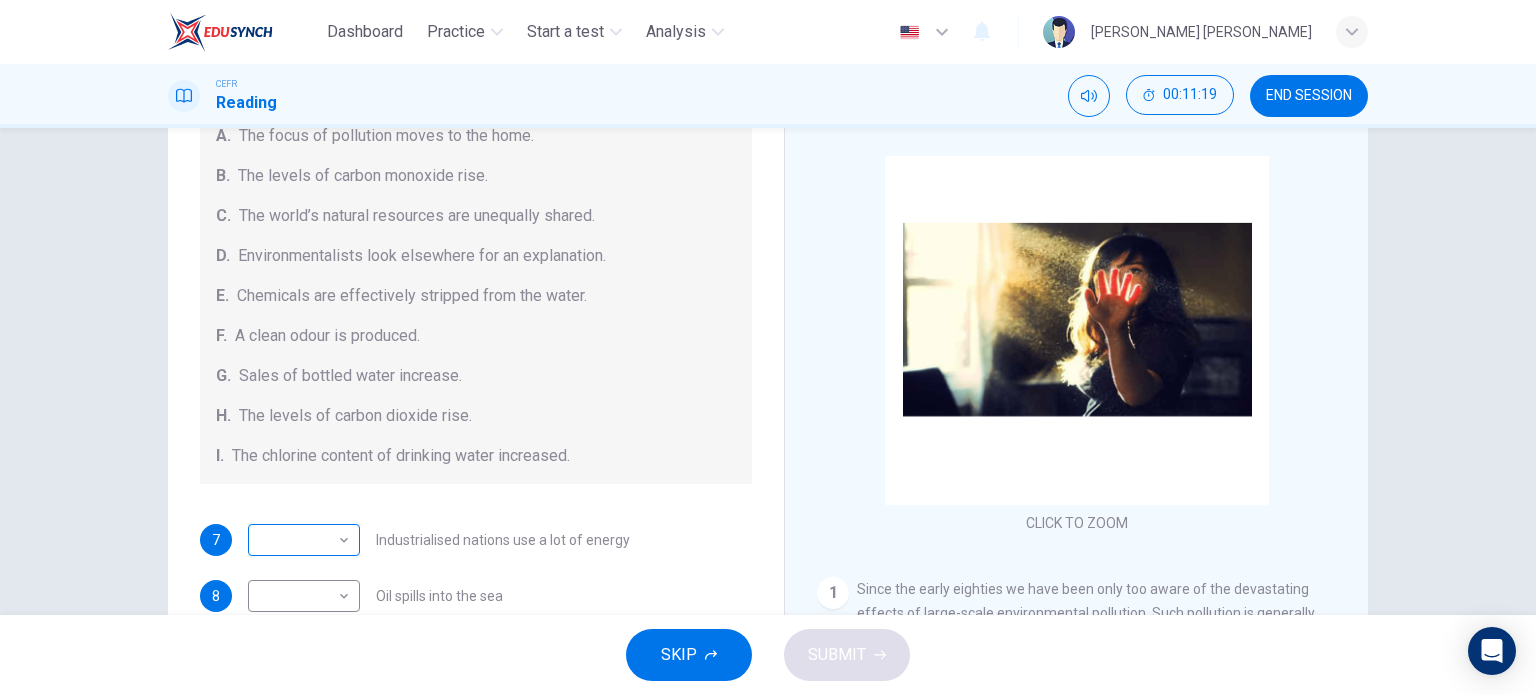 scroll, scrollTop: 256, scrollLeft: 0, axis: vertical 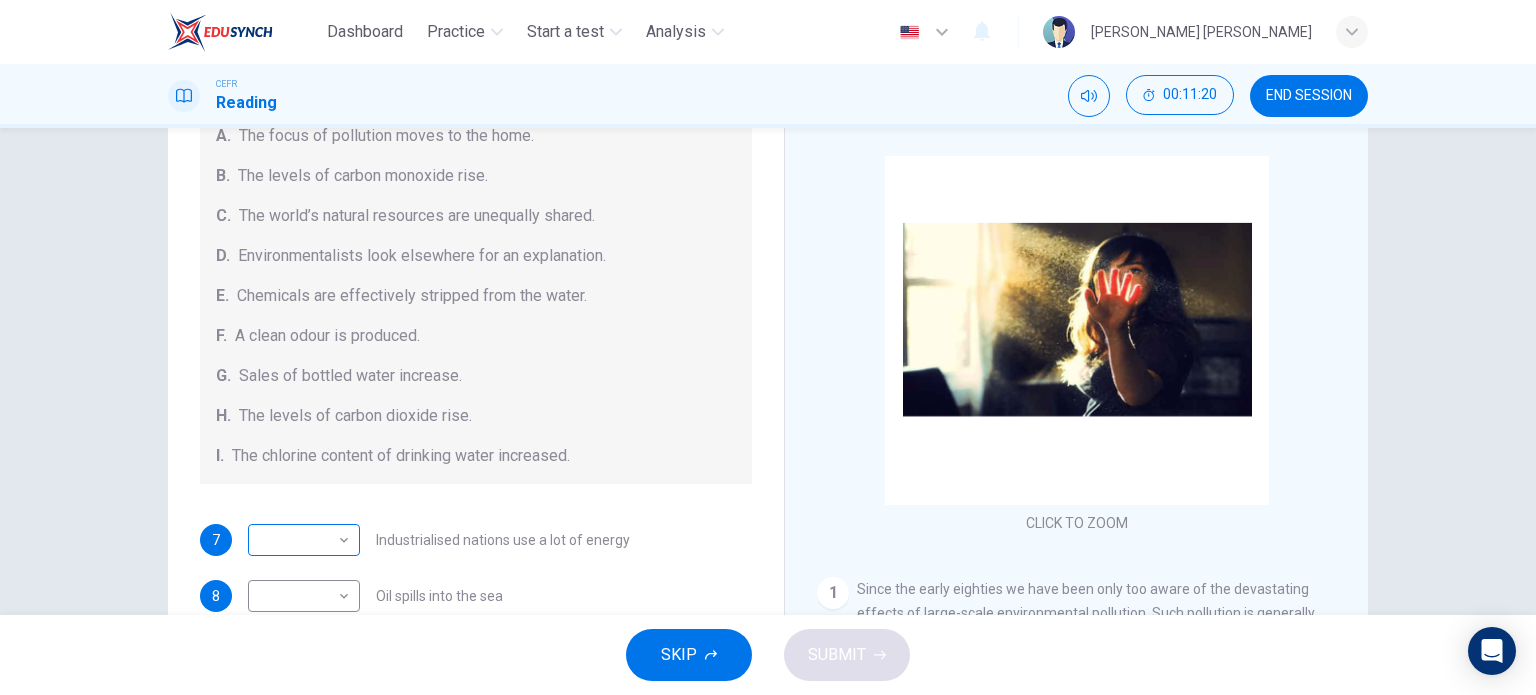 click on "Dashboard Practice Start a test Analysis English en ​ [PERSON_NAME] [PERSON_NAME] CEFR Reading 00:11:20 END SESSION Questions 7 - 13 The Reading Passage describes a number of cause and effect relationships.
Match each cause with its effect ( A-J ).
Write the appropriate letters ( A-J ) in the boxes below. Causes A. The focus of pollution moves to the home. B. The levels of [MEDICAL_DATA] rise. C. The world’s natural resources are unequally shared. D. Environmentalists look elsewhere for an explanation. E. Chemicals are effectively stripped from the water. F. A clean odour is produced. G. Sales of bottled water increase. H. The levels of carbon dioxide rise. I. The chlorine content of drinking water increased. 7 ​ ​ Industrialised nations use a lot of energy 8 ​ ​ Oil spills into the sea 9 ​ ​ The researchers publish their findings 10 ​ ​ Water is brought to a high temperature 11 ​ ​ People fear pollutants in tap water 12 ​ ​ Air conditioning systems are inadequate 1" at bounding box center (768, 347) 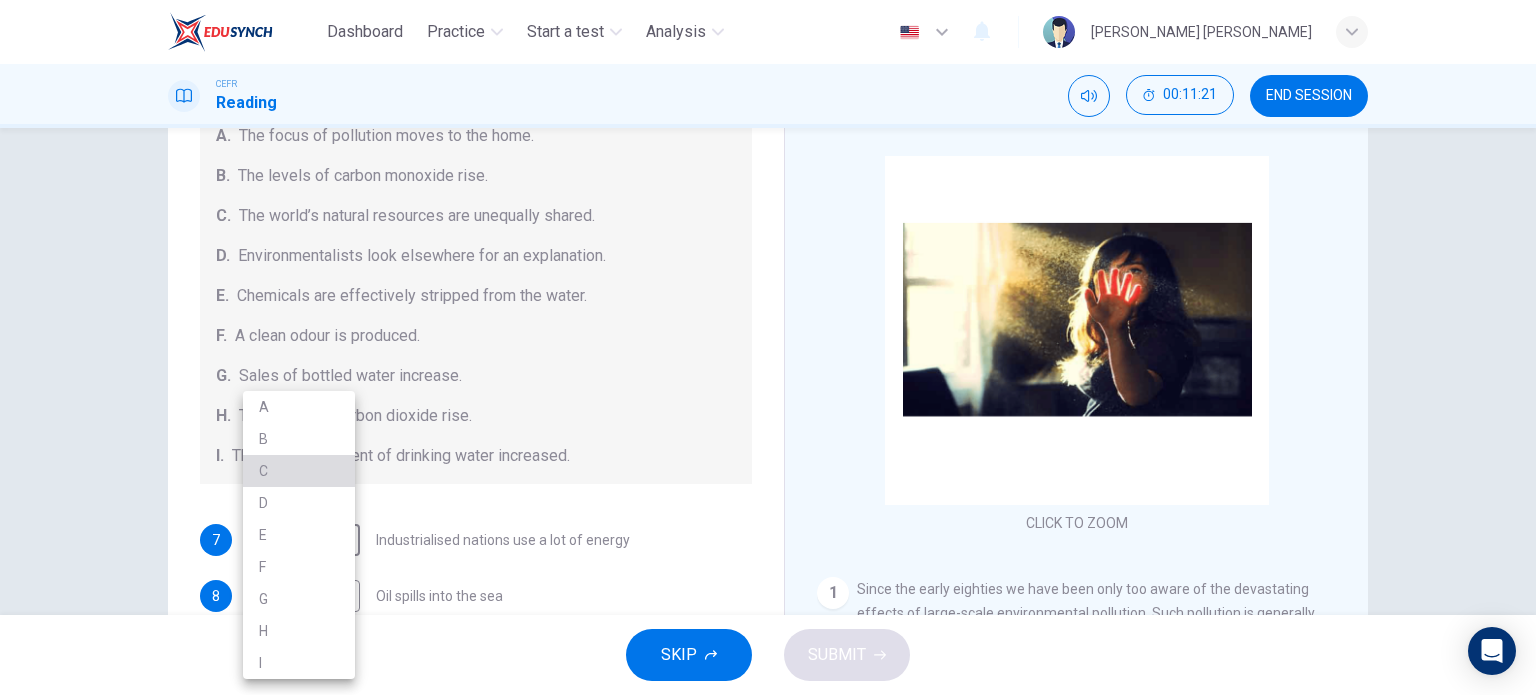 click on "C" at bounding box center (299, 471) 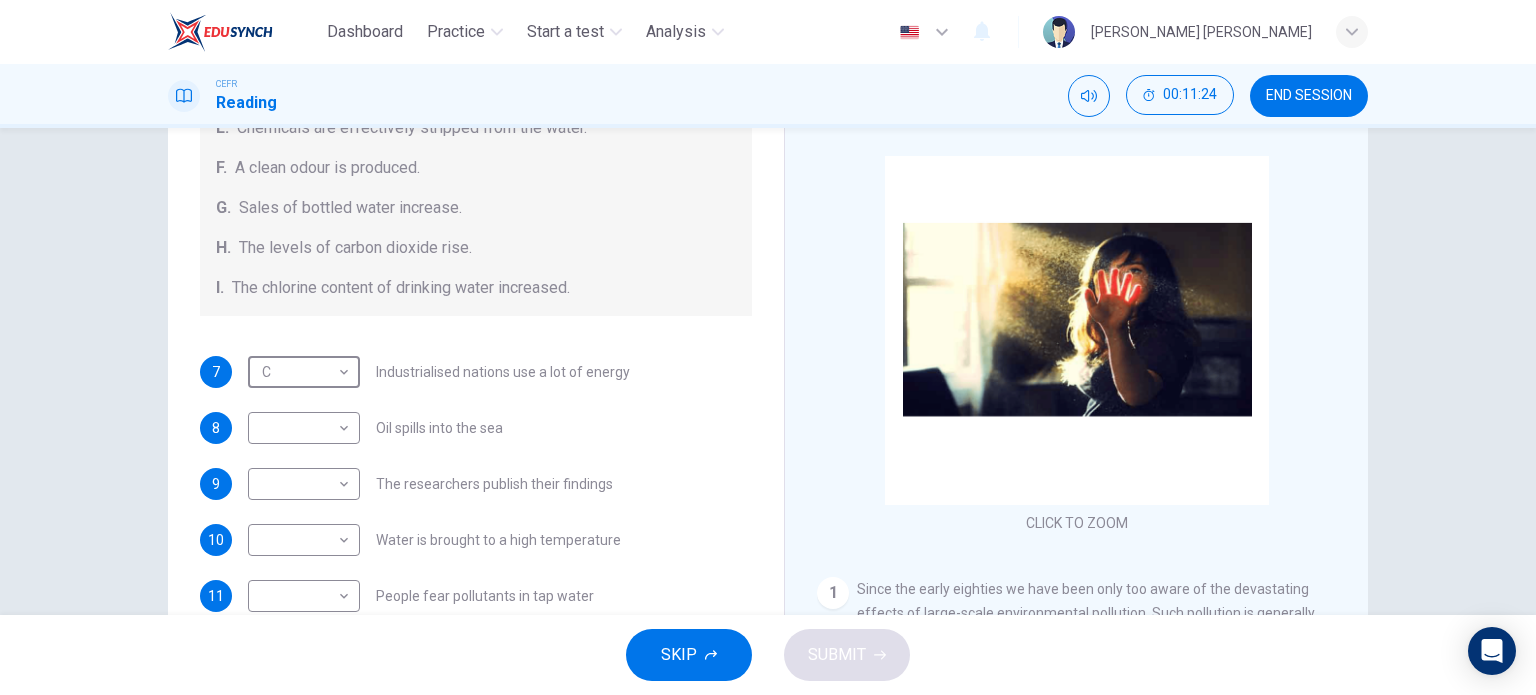 scroll, scrollTop: 424, scrollLeft: 0, axis: vertical 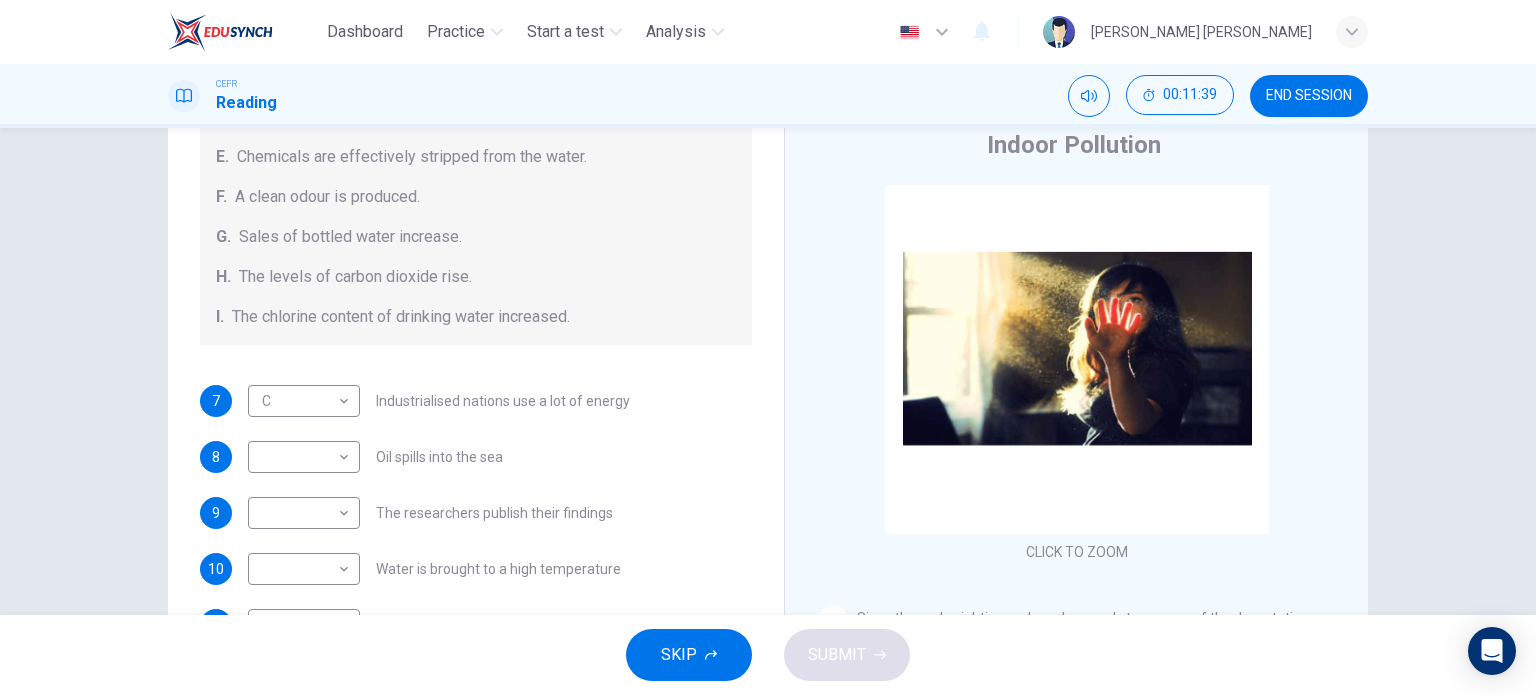 click on "Questions 7 - 13 The Reading Passage describes a number of cause and effect relationships.
Match each cause with its effect ( A-J ).
Write the appropriate letters ( A-J ) in the boxes below. Causes A. The focus of pollution moves to the home. B. The levels of [MEDICAL_DATA] rise. C. The world’s natural resources are unequally shared. D. Environmentalists look elsewhere for an explanation. E. Chemicals are effectively stripped from the water. F. A clean odour is produced. G. Sales of bottled water increase. H. The levels of carbon dioxide rise. I. The chlorine content of drinking water increased. 7 C C ​ Industrialised nations use a lot of energy 8 ​ ​ Oil spills into the sea 9 ​ ​ The researchers publish their findings 10 ​ ​ Water is brought to a high temperature 11 ​ ​ People fear pollutants in tap water 12 ​ ​ Air conditioning systems are inadequate 13 ​ ​ Toxic chemicals are abundant in new cars Indoor Pollution CLICK TO ZOOM Click to Zoom 1 2 3 4 5 6 7 8 9 10" at bounding box center [768, 371] 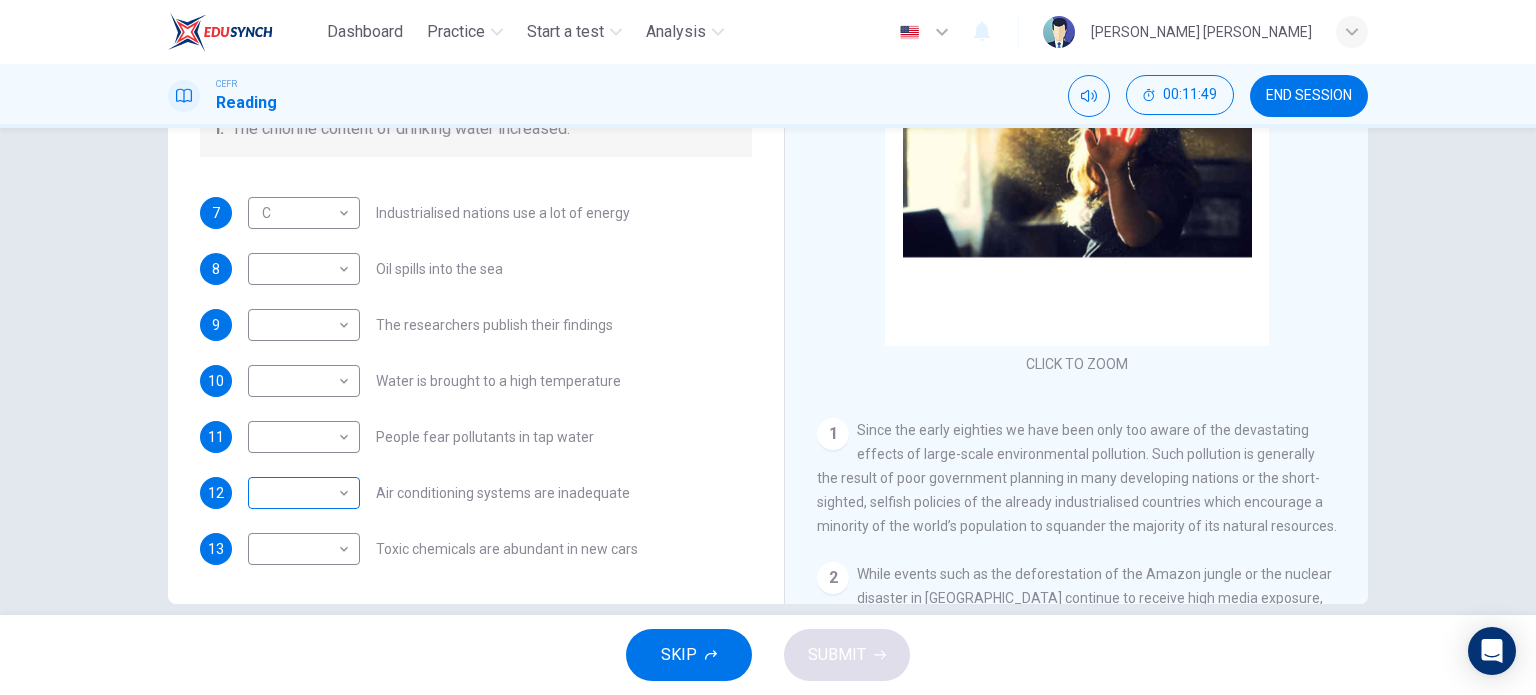 scroll, scrollTop: 288, scrollLeft: 0, axis: vertical 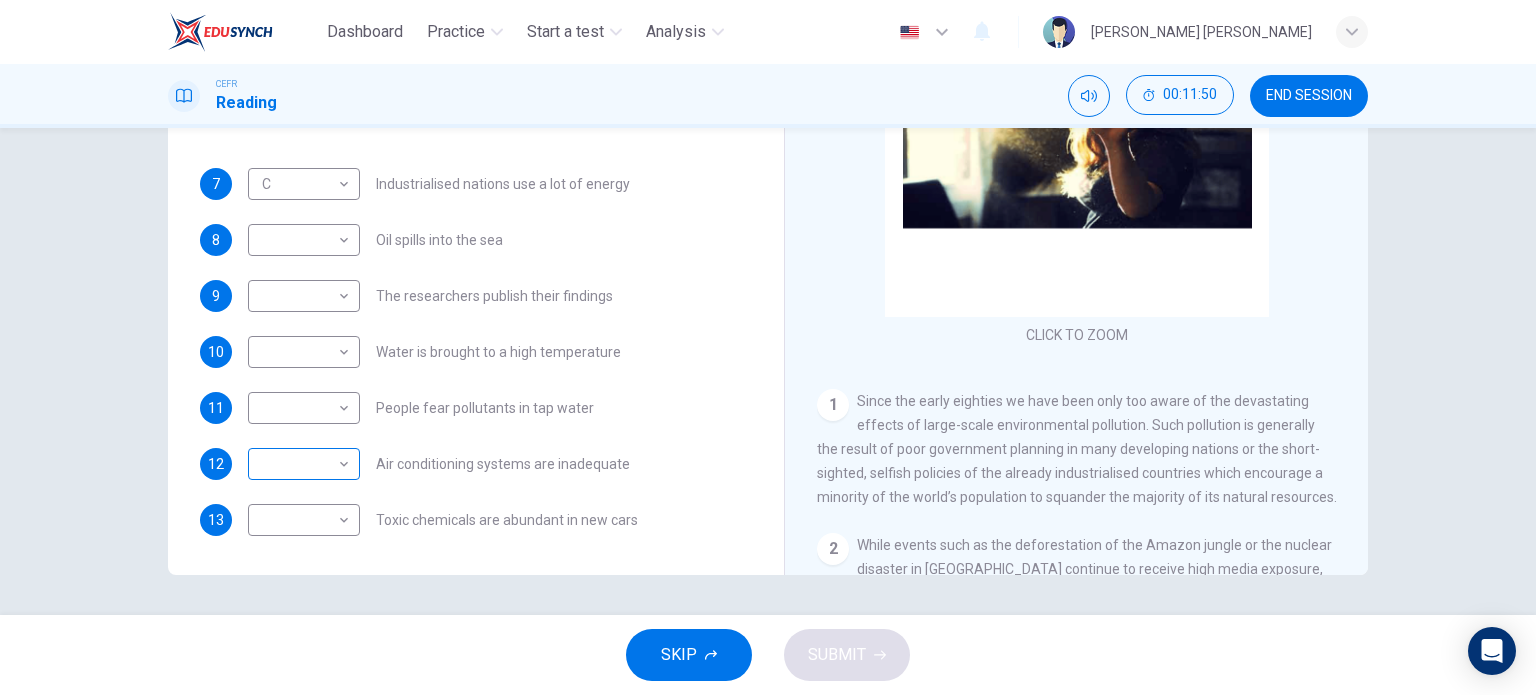 click on "Dashboard Practice Start a test Analysis English en ​ [PERSON_NAME] [PERSON_NAME] CEFR Reading 00:11:50 END SESSION Questions 7 - 13 The Reading Passage describes a number of cause and effect relationships.
Match each cause with its effect ( A-J ).
Write the appropriate letters ( A-J ) in the boxes below. Causes A. The focus of pollution moves to the home. B. The levels of [MEDICAL_DATA] rise. C. The world’s natural resources are unequally shared. D. Environmentalists look elsewhere for an explanation. E. Chemicals are effectively stripped from the water. F. A clean odour is produced. G. Sales of bottled water increase. H. The levels of carbon dioxide rise. I. The chlorine content of drinking water increased. 7 C C ​ Industrialised nations use a lot of energy 8 ​ ​ Oil spills into the sea 9 ​ ​ The researchers publish their findings 10 ​ ​ Water is brought to a high temperature 11 ​ ​ People fear pollutants in tap water 12 ​ ​ Air conditioning systems are inadequate 1" at bounding box center [768, 347] 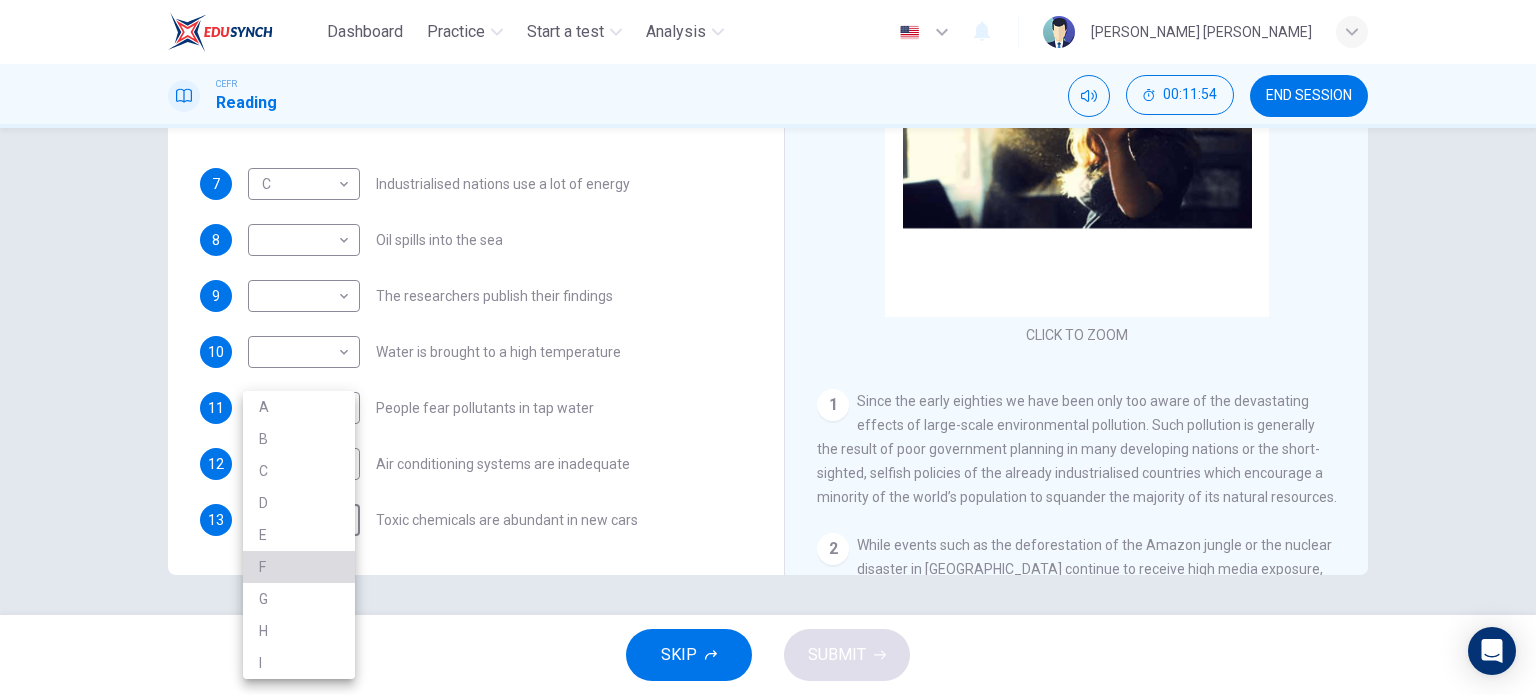 click on "F" at bounding box center (299, 567) 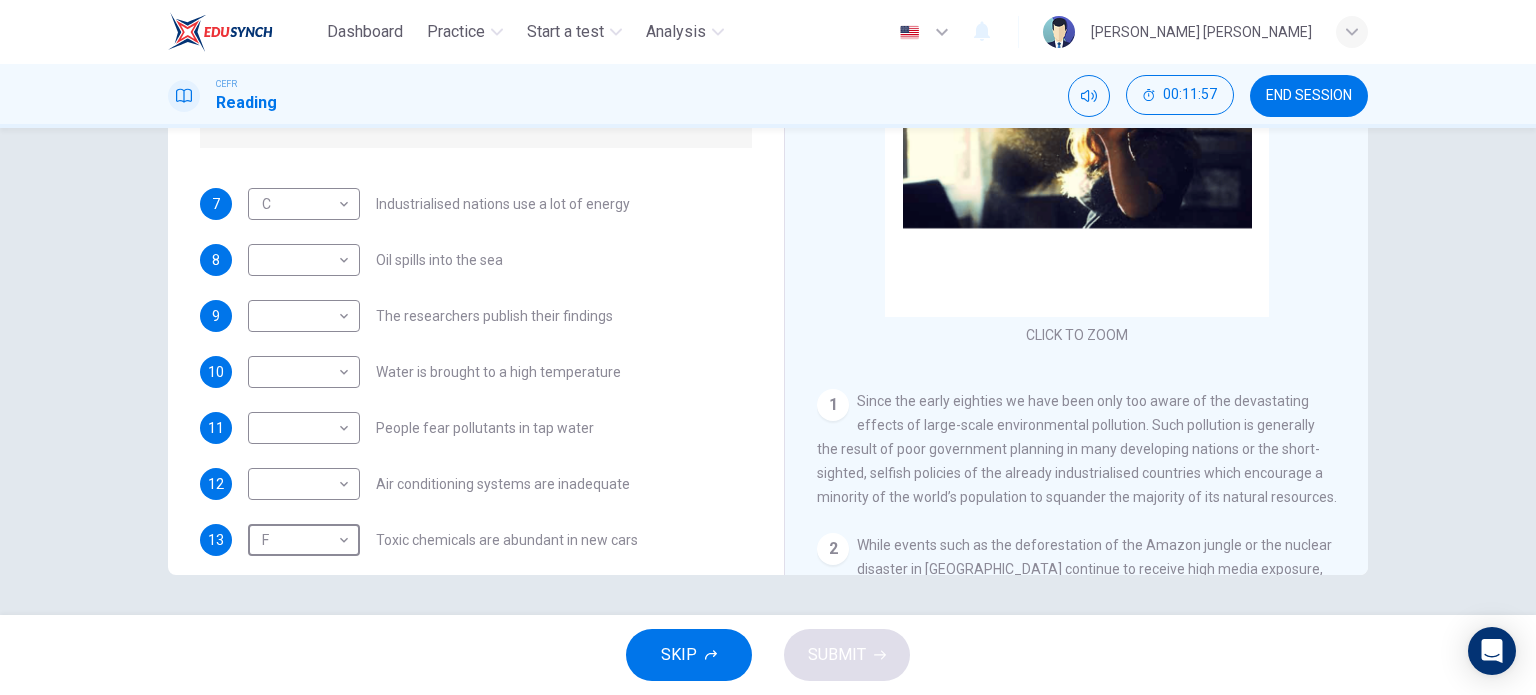 scroll, scrollTop: 424, scrollLeft: 0, axis: vertical 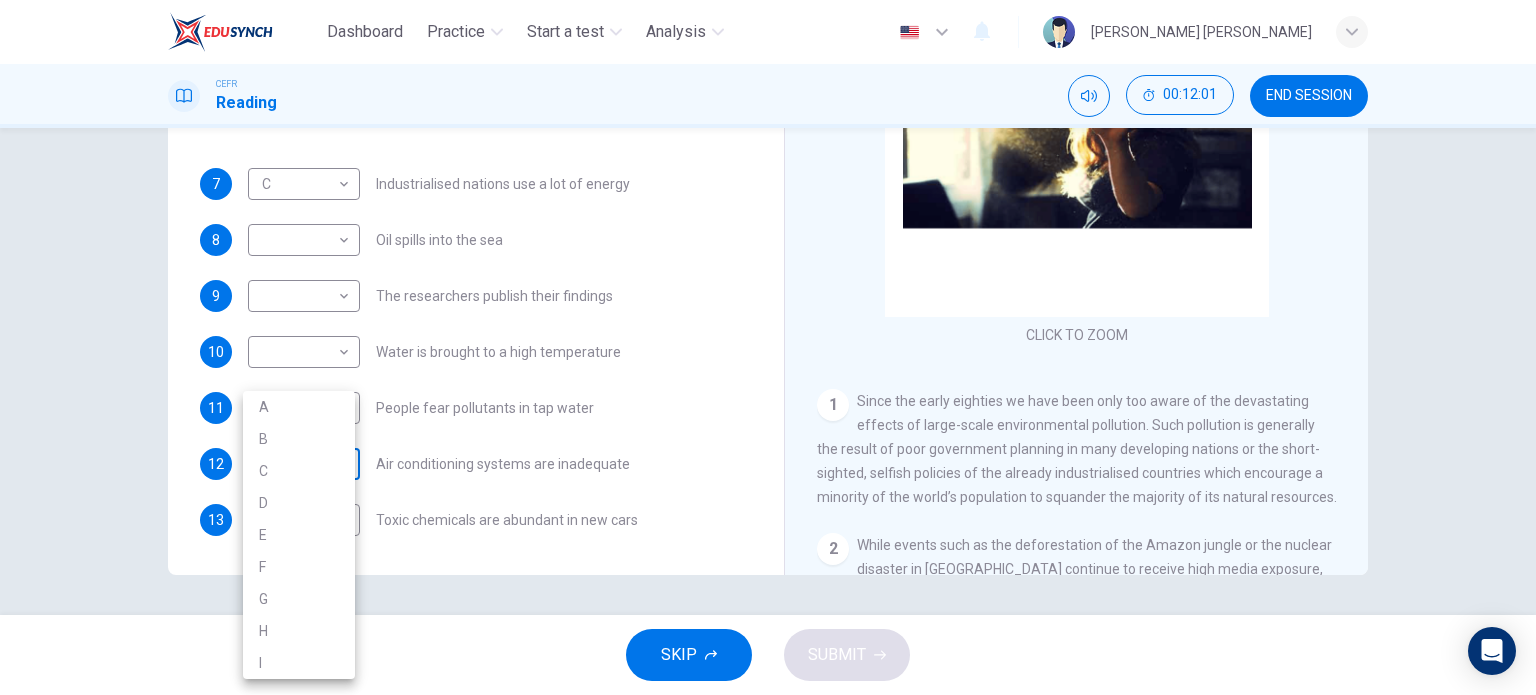 click on "Dashboard Practice Start a test Analysis English en ​ [PERSON_NAME] [PERSON_NAME] CEFR Reading 00:12:01 END SESSION Questions 7 - 13 The Reading Passage describes a number of cause and effect relationships.
Match each cause with its effect ( A-J ).
Write the appropriate letters ( A-J ) in the boxes below. Causes A. The focus of pollution moves to the home. B. The levels of [MEDICAL_DATA] rise. C. The world’s natural resources are unequally shared. D. Environmentalists look elsewhere for an explanation. E. Chemicals are effectively stripped from the water. F. A clean odour is produced. G. Sales of bottled water increase. H. The levels of carbon dioxide rise. I. The chlorine content of drinking water increased. 7 C C ​ Industrialised nations use a lot of energy 8 ​ ​ Oil spills into the sea 9 ​ ​ The researchers publish their findings 10 ​ ​ Water is brought to a high temperature 11 ​ ​ People fear pollutants in tap water 12 ​ ​ Air conditioning systems are inadequate F" at bounding box center [768, 347] 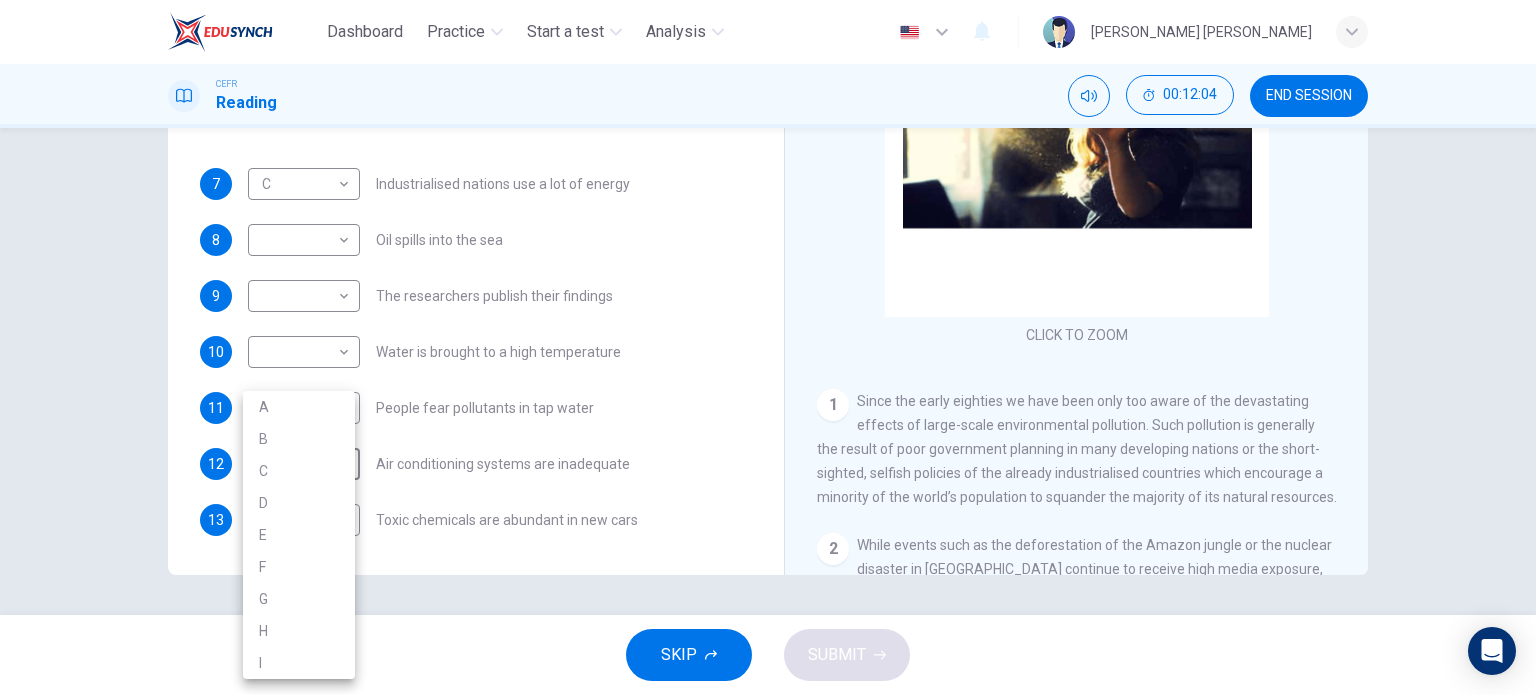 click at bounding box center [768, 347] 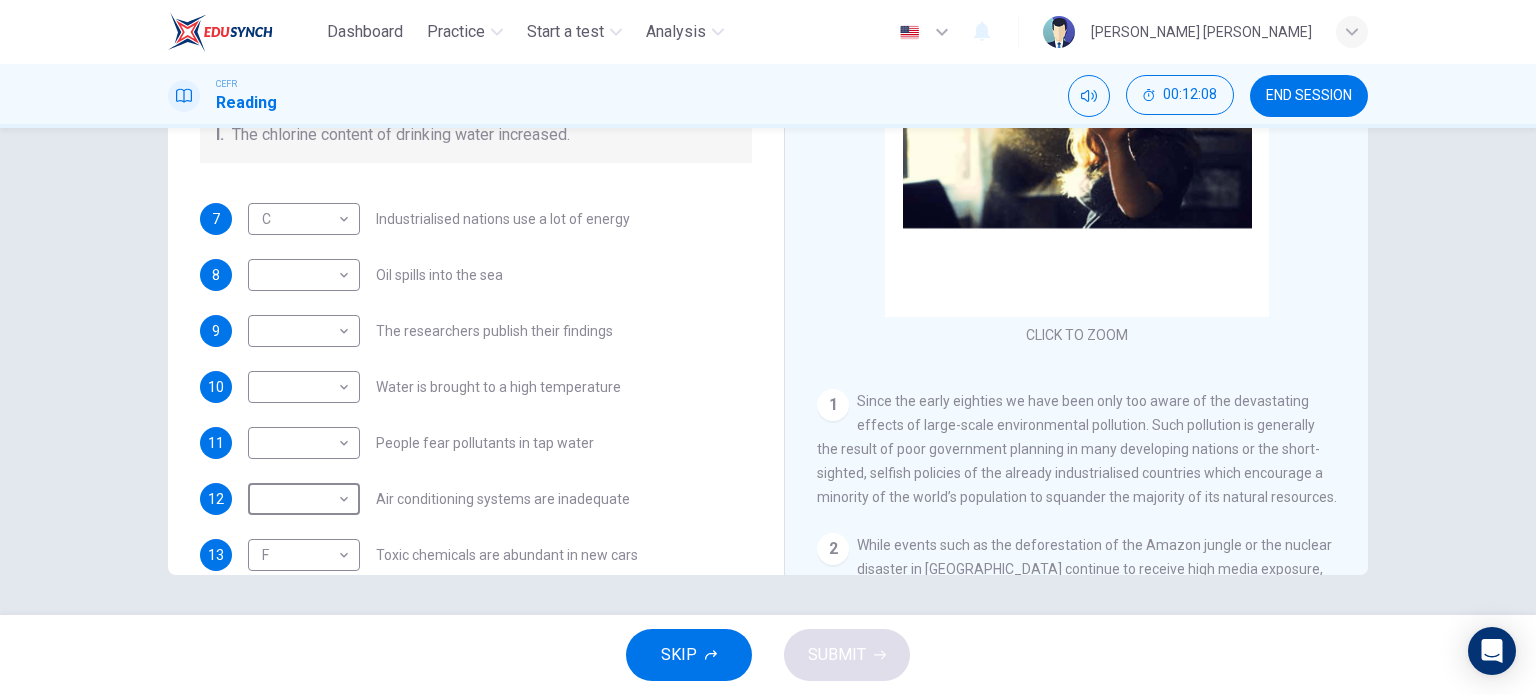 scroll, scrollTop: 424, scrollLeft: 0, axis: vertical 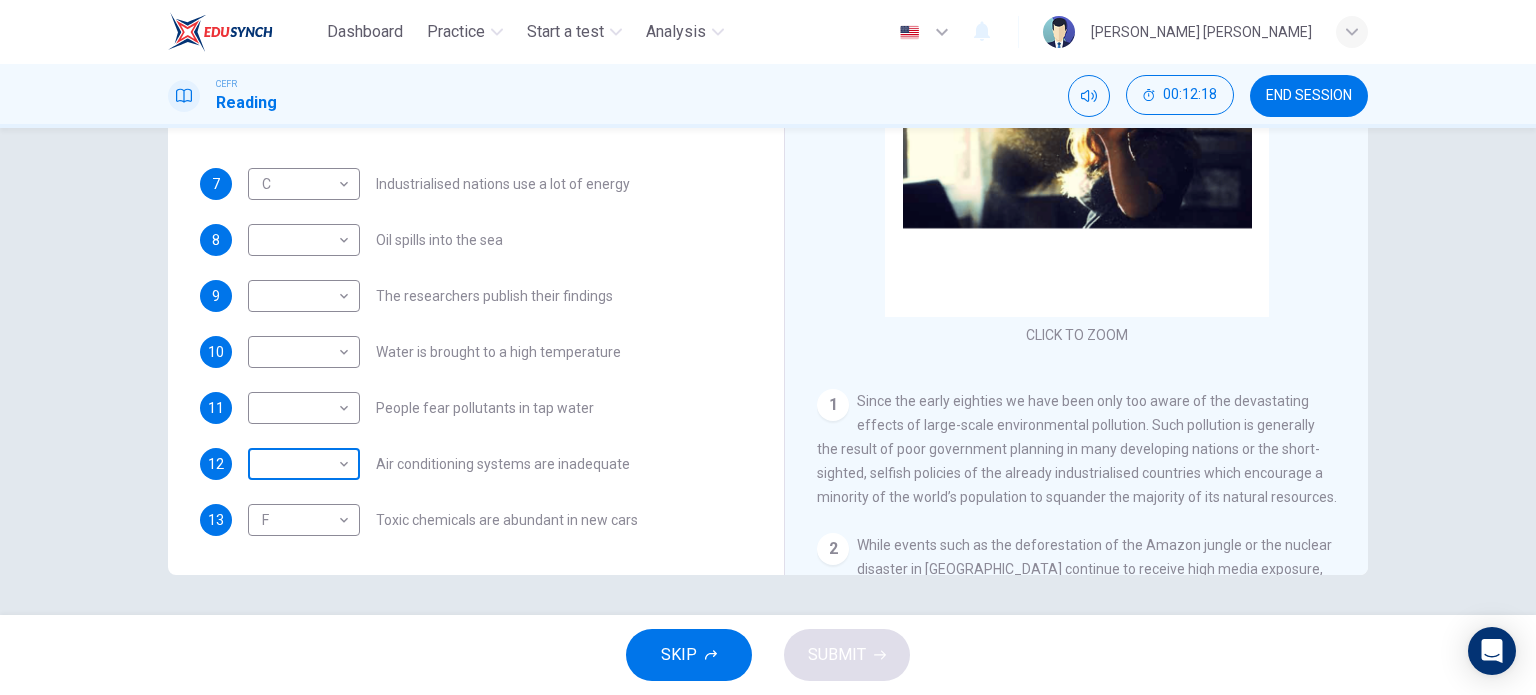 click on "Dashboard Practice Start a test Analysis English en ​ [PERSON_NAME] [PERSON_NAME] CEFR Reading 00:12:18 END SESSION Questions 7 - 13 The Reading Passage describes a number of cause and effect relationships.
Match each cause with its effect ( A-J ).
Write the appropriate letters ( A-J ) in the boxes below. Causes A. The focus of pollution moves to the home. B. The levels of [MEDICAL_DATA] rise. C. The world’s natural resources are unequally shared. D. Environmentalists look elsewhere for an explanation. E. Chemicals are effectively stripped from the water. F. A clean odour is produced. G. Sales of bottled water increase. H. The levels of carbon dioxide rise. I. The chlorine content of drinking water increased. 7 C C ​ Industrialised nations use a lot of energy 8 ​ ​ Oil spills into the sea 9 ​ ​ The researchers publish their findings 10 ​ ​ Water is brought to a high temperature 11 ​ ​ People fear pollutants in tap water 12 ​ ​ Air conditioning systems are inadequate F" at bounding box center [768, 347] 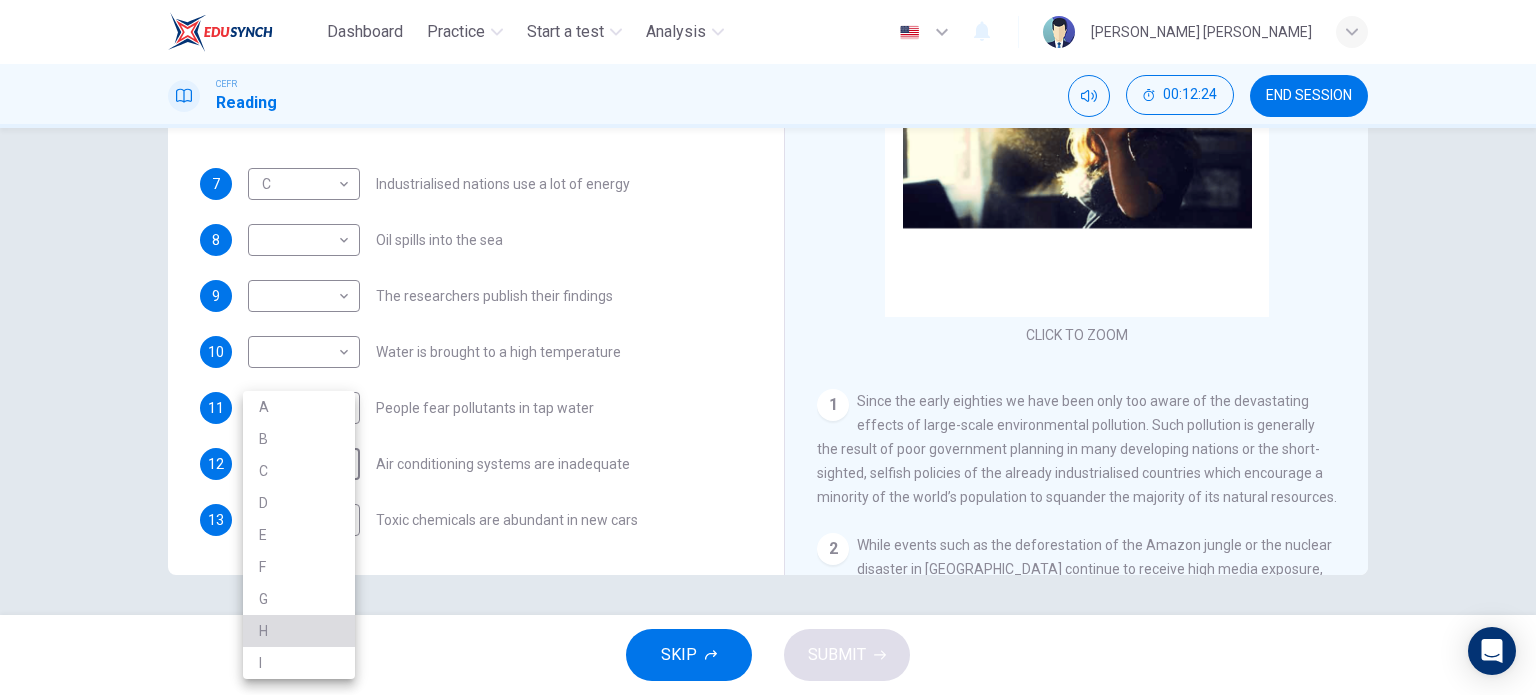 click on "H" at bounding box center (299, 631) 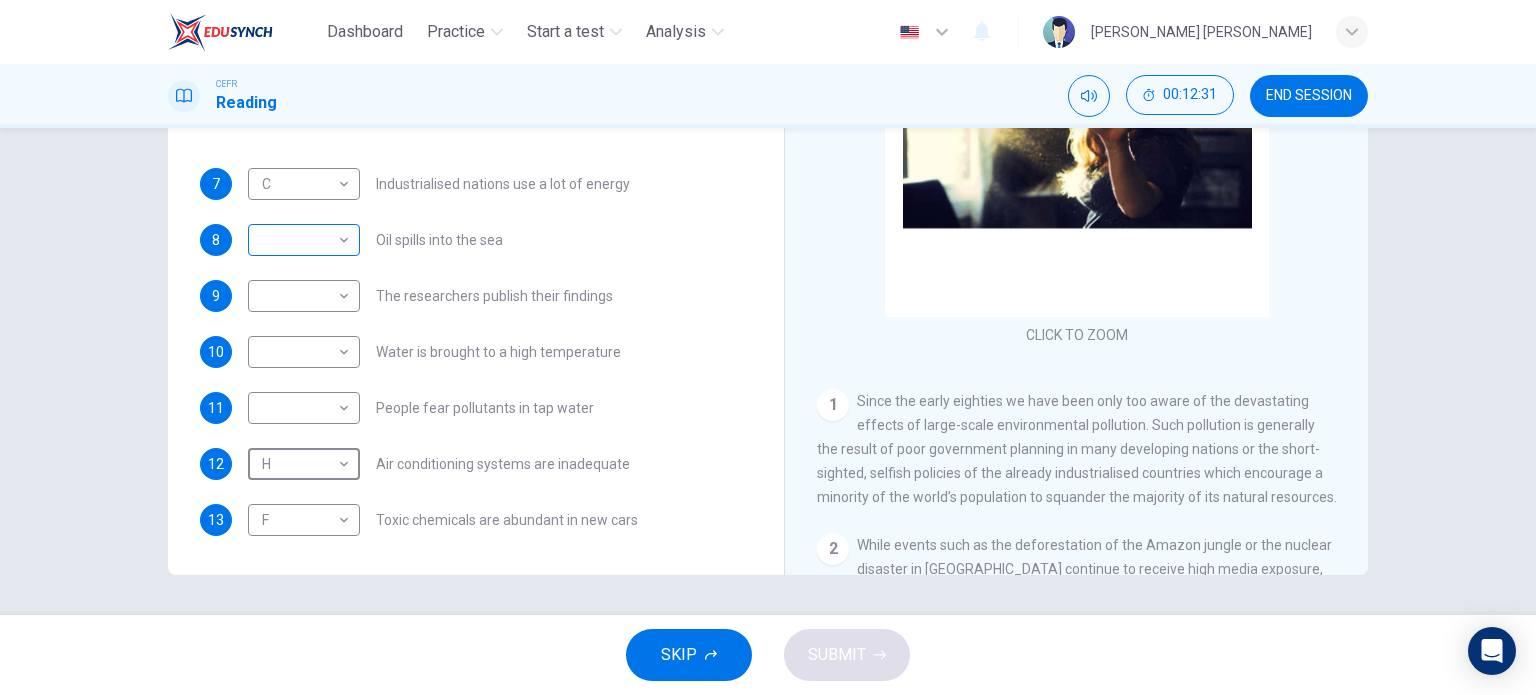 scroll, scrollTop: 424, scrollLeft: 0, axis: vertical 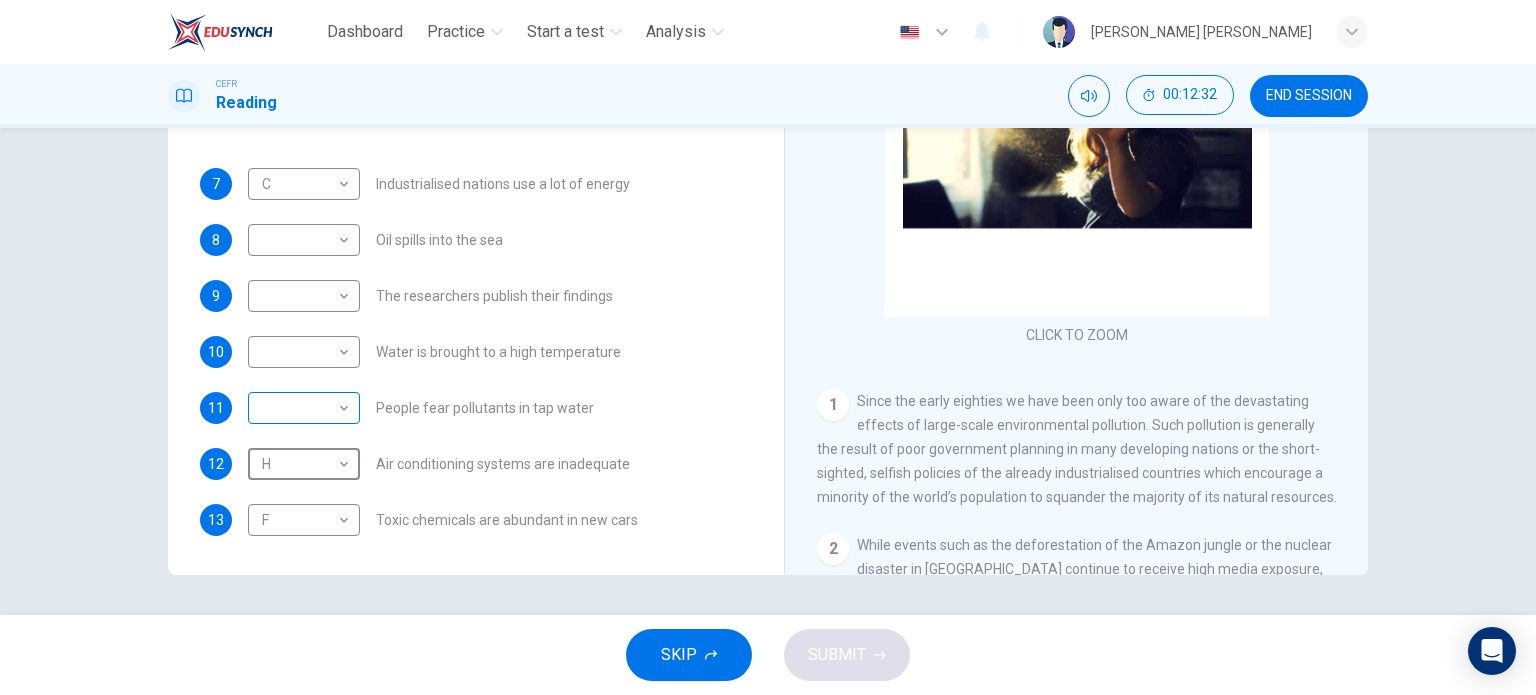 click on "Dashboard Practice Start a test Analysis English en ​ [PERSON_NAME] [PERSON_NAME] CEFR Reading 00:12:32 END SESSION Questions 7 - 13 The Reading Passage describes a number of cause and effect relationships.
Match each cause with its effect ( A-J ).
Write the appropriate letters ( A-J ) in the boxes below. Causes A. The focus of pollution moves to the home. B. The levels of [MEDICAL_DATA] rise. C. The world’s natural resources are unequally shared. D. Environmentalists look elsewhere for an explanation. E. Chemicals are effectively stripped from the water. F. A clean odour is produced. G. Sales of bottled water increase. H. The levels of carbon dioxide rise. I. The chlorine content of drinking water increased. 7 C C ​ Industrialised nations use a lot of energy 8 ​ ​ Oil spills into the sea 9 ​ ​ The researchers publish their findings 10 ​ ​ Water is brought to a high temperature 11 ​ ​ People fear pollutants in tap water 12 H H ​ Air conditioning systems are inadequate F" at bounding box center [768, 347] 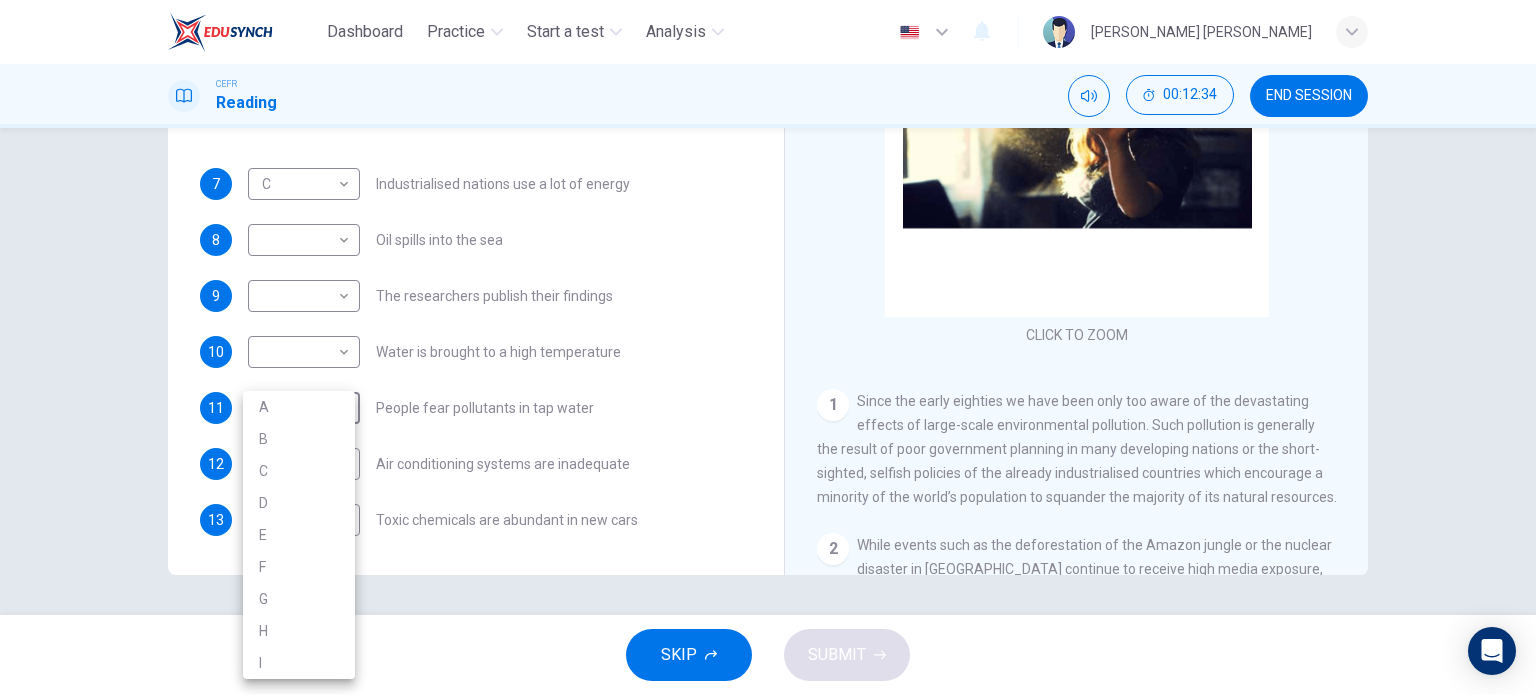 click on "G" at bounding box center (299, 599) 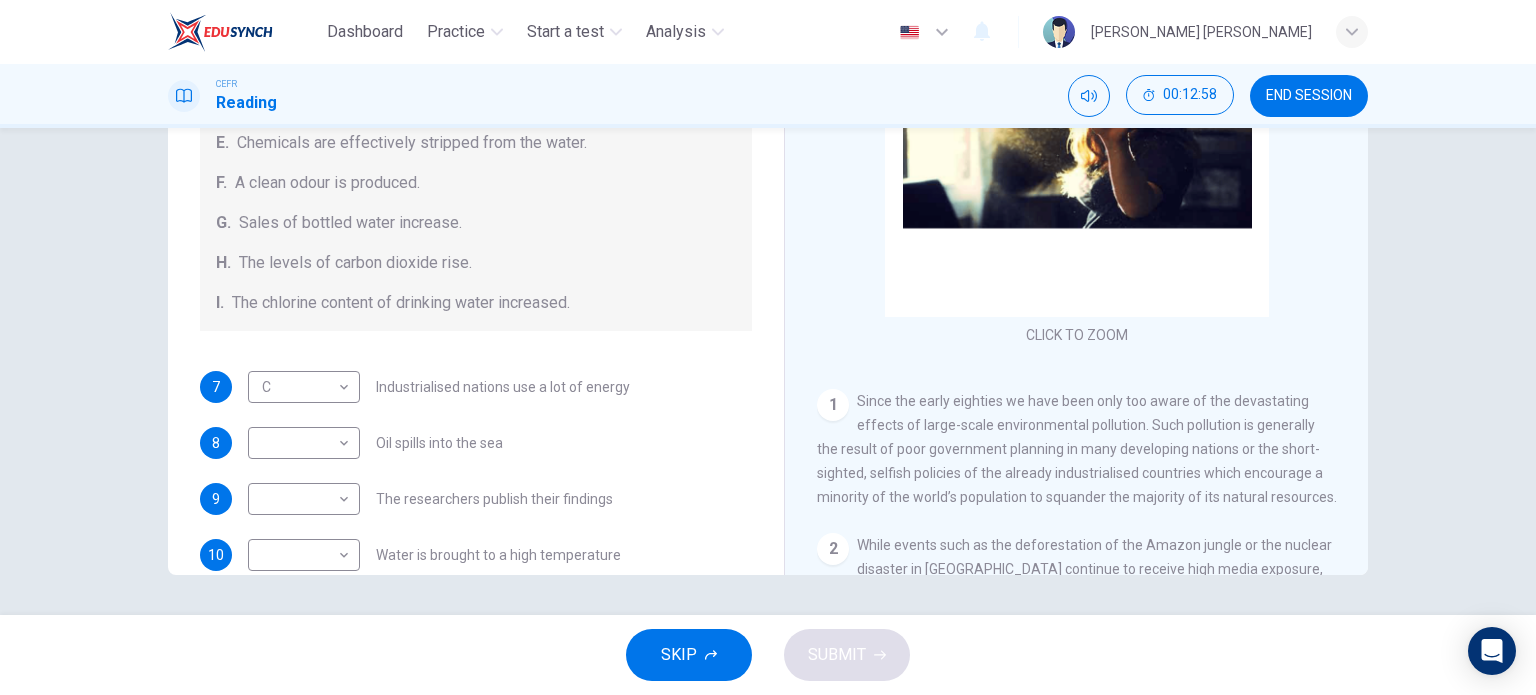scroll, scrollTop: 224, scrollLeft: 0, axis: vertical 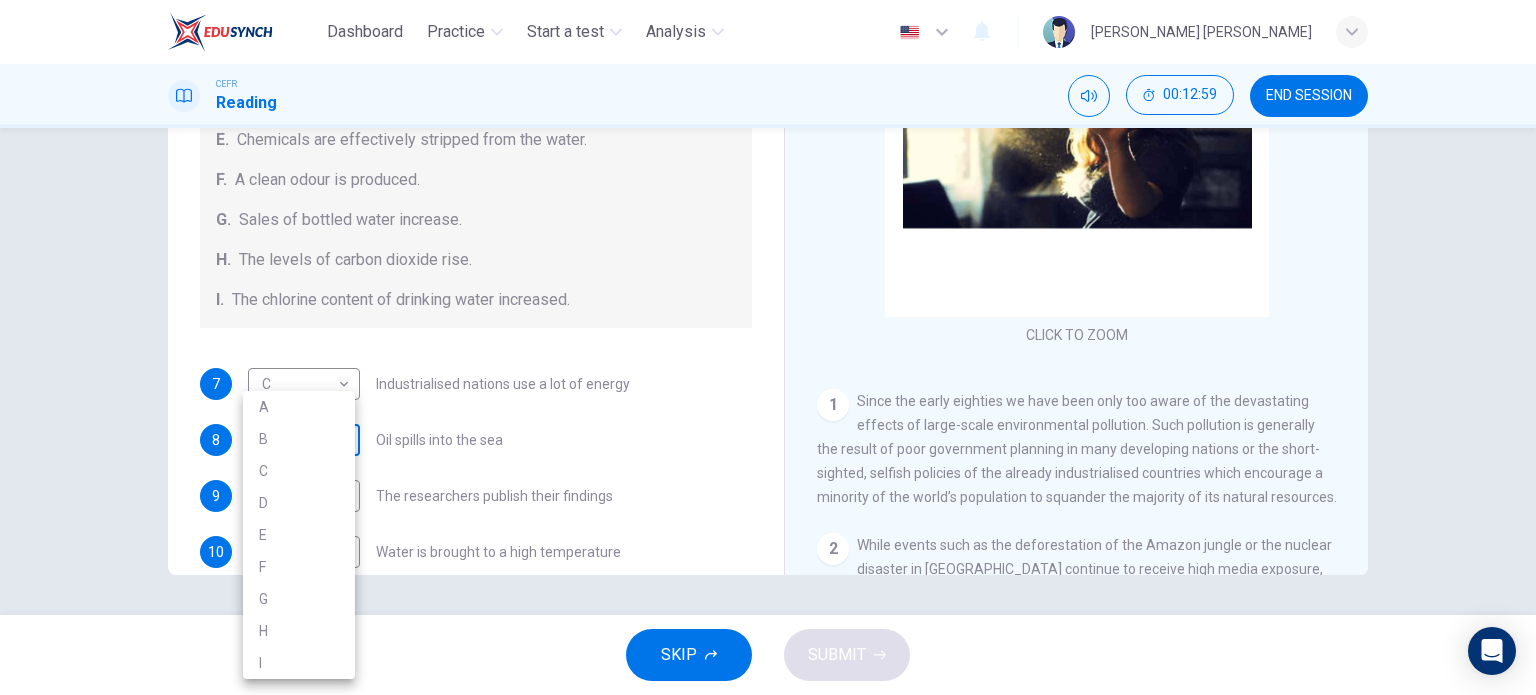 click on "Dashboard Practice Start a test Analysis English en ​ [PERSON_NAME] [PERSON_NAME] CEFR Reading 00:12:59 END SESSION Questions 7 - 13 The Reading Passage describes a number of cause and effect relationships.
Match each cause with its effect ( A-J ).
Write the appropriate letters ( A-J ) in the boxes below. Causes A. The focus of pollution moves to the home. B. The levels of [MEDICAL_DATA] rise. C. The world’s natural resources are unequally shared. D. Environmentalists look elsewhere for an explanation. E. Chemicals are effectively stripped from the water. F. A clean odour is produced. G. Sales of bottled water increase. H. The levels of carbon dioxide rise. I. The chlorine content of drinking water increased. 7 C C ​ Industrialised nations use a lot of energy 8 ​ ​ Oil spills into the sea 9 ​ ​ The researchers publish their findings 10 ​ ​ Water is brought to a high temperature 11 G G ​ People fear pollutants in tap water 12 H H ​ Air conditioning systems are inadequate F" at bounding box center (768, 347) 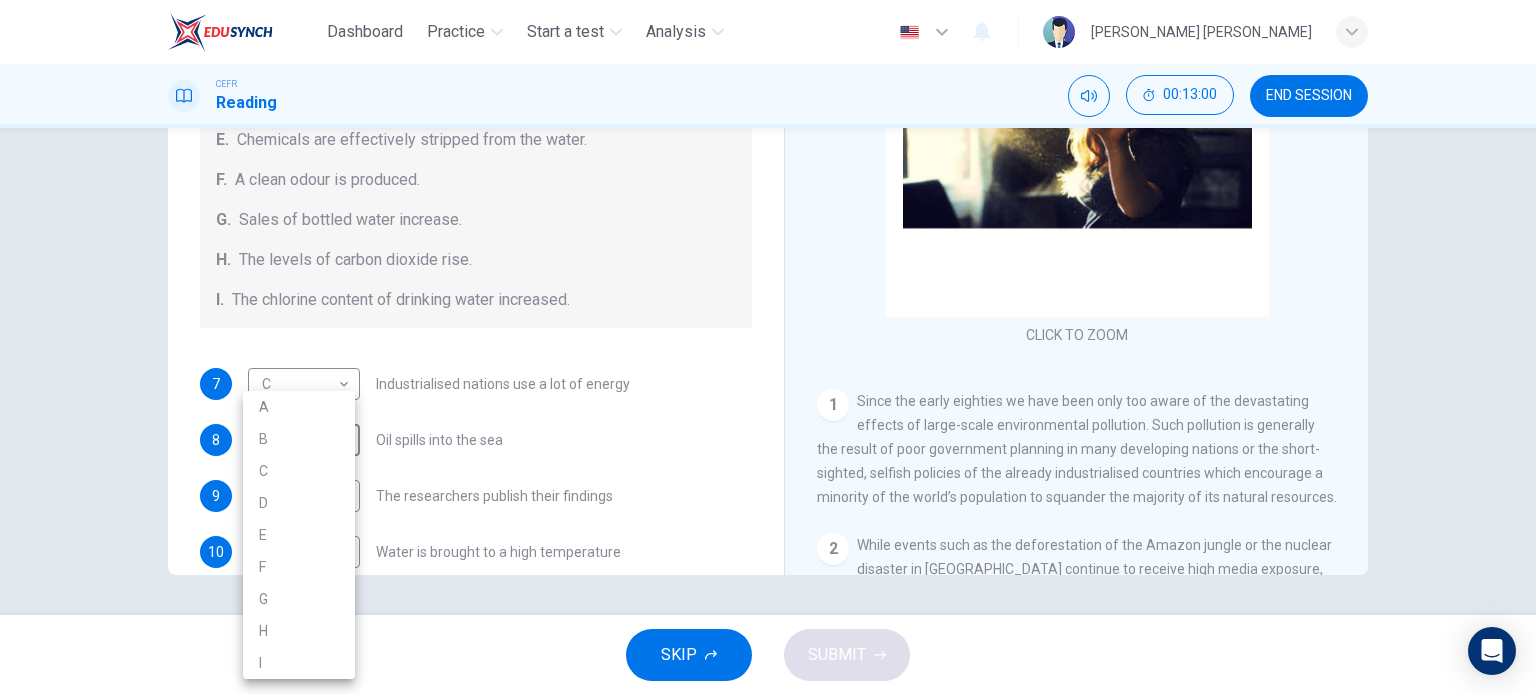 click on "D" at bounding box center [299, 503] 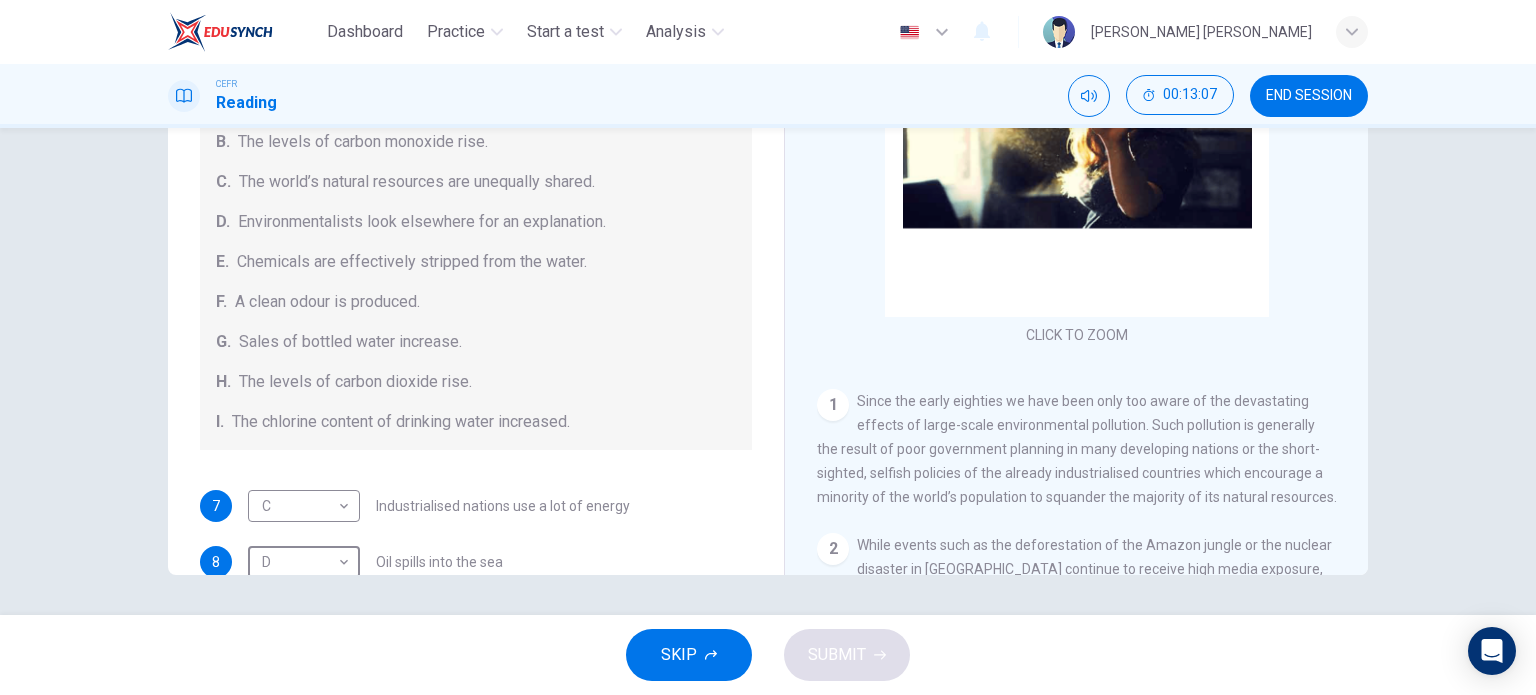 scroll, scrollTop: 200, scrollLeft: 0, axis: vertical 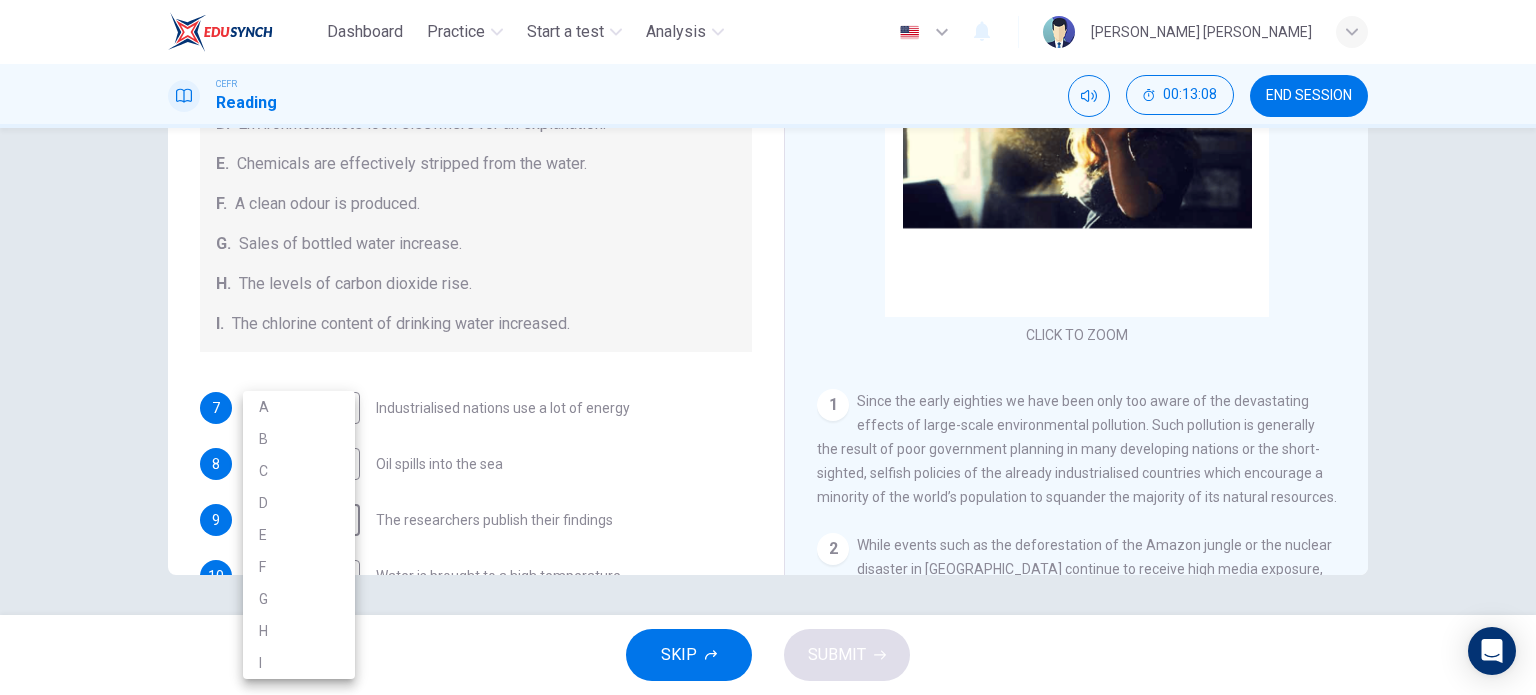 click on "Dashboard Practice Start a test Analysis English en ​ [PERSON_NAME] [PERSON_NAME] CEFR Reading 00:13:08 END SESSION Questions 7 - 13 The Reading Passage describes a number of cause and effect relationships.
Match each cause with its effect ( A-J ).
Write the appropriate letters ( A-J ) in the boxes below. Causes A. The focus of pollution moves to the home. B. The levels of [MEDICAL_DATA] rise. C. The world’s natural resources are unequally shared. D. Environmentalists look elsewhere for an explanation. E. Chemicals are effectively stripped from the water. F. A clean odour is produced. G. Sales of bottled water increase. H. The levels of carbon dioxide rise. I. The chlorine content of drinking water increased. 7 C C ​ Industrialised nations use a lot of energy 8 D D ​ Oil spills into the sea 9 ​ ​ The researchers publish their findings 10 ​ ​ Water is brought to a high temperature 11 G G ​ People fear pollutants in tap water 12 H H ​ Air conditioning systems are inadequate F" at bounding box center [768, 347] 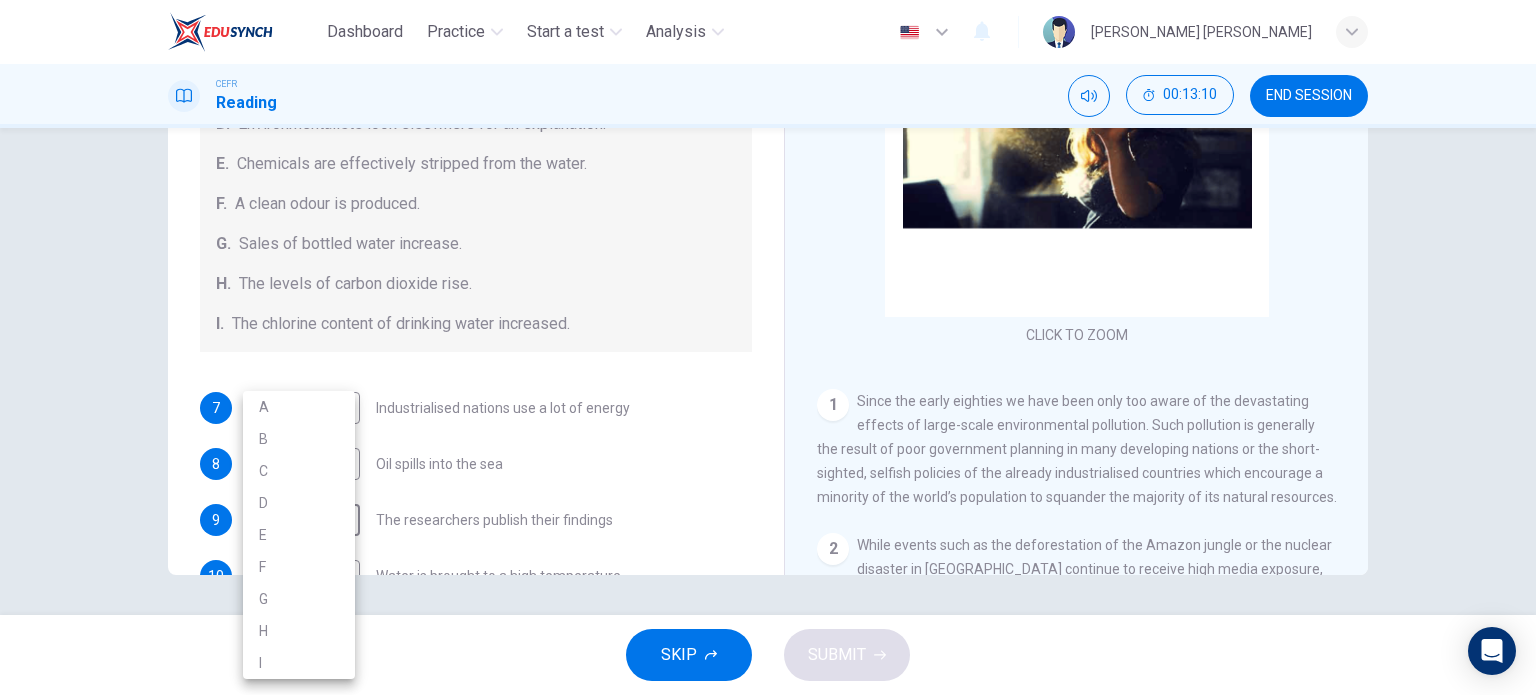 click on "A" at bounding box center (299, 407) 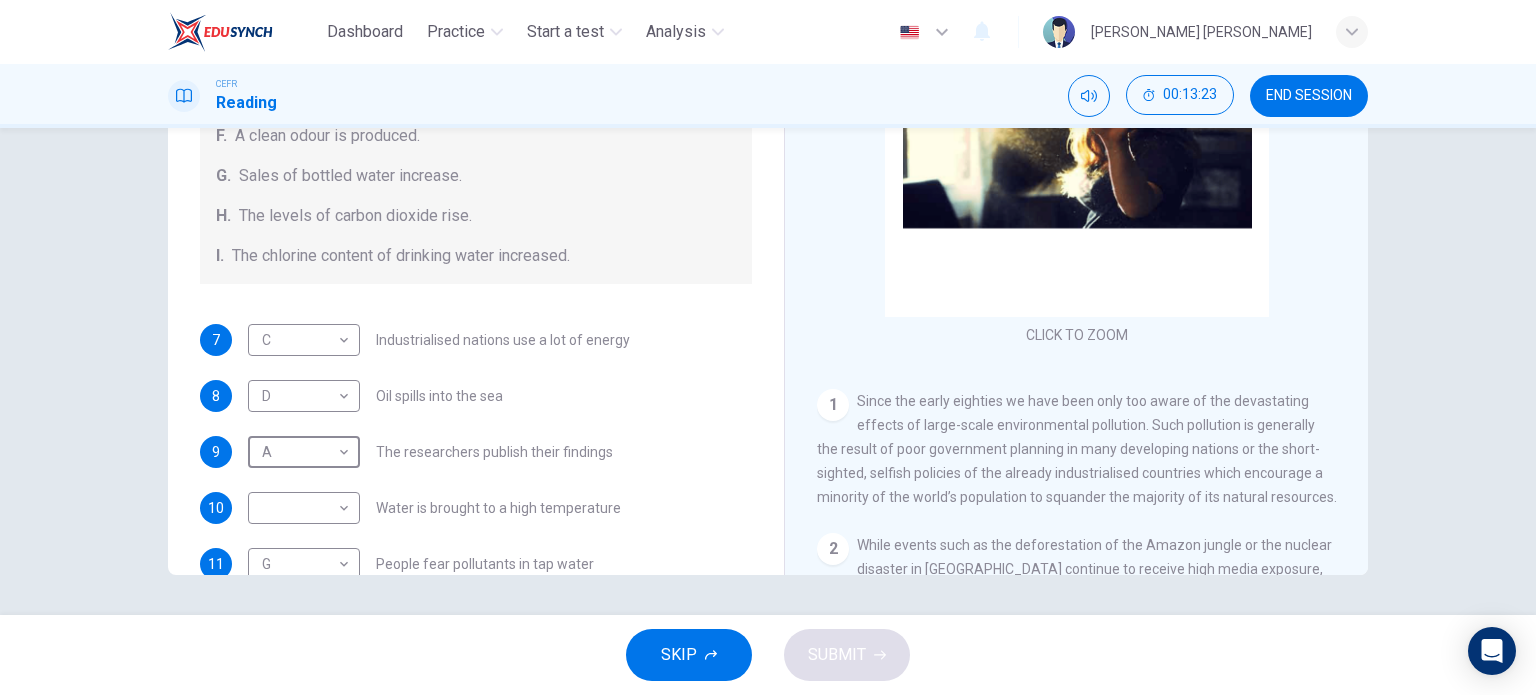 scroll, scrollTop: 300, scrollLeft: 0, axis: vertical 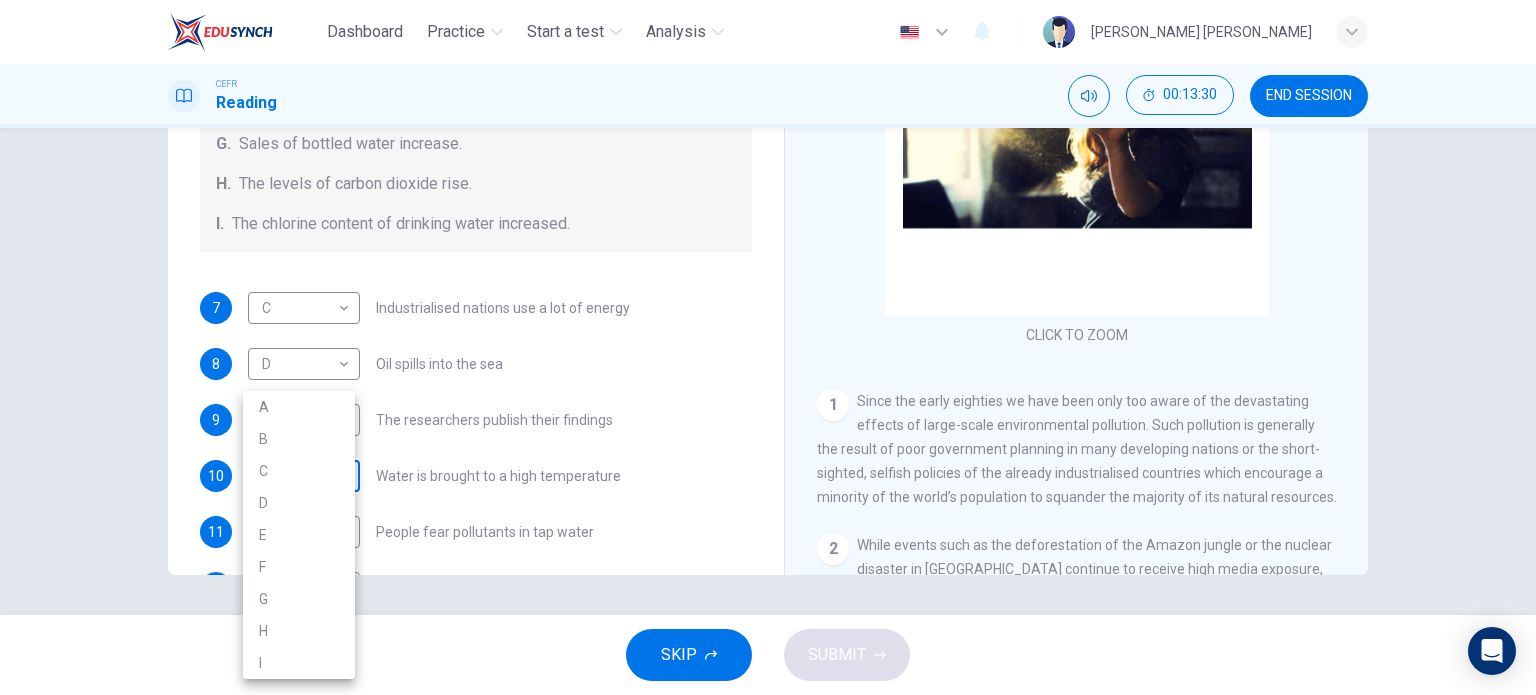 click on "Dashboard Practice Start a test Analysis English en ​ [PERSON_NAME] [PERSON_NAME] CEFR Reading 00:13:30 END SESSION Questions 7 - 13 The Reading Passage describes a number of cause and effect relationships.
Match each cause with its effect ( A-J ).
Write the appropriate letters ( A-J ) in the boxes below. Causes A. The focus of pollution moves to the home. B. The levels of [MEDICAL_DATA] rise. C. The world’s natural resources are unequally shared. D. Environmentalists look elsewhere for an explanation. E. Chemicals are effectively stripped from the water. F. A clean odour is produced. G. Sales of bottled water increase. H. The levels of carbon dioxide rise. I. The chlorine content of drinking water increased. 7 C C ​ Industrialised nations use a lot of energy 8 D D ​ Oil spills into the sea 9 A A ​ The researchers publish their findings 10 ​ ​ Water is brought to a high temperature 11 G G ​ People fear pollutants in tap water 12 H H ​ Air conditioning systems are inadequate F" at bounding box center [768, 347] 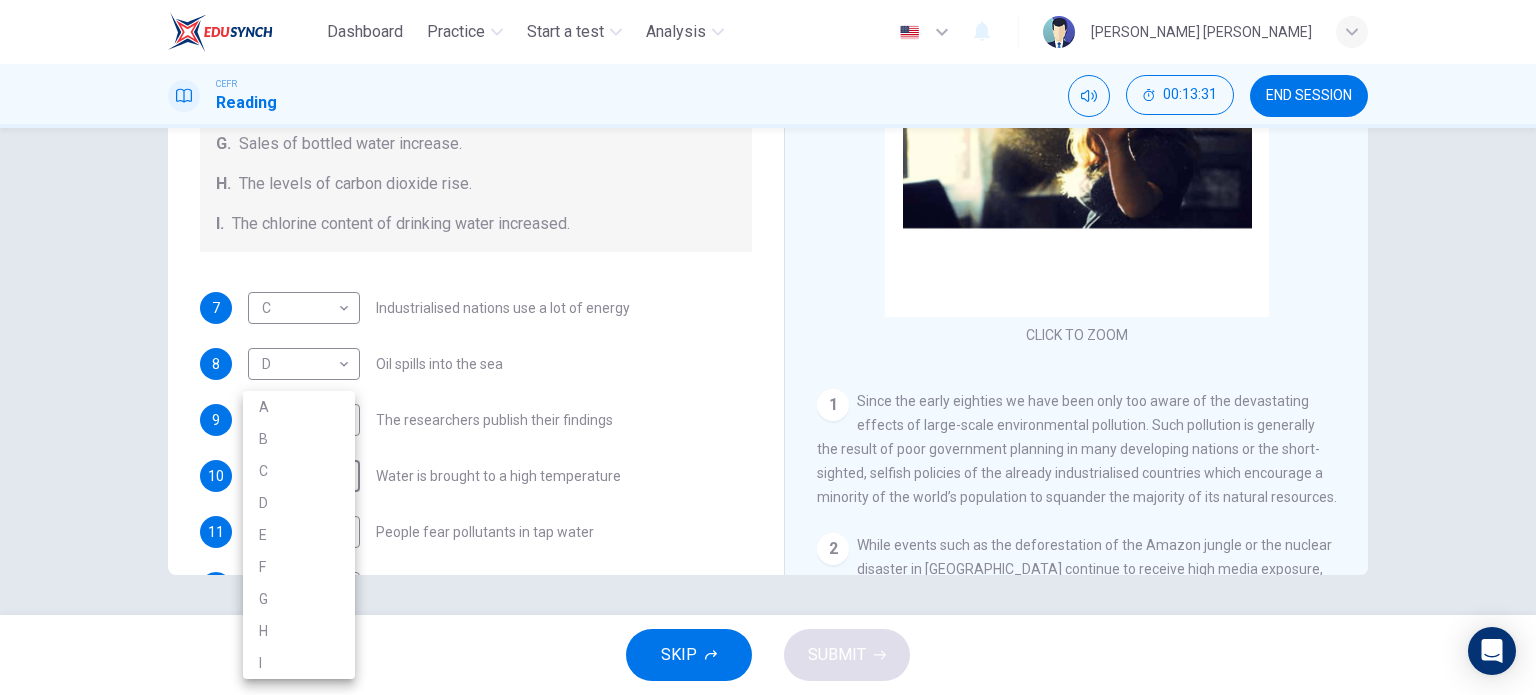 click at bounding box center [768, 347] 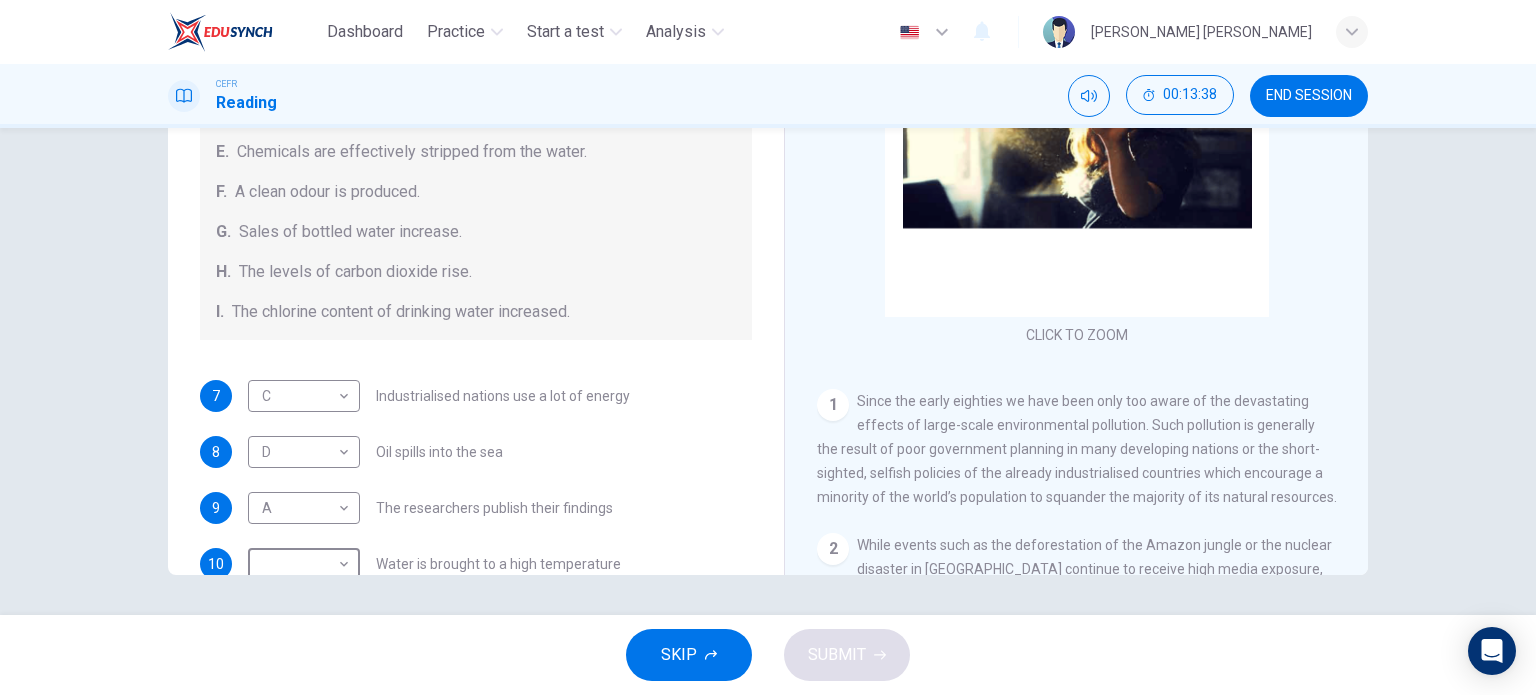 scroll, scrollTop: 300, scrollLeft: 0, axis: vertical 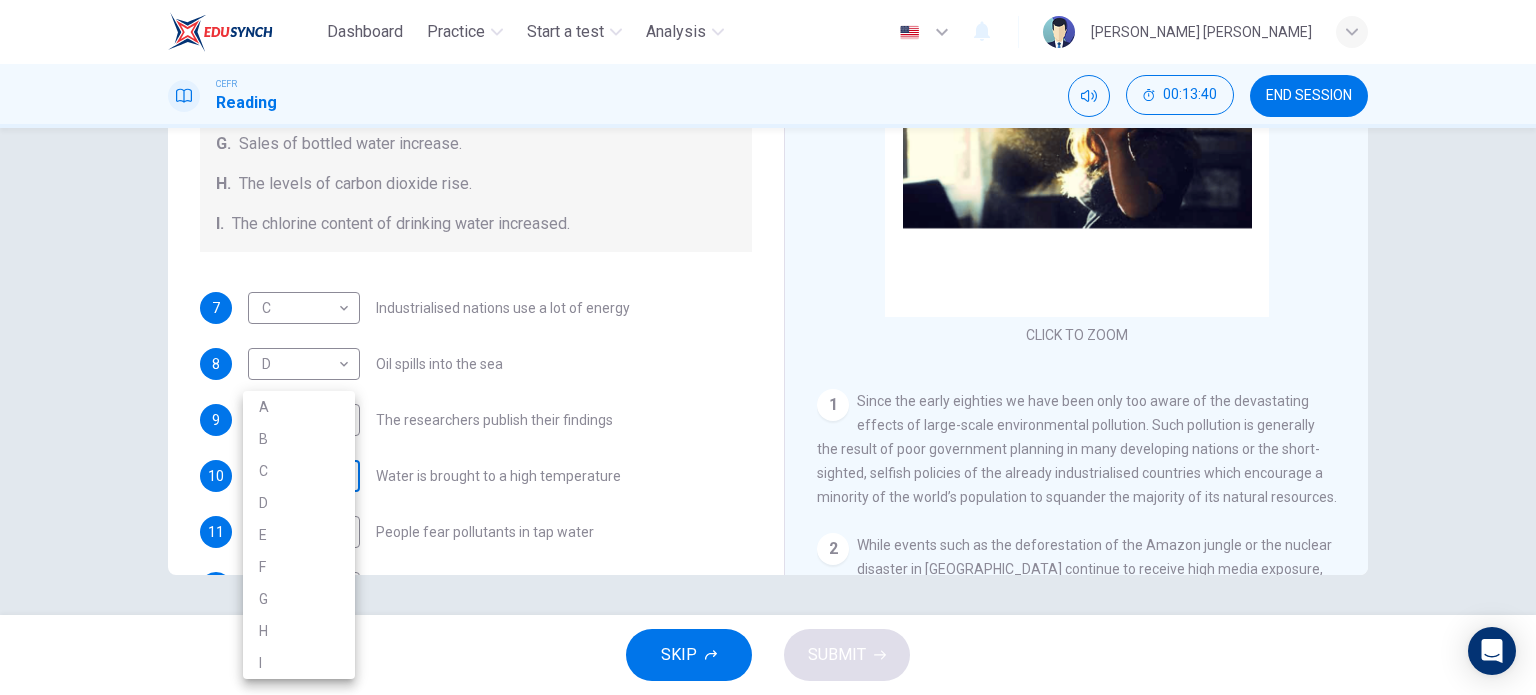 click on "Dashboard Practice Start a test Analysis English en ​ [PERSON_NAME] [PERSON_NAME] CEFR Reading 00:13:40 END SESSION Questions 7 - 13 The Reading Passage describes a number of cause and effect relationships.
Match each cause with its effect ( A-J ).
Write the appropriate letters ( A-J ) in the boxes below. Causes A. The focus of pollution moves to the home. B. The levels of [MEDICAL_DATA] rise. C. The world’s natural resources are unequally shared. D. Environmentalists look elsewhere for an explanation. E. Chemicals are effectively stripped from the water. F. A clean odour is produced. G. Sales of bottled water increase. H. The levels of carbon dioxide rise. I. The chlorine content of drinking water increased. 7 C C ​ Industrialised nations use a lot of energy 8 D D ​ Oil spills into the sea 9 A A ​ The researchers publish their findings 10 ​ ​ Water is brought to a high temperature 11 G G ​ People fear pollutants in tap water 12 H H ​ Air conditioning systems are inadequate F" at bounding box center [768, 347] 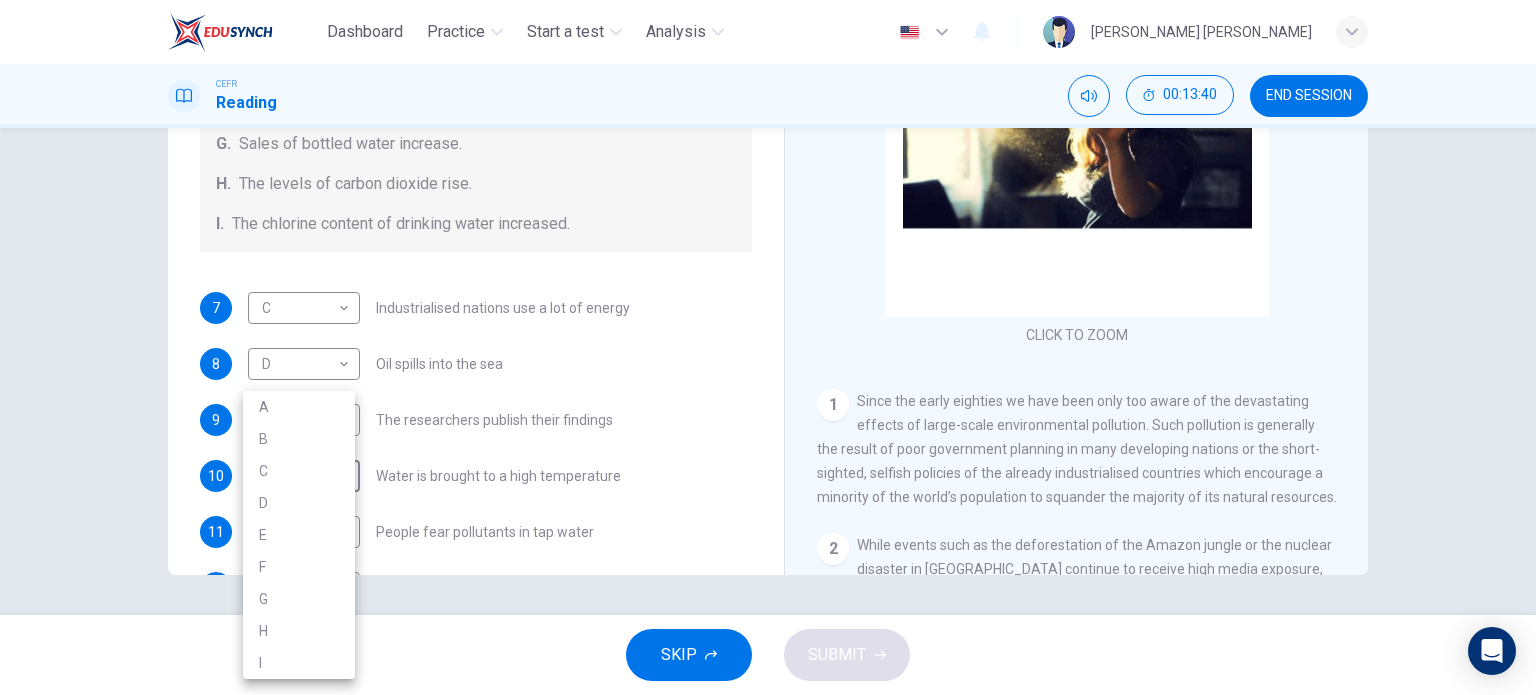 click on "E" at bounding box center (299, 535) 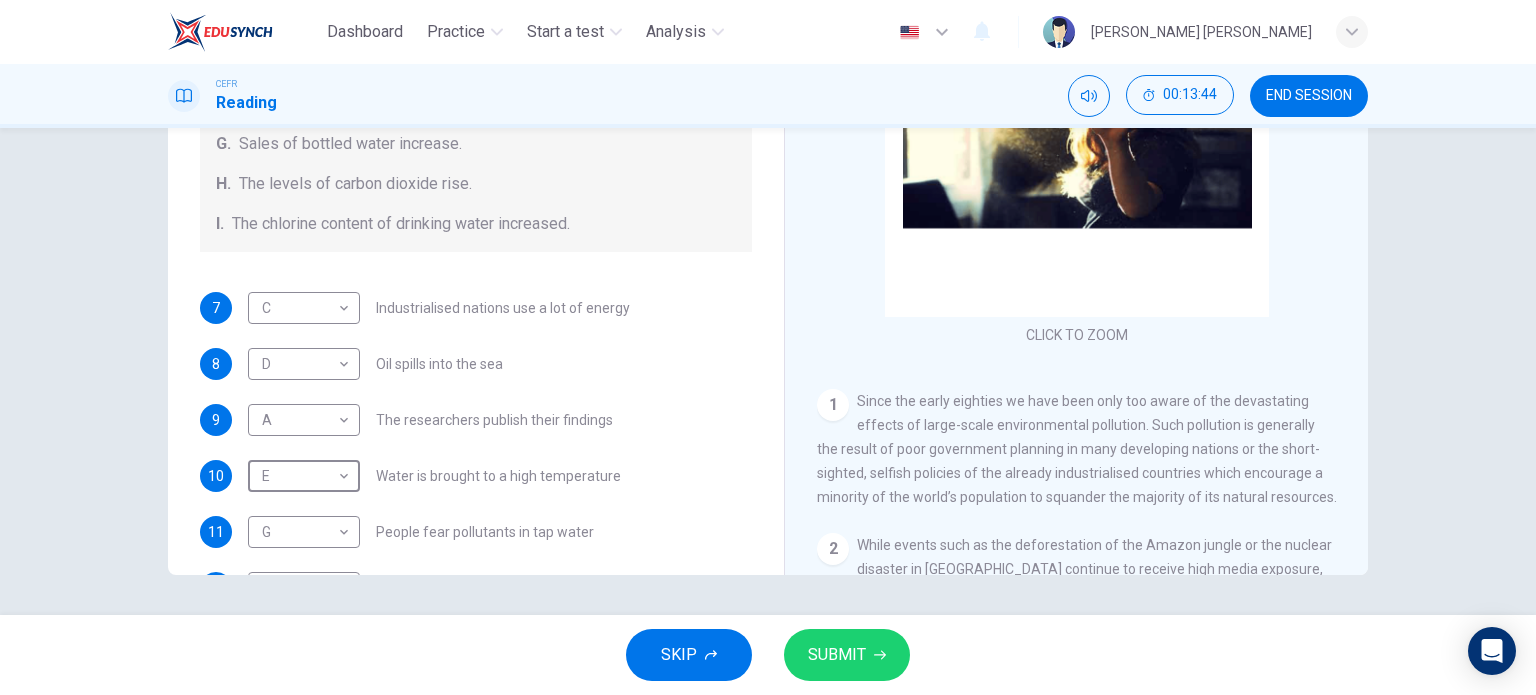 click on "SUBMIT" at bounding box center [847, 655] 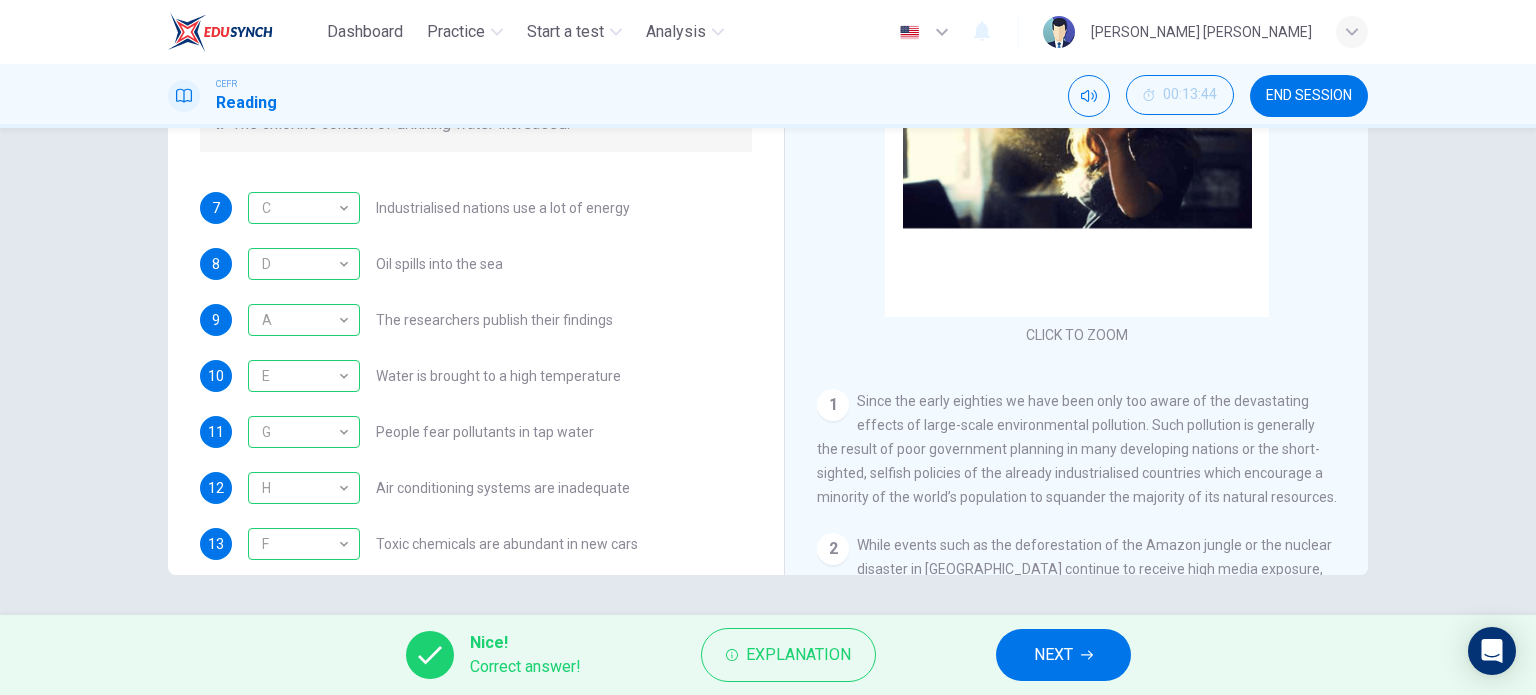 scroll, scrollTop: 424, scrollLeft: 0, axis: vertical 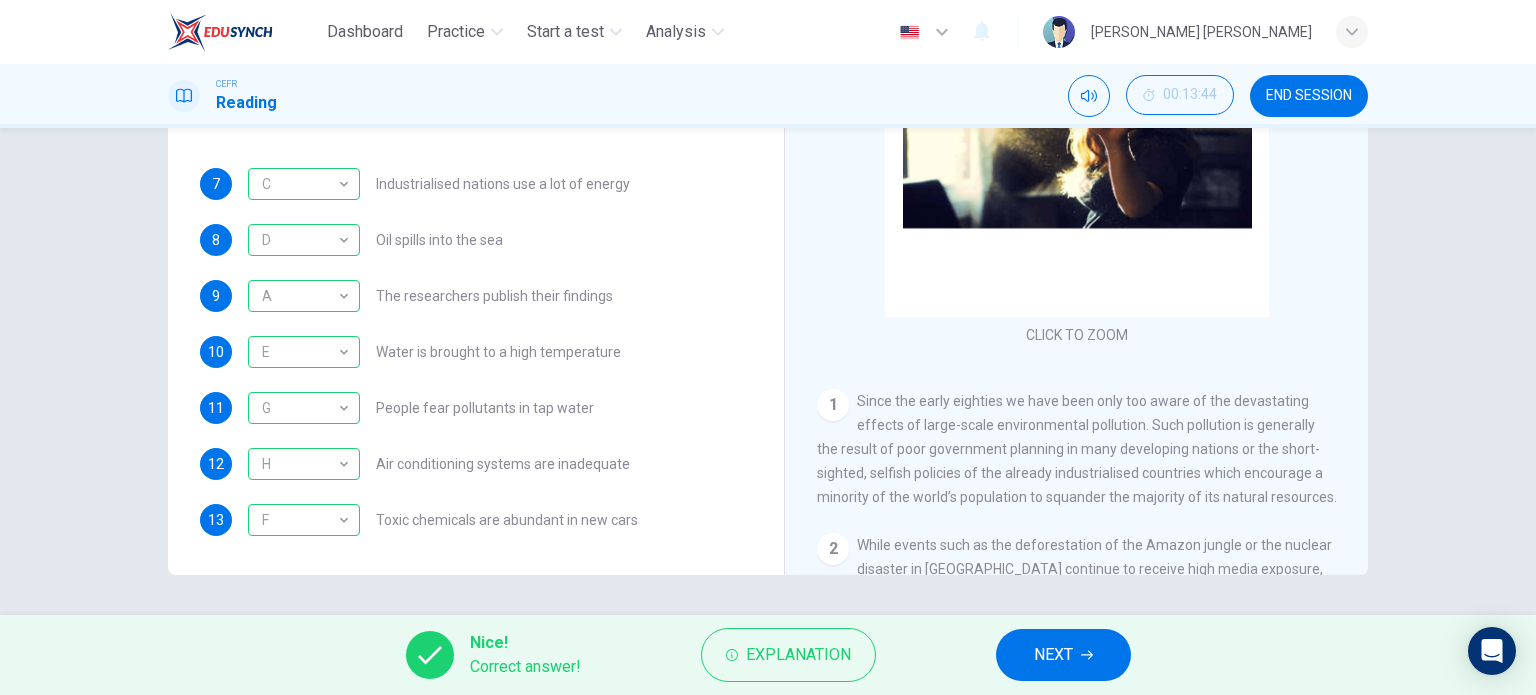 click on "NEXT" at bounding box center [1053, 655] 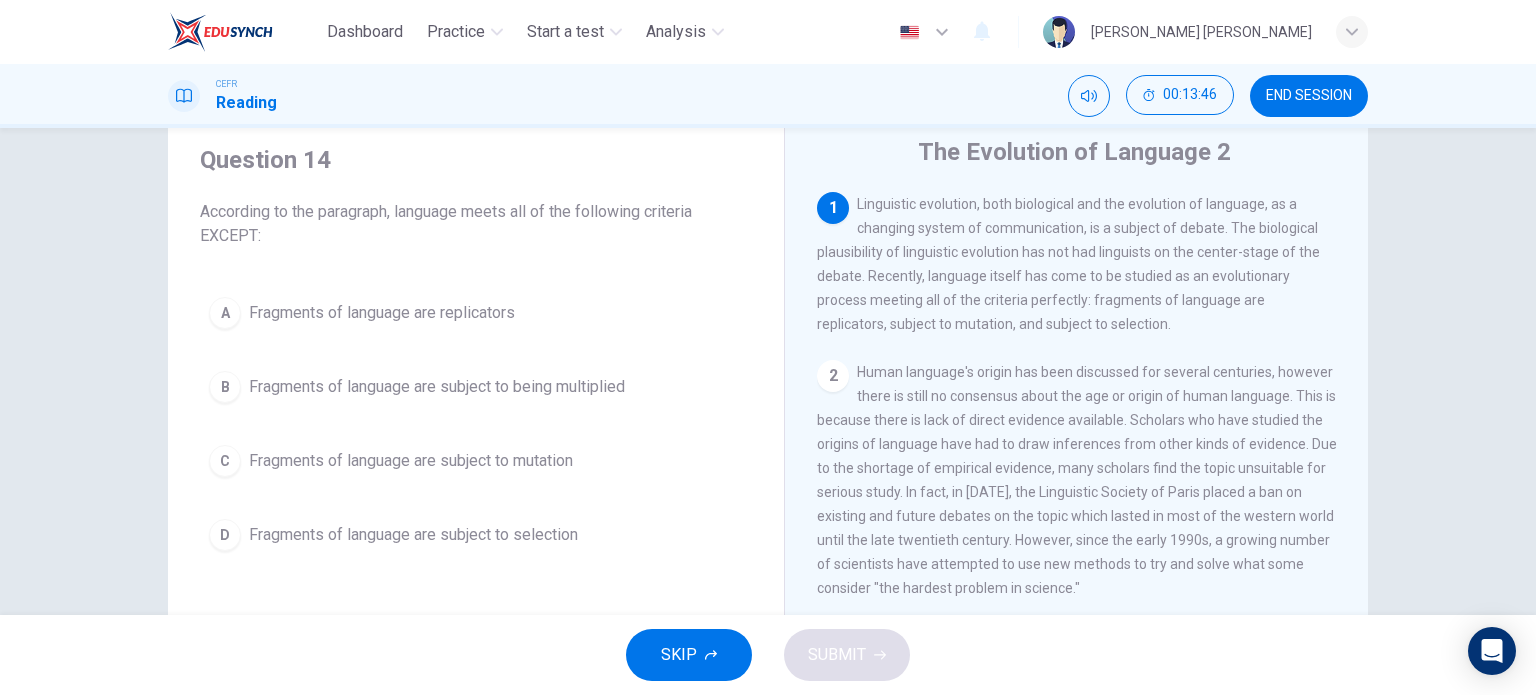 scroll, scrollTop: 100, scrollLeft: 0, axis: vertical 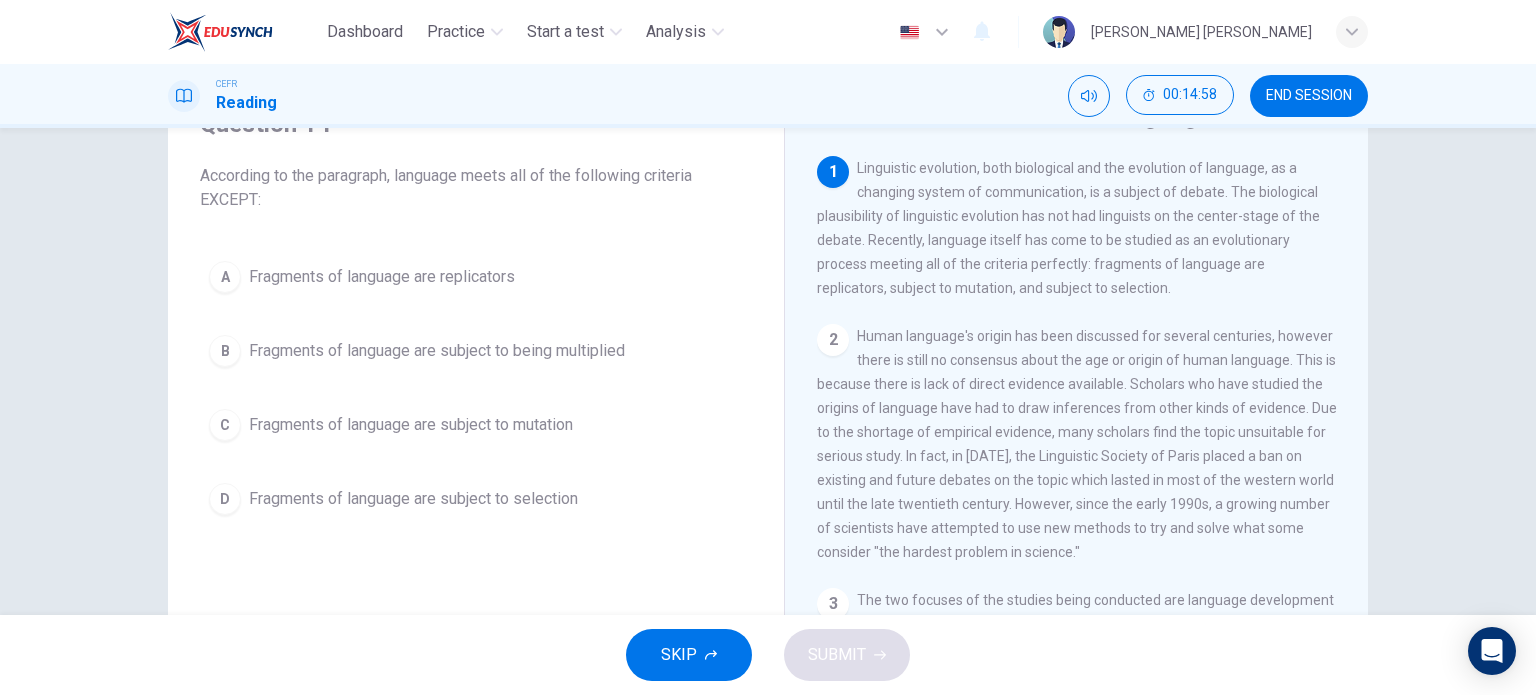 click on "Fragments of language are subject to being multiplied" at bounding box center (437, 351) 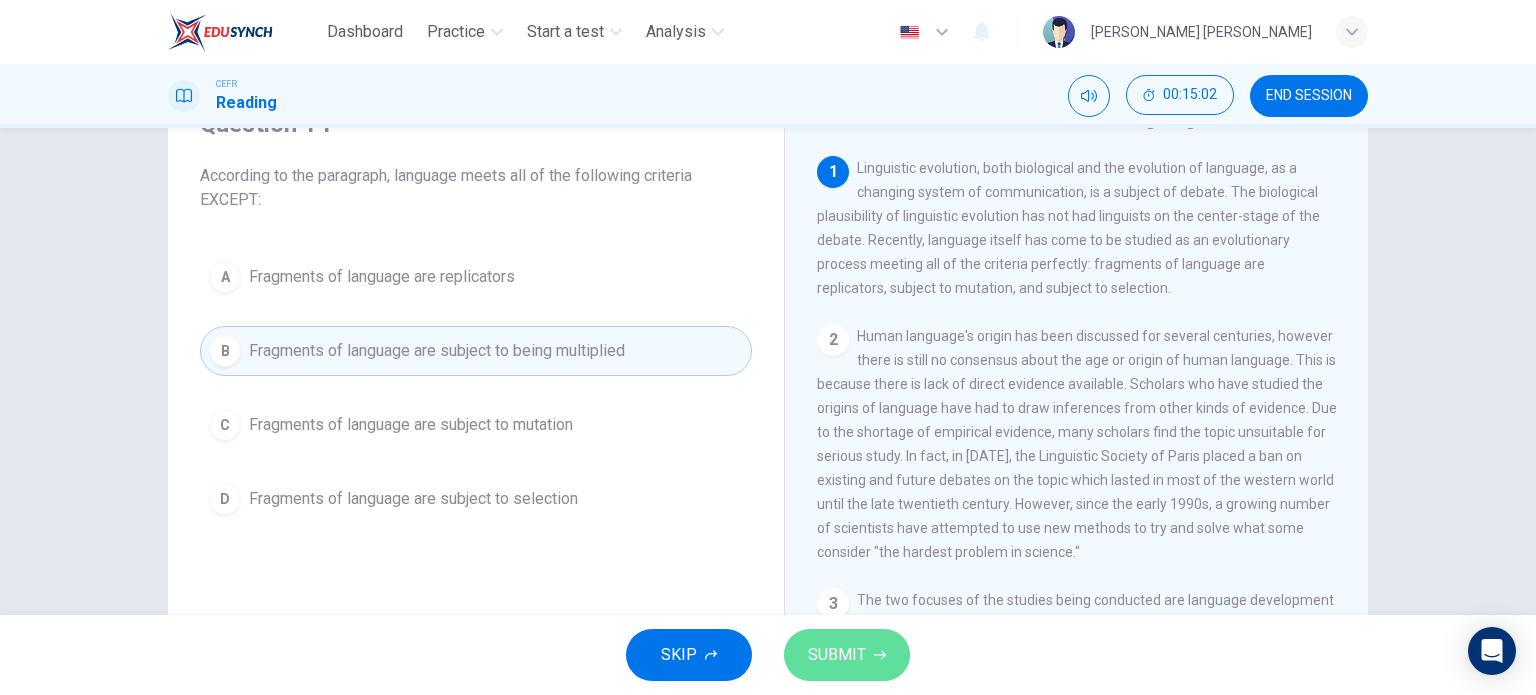 click on "SUBMIT" at bounding box center (837, 655) 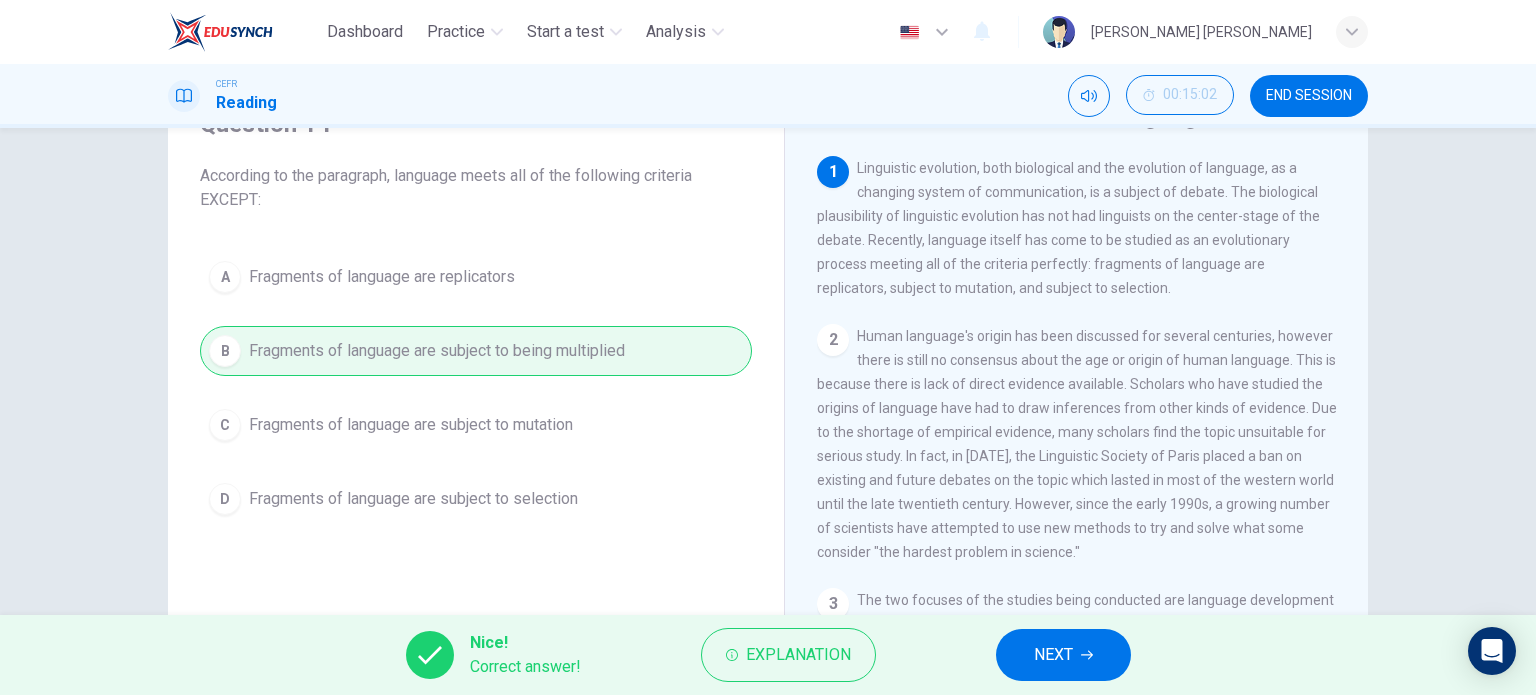 click on "NEXT" at bounding box center (1063, 655) 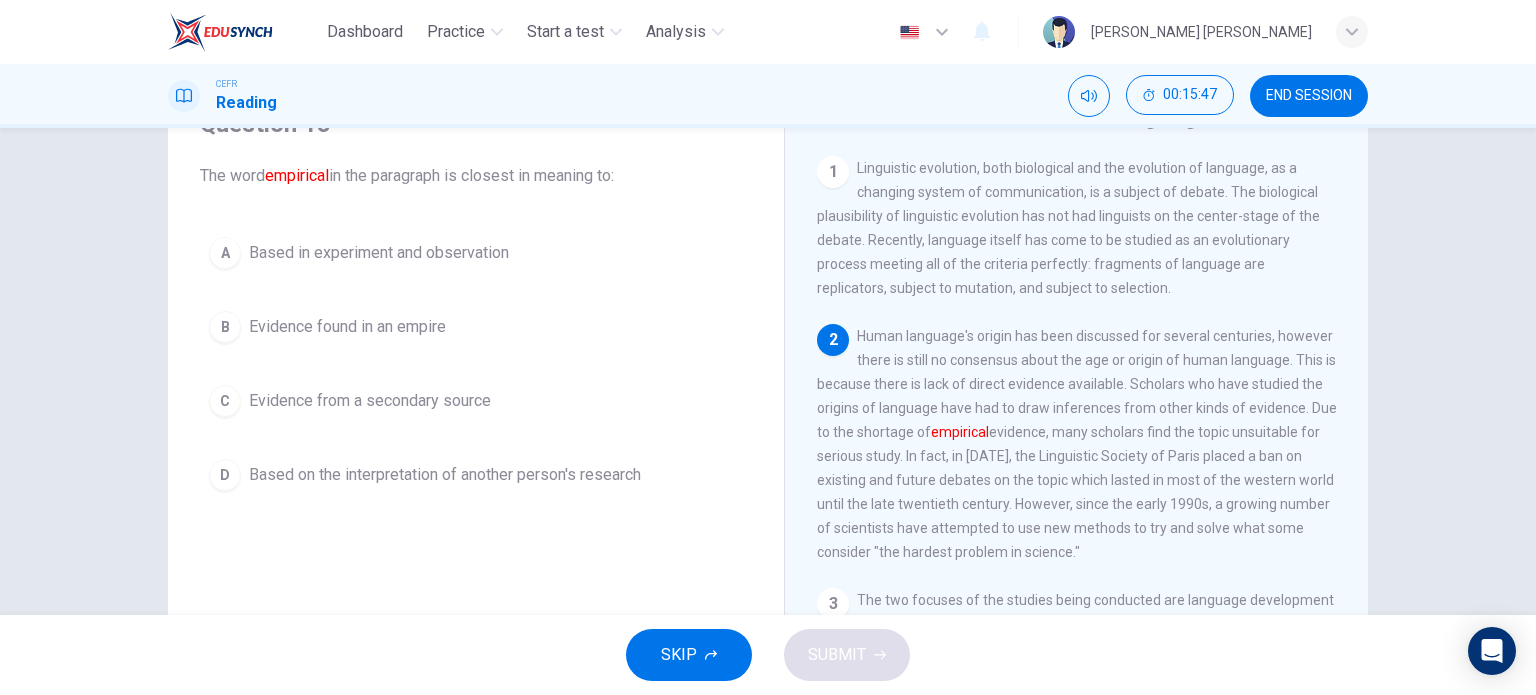 click on "Based in experiment and observation" at bounding box center [379, 253] 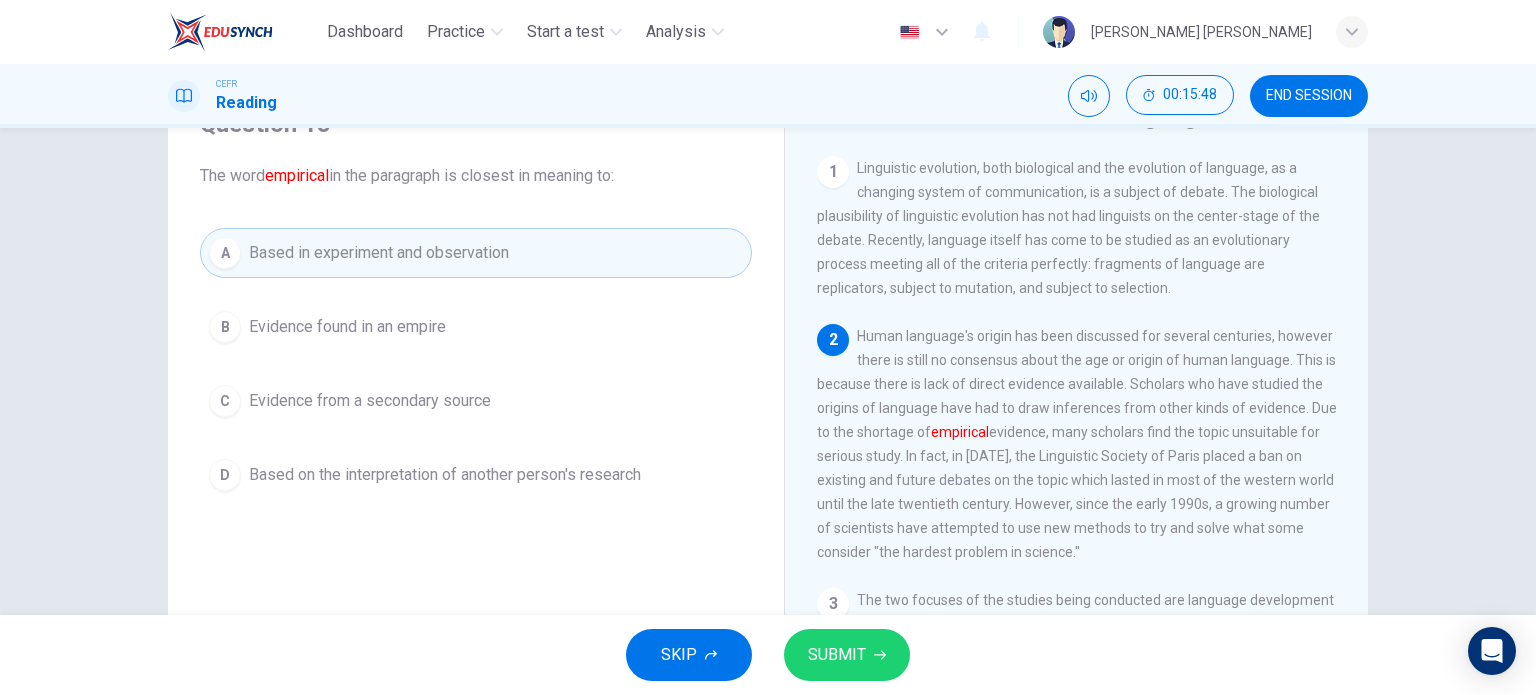 click on "SUBMIT" at bounding box center (847, 655) 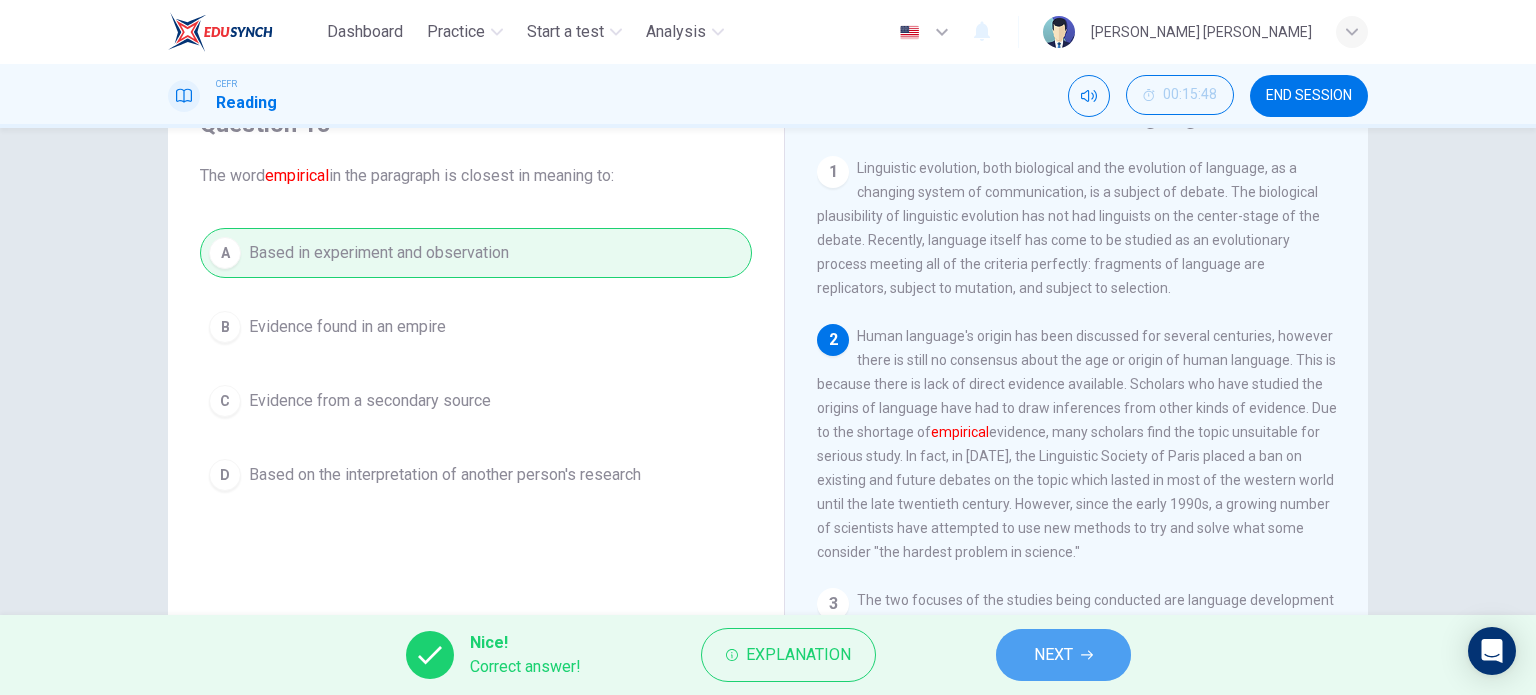 click on "NEXT" at bounding box center [1053, 655] 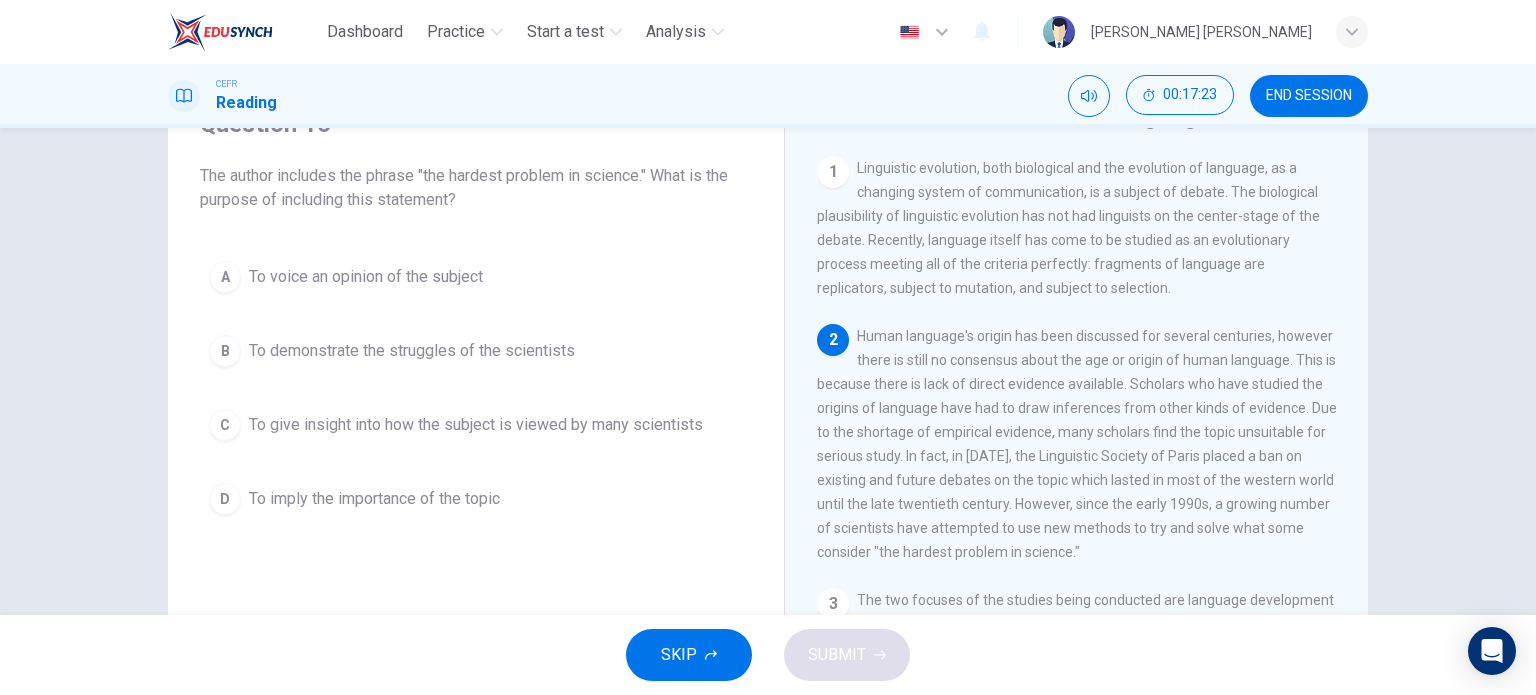 click on "B To demonstrate the struggles of the scientists" at bounding box center [476, 351] 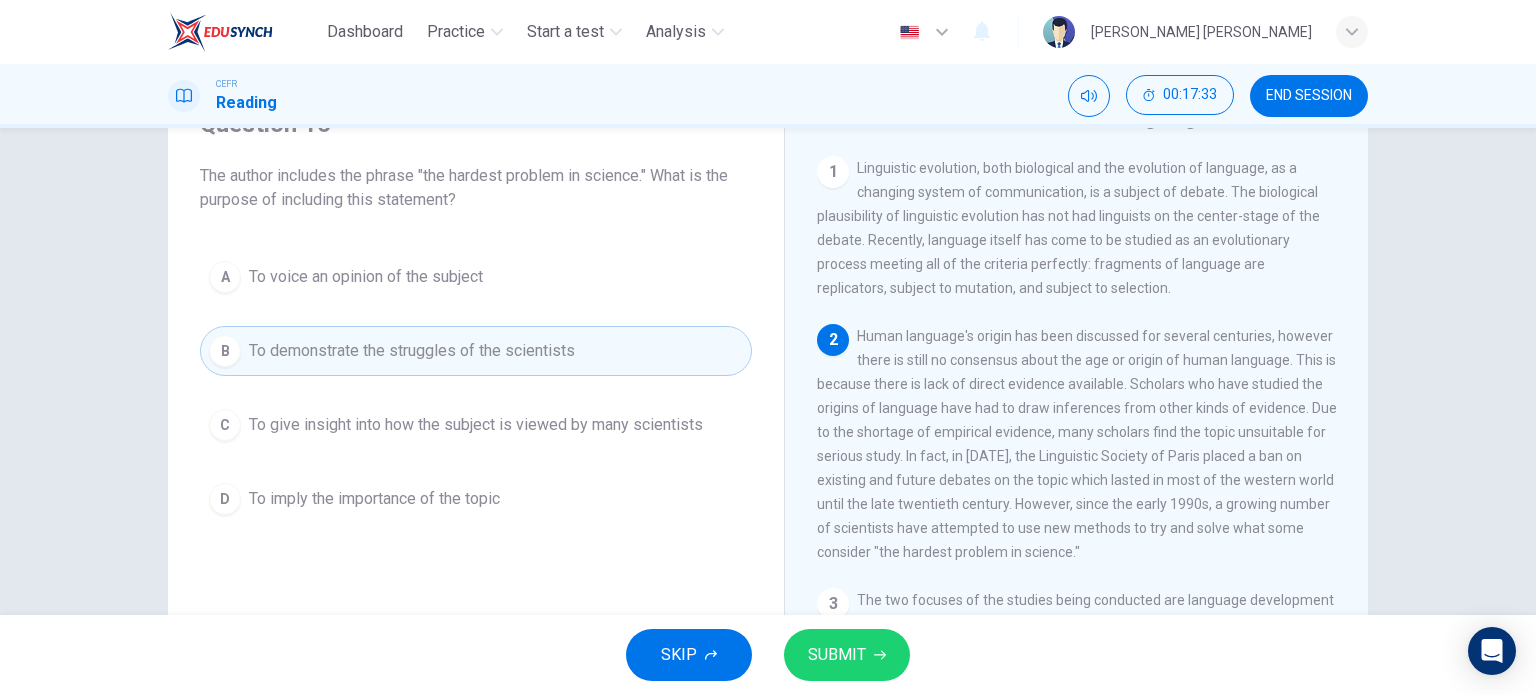 click on "SUBMIT" at bounding box center (837, 655) 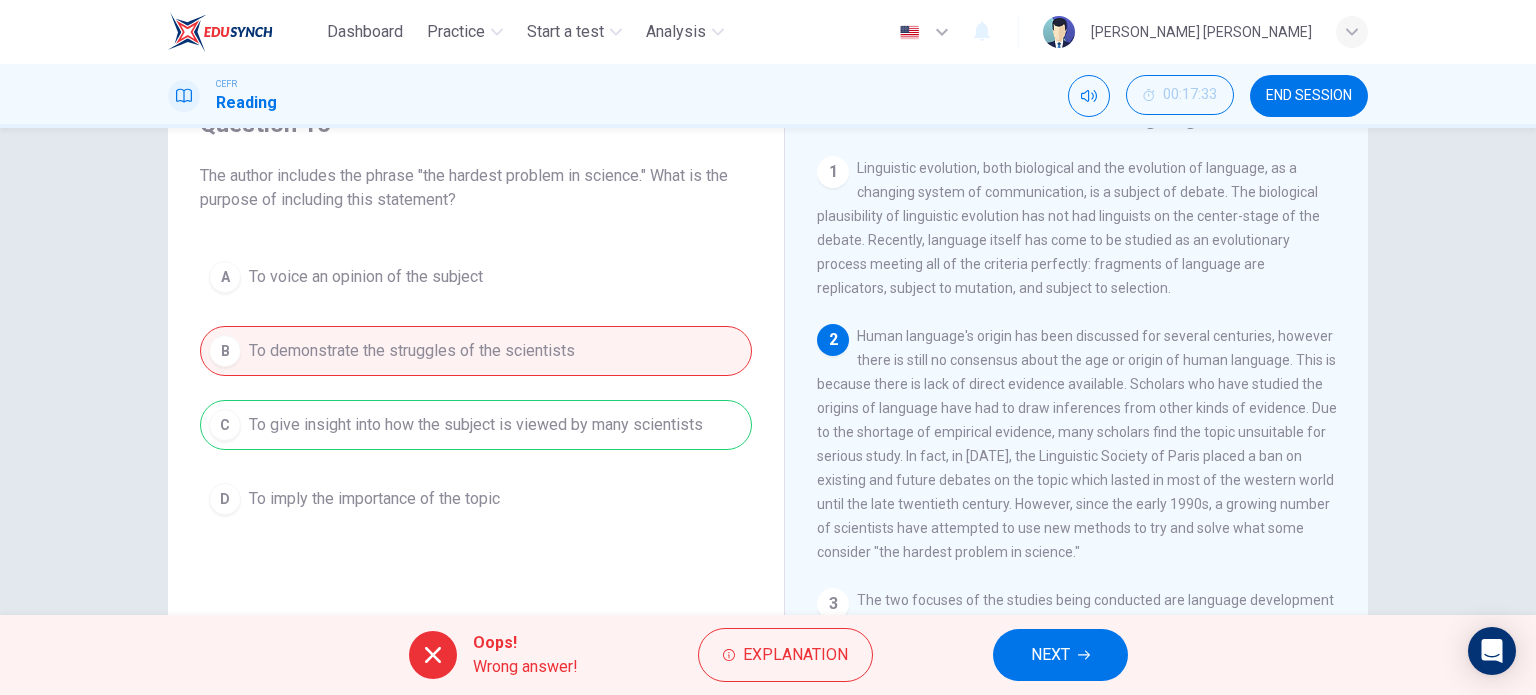 click on "NEXT" at bounding box center (1060, 655) 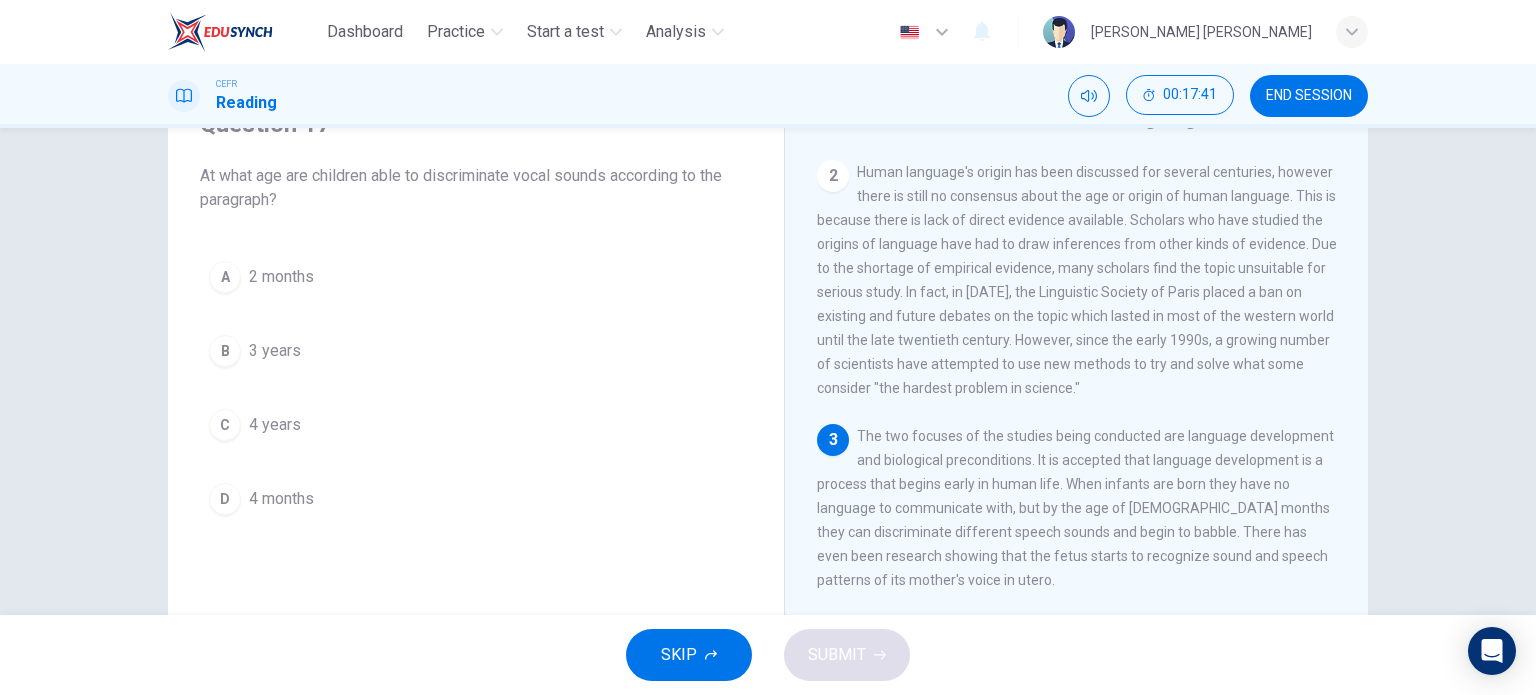 scroll, scrollTop: 200, scrollLeft: 0, axis: vertical 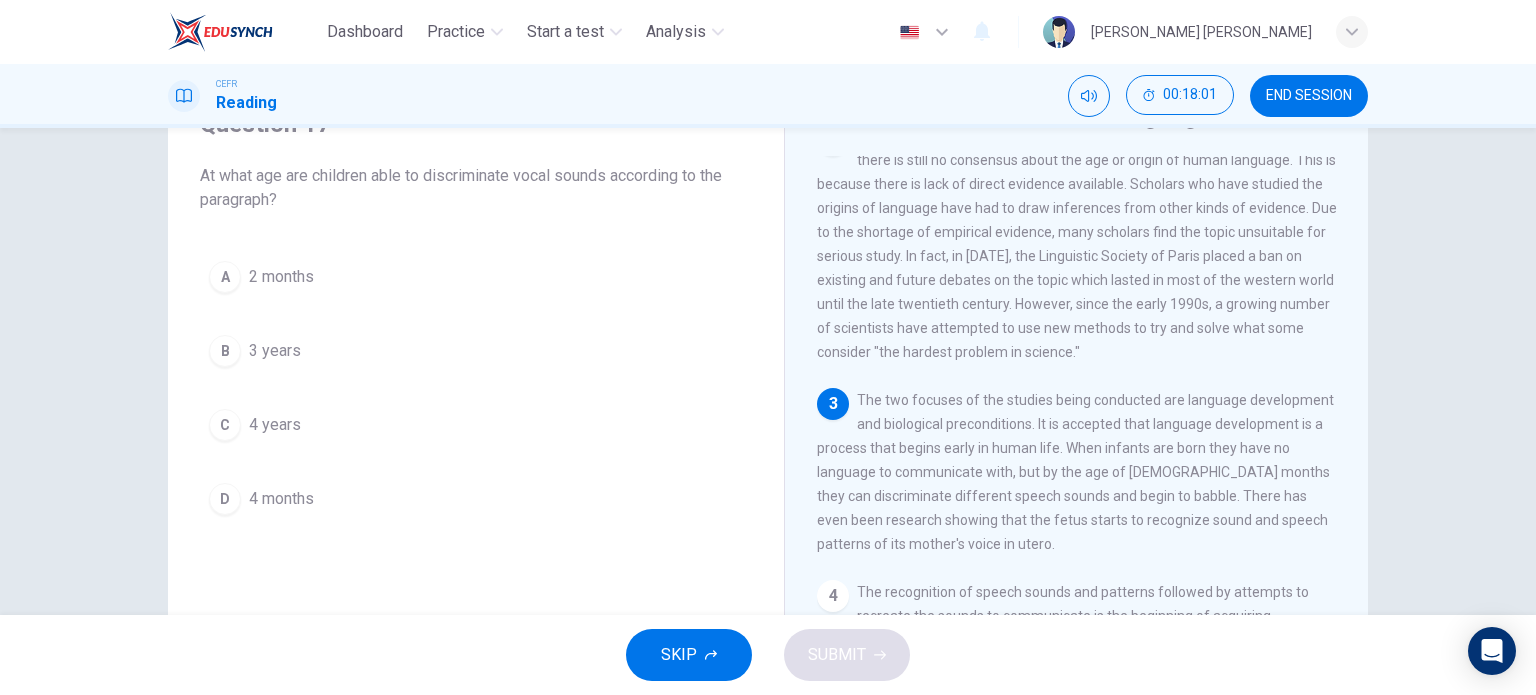 click on "4 months" at bounding box center (281, 499) 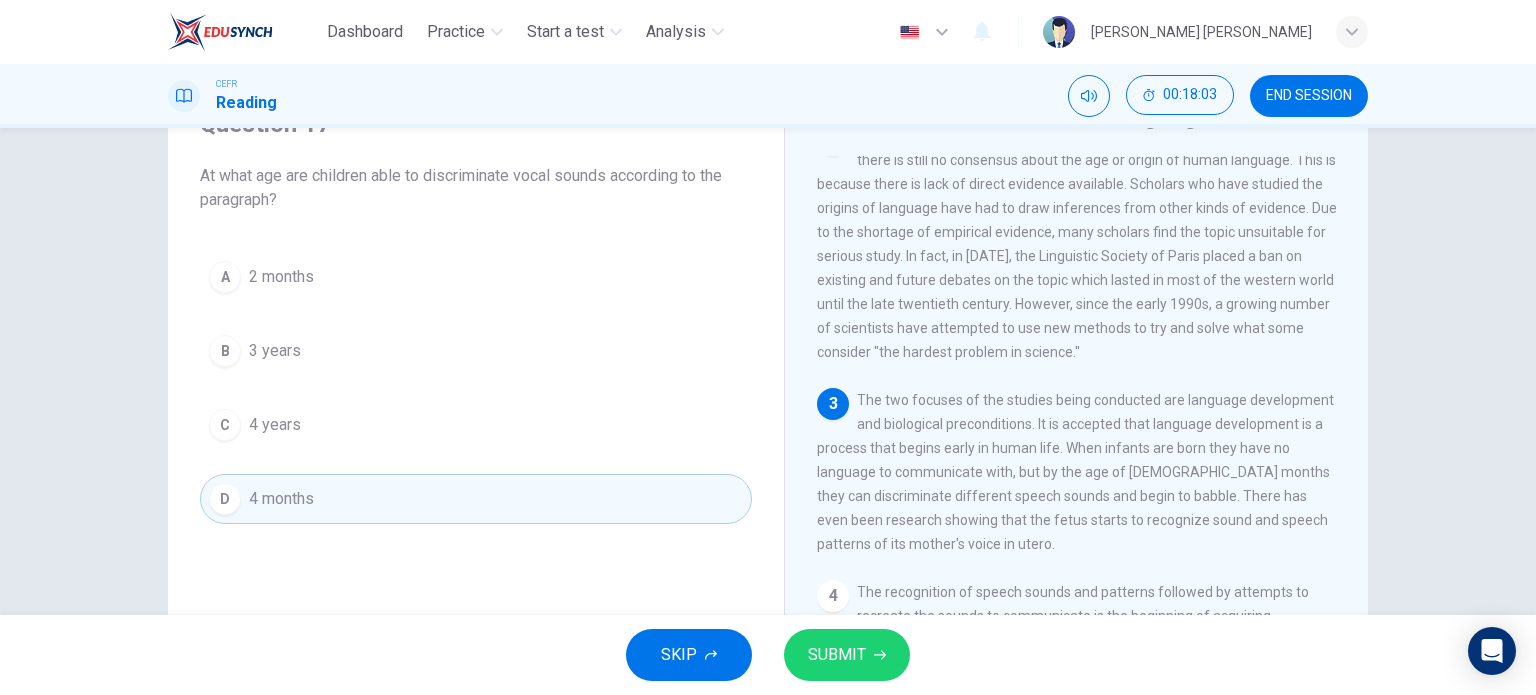 click on "SUBMIT" at bounding box center [837, 655] 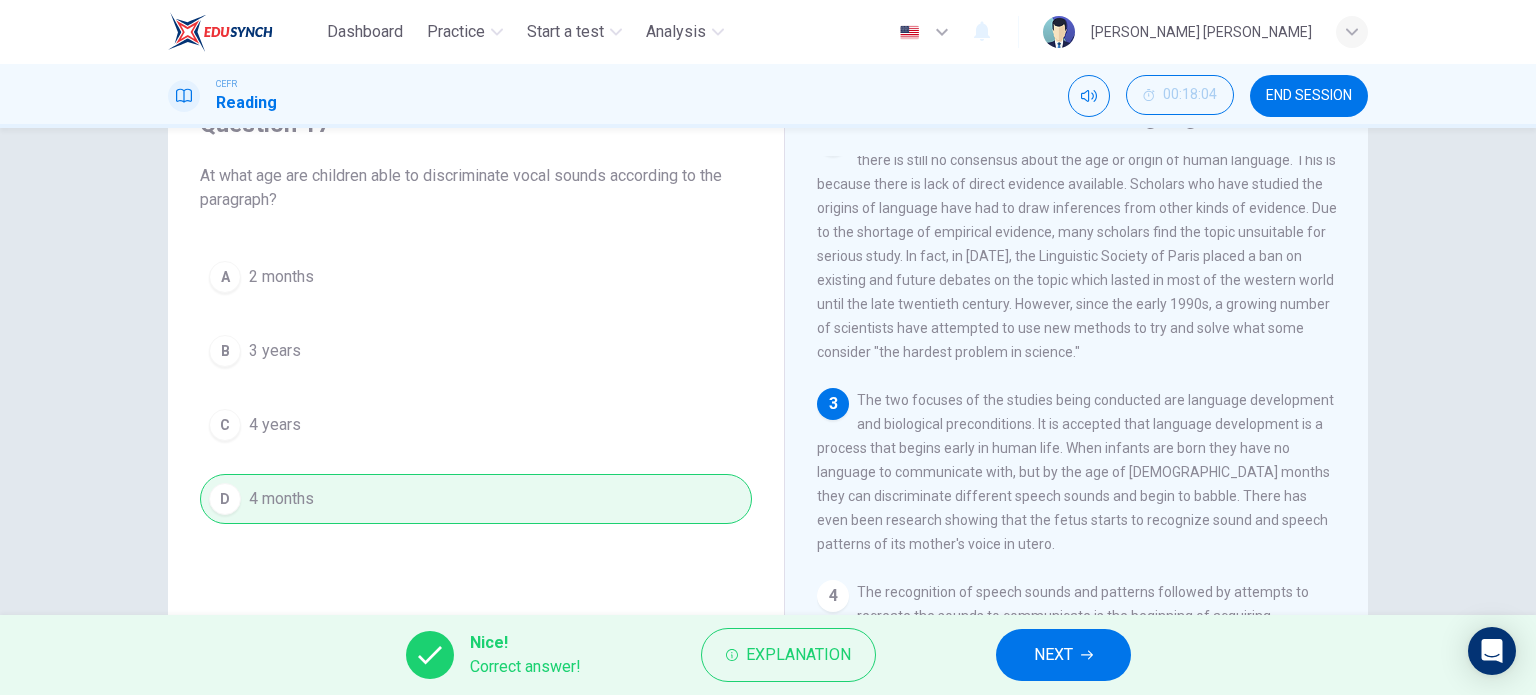 click on "NEXT" at bounding box center [1053, 655] 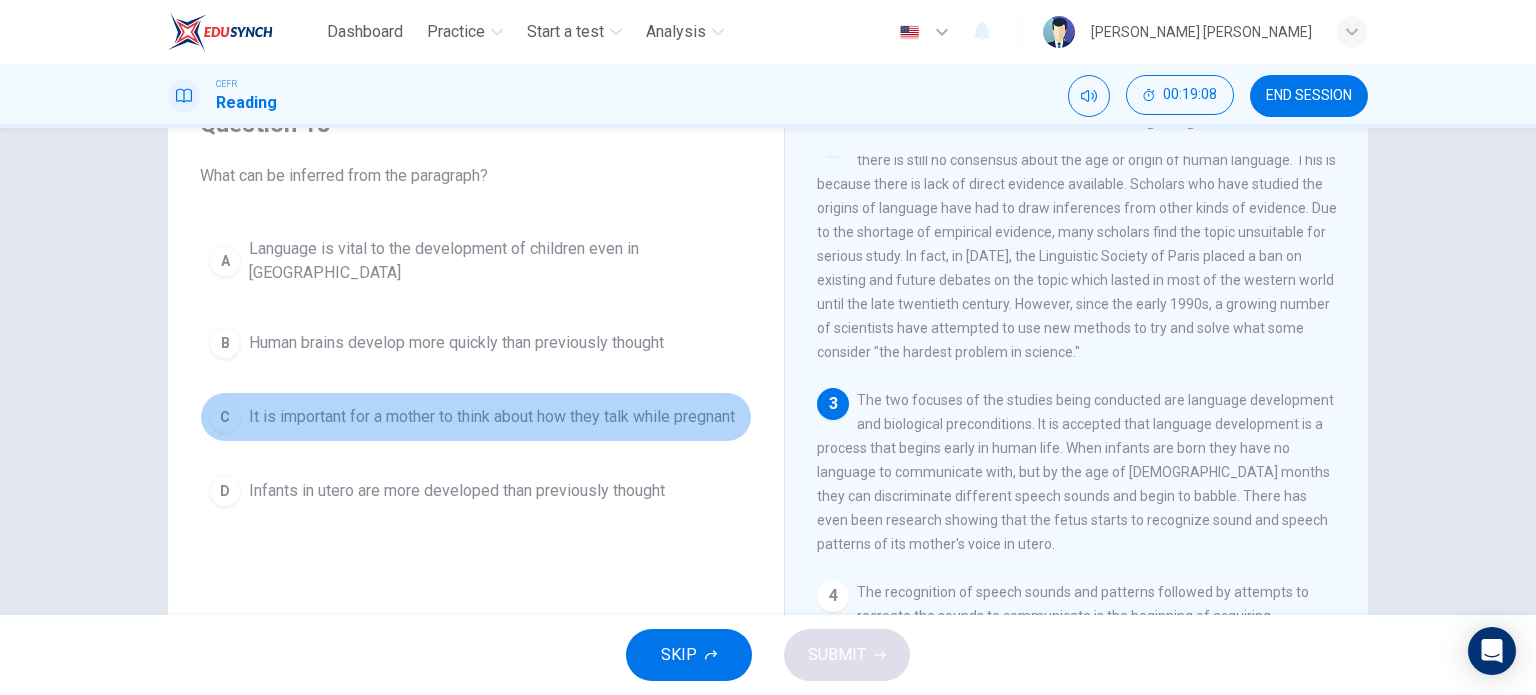 click on "C" at bounding box center [225, 417] 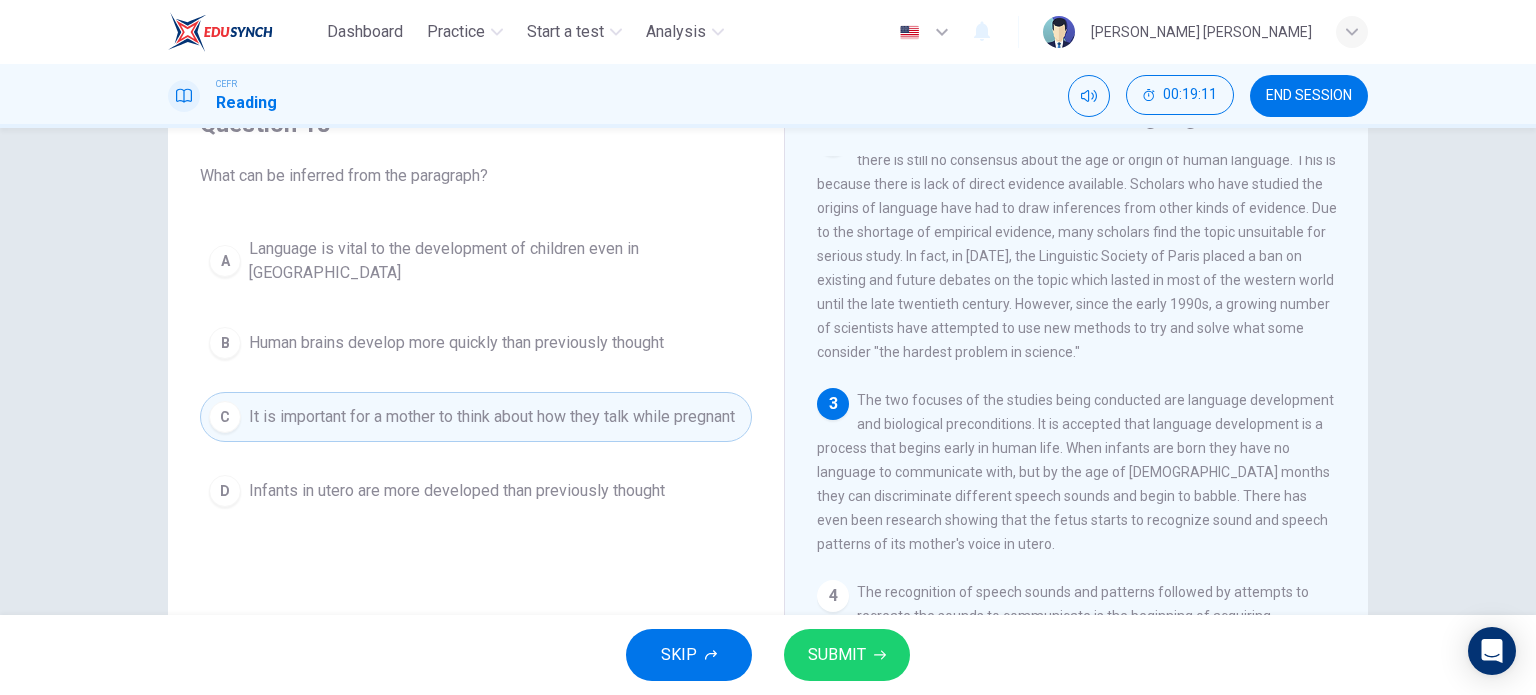 click on "SUBMIT" at bounding box center (837, 655) 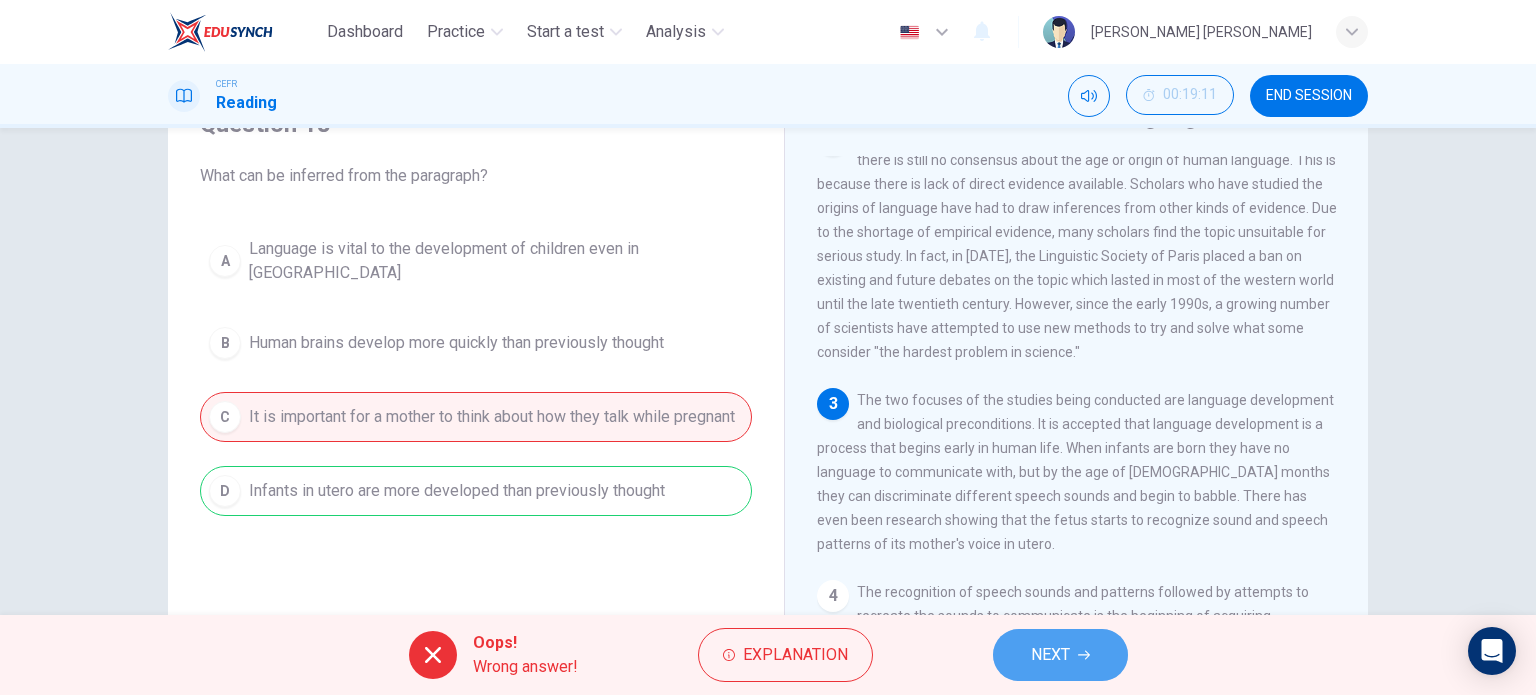 click on "NEXT" at bounding box center [1050, 655] 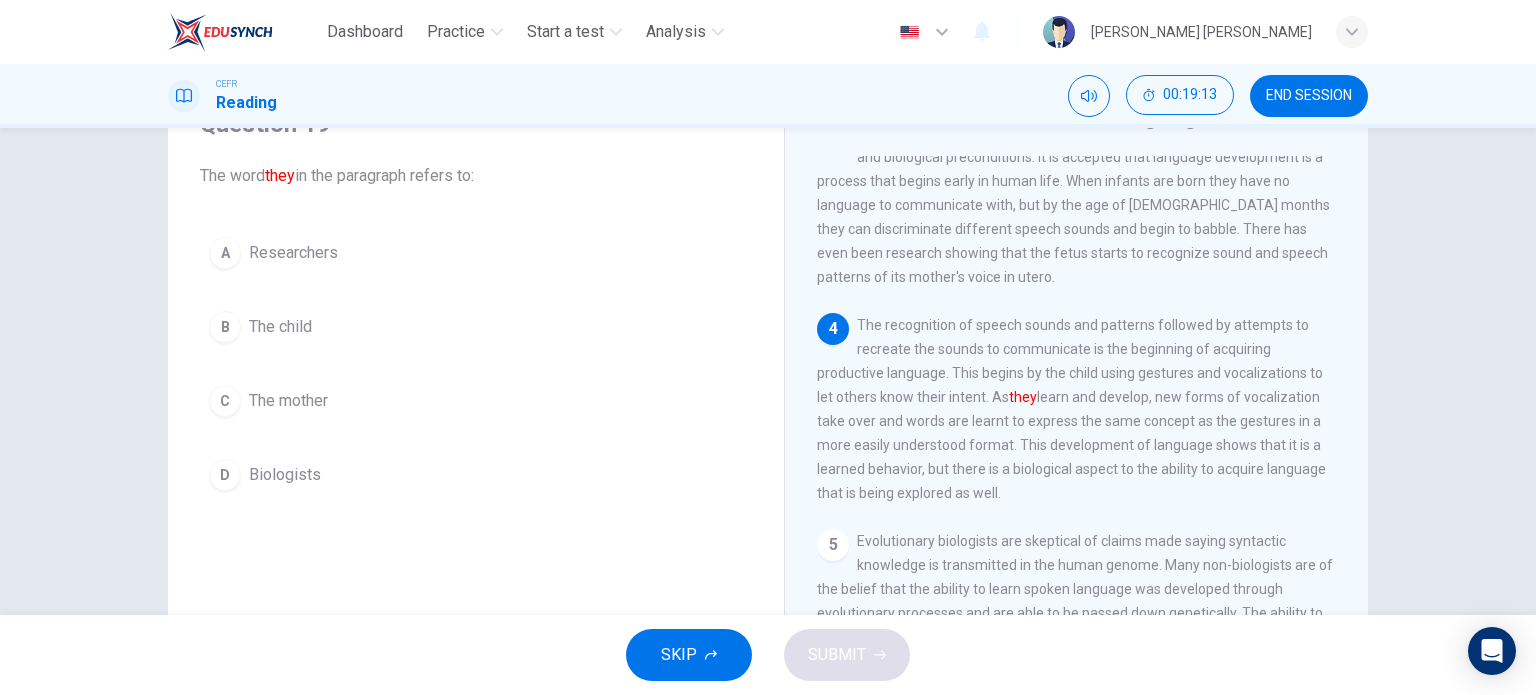 scroll, scrollTop: 500, scrollLeft: 0, axis: vertical 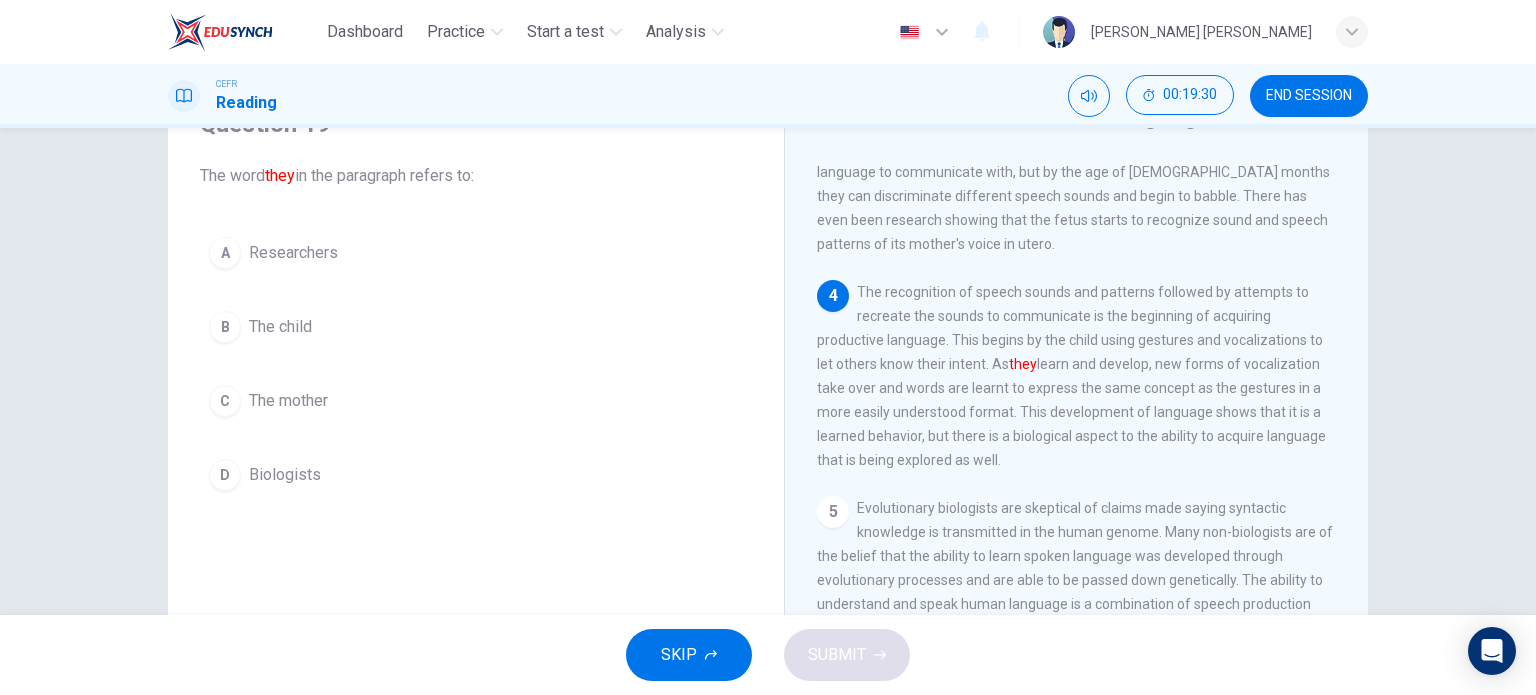 click on "The child" at bounding box center [280, 327] 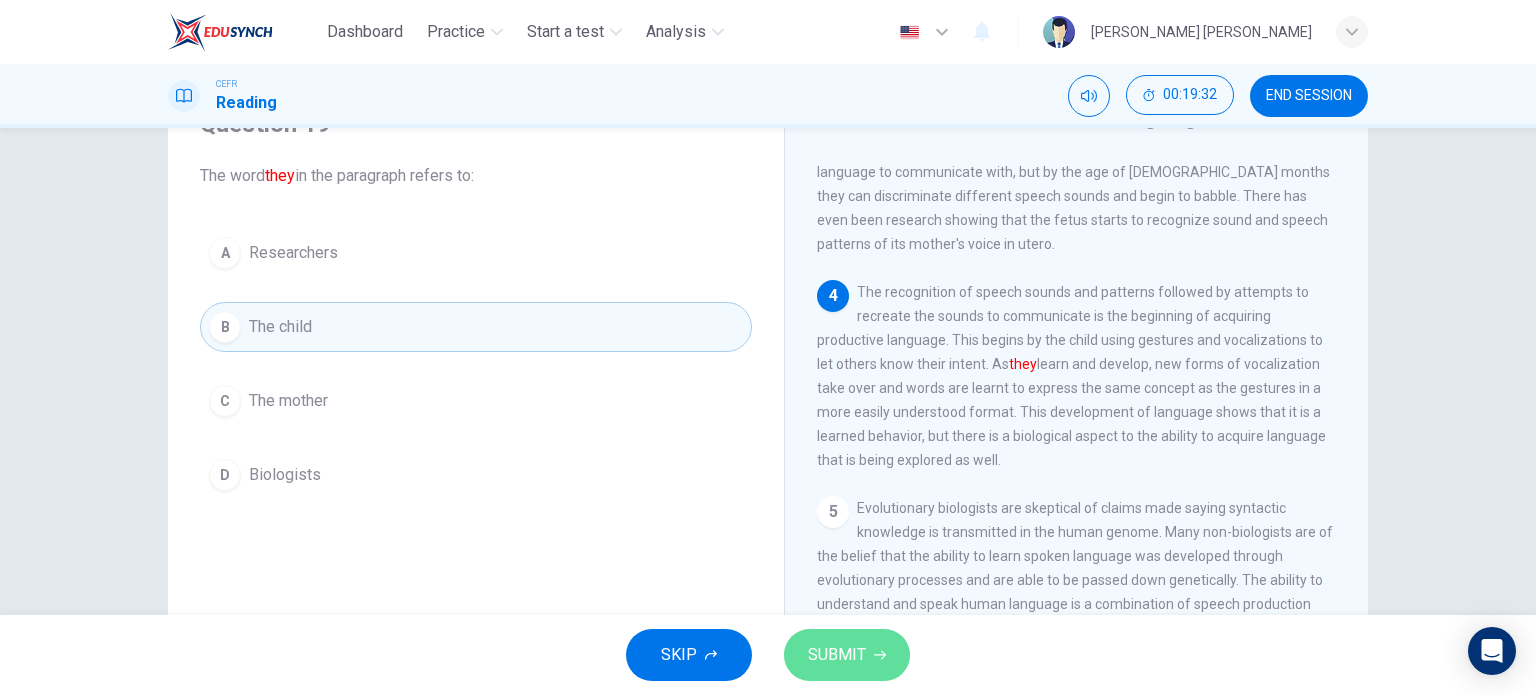 click on "SUBMIT" at bounding box center [837, 655] 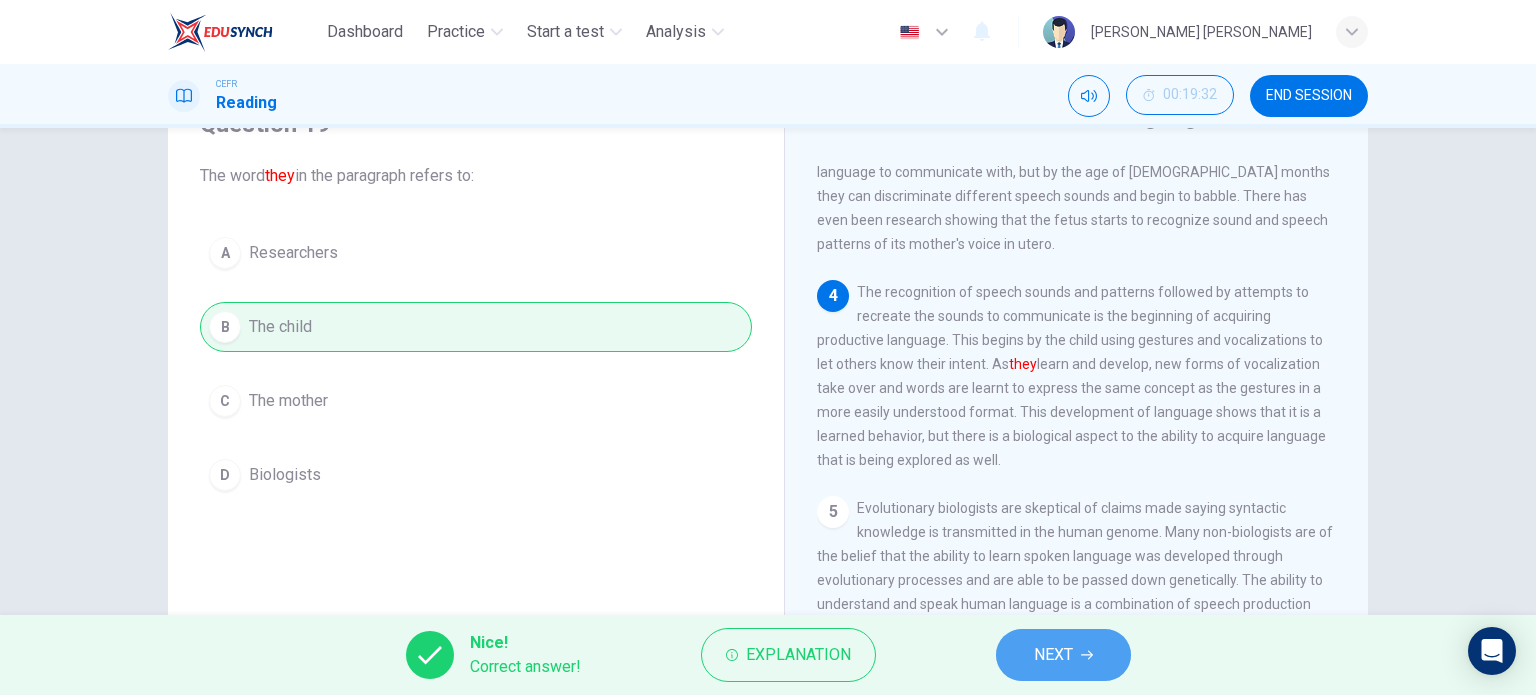 click on "NEXT" at bounding box center [1053, 655] 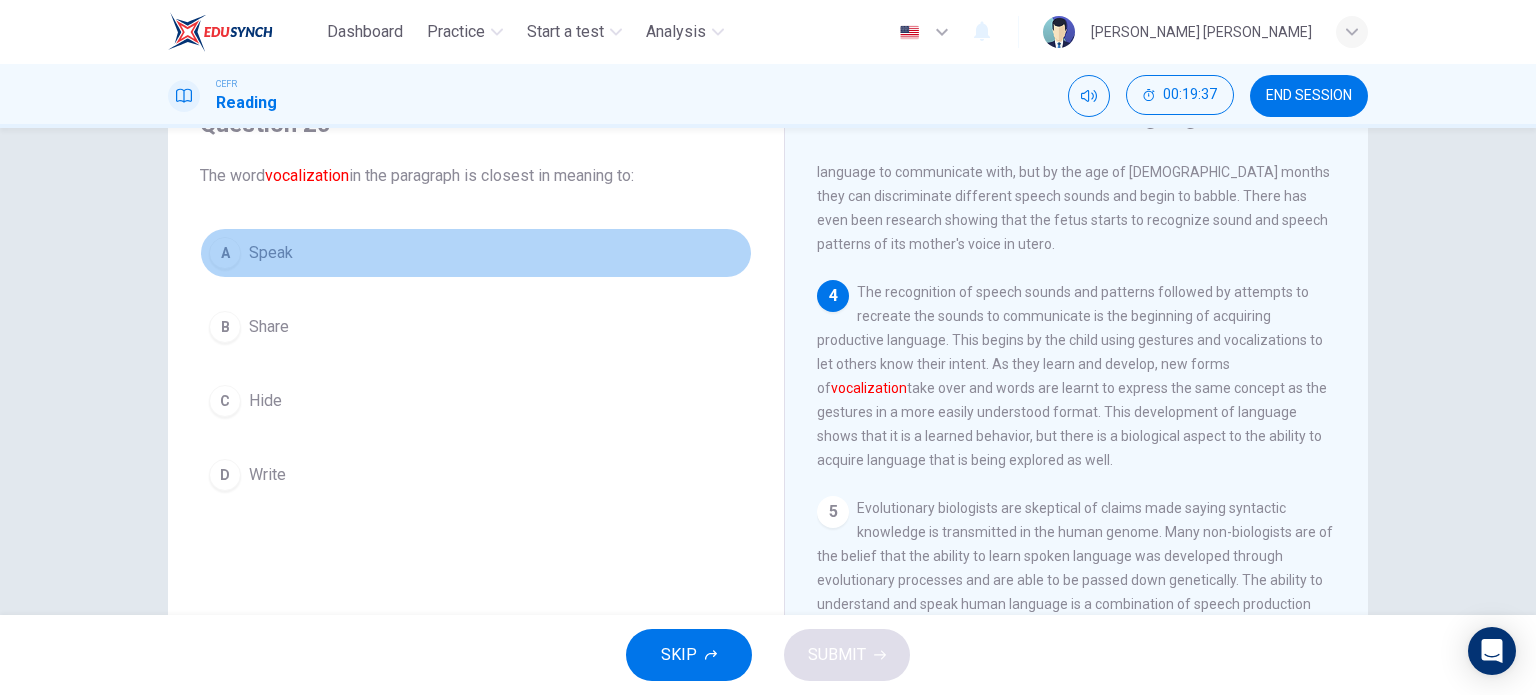 click on "Speak" at bounding box center (271, 253) 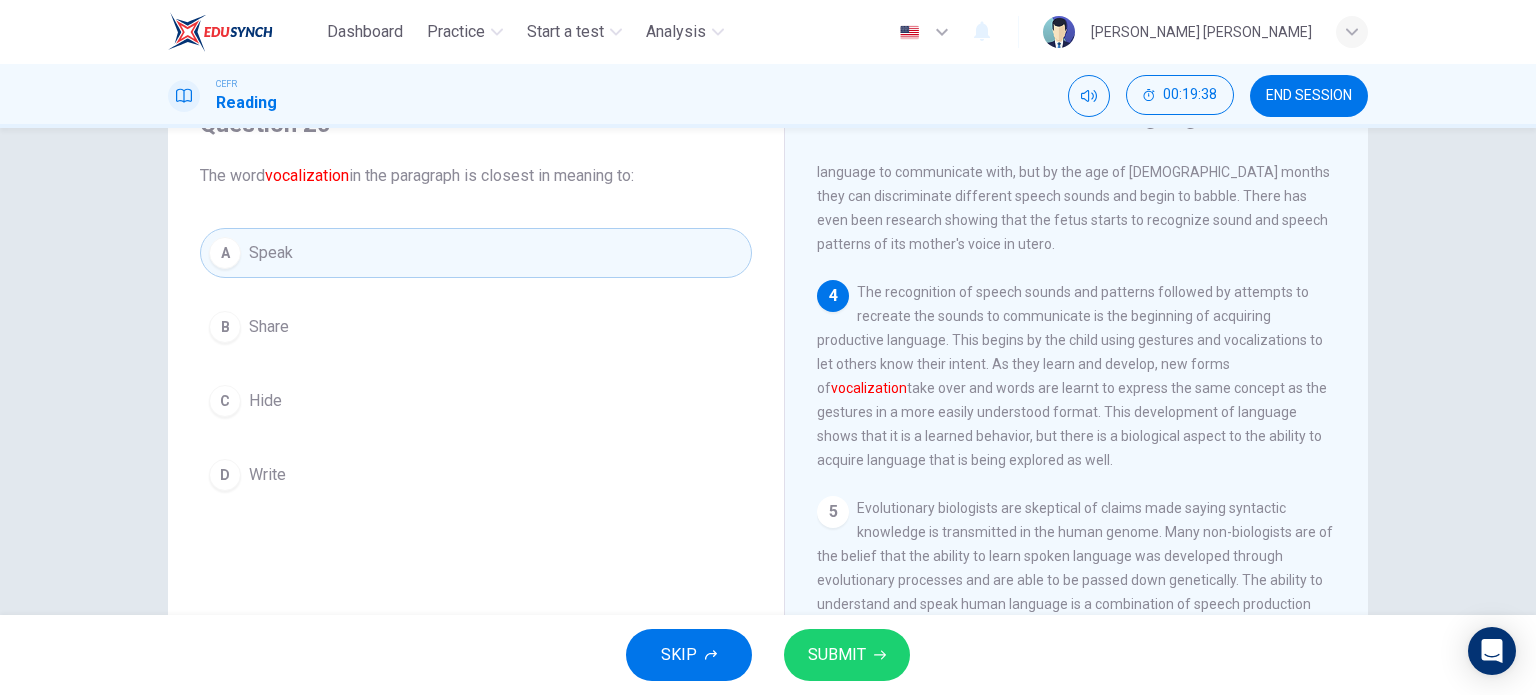 click 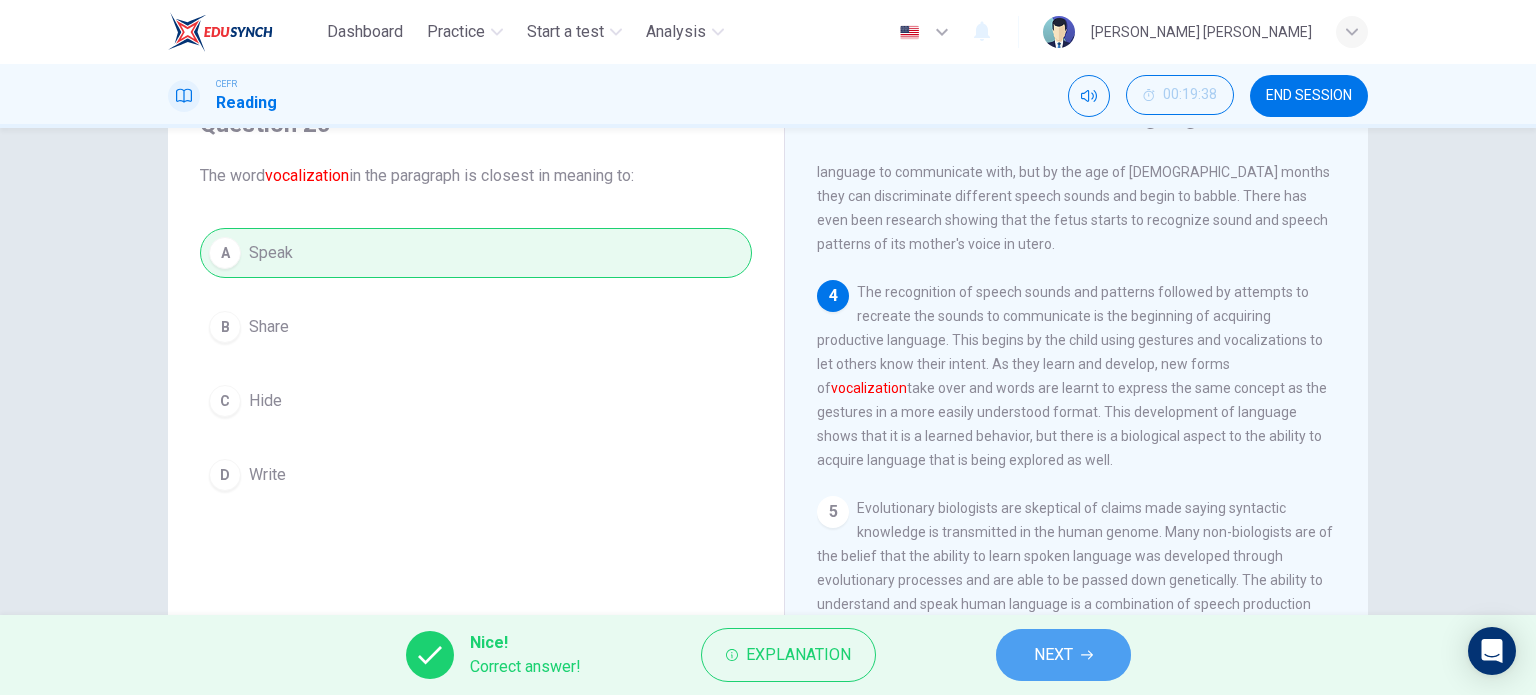 click on "NEXT" at bounding box center (1053, 655) 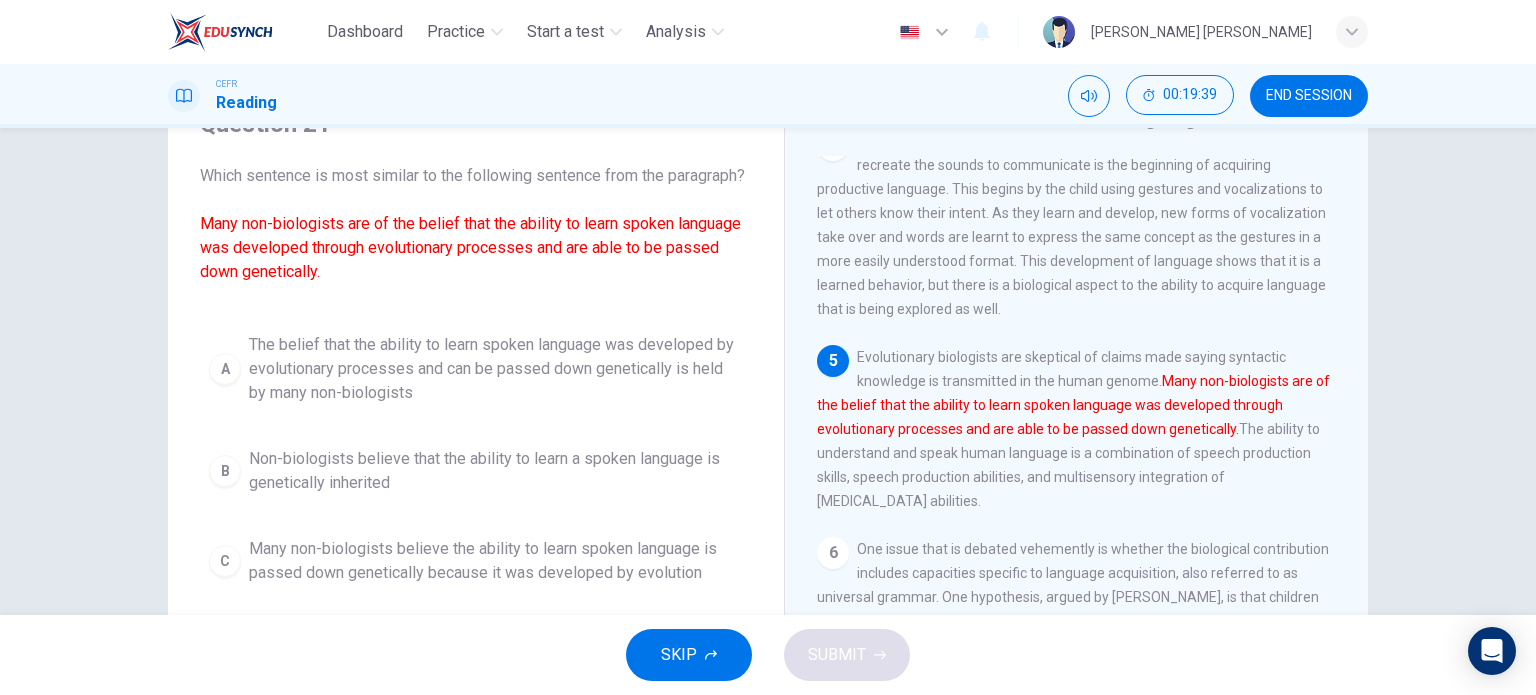 scroll, scrollTop: 700, scrollLeft: 0, axis: vertical 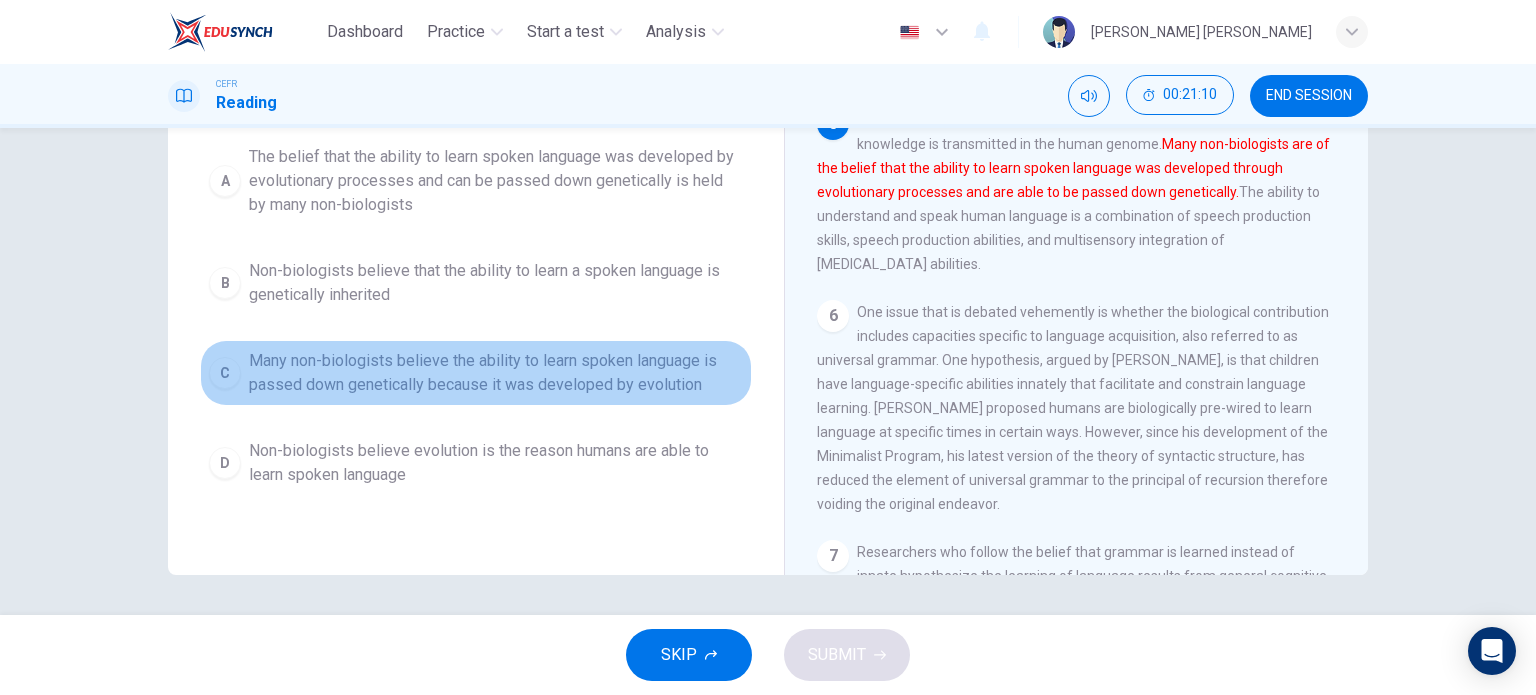 click on "Many non-biologists believe the ability to learn spoken language is passed down genetically because it was developed by evolution" at bounding box center [496, 373] 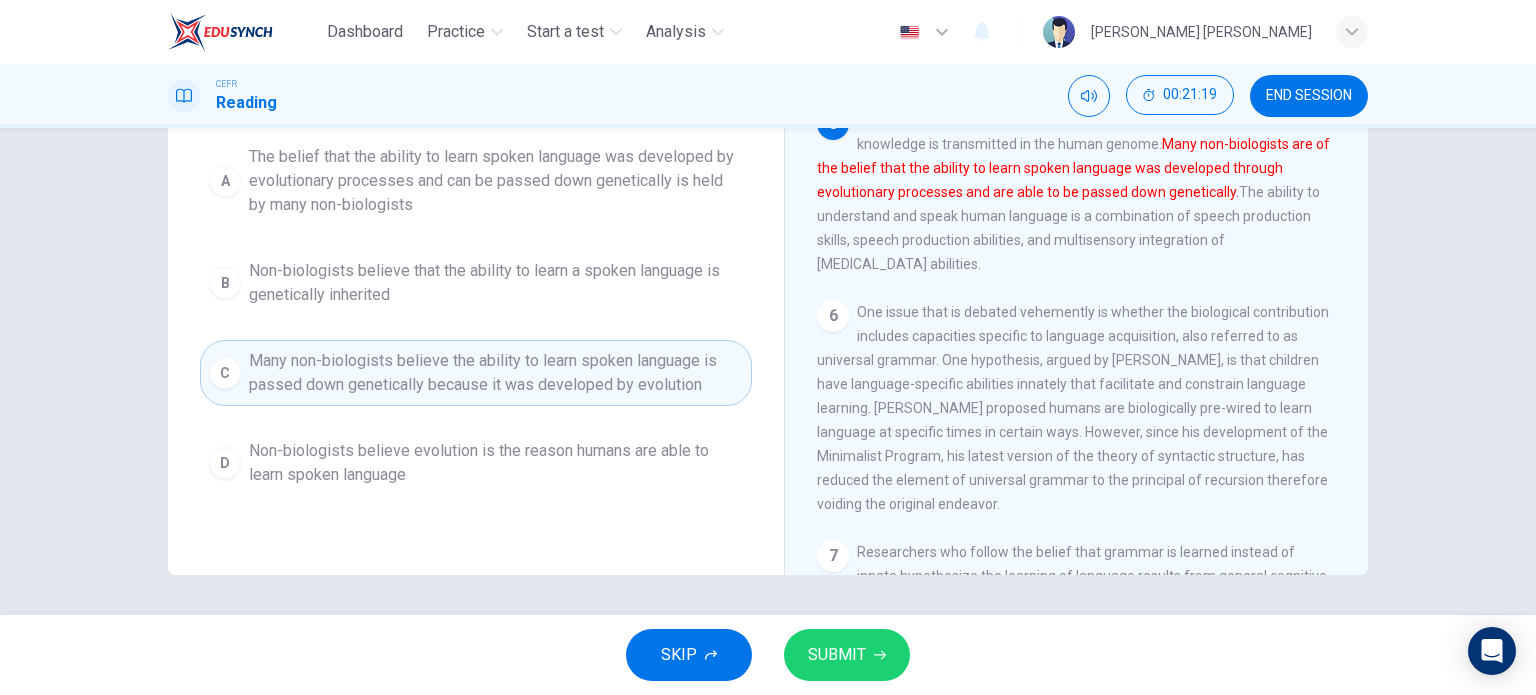 click on "SUBMIT" at bounding box center [837, 655] 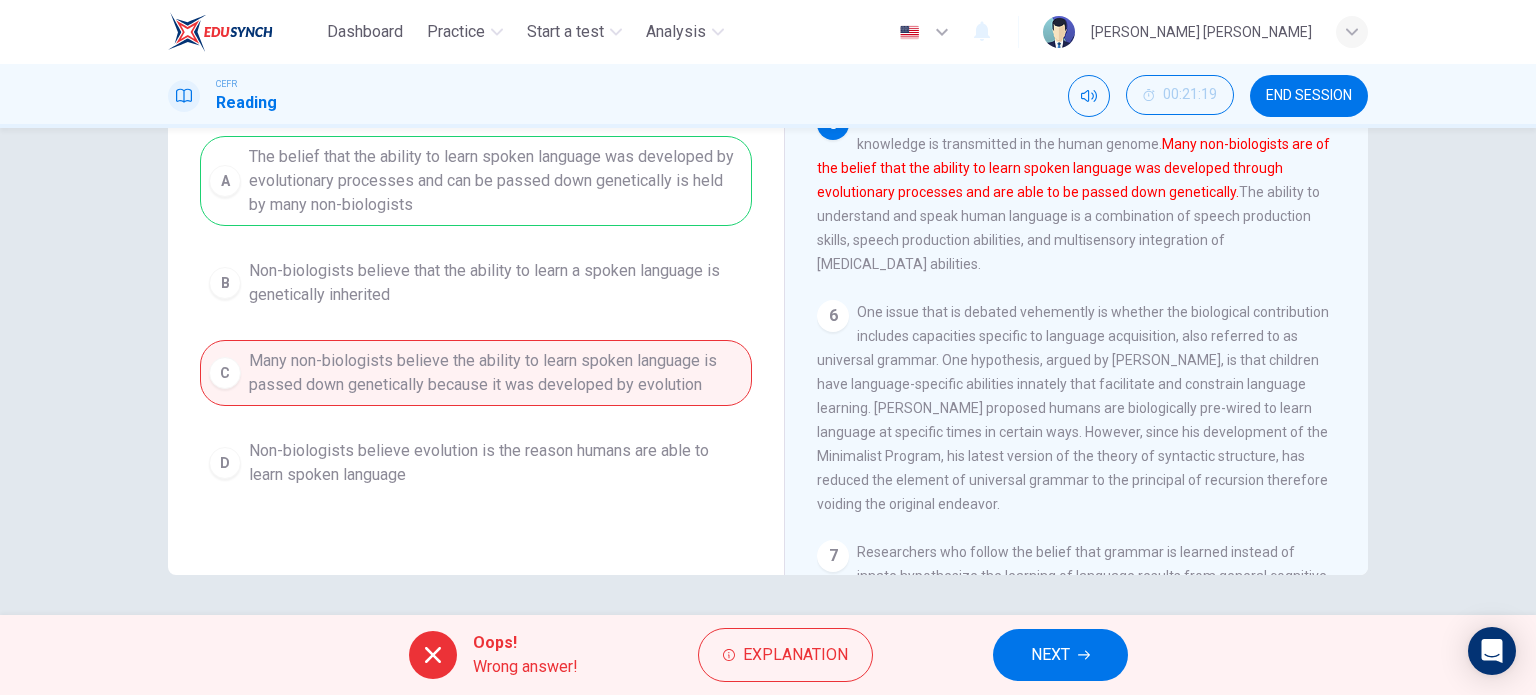 type 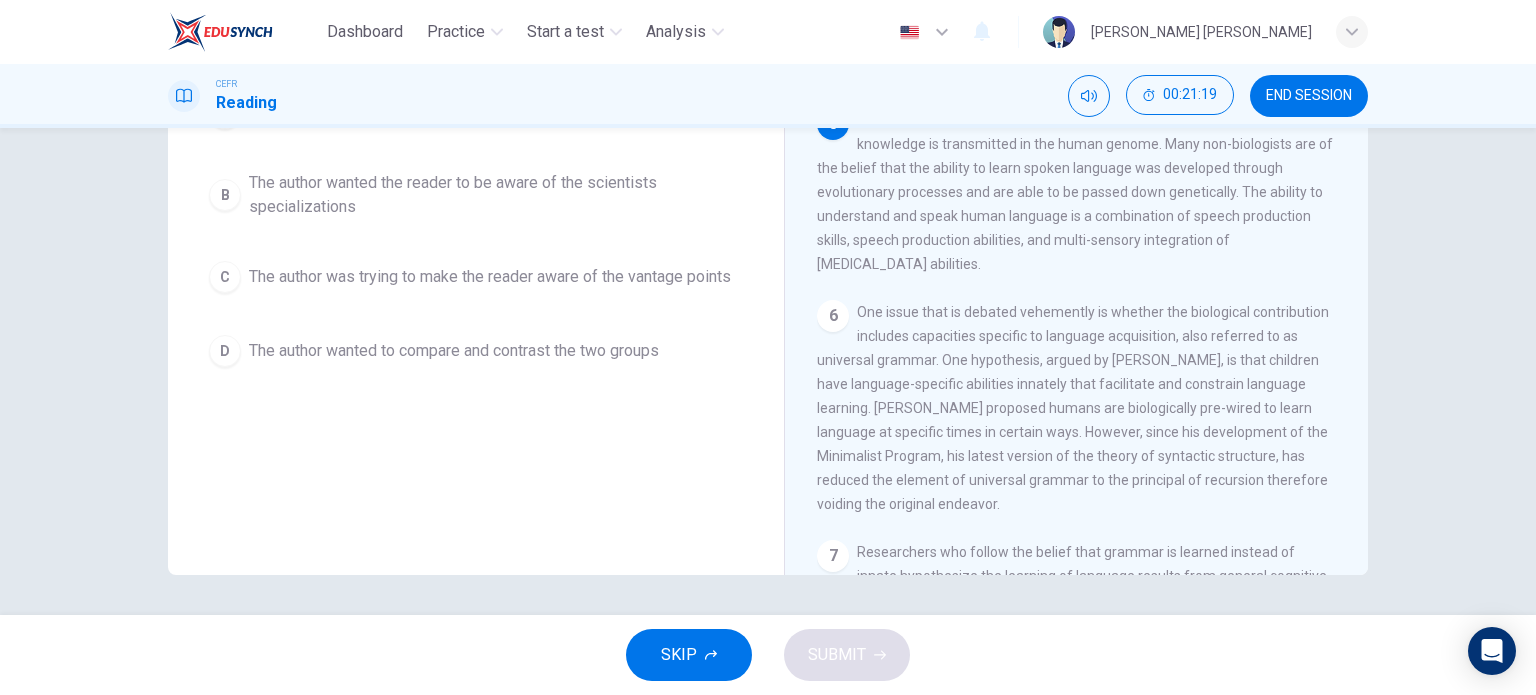 scroll, scrollTop: 216, scrollLeft: 0, axis: vertical 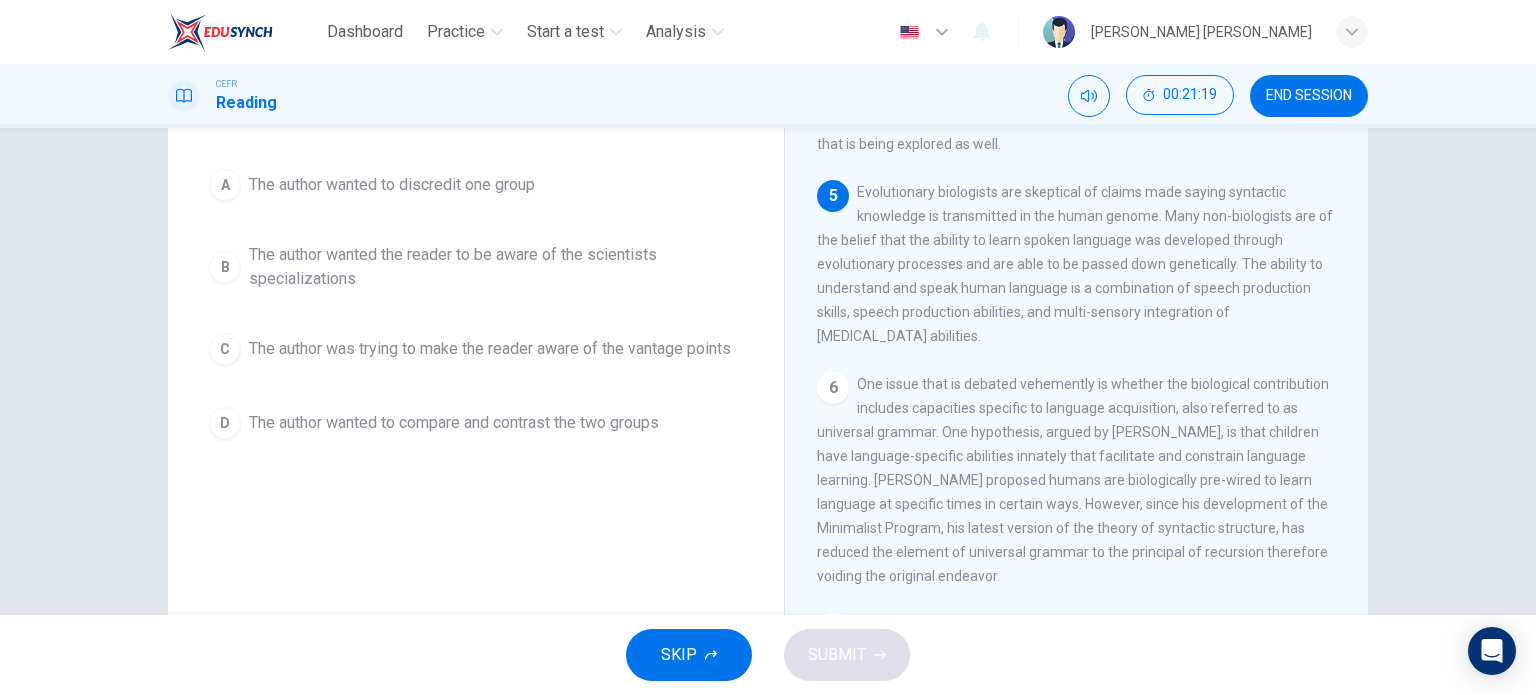 drag, startPoint x: 1080, startPoint y: 635, endPoint x: 1095, endPoint y: 595, distance: 42.72002 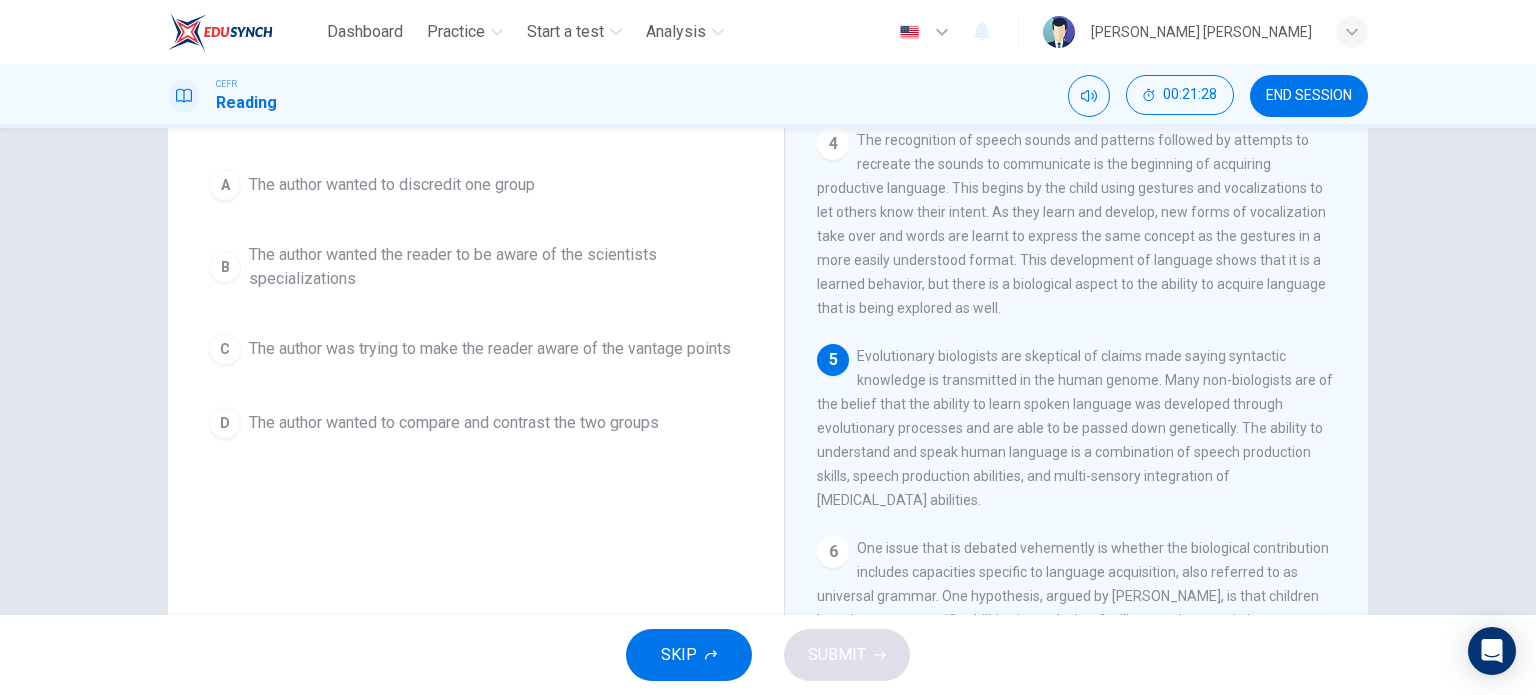 scroll, scrollTop: 436, scrollLeft: 0, axis: vertical 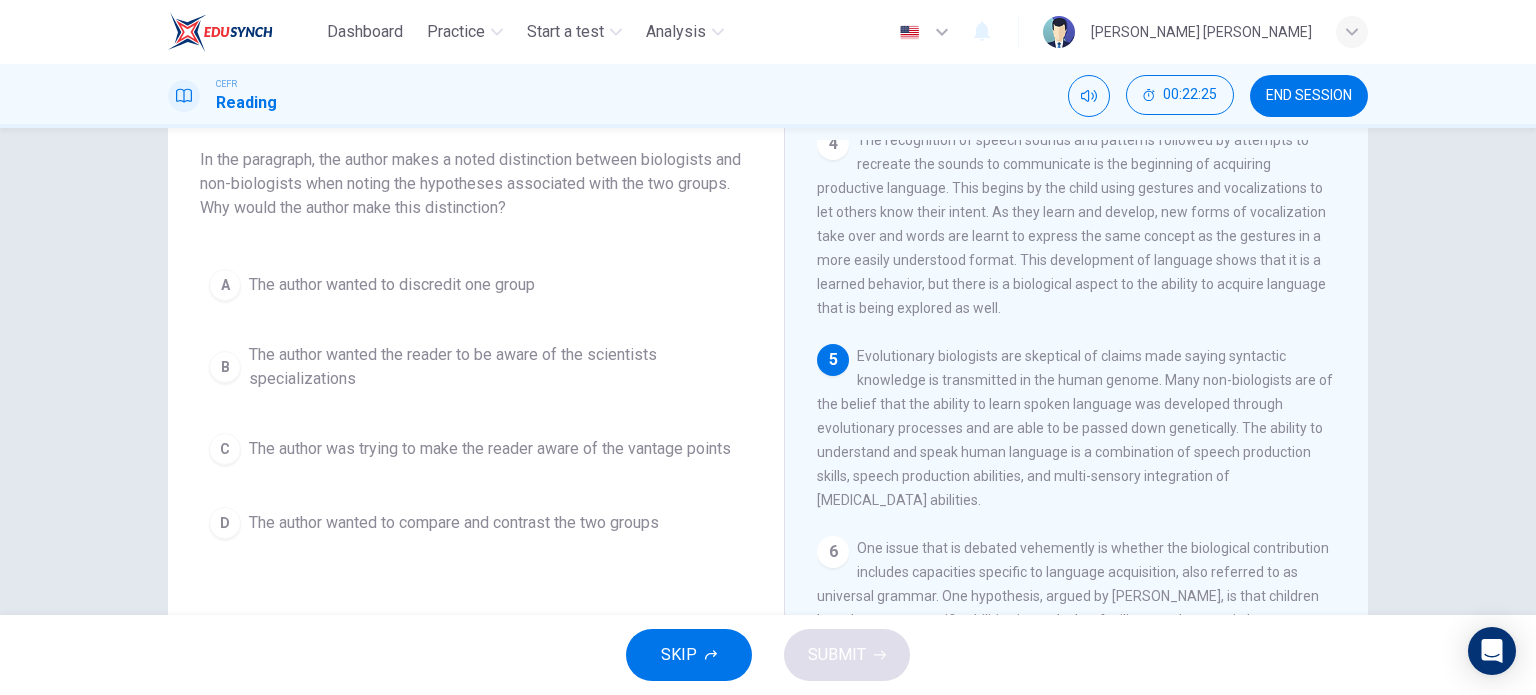 click on "D The author wanted to compare and contrast the two groups" at bounding box center [476, 523] 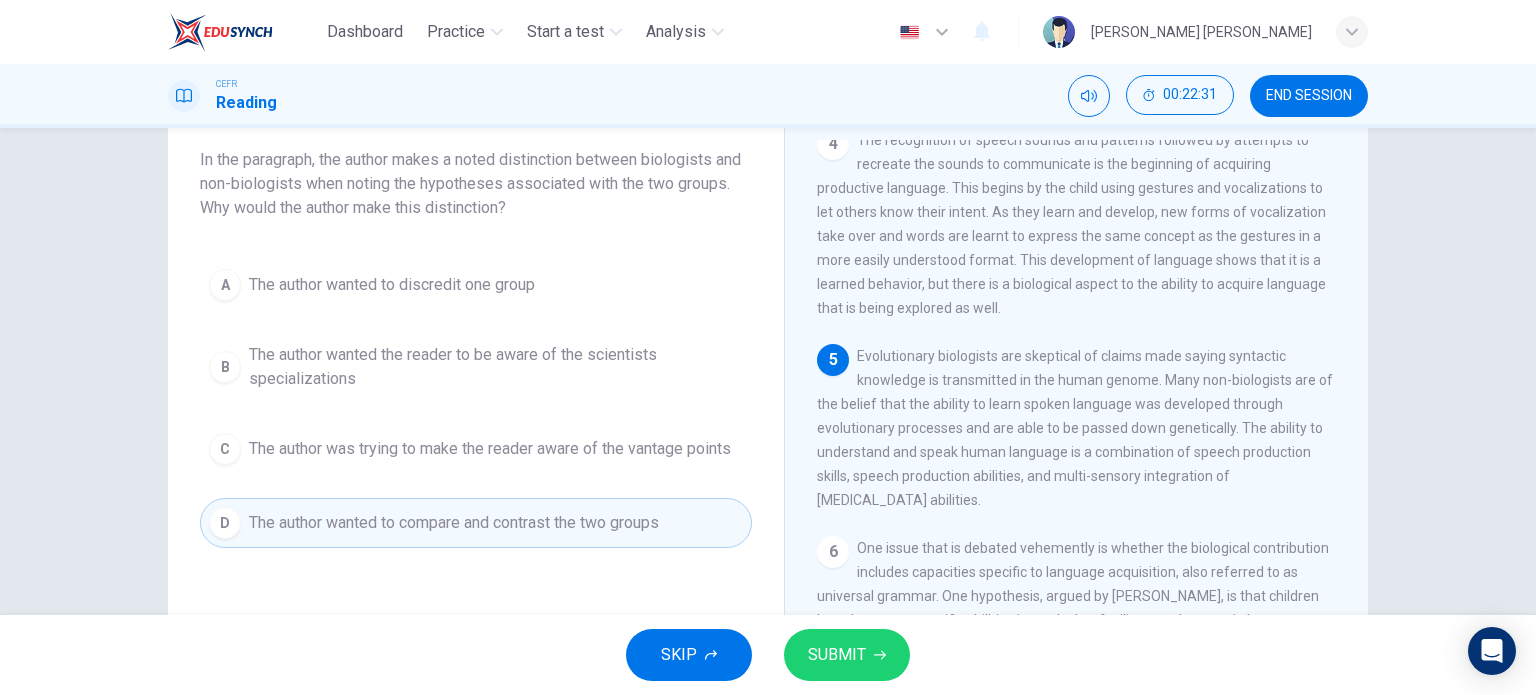 click on "SUBMIT" at bounding box center (847, 655) 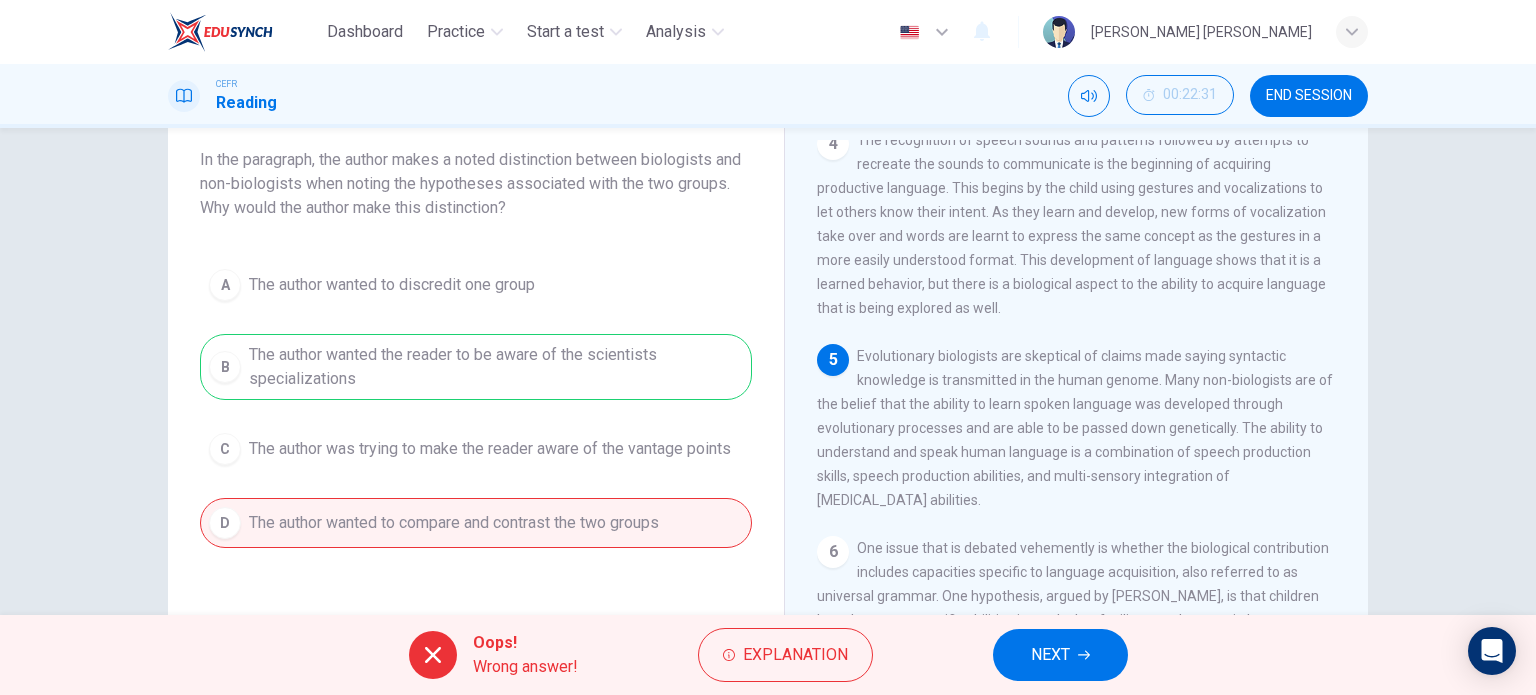 click on "NEXT" at bounding box center [1050, 655] 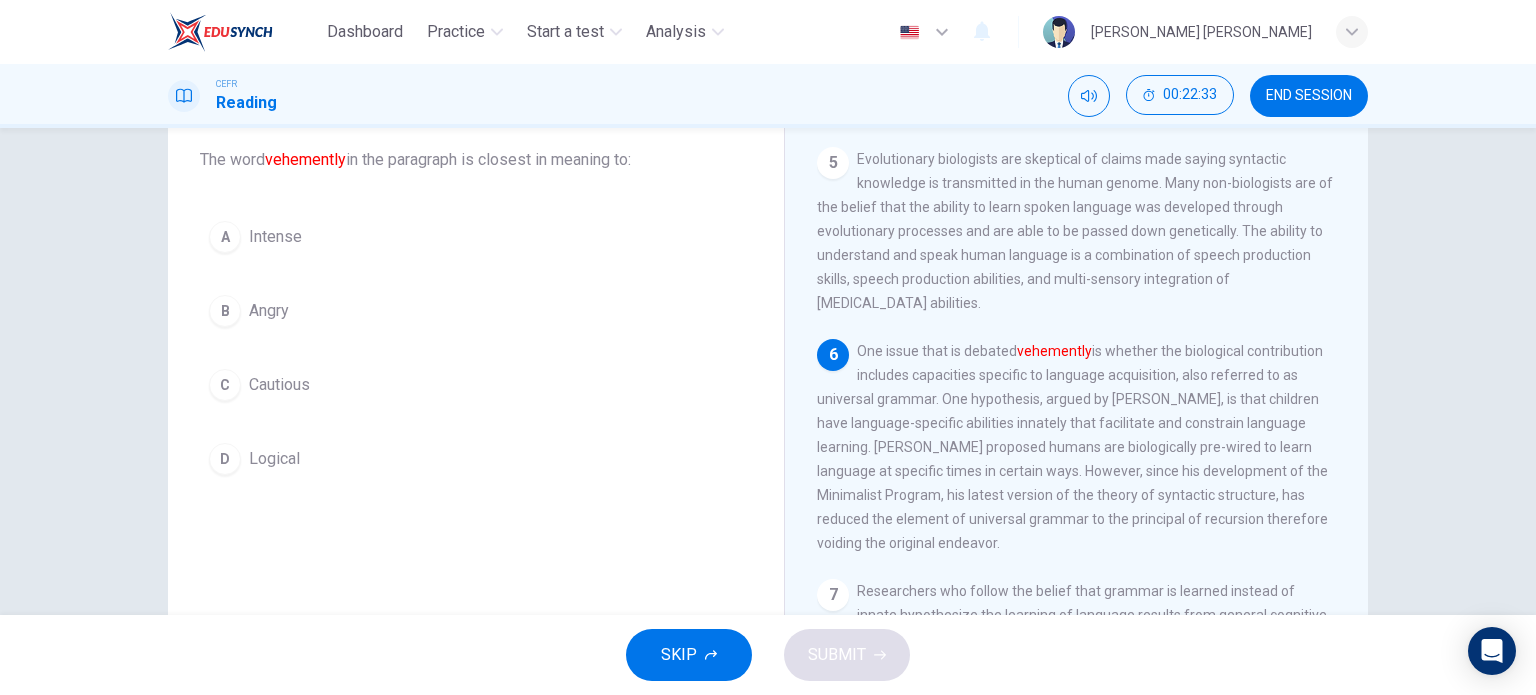 scroll, scrollTop: 850, scrollLeft: 0, axis: vertical 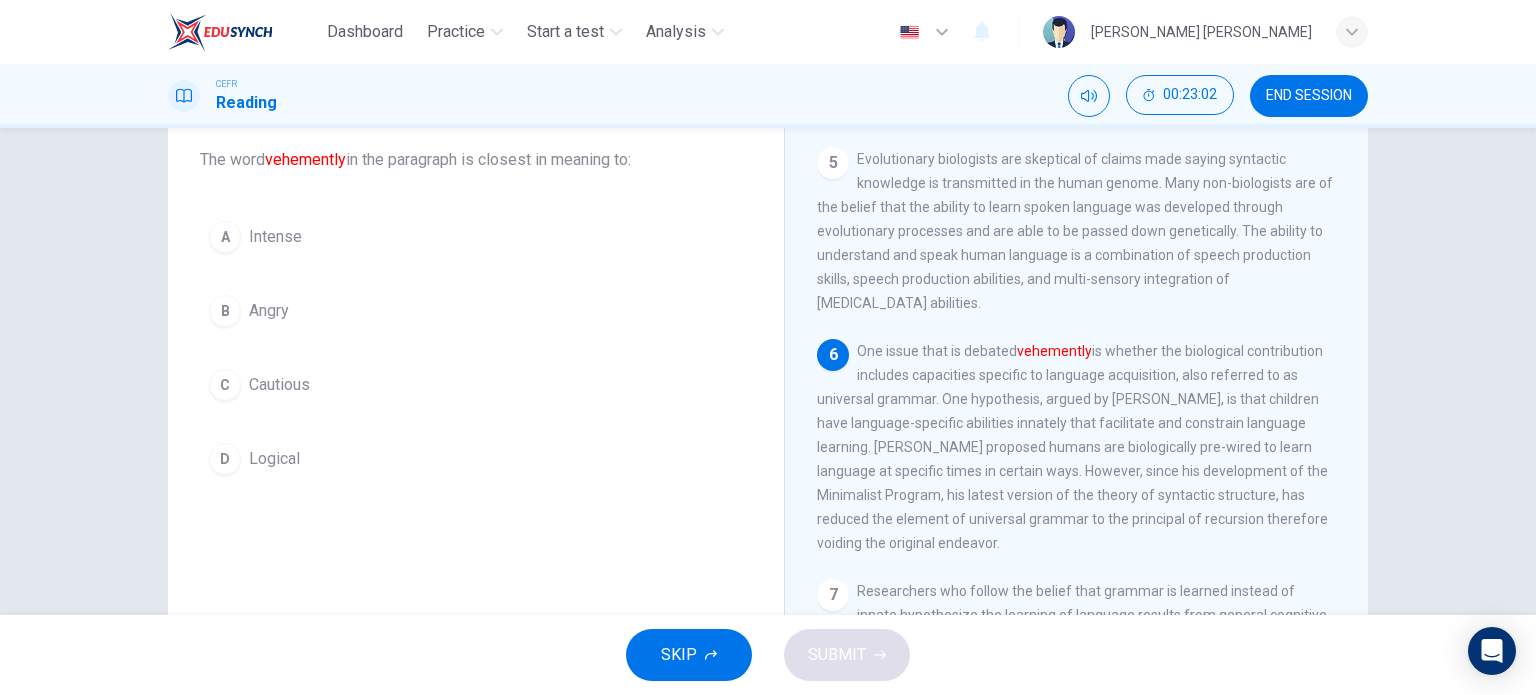 click on "A Intense" at bounding box center (476, 237) 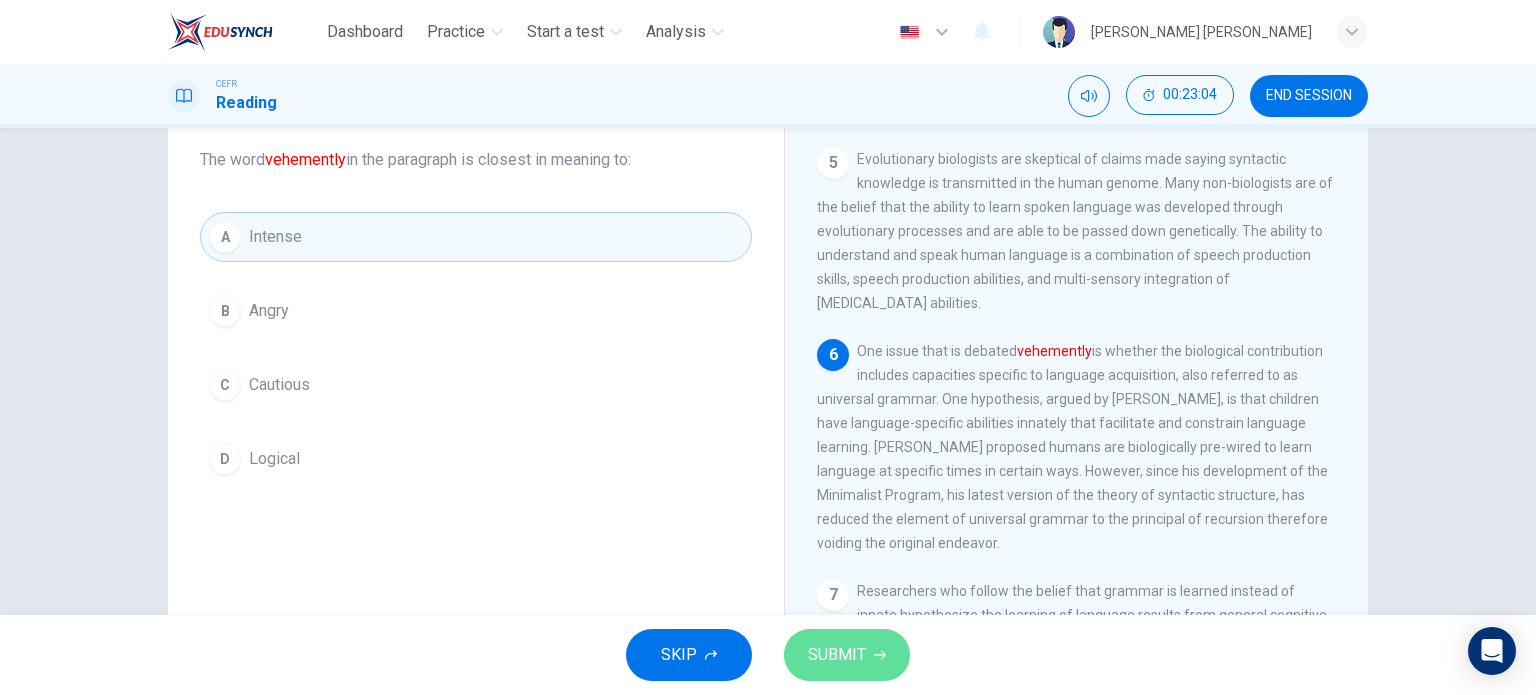 click on "SUBMIT" at bounding box center (847, 655) 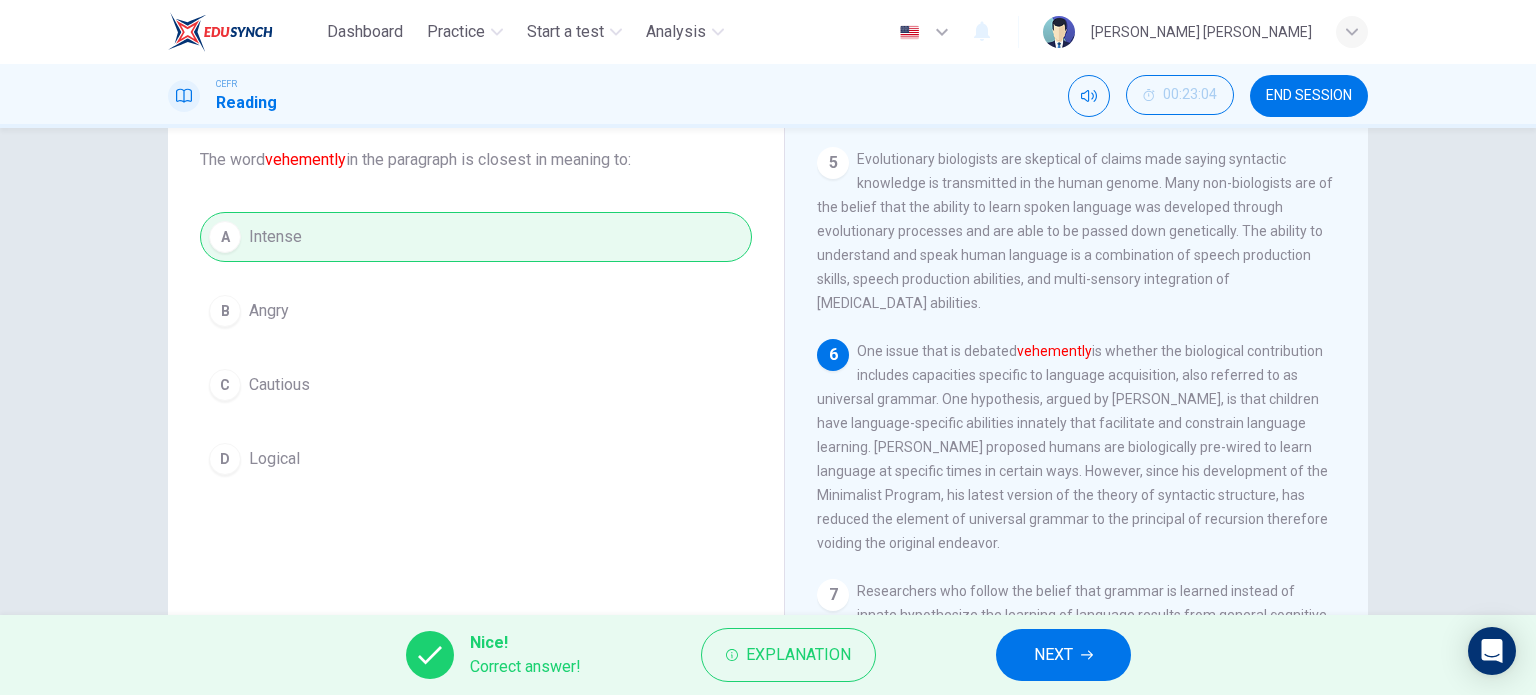 click on "NEXT" at bounding box center [1063, 655] 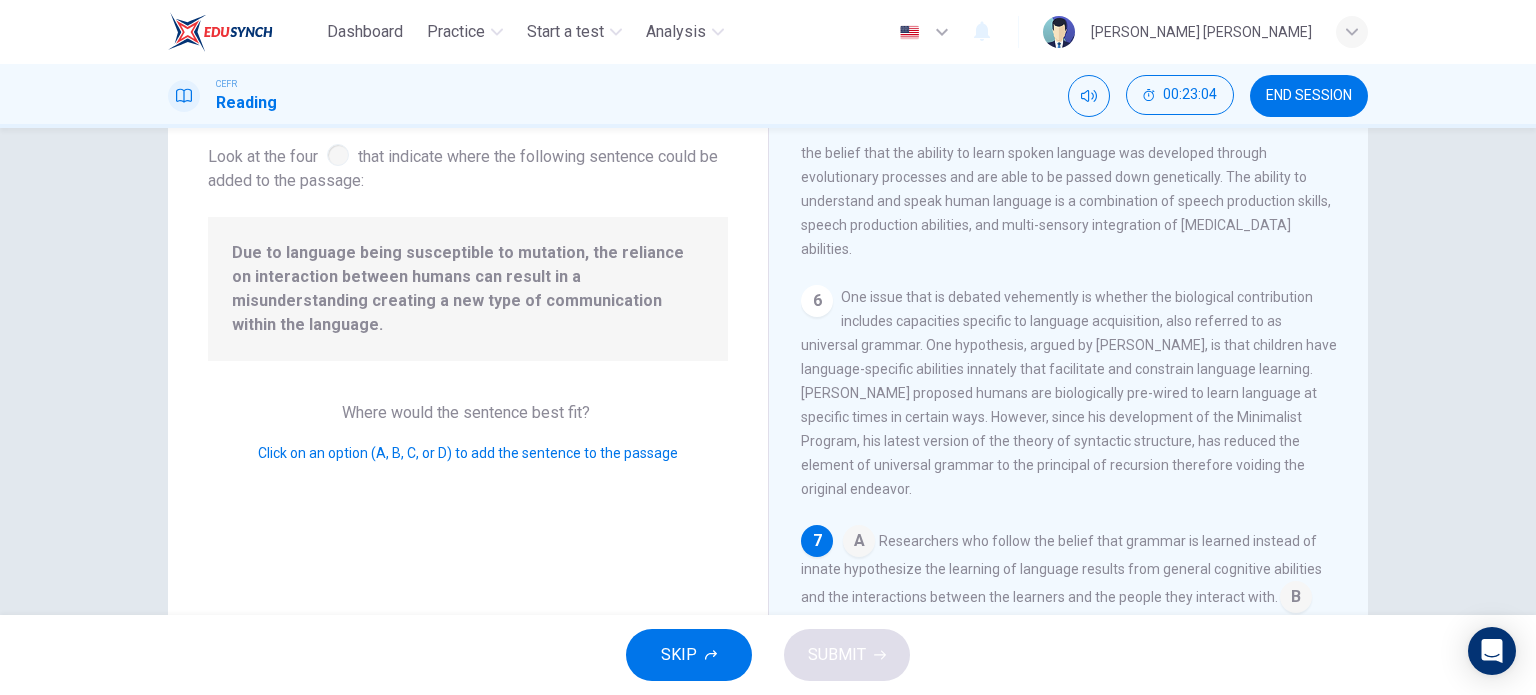 scroll, scrollTop: 958, scrollLeft: 0, axis: vertical 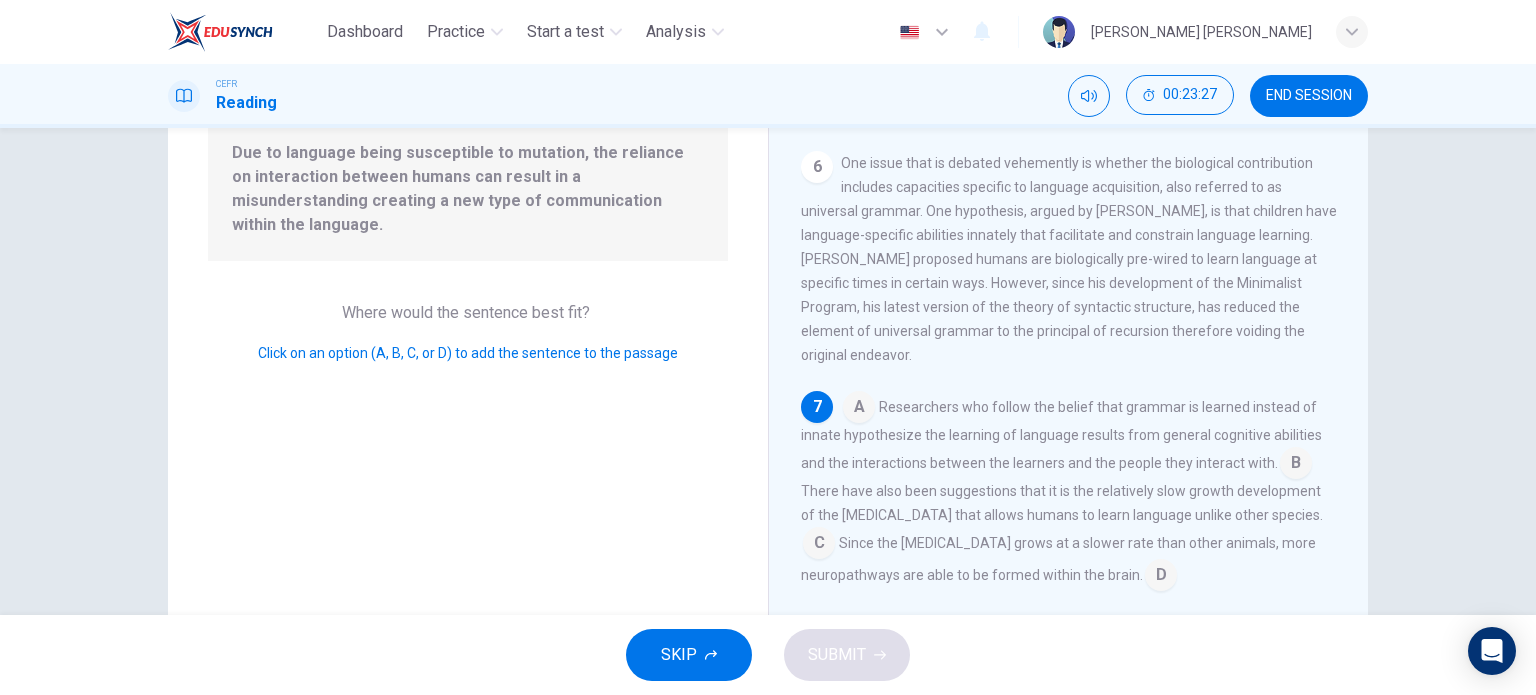 click at bounding box center (859, 409) 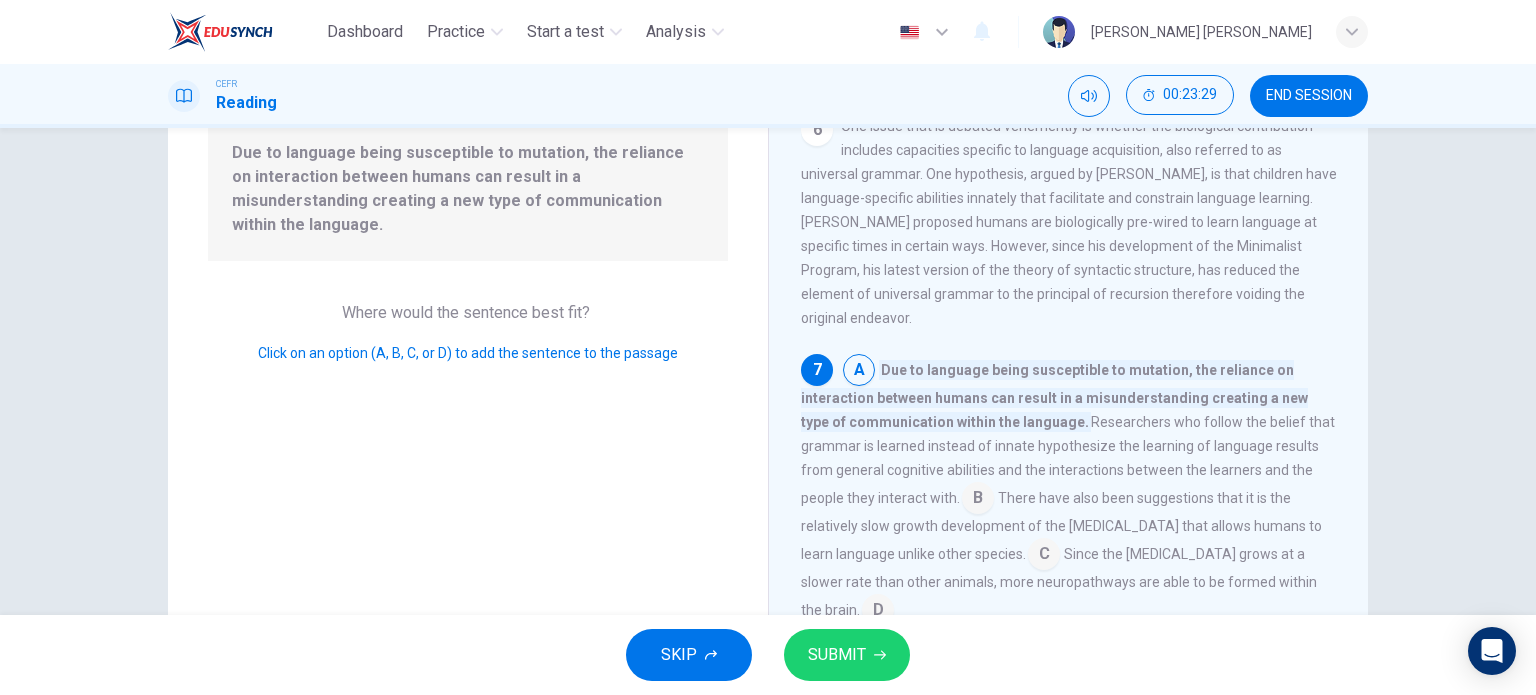 scroll, scrollTop: 1030, scrollLeft: 0, axis: vertical 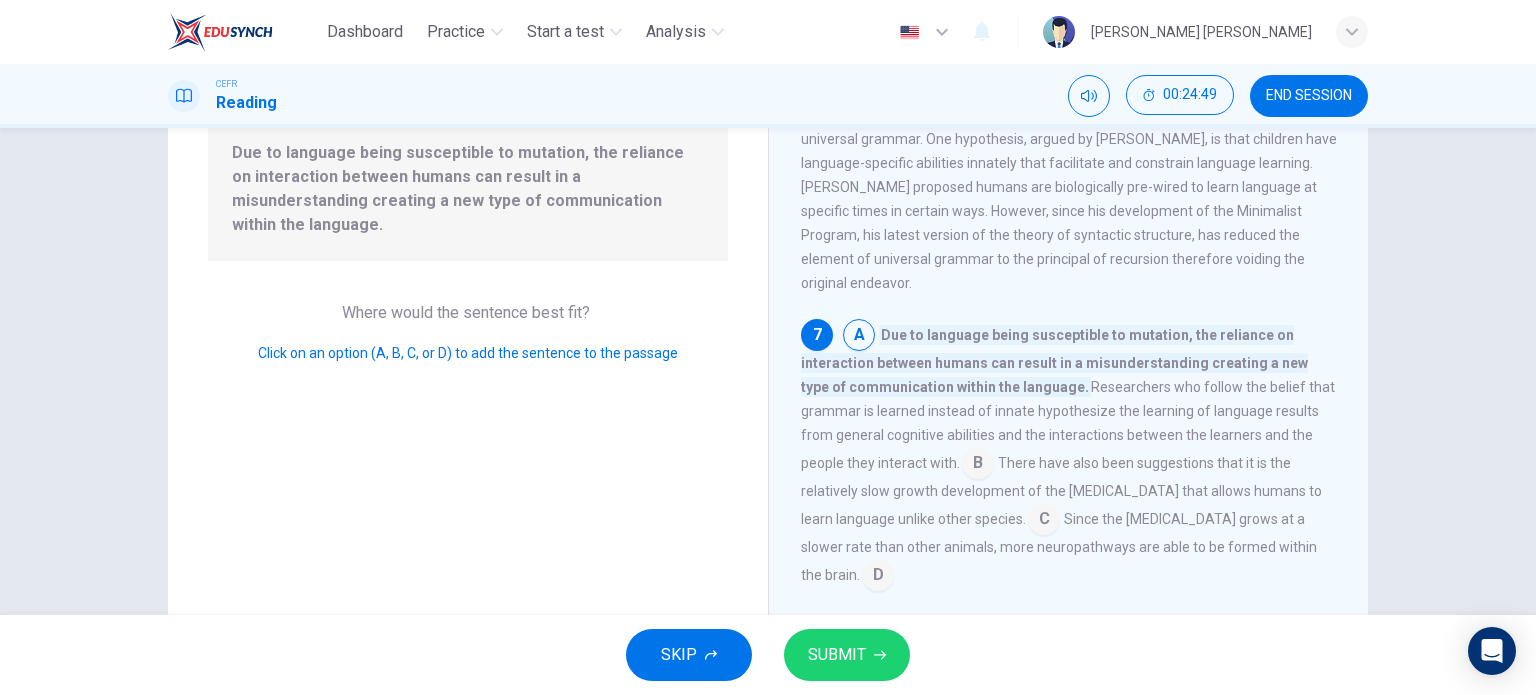 click at bounding box center [878, 577] 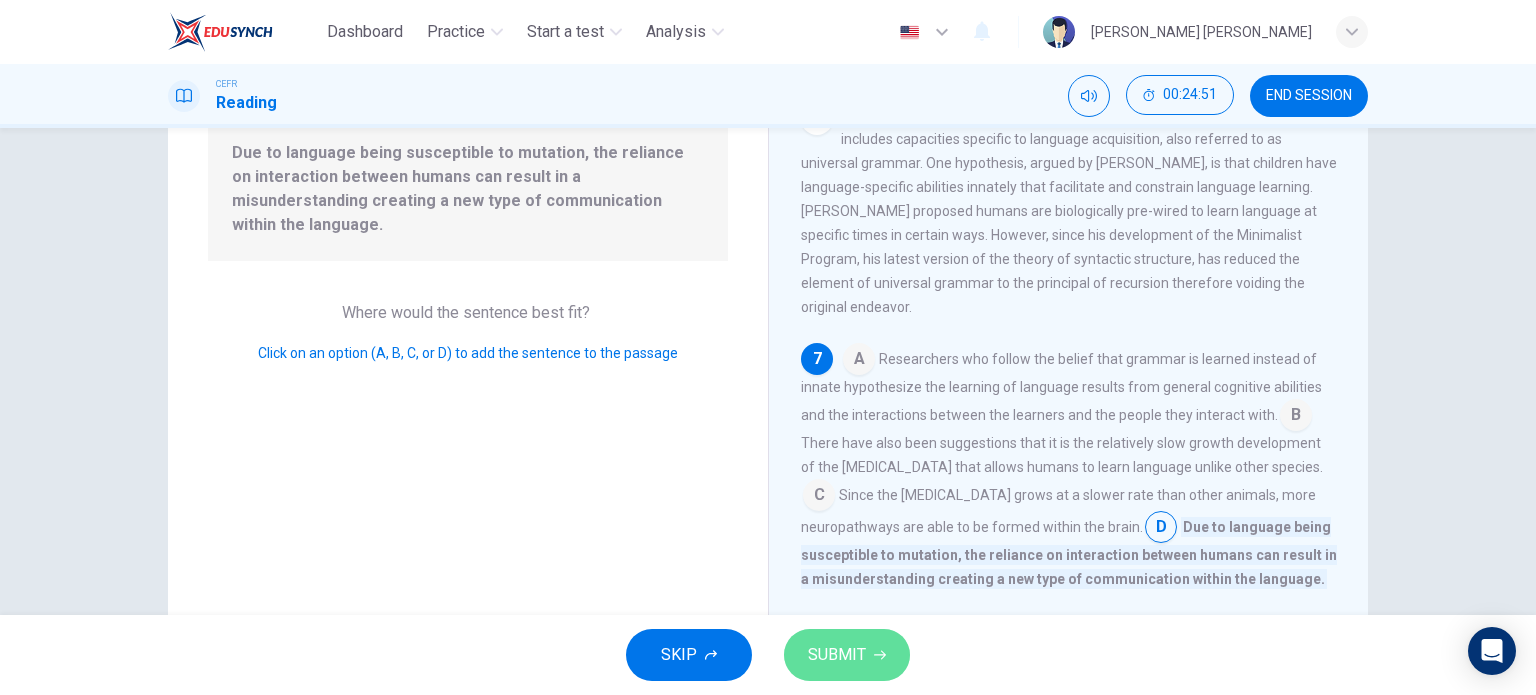 click on "SUBMIT" at bounding box center [837, 655] 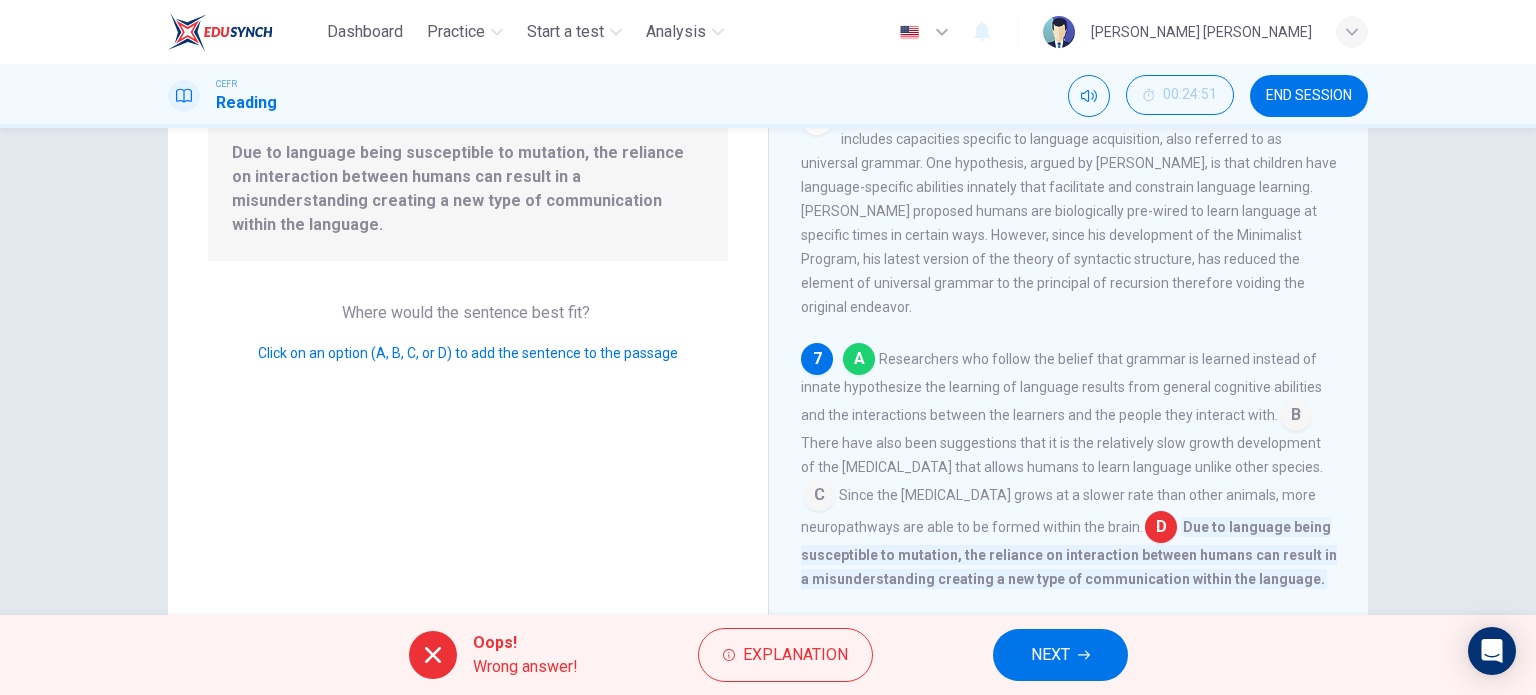 click on "NEXT" at bounding box center [1060, 655] 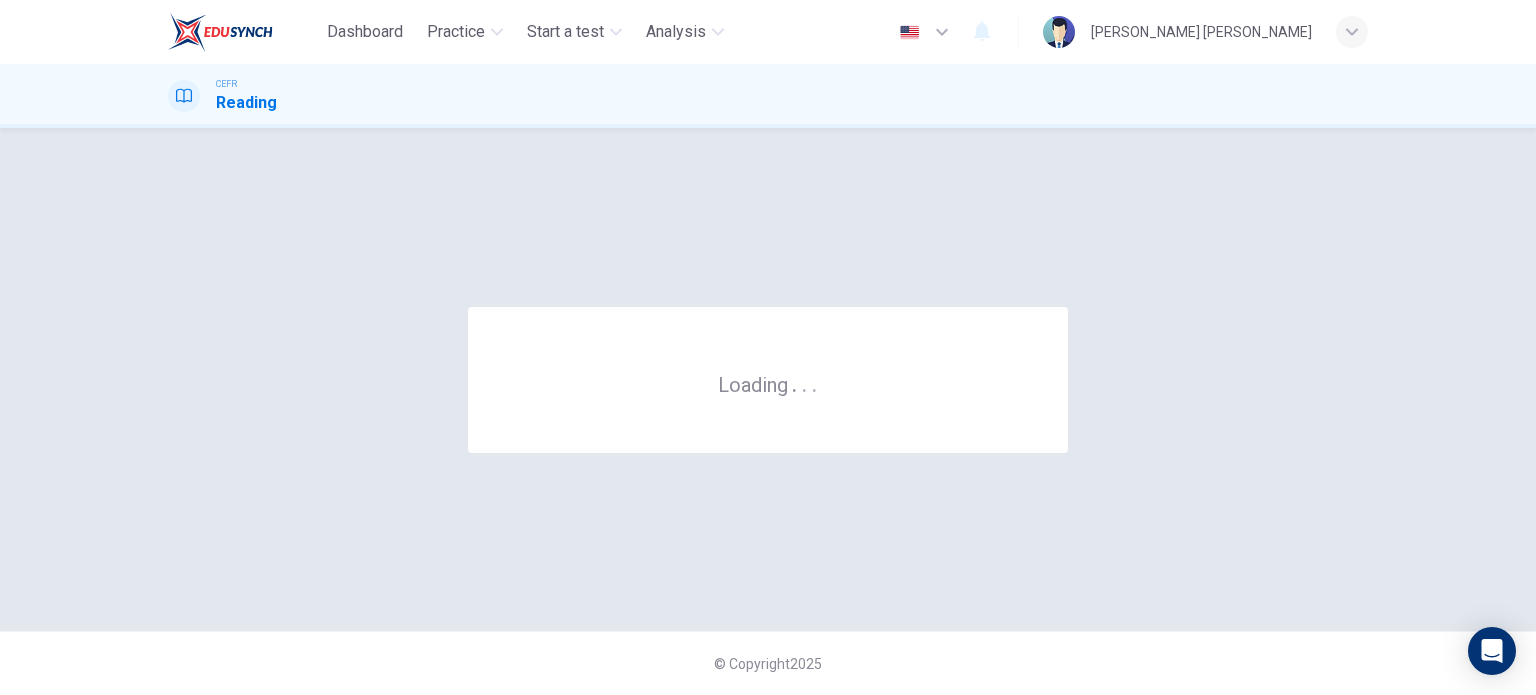 scroll, scrollTop: 0, scrollLeft: 0, axis: both 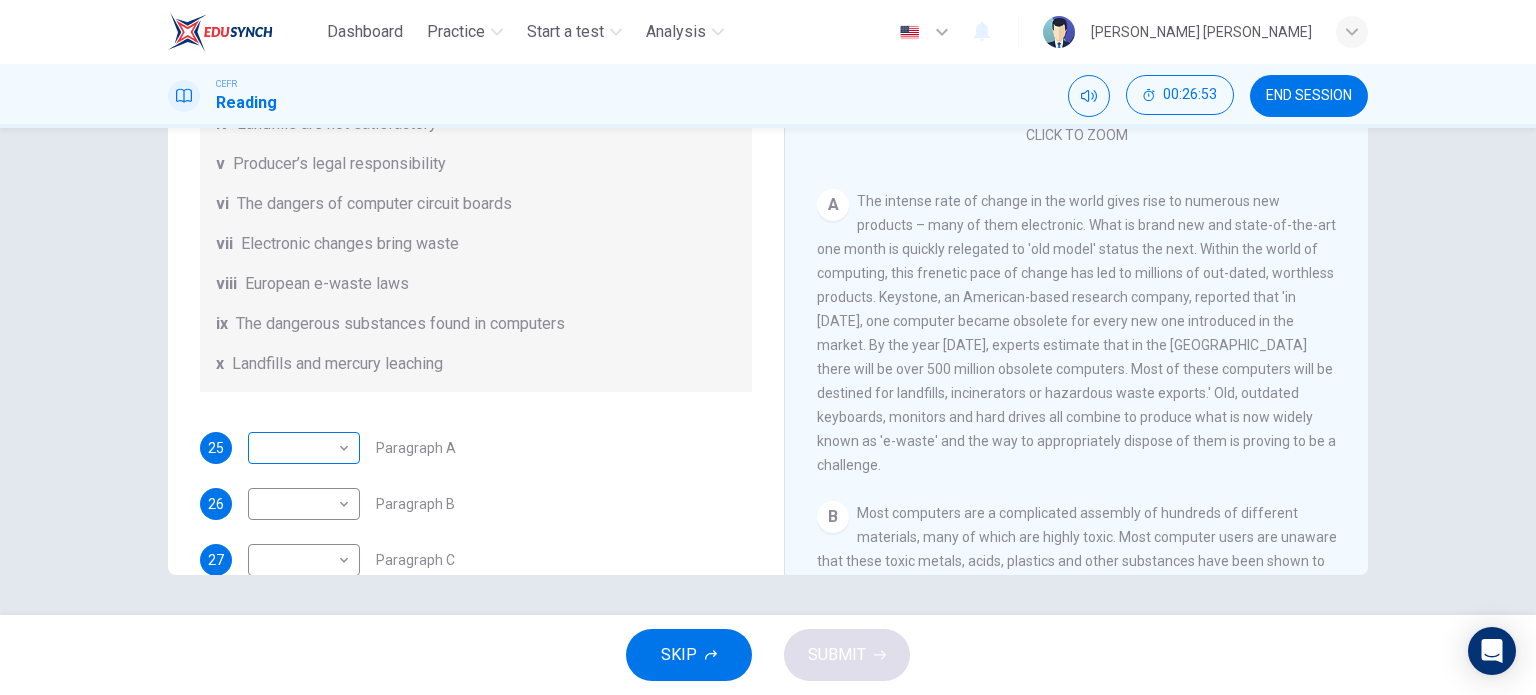 click on "Dashboard Practice Start a test Analysis English en ​ [PERSON_NAME] BATRISYA BINTI [PERSON_NAME] CEFR Reading 00:26:53 END SESSION Questions 25 - 31 The Reading Passage has 7 paragraphs,  A-G .
Choose the correct heading for each paragraph from the list of headings below.
Write the correct number,  i-x , in the boxes below. List of Headings i Exporting e-waste ii The hazards of burning computer junk iii Blame developed countries for e-waste iv Landfills are not satisfactory v Producer’s legal responsibility vi The dangers of computer circuit boards vii Electronic changes bring waste viii European e-waste laws ix The dangerous substances found in computers x Landfills and mercury leaching 25 ​ ​ Paragraph A 26 ​ ​ Paragraph B 27 ​ ​ Paragraph C 28 ​ ​ Paragraph D 29 ​ ​ Paragraph E 30 ​ ​ Paragraph F 31 ​ ​ Paragraph G The Intense Rate of Change in the World CLICK TO ZOOM Click to Zoom A B C D E F G SKIP SUBMIT EduSynch - Online Language Proficiency Testing
Dashboard" at bounding box center (768, 347) 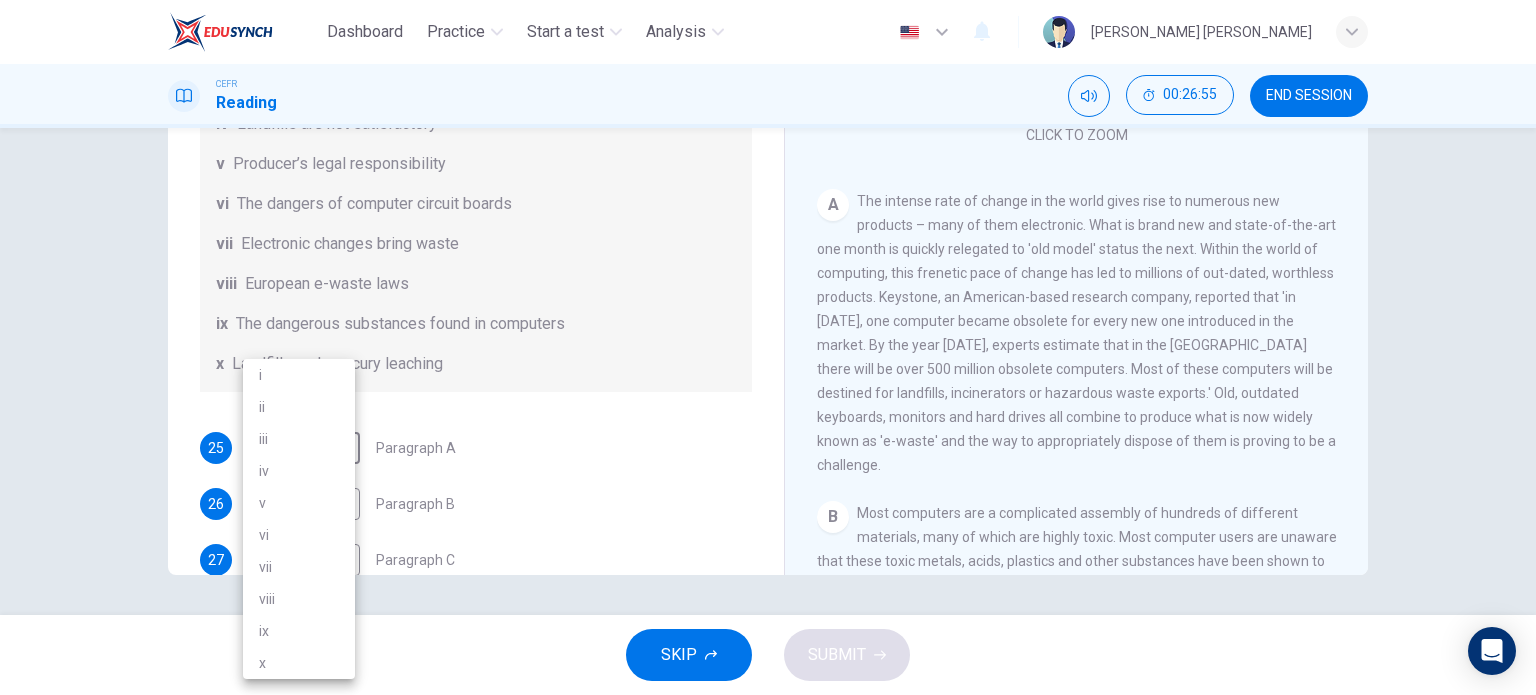 click on "vii" at bounding box center (299, 567) 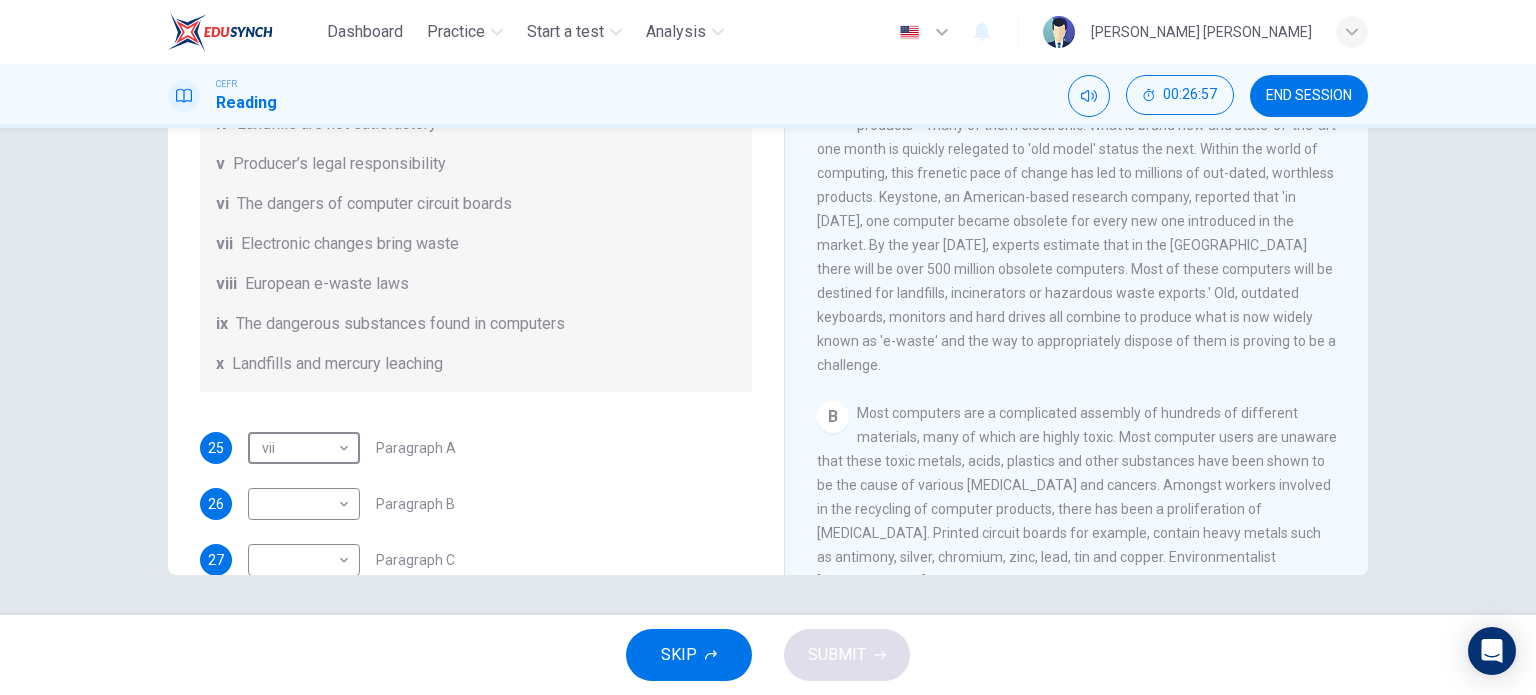 scroll, scrollTop: 400, scrollLeft: 0, axis: vertical 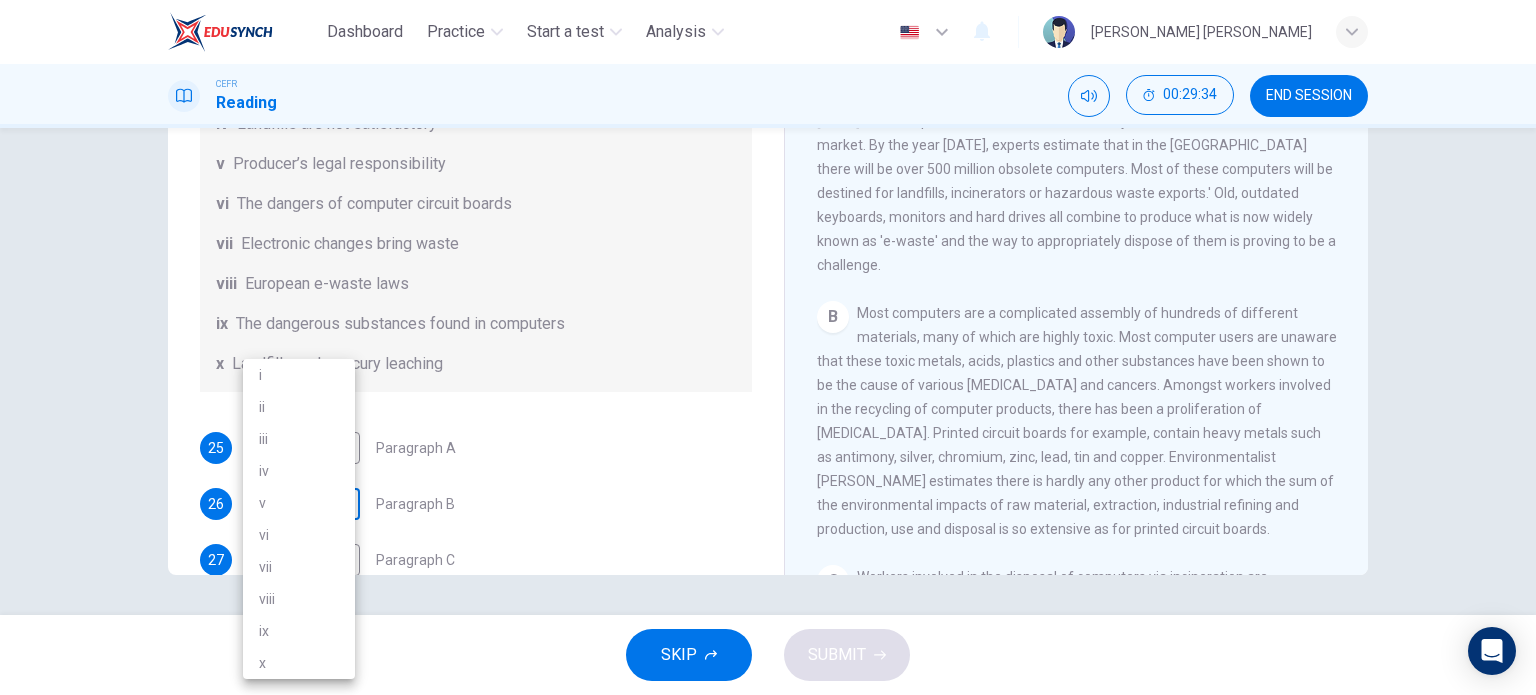 click on "Dashboard Practice Start a test Analysis English en ​ [PERSON_NAME] [PERSON_NAME] CEFR Reading 00:29:34 END SESSION Questions 25 - 31 The Reading Passage has 7 paragraphs,  A-G .
Choose the correct heading for each paragraph from the list of headings below.
Write the correct number,  i-x , in the boxes below. List of Headings i Exporting e-waste ii The hazards of burning computer junk iii Blame developed countries for e-waste iv Landfills are not satisfactory v Producer’s legal responsibility vi The dangers of computer circuit boards vii Electronic changes bring waste viii European e-waste laws ix The dangerous substances found in computers x Landfills and mercury leaching 25 vii vii ​ Paragraph A 26 ​ ​ Paragraph B 27 ​ ​ Paragraph C 28 ​ ​ Paragraph D 29 ​ ​ Paragraph E 30 ​ ​ Paragraph F 31 ​ ​ Paragraph G The Intense Rate of Change in the World CLICK TO ZOOM Click to Zoom A B C D E F G SKIP SUBMIT EduSynch - Online Language Proficiency Testing
Dashboard" at bounding box center (768, 347) 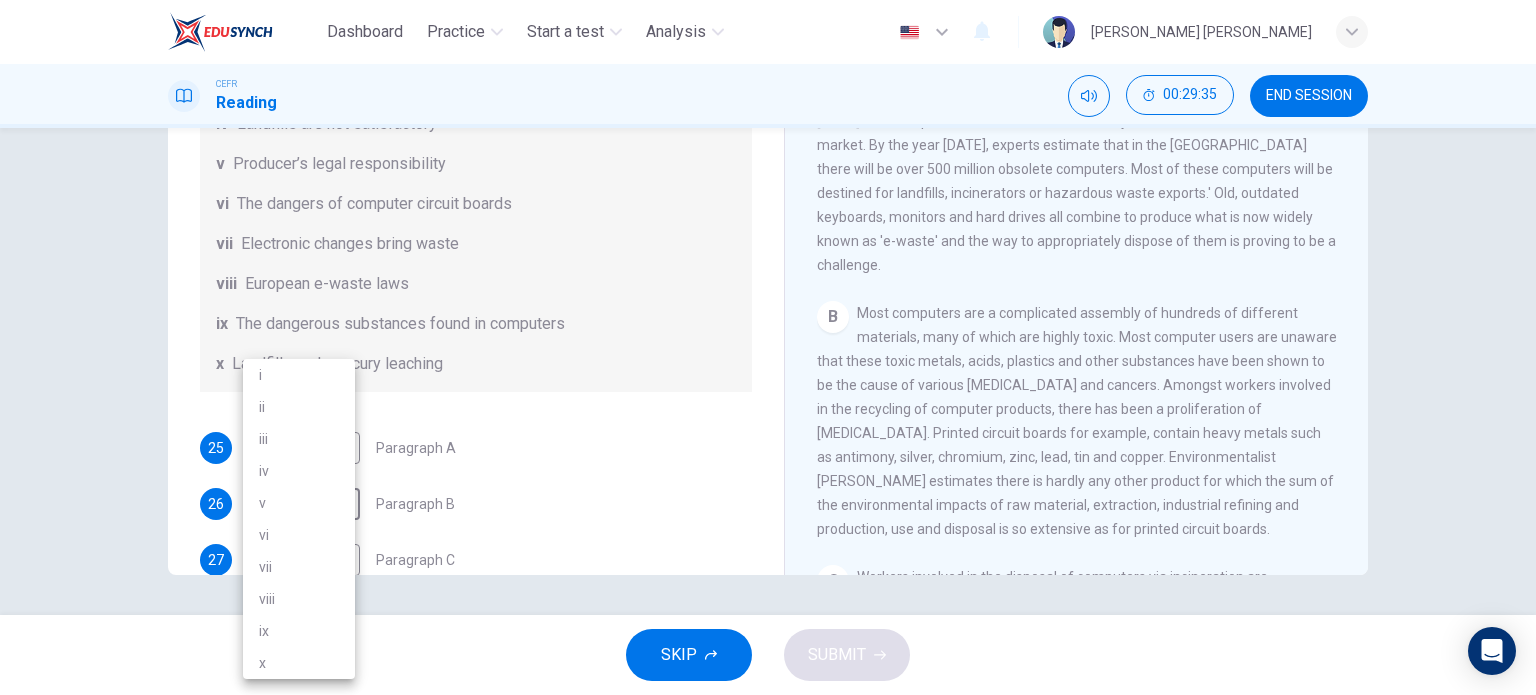 click at bounding box center (768, 347) 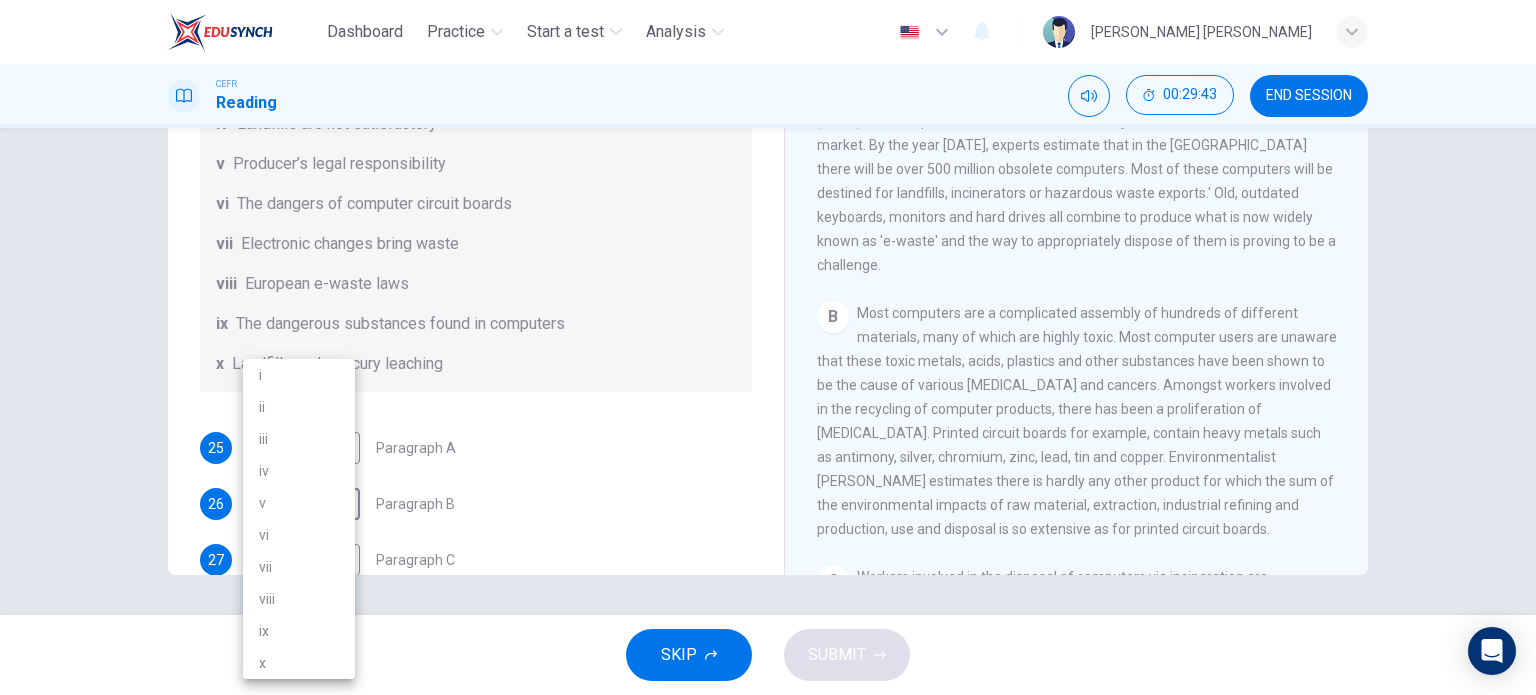 click on "Dashboard Practice Start a test Analysis English en ​ [PERSON_NAME] [PERSON_NAME] CEFR Reading 00:29:43 END SESSION Questions 25 - 31 The Reading Passage has 7 paragraphs,  A-G .
Choose the correct heading for each paragraph from the list of headings below.
Write the correct number,  i-x , in the boxes below. List of Headings i Exporting e-waste ii The hazards of burning computer junk iii Blame developed countries for e-waste iv Landfills are not satisfactory v Producer’s legal responsibility vi The dangers of computer circuit boards vii Electronic changes bring waste viii European e-waste laws ix The dangerous substances found in computers x Landfills and mercury leaching 25 vii vii ​ Paragraph A 26 ​ ​ Paragraph B 27 ​ ​ Paragraph C 28 ​ ​ Paragraph D 29 ​ ​ Paragraph E 30 ​ ​ Paragraph F 31 ​ ​ Paragraph G The Intense Rate of Change in the World CLICK TO ZOOM Click to Zoom A B C D E F G SKIP SUBMIT EduSynch - Online Language Proficiency Testing
Dashboard" at bounding box center [768, 347] 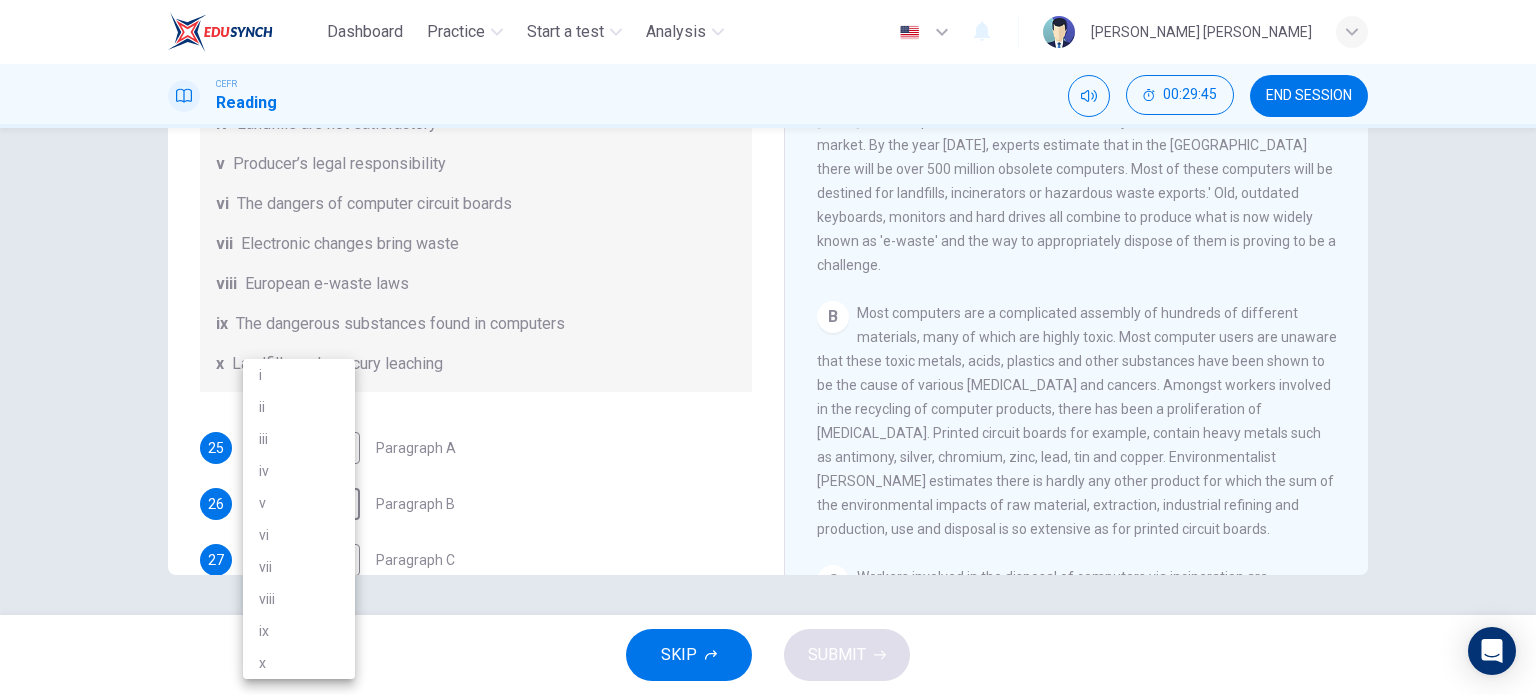 click on "ix" at bounding box center (299, 631) 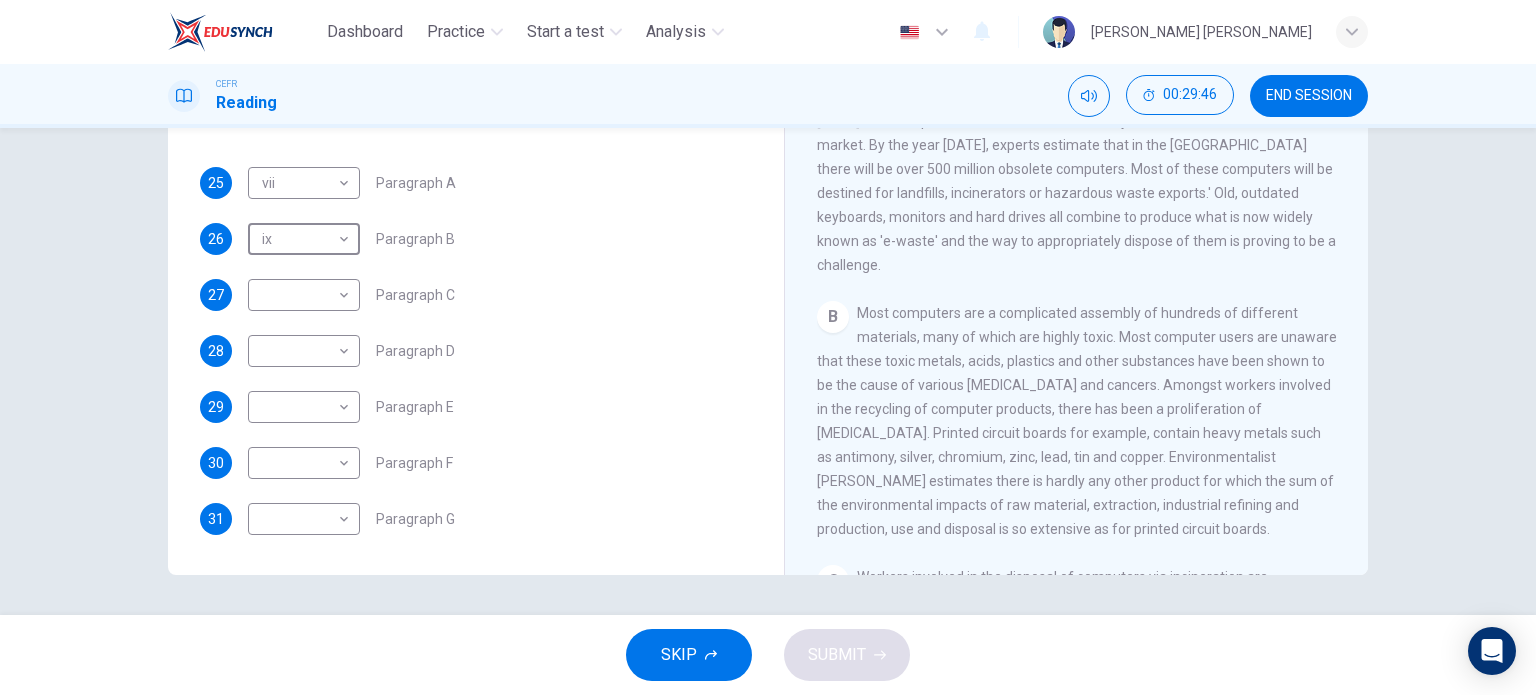 scroll, scrollTop: 488, scrollLeft: 0, axis: vertical 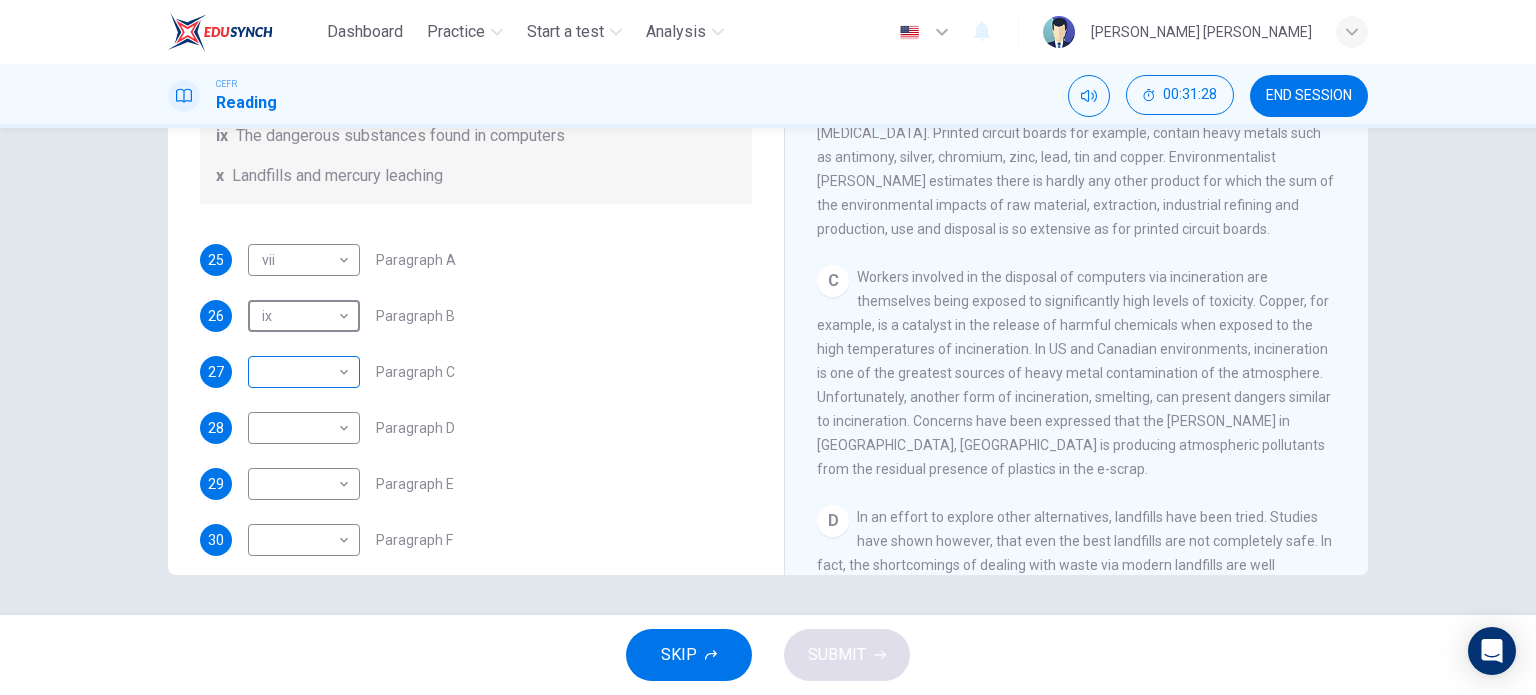 click on "Dashboard Practice Start a test Analysis English en ​ [PERSON_NAME] BATRISYA BINTI [PERSON_NAME] CEFR Reading 00:31:28 END SESSION Questions 25 - 31 The Reading Passage has 7 paragraphs,  A-G .
Choose the correct heading for each paragraph from the list of headings below.
Write the correct number,  i-x , in the boxes below. List of Headings i Exporting e-waste ii The hazards of burning computer junk iii Blame developed countries for e-waste iv Landfills are not satisfactory v Producer’s legal responsibility vi The dangers of computer circuit boards vii Electronic changes bring waste viii European e-waste laws ix The dangerous substances found in computers x Landfills and mercury leaching 25 vii vii ​ Paragraph A 26 ix ix ​ Paragraph B 27 ​ ​ Paragraph C 28 ​ ​ Paragraph D 29 ​ ​ Paragraph E 30 ​ ​ Paragraph F 31 ​ ​ Paragraph G The Intense Rate of Change in the World CLICK TO ZOOM Click to Zoom A B C D E F G SKIP SUBMIT EduSynch - Online Language Proficiency Testing
2025" at bounding box center [768, 347] 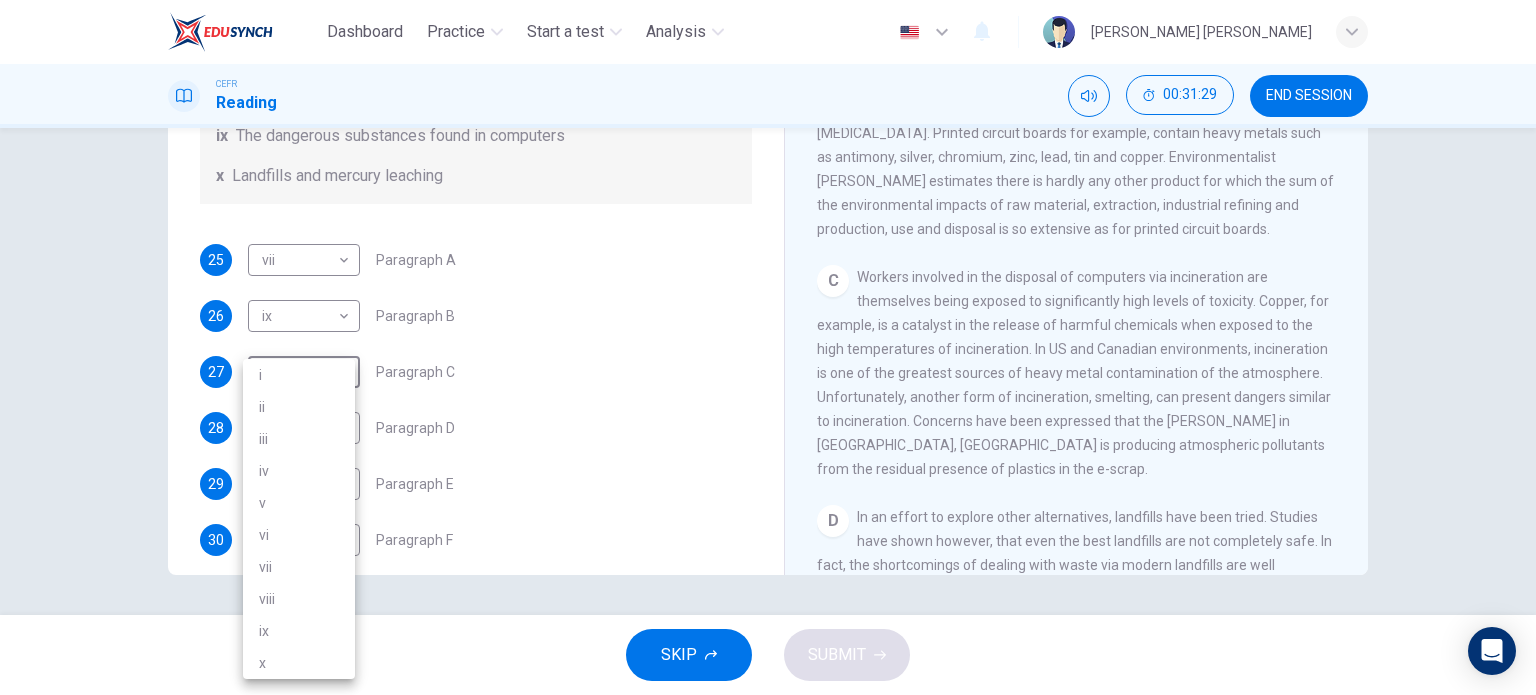 click on "ii" at bounding box center (299, 407) 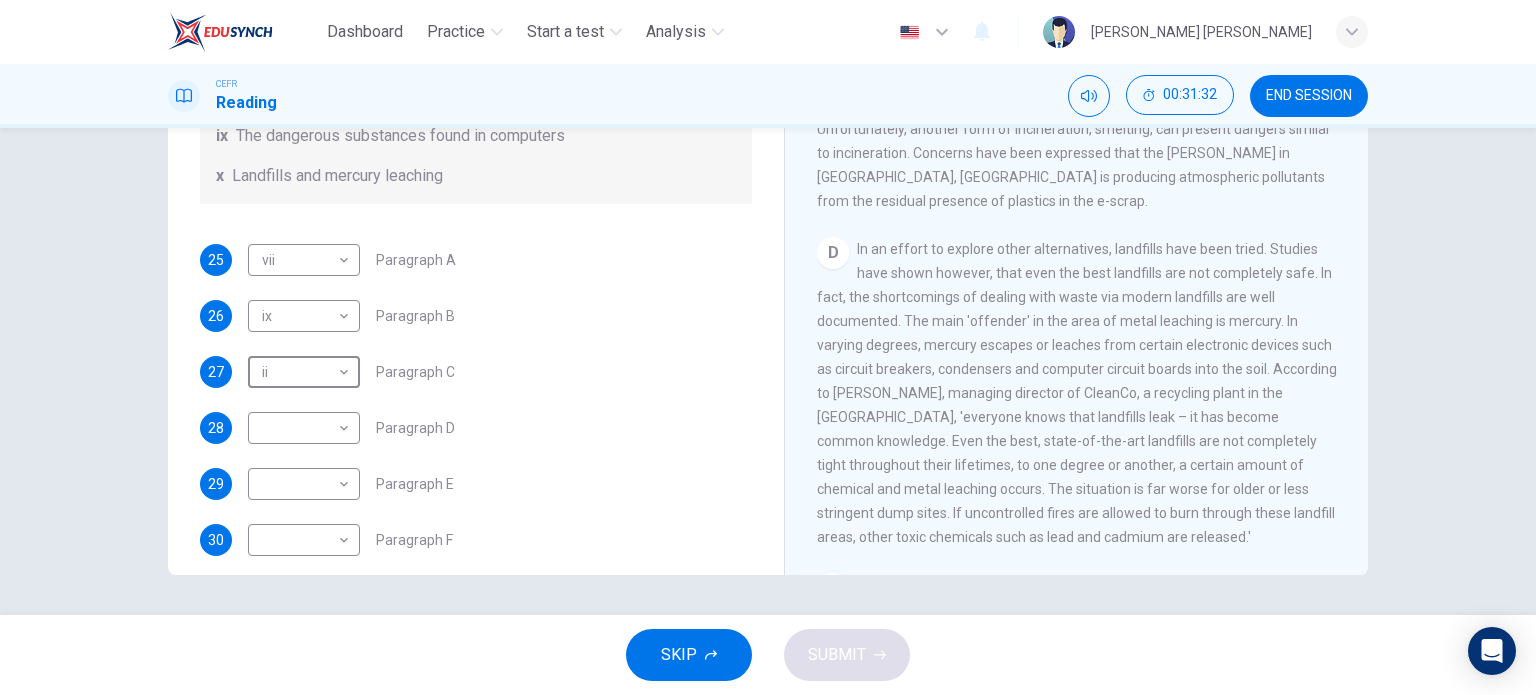 scroll, scrollTop: 1000, scrollLeft: 0, axis: vertical 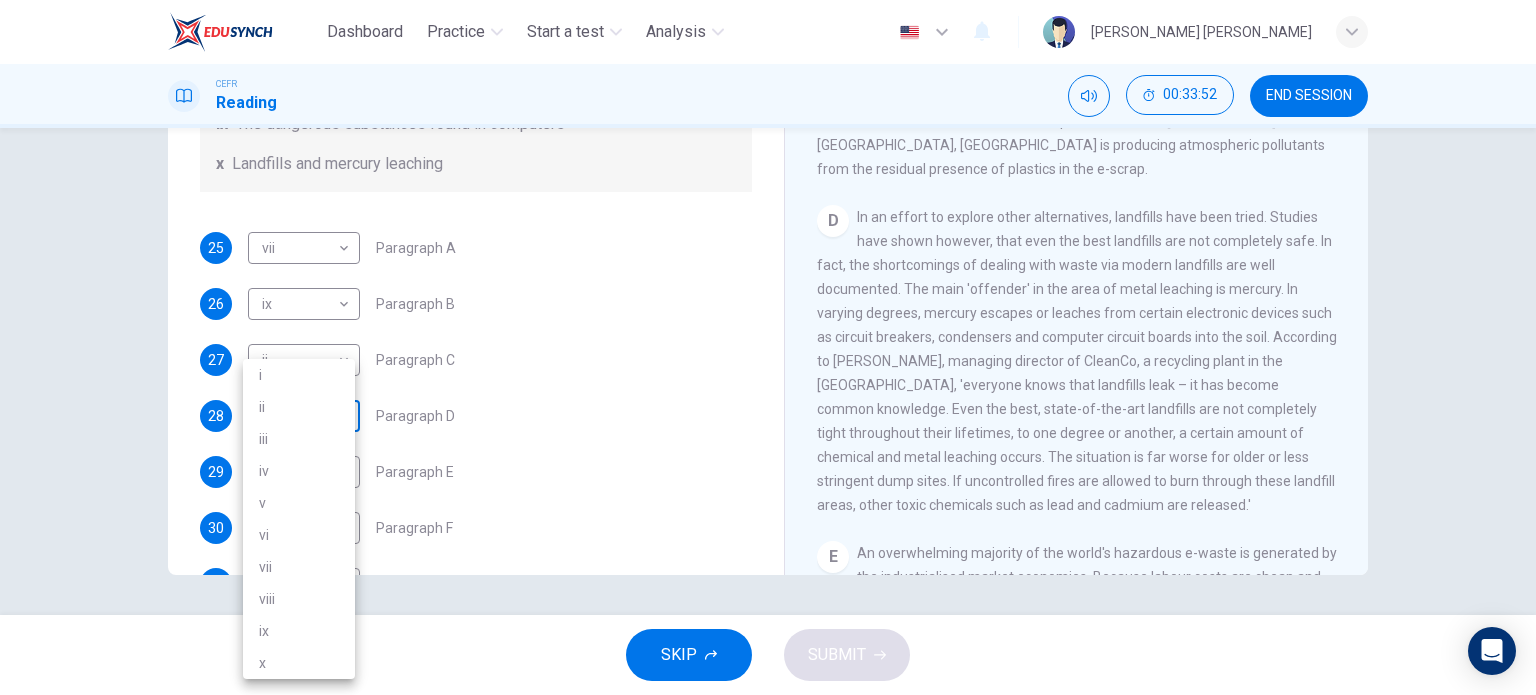 click on "Dashboard Practice Start a test Analysis English en ​ [PERSON_NAME] BATRISYA BINTI [PERSON_NAME] CEFR Reading 00:33:52 END SESSION Questions 25 - 31 The Reading Passage has 7 paragraphs,  A-G .
Choose the correct heading for each paragraph from the list of headings below.
Write the correct number,  i-x , in the boxes below. List of Headings i Exporting e-waste ii The hazards of burning computer junk iii Blame developed countries for e-waste iv Landfills are not satisfactory v Producer’s legal responsibility vi The dangers of computer circuit boards vii Electronic changes bring waste viii European e-waste laws ix The dangerous substances found in computers x Landfills and mercury leaching 25 vii vii ​ Paragraph A 26 ix ix ​ Paragraph B 27 ii ii ​ Paragraph C 28 ​ ​ Paragraph D 29 ​ ​ Paragraph E 30 ​ ​ Paragraph F 31 ​ ​ Paragraph G The Intense Rate of Change in the World CLICK TO ZOOM Click to Zoom A B C D E F G SKIP SUBMIT EduSynch - Online Language Proficiency Testing
2025" at bounding box center [768, 347] 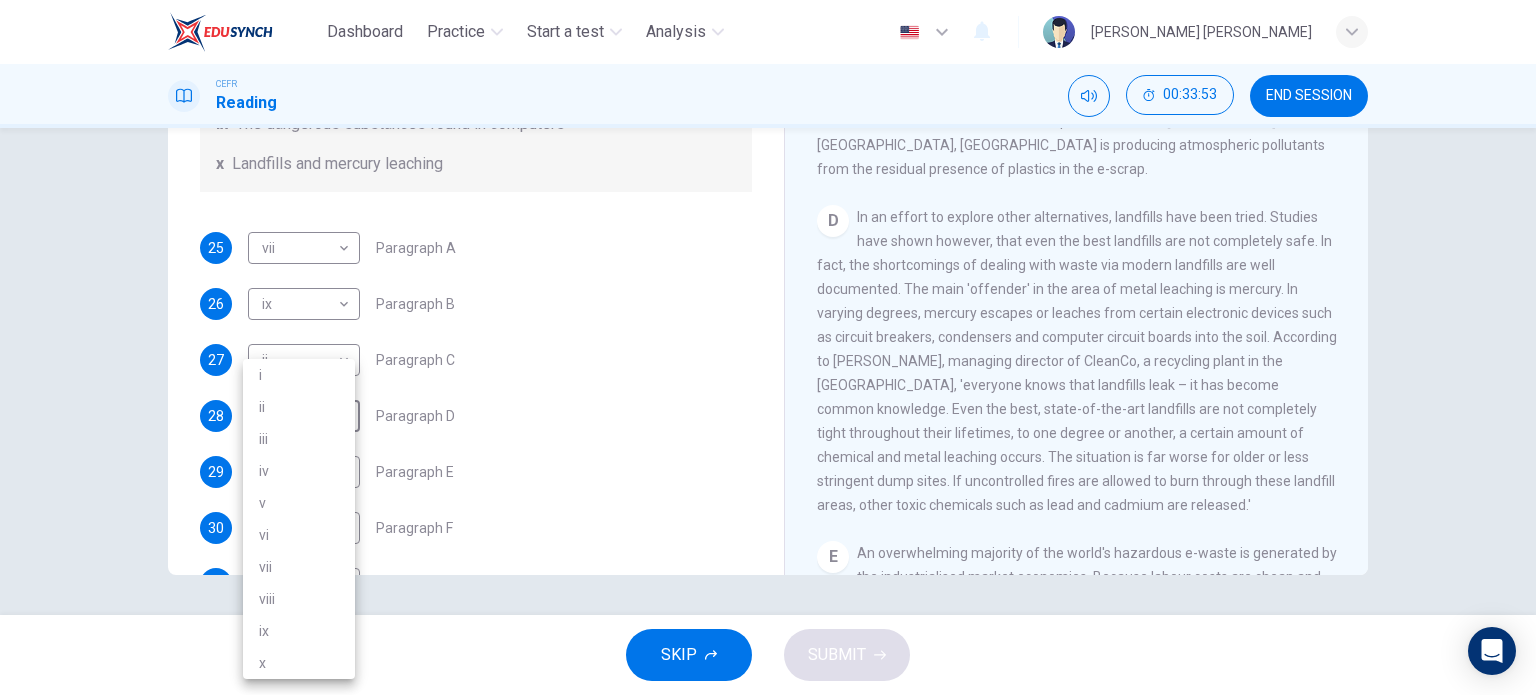 click on "iv" at bounding box center (299, 471) 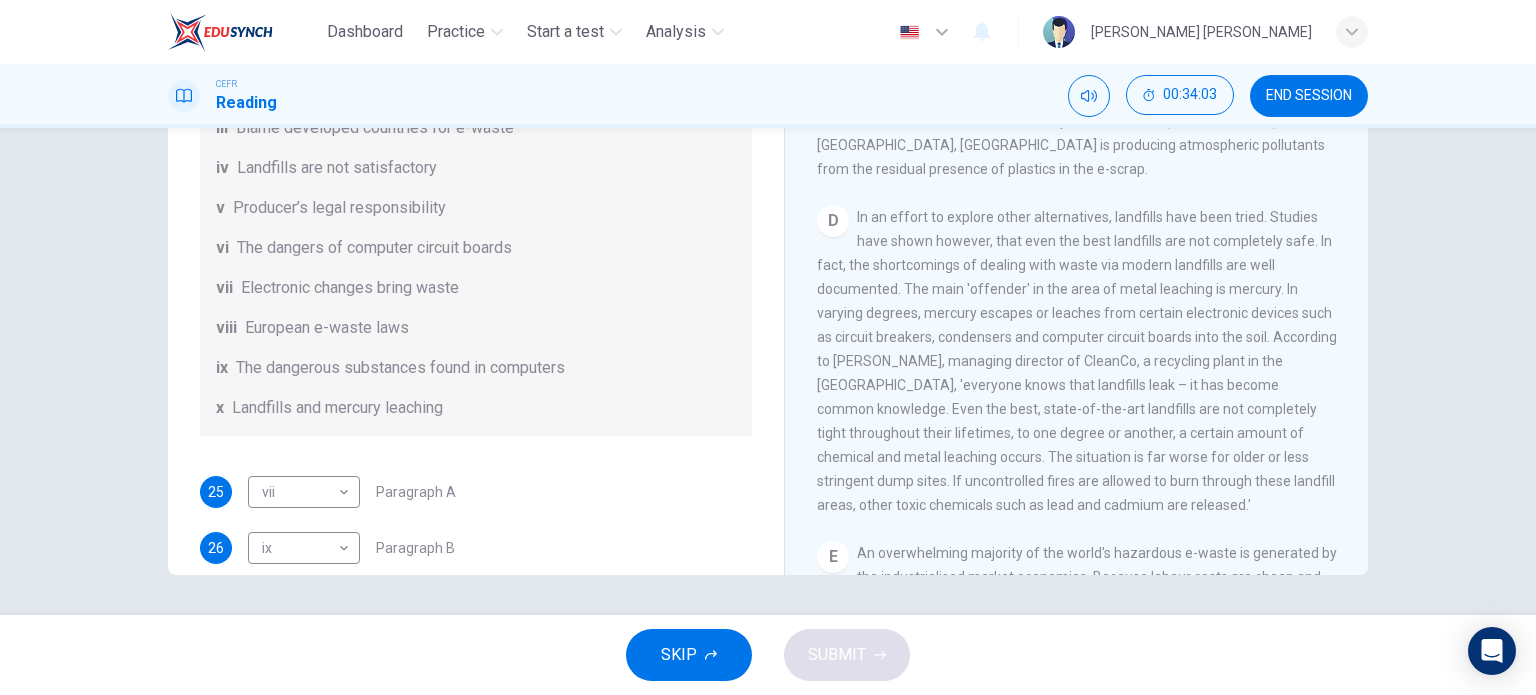 scroll, scrollTop: 200, scrollLeft: 0, axis: vertical 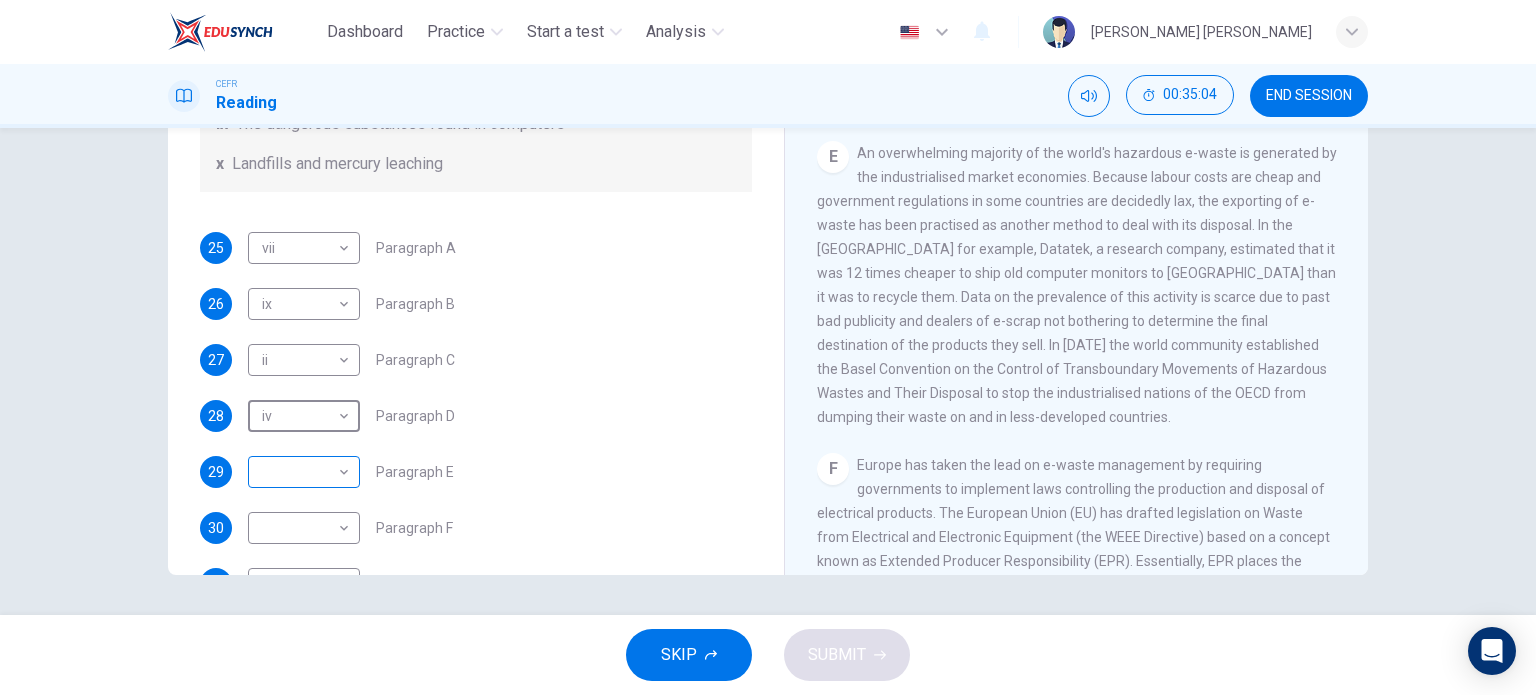 click on "Dashboard Practice Start a test Analysis English en ​ [PERSON_NAME] [PERSON_NAME] CEFR Reading 00:35:04 END SESSION Questions 25 - 31 The Reading Passage has 7 paragraphs,  A-G .
Choose the correct heading for each paragraph from the list of headings below.
Write the correct number,  i-x , in the boxes below. List of Headings i Exporting e-waste ii The hazards of burning computer junk iii Blame developed countries for e-waste iv Landfills are not satisfactory v Producer’s legal responsibility vi The dangers of computer circuit boards vii Electronic changes bring waste viii European e-waste laws ix The dangerous substances found in computers x Landfills and mercury leaching 25 vii vii ​ Paragraph A 26 ix ix ​ Paragraph B 27 ii ii ​ Paragraph C 28 iv iv ​ Paragraph D 29 ​ ​ Paragraph E 30 ​ ​ Paragraph F 31 ​ ​ Paragraph G The Intense Rate of Change in the World CLICK TO ZOOM Click to Zoom A B C D E F G SKIP SUBMIT EduSynch - Online Language Proficiency Testing" at bounding box center (768, 347) 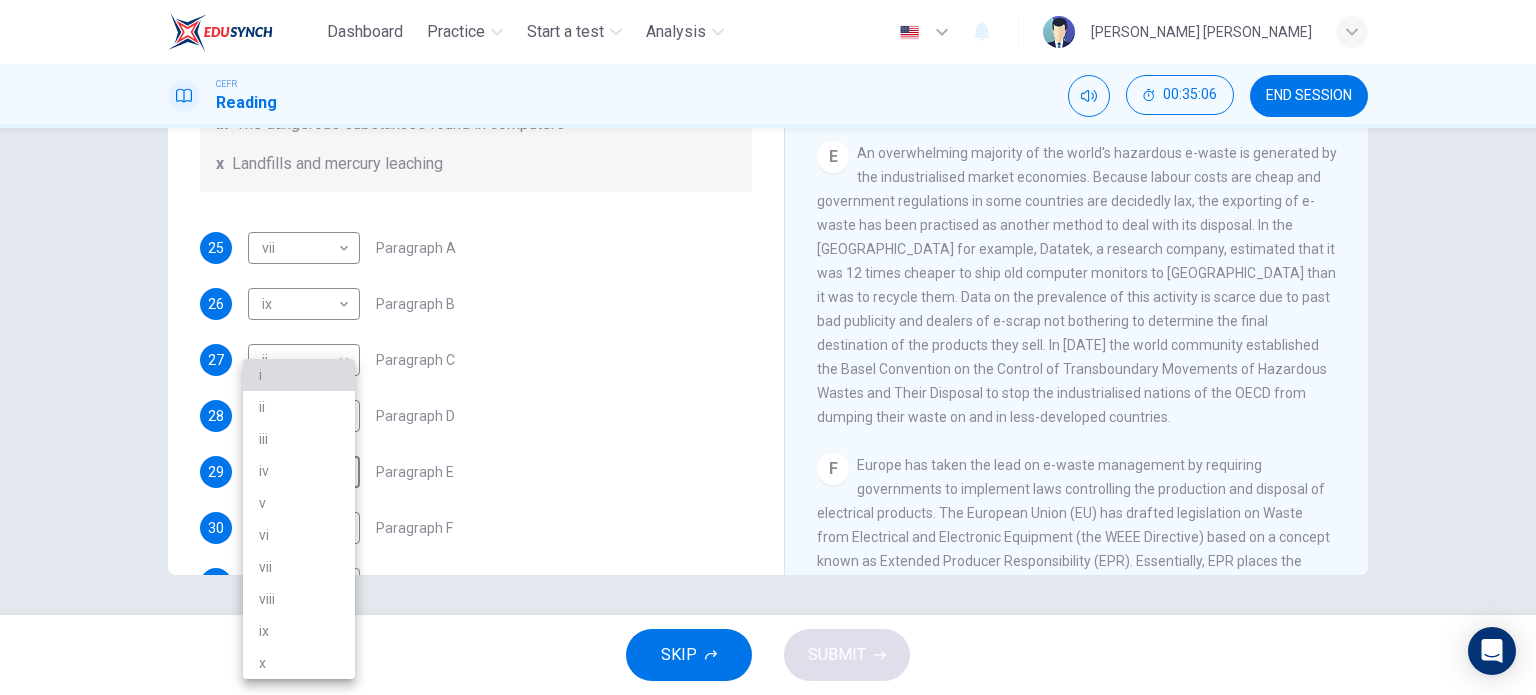 click on "i" at bounding box center [299, 375] 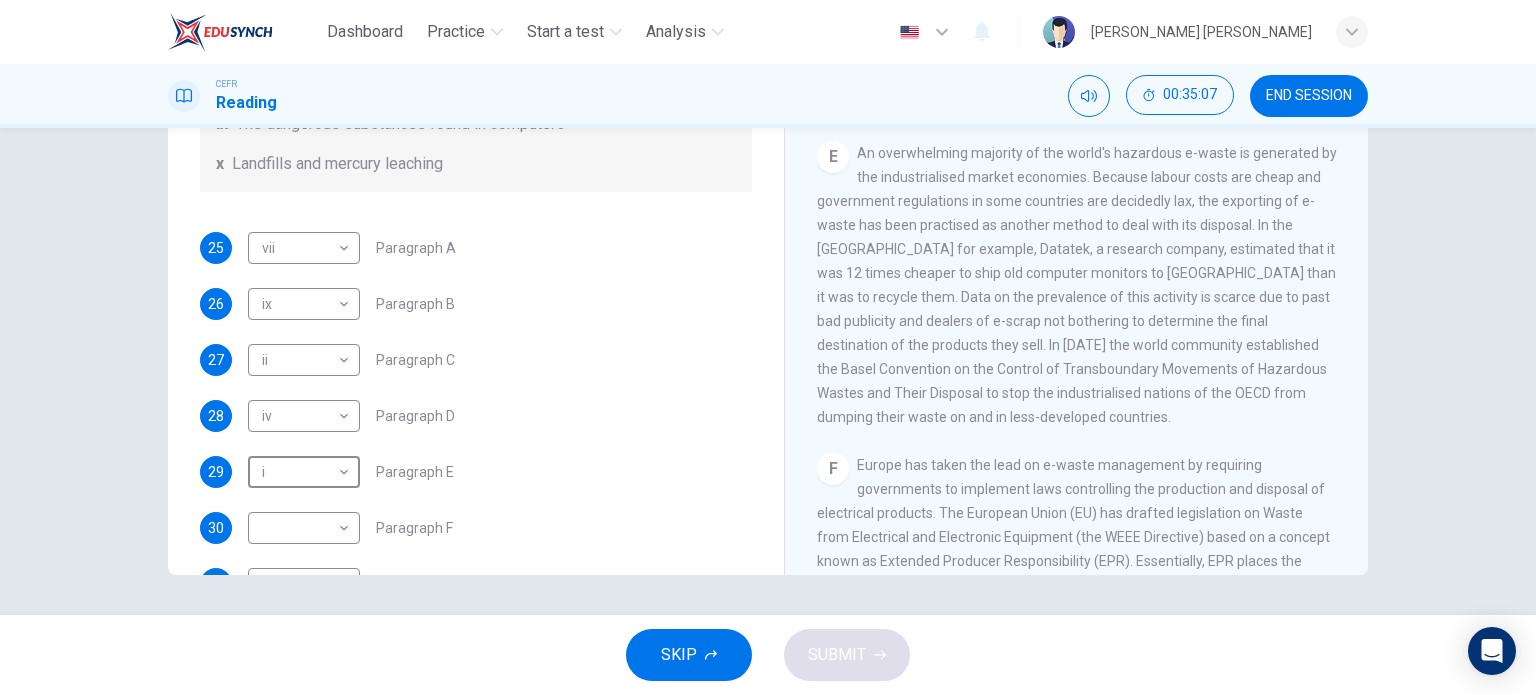 scroll, scrollTop: 488, scrollLeft: 0, axis: vertical 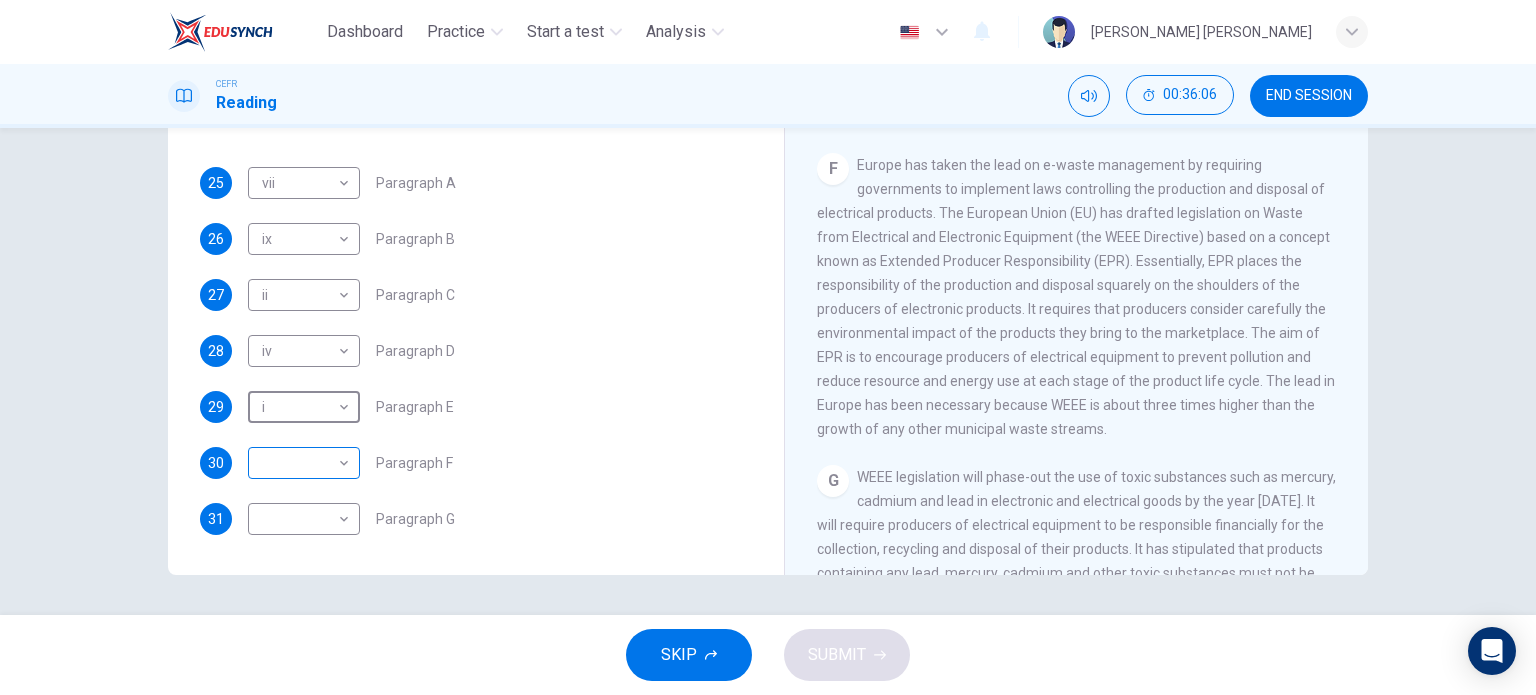 click on "Dashboard Practice Start a test Analysis English en ​ [PERSON_NAME] BATRISYA BINTI [PERSON_NAME] CEFR Reading 00:36:06 END SESSION Questions 25 - 31 The Reading Passage has 7 paragraphs,  A-G .
Choose the correct heading for each paragraph from the list of headings below.
Write the correct number,  i-x , in the boxes below. List of Headings i Exporting e-waste ii The hazards of burning computer junk iii Blame developed countries for e-waste iv Landfills are not satisfactory v Producer’s legal responsibility vi The dangers of computer circuit boards vii Electronic changes bring waste viii European e-waste laws ix The dangerous substances found in computers x Landfills and mercury leaching 25 vii vii ​ Paragraph A 26 ix ix ​ Paragraph B 27 ii ii ​ Paragraph C 28 iv iv ​ Paragraph D 29 i i ​ Paragraph E 30 ​ ​ Paragraph F 31 ​ ​ Paragraph G The Intense Rate of Change in the World CLICK TO ZOOM Click to Zoom A B C D E F G SKIP SUBMIT EduSynch - Online Language Proficiency Testing" at bounding box center [768, 347] 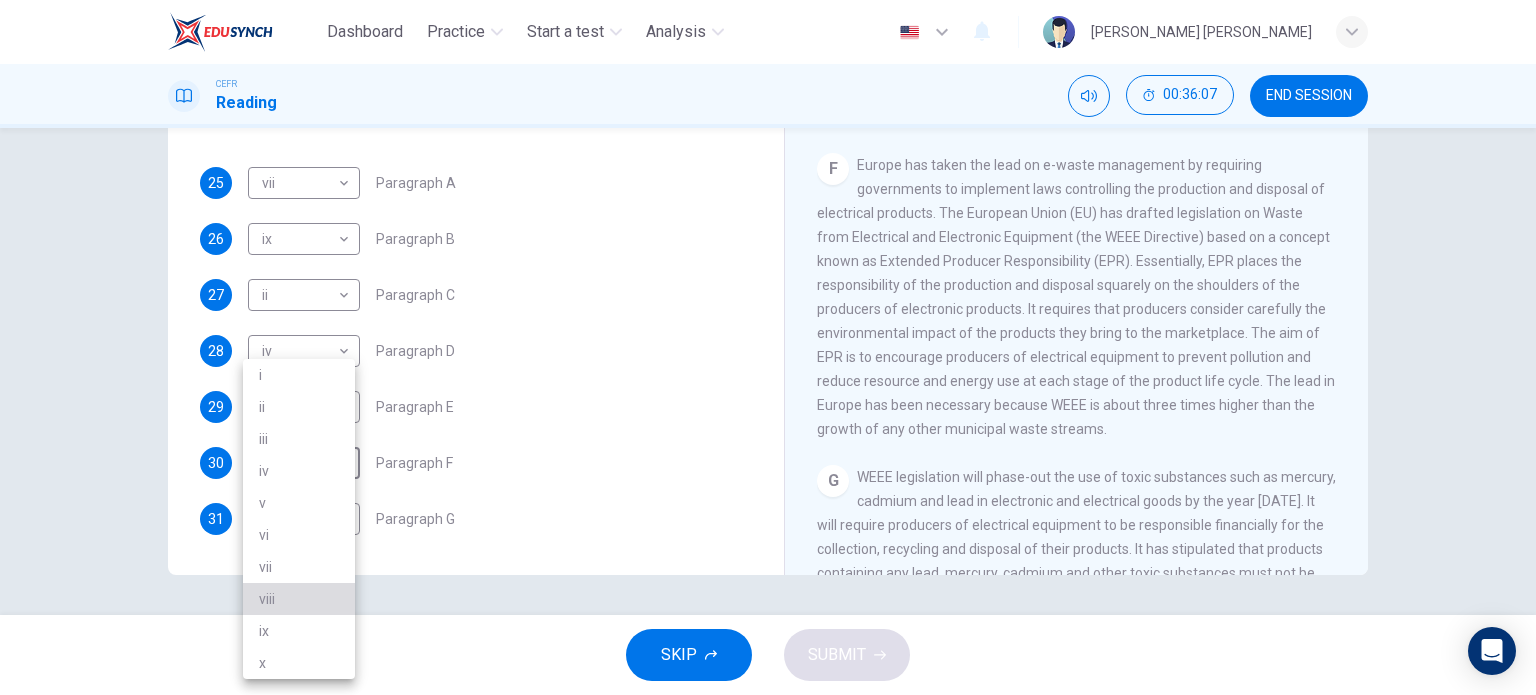 click on "viii" at bounding box center [299, 599] 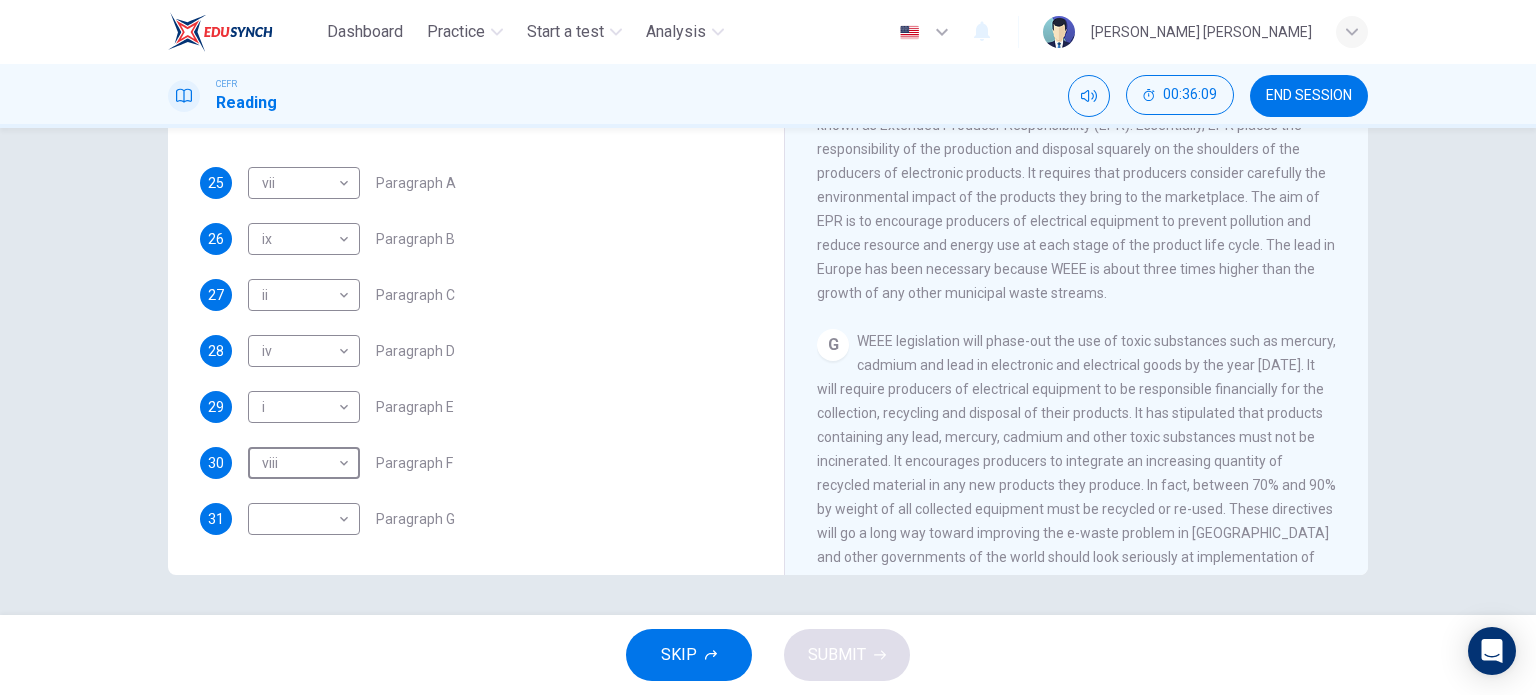 scroll, scrollTop: 1900, scrollLeft: 0, axis: vertical 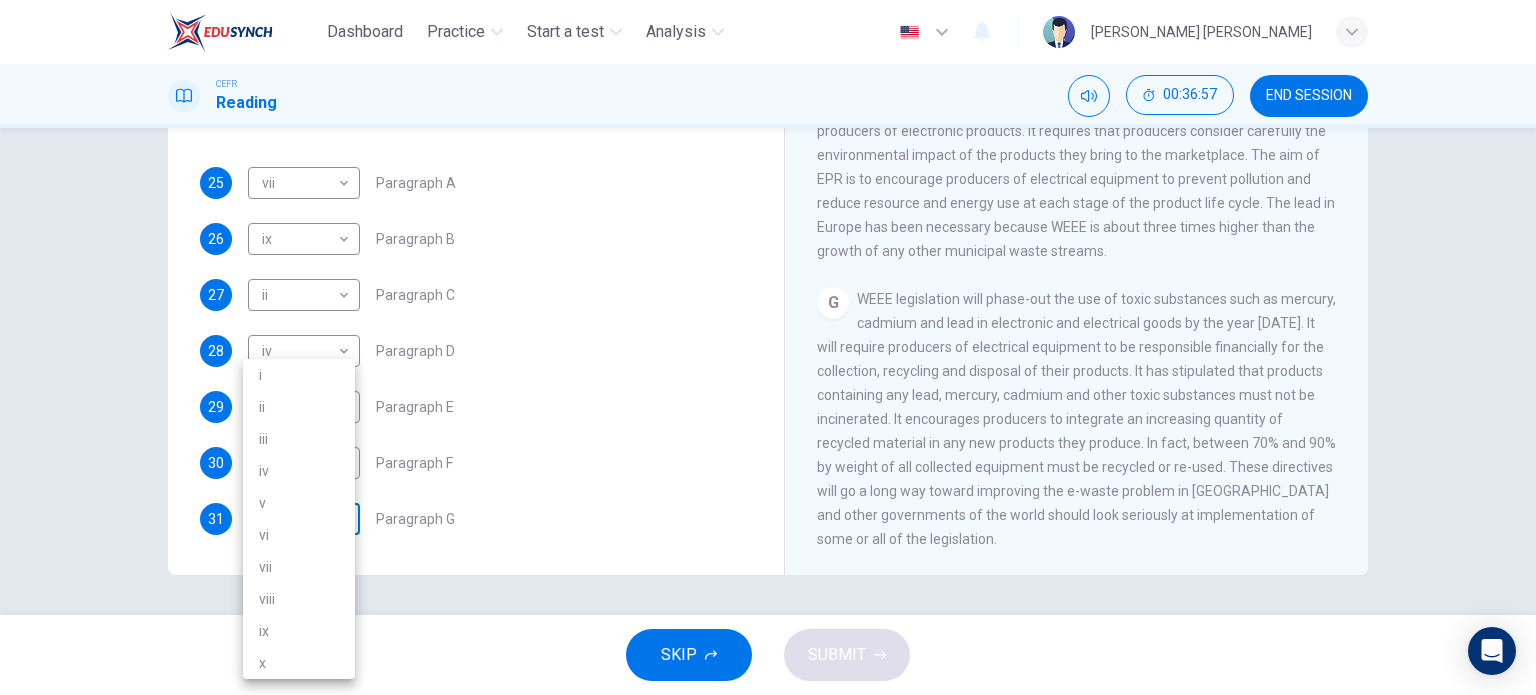click on "Dashboard Practice Start a test Analysis English en ​ [PERSON_NAME] [PERSON_NAME] CEFR Reading 00:36:57 END SESSION Questions 25 - 31 The Reading Passage has 7 paragraphs,  A-G .
Choose the correct heading for each paragraph from the list of headings below.
Write the correct number,  i-x , in the boxes below. List of Headings i Exporting e-waste ii The hazards of burning computer junk iii Blame developed countries for e-waste iv Landfills are not satisfactory v Producer’s legal responsibility vi The dangers of computer circuit boards vii Electronic changes bring waste viii European e-waste laws ix The dangerous substances found in computers x Landfills and mercury leaching 25 vii vii ​ Paragraph A 26 ix ix ​ Paragraph B 27 ii ii ​ Paragraph C 28 iv iv ​ Paragraph D 29 i i ​ Paragraph E 30 viii viii ​ Paragraph F 31 ​ ​ Paragraph G The Intense Rate of Change in the World CLICK TO ZOOM Click to Zoom A B C D E F G SKIP SUBMIT EduSynch - Online Language Proficiency Testing" at bounding box center (768, 347) 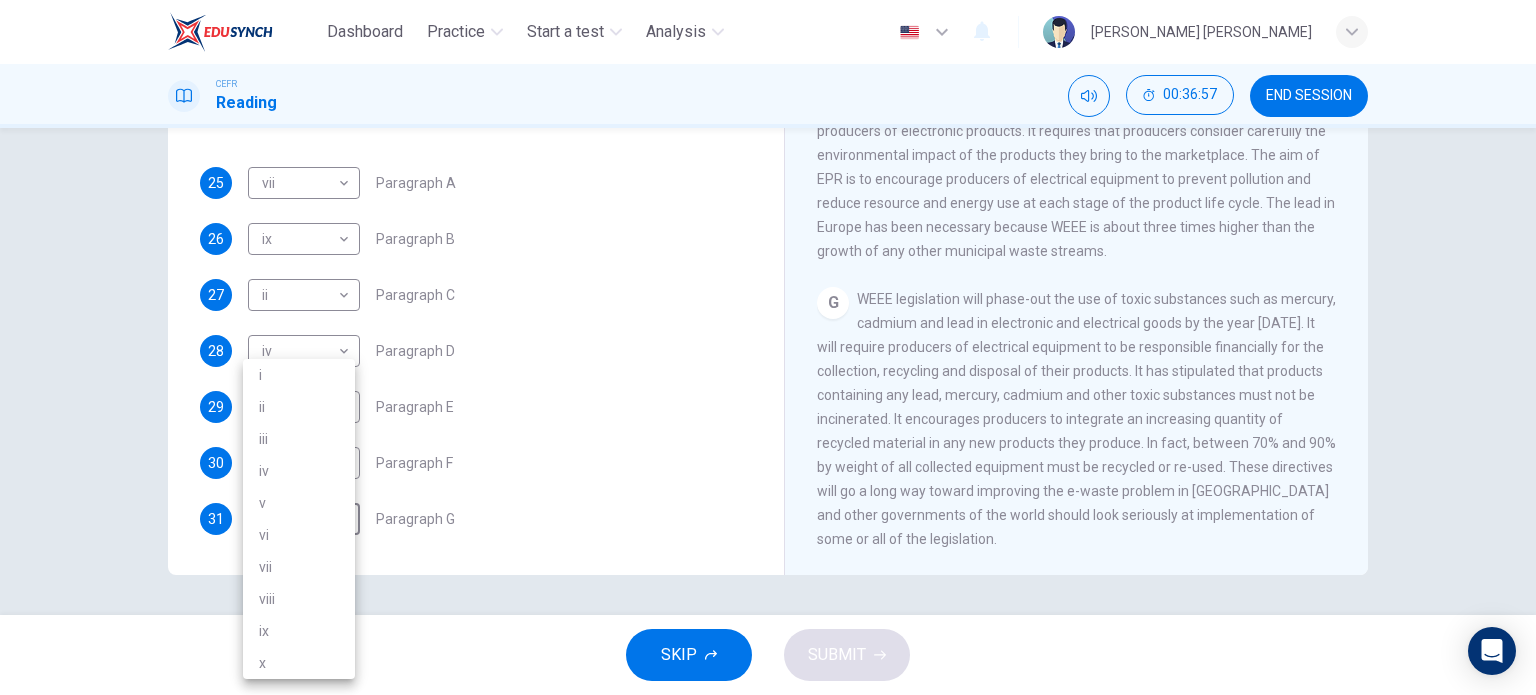 drag, startPoint x: 322, startPoint y: 496, endPoint x: 332, endPoint y: 503, distance: 12.206555 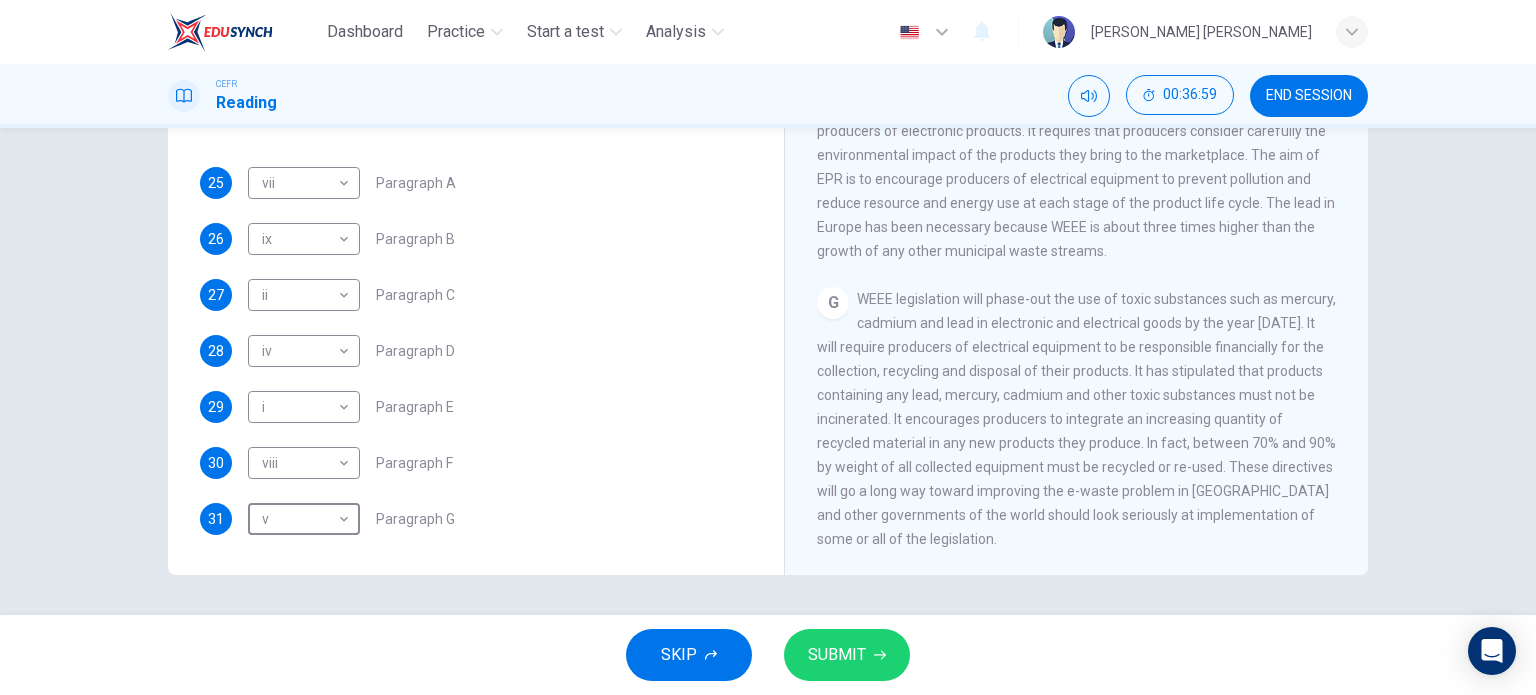 click on "SUBMIT" at bounding box center [847, 655] 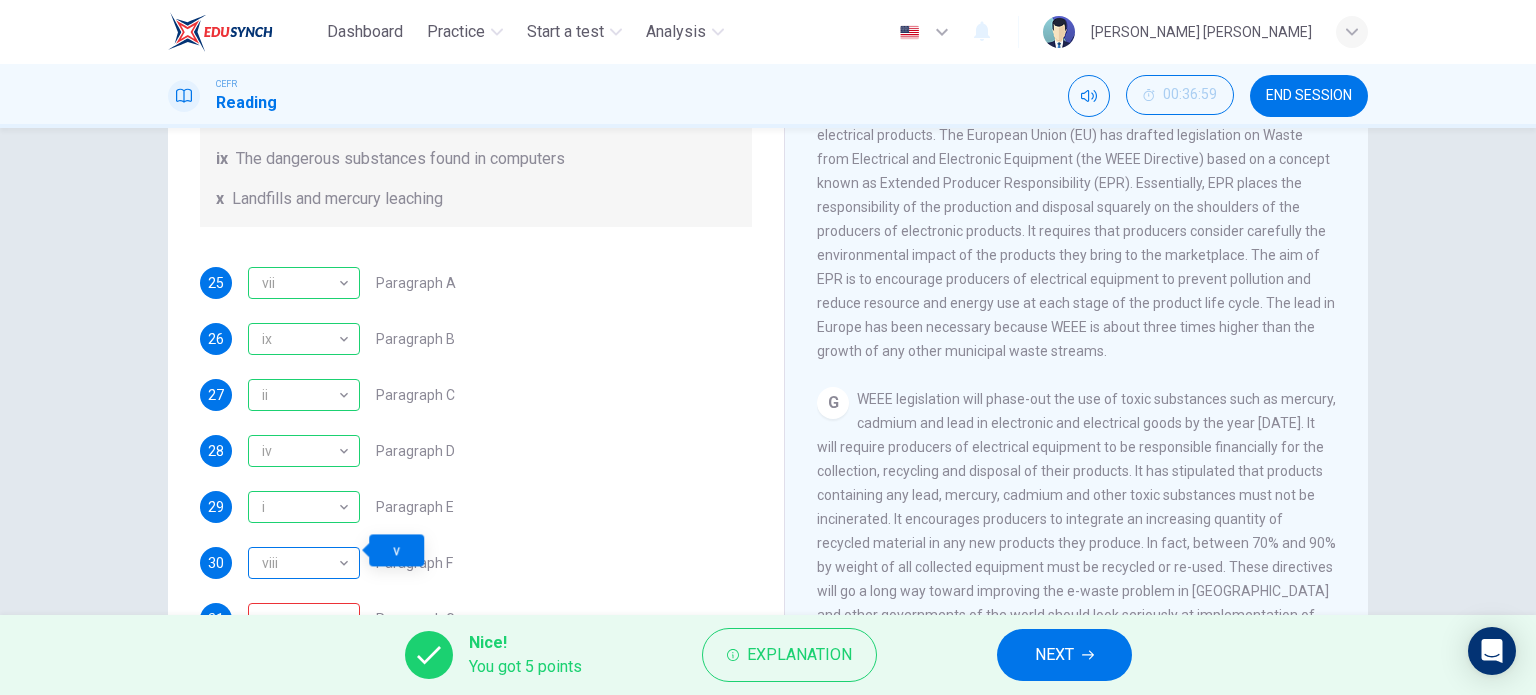 scroll, scrollTop: 288, scrollLeft: 0, axis: vertical 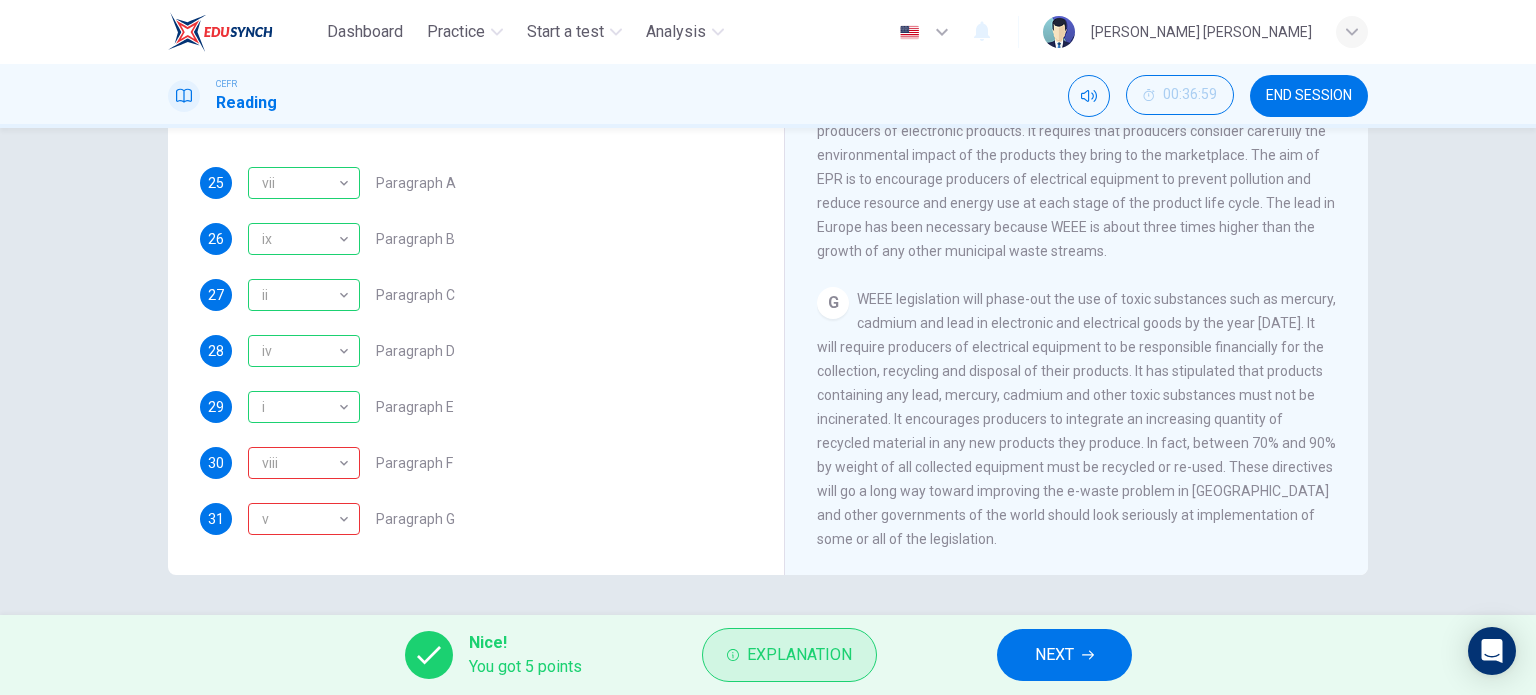 click on "Explanation" at bounding box center [799, 655] 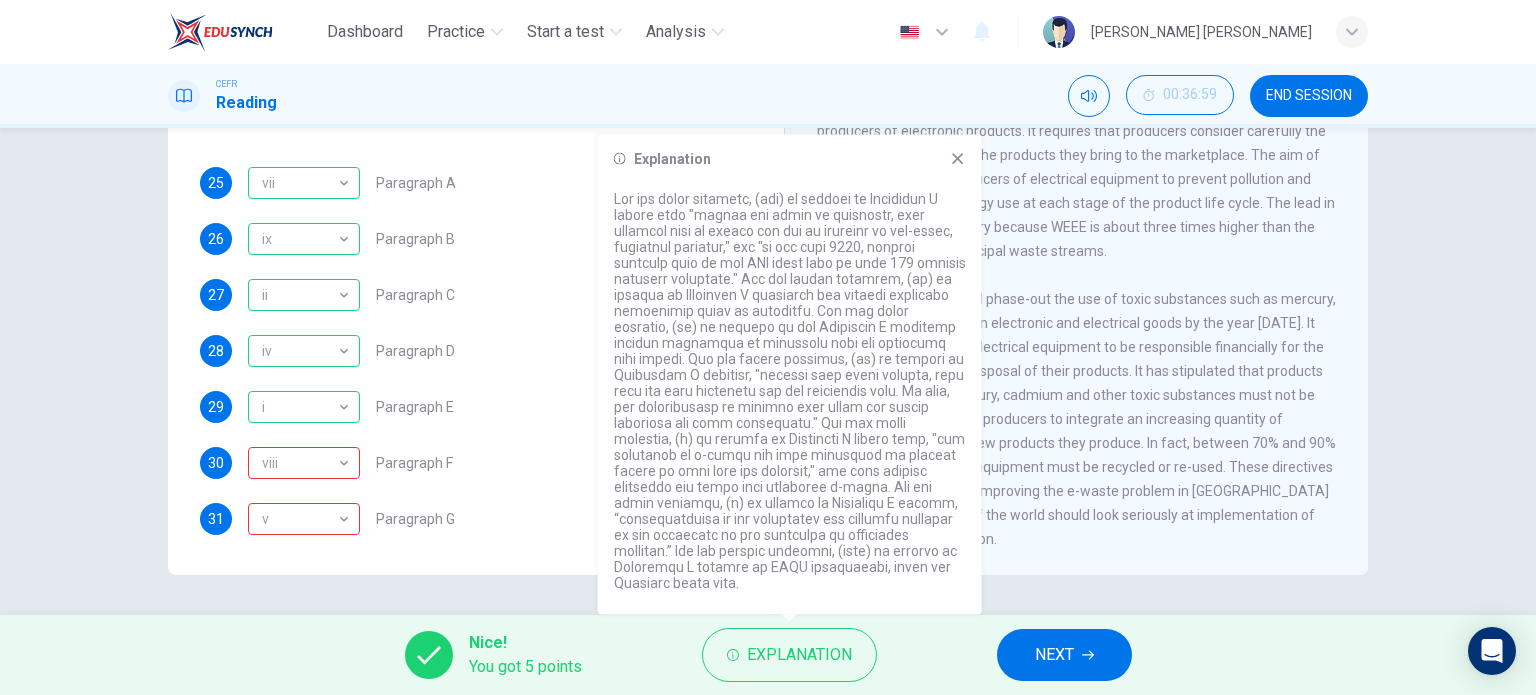 click on "WEEE legislation will phase-out the use of toxic substances such as mercury, cadmium and lead in electronic and electrical goods by the year [DATE]. It will require producers of electrical equipment to be responsible financially for the collection, recycling and disposal of their products. It has stipulated that products containing any lead, mercury, cadmium and other toxic substances must not be incinerated. It encourages producers to integrate an increasing quantity of recycled material in any new products they produce. In fact, between 70% and 90% by weight of all collected equipment must be recycled or re-used. These directives will go a long way toward improving the e-waste problem in [GEOGRAPHIC_DATA] and other governments of the world should look seriously at implementation of some or all of the legislation." at bounding box center [1076, 419] 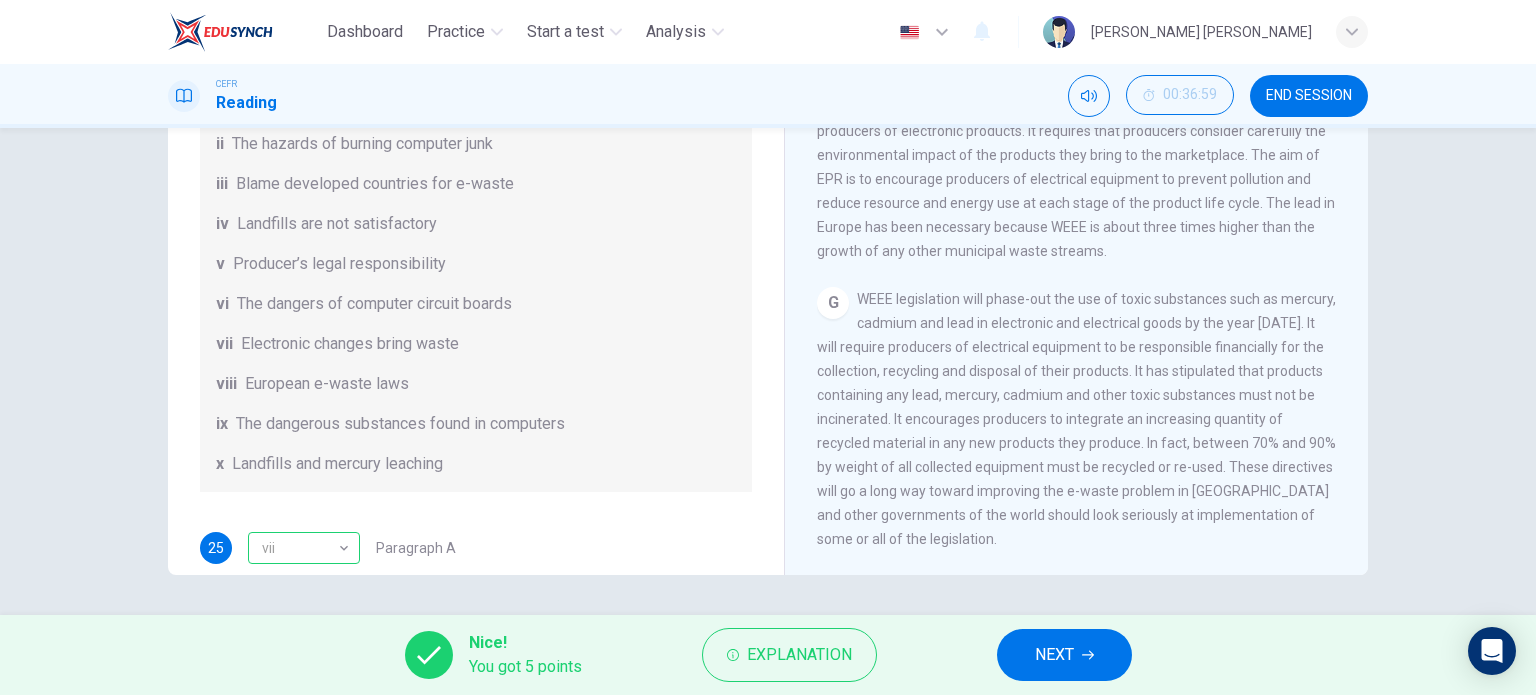 scroll, scrollTop: 200, scrollLeft: 0, axis: vertical 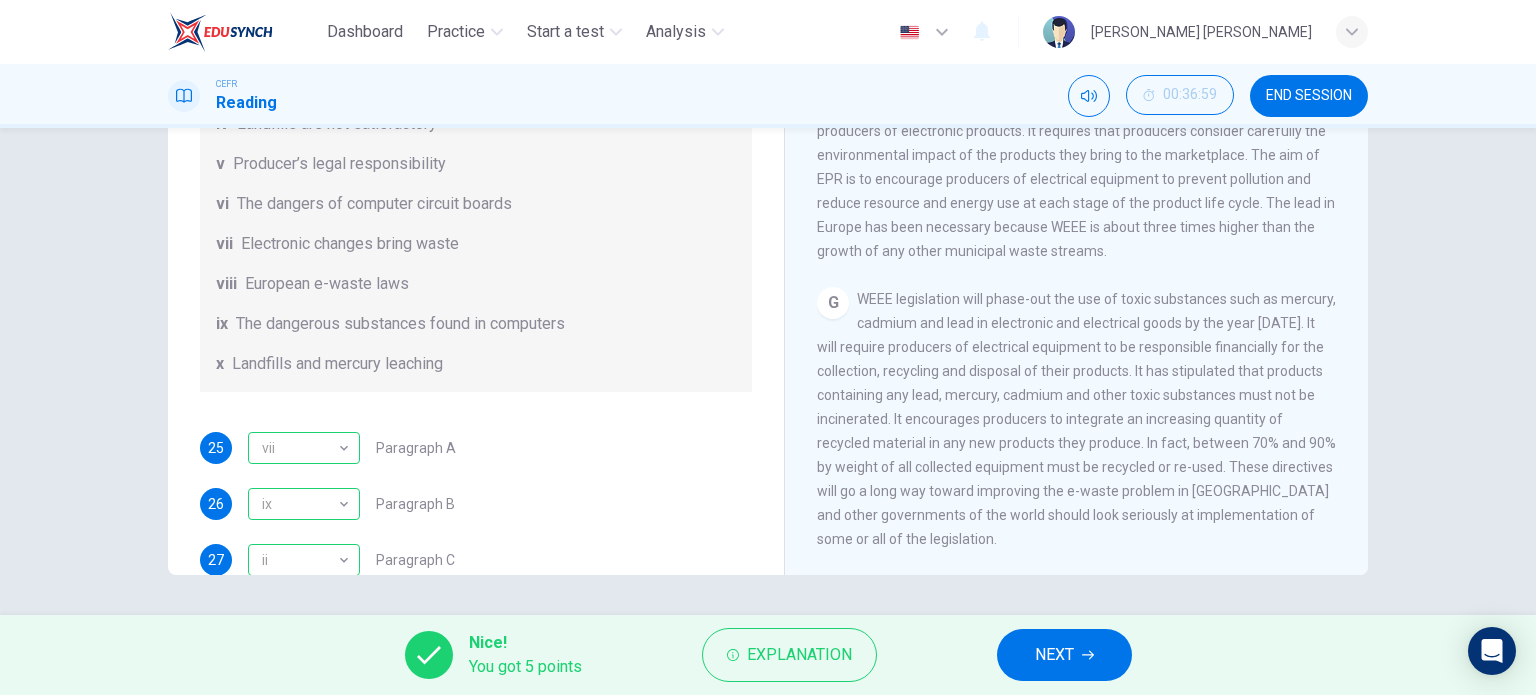 click on "NEXT" at bounding box center [1054, 655] 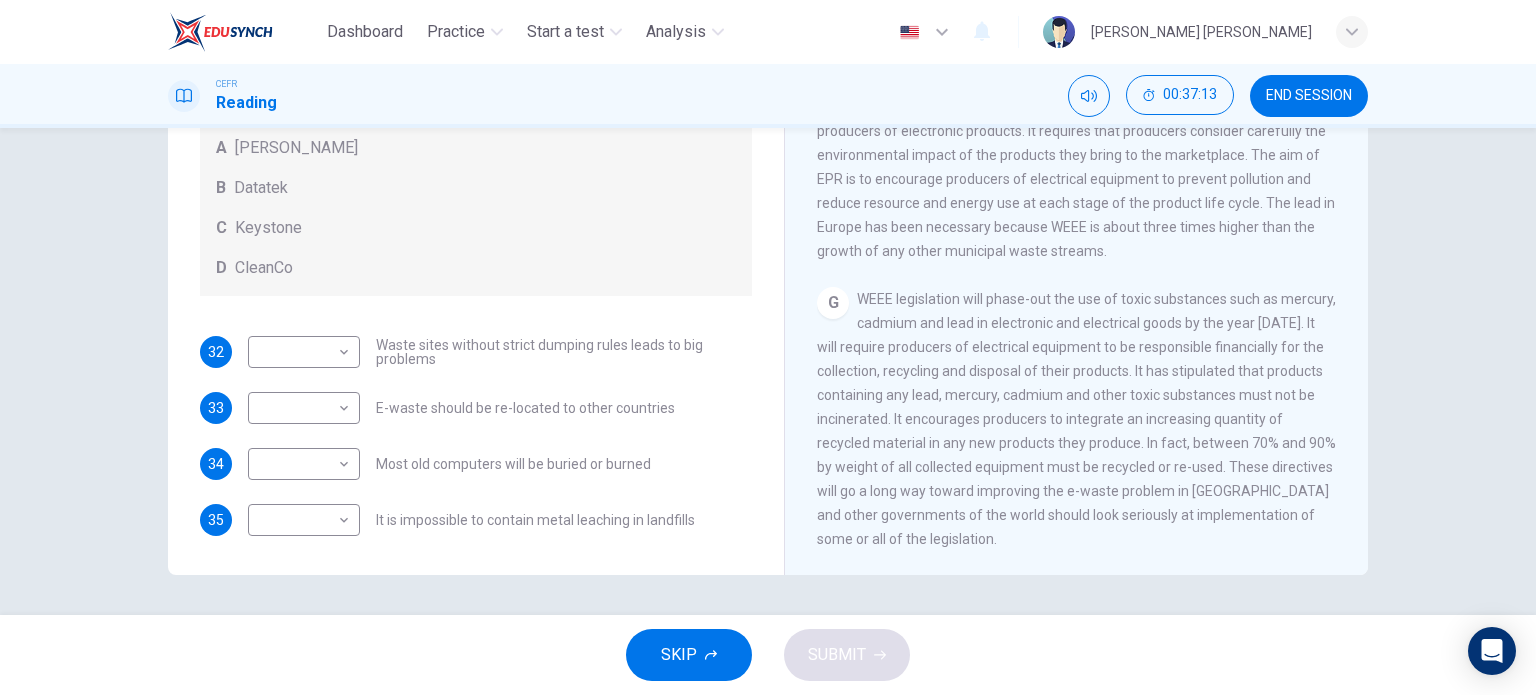 scroll, scrollTop: 104, scrollLeft: 0, axis: vertical 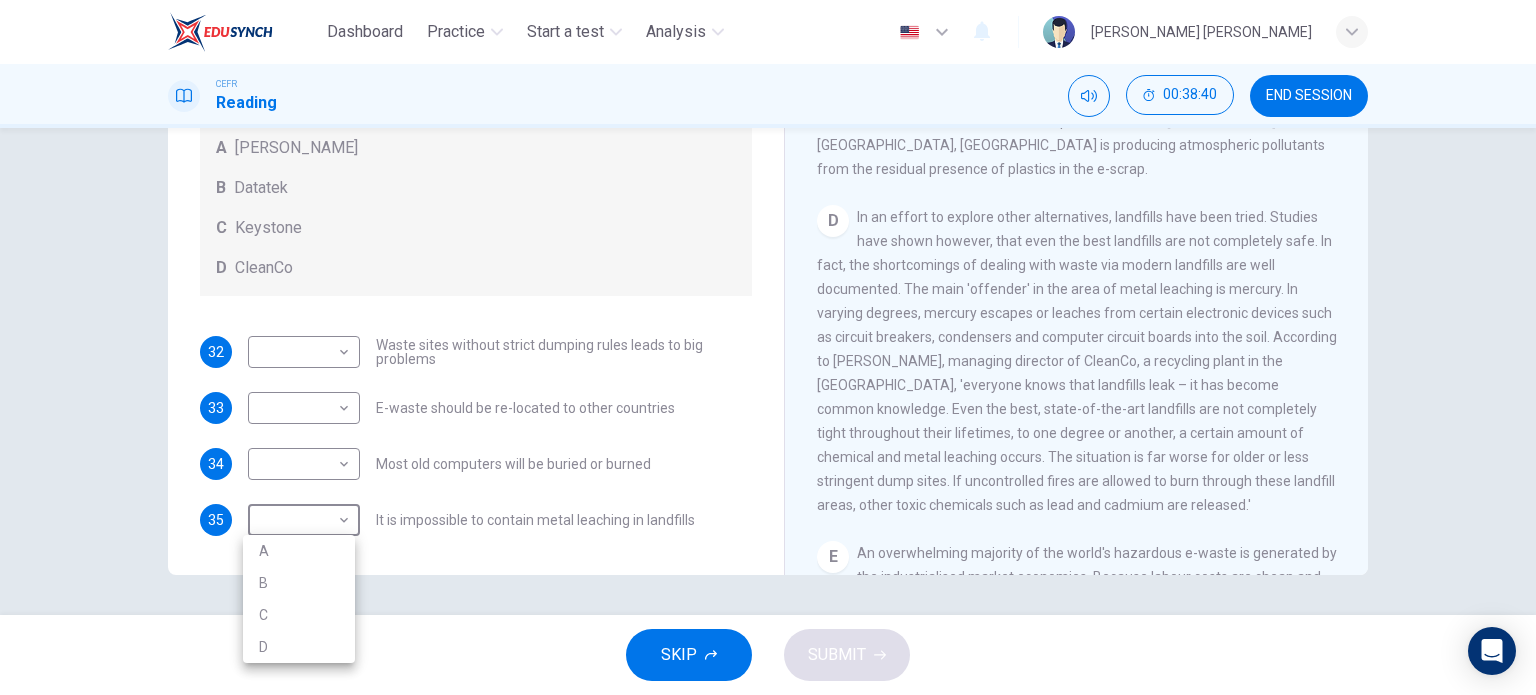 click on "Dashboard Practice Start a test Analysis English en ​ [PERSON_NAME] [PERSON_NAME] CEFR Reading 00:38:40 END SESSION Questions 32 - 35 Look at the following list of statements and the list of
companies below.
Match each statement with the correct company. Write the correct letter A-D in the boxes below on your answer sheet.
NB  You may use any letter more than once. List of Companies A Noranda Smelter B Datatek C Keystone D CleanCo 32 ​ ​ Waste sites without strict dumping rules leads to big problems 33 ​ ​ E-waste should be re-located to other countries 34 ​ ​ Most old computers will be buried or burned 35 ​ ​ It is impossible to contain metal leaching in landfills The Intense Rate of Change in the World CLICK TO ZOOM Click to Zoom A B C D E F G SKIP SUBMIT EduSynch - Online Language Proficiency Testing
Dashboard Practice Start a test Analysis Notifications © Copyright  2025 A B C D" at bounding box center [768, 347] 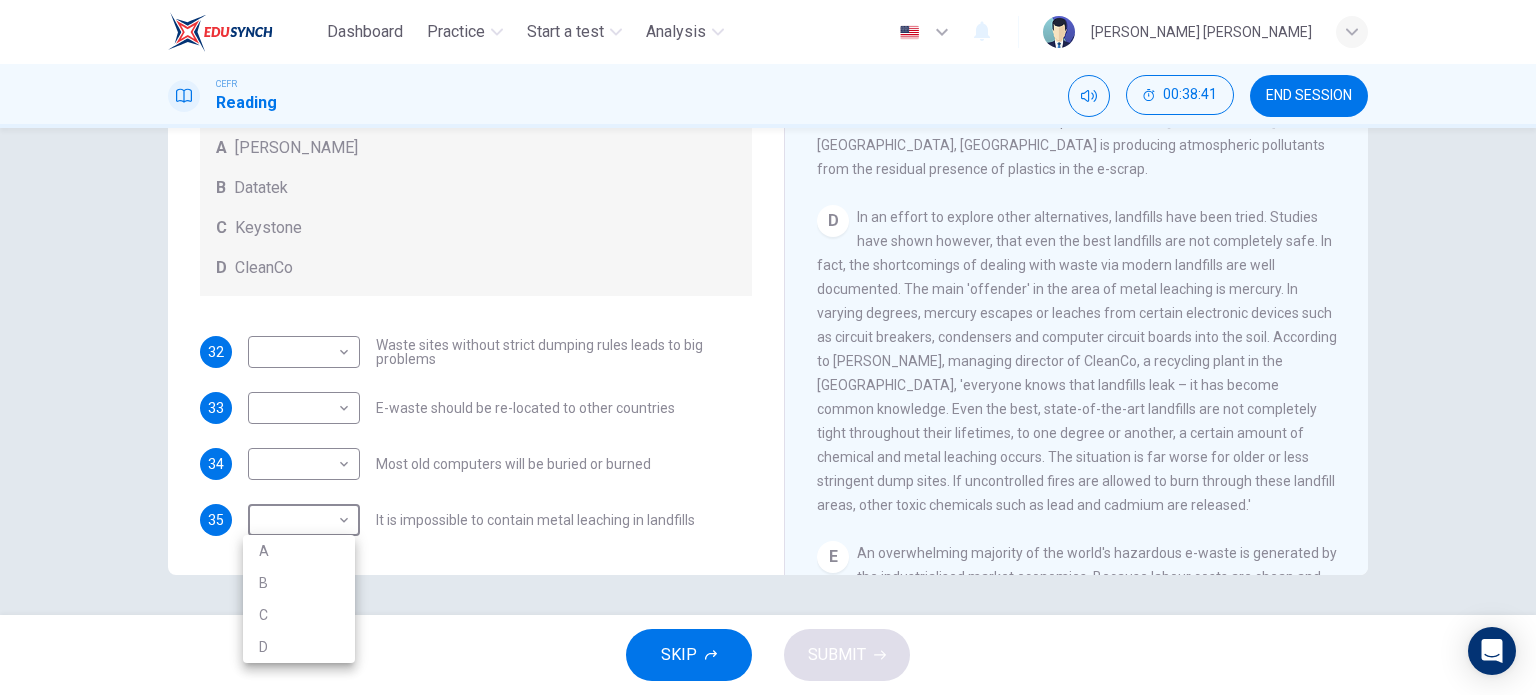 click on "D" at bounding box center (299, 647) 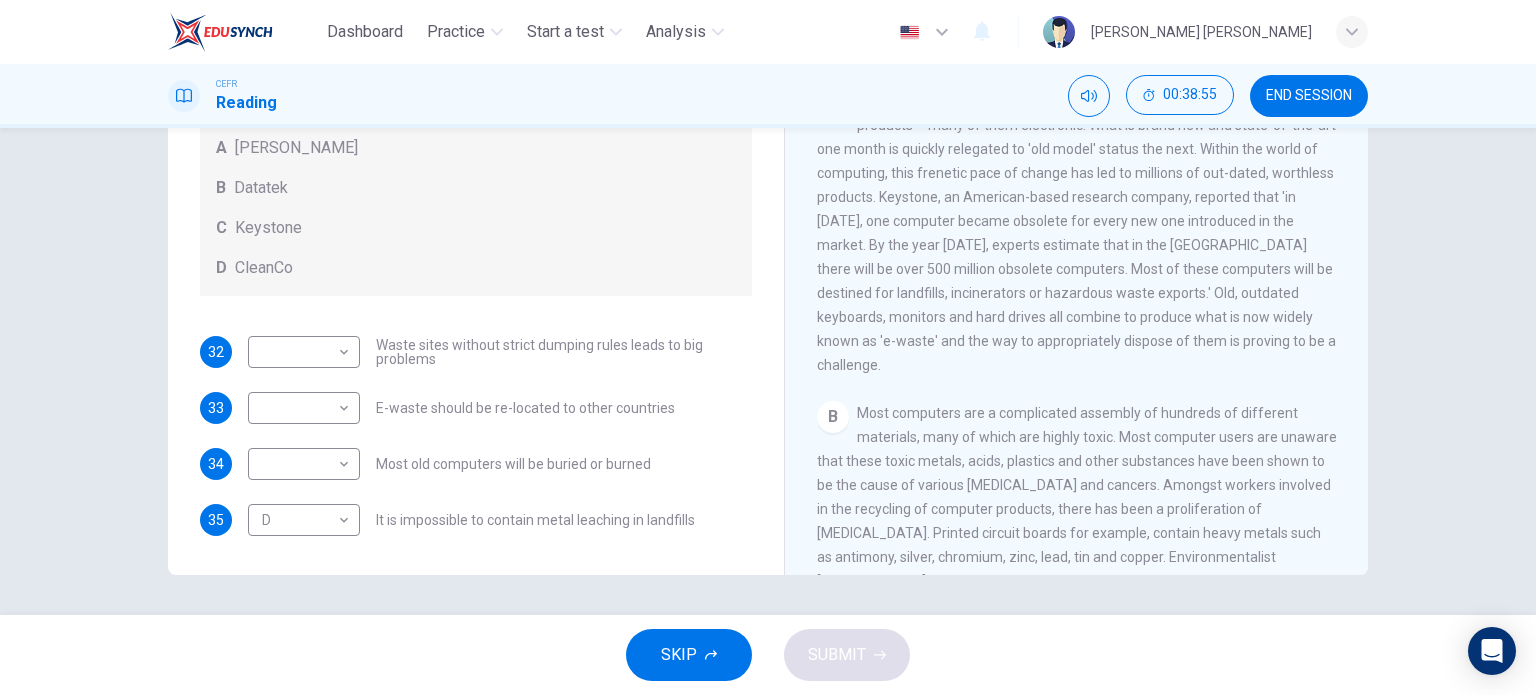 scroll, scrollTop: 200, scrollLeft: 0, axis: vertical 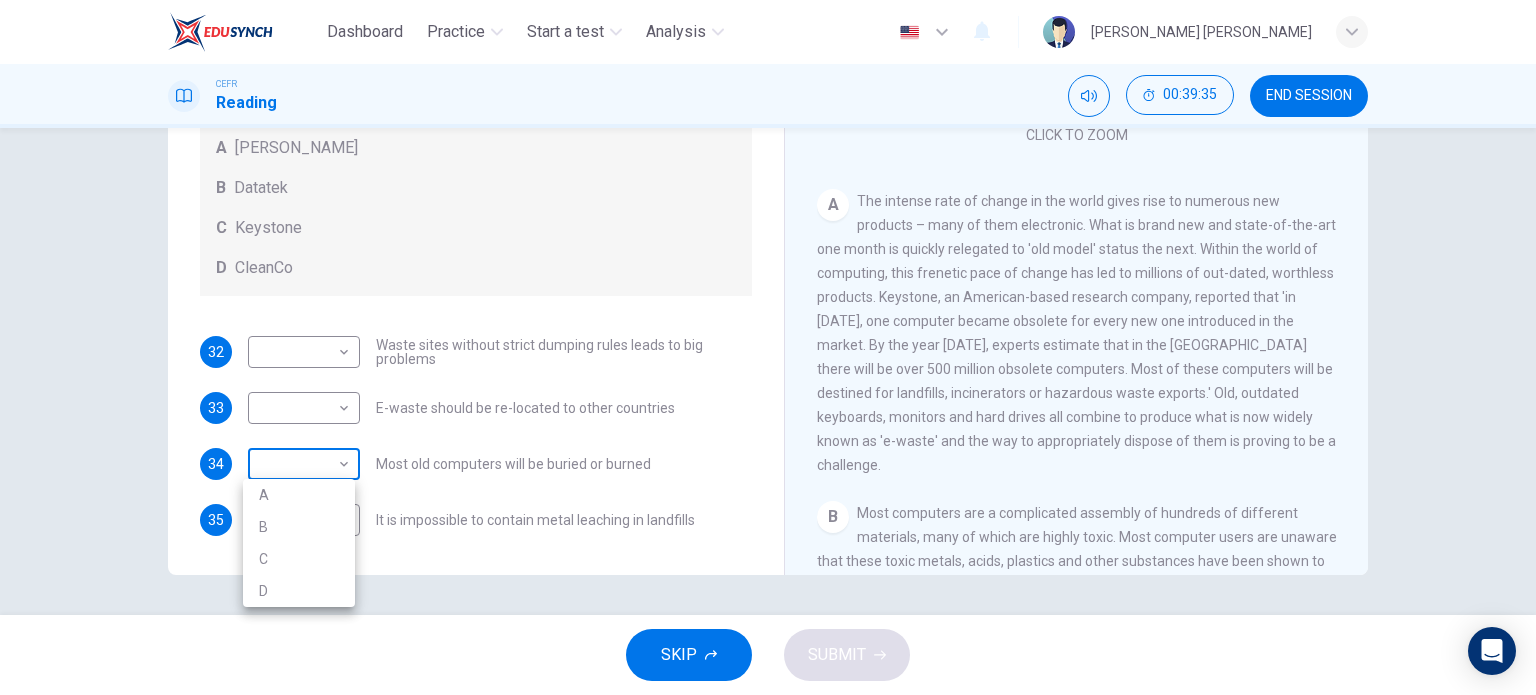 click on "Dashboard Practice Start a test Analysis English en ​ [PERSON_NAME] [PERSON_NAME] CEFR Reading 00:39:35 END SESSION Questions 32 - 35 Look at the following list of statements and the list of
companies below.
Match each statement with the correct company. Write the correct letter A-D in the boxes below on your answer sheet.
NB  You may use any letter more than once. List of Companies A Noranda Smelter B Datatek C Keystone D CleanCo 32 ​ ​ Waste sites without strict dumping rules leads to big problems 33 ​ ​ E-waste should be re-located to other countries 34 ​ ​ Most old computers will be buried or burned 35 D D ​ It is impossible to contain metal leaching in landfills The Intense Rate of Change in the World CLICK TO ZOOM Click to Zoom A B C D E F G SKIP SUBMIT EduSynch - Online Language Proficiency Testing
Dashboard Practice Start a test Analysis Notifications © Copyright  2025 A B C D" at bounding box center (768, 347) 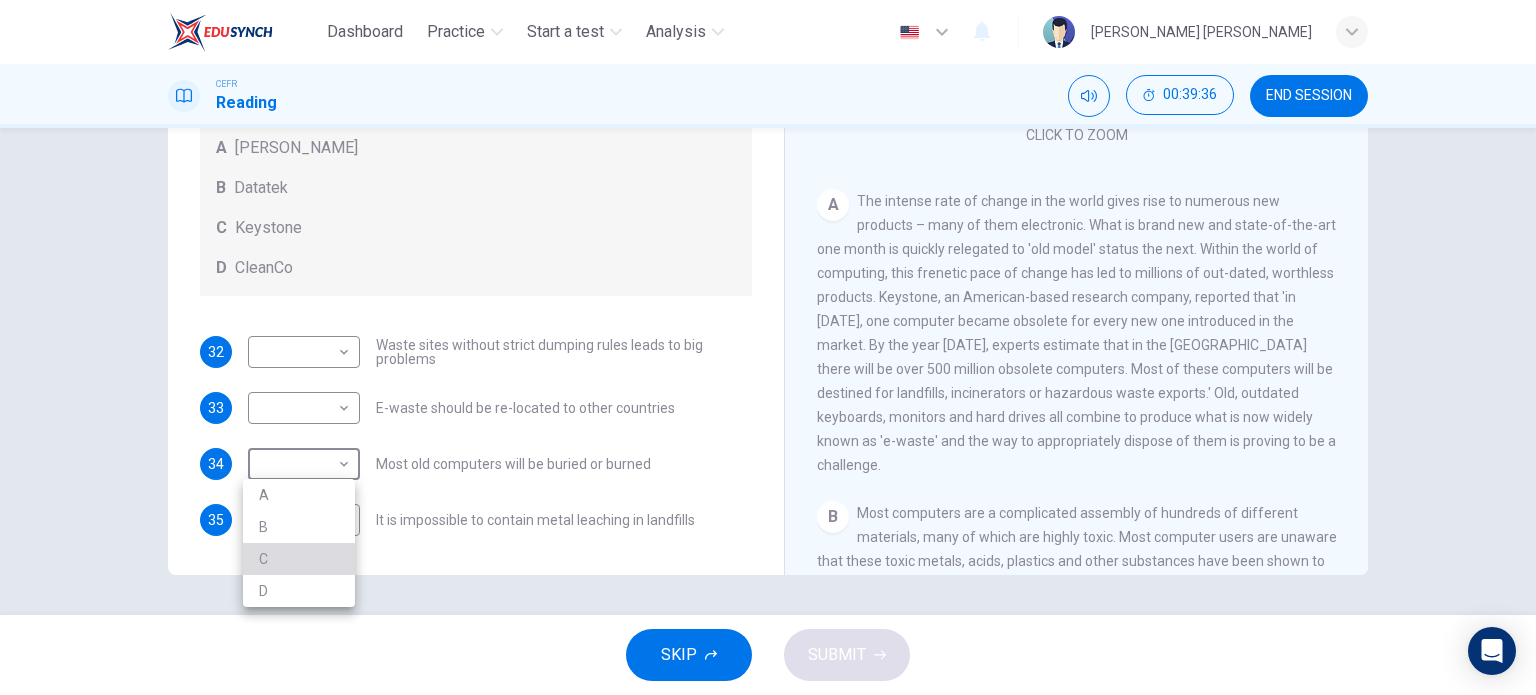 click on "C" at bounding box center [299, 559] 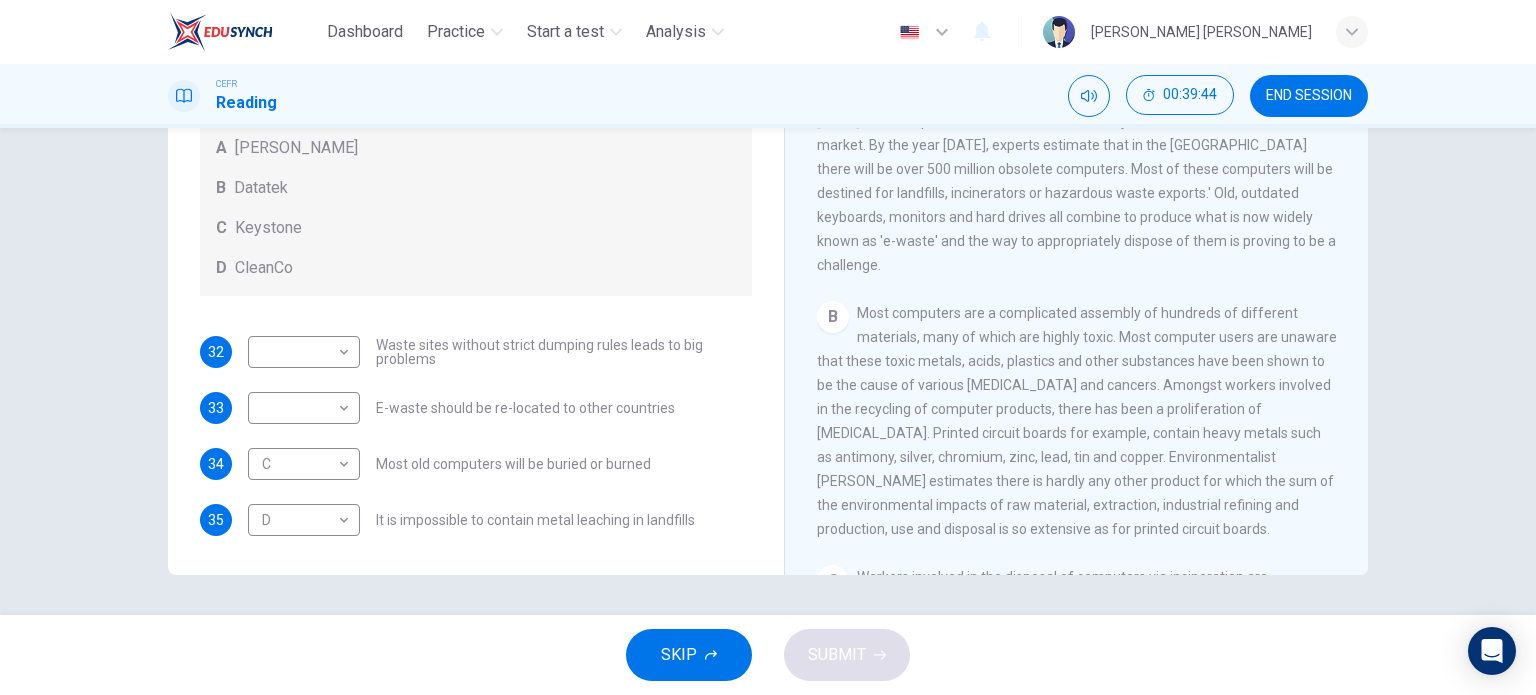 scroll, scrollTop: 1392, scrollLeft: 0, axis: vertical 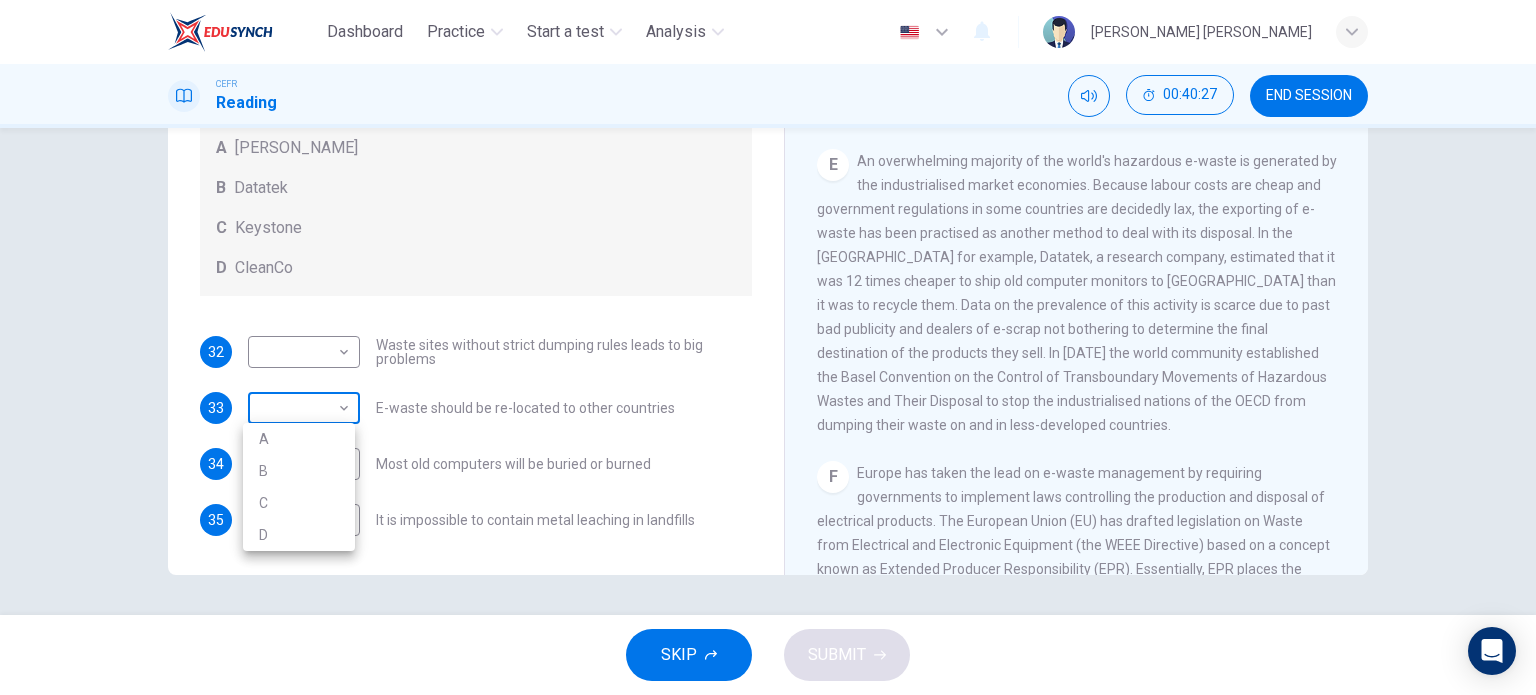 click on "Dashboard Practice Start a test Analysis English en ​ [PERSON_NAME] [PERSON_NAME] CEFR Reading 00:40:27 END SESSION Questions 32 - 35 Look at the following list of statements and the list of
companies below.
Match each statement with the correct company. Write the correct letter A-D in the boxes below on your answer sheet.
NB  You may use any letter more than once. List of Companies A Noranda Smelter B Datatek C Keystone D CleanCo 32 ​ ​ Waste sites without strict dumping rules leads to big problems 33 ​ ​ E-waste should be re-located to other countries 34 C C ​ Most old computers will be buried or burned 35 D D ​ It is impossible to contain metal leaching in landfills The Intense Rate of Change in the World CLICK TO ZOOM Click to Zoom A B C D E F G SKIP SUBMIT EduSynch - Online Language Proficiency Testing
Dashboard Practice Start a test Analysis Notifications © Copyright  2025 A B C D" at bounding box center [768, 347] 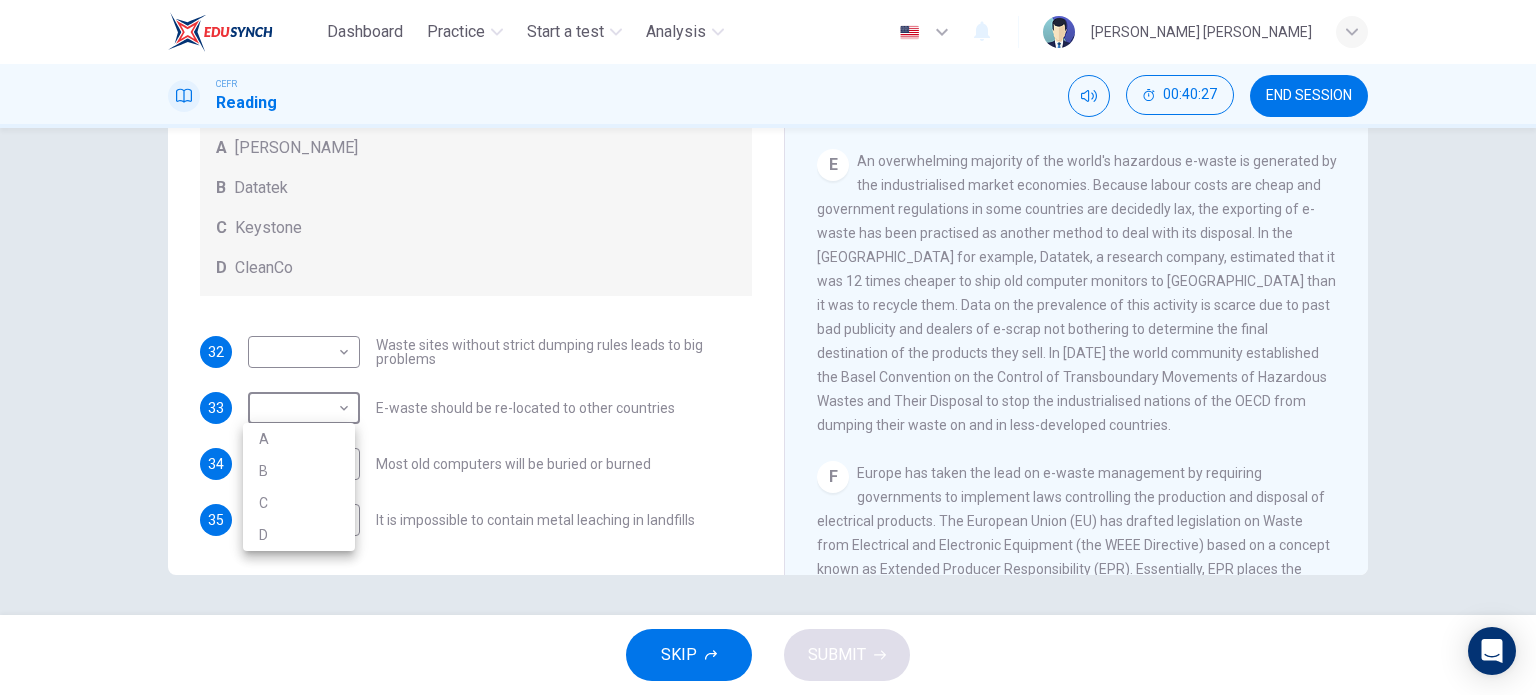 click on "B" at bounding box center [299, 471] 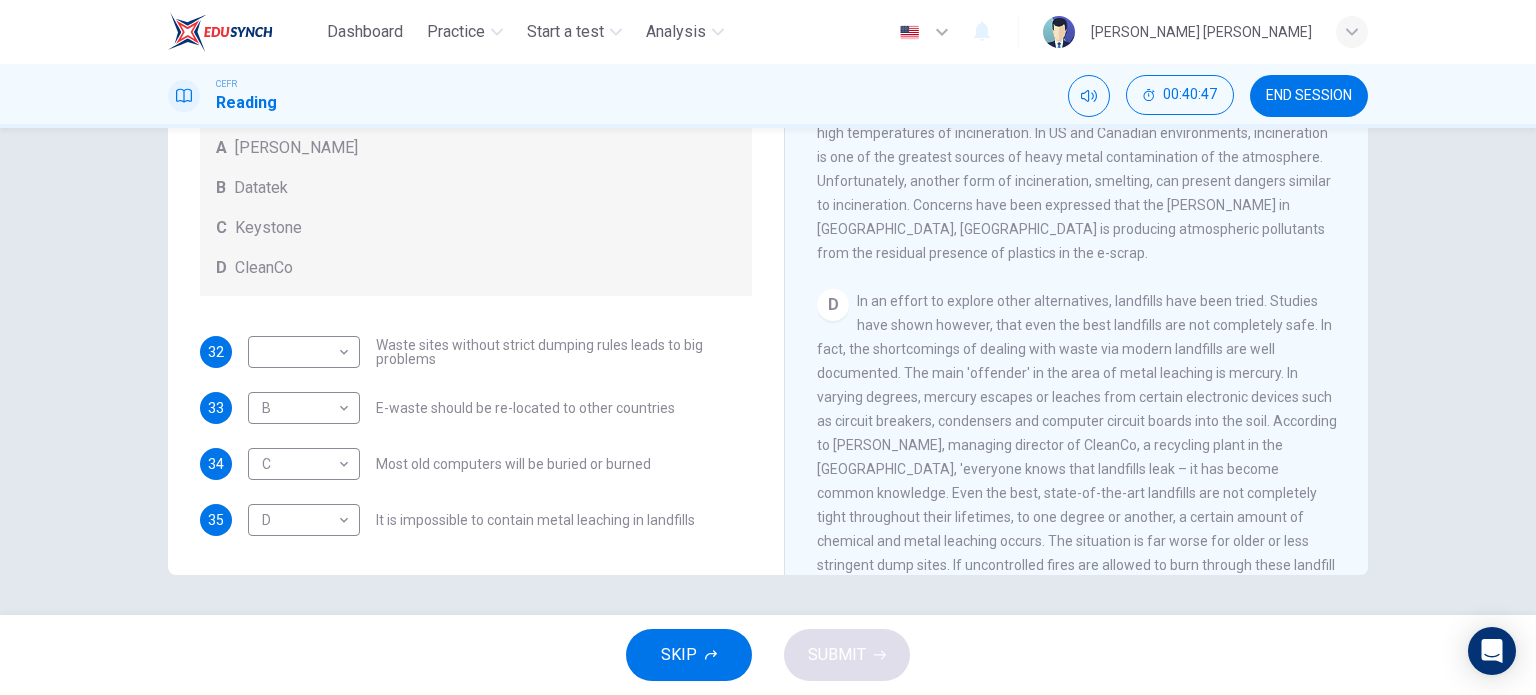 scroll, scrollTop: 716, scrollLeft: 0, axis: vertical 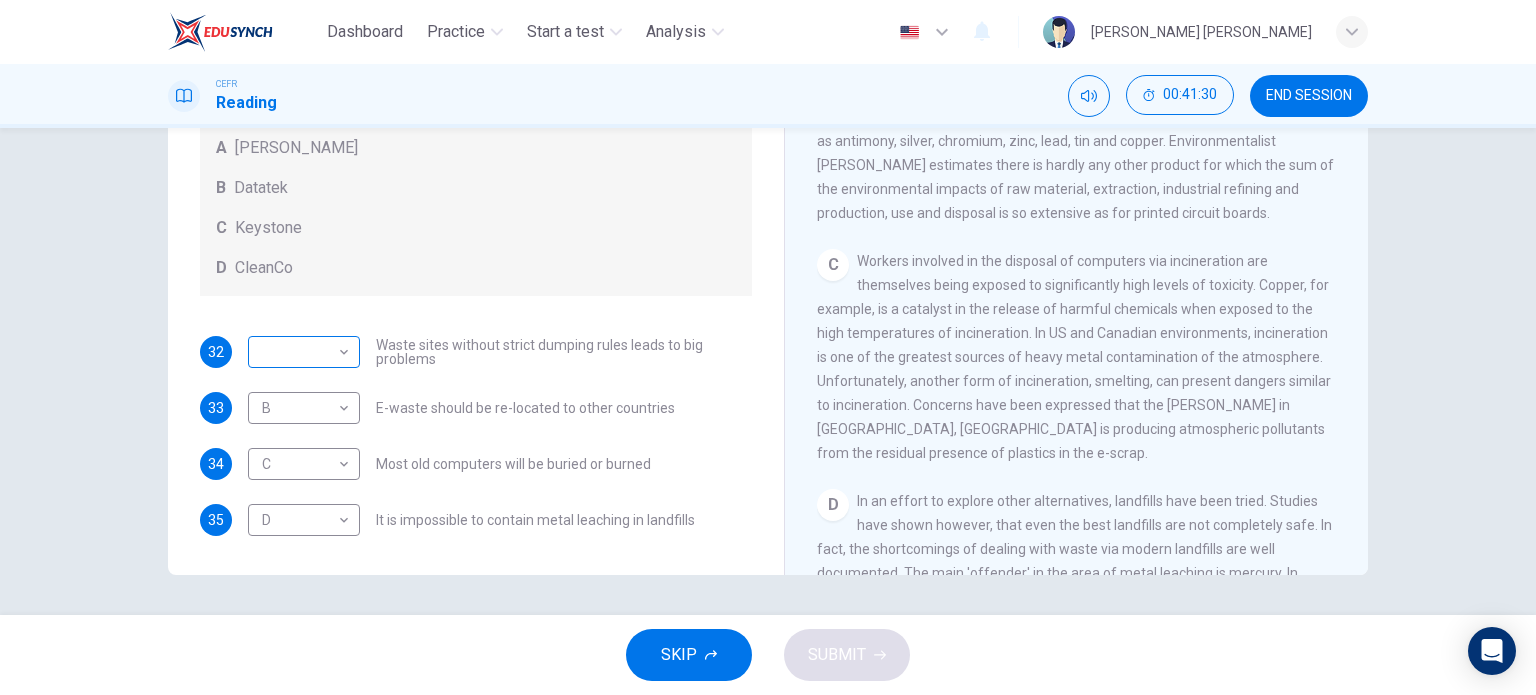 click on "Dashboard Practice Start a test Analysis English en ​ [PERSON_NAME] [PERSON_NAME] CEFR Reading 00:41:30 END SESSION Questions 32 - 35 Look at the following list of statements and the list of
companies below.
Match each statement with the correct company. Write the correct letter A-D in the boxes below on your answer sheet.
NB  You may use any letter more than once. List of Companies A Noranda Smelter B Datatek C Keystone D CleanCo 32 ​ ​ Waste sites without strict dumping rules leads to big problems 33 B B ​ E-waste should be re-located to other countries 34 C C ​ Most old computers will be buried or burned 35 D D ​ It is impossible to contain metal leaching in landfills The Intense Rate of Change in the World CLICK TO ZOOM Click to Zoom A B C D E F G SKIP SUBMIT EduSynch - Online Language Proficiency Testing
Dashboard Practice Start a test Analysis Notifications © Copyright  2025" at bounding box center (768, 347) 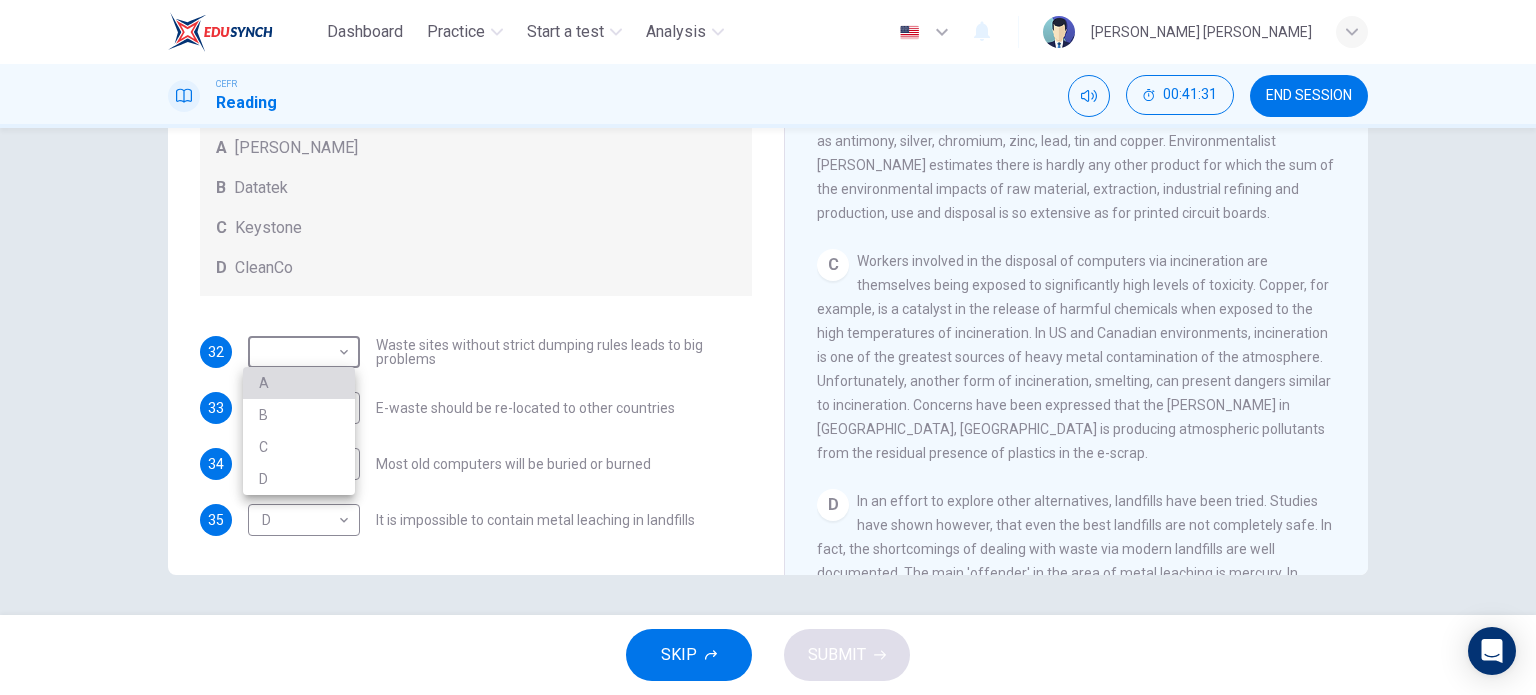 click on "A" at bounding box center (299, 383) 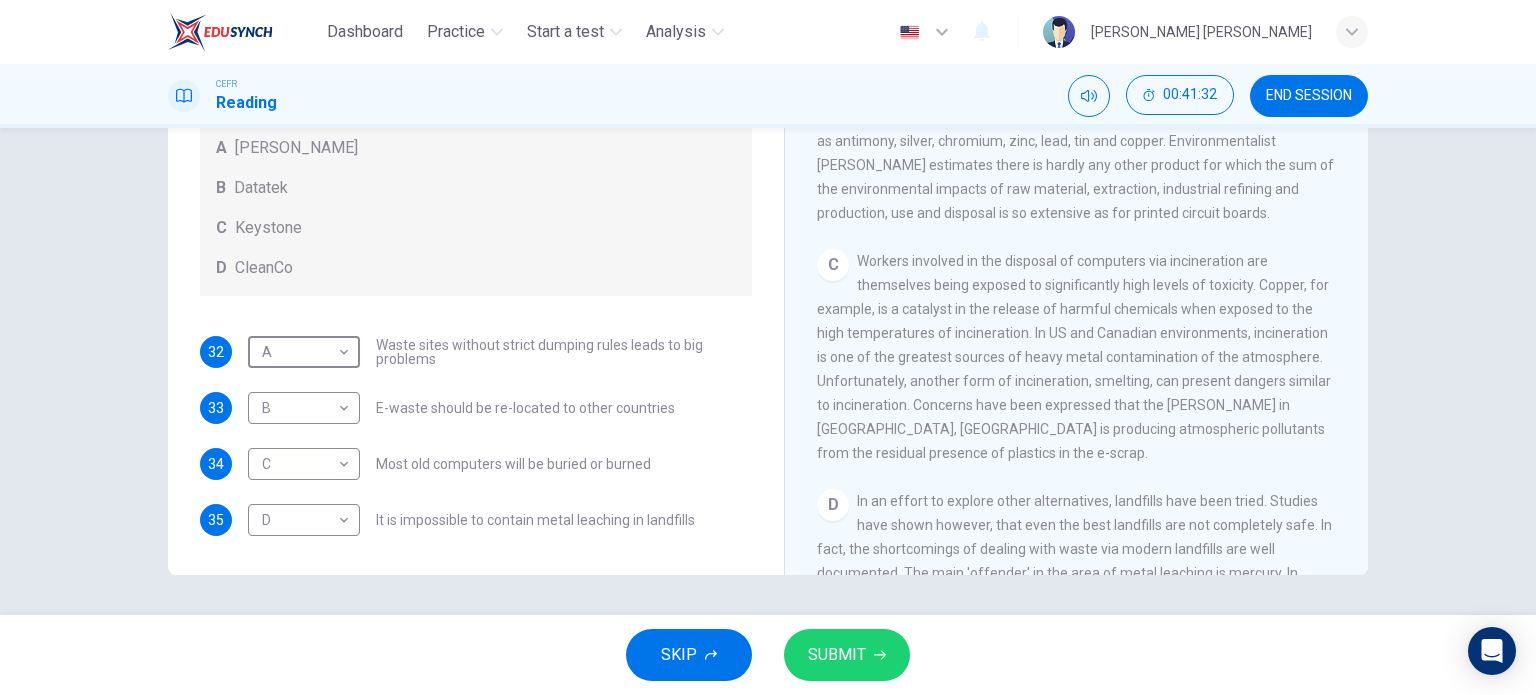 click on "SUBMIT" at bounding box center (837, 655) 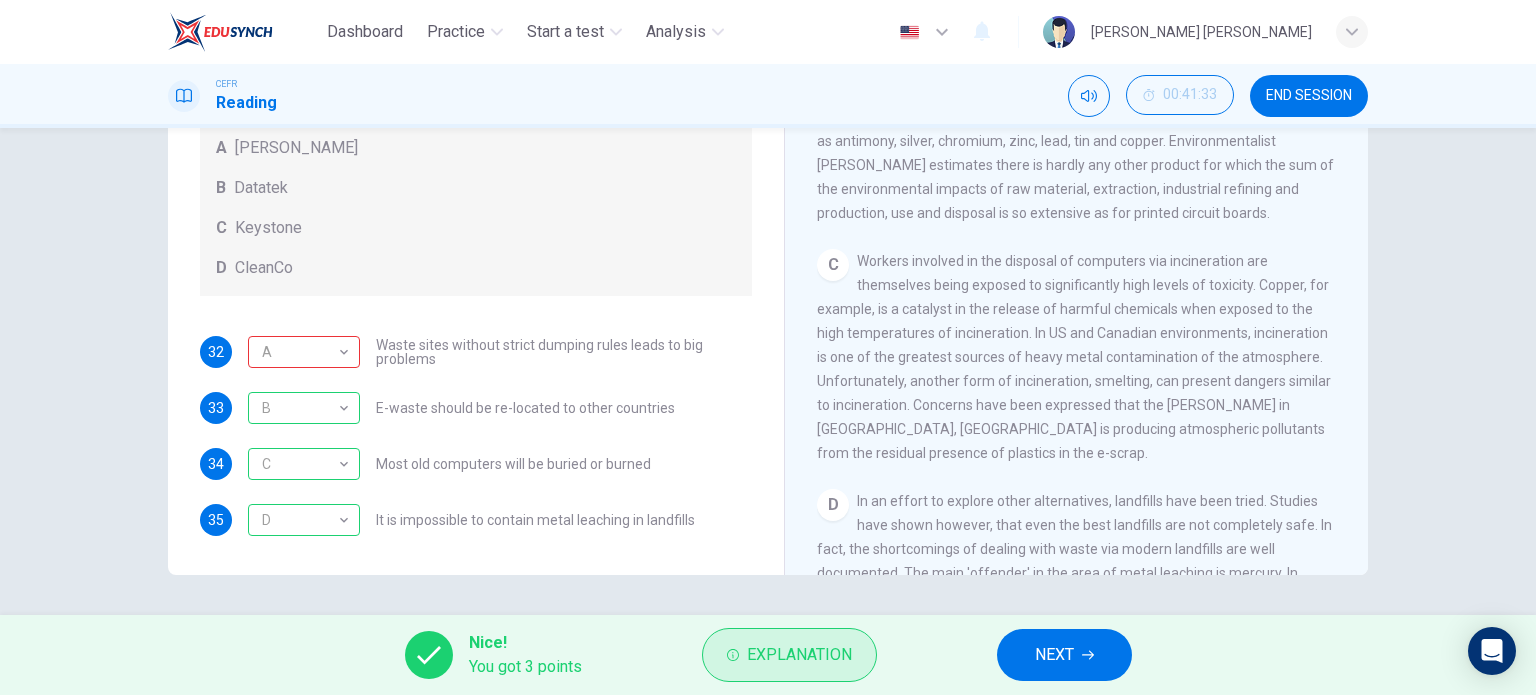 click on "Explanation" at bounding box center (789, 655) 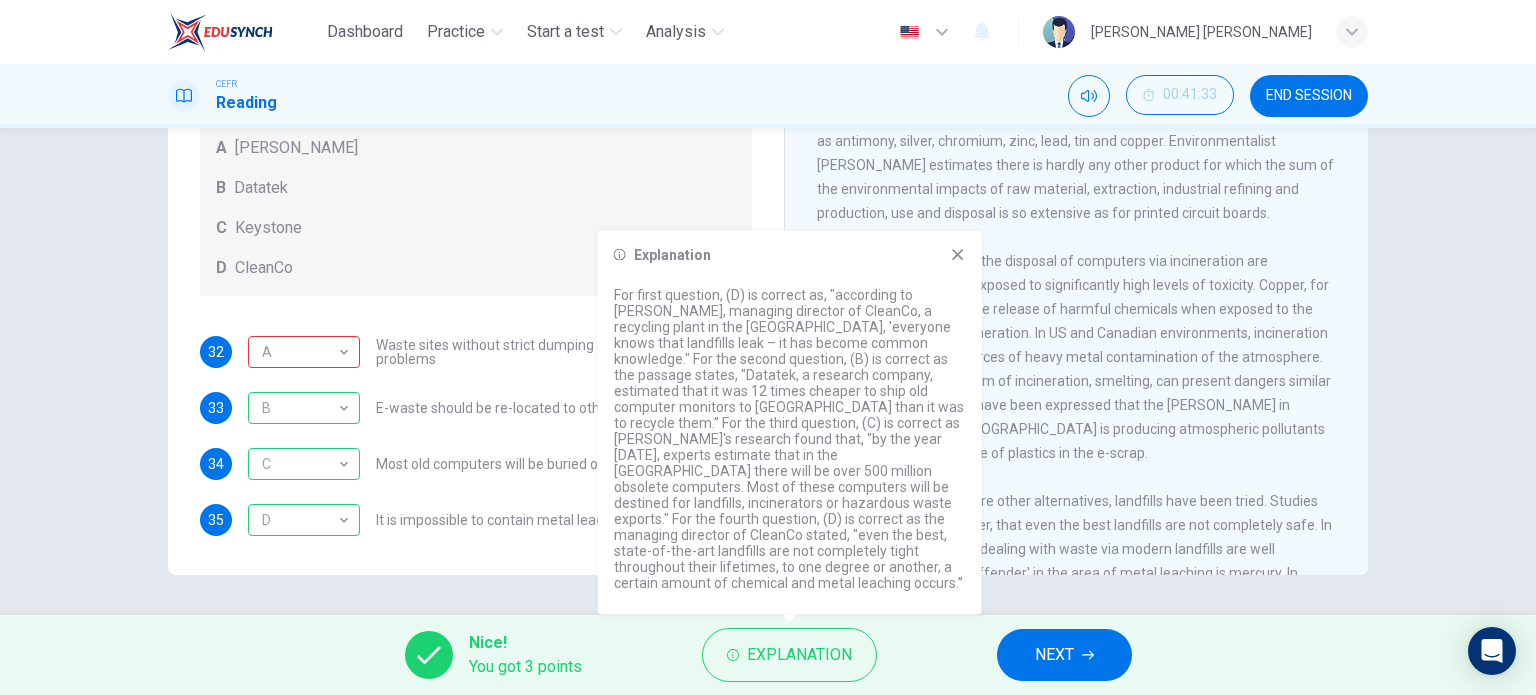 click on "Workers involved in the disposal of computers via incineration are themselves being exposed to significantly high levels of toxicity. Copper, for example, is a catalyst in the release of harmful chemicals when exposed to the high temperatures of incineration. In US and Canadian environments, incineration is one of the greatest sources of heavy metal contamination of the atmosphere. Unfortunately, another form of incineration, smelting, can present dangers similar to incineration. Concerns have been expressed that the [PERSON_NAME] in [GEOGRAPHIC_DATA], [GEOGRAPHIC_DATA] is producing atmospheric pollutants from the residual presence of plastics in the e-scrap." at bounding box center [1074, 357] 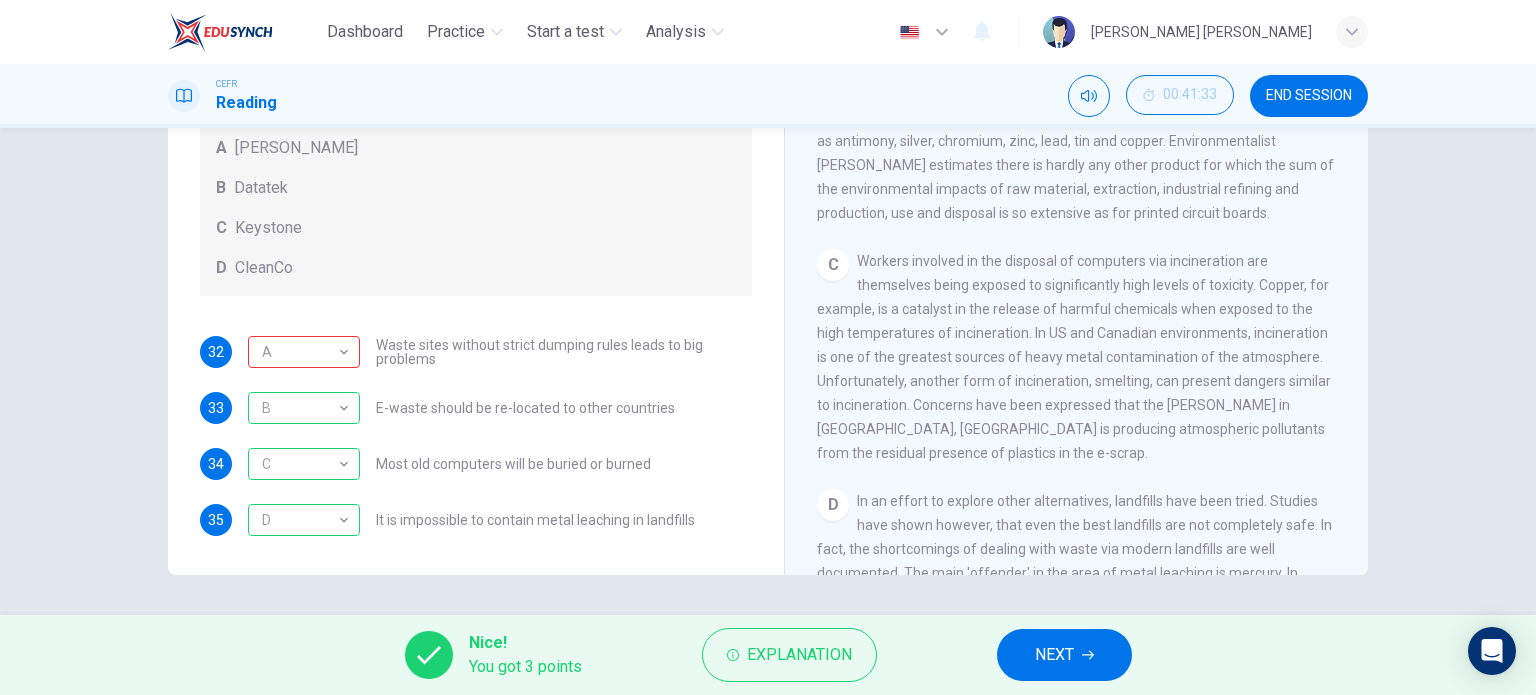 click 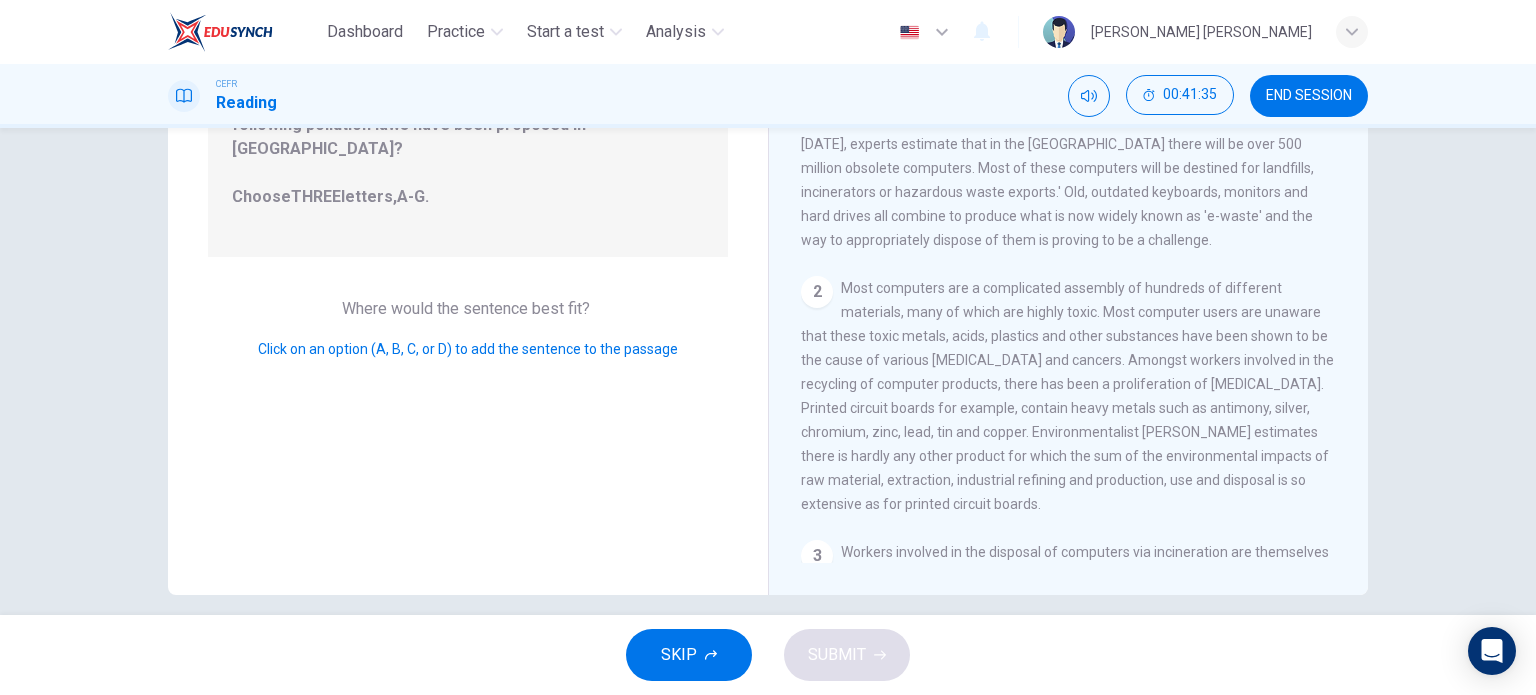scroll, scrollTop: 288, scrollLeft: 0, axis: vertical 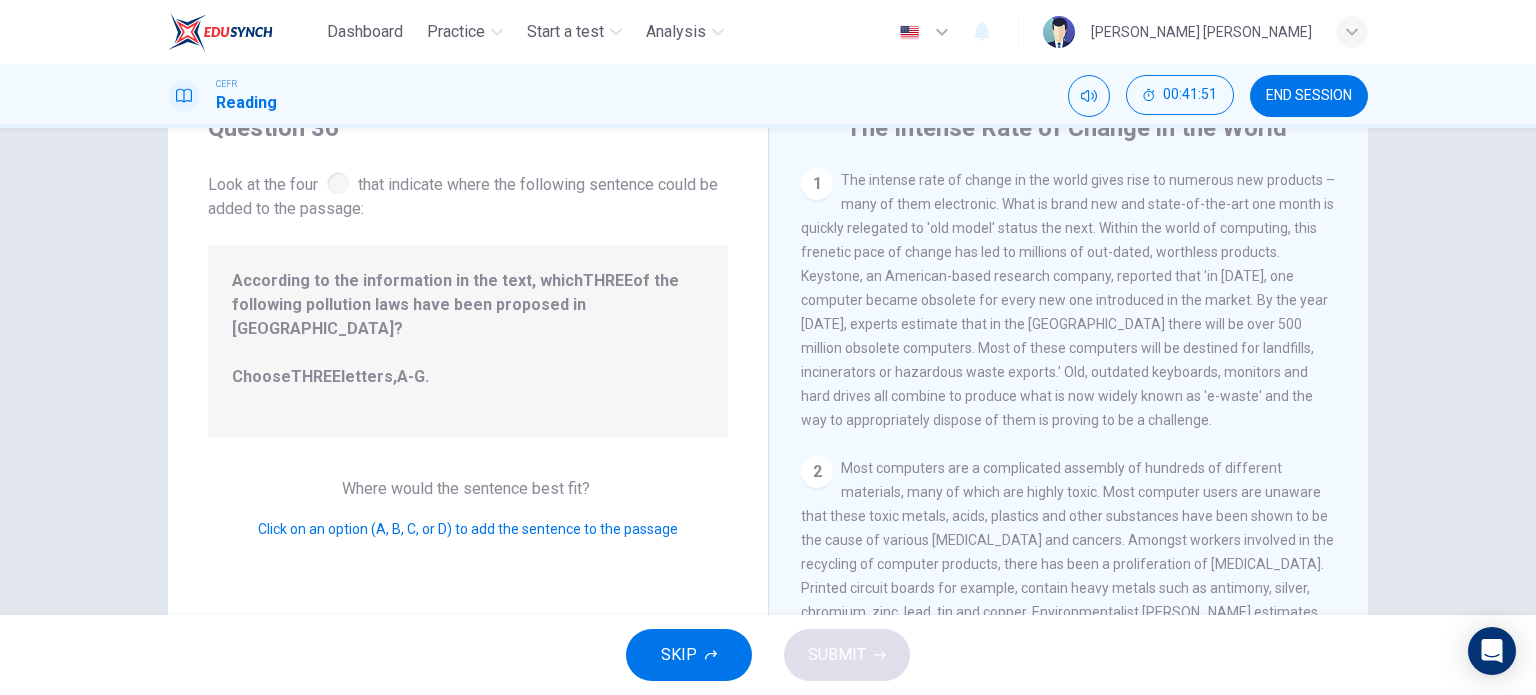 click at bounding box center [338, 183] 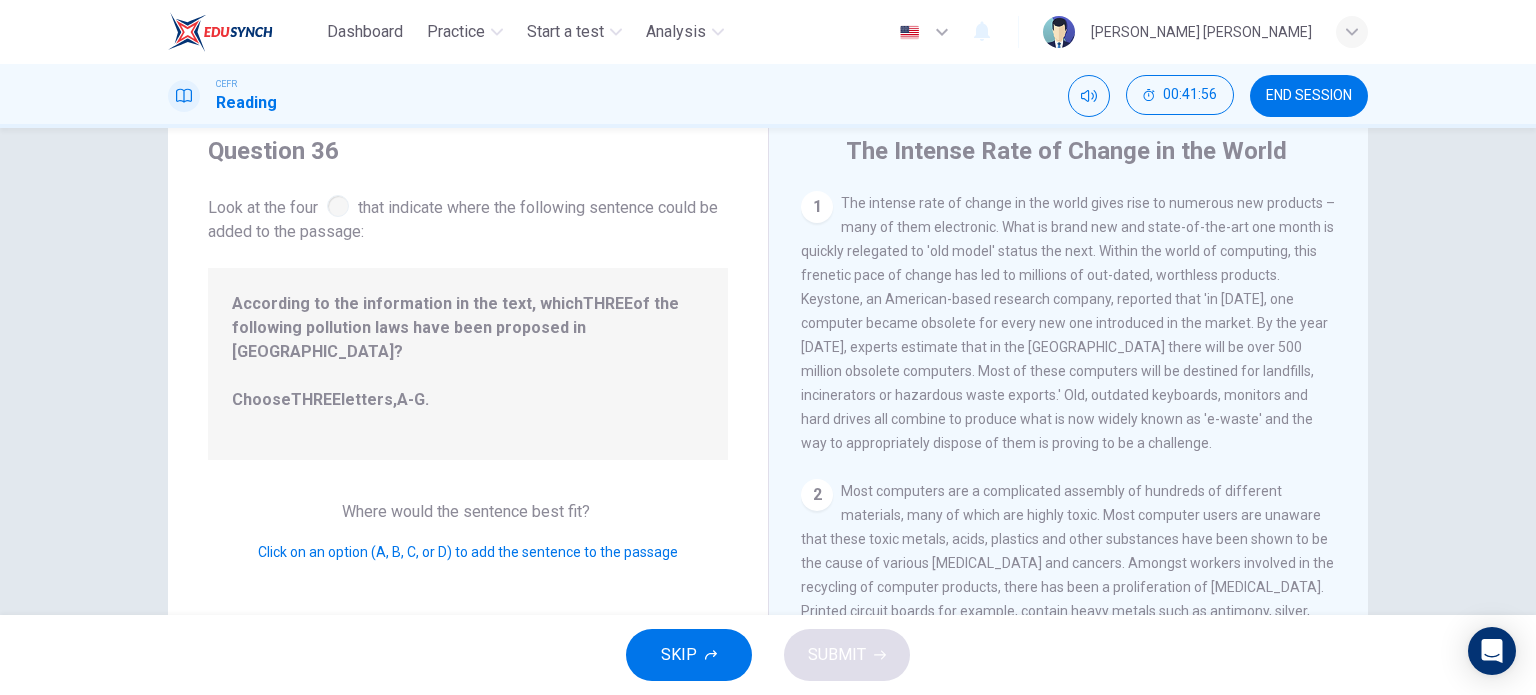 scroll, scrollTop: 100, scrollLeft: 0, axis: vertical 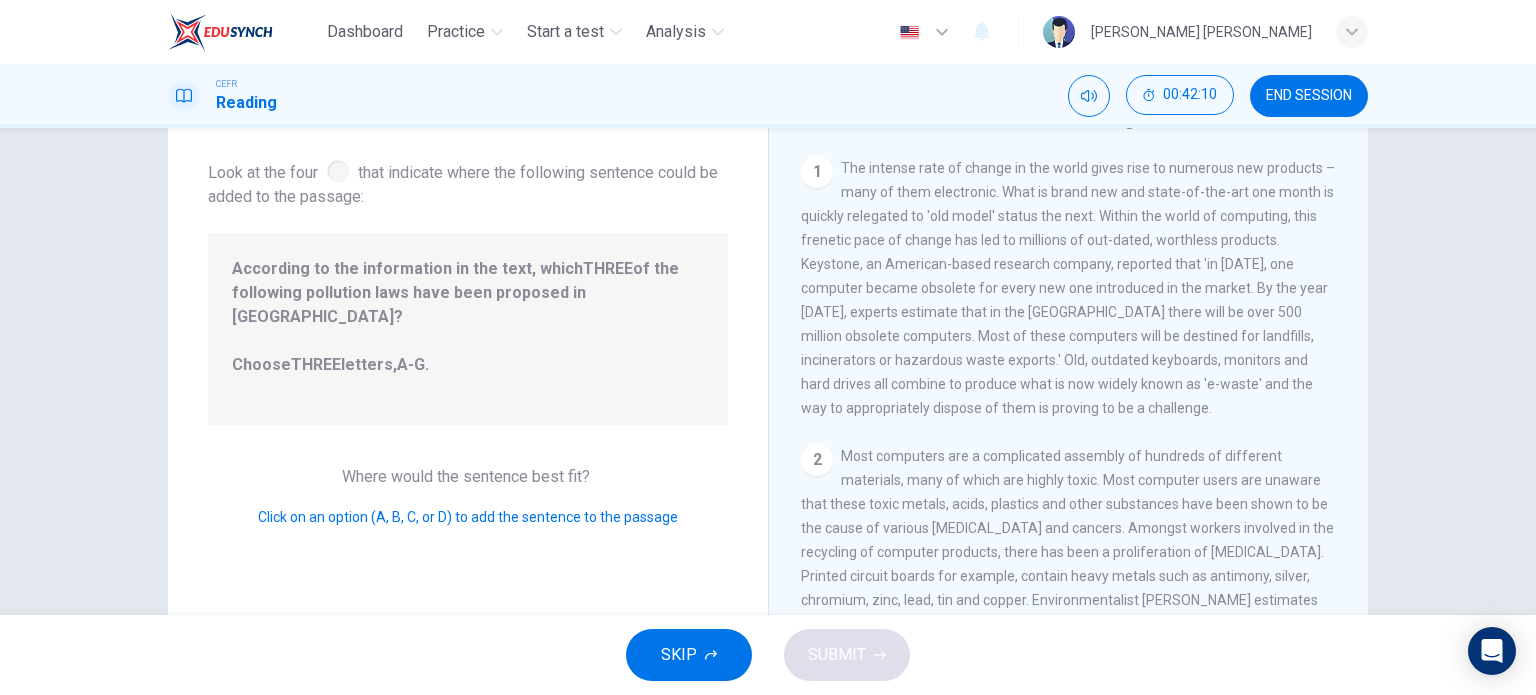 click on "2" at bounding box center [817, 460] 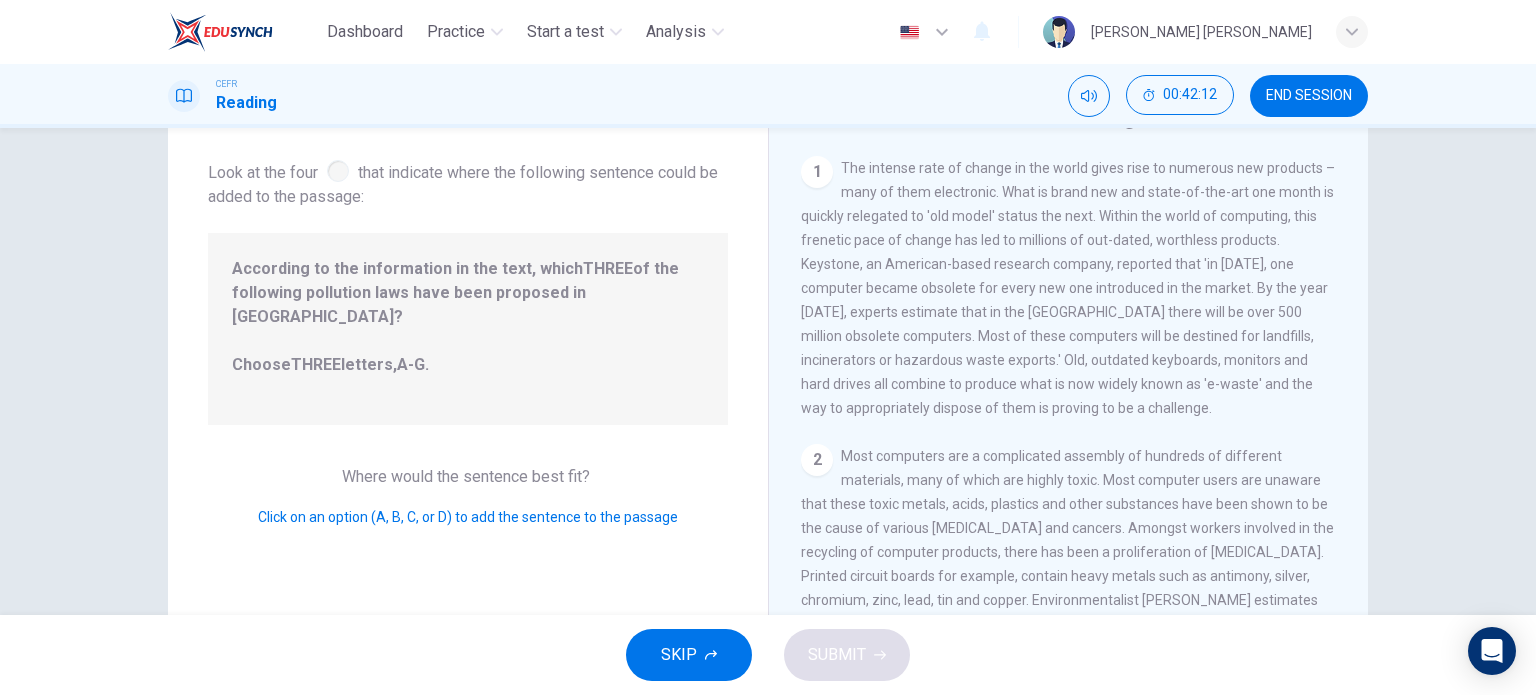 click at bounding box center (338, 171) 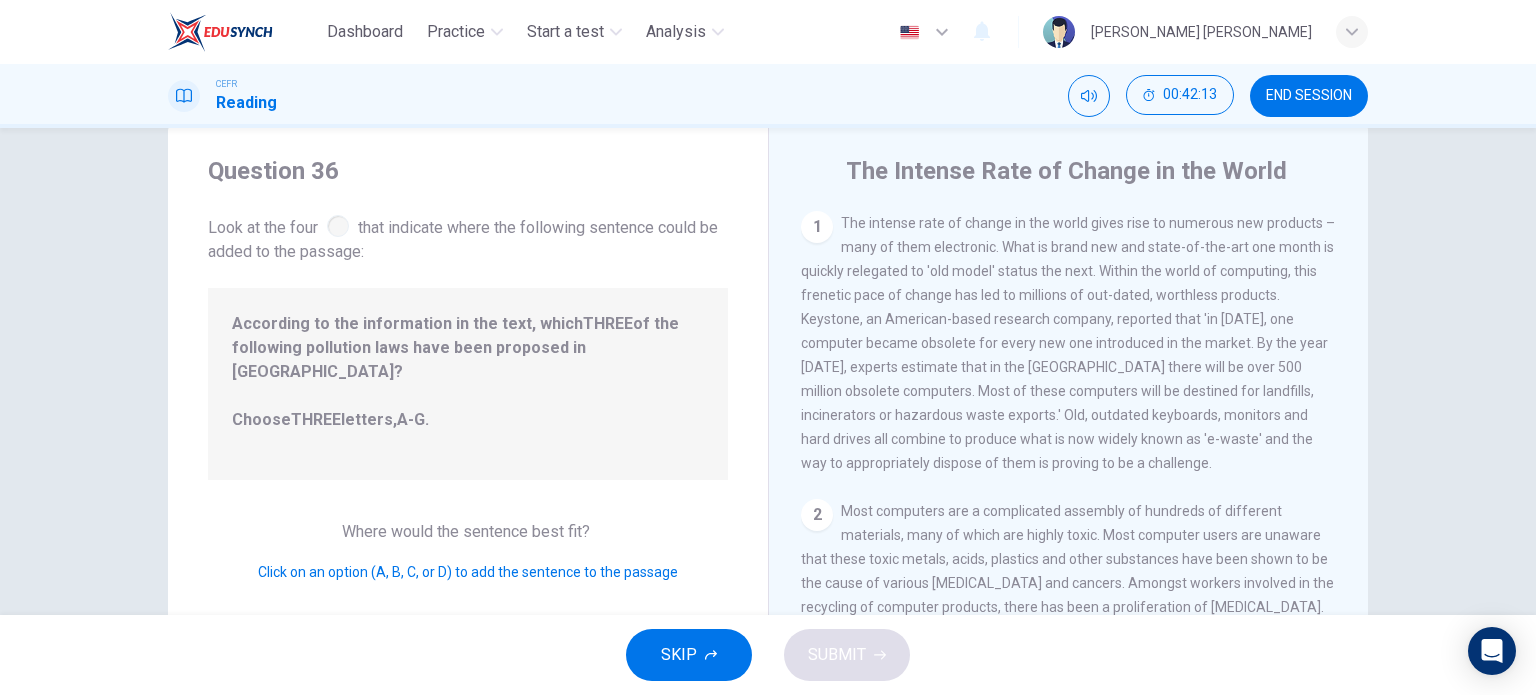 scroll, scrollTop: 0, scrollLeft: 0, axis: both 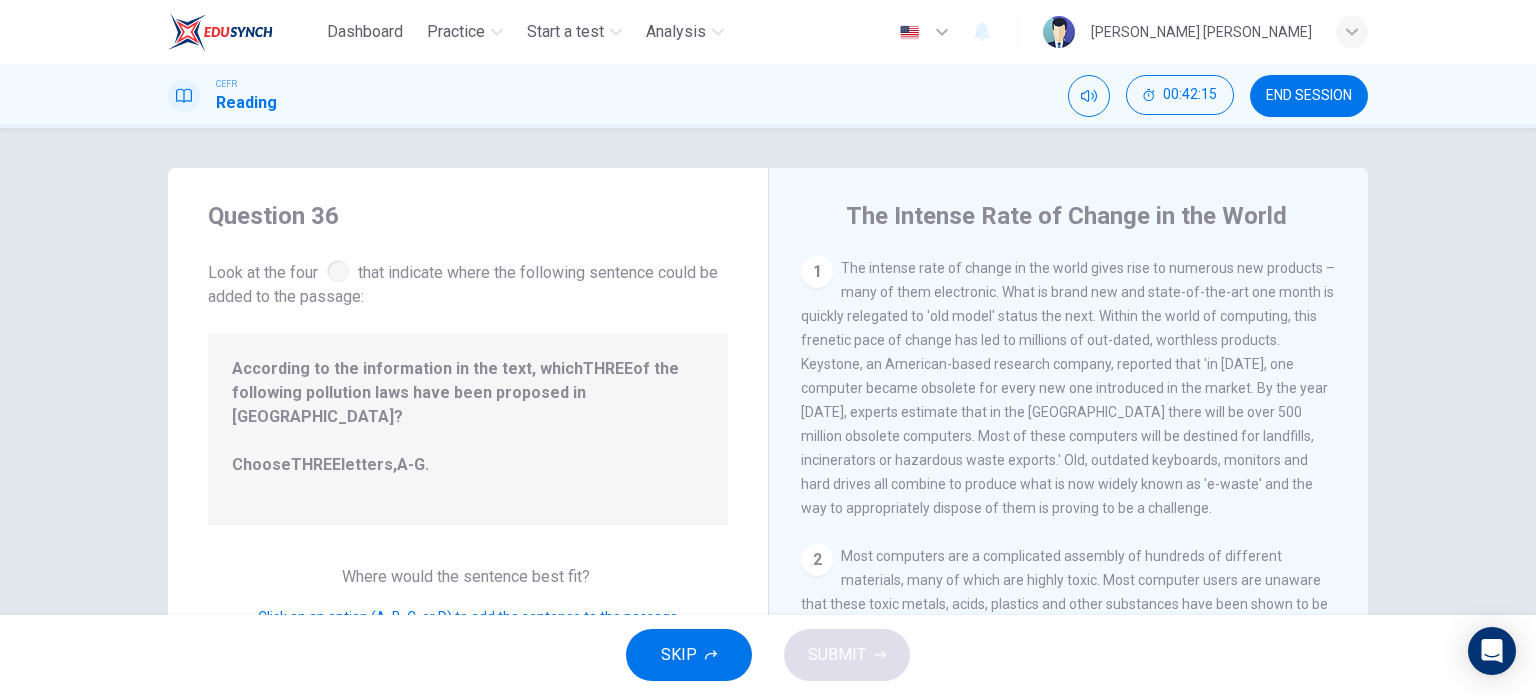 drag, startPoint x: 216, startPoint y: 226, endPoint x: 408, endPoint y: 304, distance: 207.239 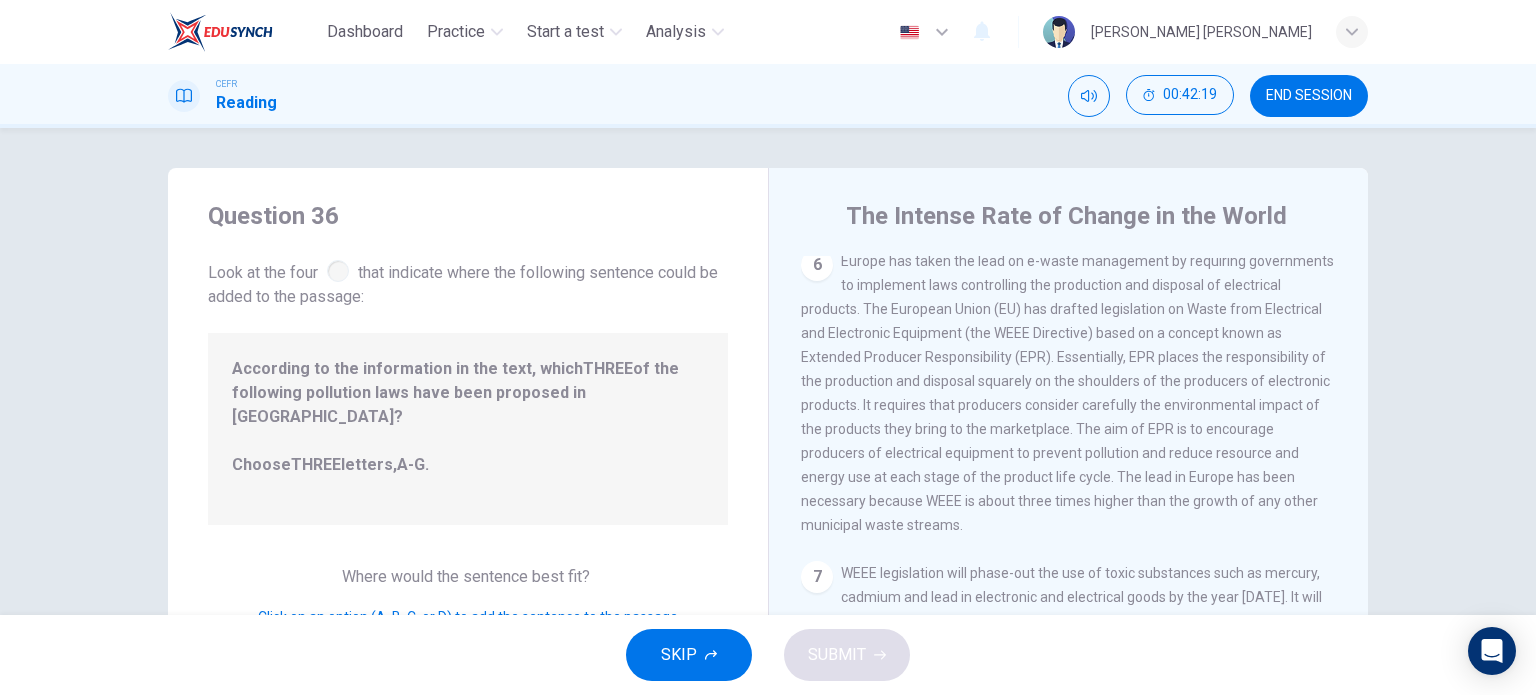 scroll, scrollTop: 1452, scrollLeft: 0, axis: vertical 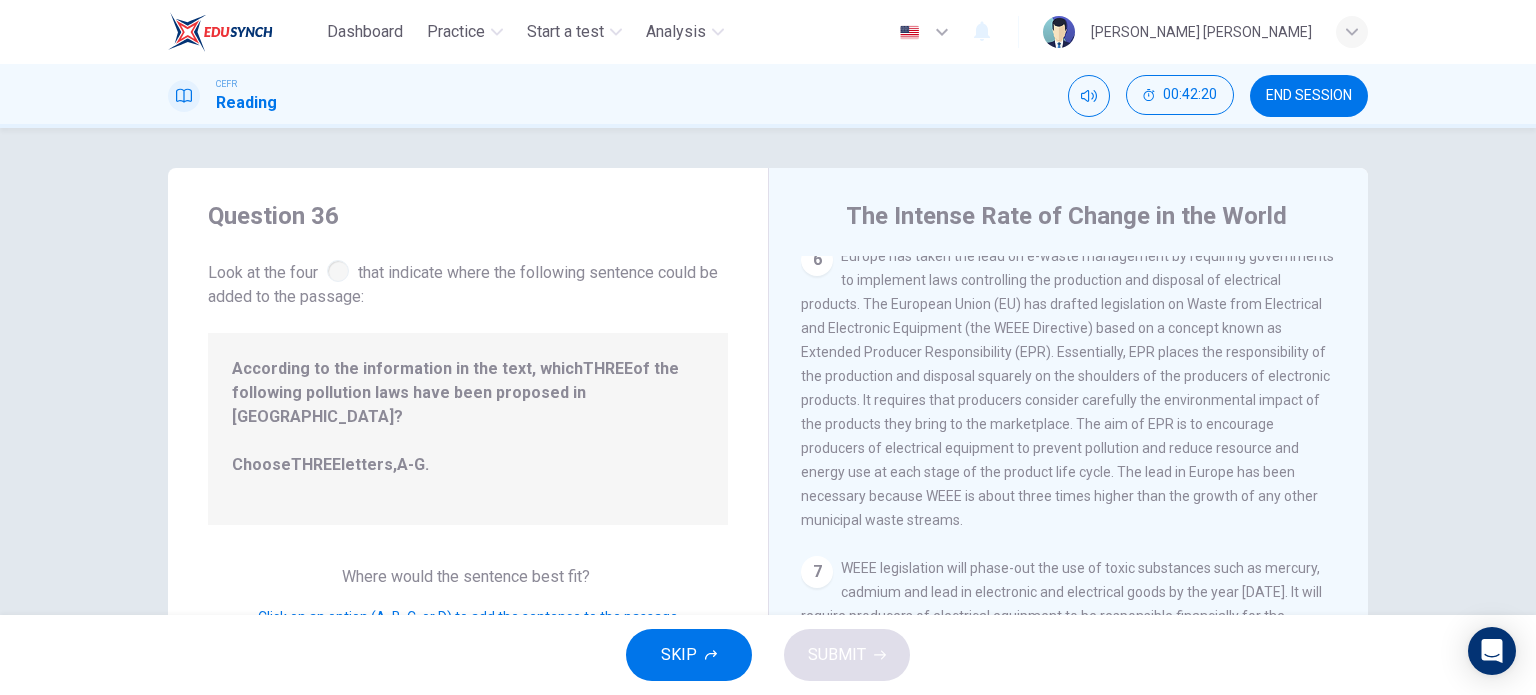 click on "6" at bounding box center [817, 260] 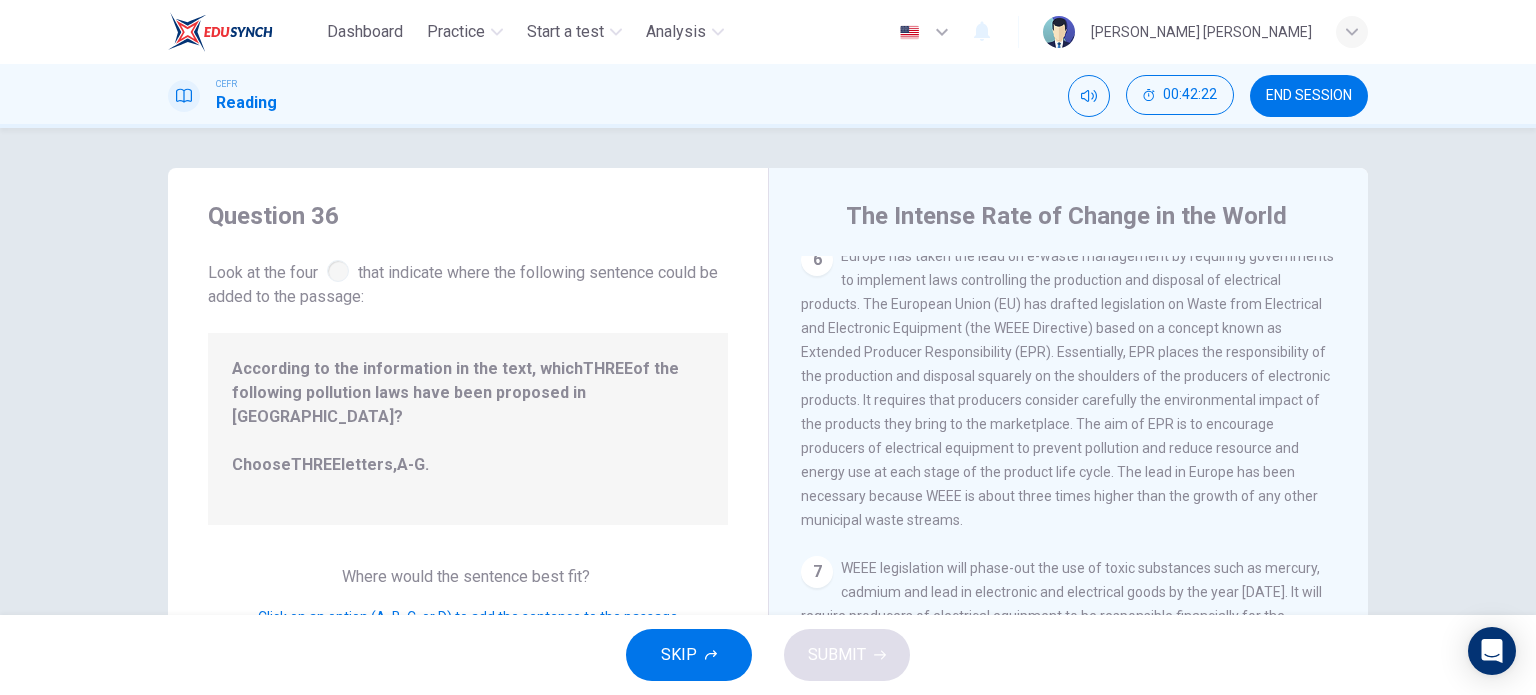 click on "7" at bounding box center (817, 572) 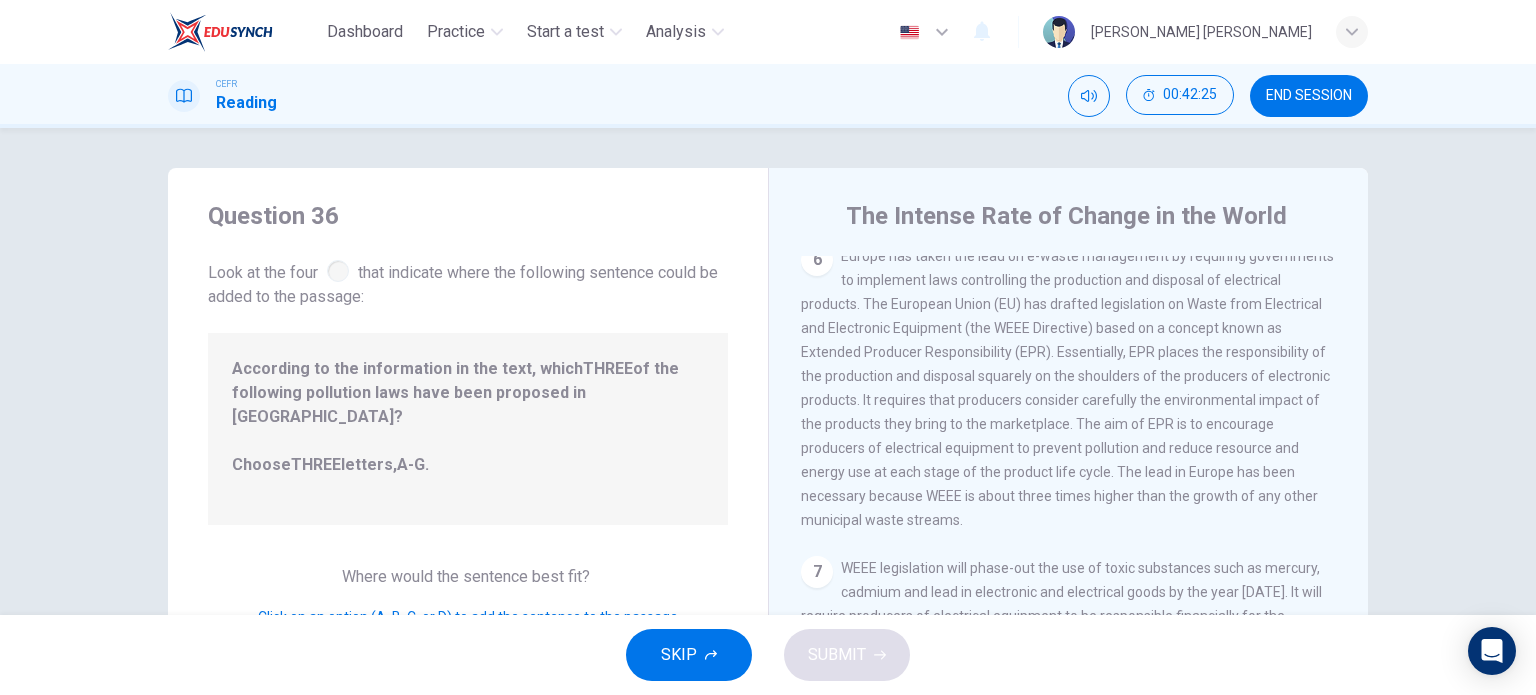 click on "According to the information in the text, which  THREE  of the following pollution laws have been proposed in [GEOGRAPHIC_DATA]? Choose  THREE  letters,  A-G ." at bounding box center [468, 429] 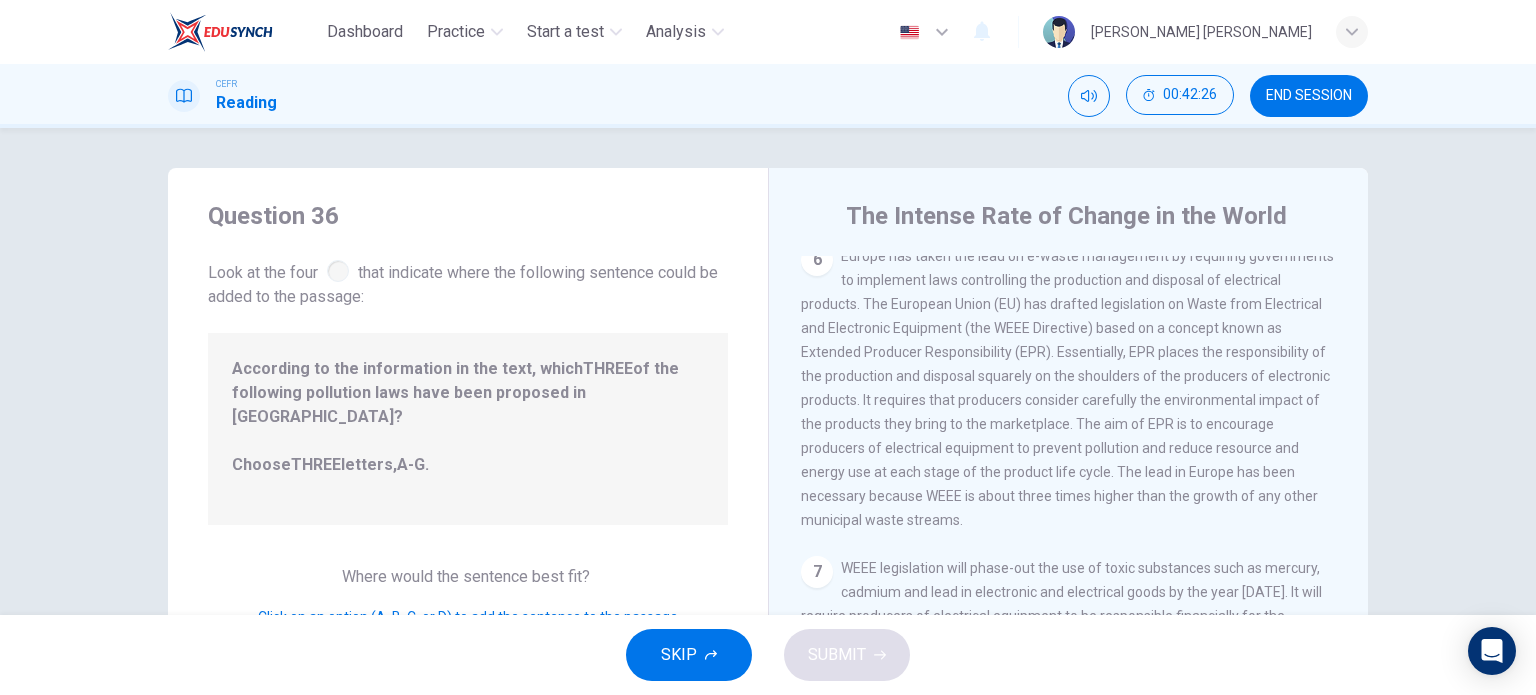 drag, startPoint x: 448, startPoint y: 440, endPoint x: 432, endPoint y: 436, distance: 16.492422 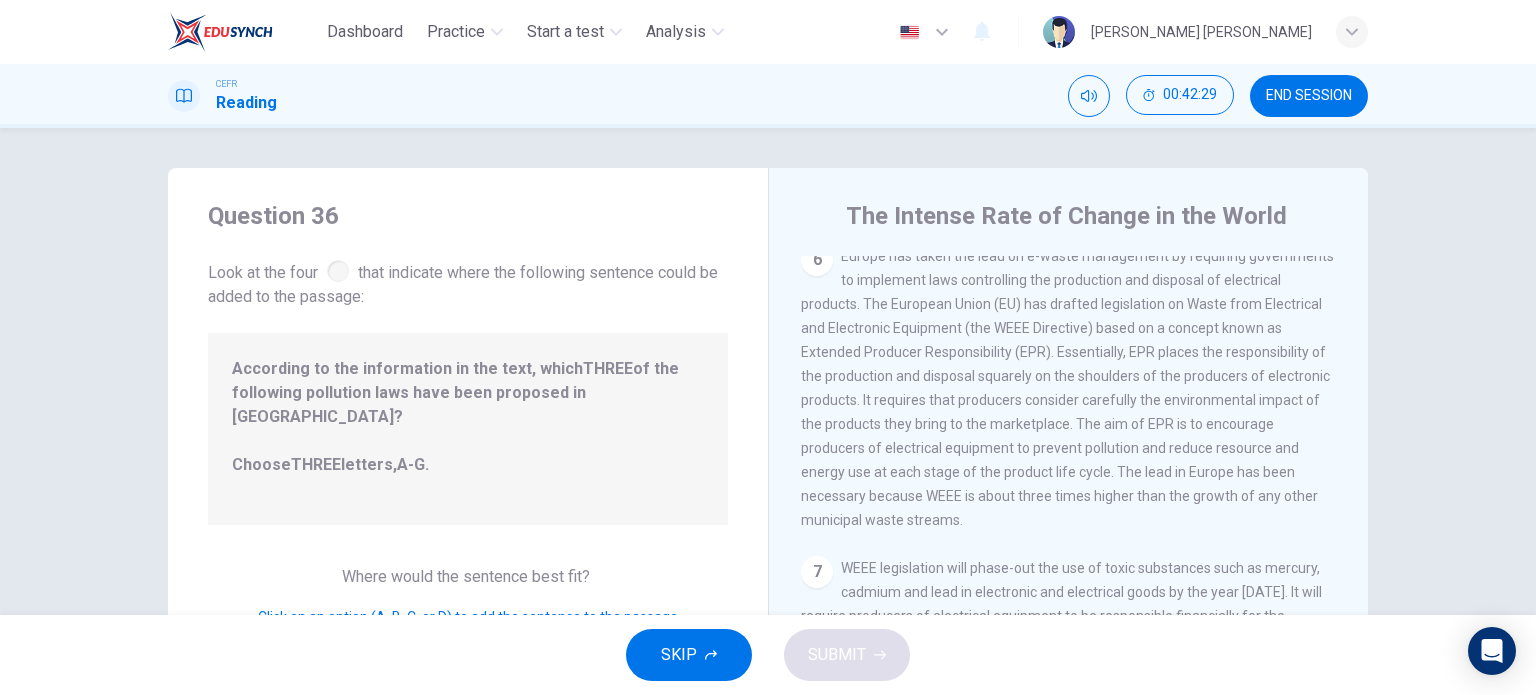 click on "SKIP" at bounding box center [679, 655] 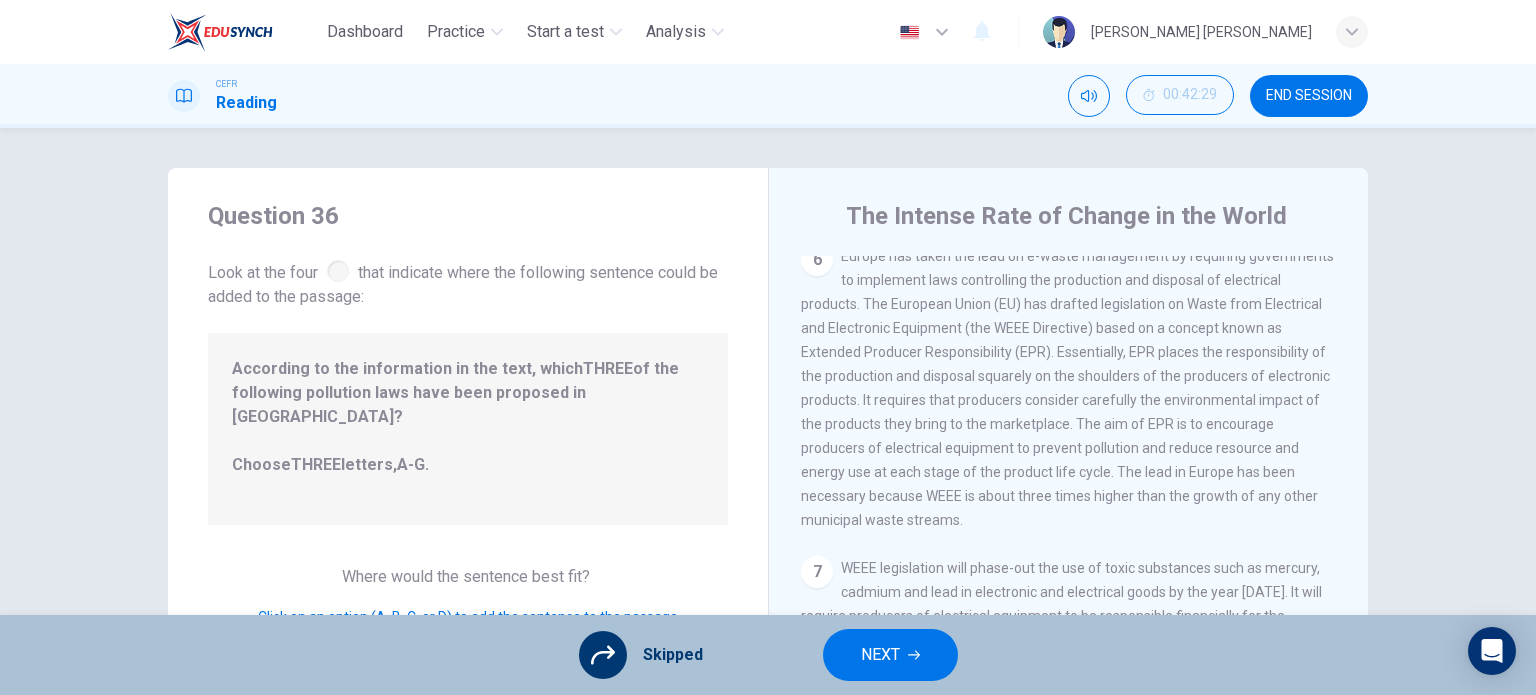 click on "NEXT" at bounding box center [880, 655] 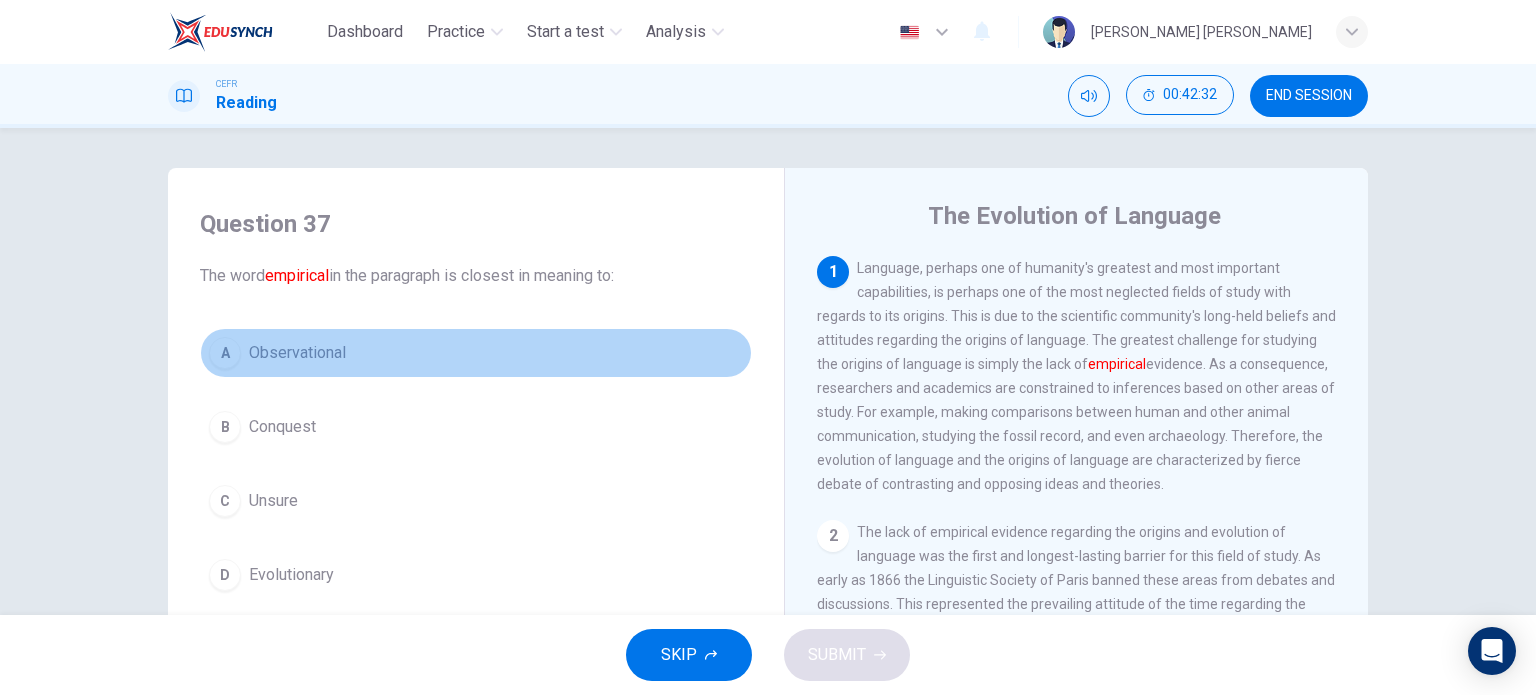 drag, startPoint x: 313, startPoint y: 371, endPoint x: 327, endPoint y: 381, distance: 17.20465 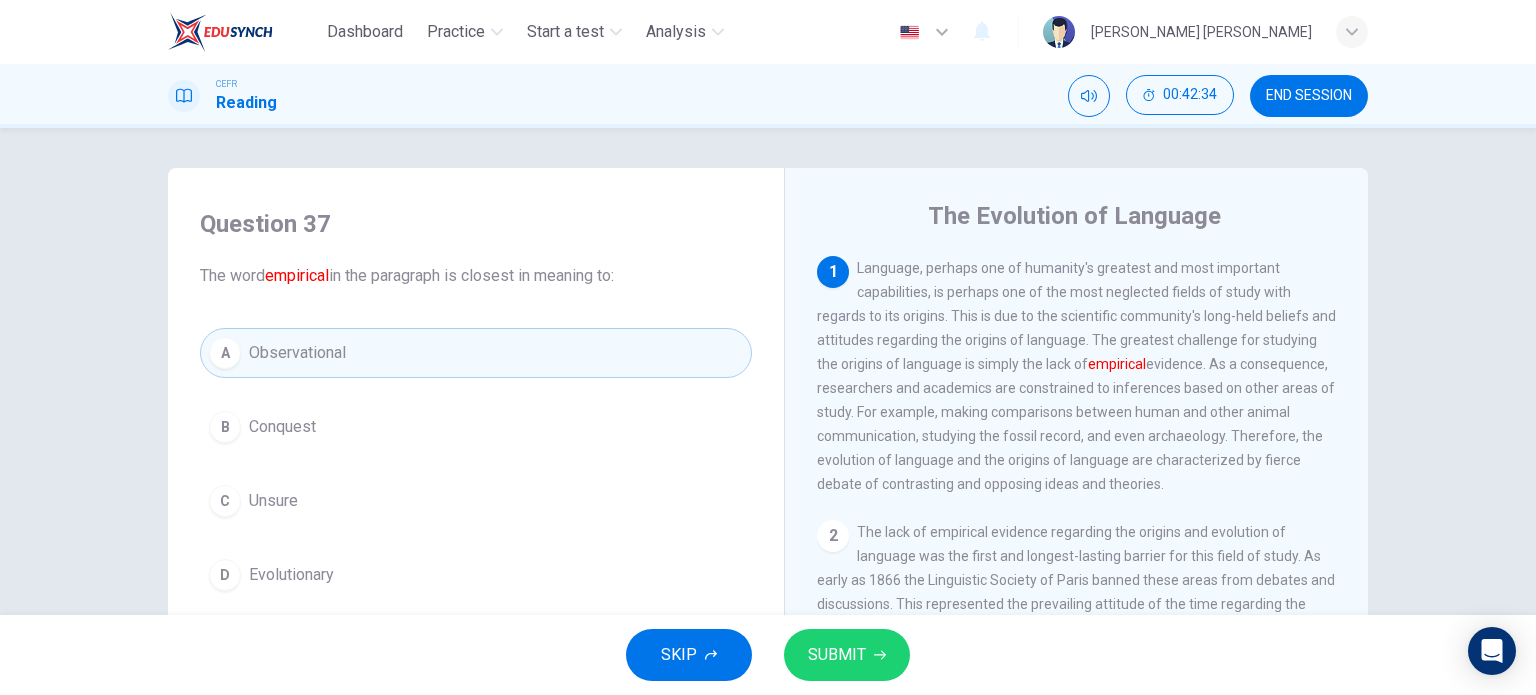 click on "SUBMIT" at bounding box center [847, 655] 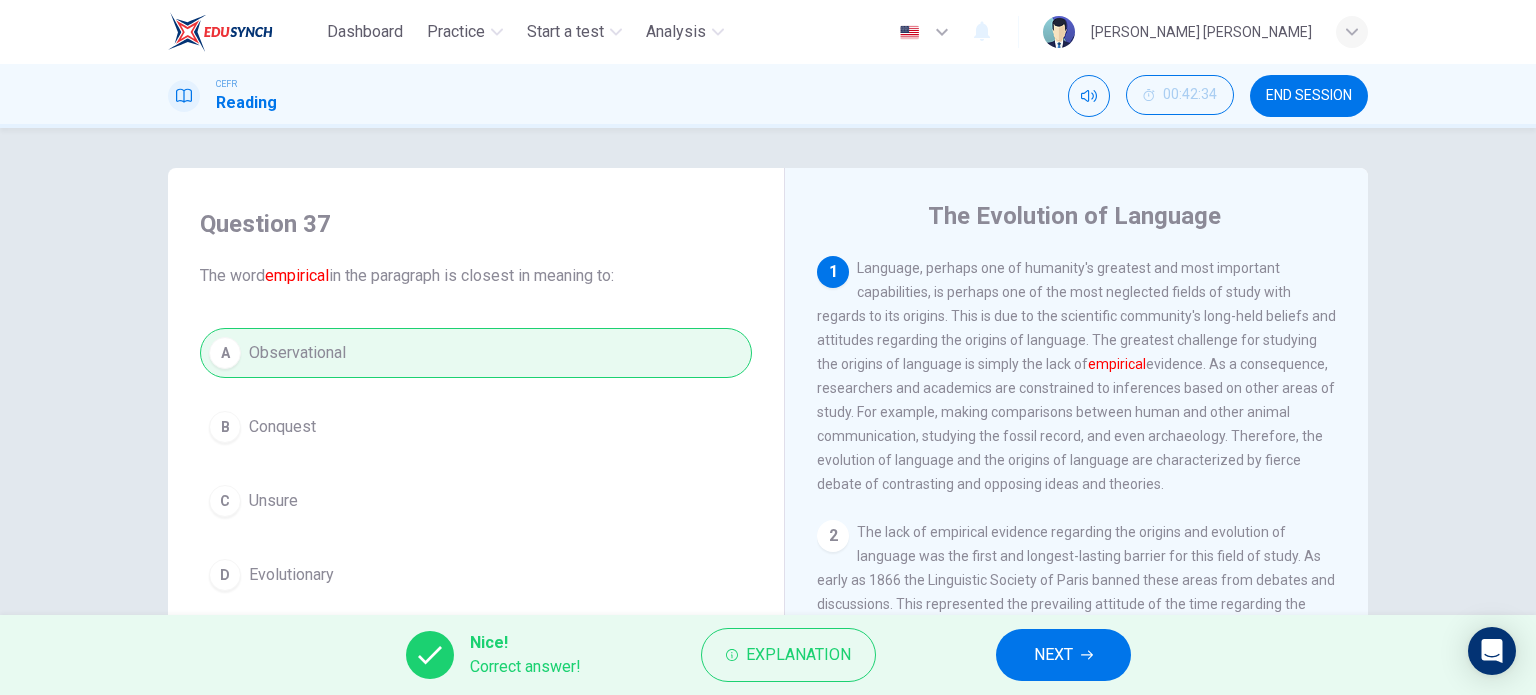 click on "NEXT" at bounding box center [1063, 655] 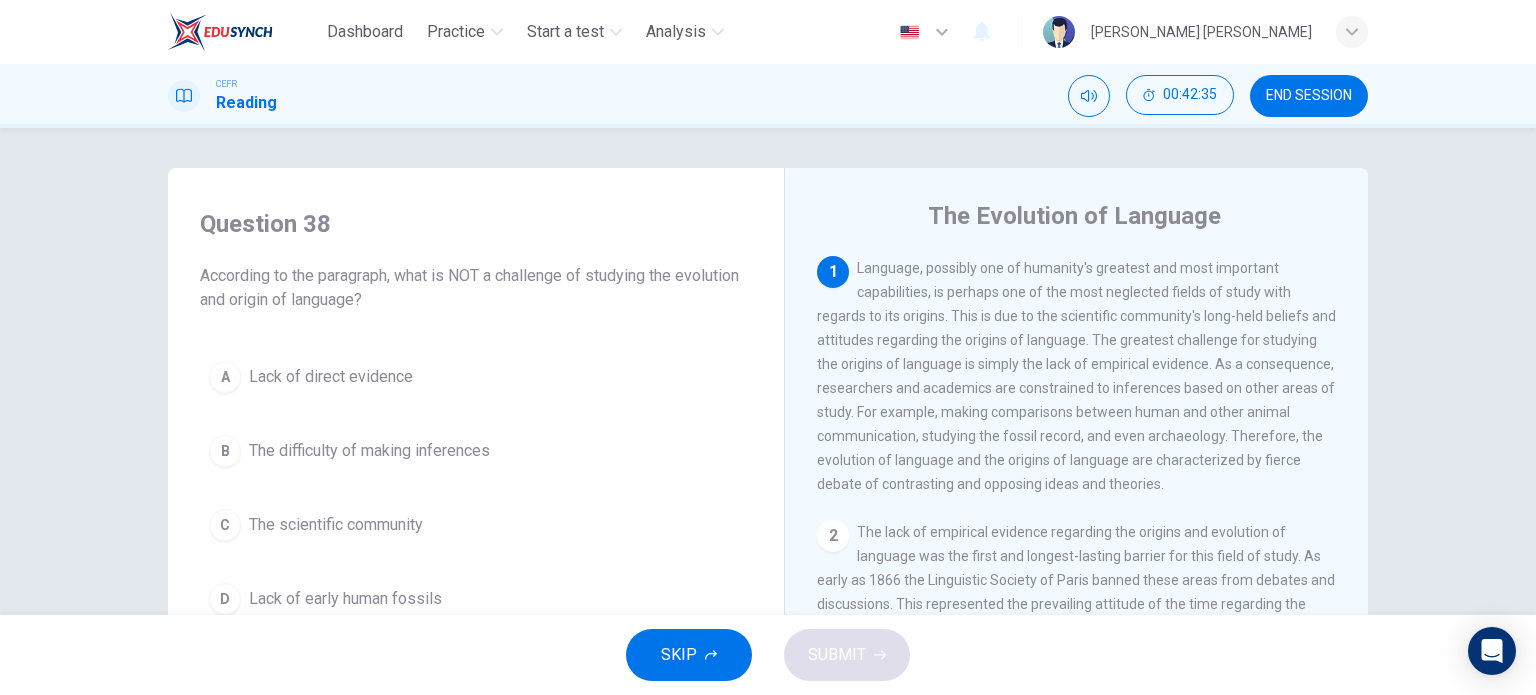 scroll, scrollTop: 100, scrollLeft: 0, axis: vertical 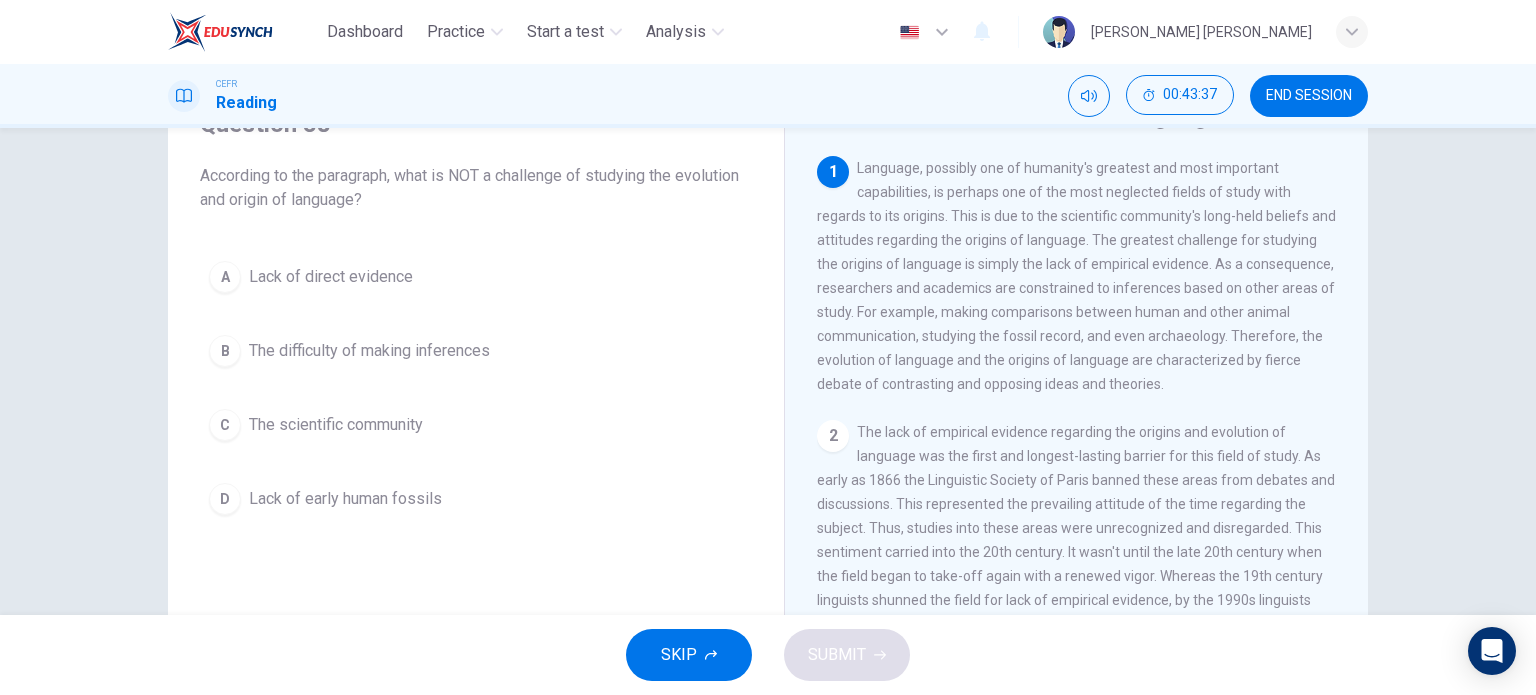 click on "B The difficulty of making inferences" at bounding box center [476, 351] 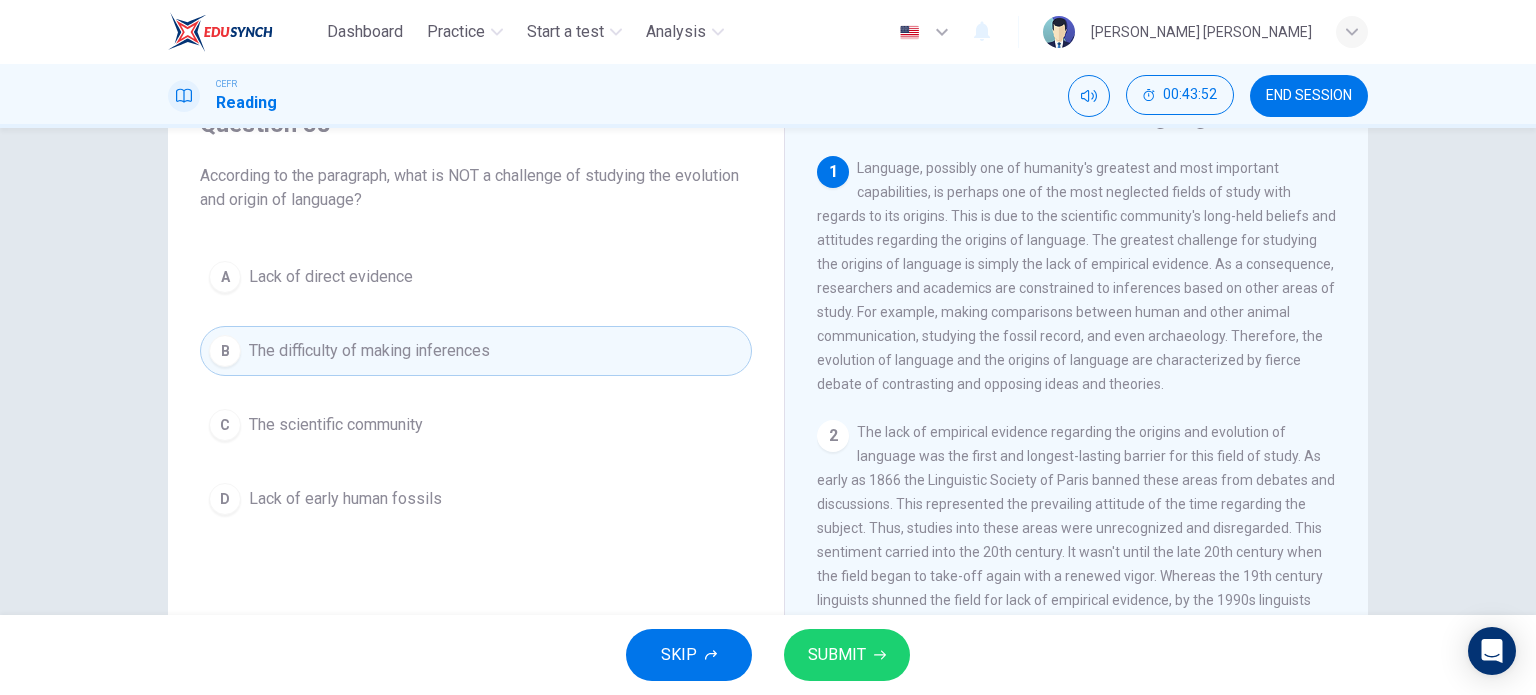 click on "D Lack of early human fossils" at bounding box center (476, 499) 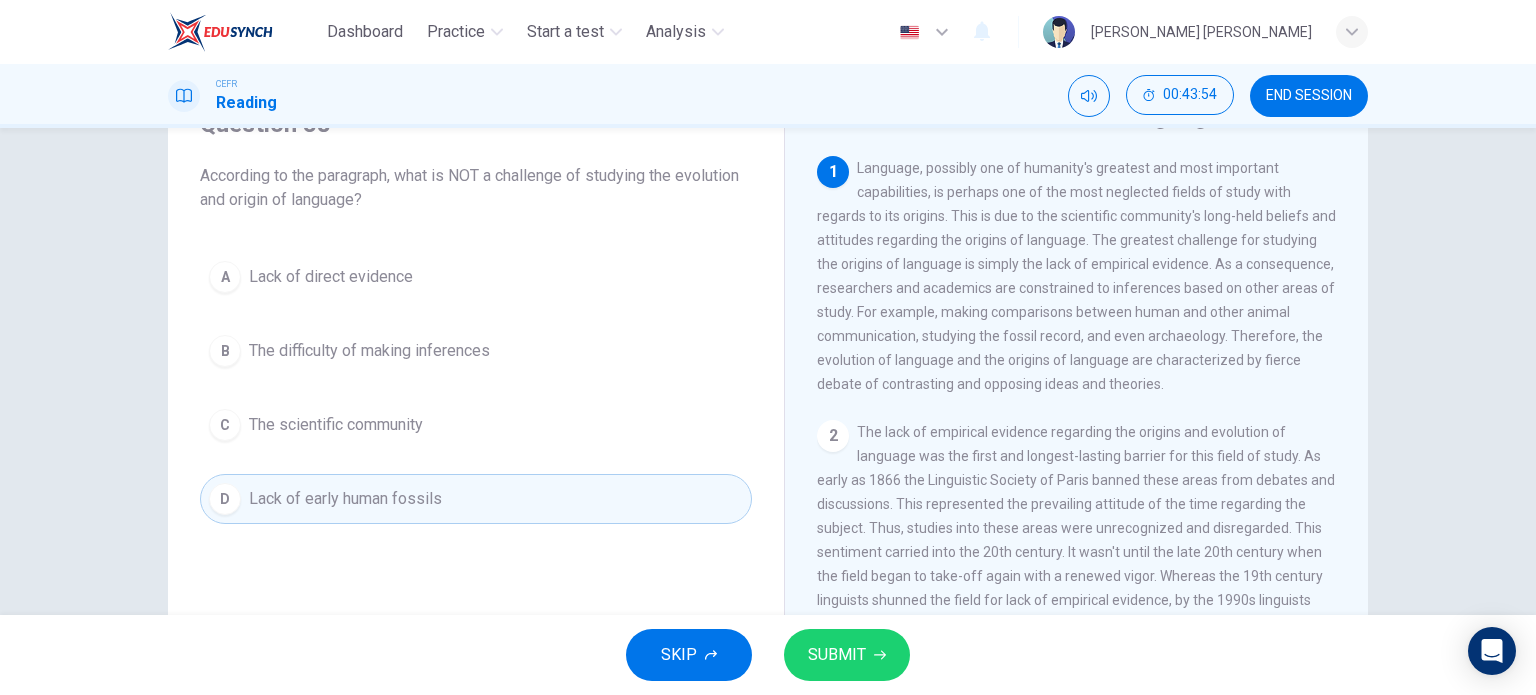 click on "SUBMIT" at bounding box center [837, 655] 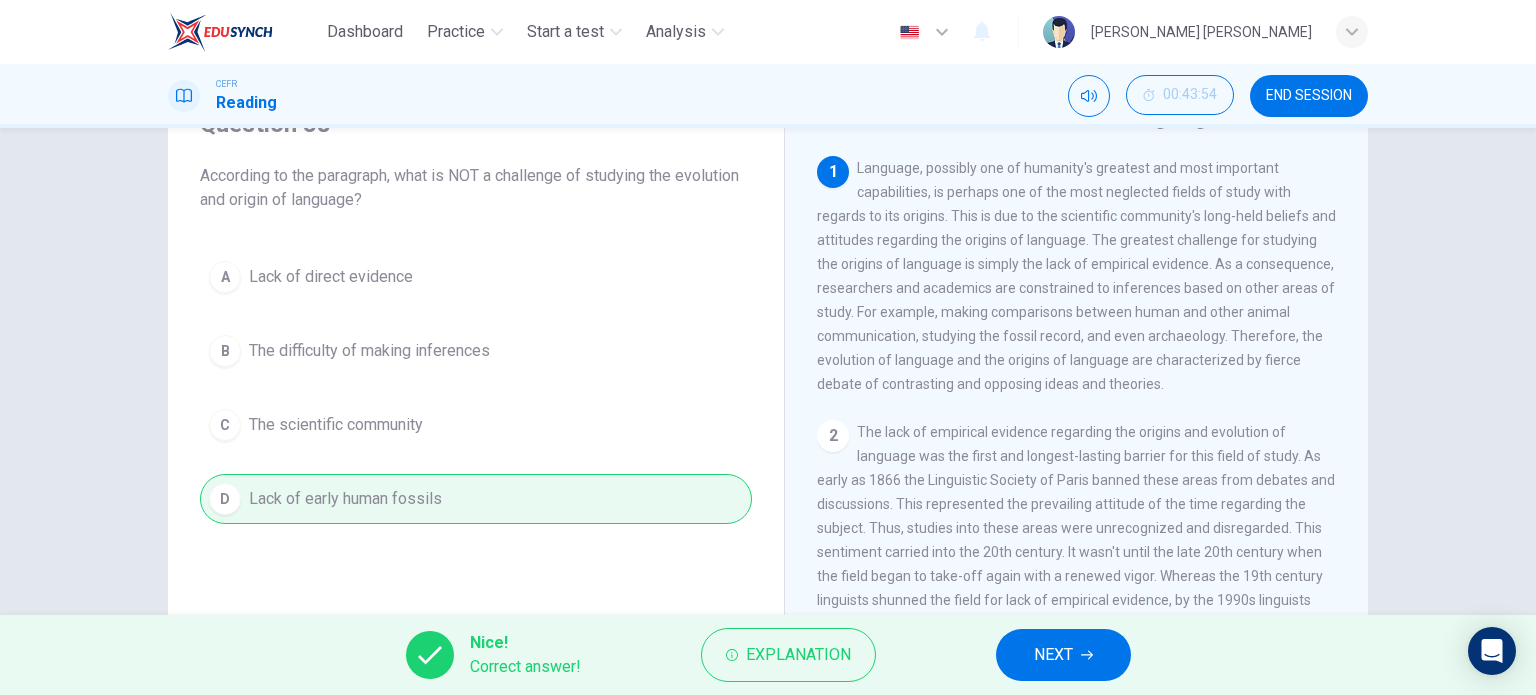 click on "NEXT" at bounding box center [1053, 655] 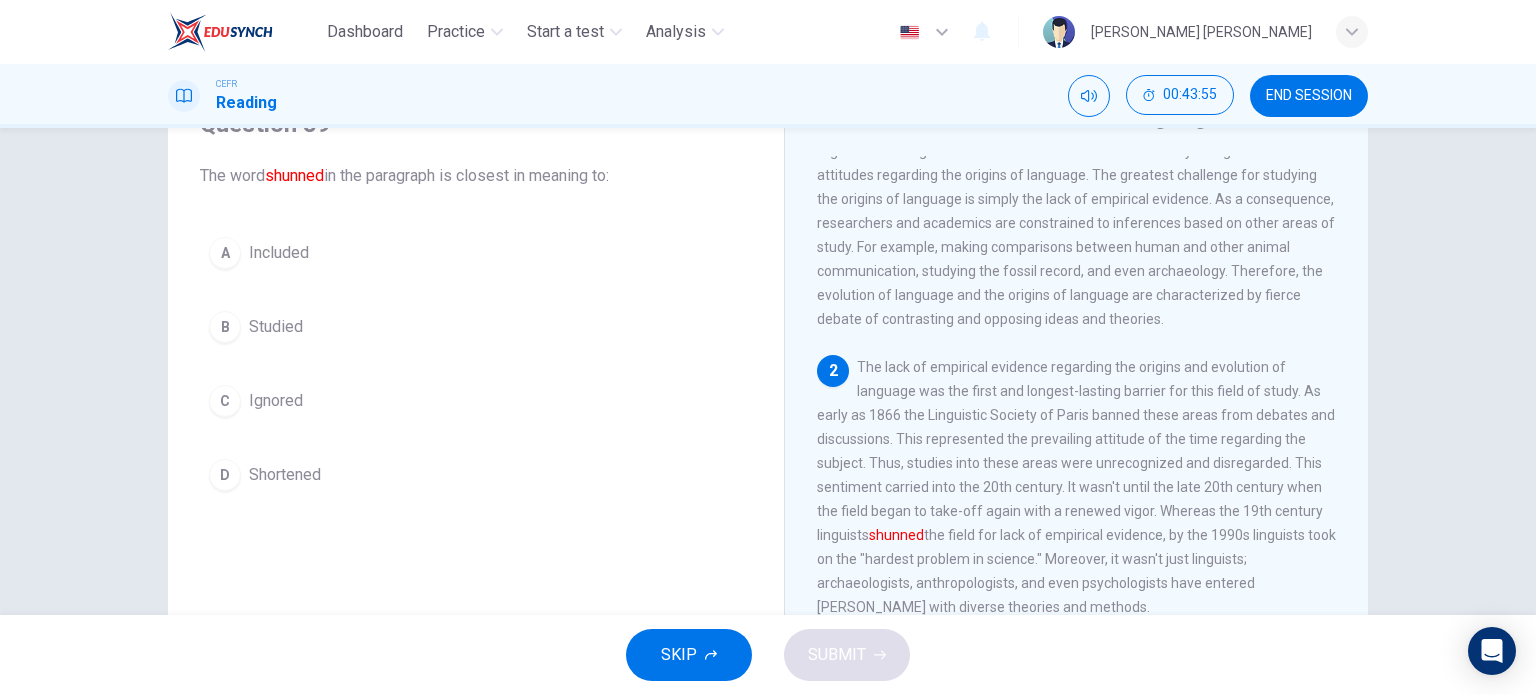 scroll, scrollTop: 100, scrollLeft: 0, axis: vertical 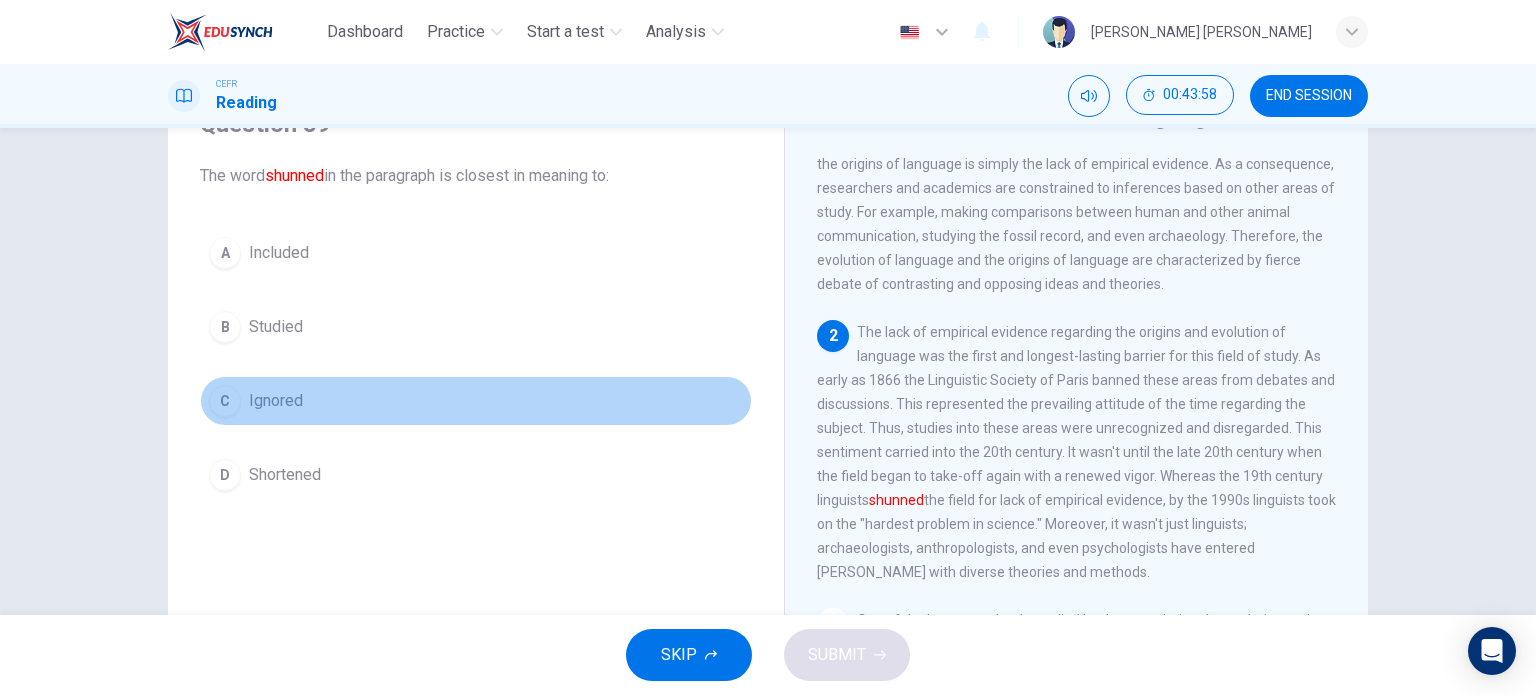 click on "C Ignored" at bounding box center (476, 401) 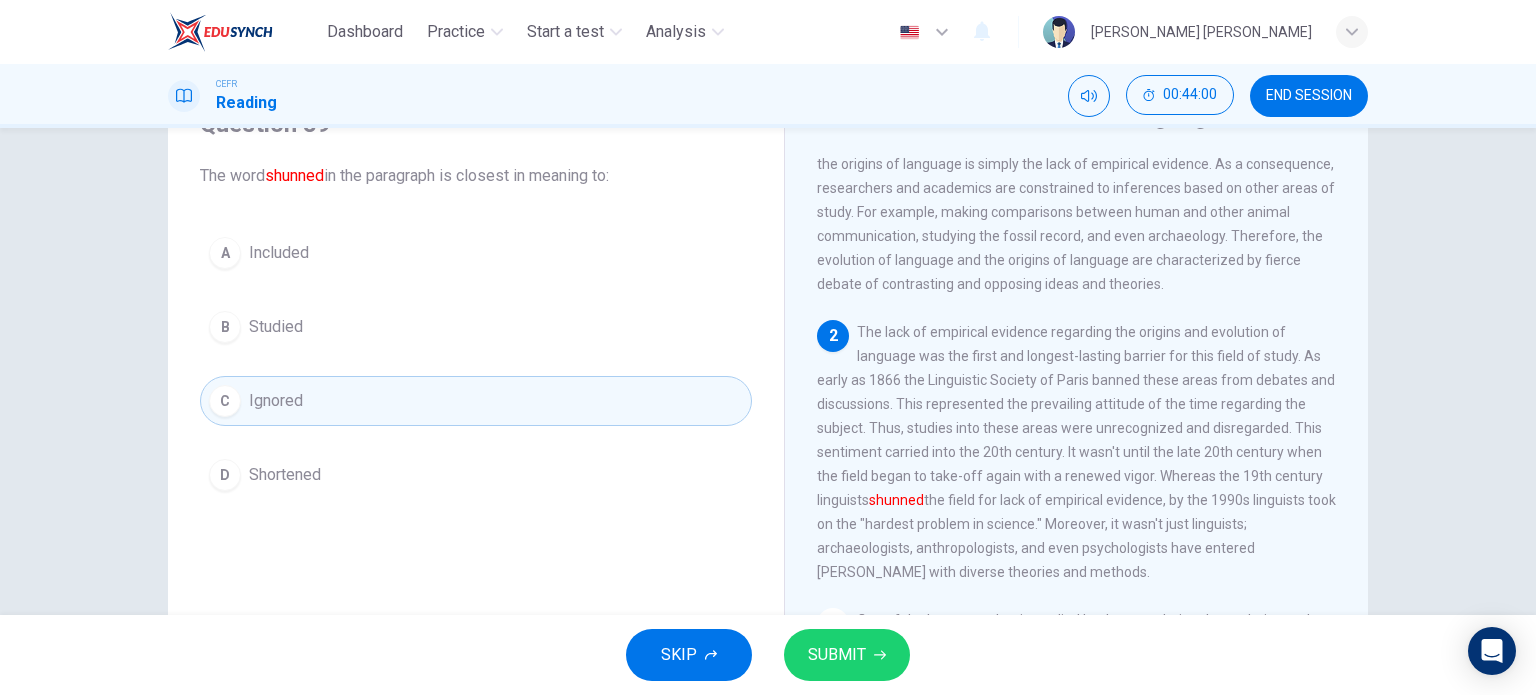 click on "SUBMIT" at bounding box center [837, 655] 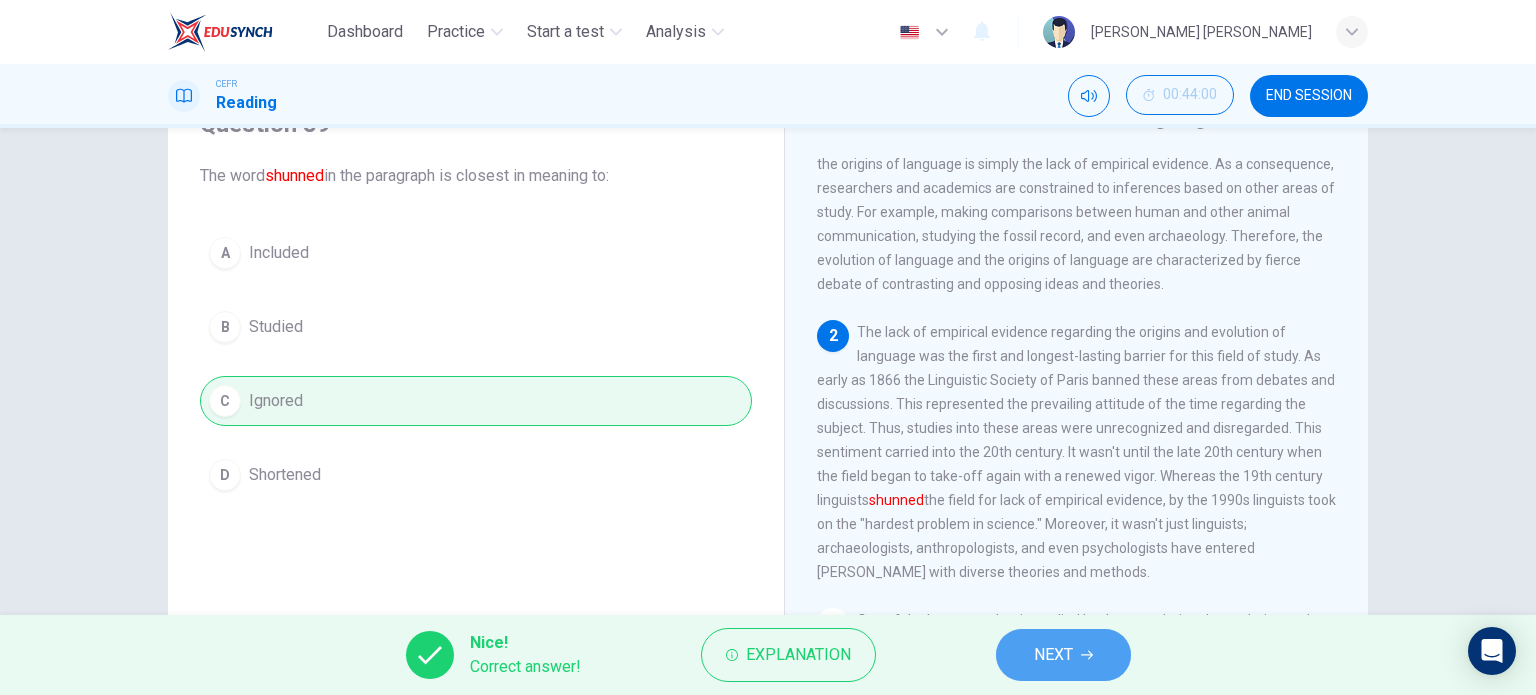 click on "NEXT" at bounding box center [1063, 655] 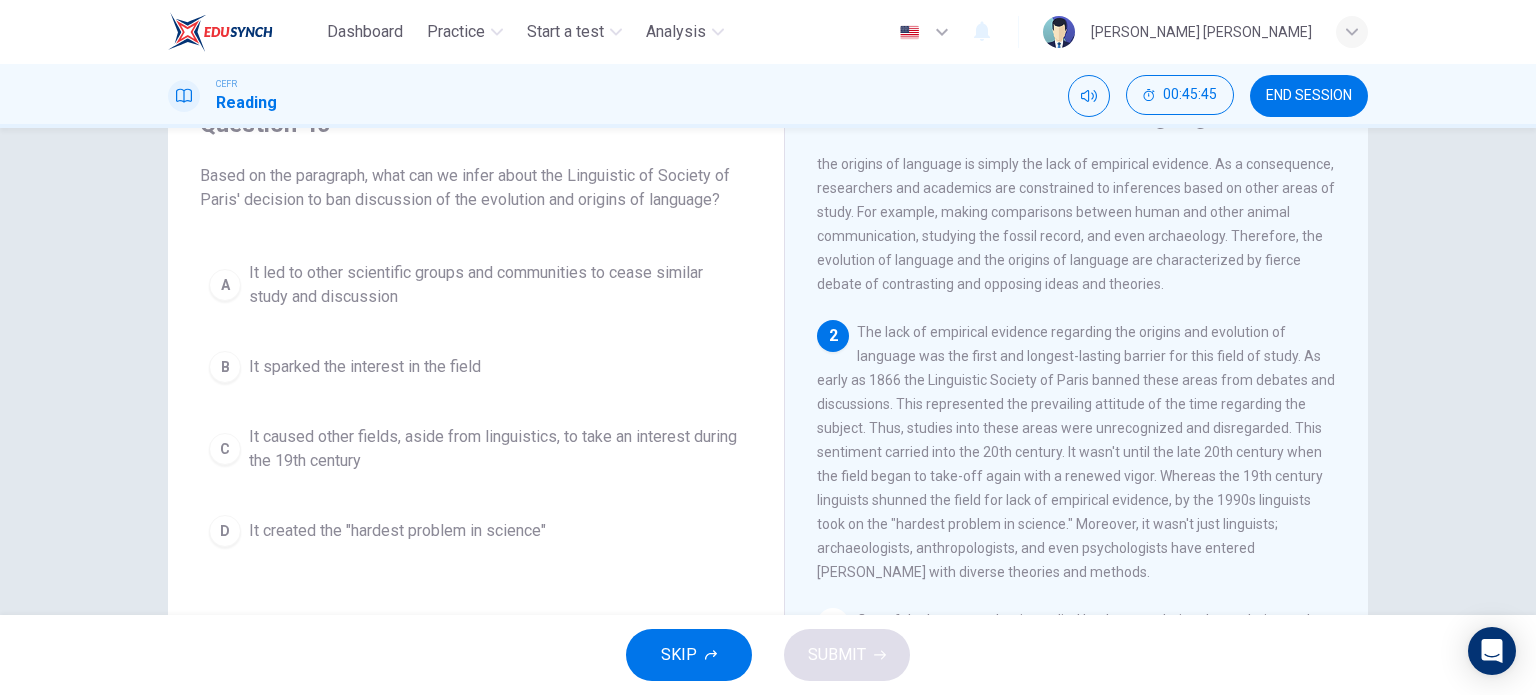 click on "D It created the "hardest problem in science"" at bounding box center (476, 531) 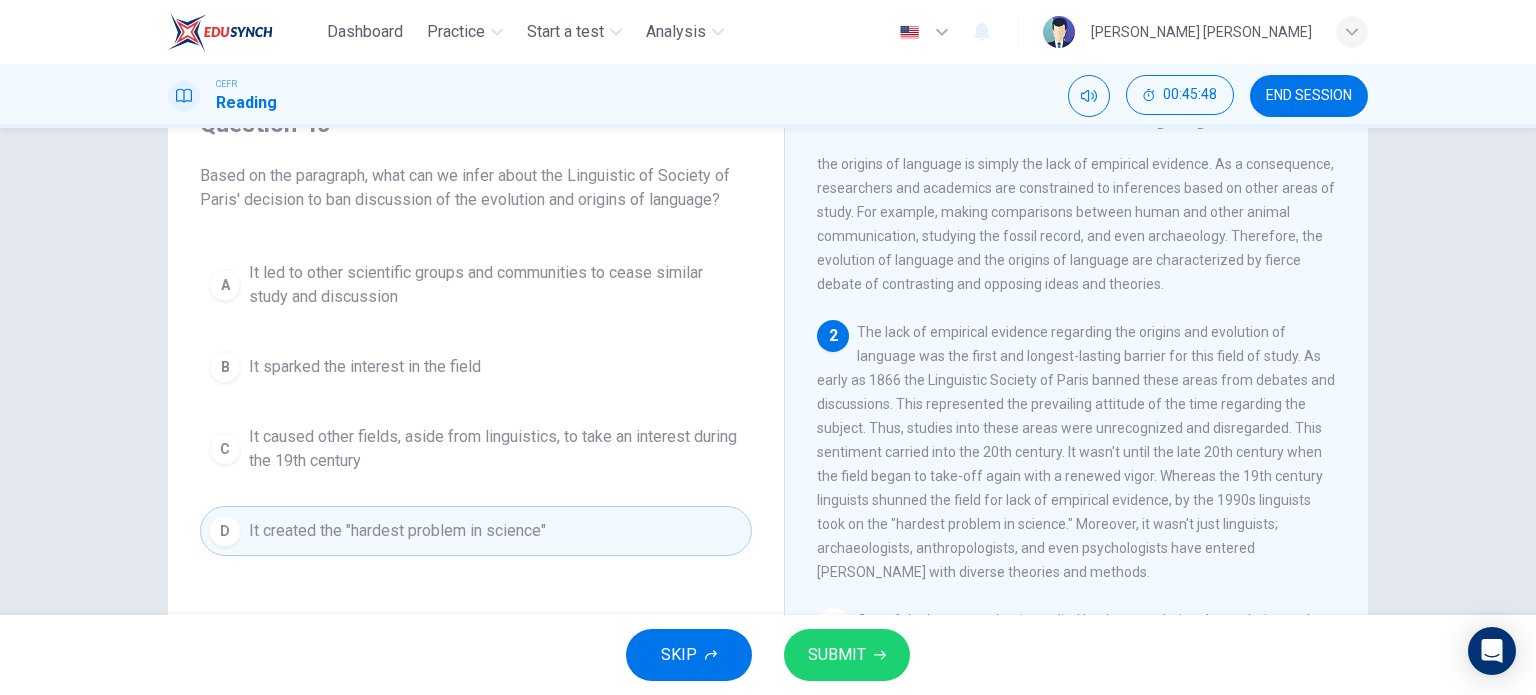 click on "SUBMIT" at bounding box center (837, 655) 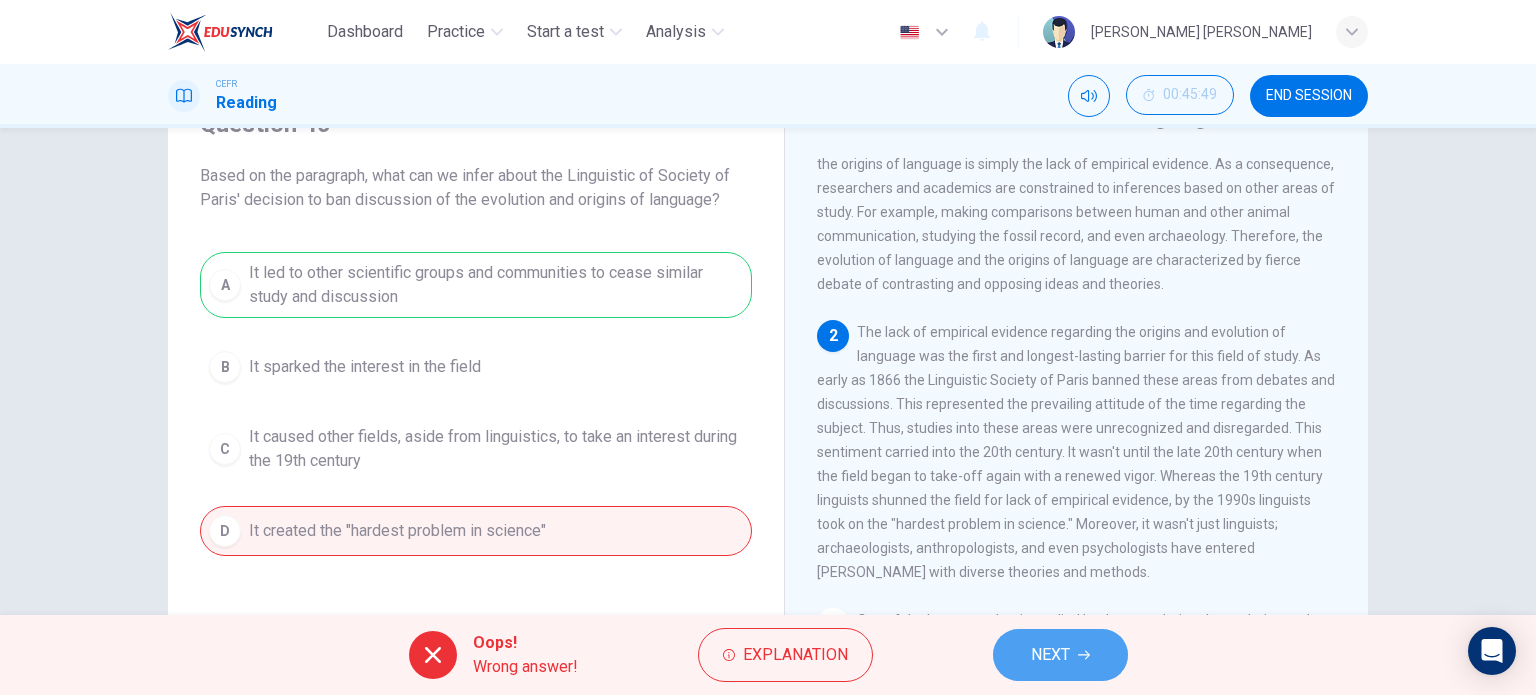 click on "NEXT" at bounding box center [1050, 655] 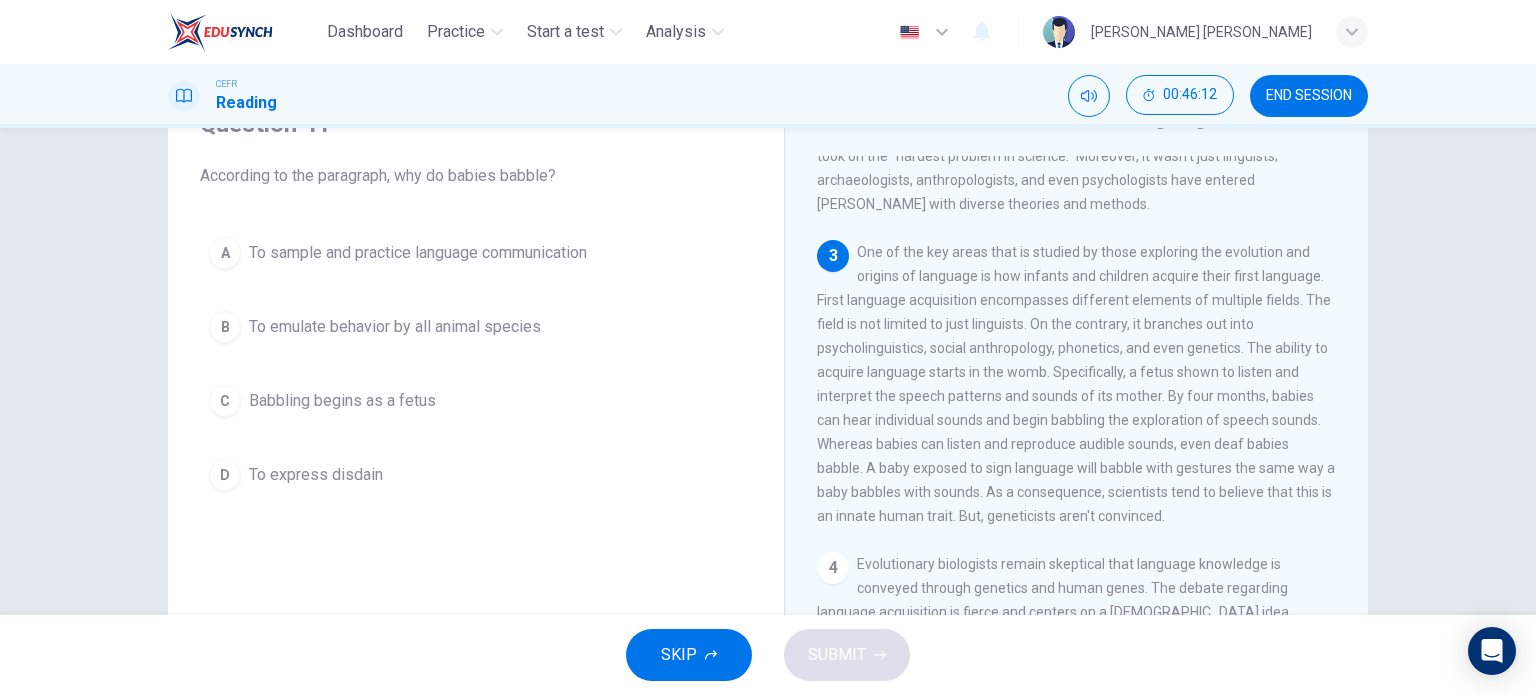 scroll, scrollTop: 500, scrollLeft: 0, axis: vertical 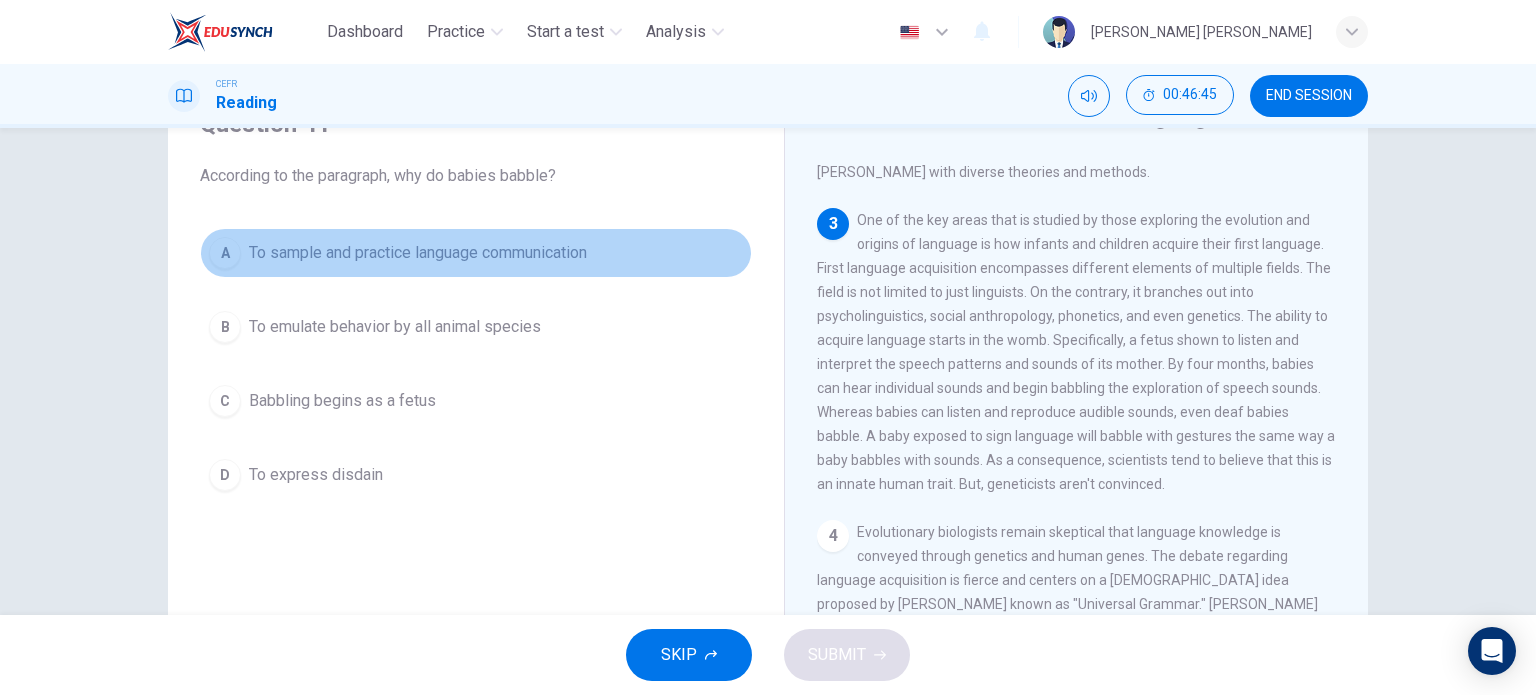 click on "A To sample and practice language communication" at bounding box center (476, 253) 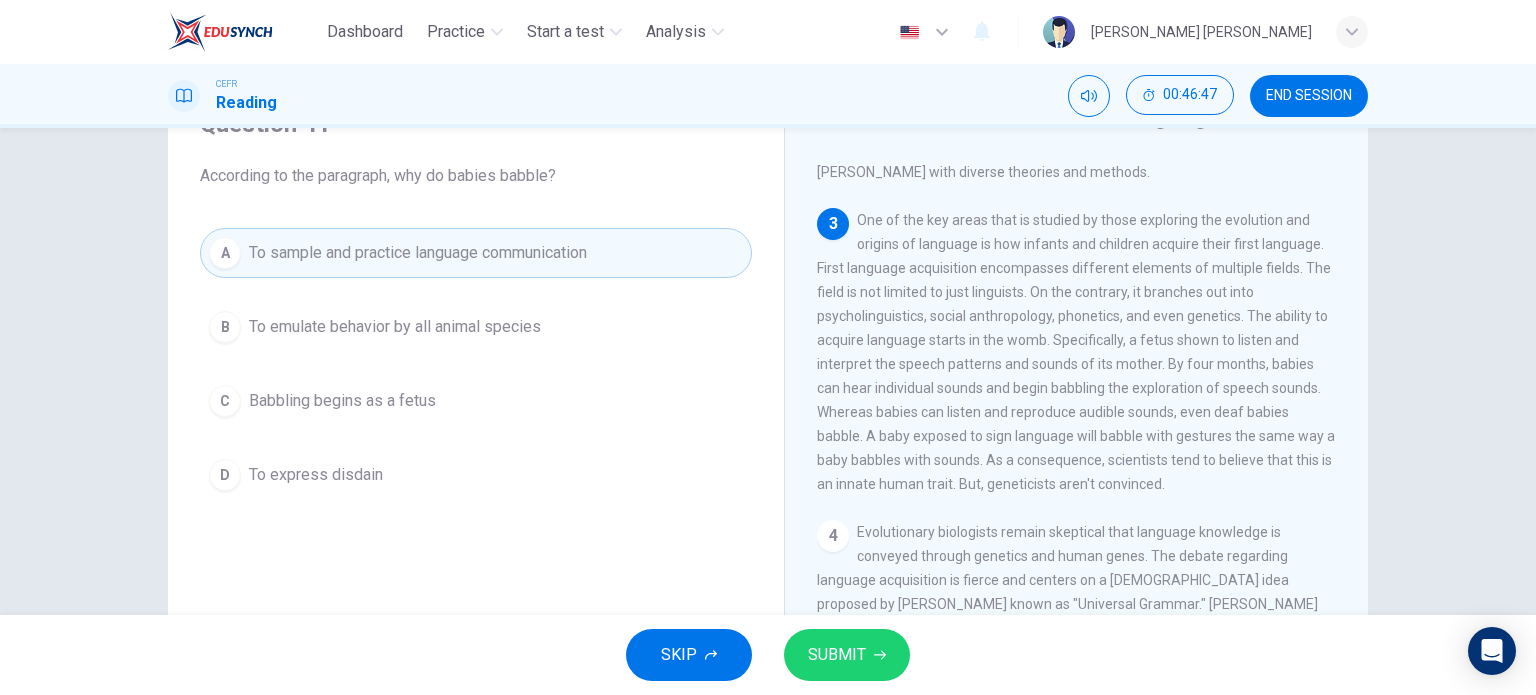 click on "SUBMIT" at bounding box center (837, 655) 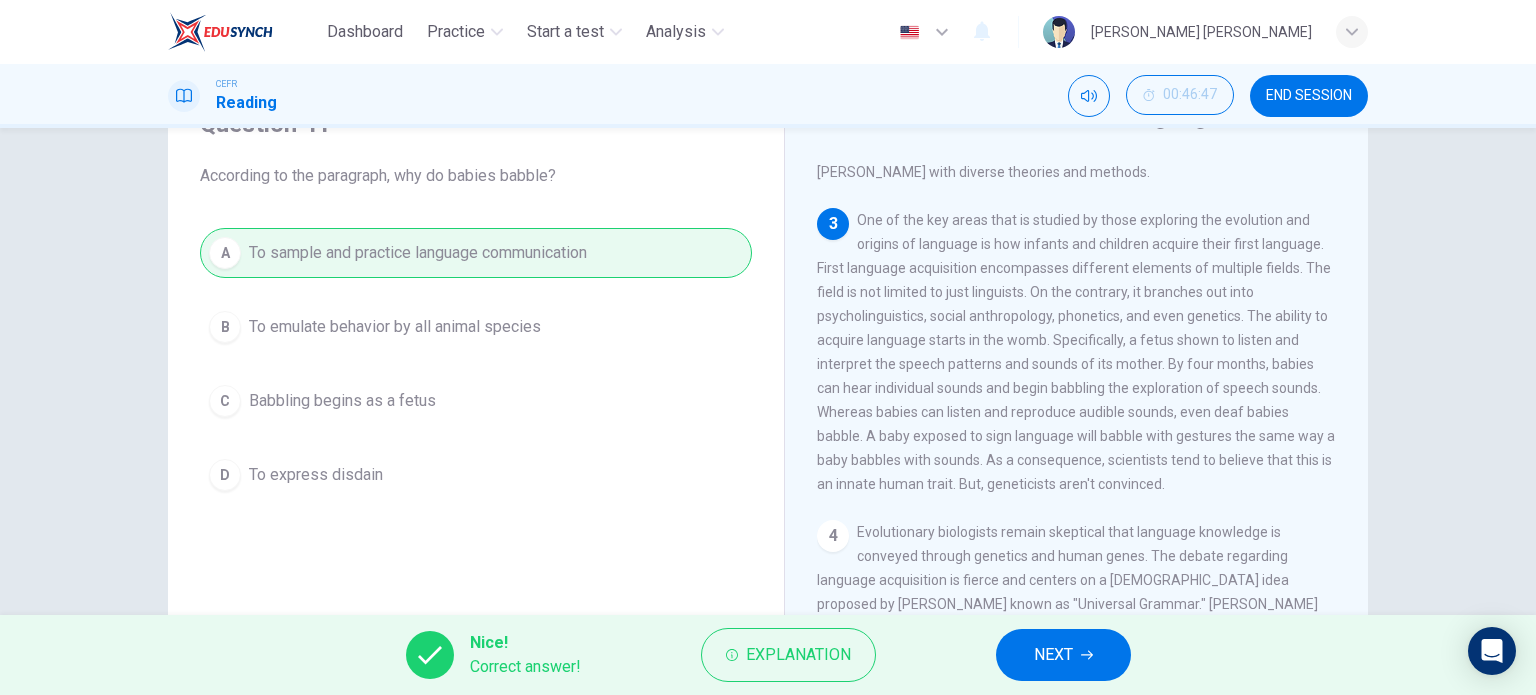 click on "NEXT" at bounding box center [1063, 655] 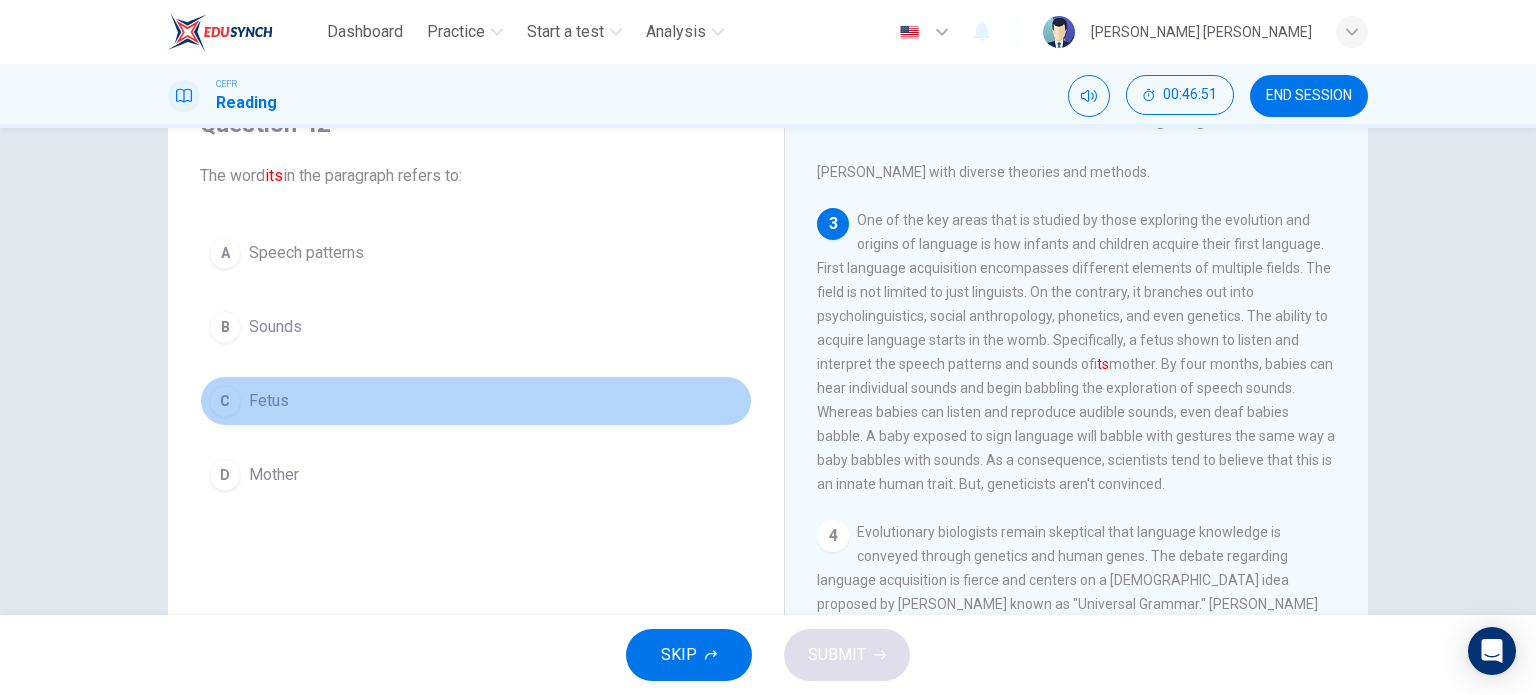 click on "C Fetus" at bounding box center (476, 401) 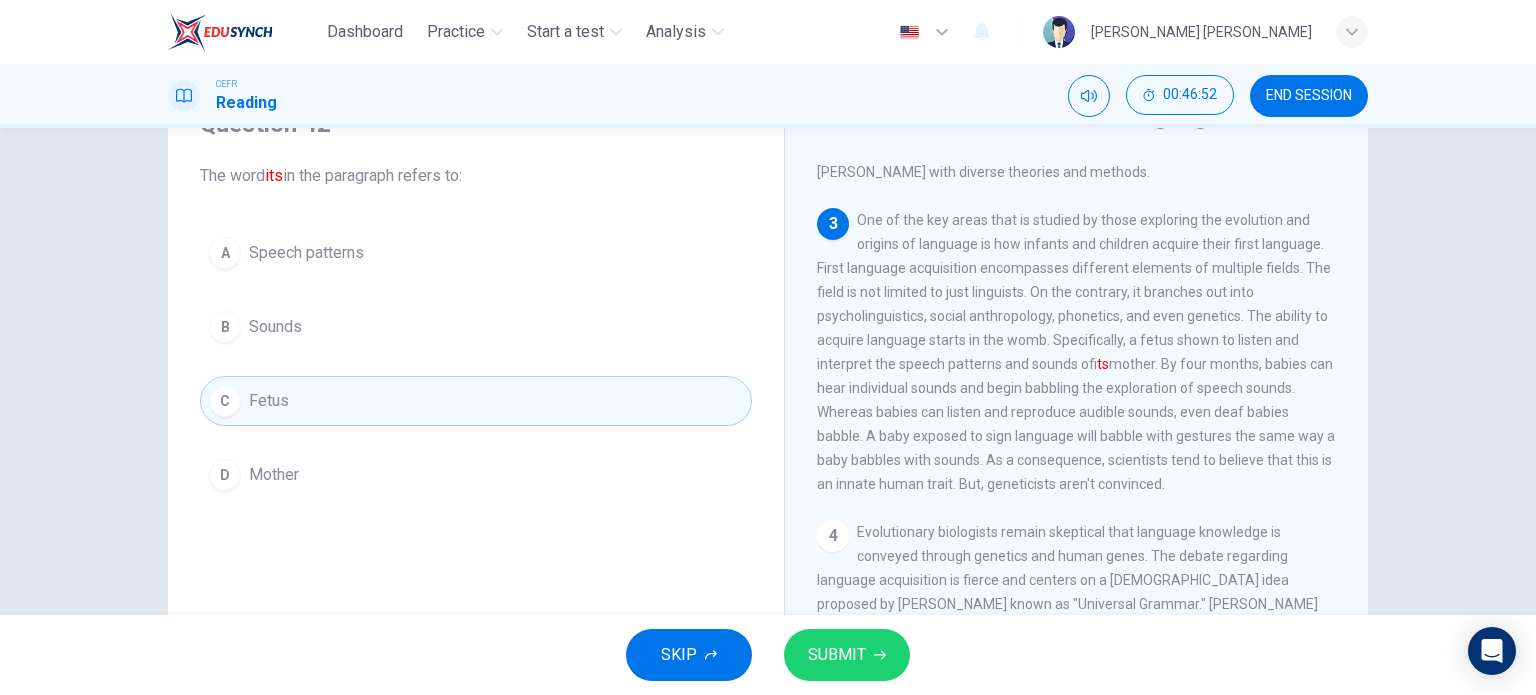 click on "SUBMIT" at bounding box center [837, 655] 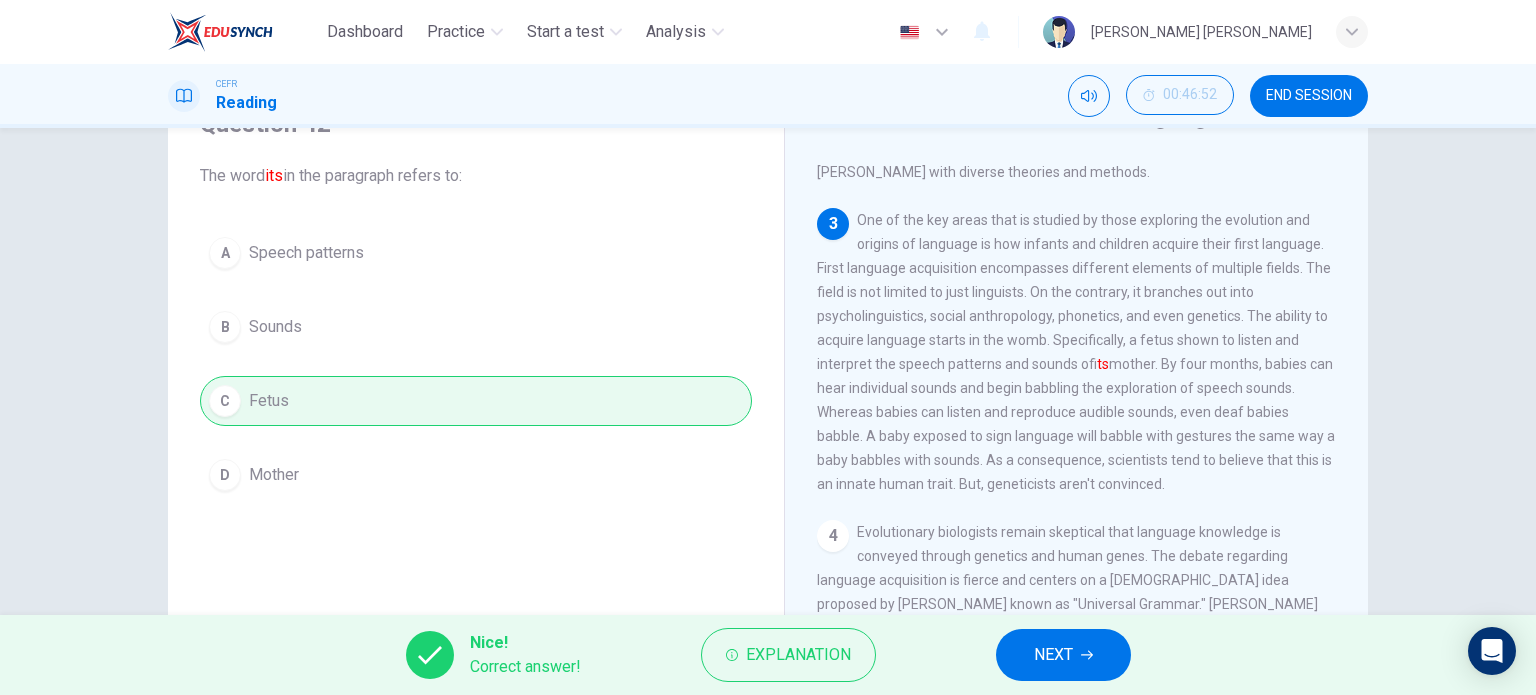 click on "NEXT" at bounding box center [1053, 655] 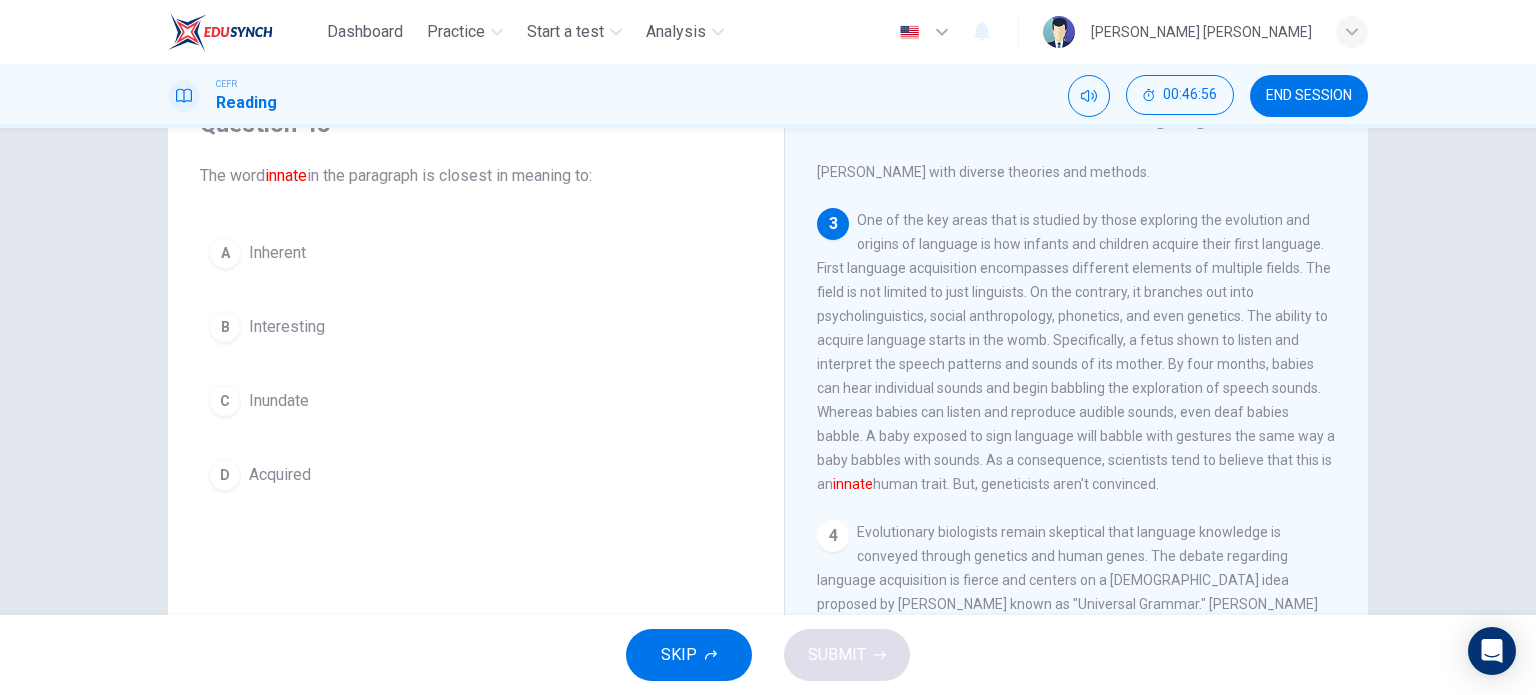 click on "A Inherent" at bounding box center (476, 253) 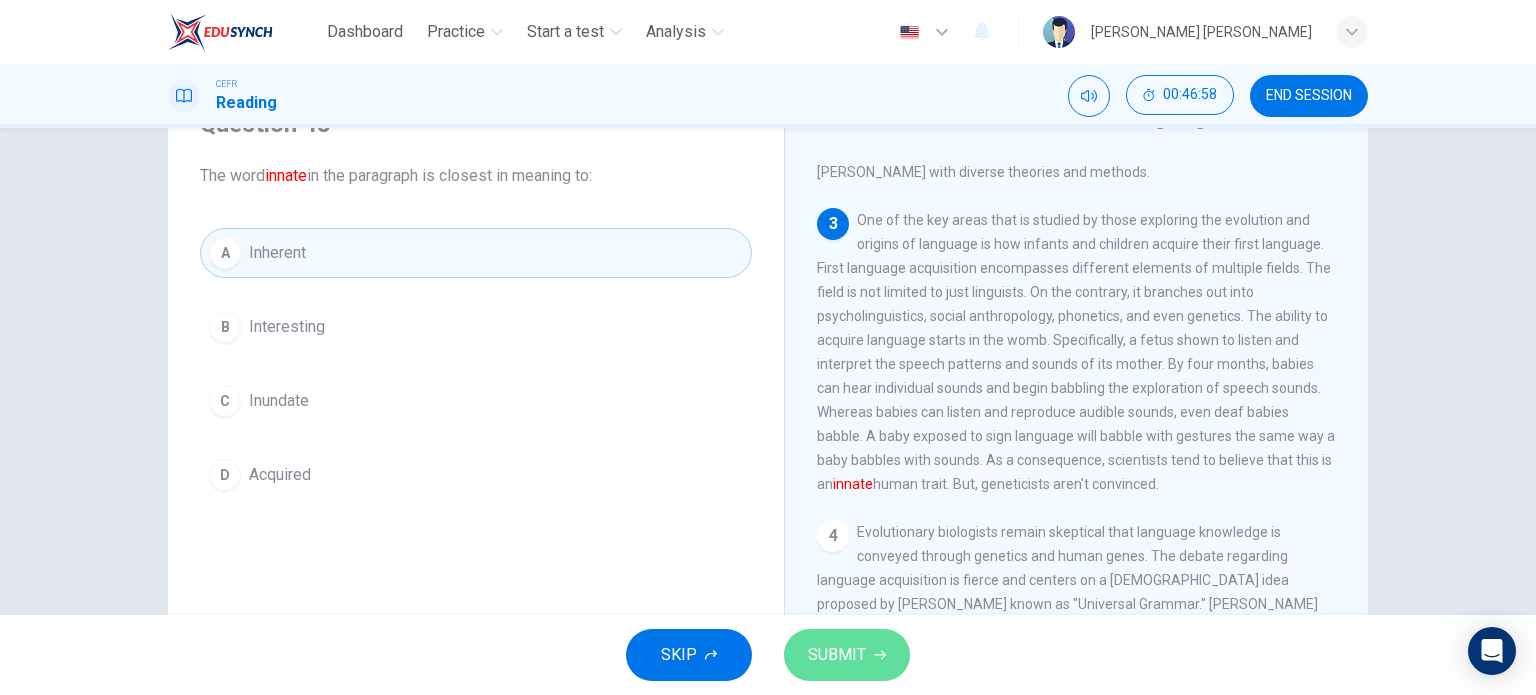 click on "SUBMIT" at bounding box center (837, 655) 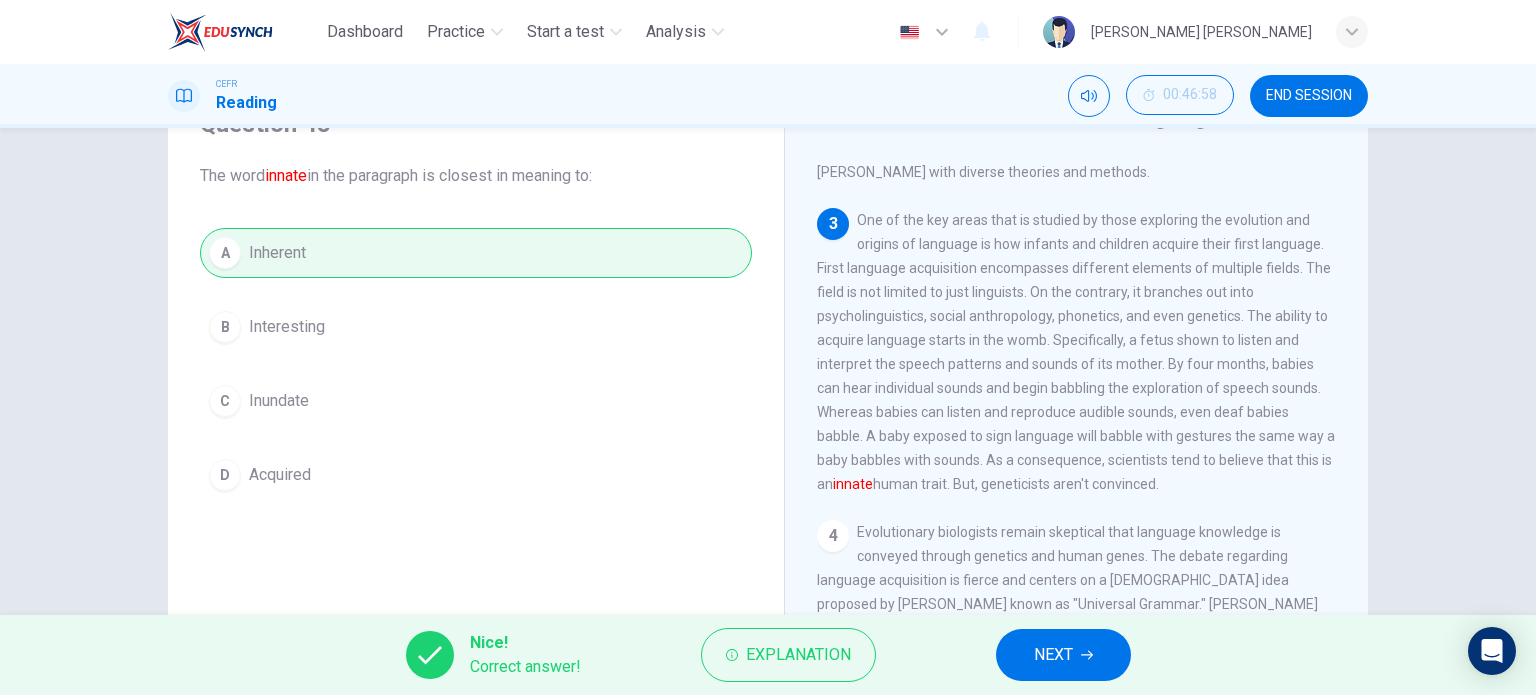 click on "NEXT" at bounding box center (1063, 655) 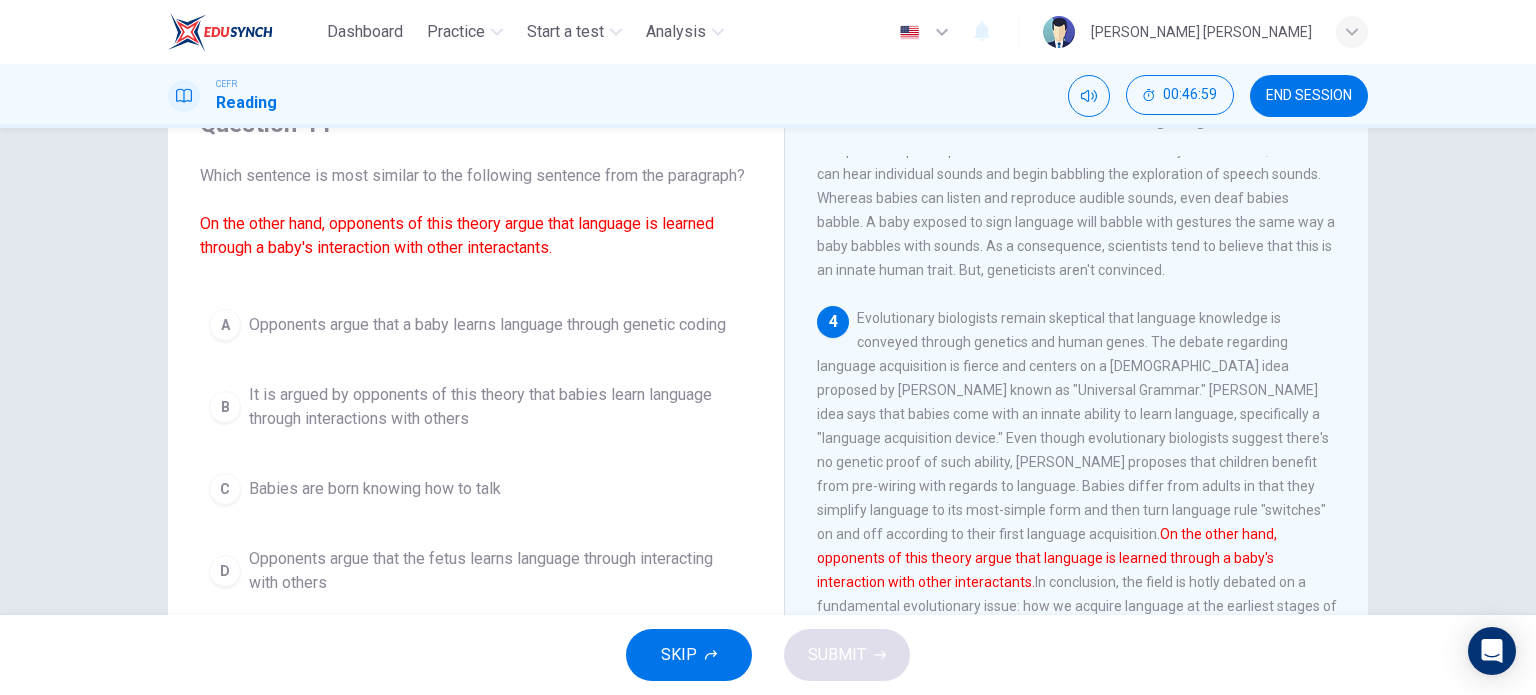 scroll, scrollTop: 800, scrollLeft: 0, axis: vertical 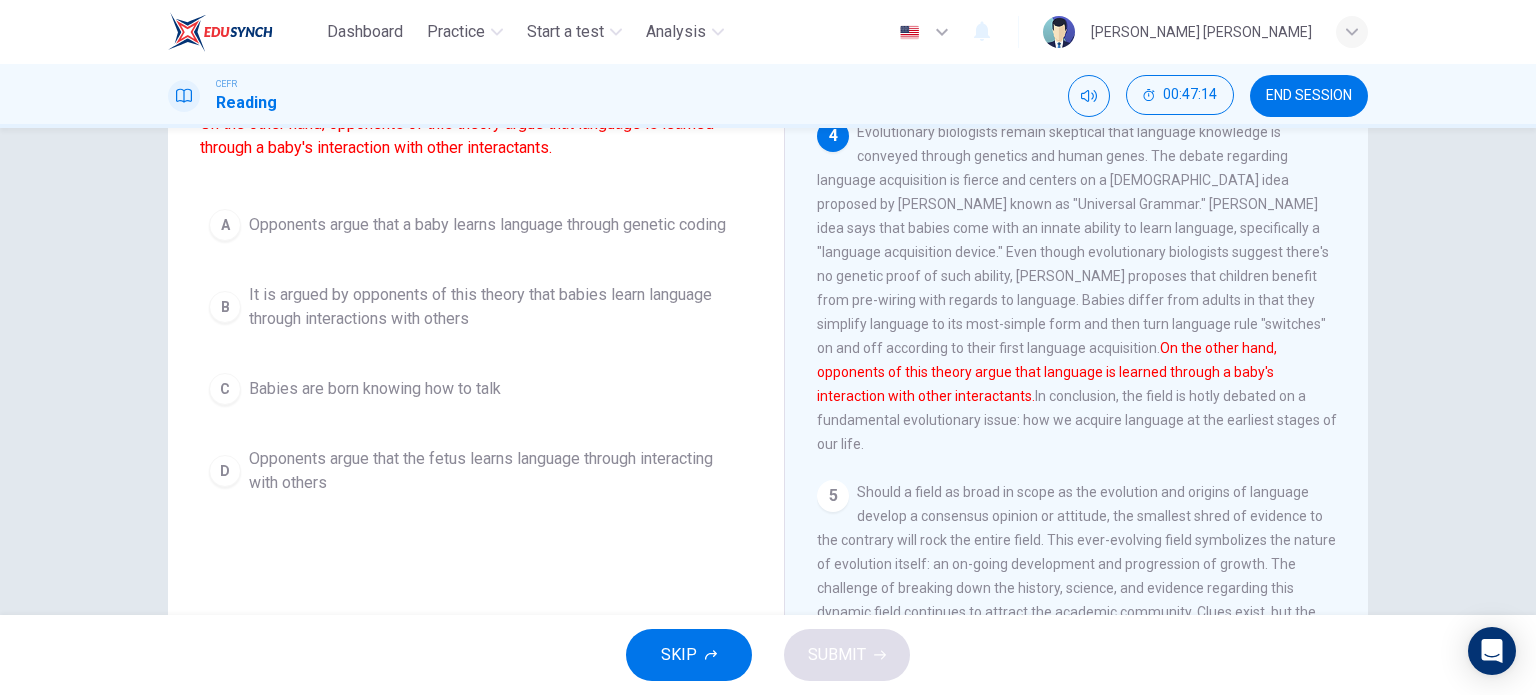 click on "It is argued by opponents of this theory that babies learn language through interactions with others" at bounding box center (496, 307) 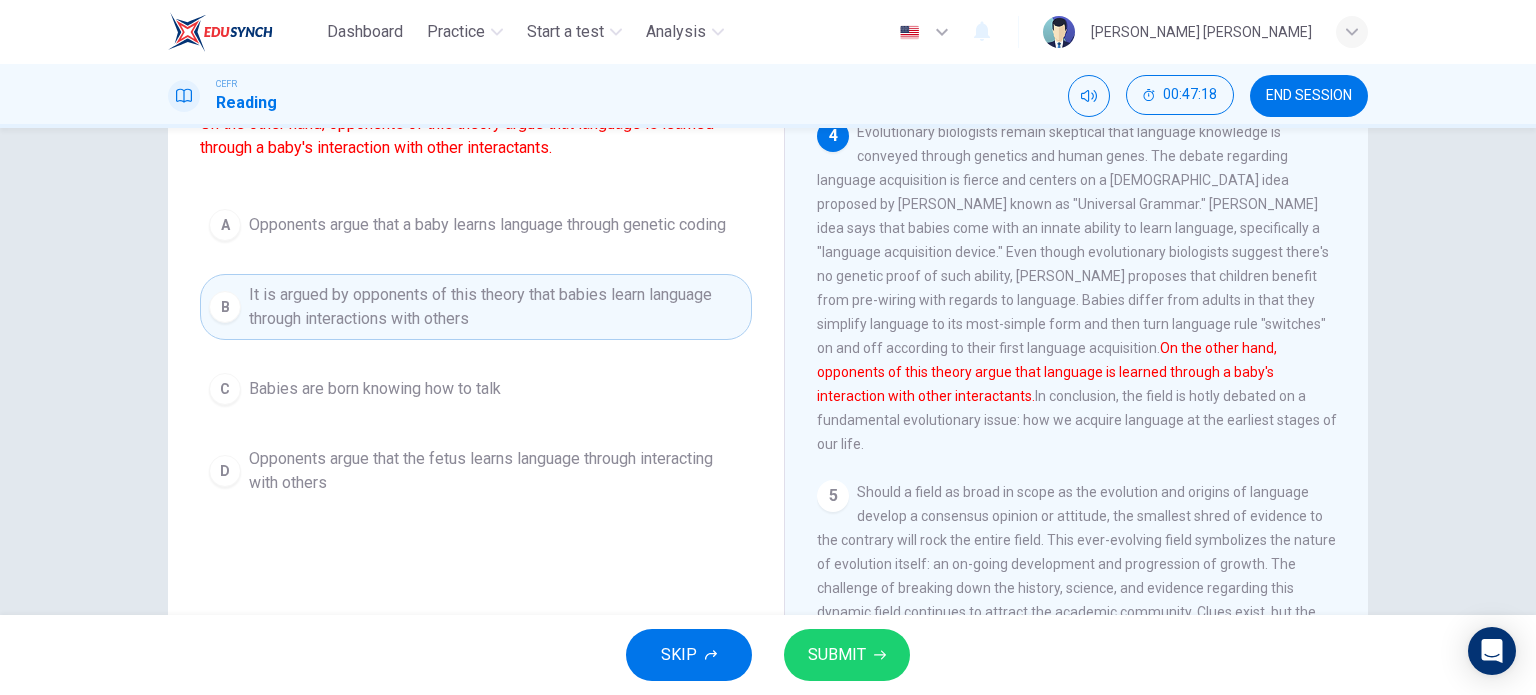 click on "SUBMIT" at bounding box center [837, 655] 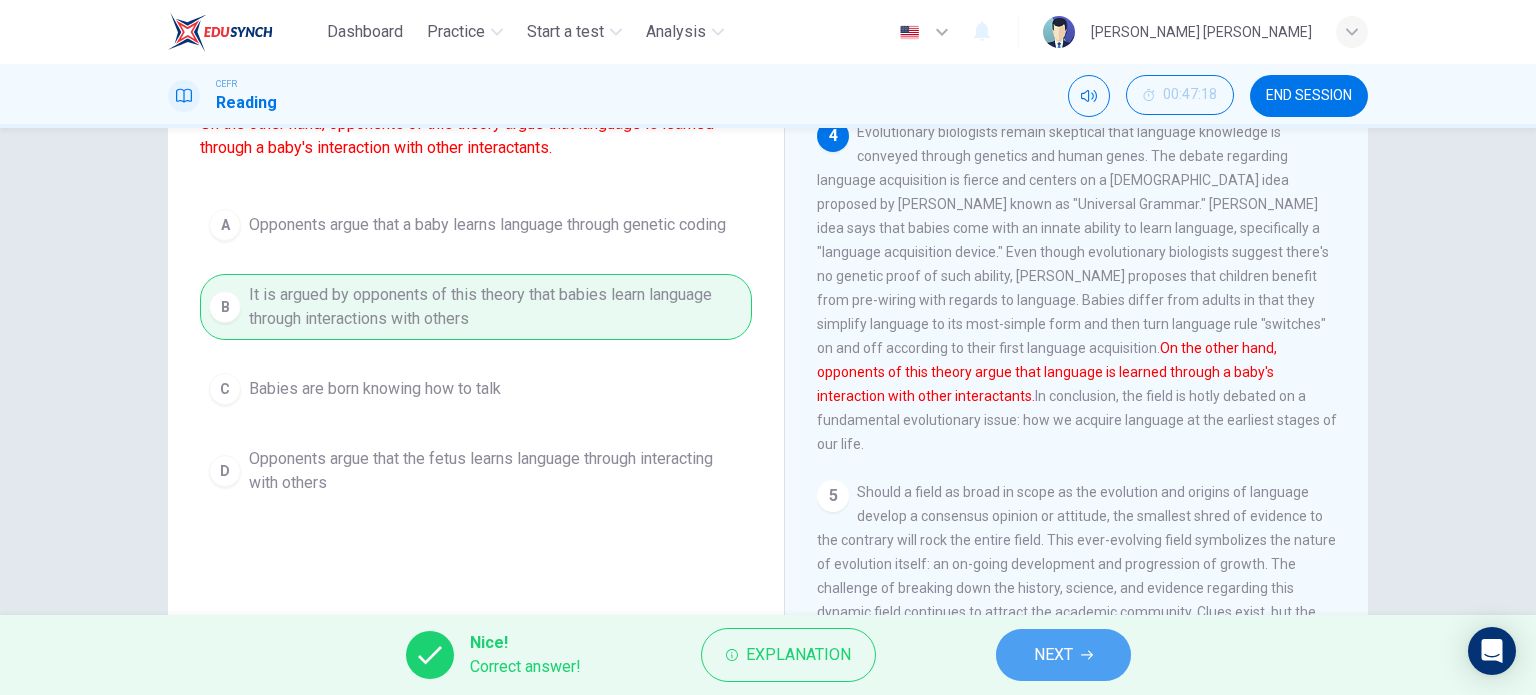 click on "NEXT" at bounding box center (1063, 655) 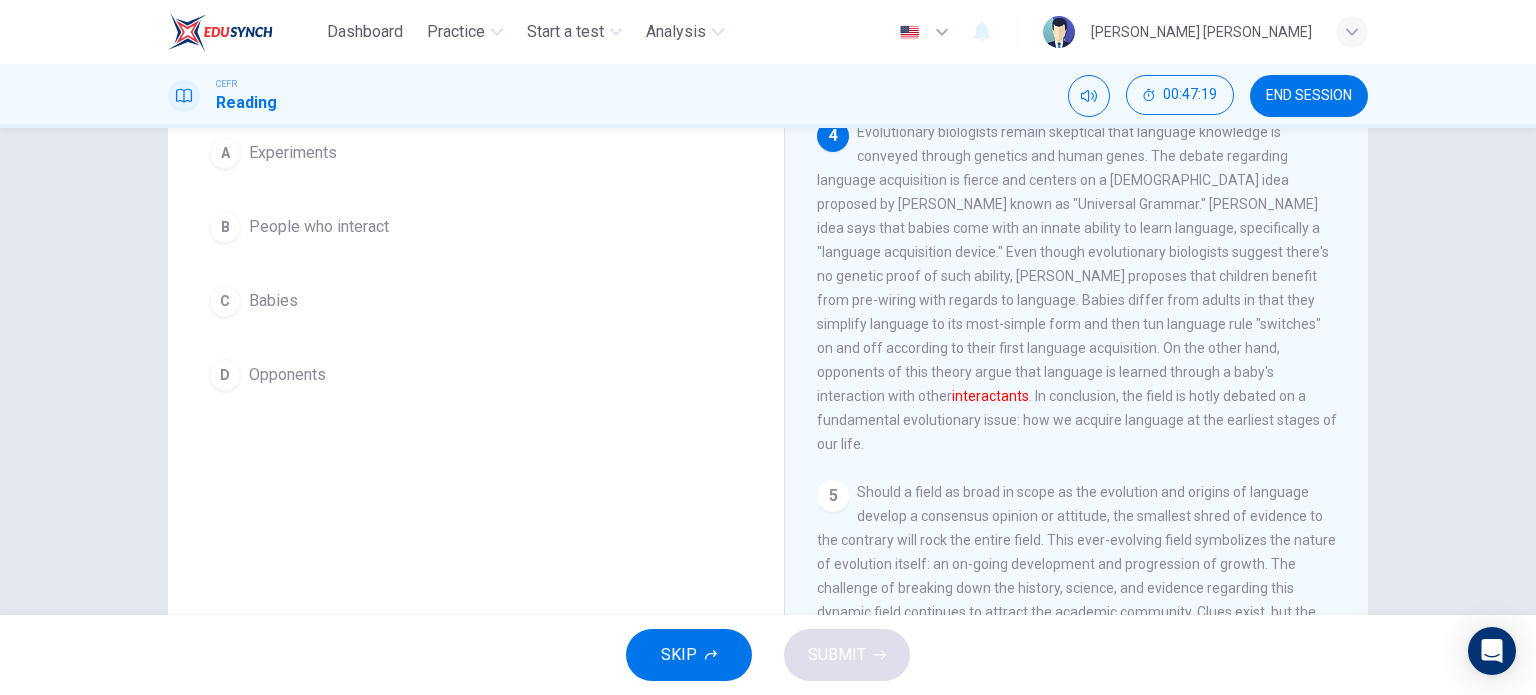 scroll, scrollTop: 100, scrollLeft: 0, axis: vertical 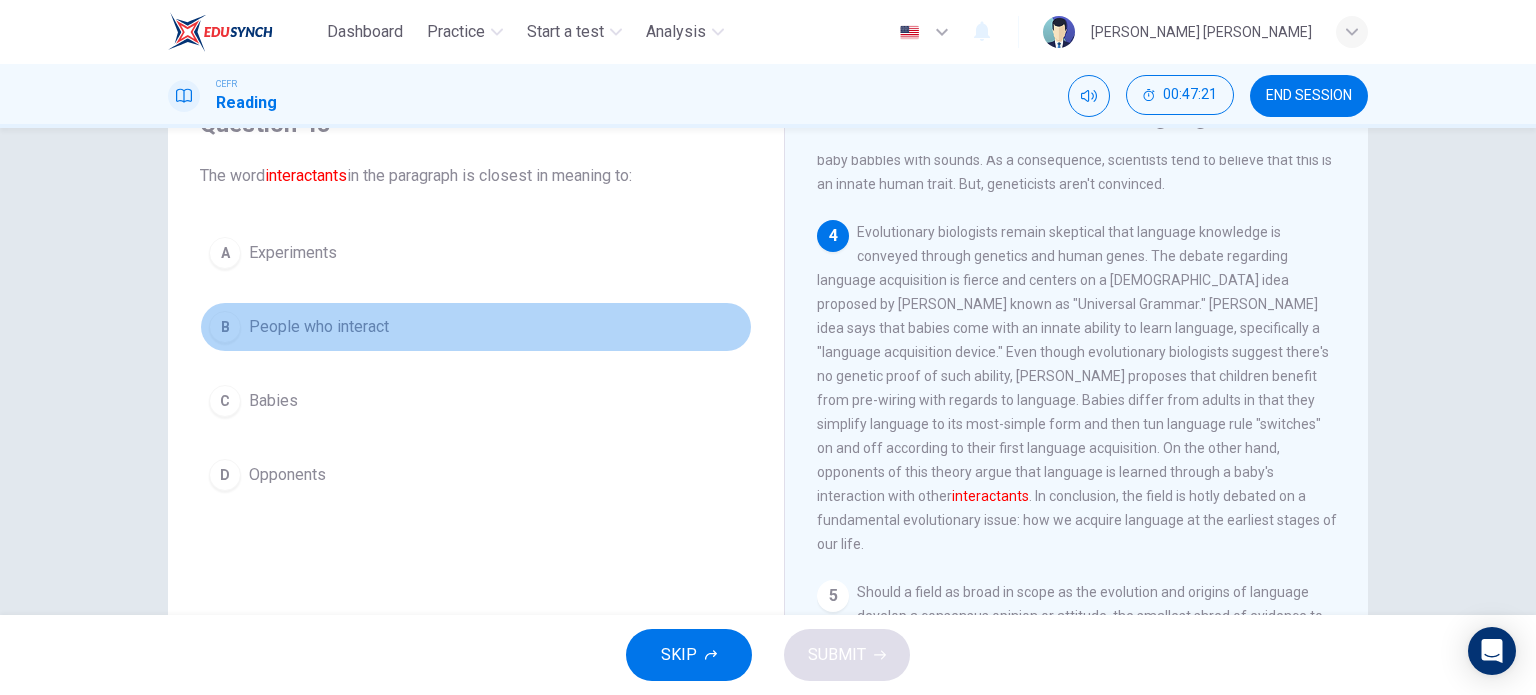 click on "B People who interact" at bounding box center (476, 327) 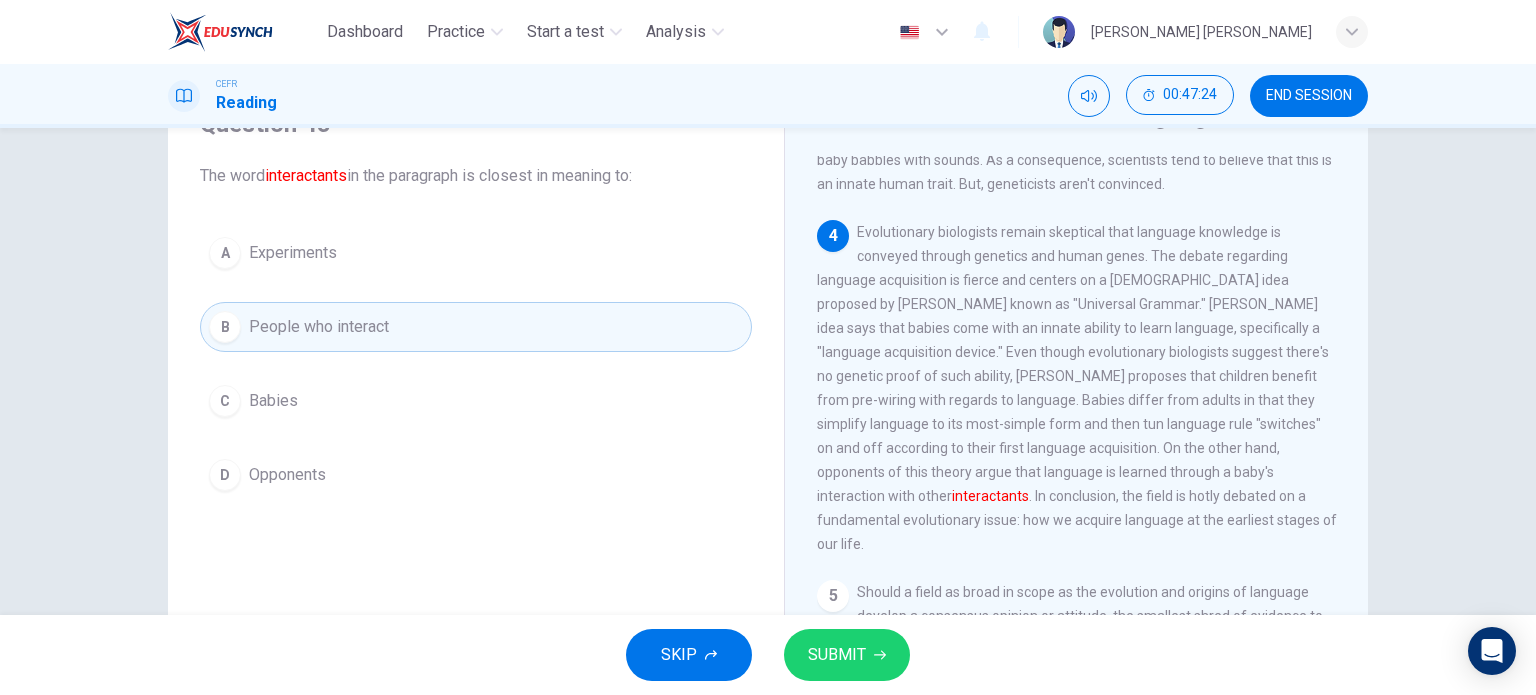 click on "SUBMIT" at bounding box center [837, 655] 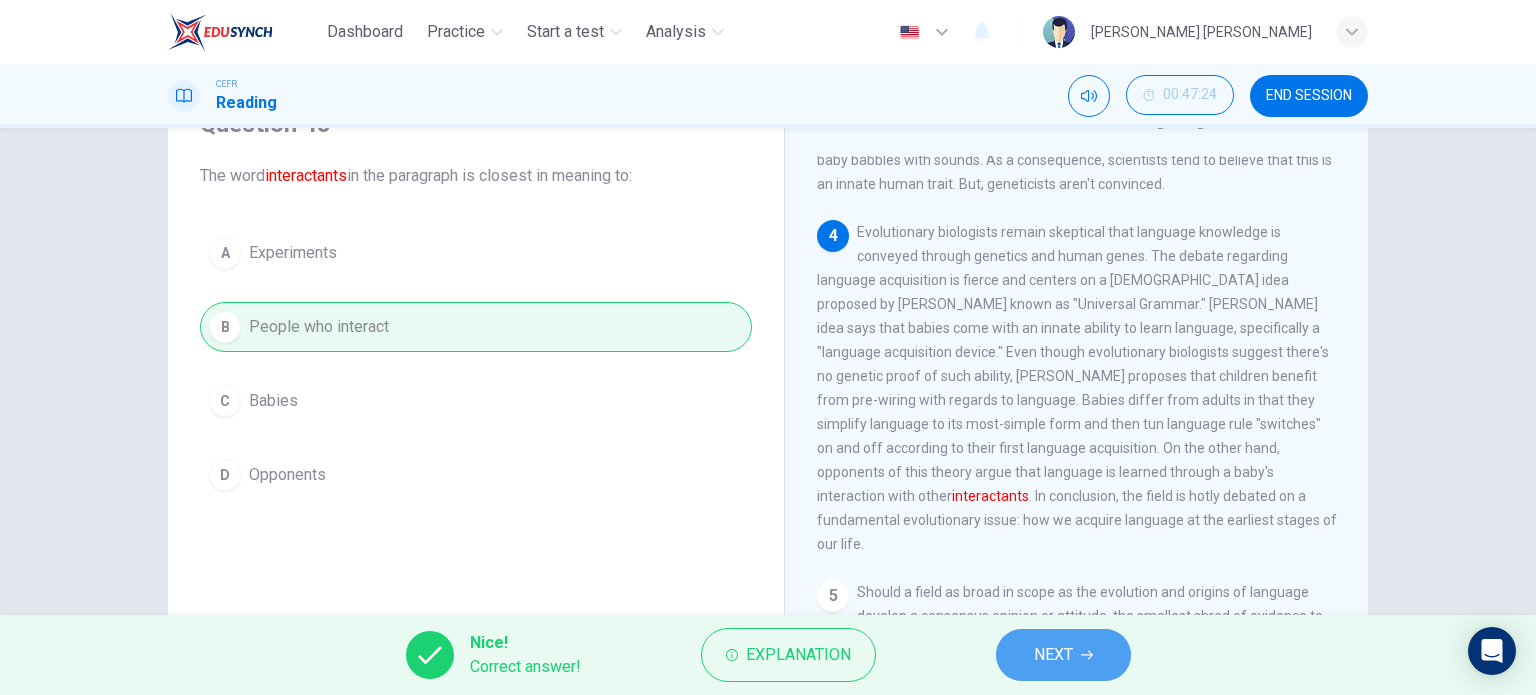 click on "NEXT" at bounding box center (1063, 655) 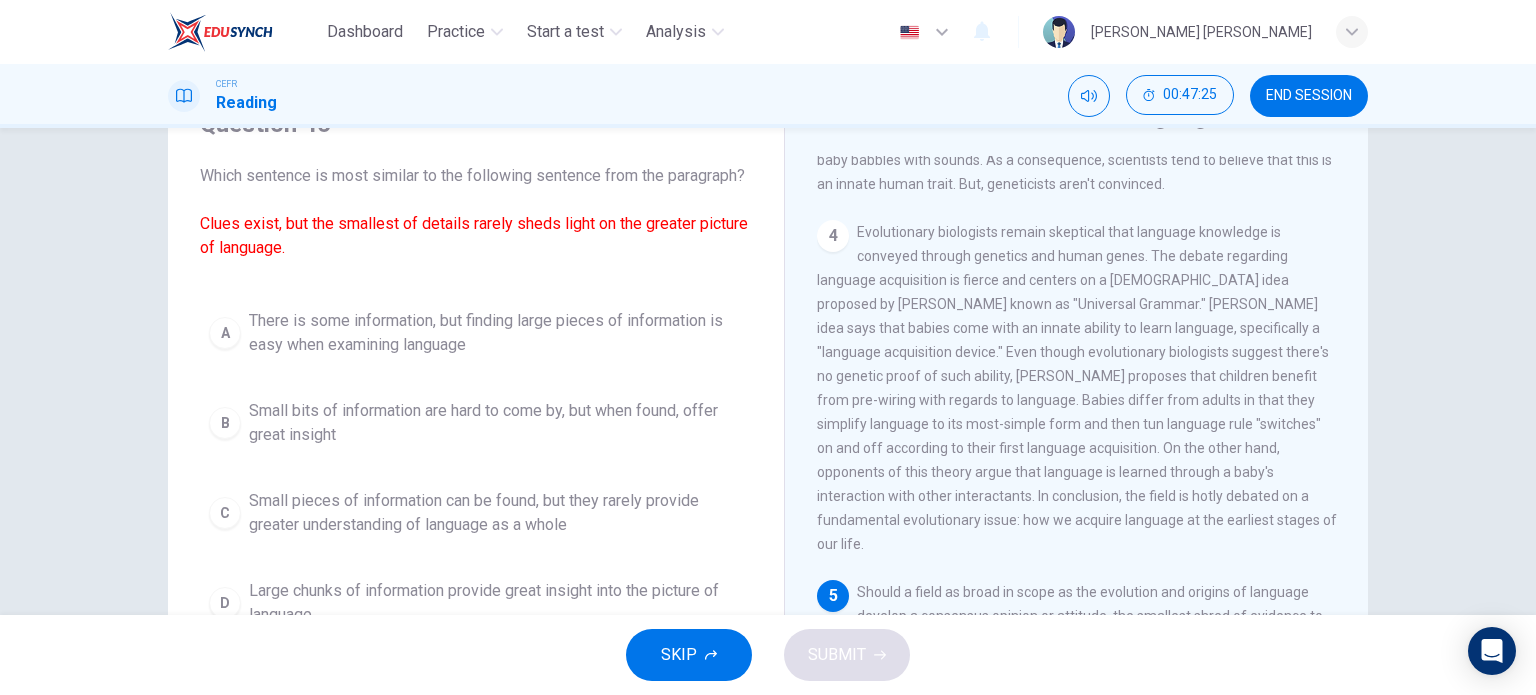 scroll, scrollTop: 200, scrollLeft: 0, axis: vertical 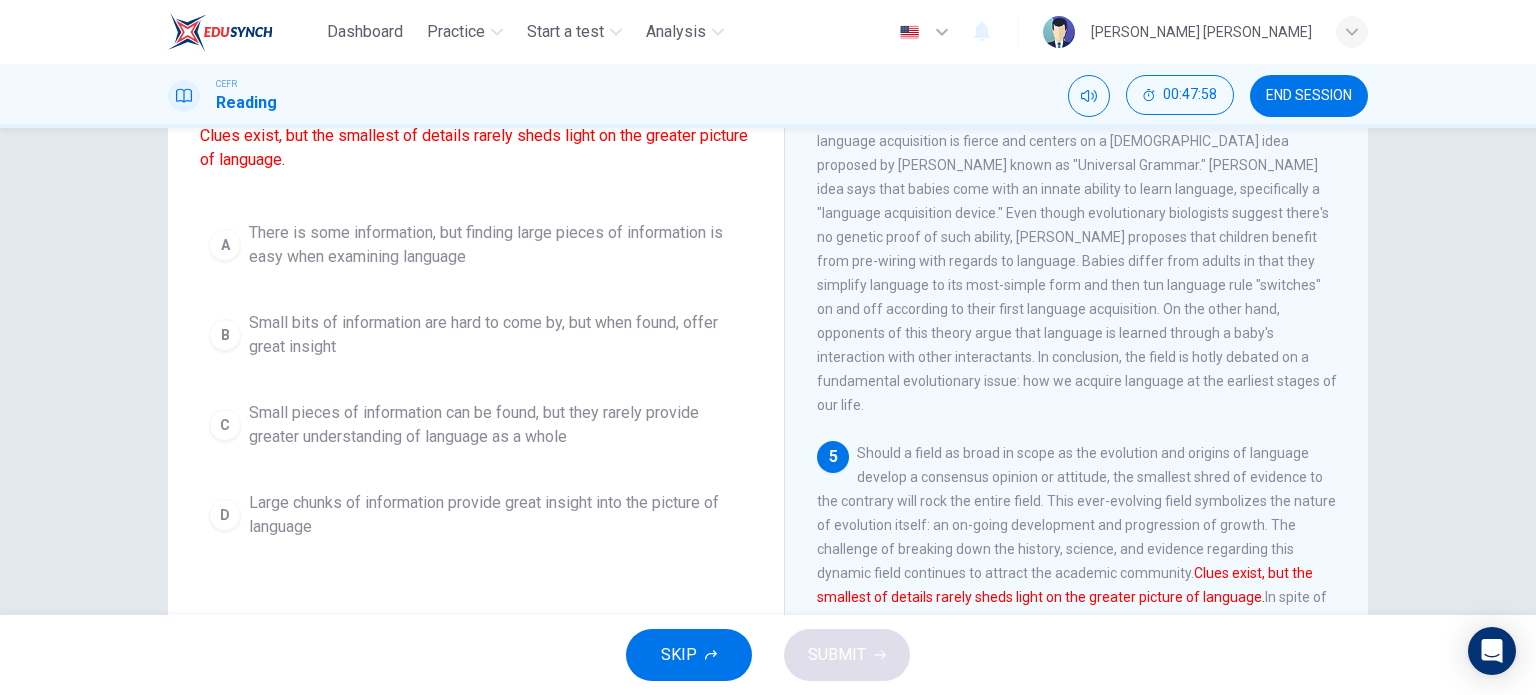 click on "Small pieces of information can be found, but they rarely provide greater understanding of language as a whole" at bounding box center [496, 425] 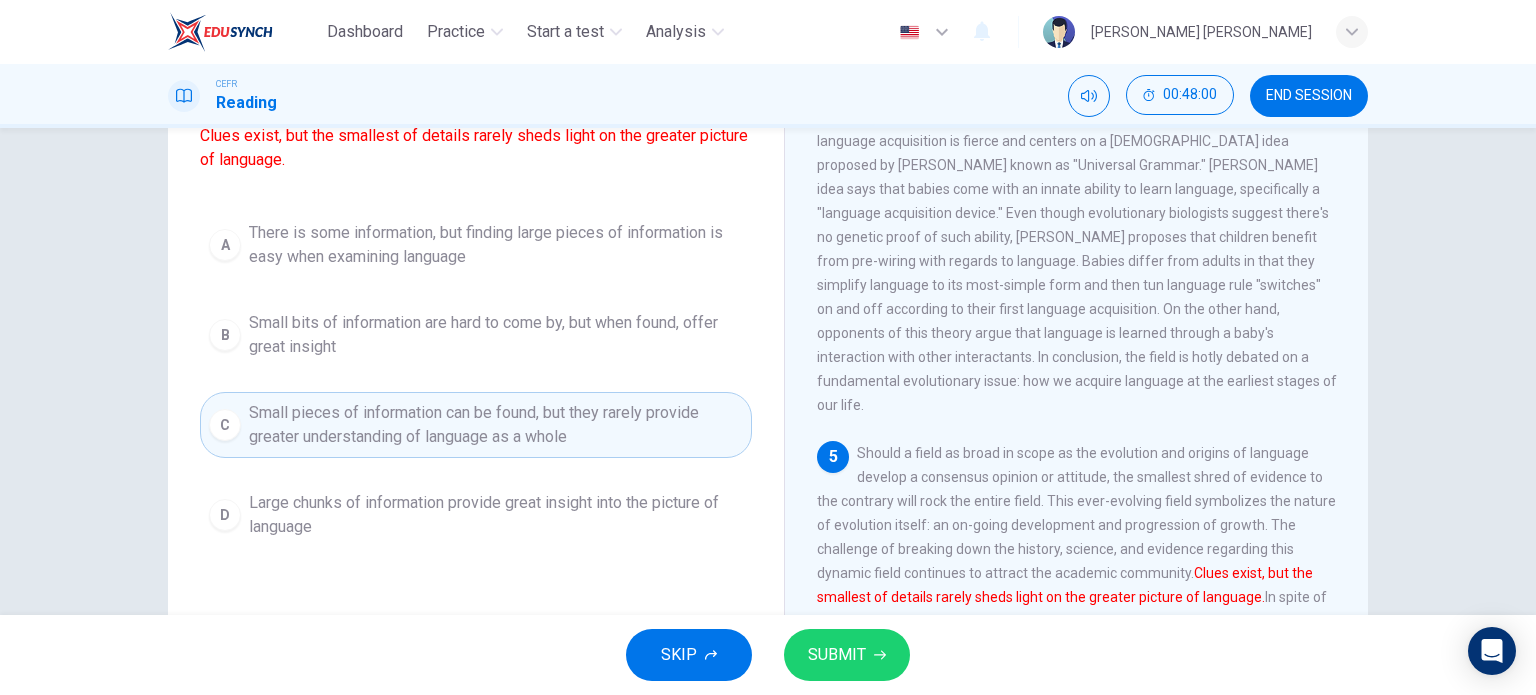 click on "SUBMIT" at bounding box center [847, 655] 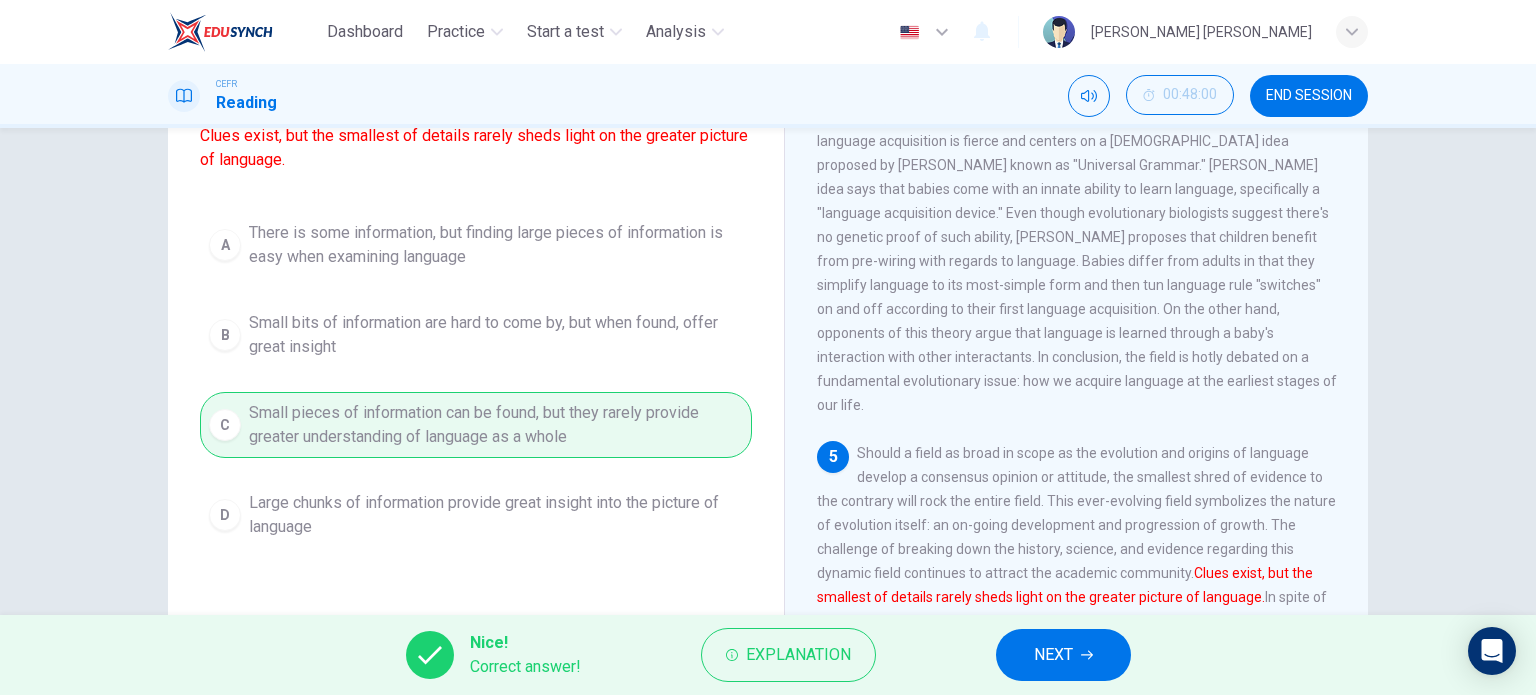 click on "NEXT" at bounding box center [1063, 655] 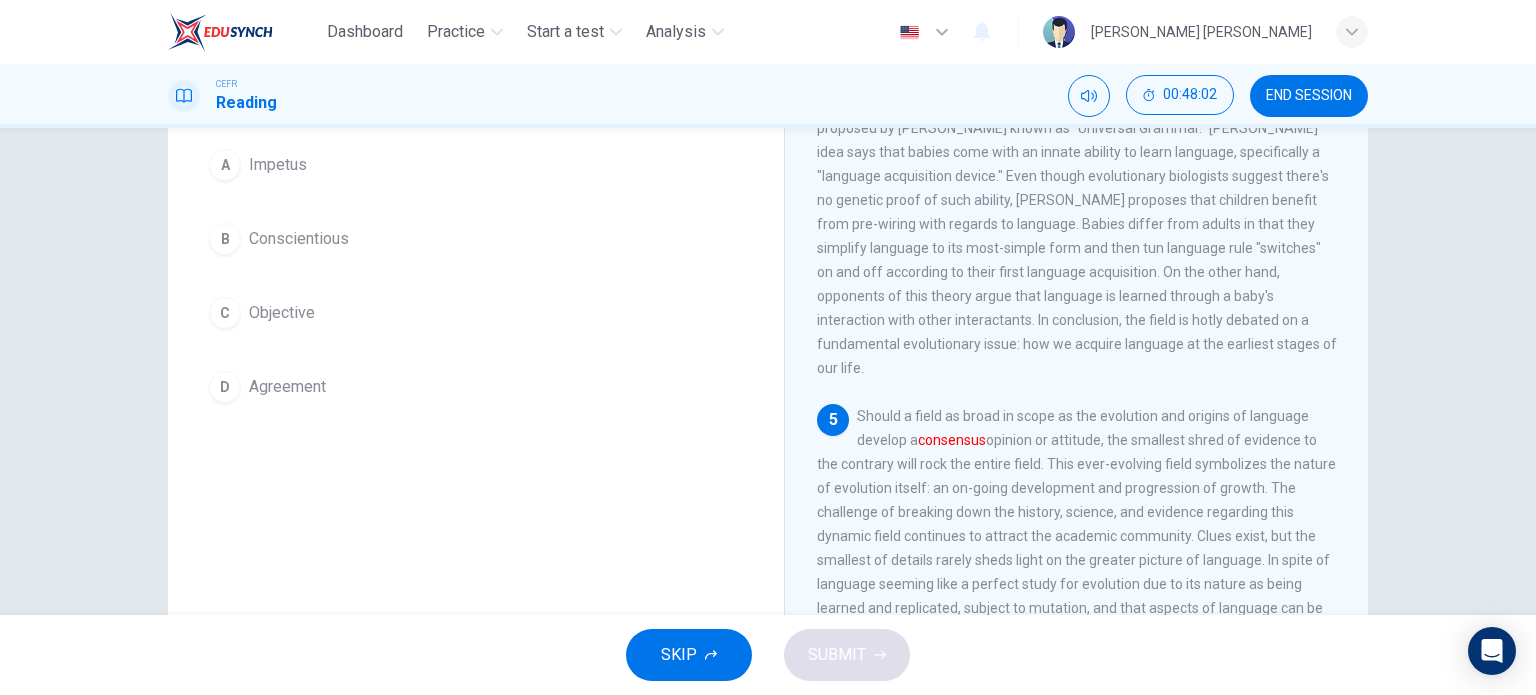 scroll, scrollTop: 951, scrollLeft: 0, axis: vertical 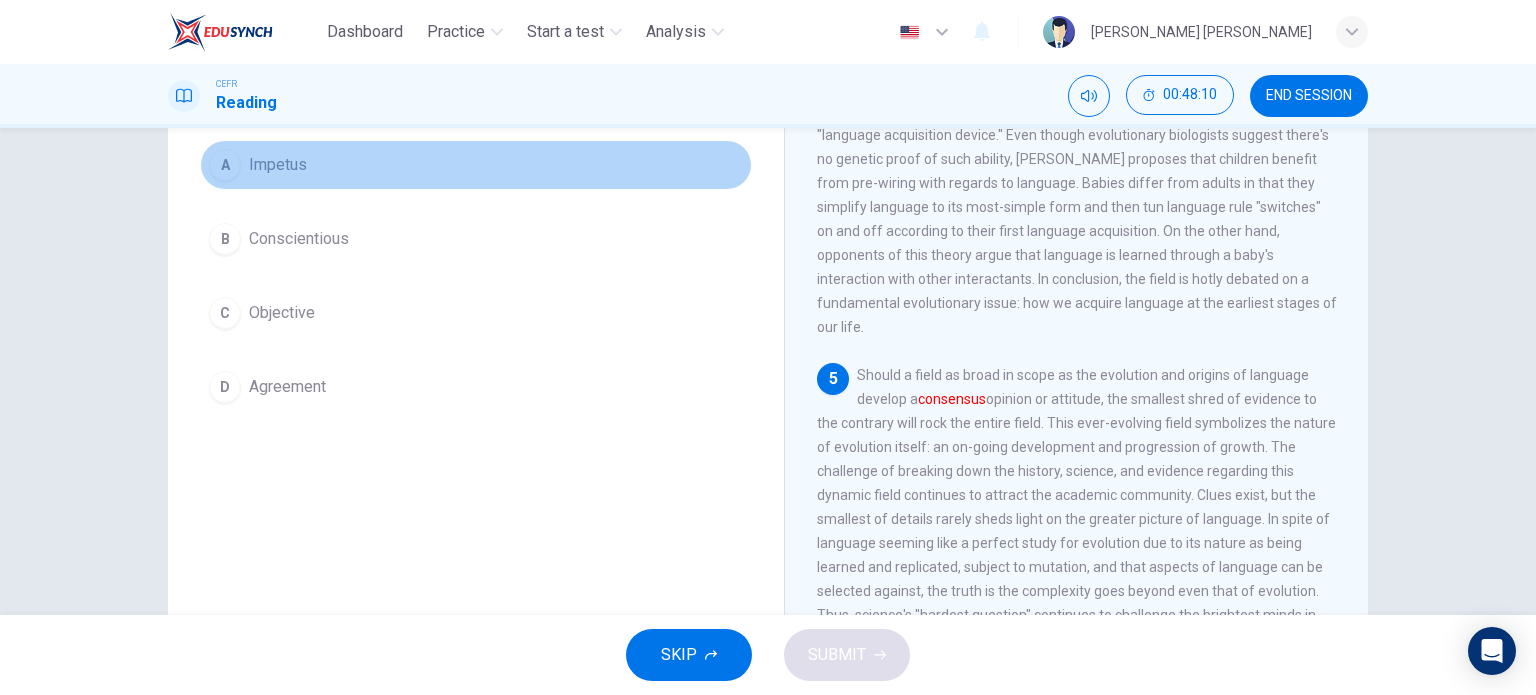 click on "A Impetus" at bounding box center [476, 165] 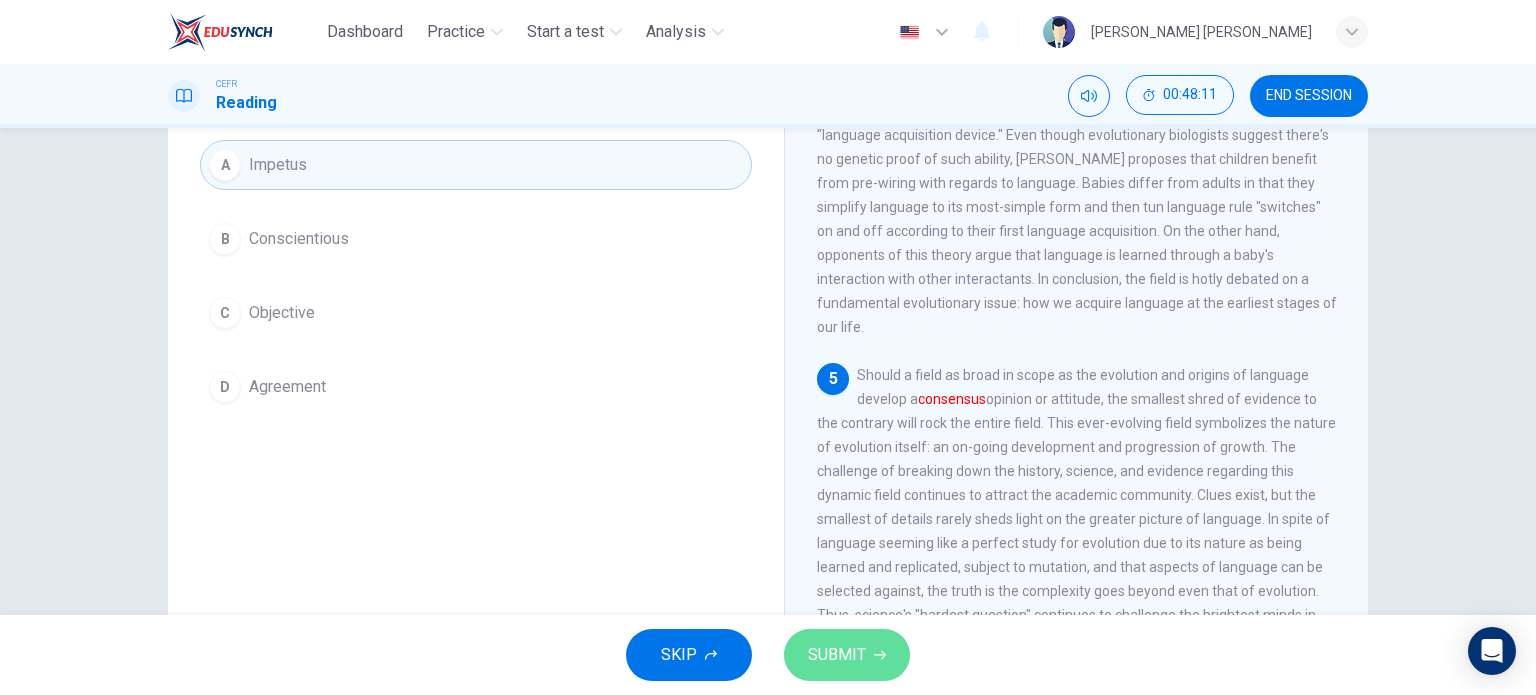 click 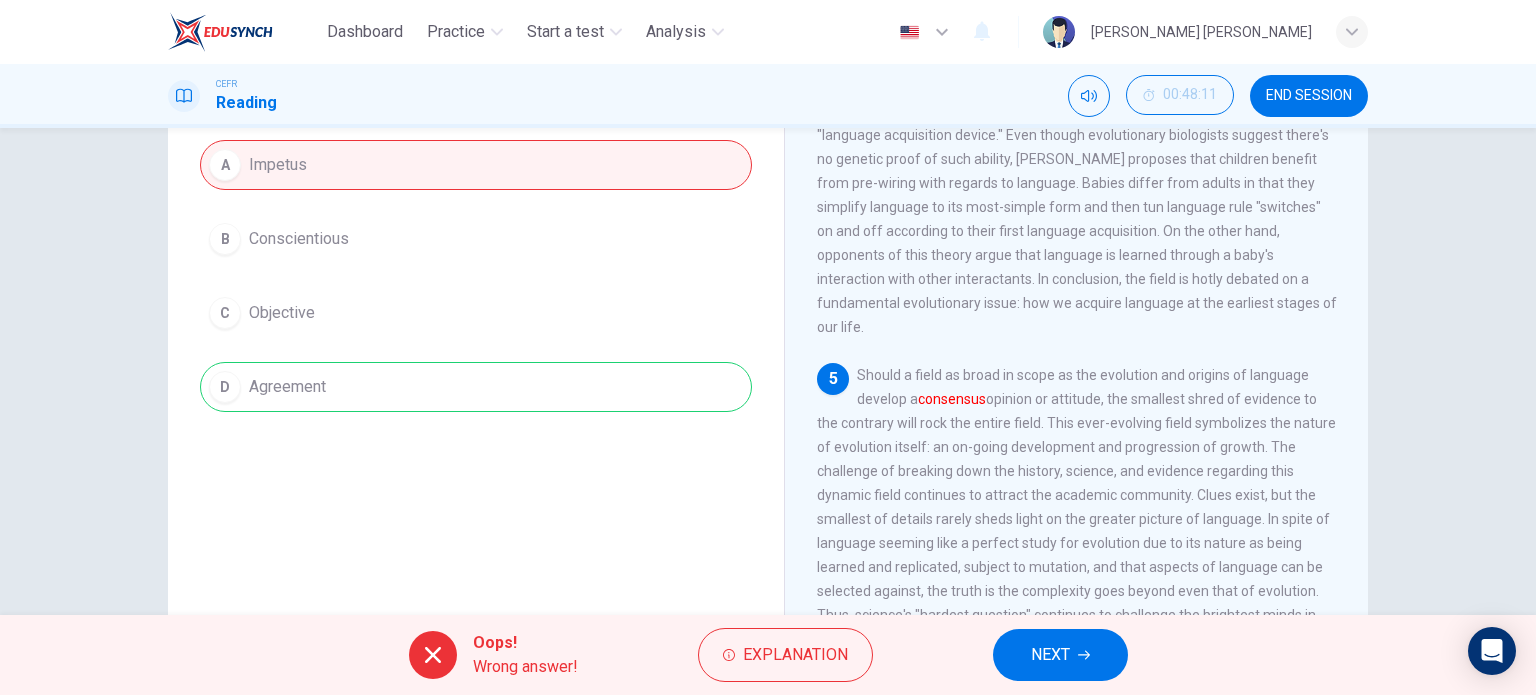 click on "NEXT" at bounding box center [1060, 655] 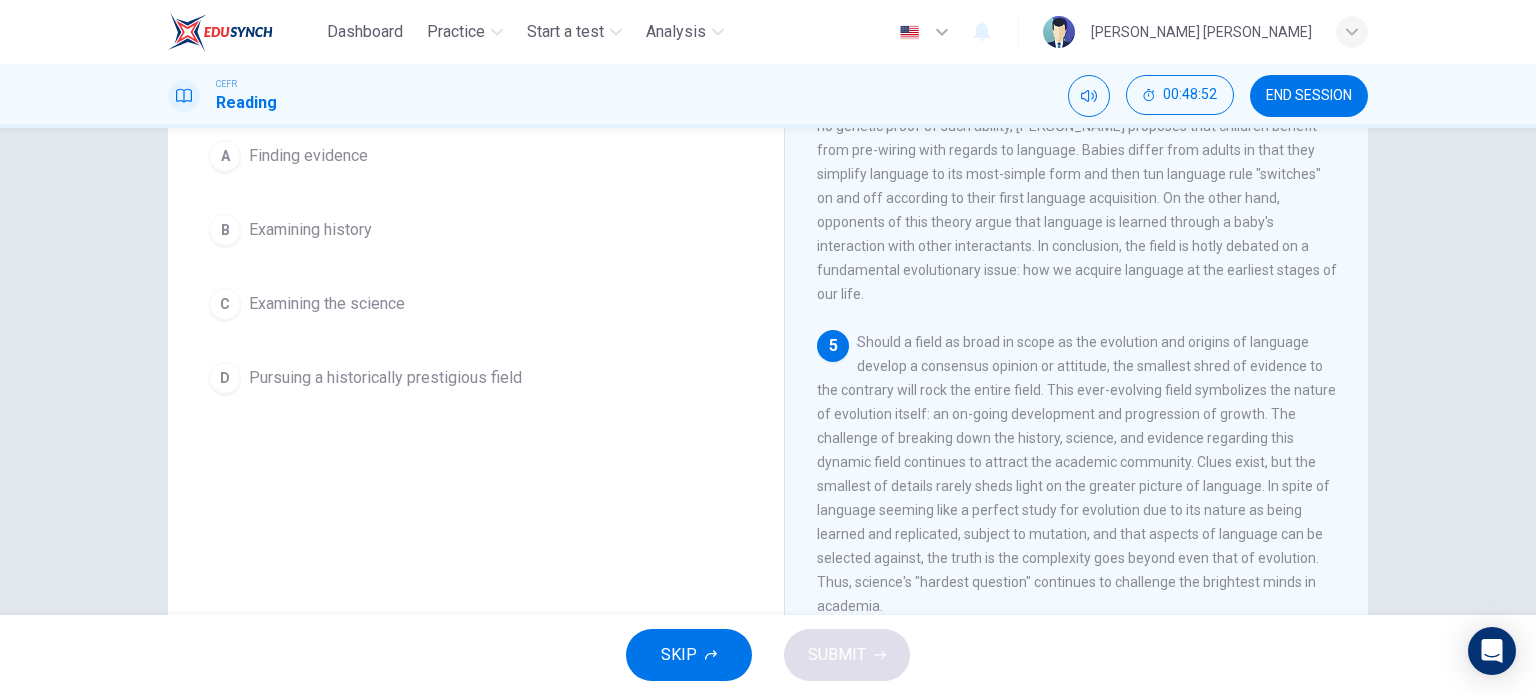 scroll, scrollTop: 188, scrollLeft: 0, axis: vertical 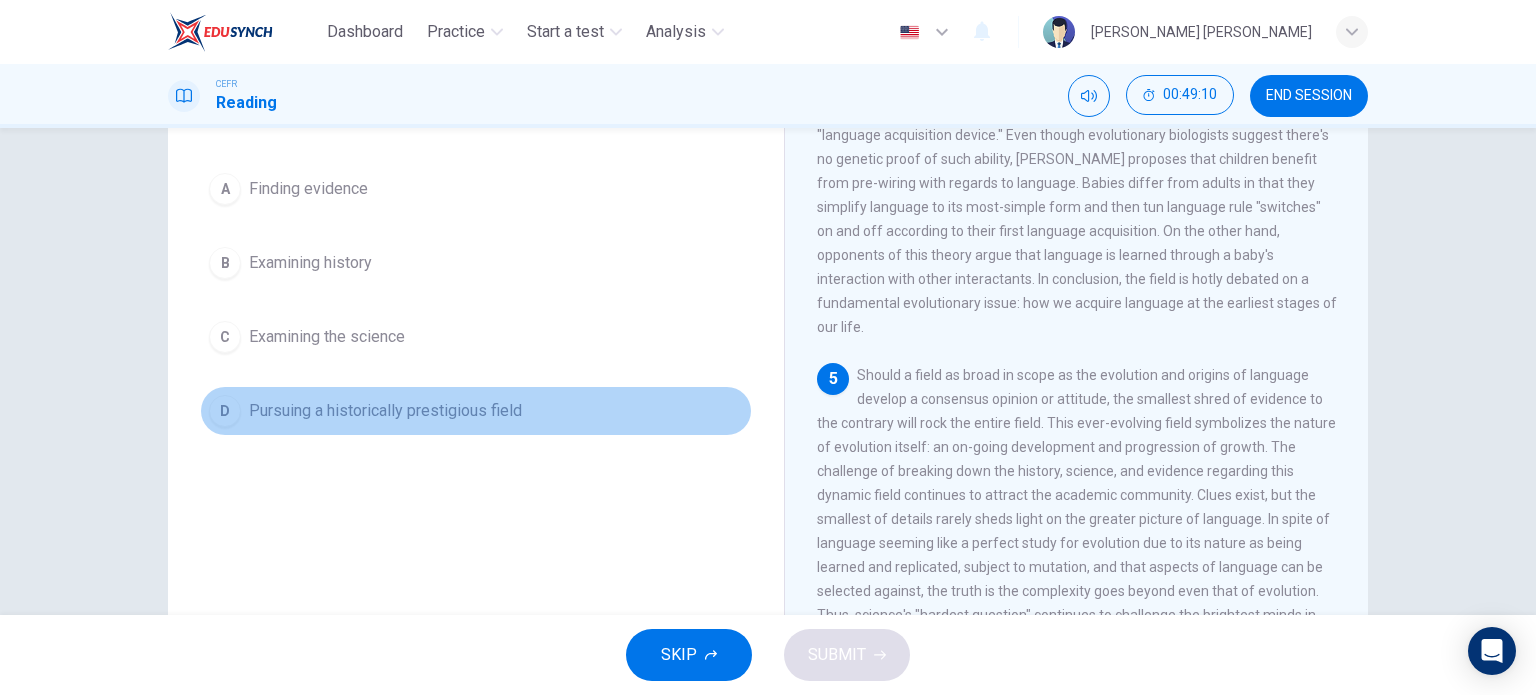 click on "D Pursuing a historically prestigious field" at bounding box center [476, 411] 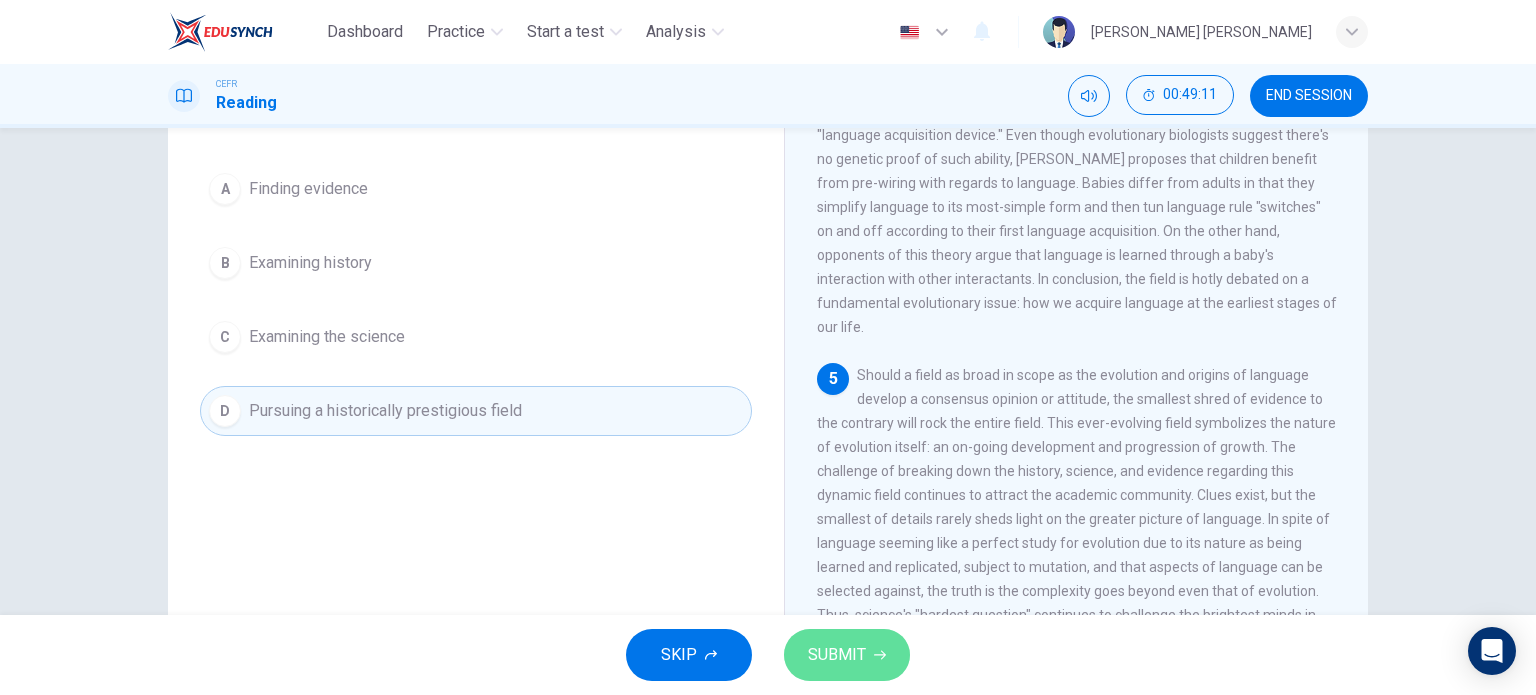 click on "SUBMIT" at bounding box center [847, 655] 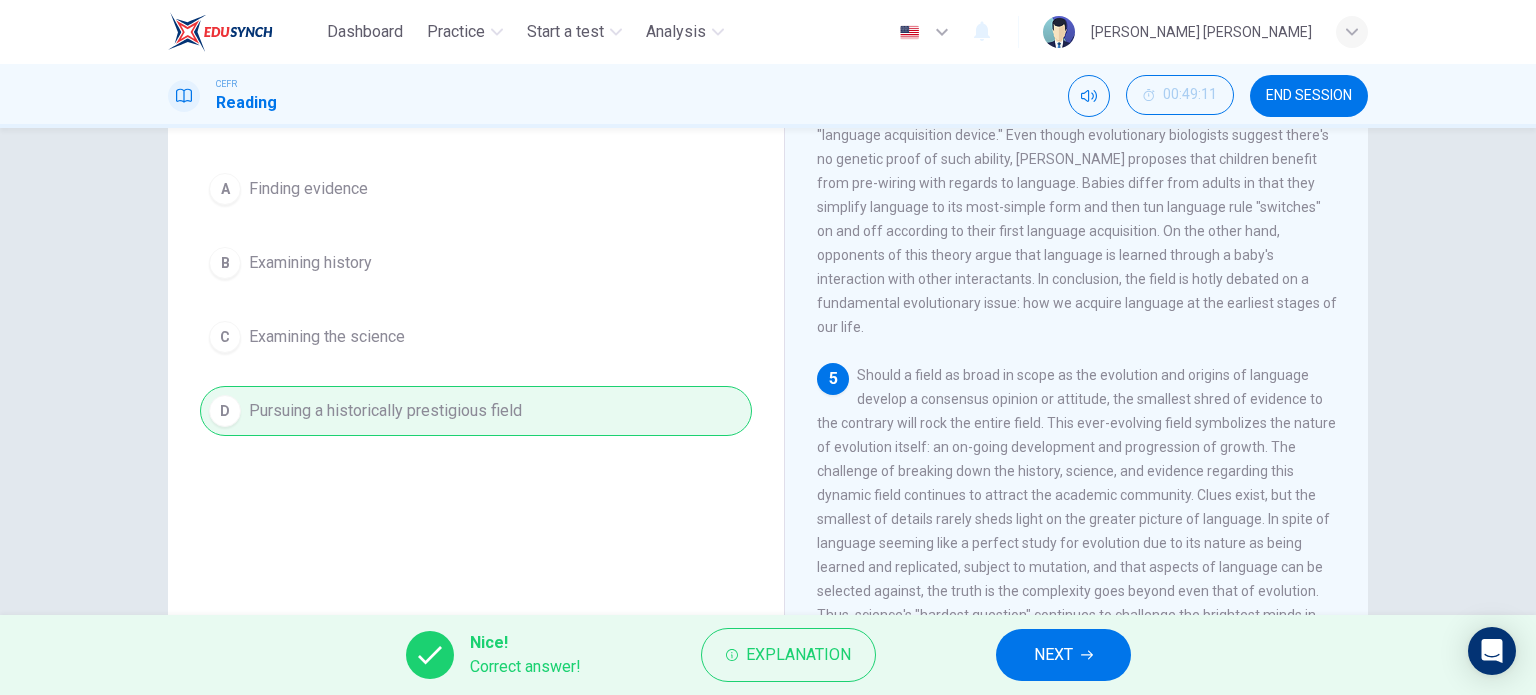 click on "NEXT" at bounding box center [1053, 655] 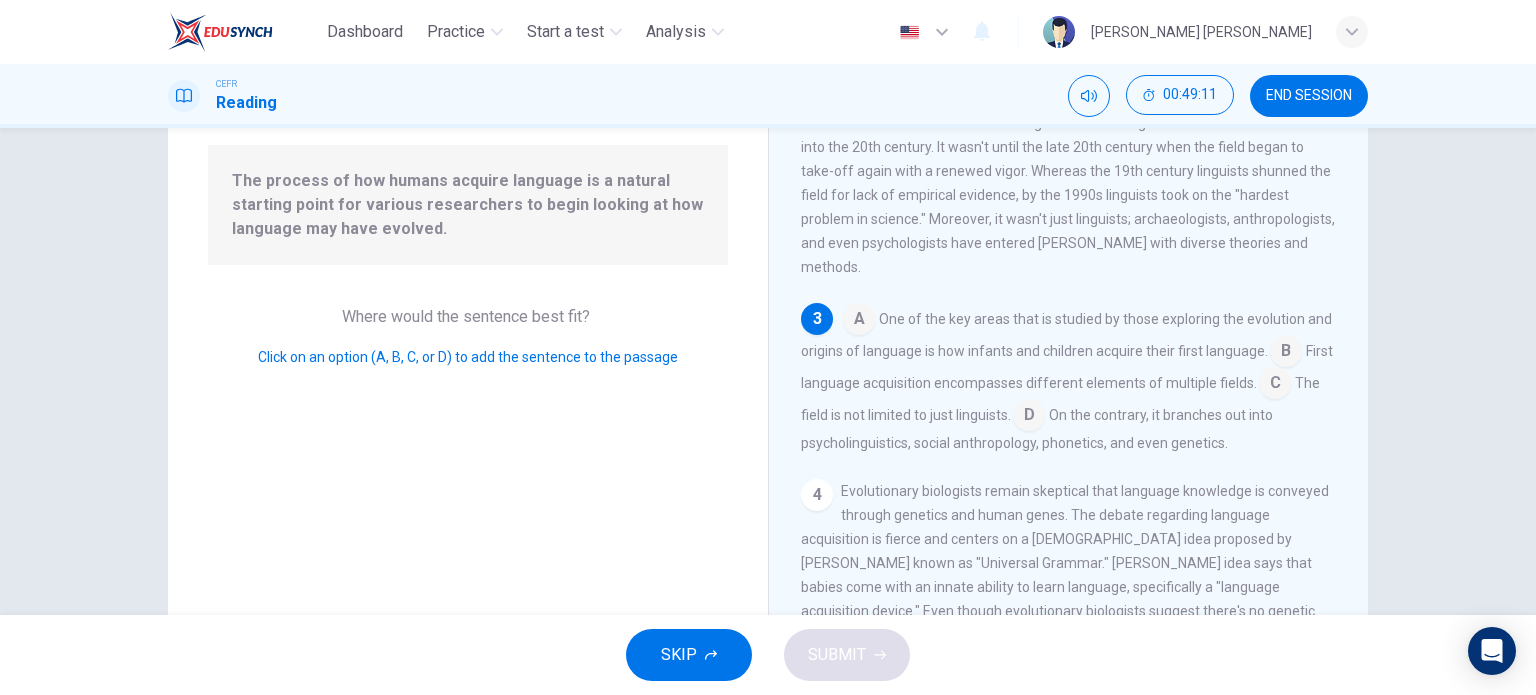scroll, scrollTop: 337, scrollLeft: 0, axis: vertical 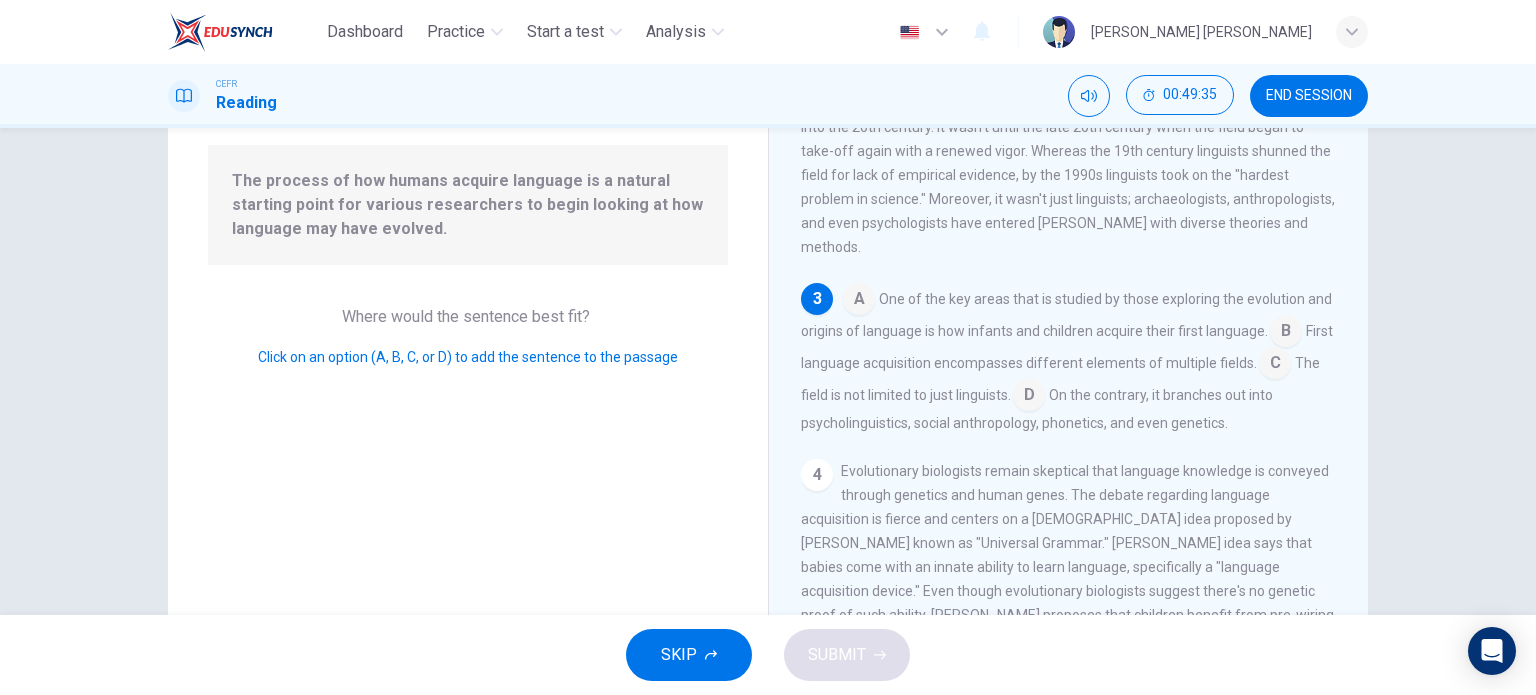click at bounding box center (859, 301) 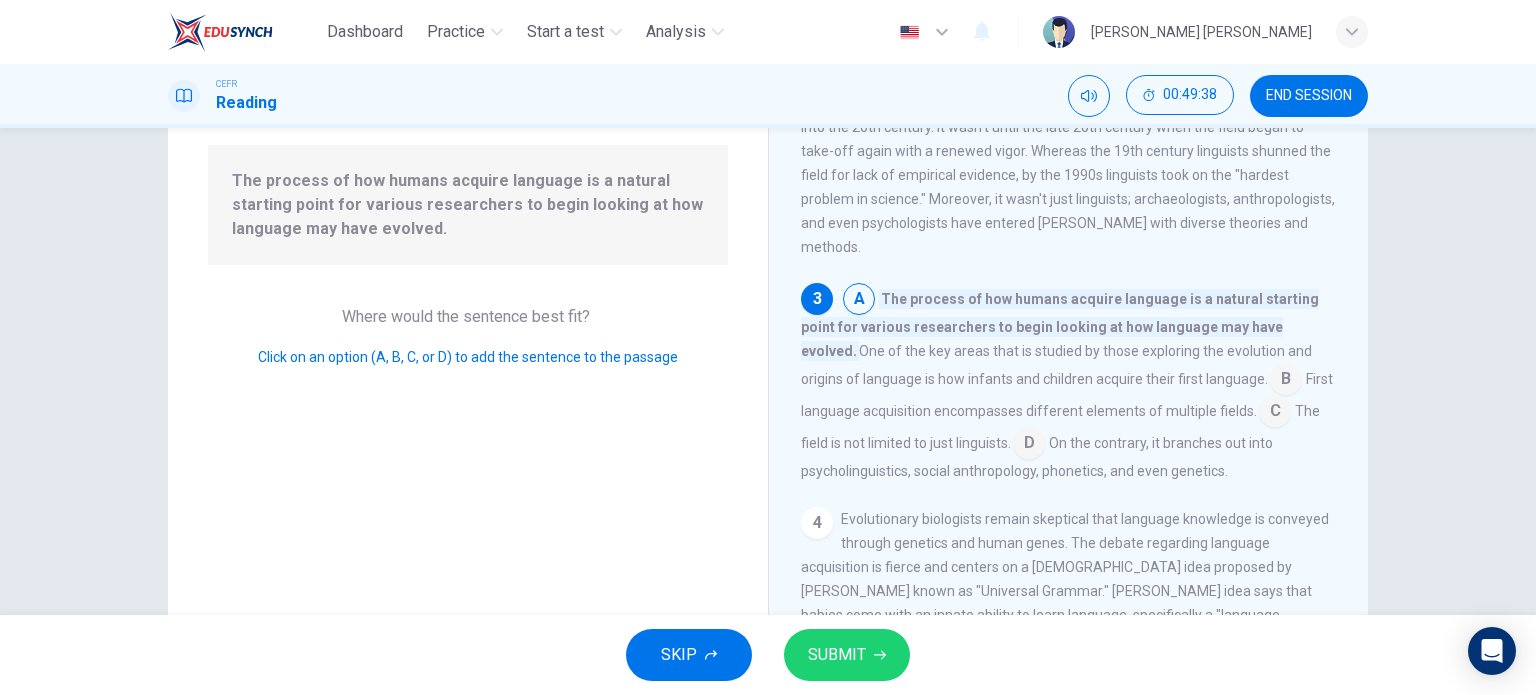 click on "SUBMIT" at bounding box center (847, 655) 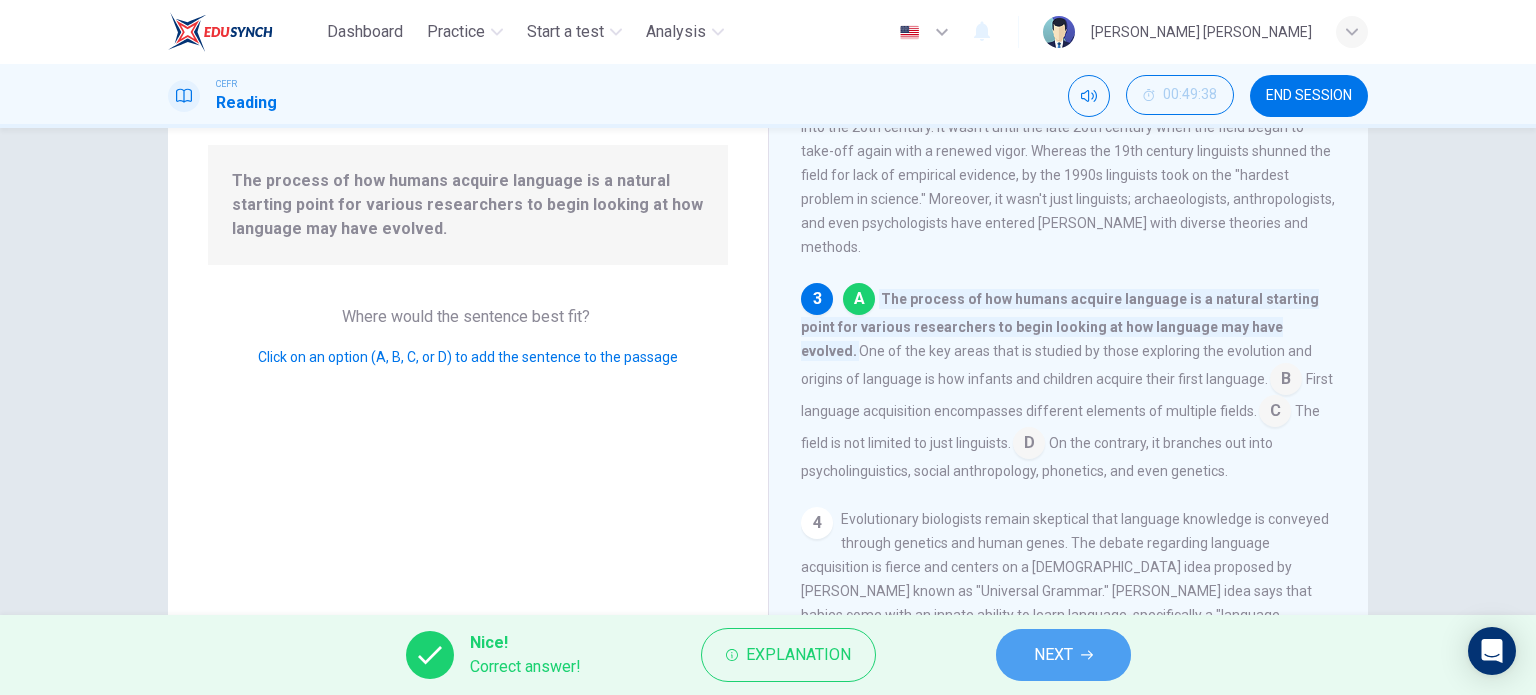 click on "NEXT" at bounding box center (1063, 655) 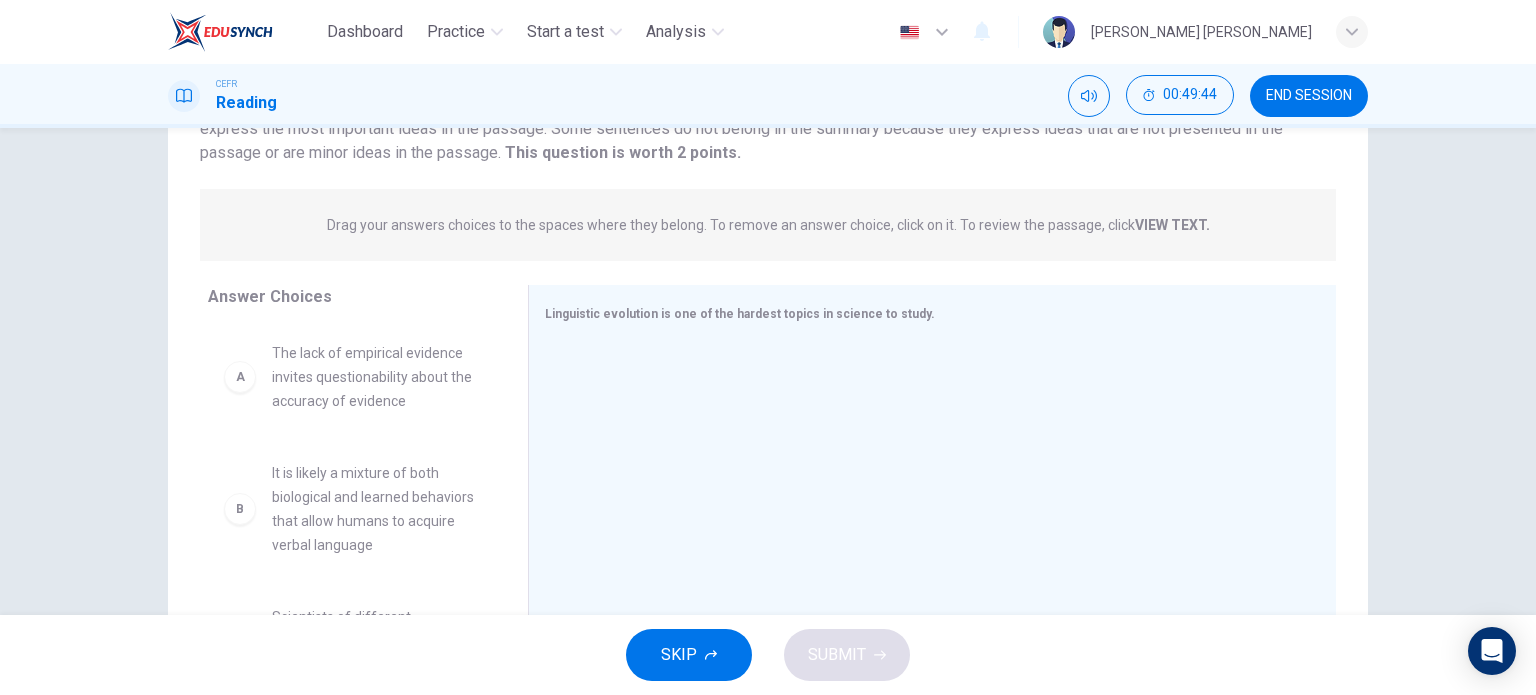 scroll, scrollTop: 100, scrollLeft: 0, axis: vertical 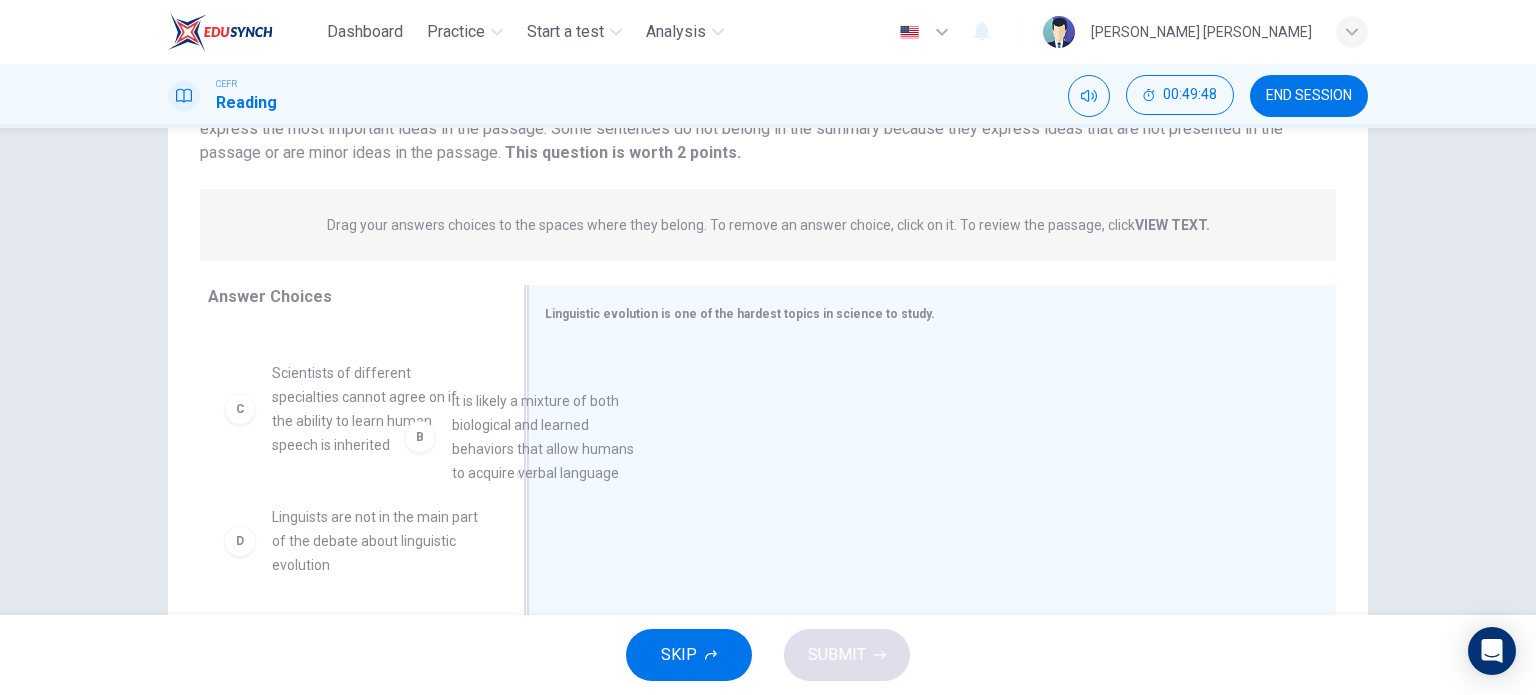 drag, startPoint x: 354, startPoint y: 439, endPoint x: 640, endPoint y: 480, distance: 288.92386 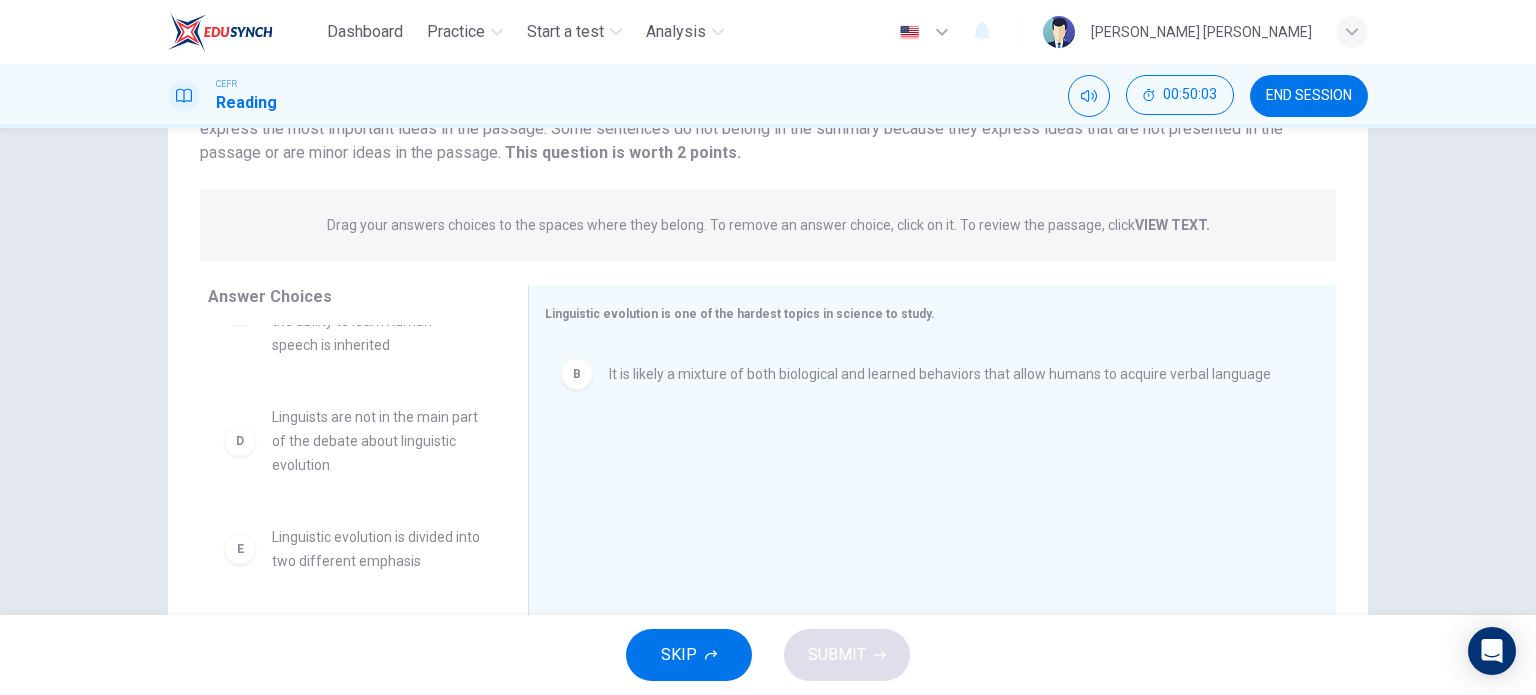 scroll, scrollTop: 252, scrollLeft: 0, axis: vertical 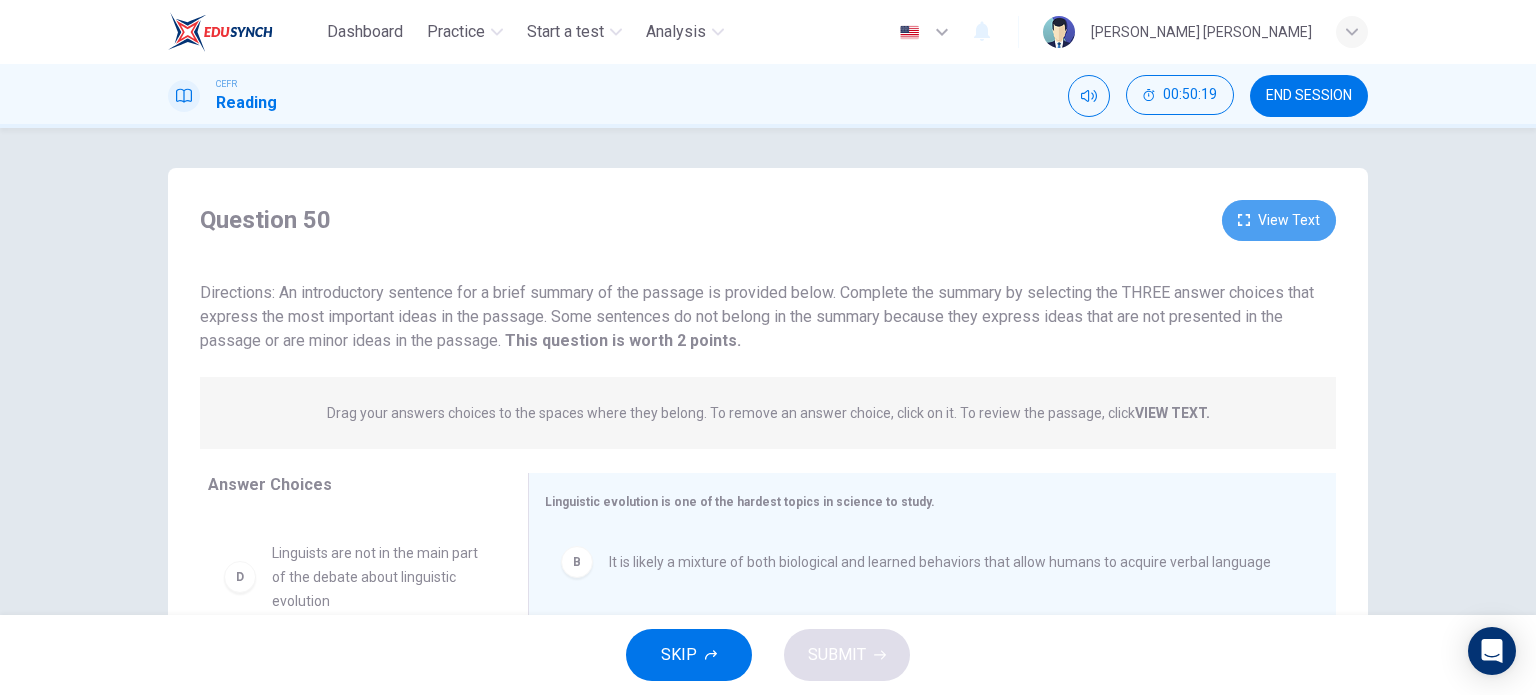 click on "View Text" at bounding box center (1279, 220) 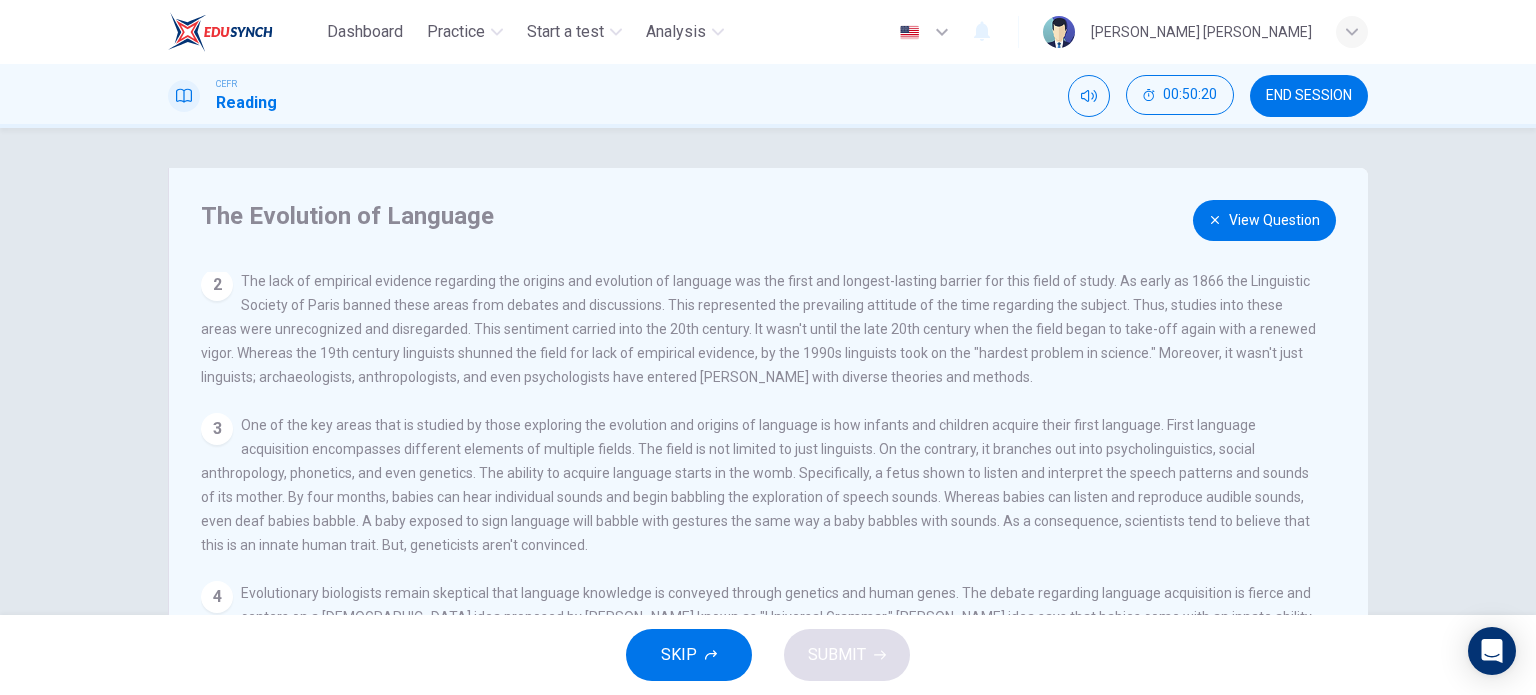 scroll, scrollTop: 239, scrollLeft: 0, axis: vertical 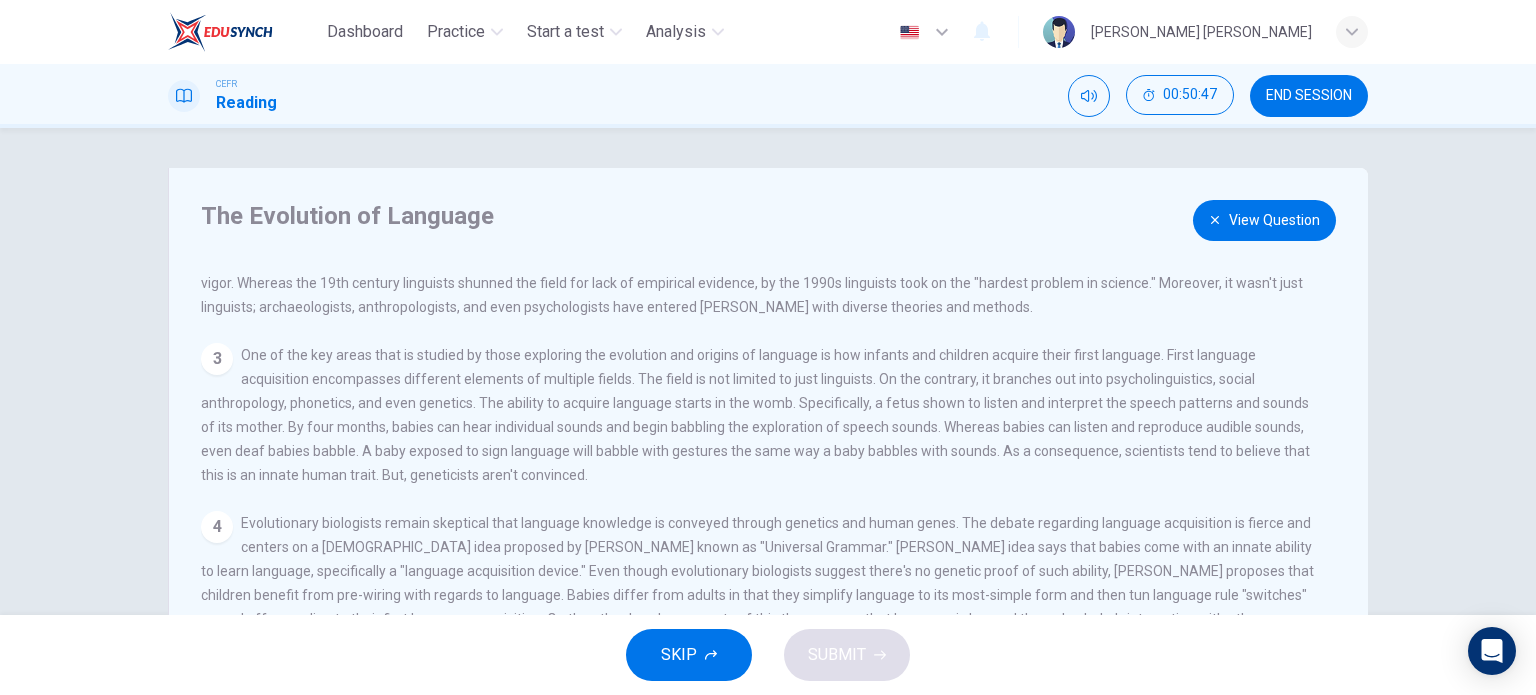 click on "View Question" at bounding box center [1264, 220] 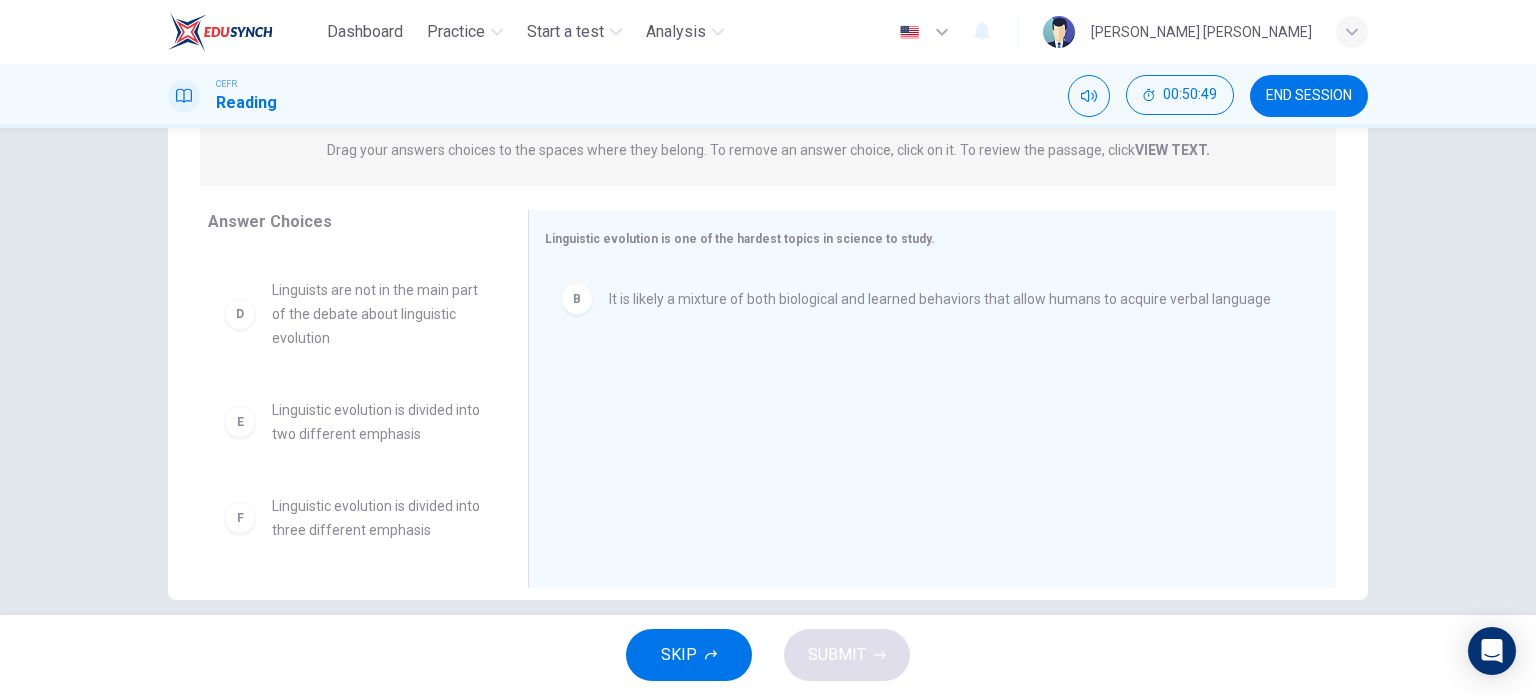 scroll, scrollTop: 288, scrollLeft: 0, axis: vertical 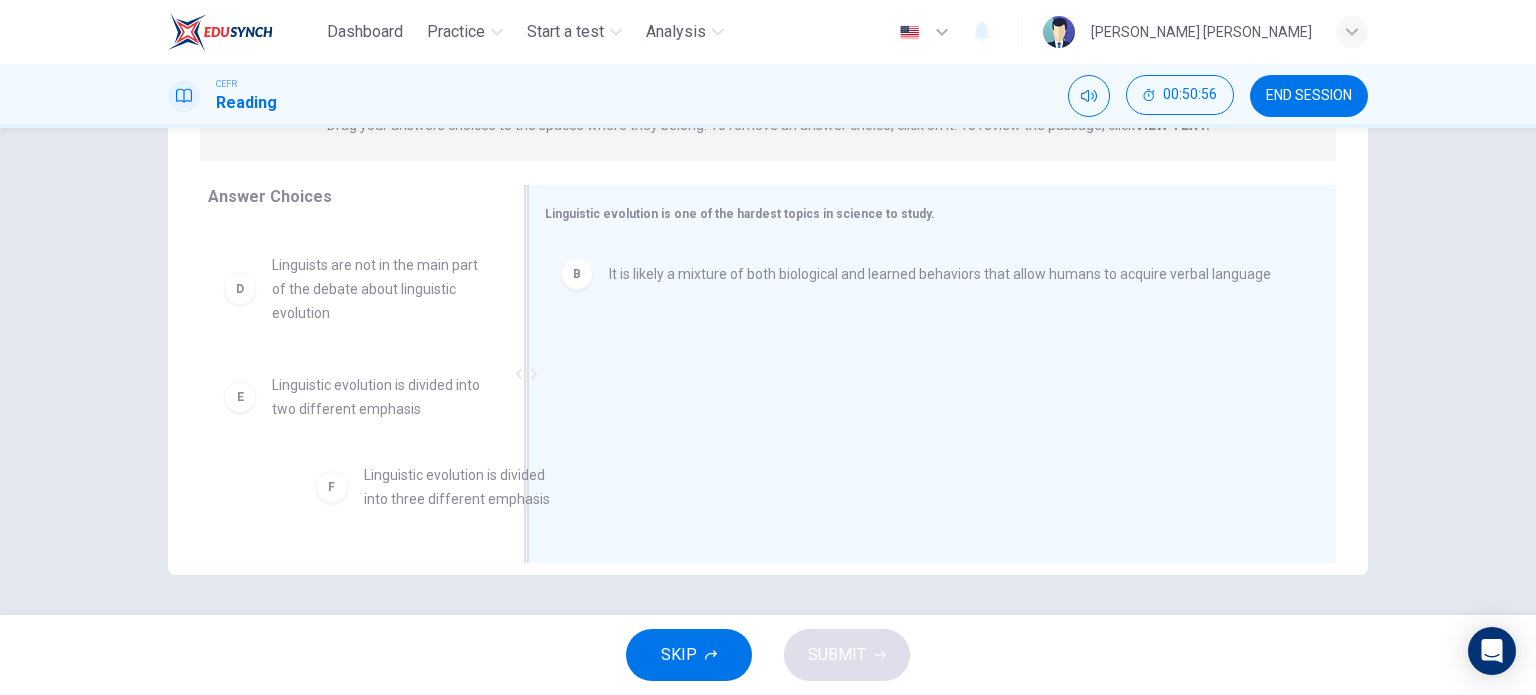 drag, startPoint x: 354, startPoint y: 490, endPoint x: 605, endPoint y: 466, distance: 252.1448 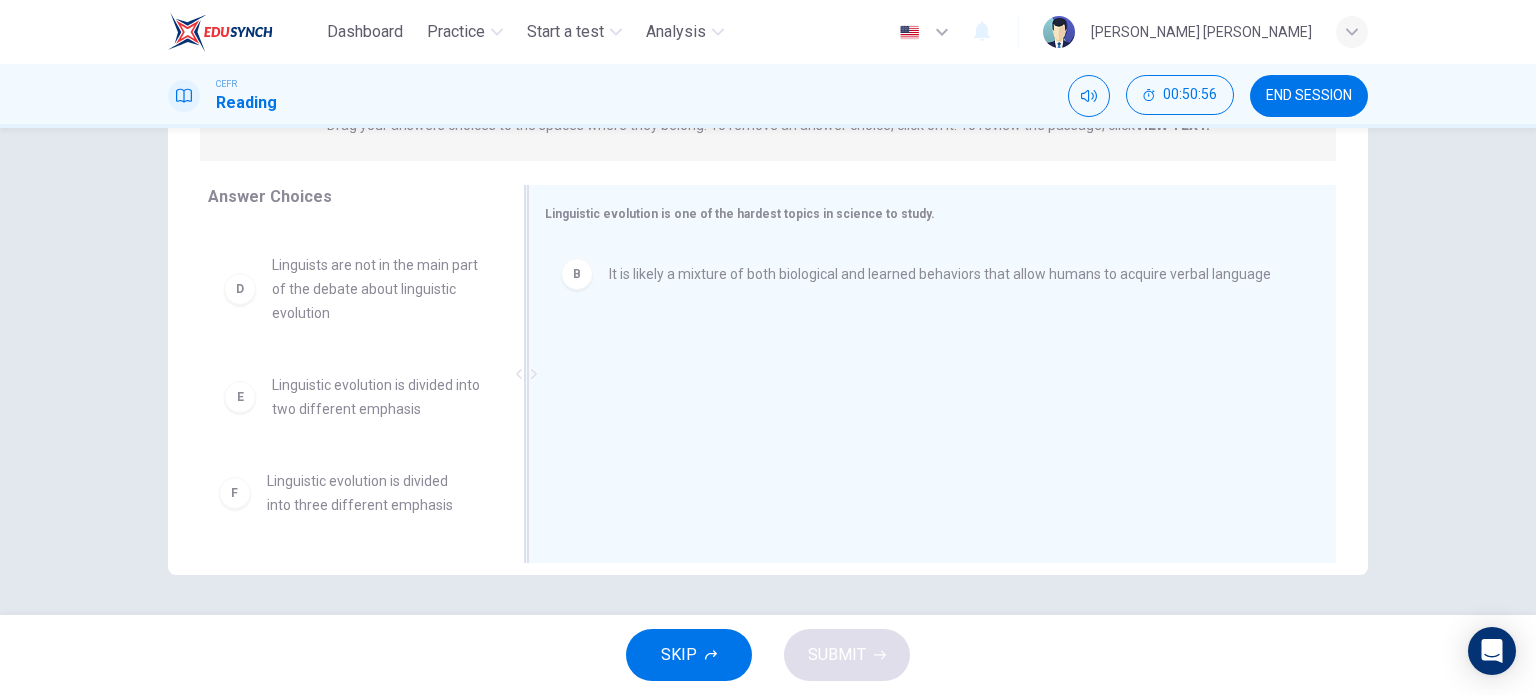 click on "B It is likely a mixture of both biological and learned behaviors that allow humans to acquire verbal language" at bounding box center (924, 376) 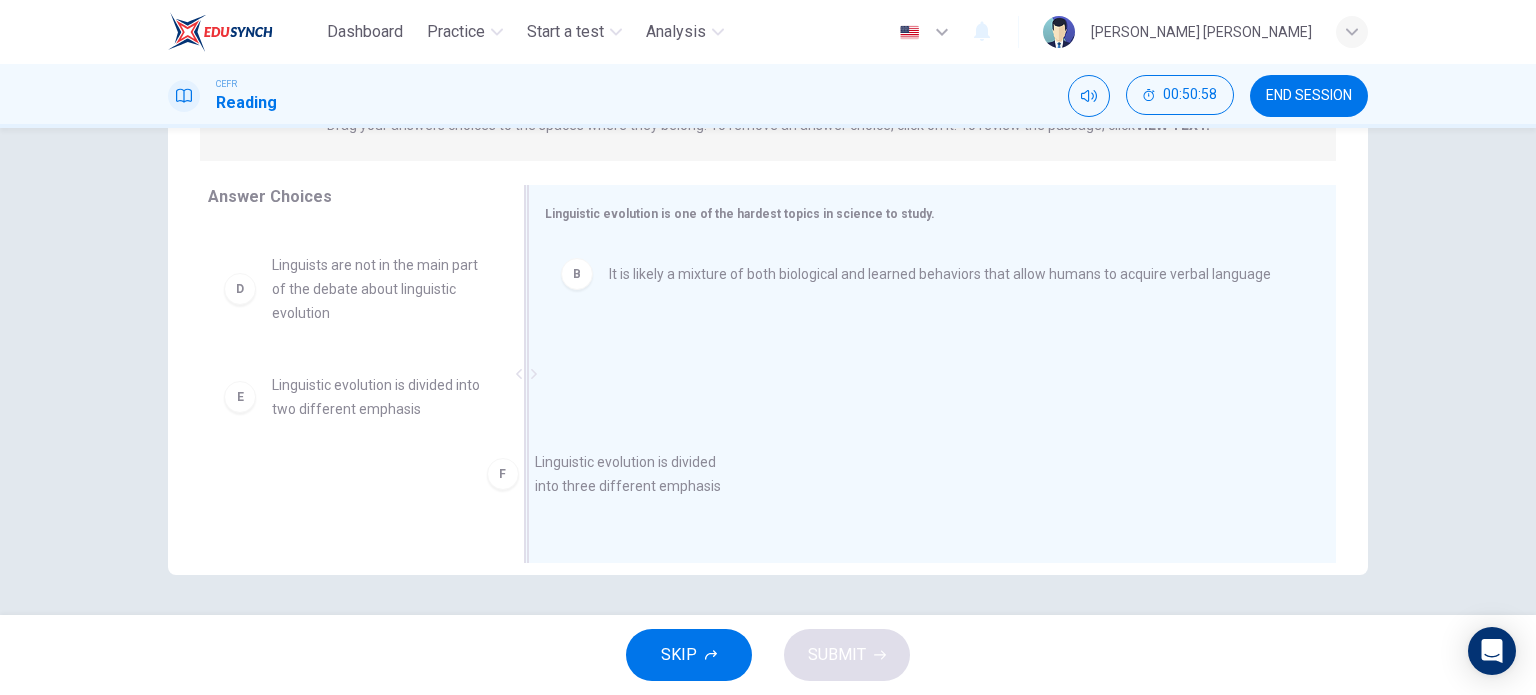drag, startPoint x: 392, startPoint y: 499, endPoint x: 668, endPoint y: 479, distance: 276.7237 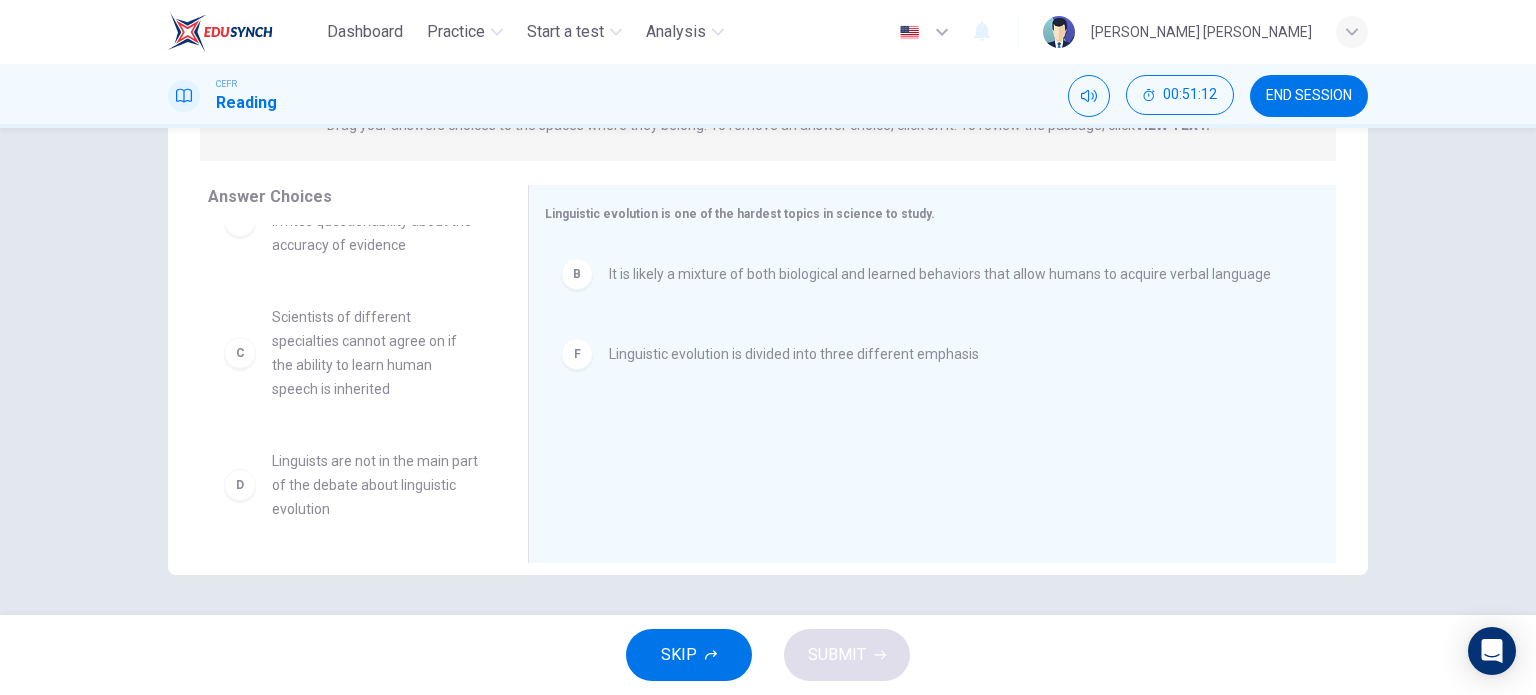scroll, scrollTop: 0, scrollLeft: 0, axis: both 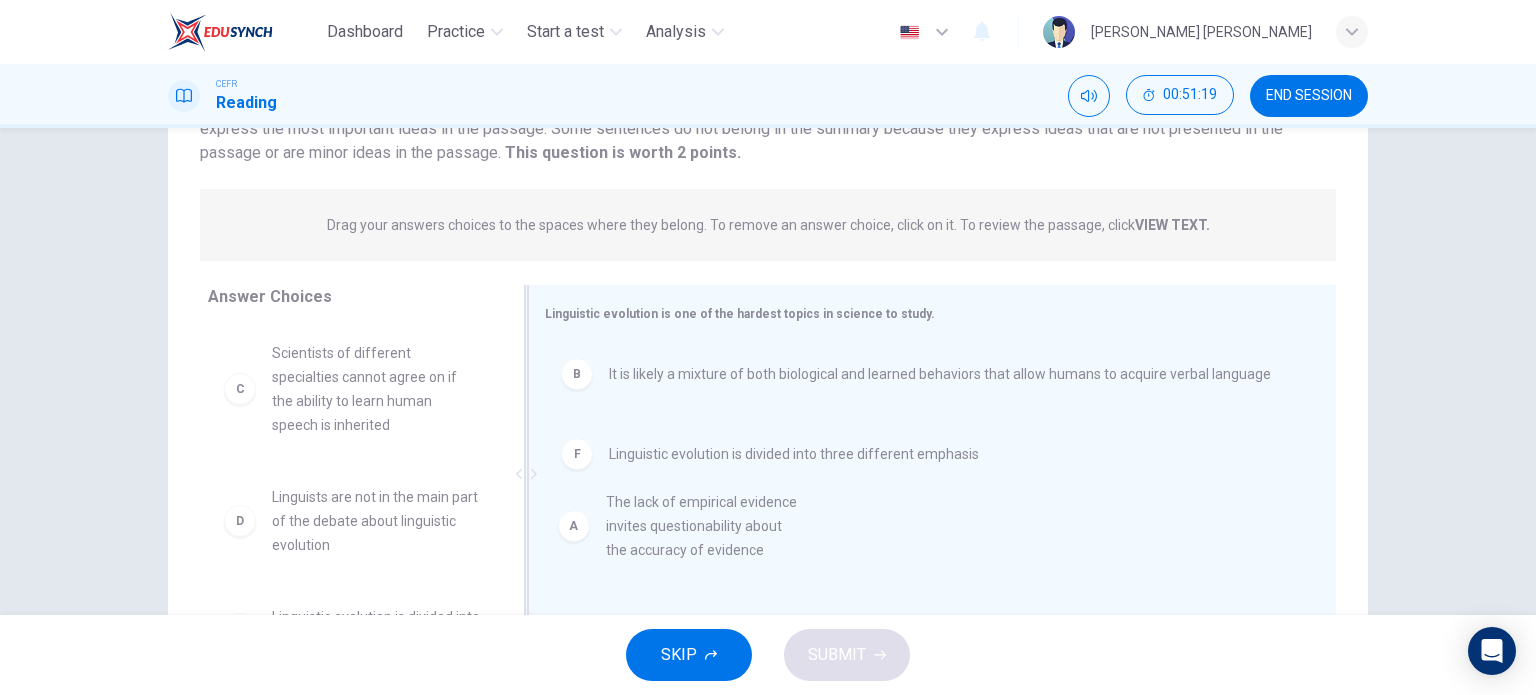 drag, startPoint x: 353, startPoint y: 380, endPoint x: 790, endPoint y: 555, distance: 470.73773 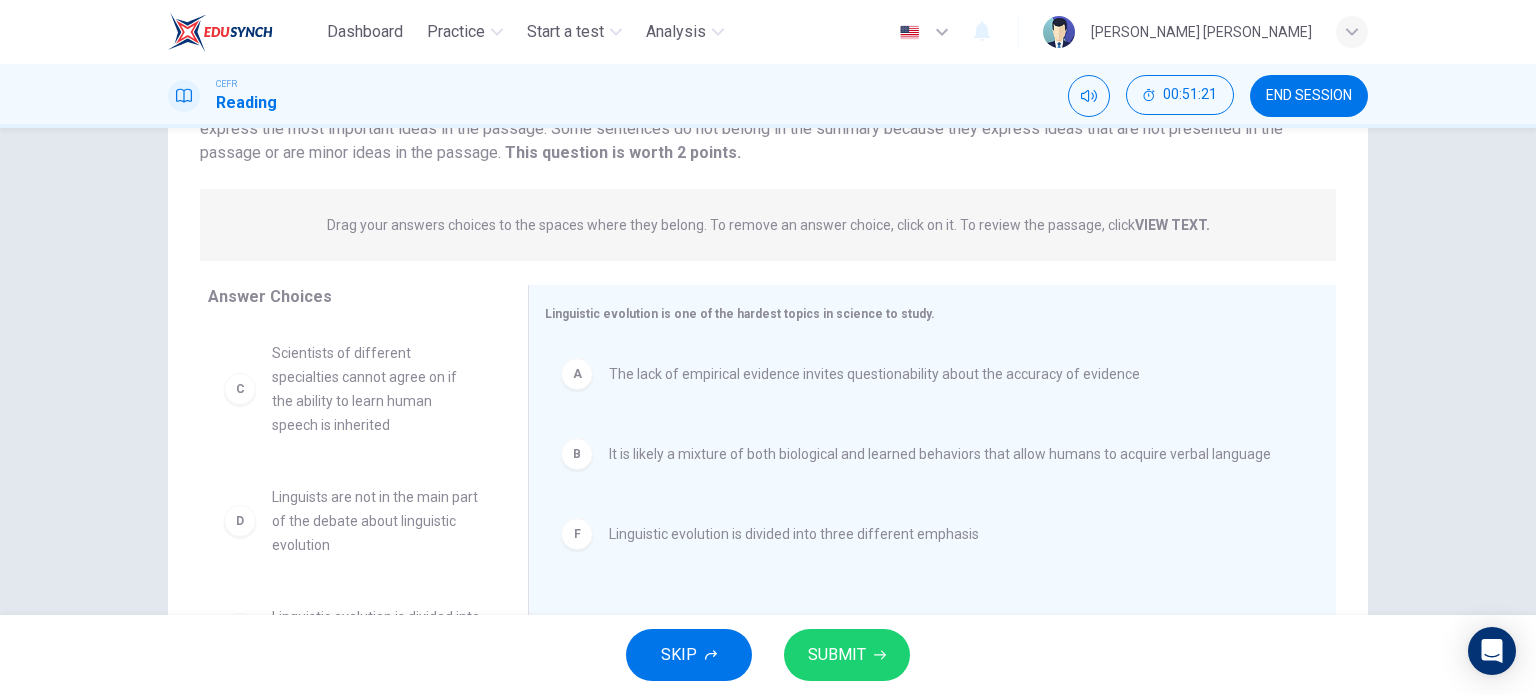 click on "SUBMIT" at bounding box center (837, 655) 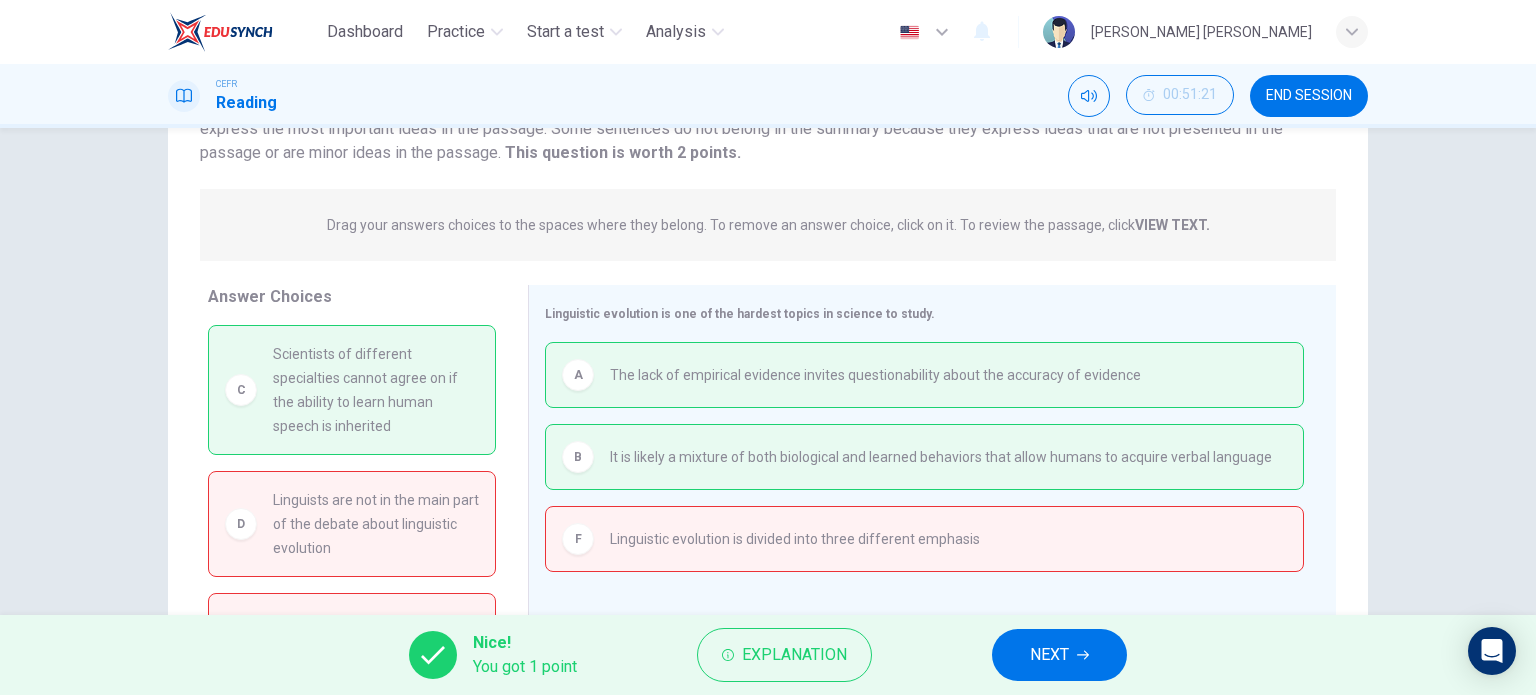 click on "NEXT" at bounding box center (1059, 655) 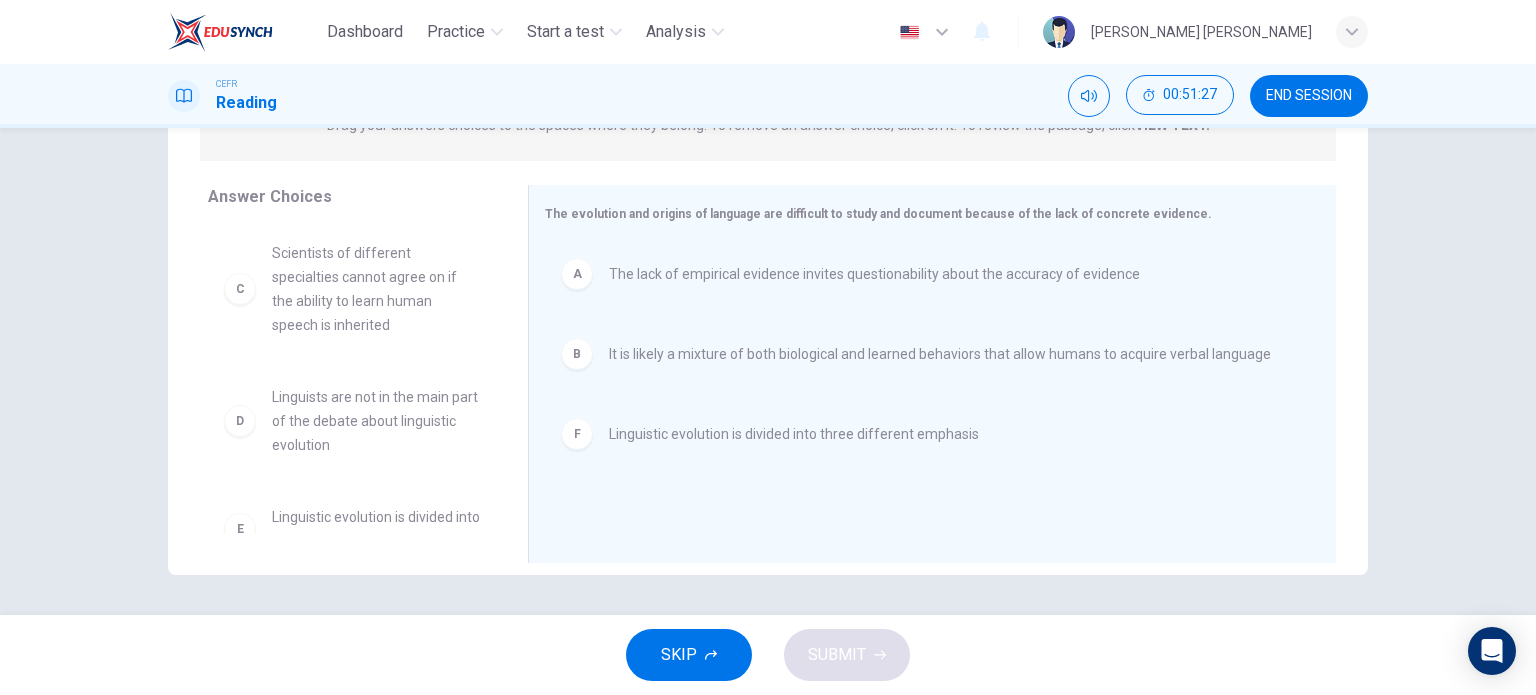 scroll, scrollTop: 188, scrollLeft: 0, axis: vertical 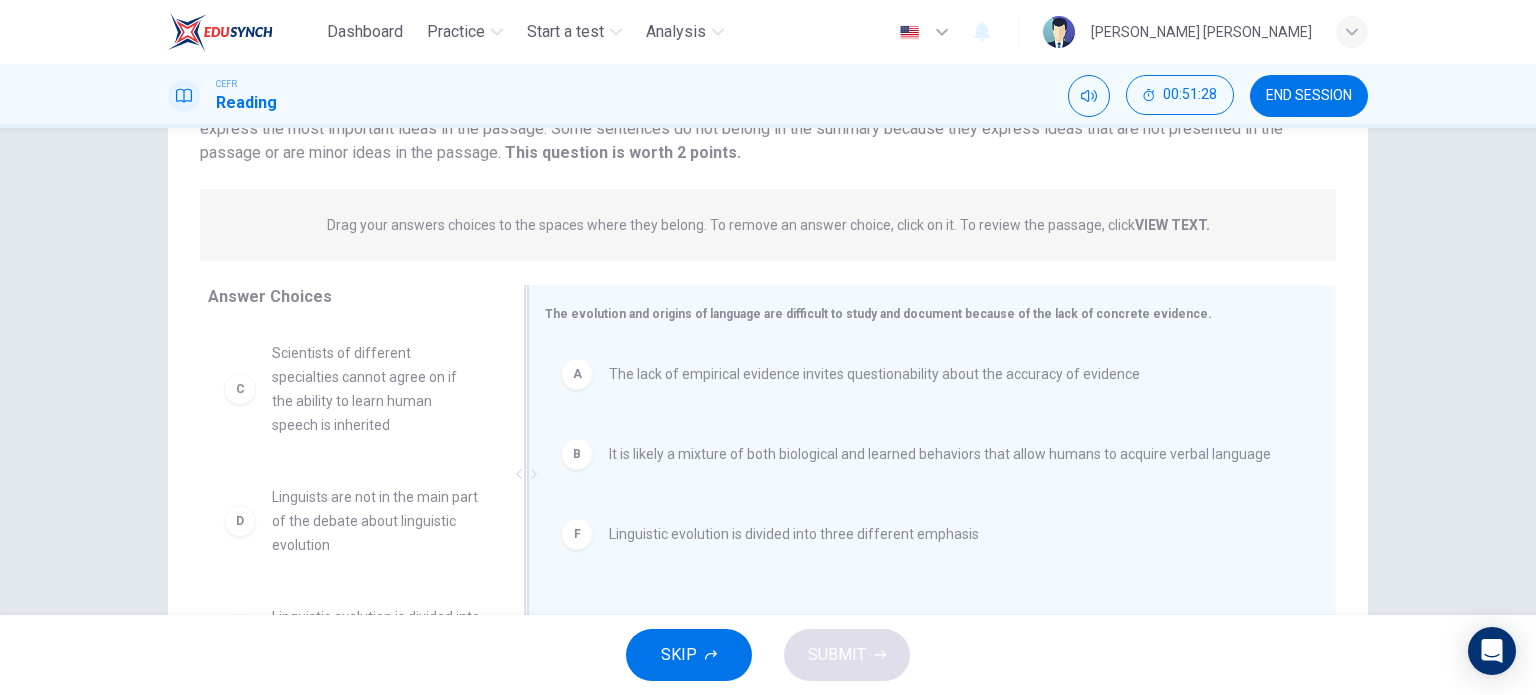 click on "Linguistic evolution is divided into three different emphasis" at bounding box center [794, 534] 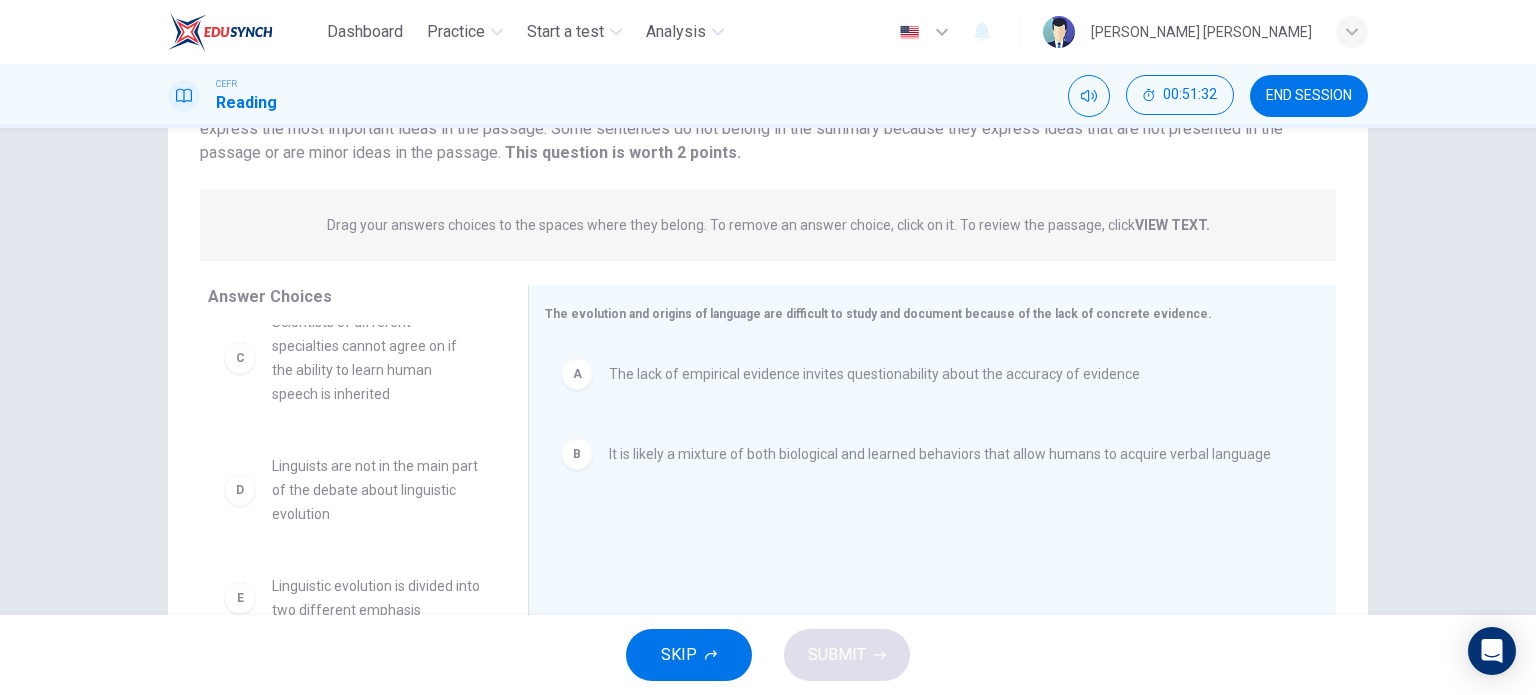 scroll, scrollTop: 0, scrollLeft: 0, axis: both 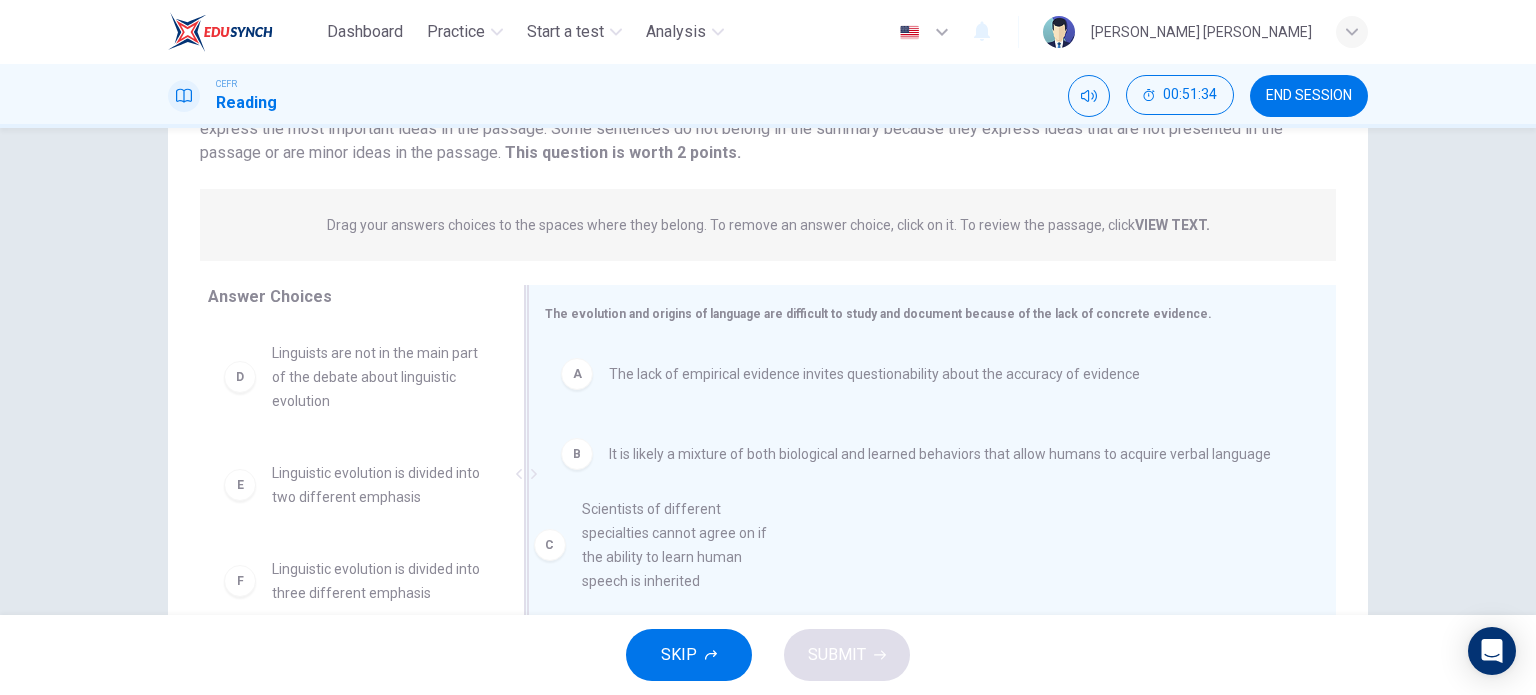 drag, startPoint x: 348, startPoint y: 397, endPoint x: 720, endPoint y: 572, distance: 411.10706 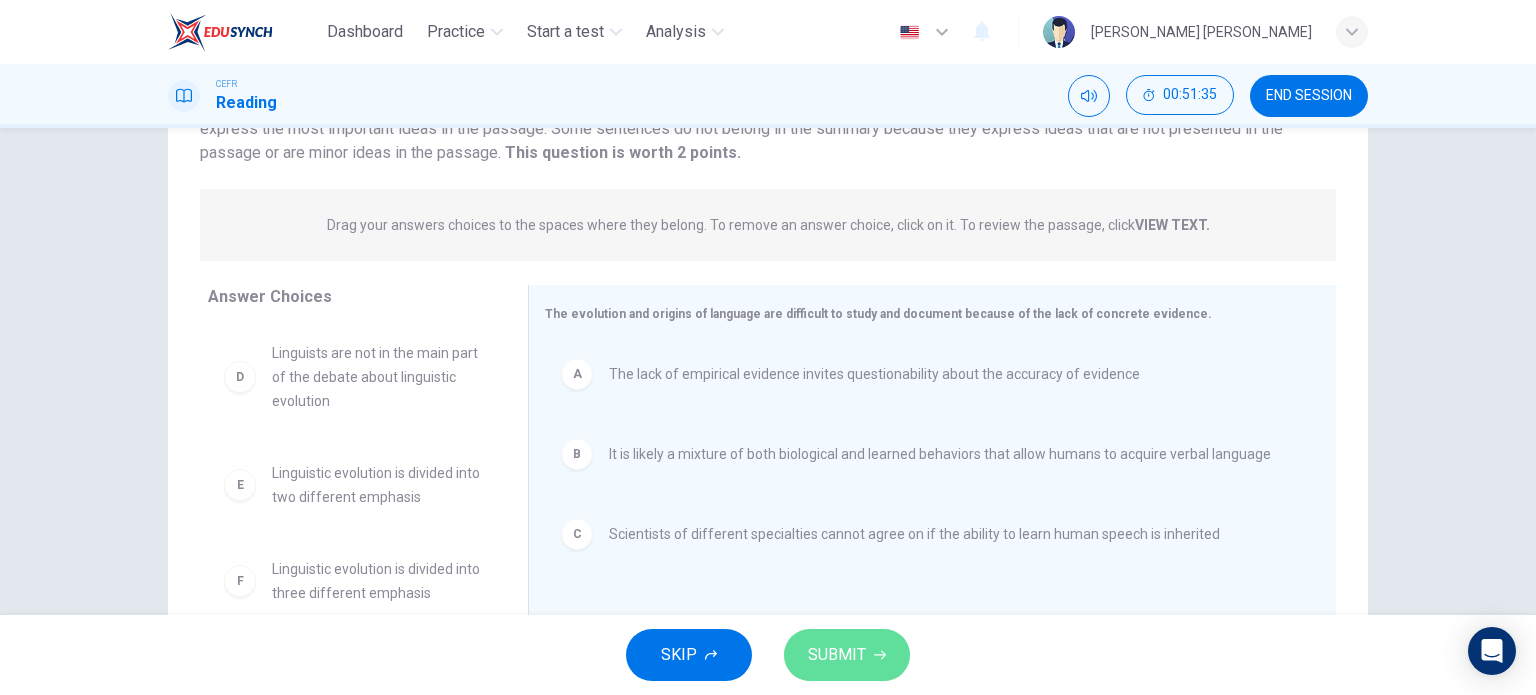 click on "SUBMIT" at bounding box center (837, 655) 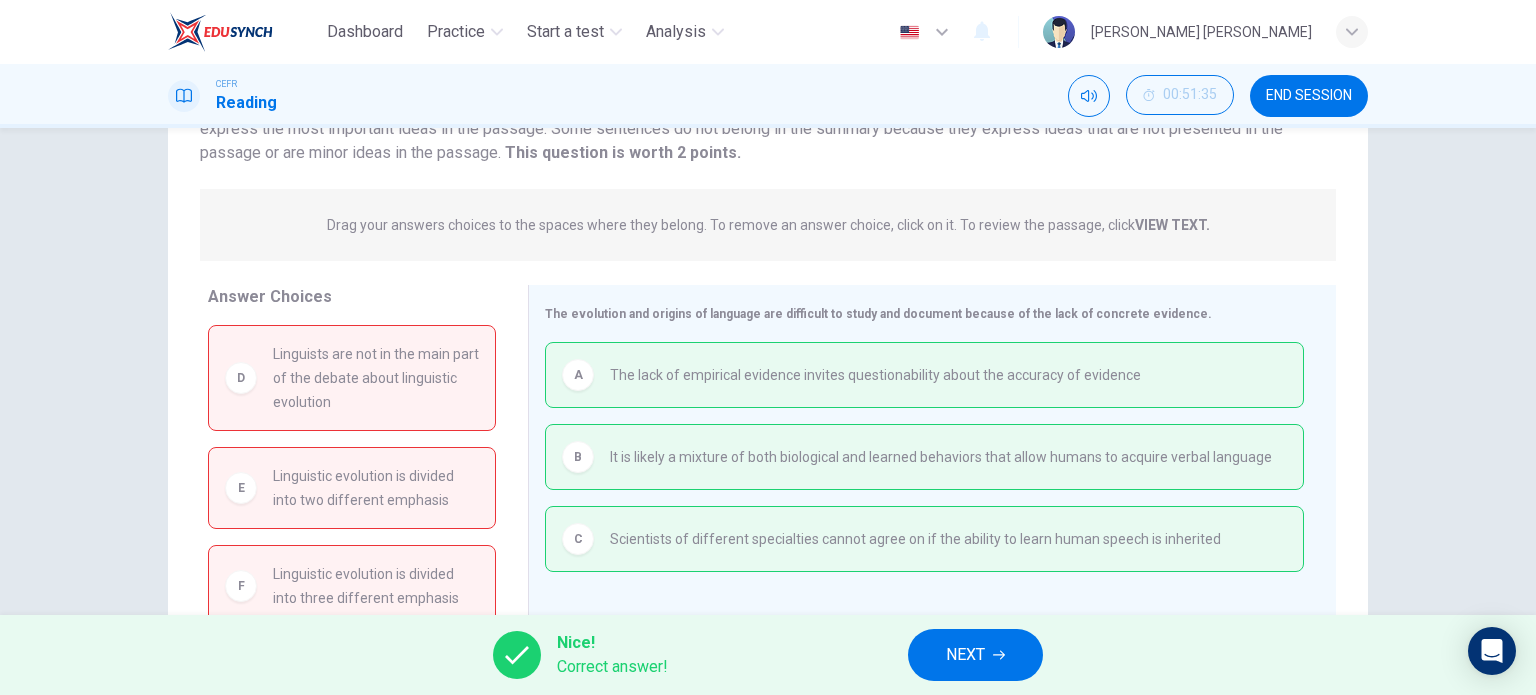 click on "NEXT" at bounding box center [965, 655] 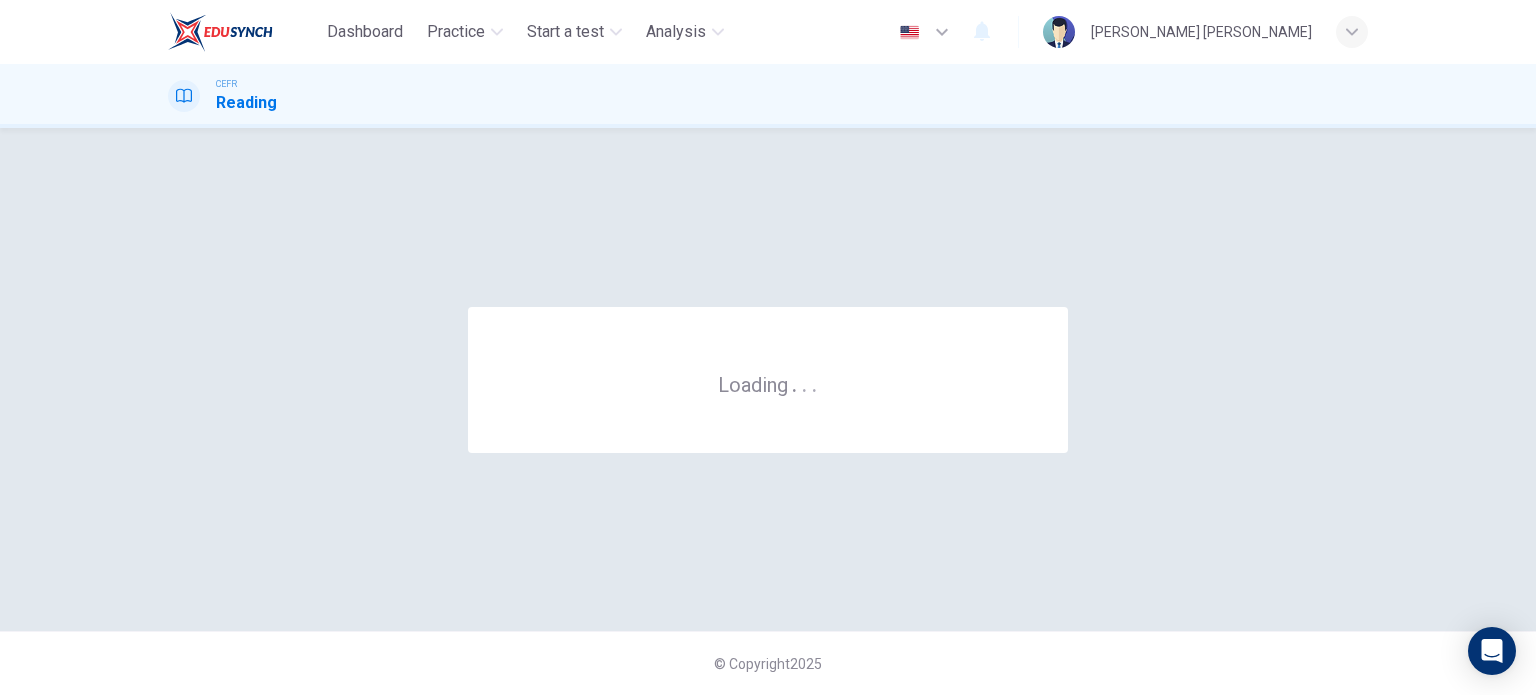 scroll, scrollTop: 0, scrollLeft: 0, axis: both 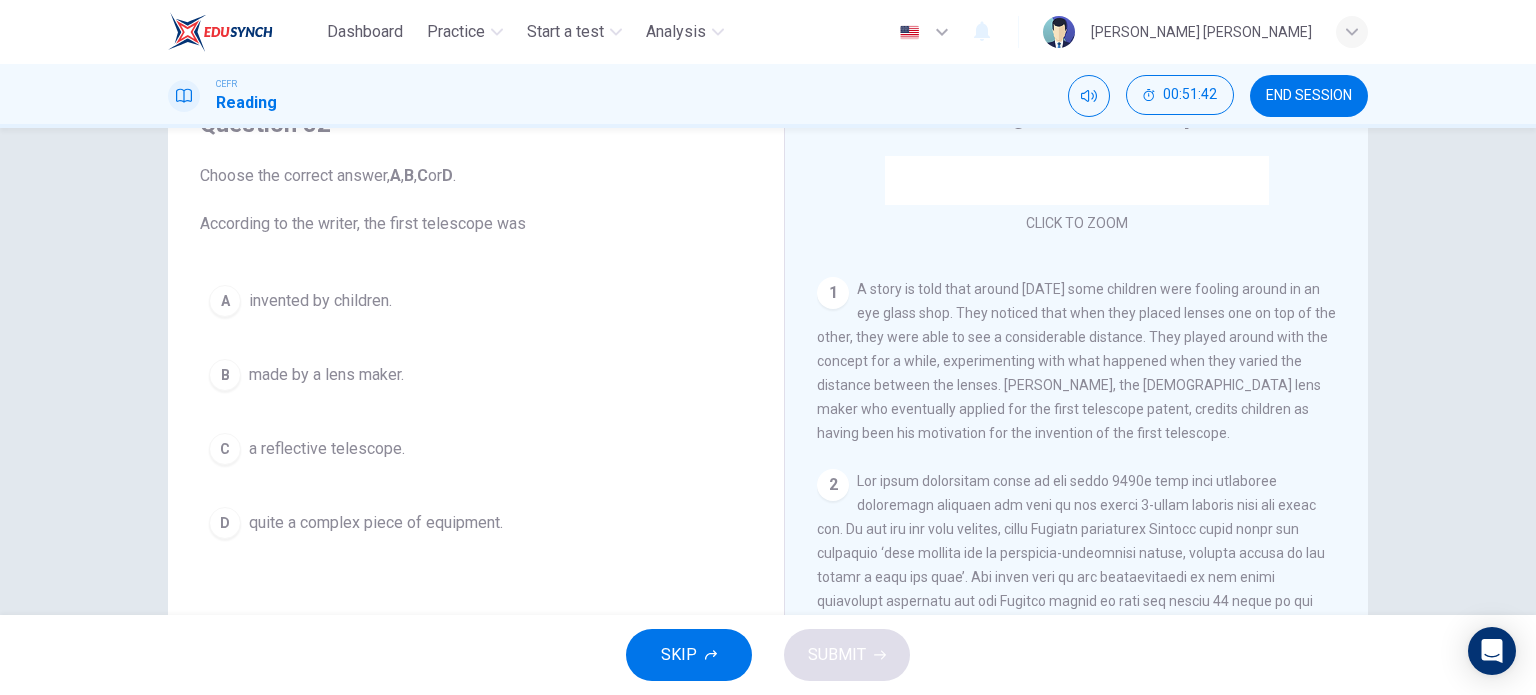 click on "B made by a lens maker." at bounding box center (476, 375) 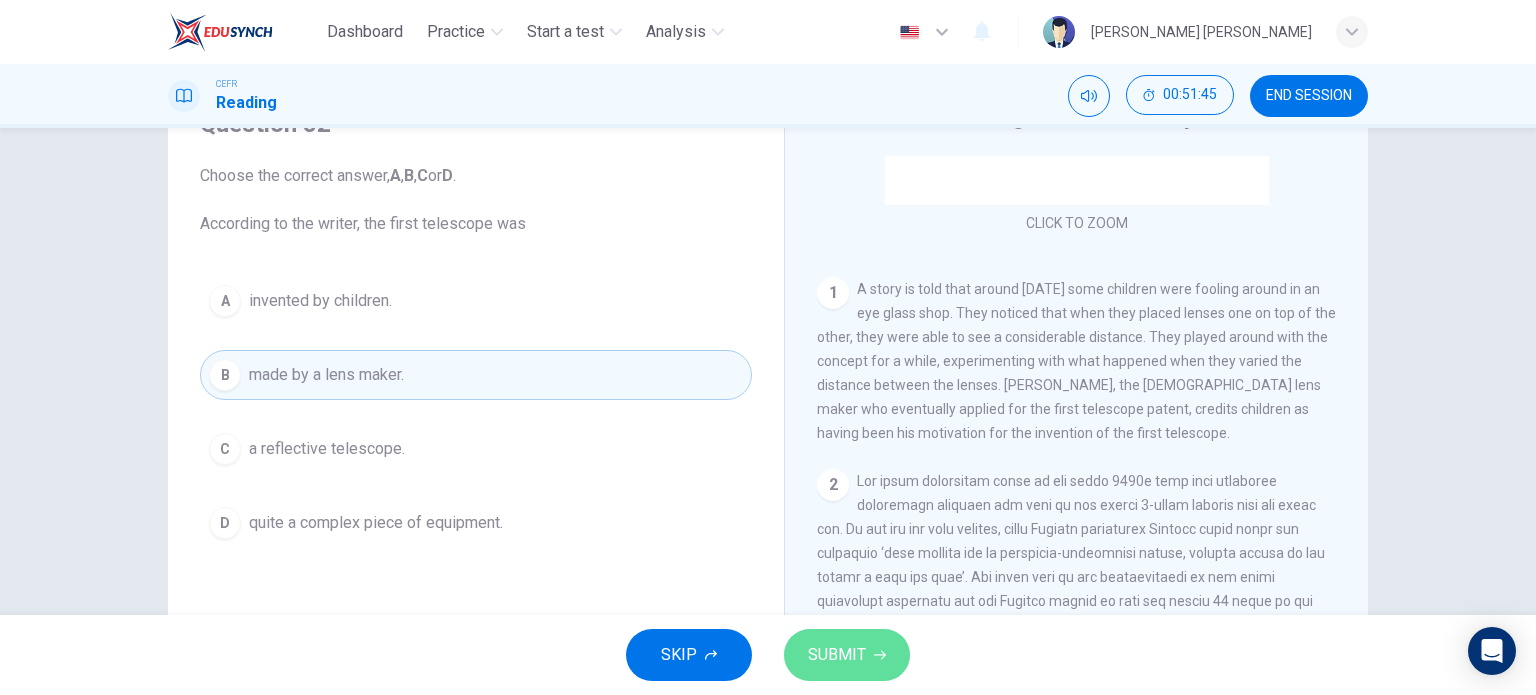 click on "SUBMIT" at bounding box center (847, 655) 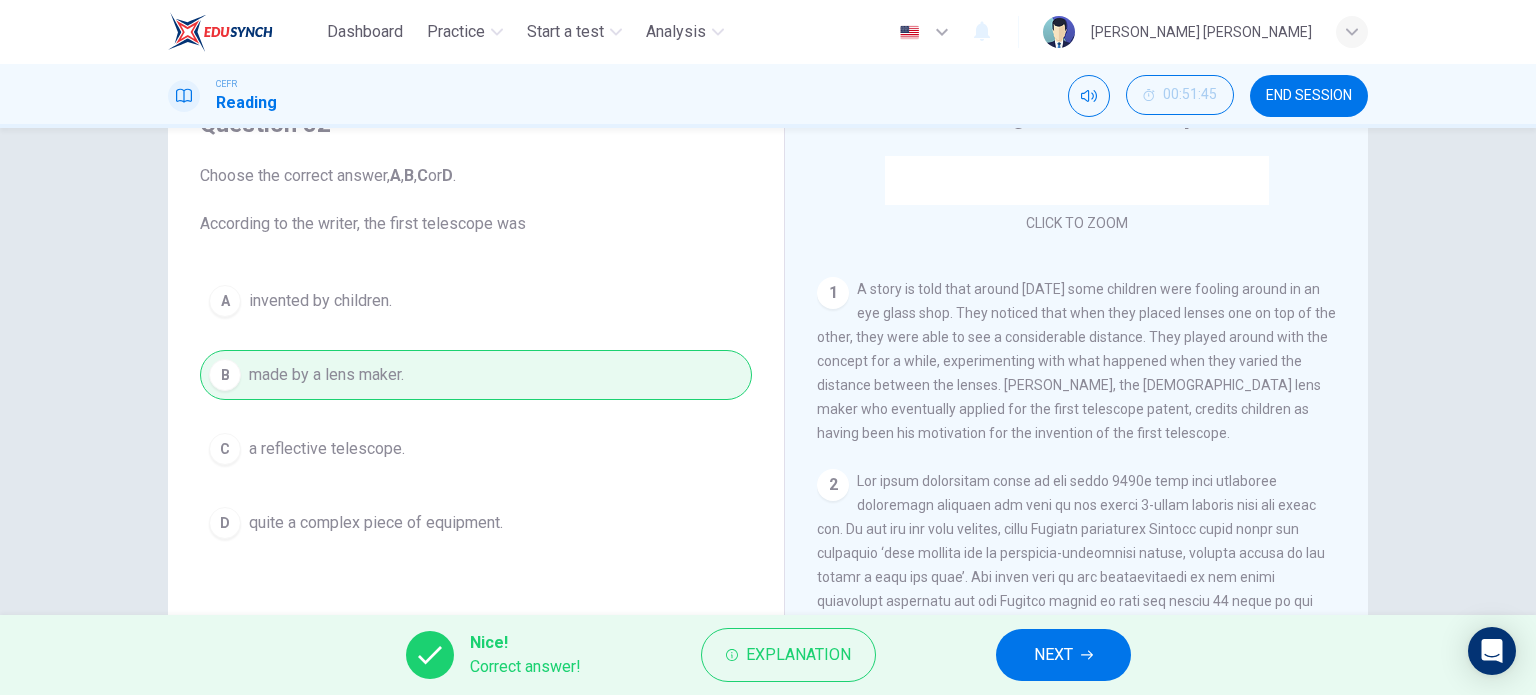 click on "NEXT" at bounding box center [1053, 655] 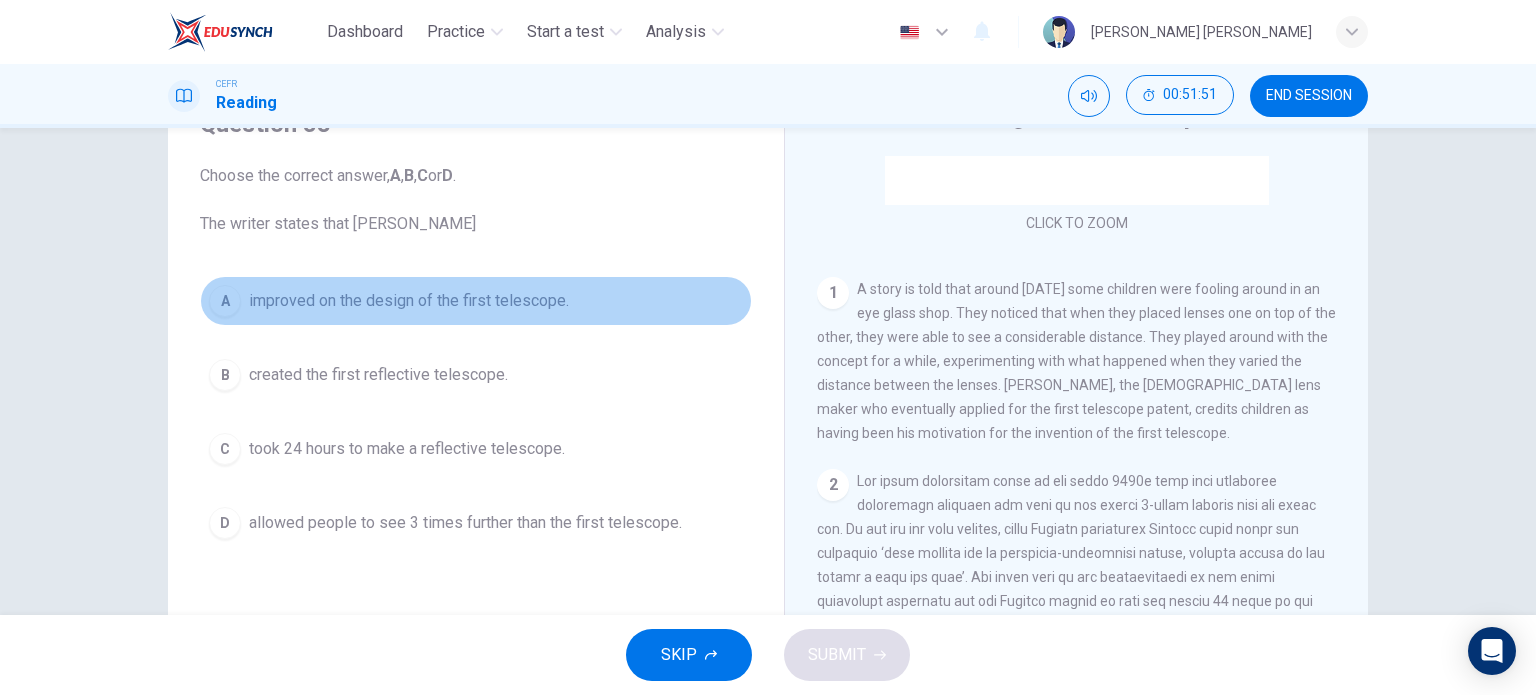 click on "improved on the design of the first telescope." at bounding box center [409, 301] 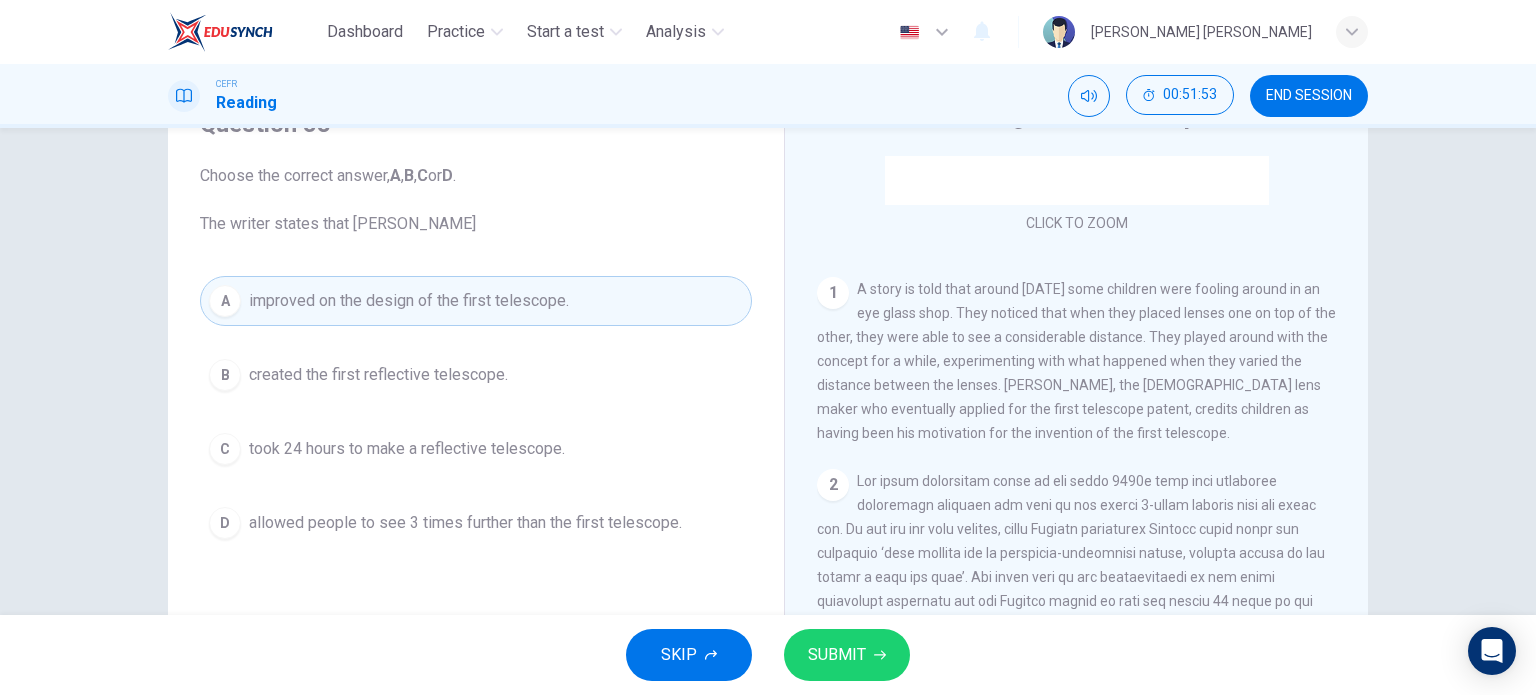 click on "SUBMIT" at bounding box center [837, 655] 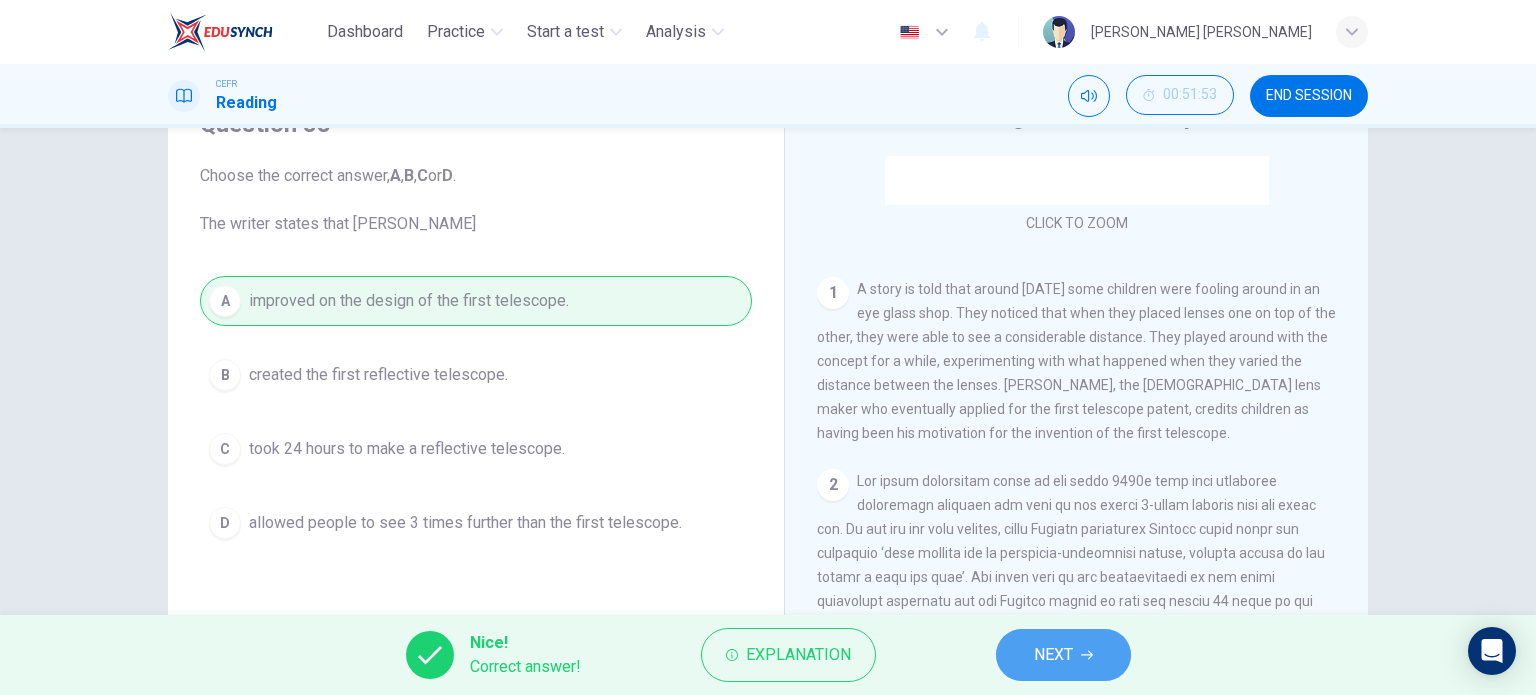 click on "NEXT" at bounding box center [1053, 655] 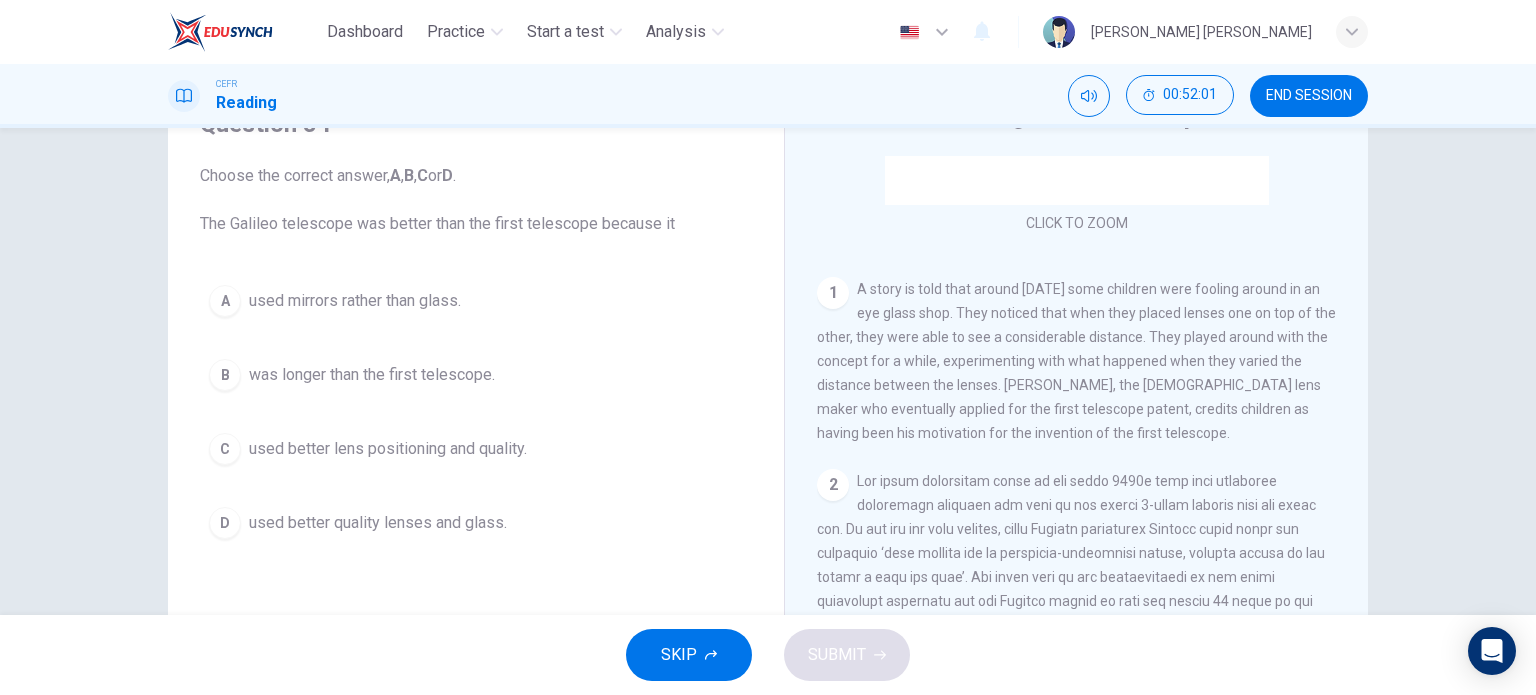 click on "used better lens positioning and quality." at bounding box center [388, 449] 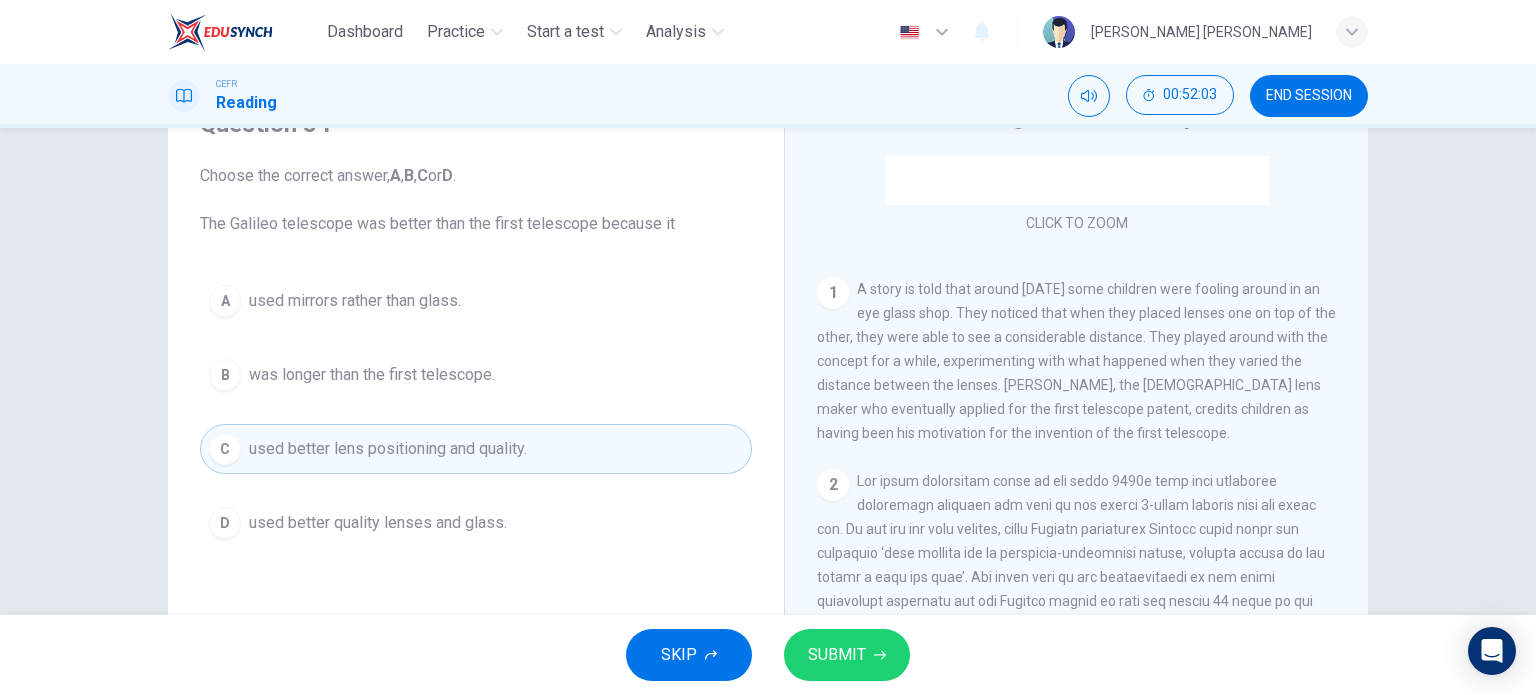 click on "SUBMIT" at bounding box center (837, 655) 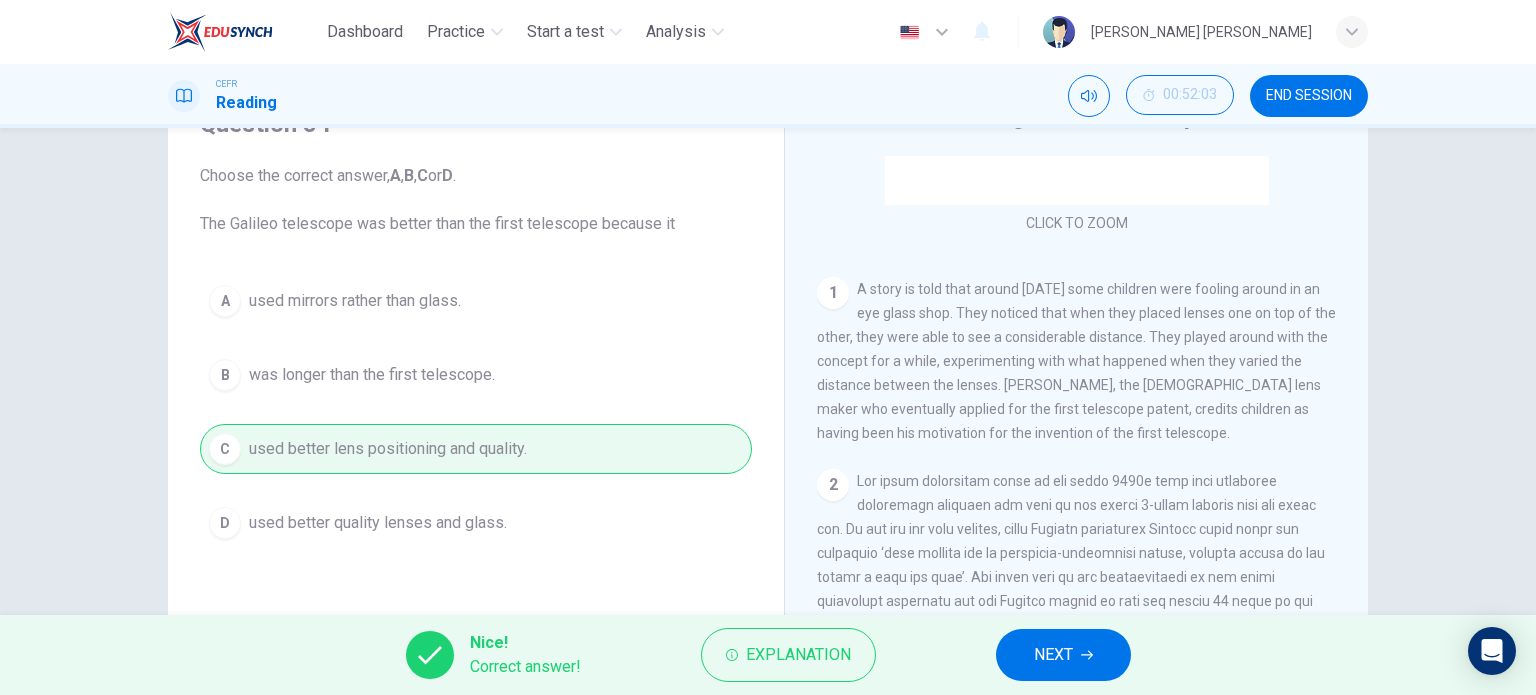 click on "NEXT" at bounding box center (1053, 655) 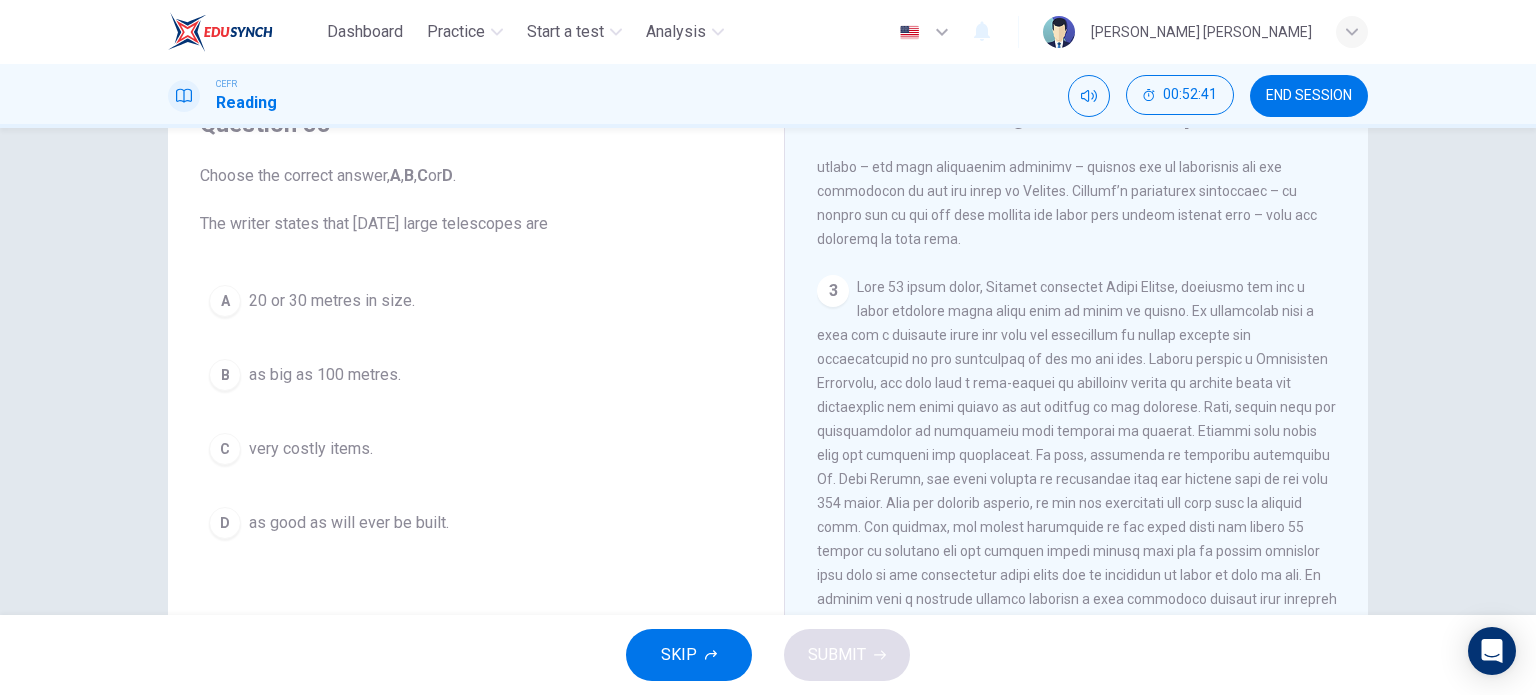 scroll, scrollTop: 946, scrollLeft: 0, axis: vertical 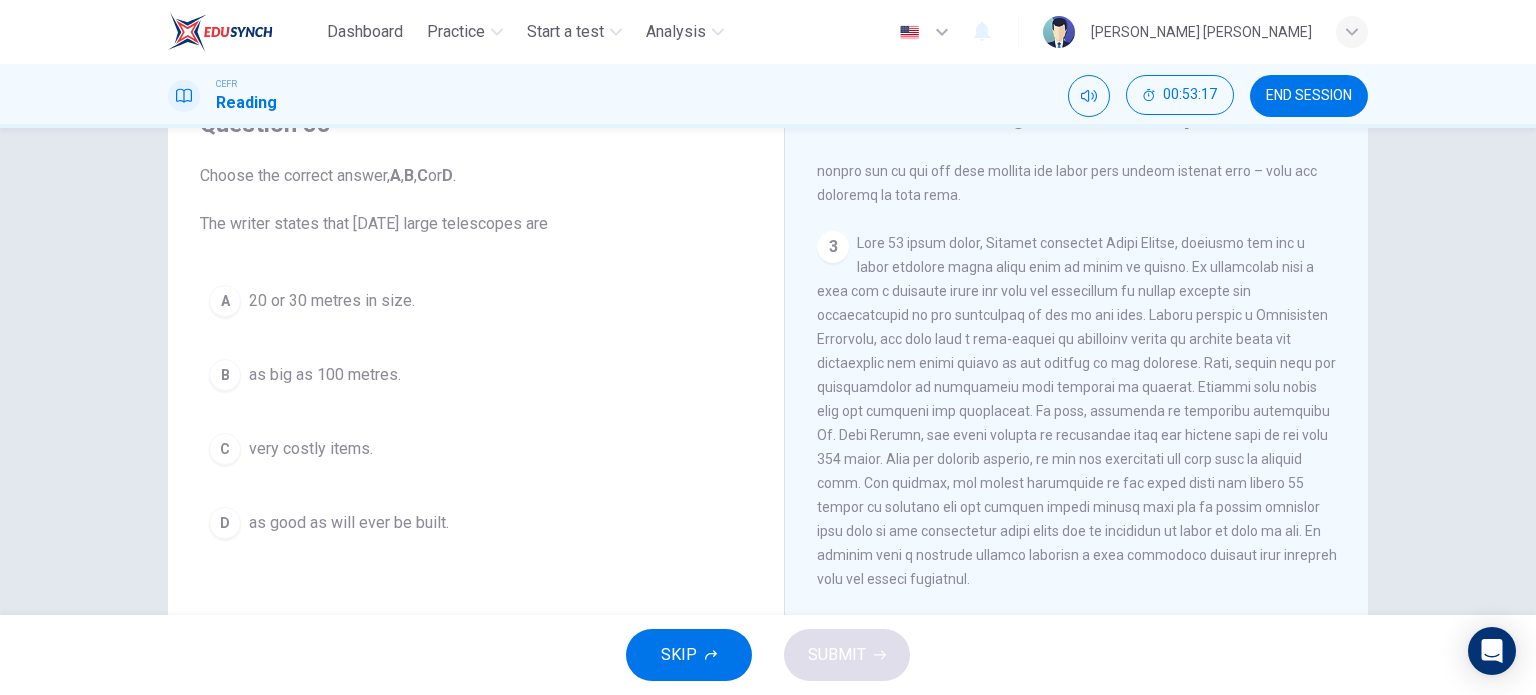 click on "C very costly items." at bounding box center [476, 449] 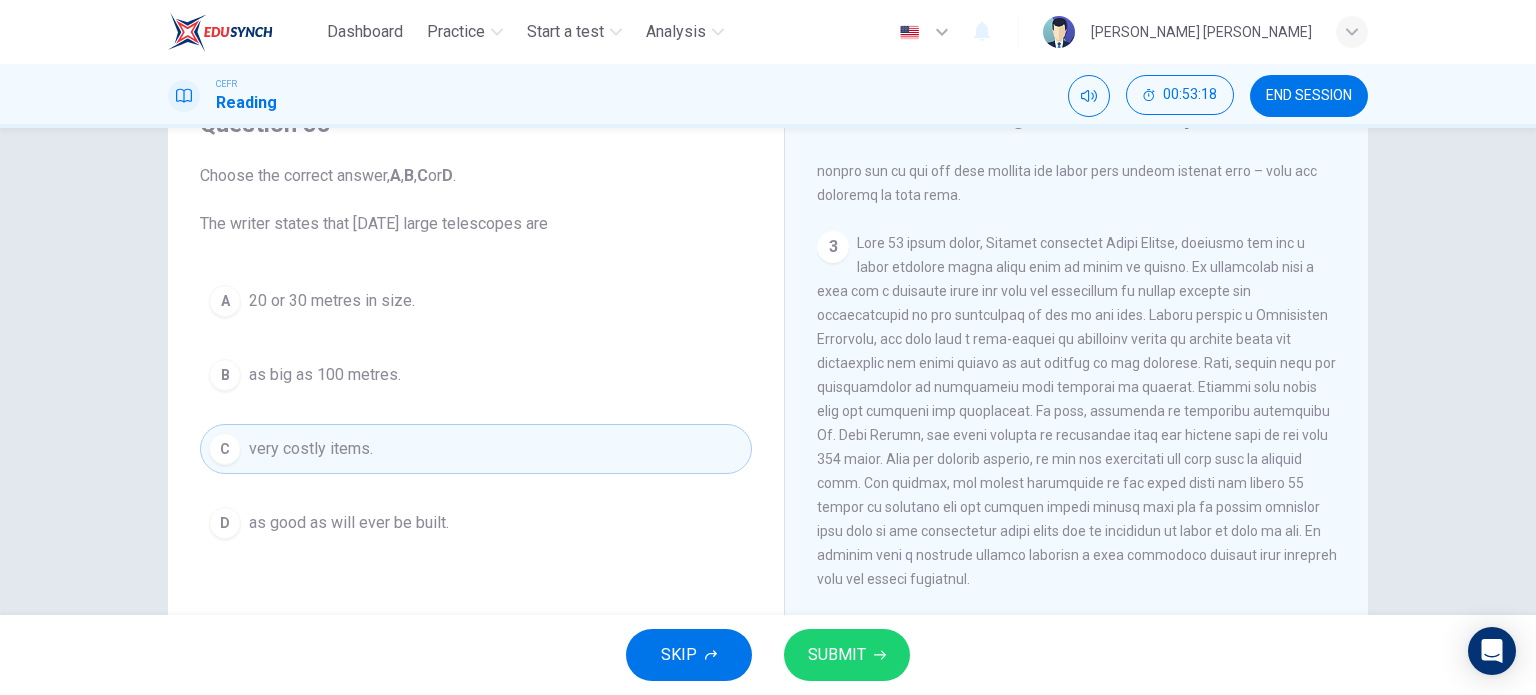 click on "SUBMIT" at bounding box center [837, 655] 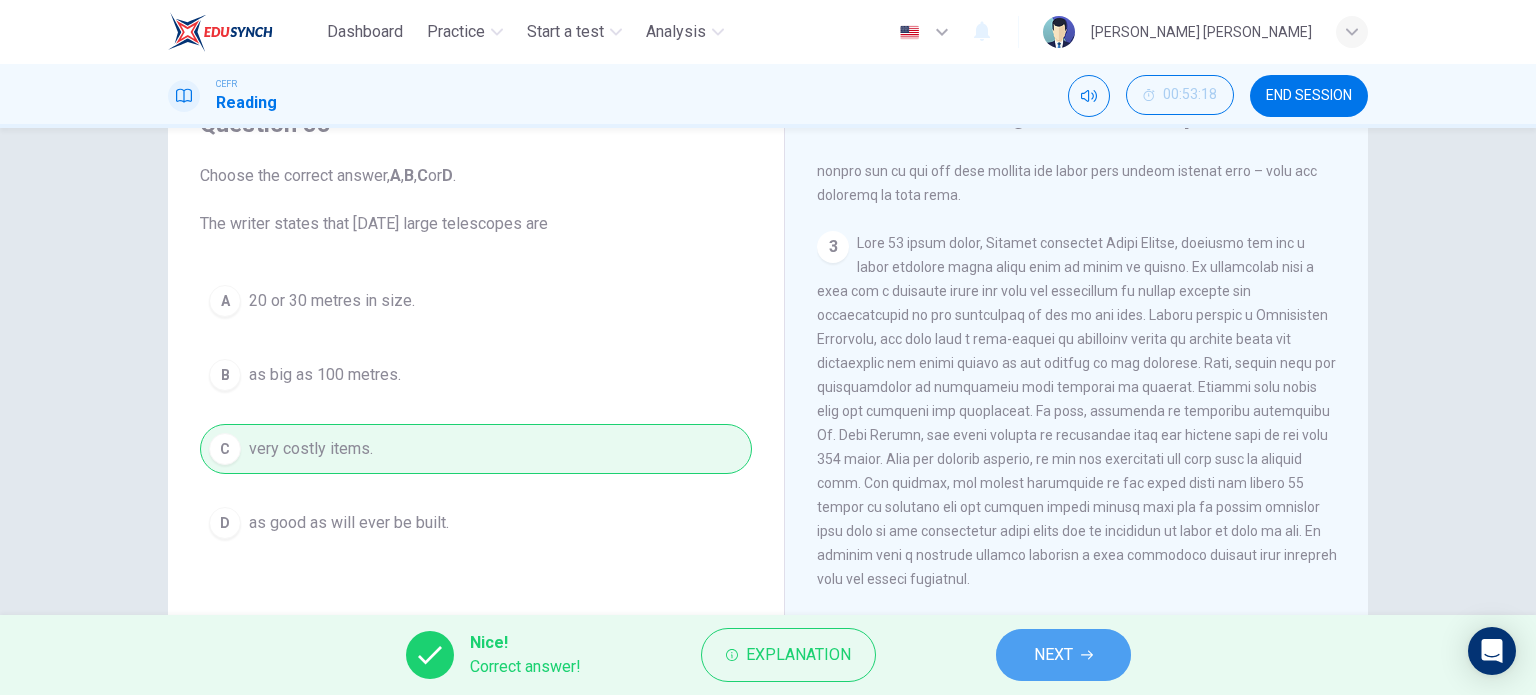 click on "NEXT" at bounding box center (1053, 655) 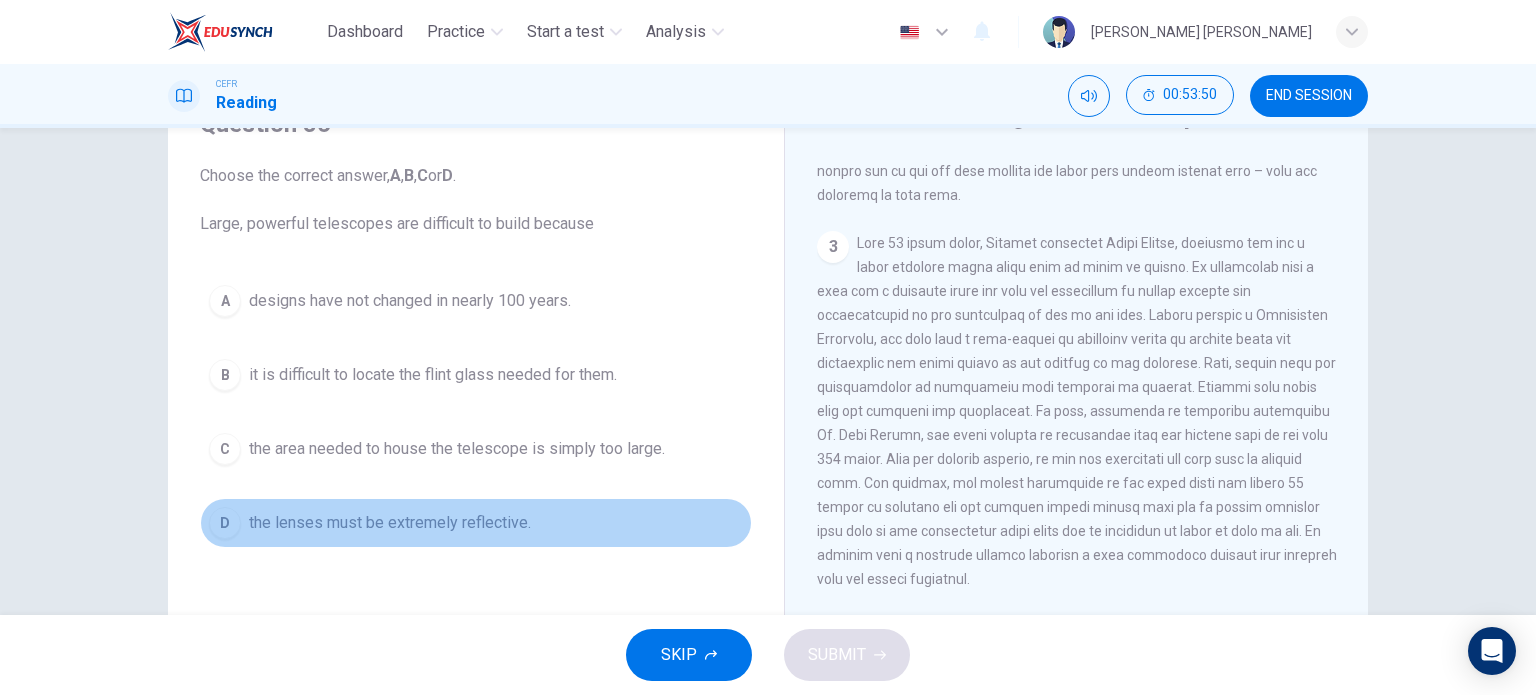 click on "D the lenses must be extremely reflective." at bounding box center [476, 523] 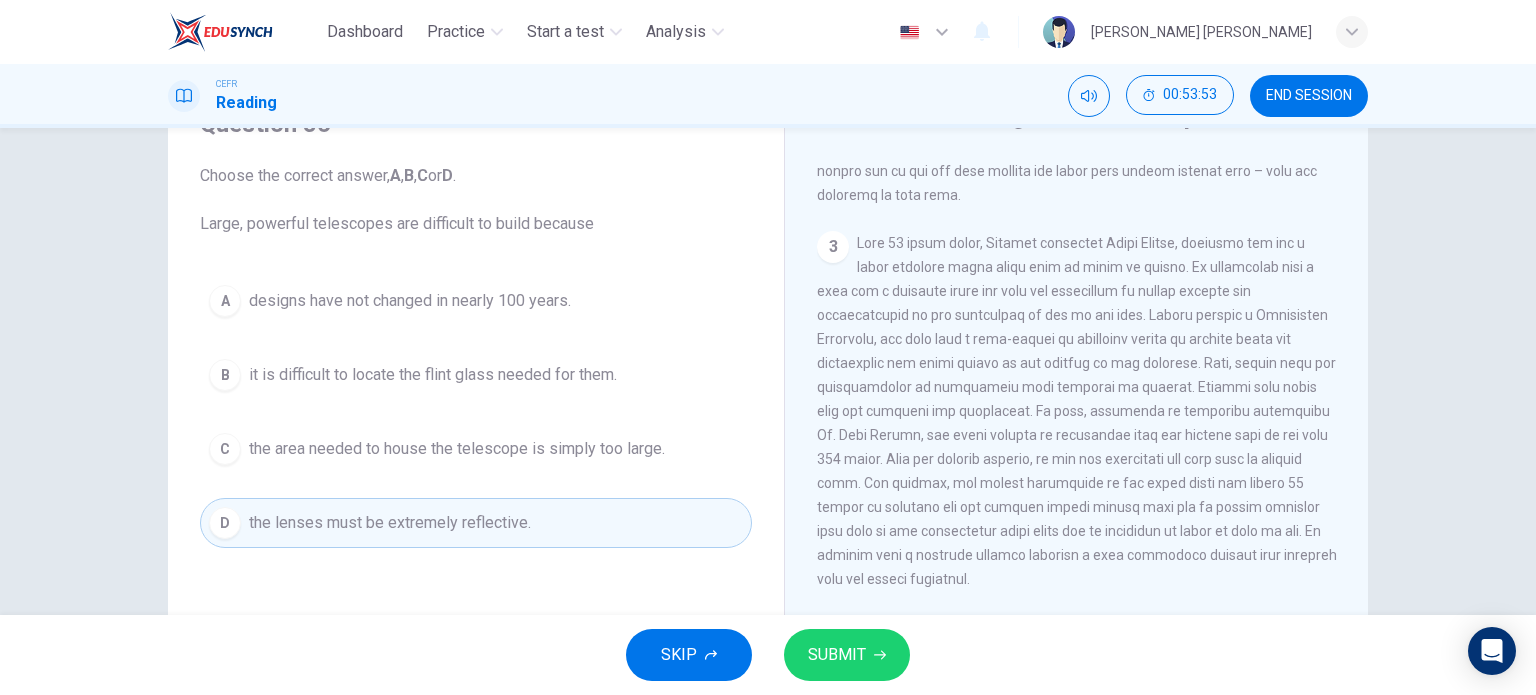 click on "SUBMIT" at bounding box center (847, 655) 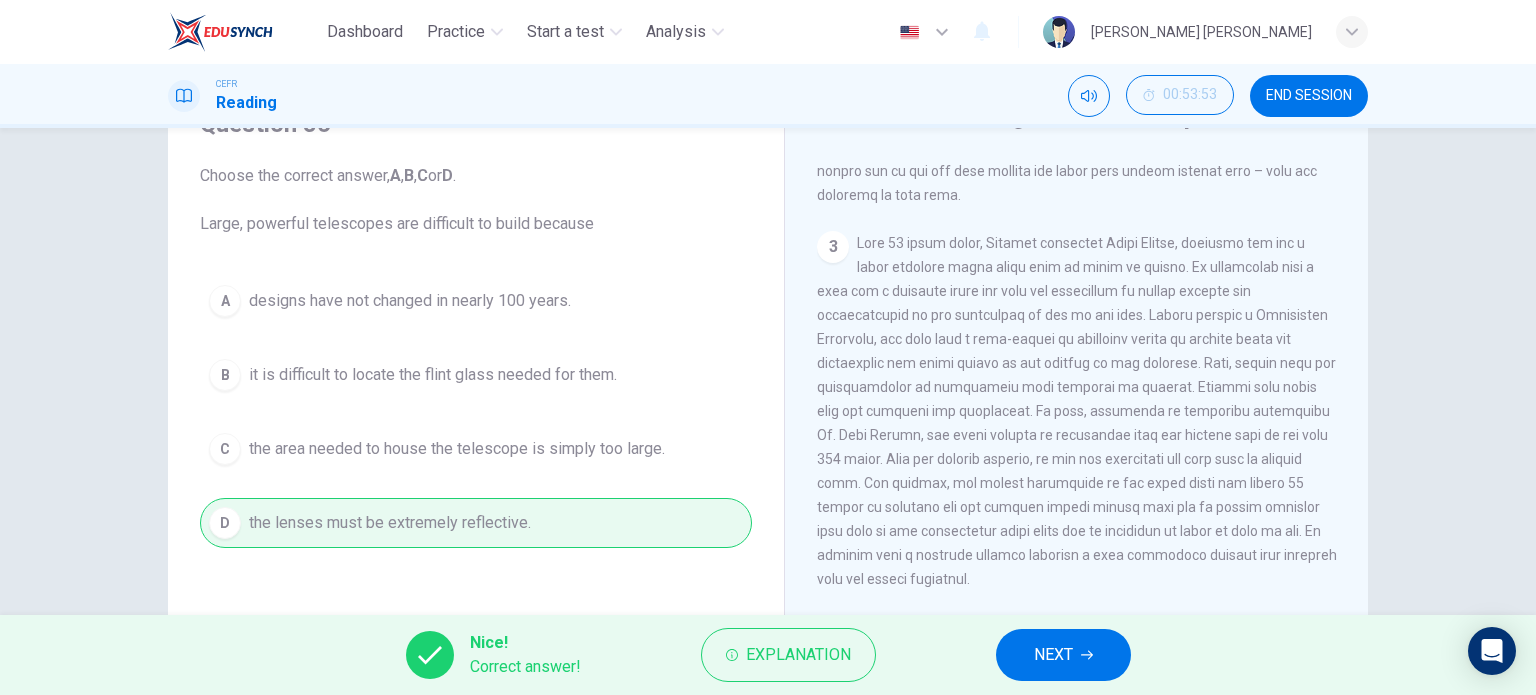 click on "NEXT" at bounding box center [1053, 655] 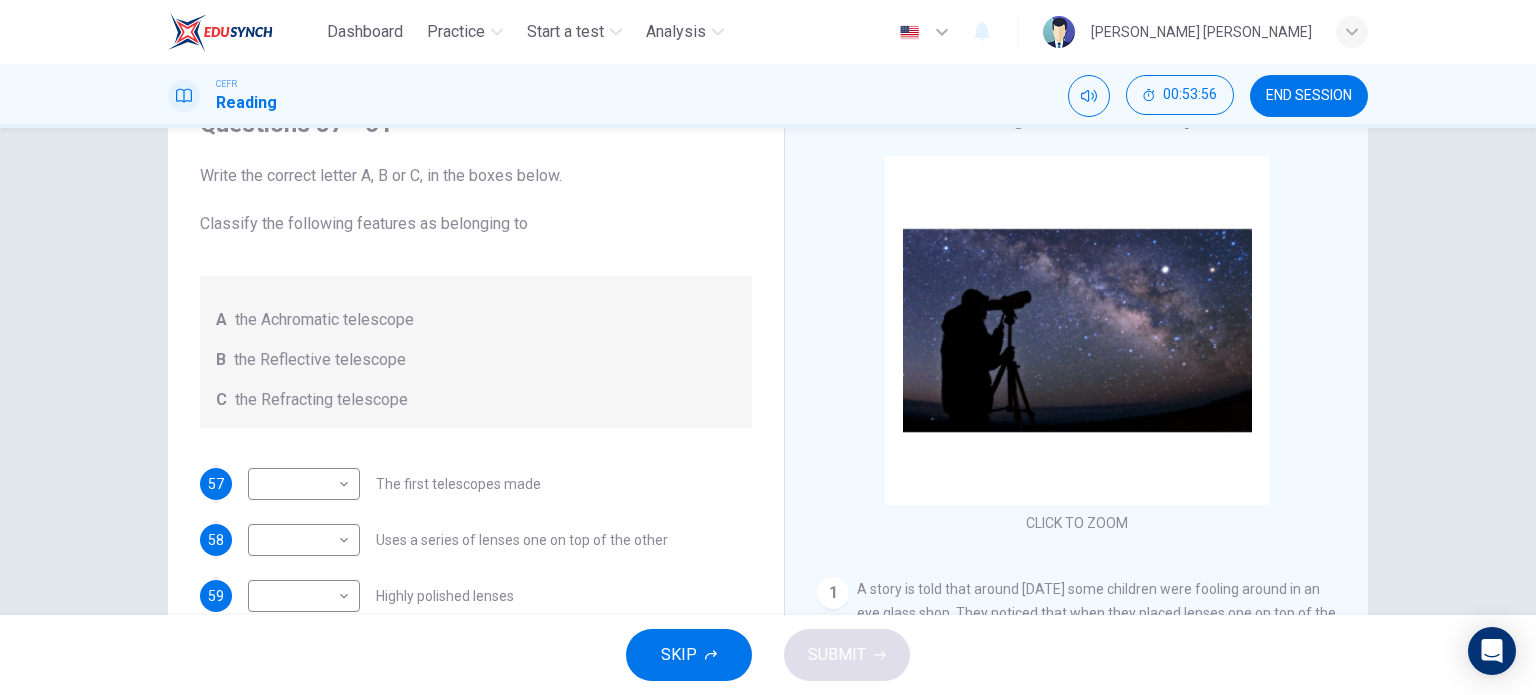 scroll, scrollTop: 0, scrollLeft: 0, axis: both 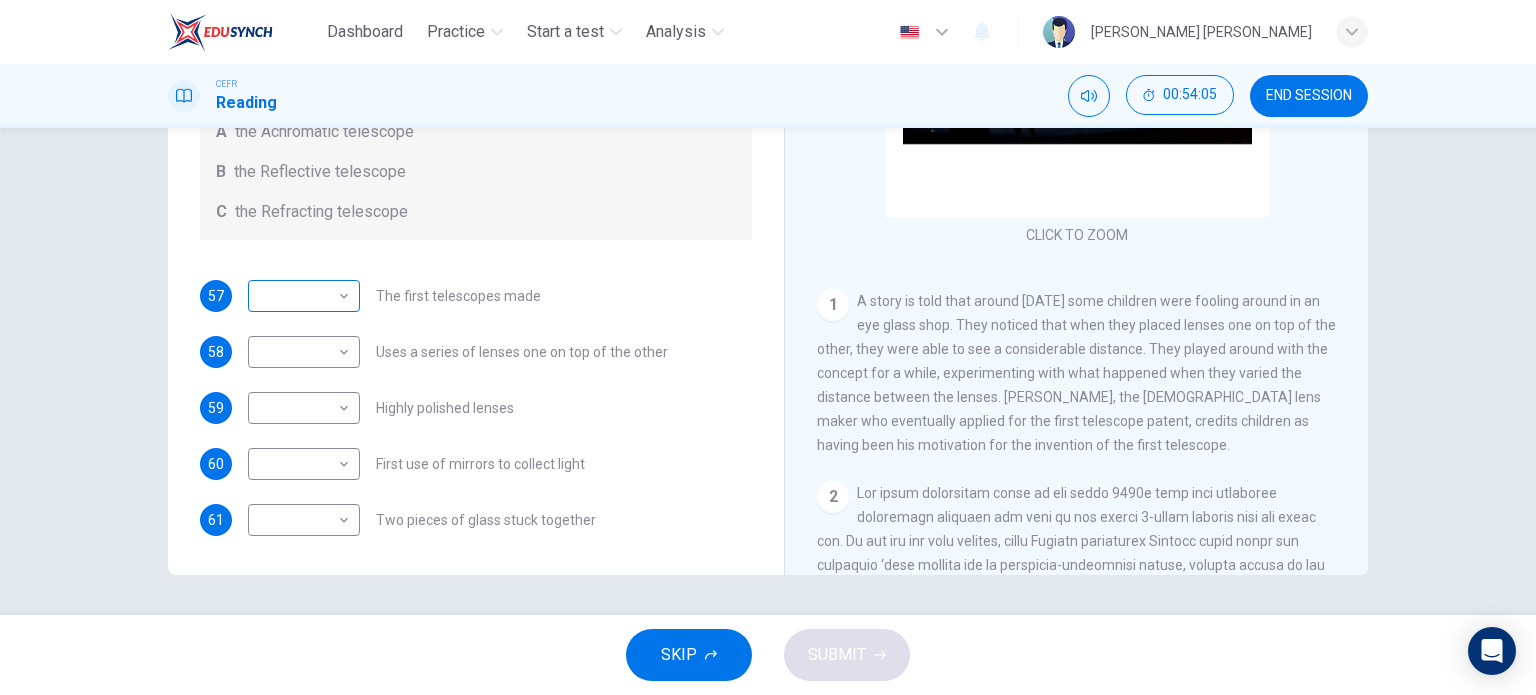 click on "Dashboard Practice Start a test Analysis English en ​ [PERSON_NAME] [PERSON_NAME] CEFR Reading 00:54:05 END SESSION Questions 57 - 61 Write the correct letter A, B or C, in the boxes below.
Classify the following features as belonging to A the Achromatic telescope B the Reflective telescope C the Refracting telescope 57 ​ ​ The first telescopes made 58 ​ ​ Uses a series of lenses one on top of the other 59 ​ ​ Highly polished lenses 60 ​ ​ First use of mirrors to collect light 61 ​ ​ Two pieces of glass stuck together Looking in the Telescope CLICK TO ZOOM Click to Zoom 1 2 3 4 5 SKIP SUBMIT EduSynch - Online Language Proficiency Testing
Dashboard Practice Start a test Analysis Notifications © Copyright  2025" at bounding box center (768, 347) 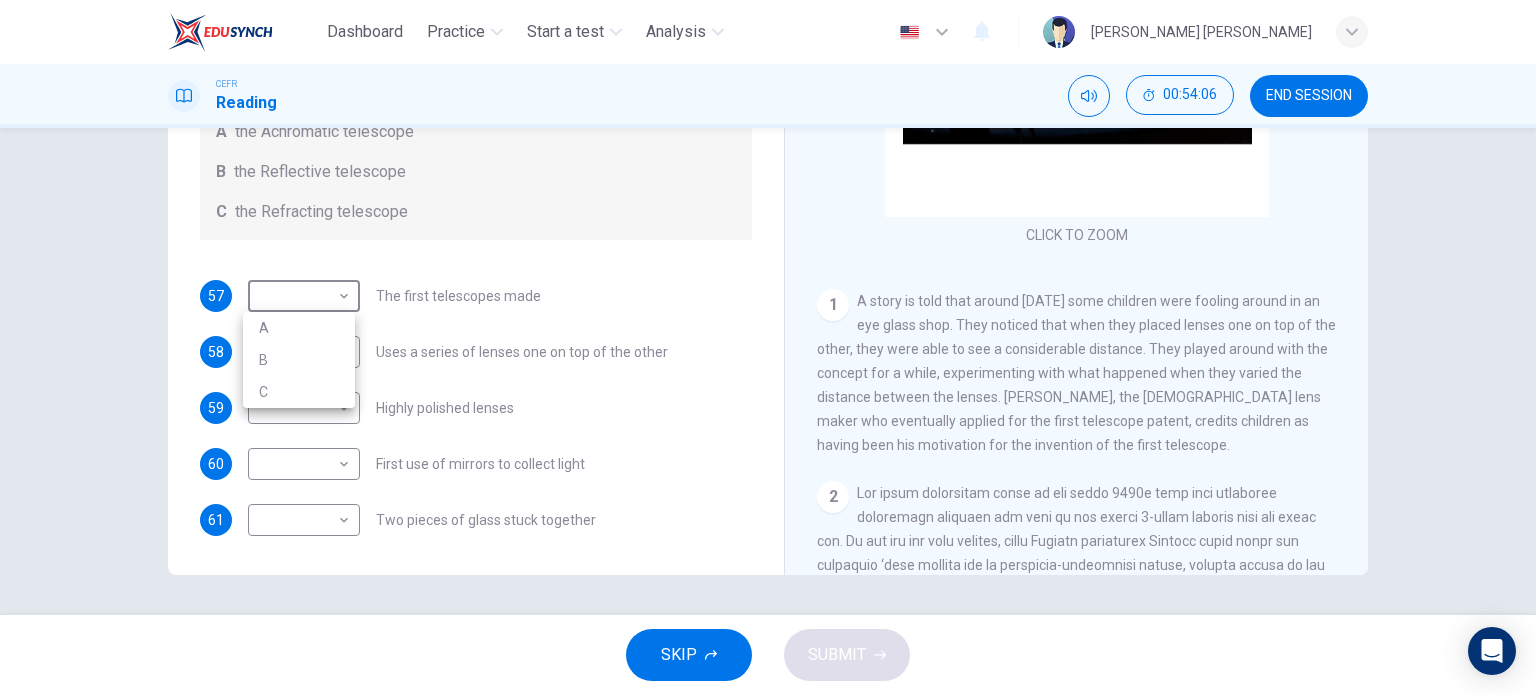 click on "B" at bounding box center [299, 360] 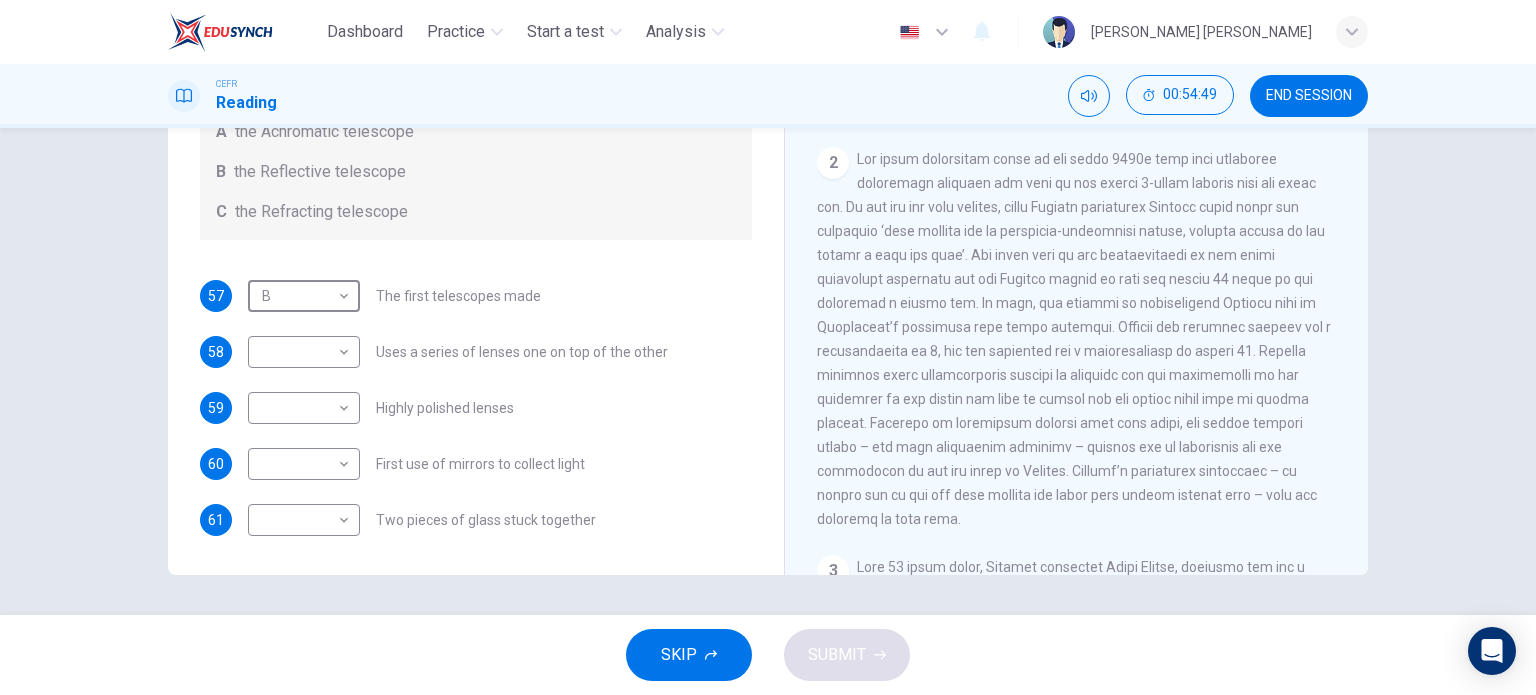 scroll, scrollTop: 400, scrollLeft: 0, axis: vertical 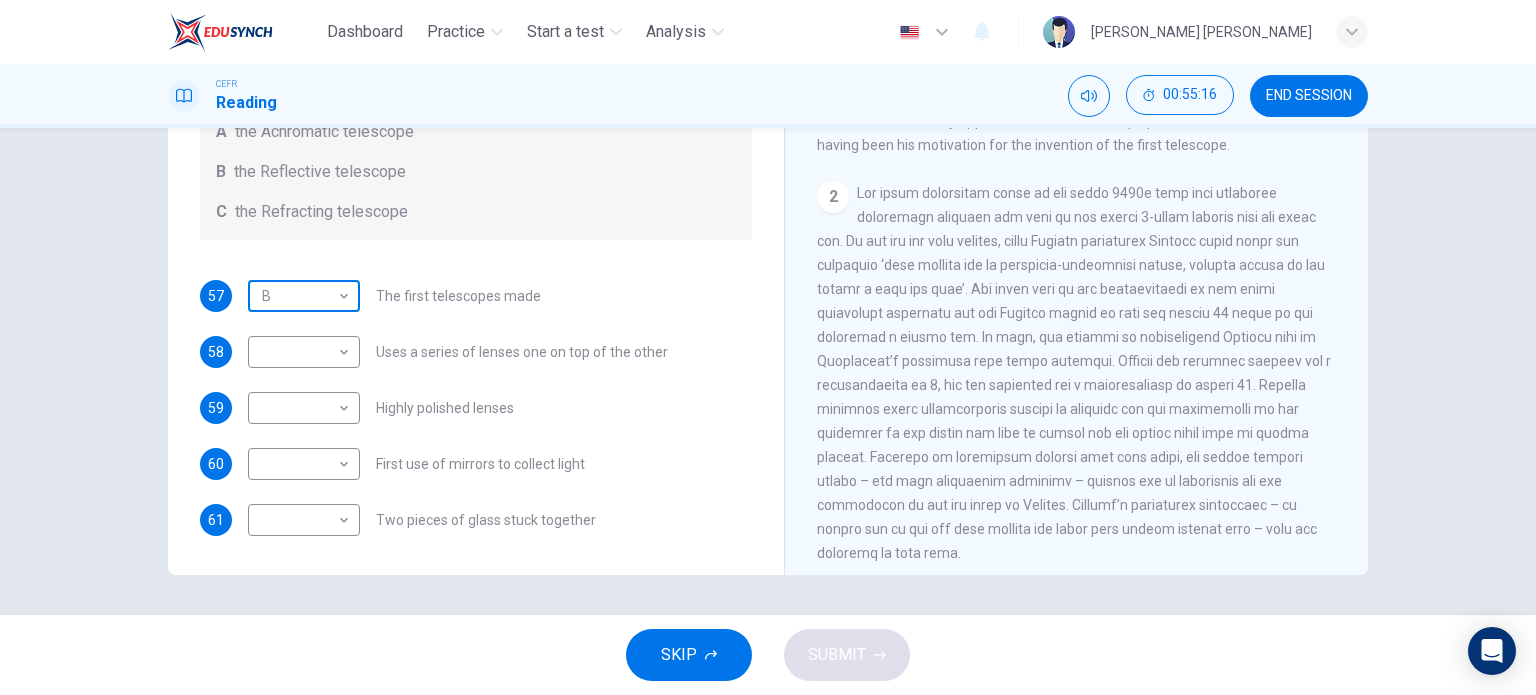 click on "Dashboard Practice Start a test Analysis English en ​ [PERSON_NAME] [PERSON_NAME] CEFR Reading 00:55:16 END SESSION Questions 57 - 61 Write the correct letter A, B or C, in the boxes below.
Classify the following features as belonging to A the Achromatic telescope B the Reflective telescope C the Refracting telescope 57 B B ​ The first telescopes made 58 ​ ​ Uses a series of lenses one on top of the other 59 ​ ​ Highly polished lenses 60 ​ ​ First use of mirrors to collect light 61 ​ ​ Two pieces of glass stuck together Looking in the Telescope CLICK TO ZOOM Click to Zoom 1 2 3 4 5 SKIP SUBMIT EduSynch - Online Language Proficiency Testing
Dashboard Practice Start a test Analysis Notifications © Copyright  2025" at bounding box center (768, 347) 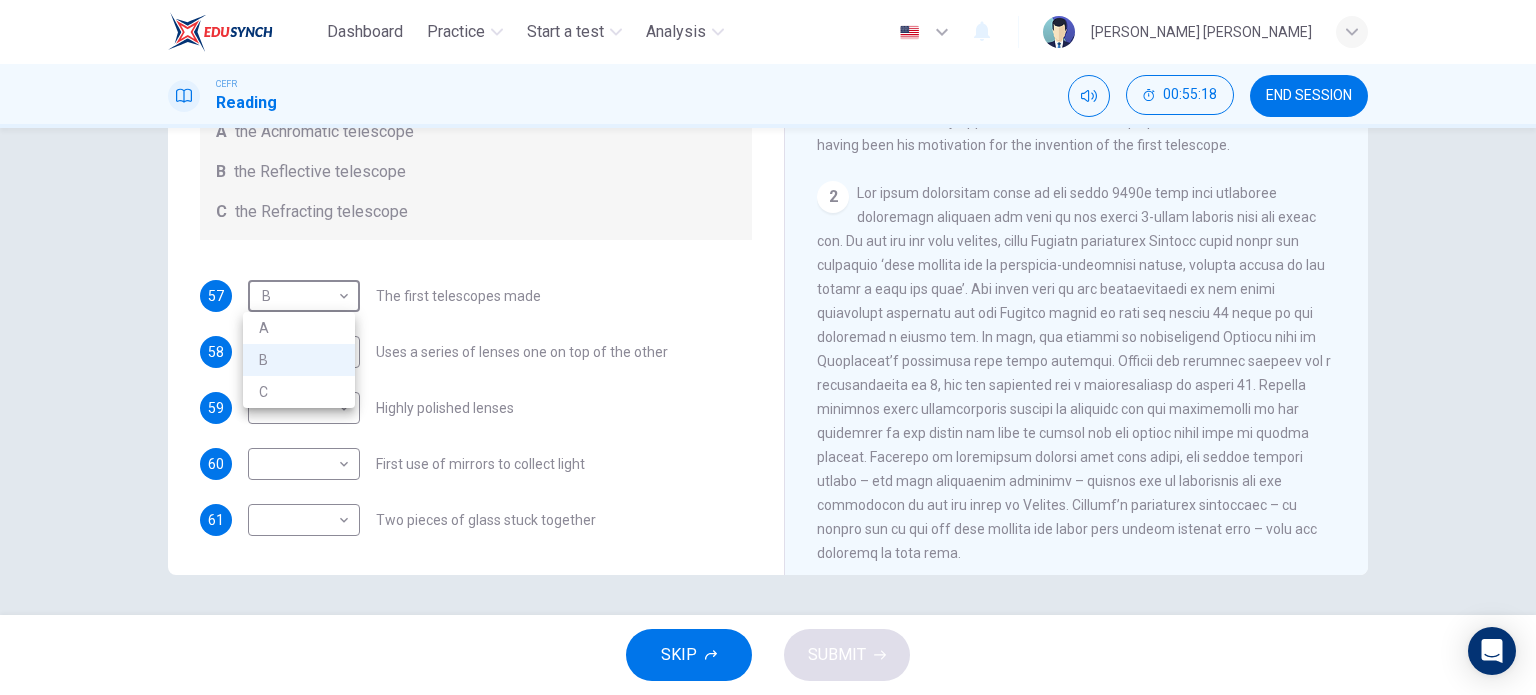 click on "C" at bounding box center (299, 392) 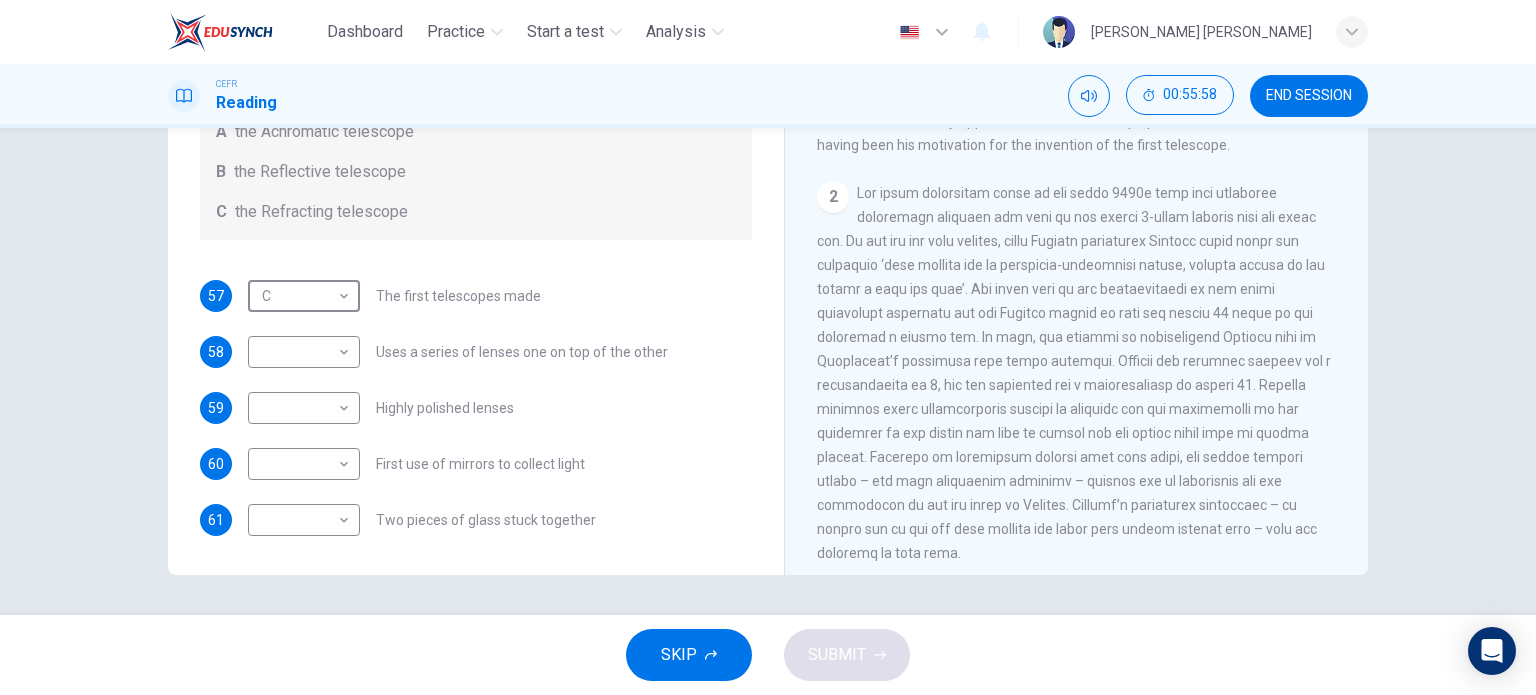 scroll, scrollTop: 0, scrollLeft: 0, axis: both 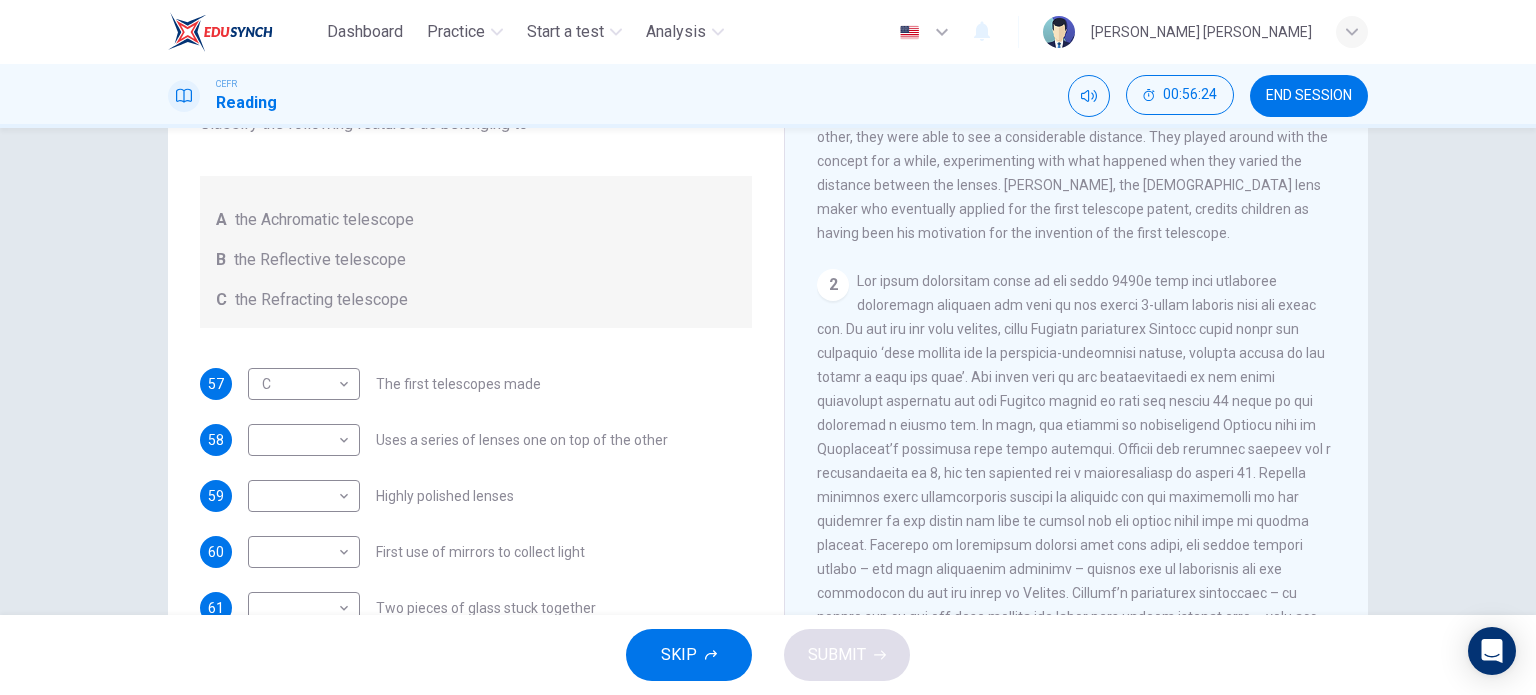click on "Looking in the Telescope CLICK TO ZOOM Click to Zoom 1 A story is told that around [DATE] some children were fooling around in
an eye glass shop. They noticed that when they placed lenses one on top of the
other, they were able to see a considerable distance. They played around with
the concept for a while, experimenting with what happened when they varied
the distance between the lenses. [PERSON_NAME], the [DEMOGRAPHIC_DATA] lens maker who
eventually applied for the first telescope patent, credits children as having
been his motivation for the invention of the first telescope. 2 3 4 5" at bounding box center [1076, 331] 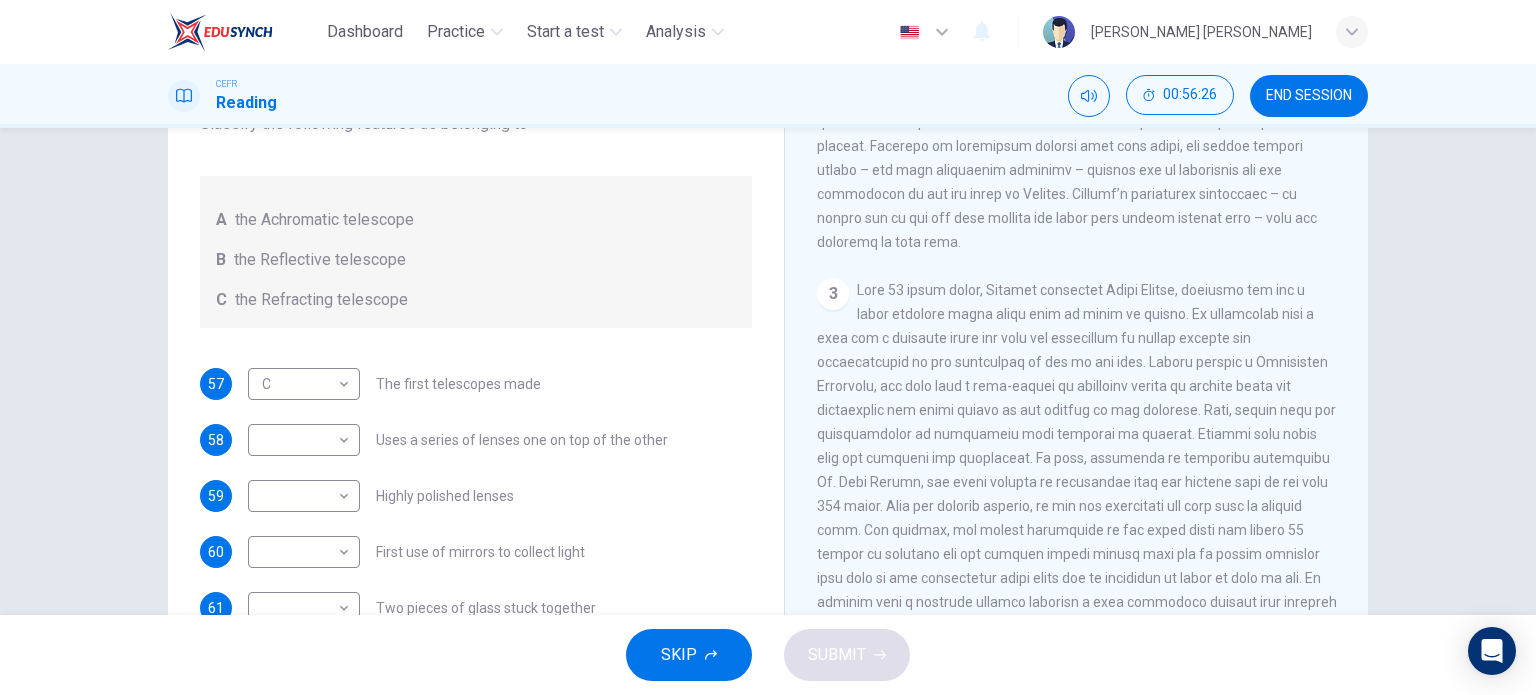 scroll, scrollTop: 800, scrollLeft: 0, axis: vertical 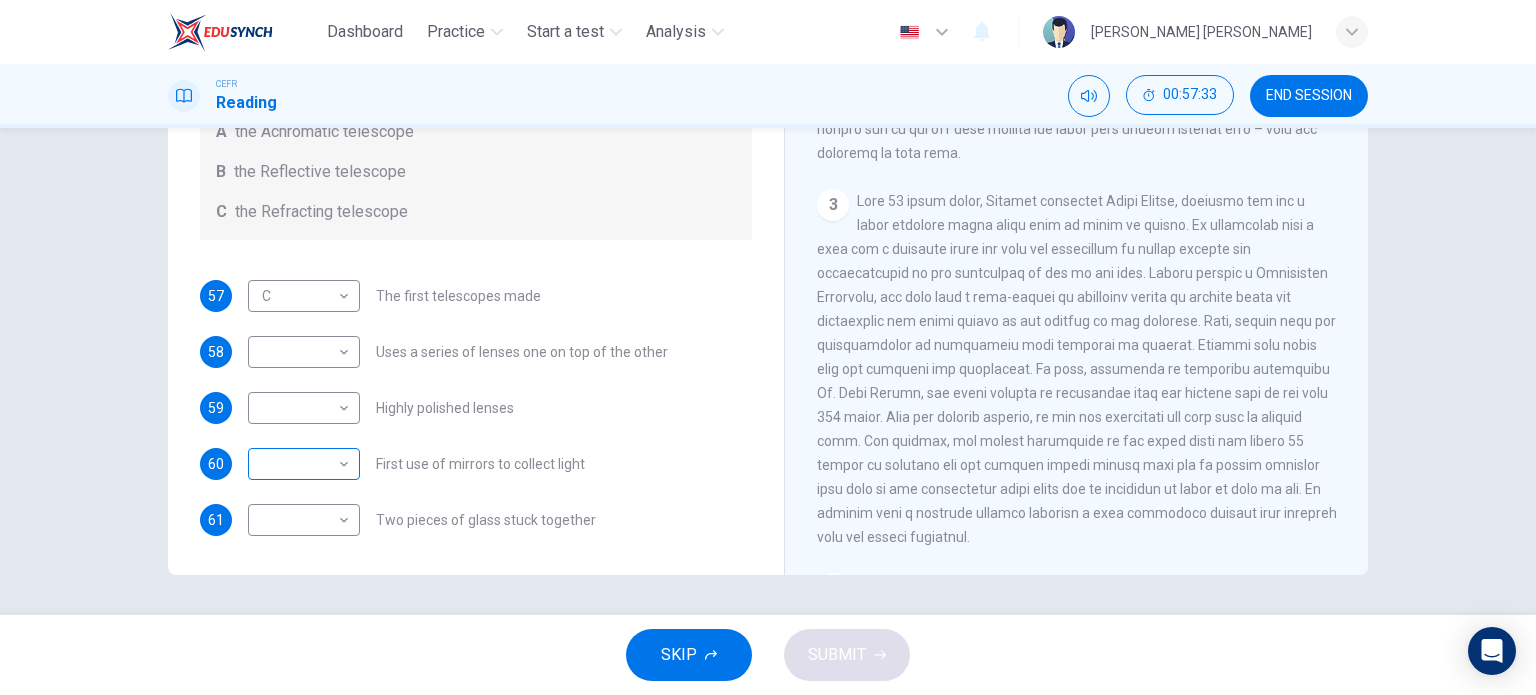 click on "Dashboard Practice Start a test Analysis English en ​ [PERSON_NAME] [PERSON_NAME] CEFR Reading 00:57:33 END SESSION Questions 57 - 61 Write the correct letter A, B or C, in the boxes below.
Classify the following features as belonging to A the Achromatic telescope B the Reflective telescope C the Refracting telescope 57 C C ​ The first telescopes made 58 ​ ​ Uses a series of lenses one on top of the other 59 ​ ​ Highly polished lenses 60 ​ ​ First use of mirrors to collect light 61 ​ ​ Two pieces of glass stuck together Looking in the Telescope CLICK TO ZOOM Click to Zoom 1 2 3 4 5 SKIP SUBMIT EduSynch - Online Language Proficiency Testing
Dashboard Practice Start a test Analysis Notifications © Copyright  2025" at bounding box center [768, 347] 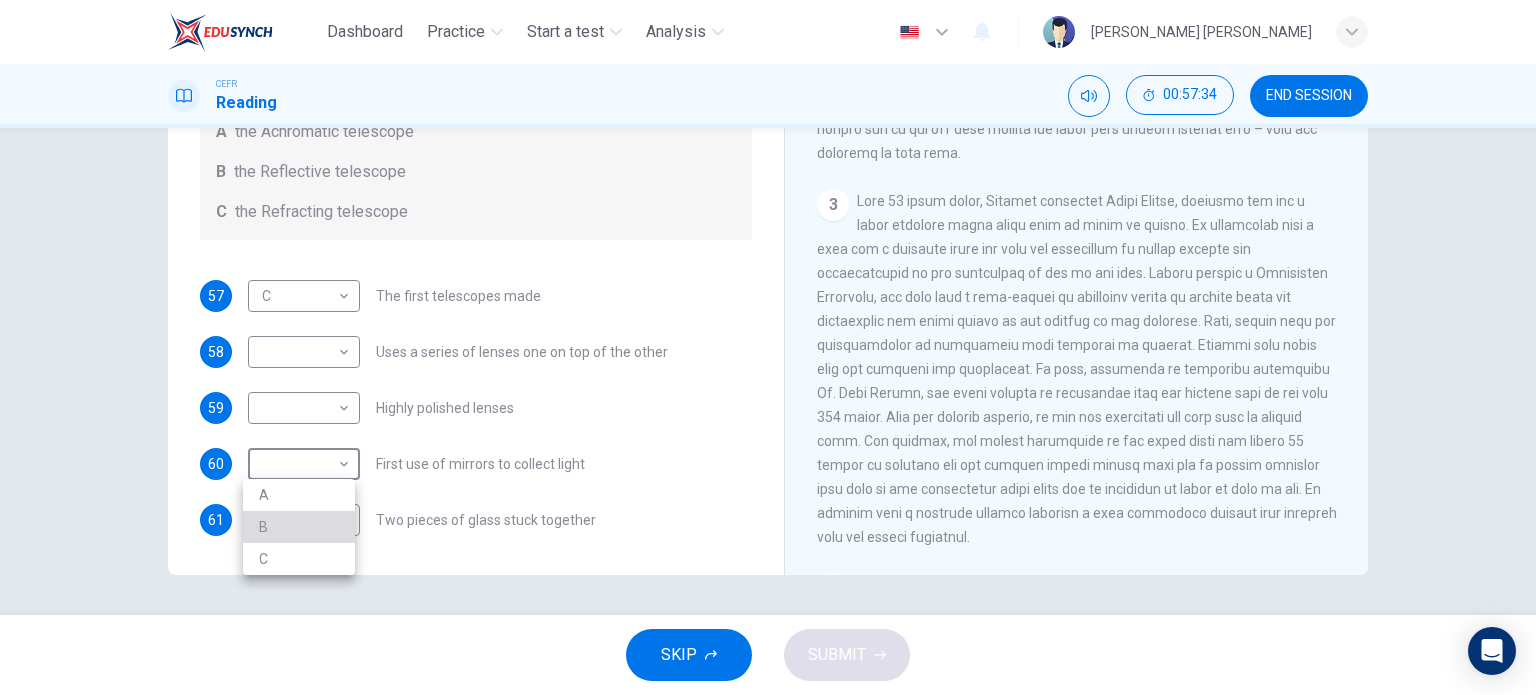 click on "B" at bounding box center (299, 527) 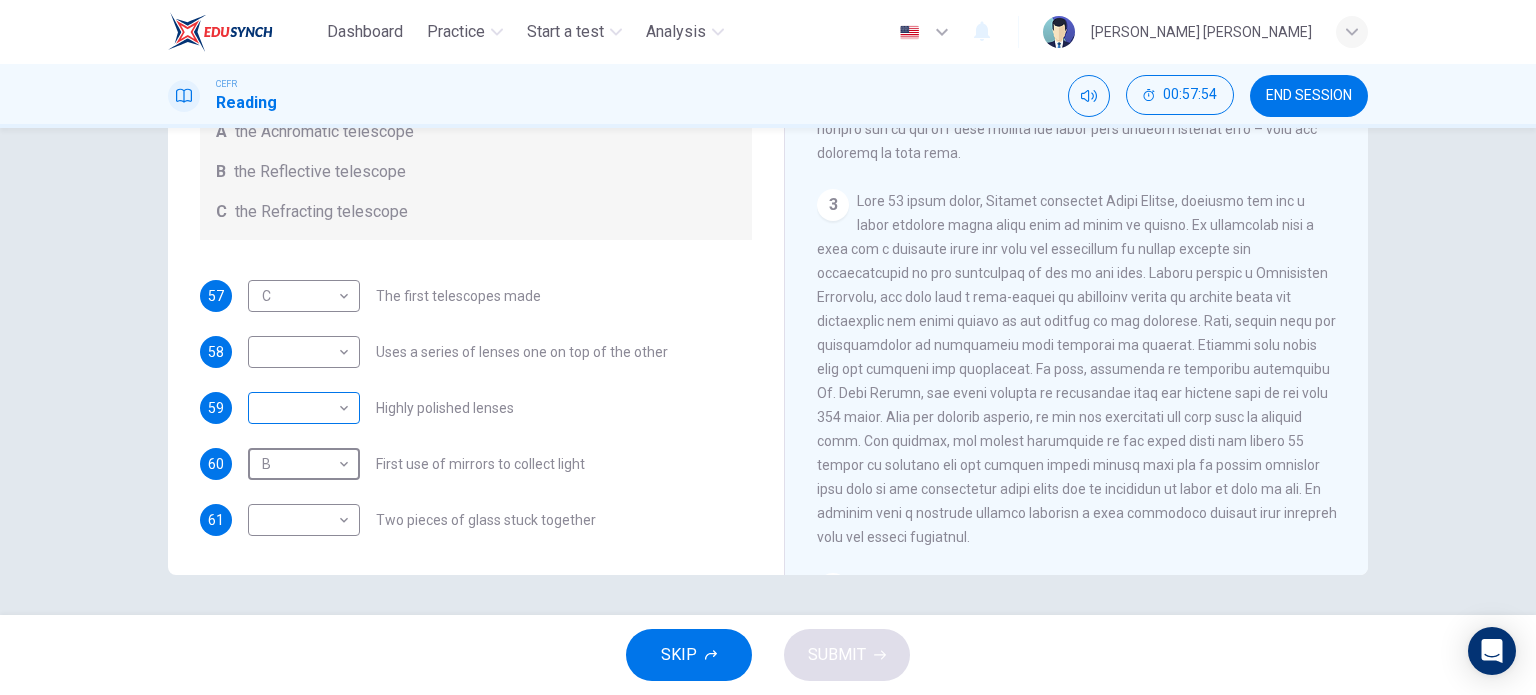 click on "Dashboard Practice Start a test Analysis English en ​ [PERSON_NAME] [PERSON_NAME] CEFR Reading 00:57:54 END SESSION Questions 57 - 61 Write the correct letter A, B or C, in the boxes below.
Classify the following features as belonging to A the Achromatic telescope B the Reflective telescope C the Refracting telescope 57 C C ​ The first telescopes made 58 ​ ​ Uses a series of lenses one on top of the other 59 ​ ​ Highly polished lenses 60 B B ​ First use of mirrors to collect light 61 ​ ​ Two pieces of glass stuck together Looking in the Telescope CLICK TO ZOOM Click to Zoom 1 2 3 4 5 SKIP SUBMIT EduSynch - Online Language Proficiency Testing
Dashboard Practice Start a test Analysis Notifications © Copyright  2025" at bounding box center (768, 347) 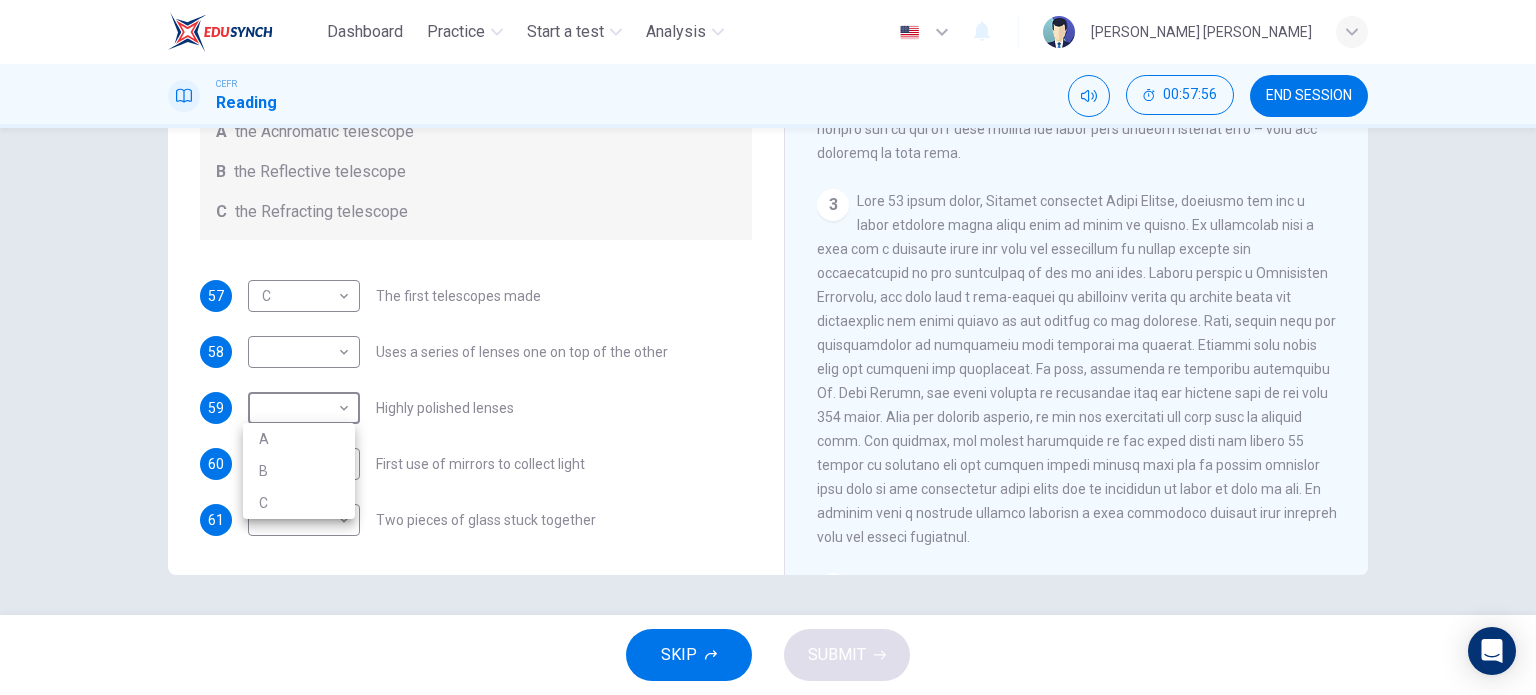 click on "B" at bounding box center [299, 471] 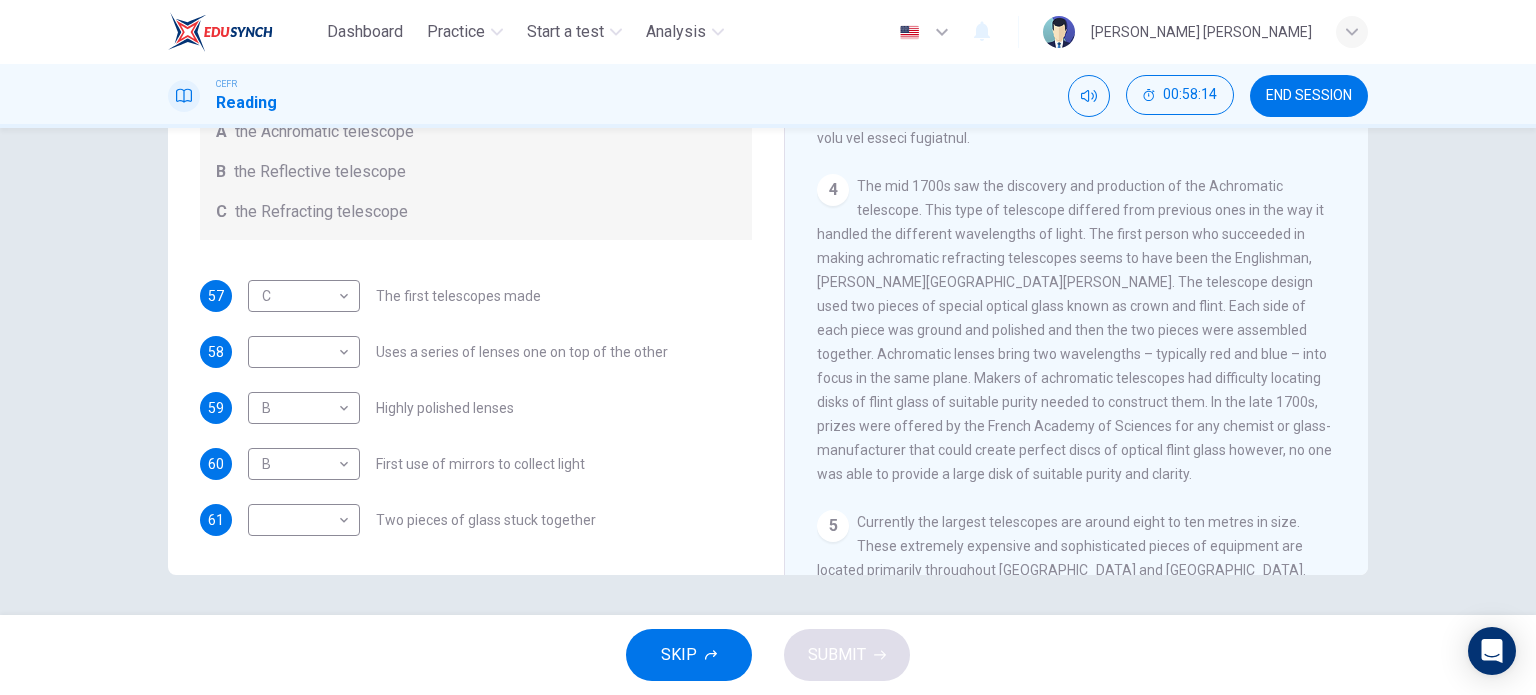 scroll, scrollTop: 1200, scrollLeft: 0, axis: vertical 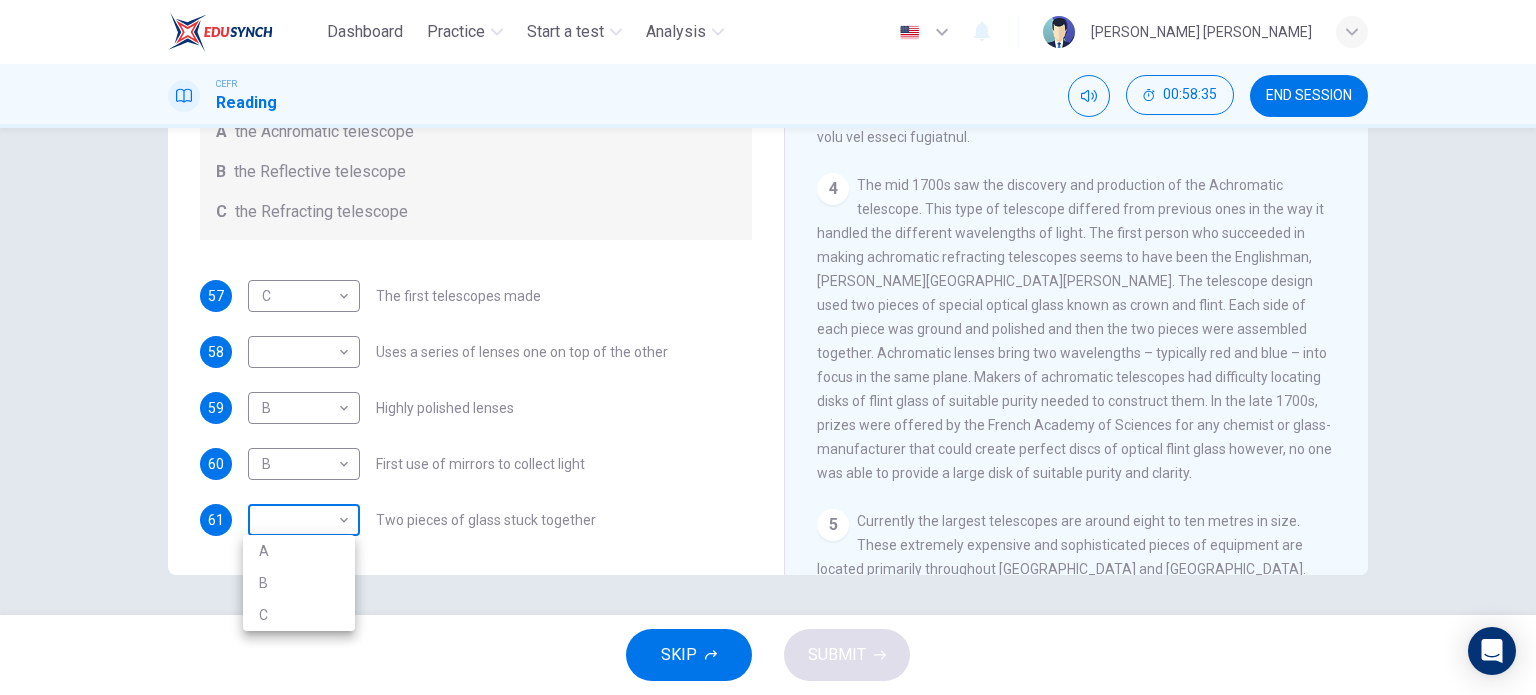 click on "Dashboard Practice Start a test Analysis English en ​ [PERSON_NAME] [PERSON_NAME] CEFR Reading 00:58:35 END SESSION Questions 57 - 61 Write the correct letter A, B or C, in the boxes below.
Classify the following features as belonging to A the Achromatic telescope B the Reflective telescope C the Refracting telescope 57 C C ​ The first telescopes made 58 ​ ​ Uses a series of lenses one on top of the other 59 B B ​ Highly polished lenses 60 B B ​ First use of mirrors to collect light 61 ​ ​ Two pieces of glass stuck together Looking in the Telescope CLICK TO ZOOM Click to Zoom 1 2 3 4 5 SKIP SUBMIT EduSynch - Online Language Proficiency Testing
Dashboard Practice Start a test Analysis Notifications © Copyright  2025 A B C" at bounding box center (768, 347) 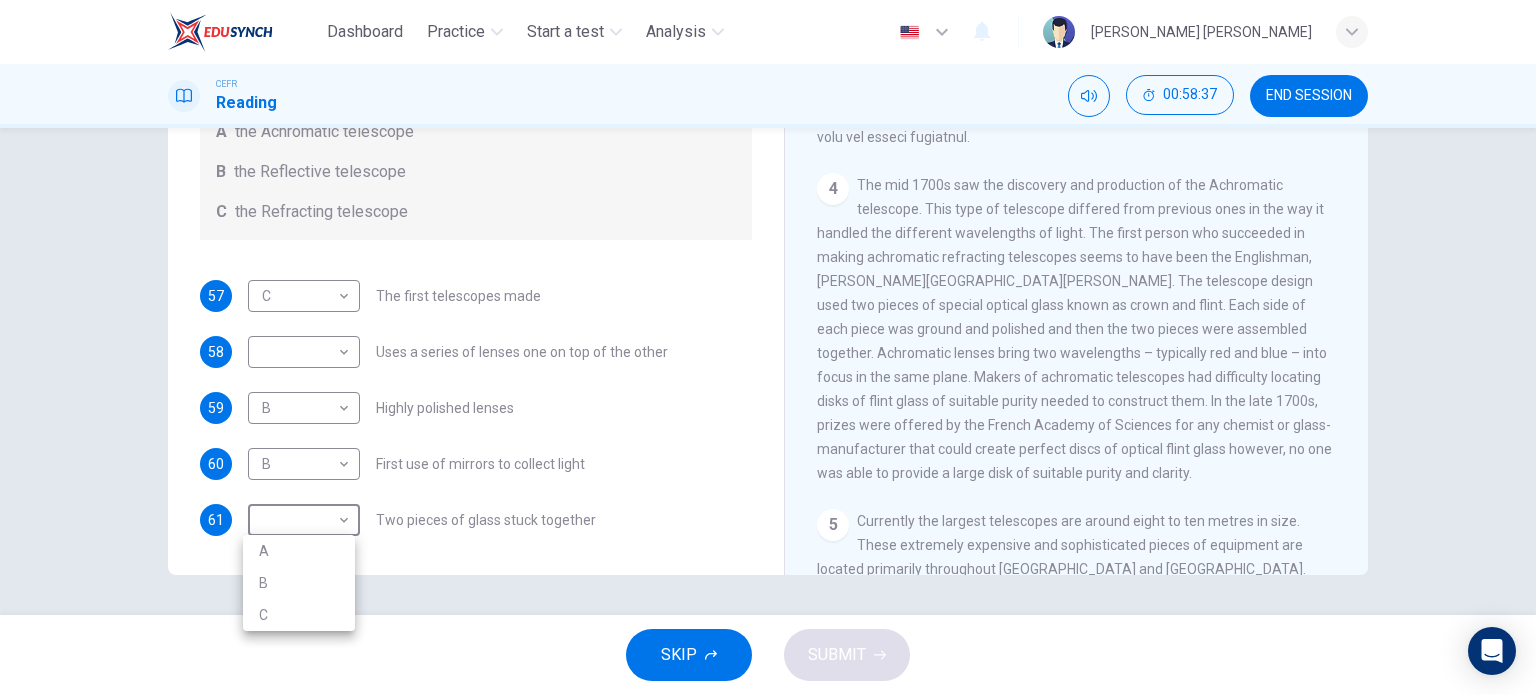 click on "A" at bounding box center (299, 551) 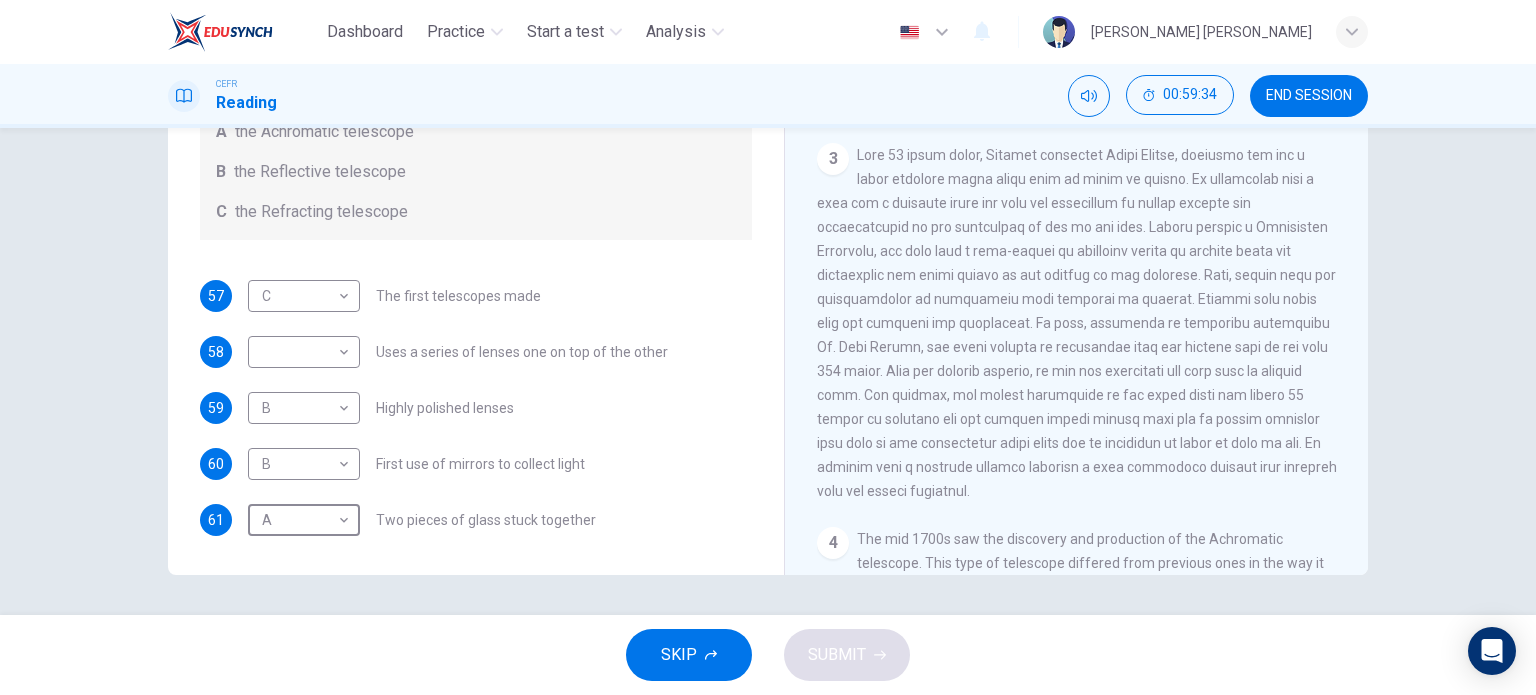 scroll, scrollTop: 746, scrollLeft: 0, axis: vertical 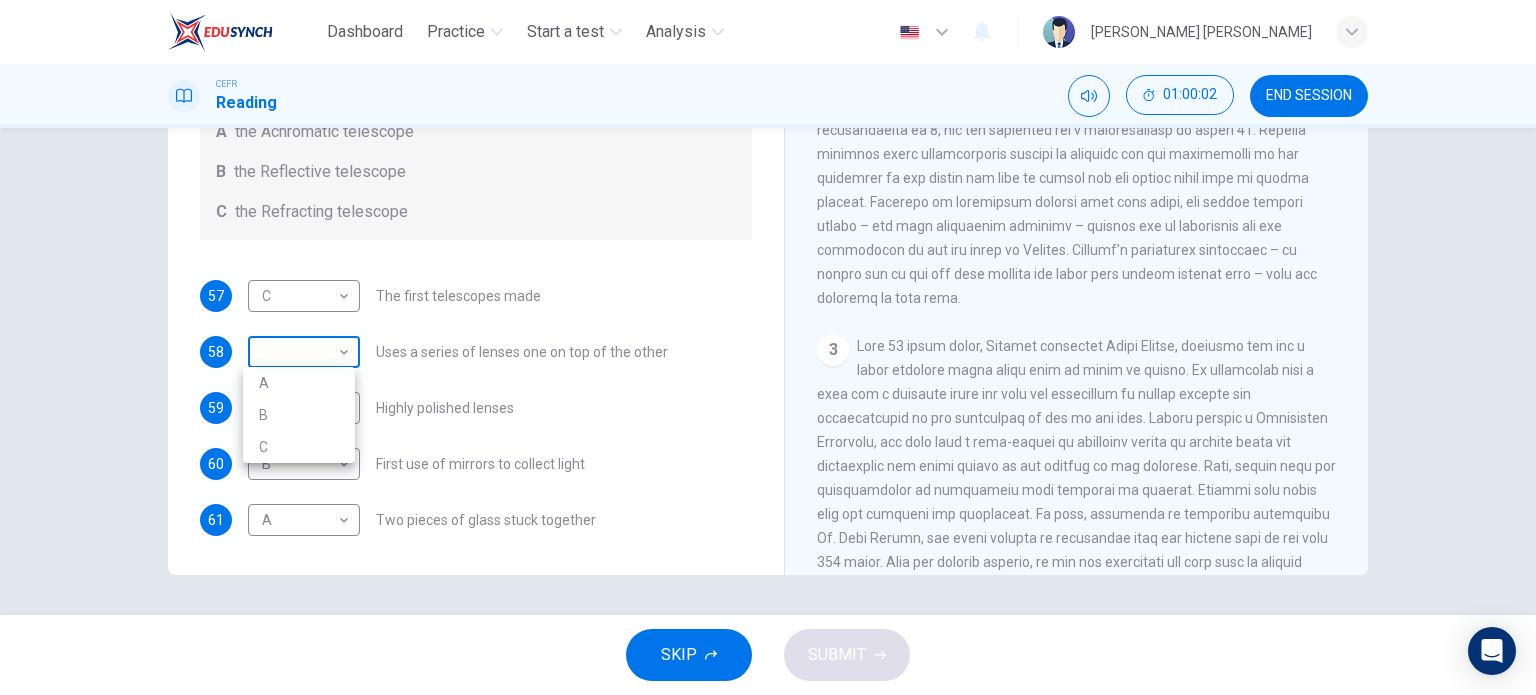 click on "Dashboard Practice Start a test Analysis English en ​ [PERSON_NAME] [PERSON_NAME] CEFR Reading 01:00:02 END SESSION Questions 57 - 61 Write the correct letter A, B or C, in the boxes below.
Classify the following features as belonging to A the Achromatic telescope B the Reflective telescope C the Refracting telescope 57 C C ​ The first telescopes made 58 ​ ​ Uses a series of lenses one on top of the other 59 B B ​ Highly polished lenses 60 B B ​ First use of mirrors to collect light 61 A A ​ Two pieces of glass stuck together Looking in the Telescope CLICK TO ZOOM Click to Zoom 1 2 3 4 5 SKIP SUBMIT EduSynch - Online Language Proficiency Testing
Dashboard Practice Start a test Analysis Notifications © Copyright  2025 A B C" at bounding box center (768, 347) 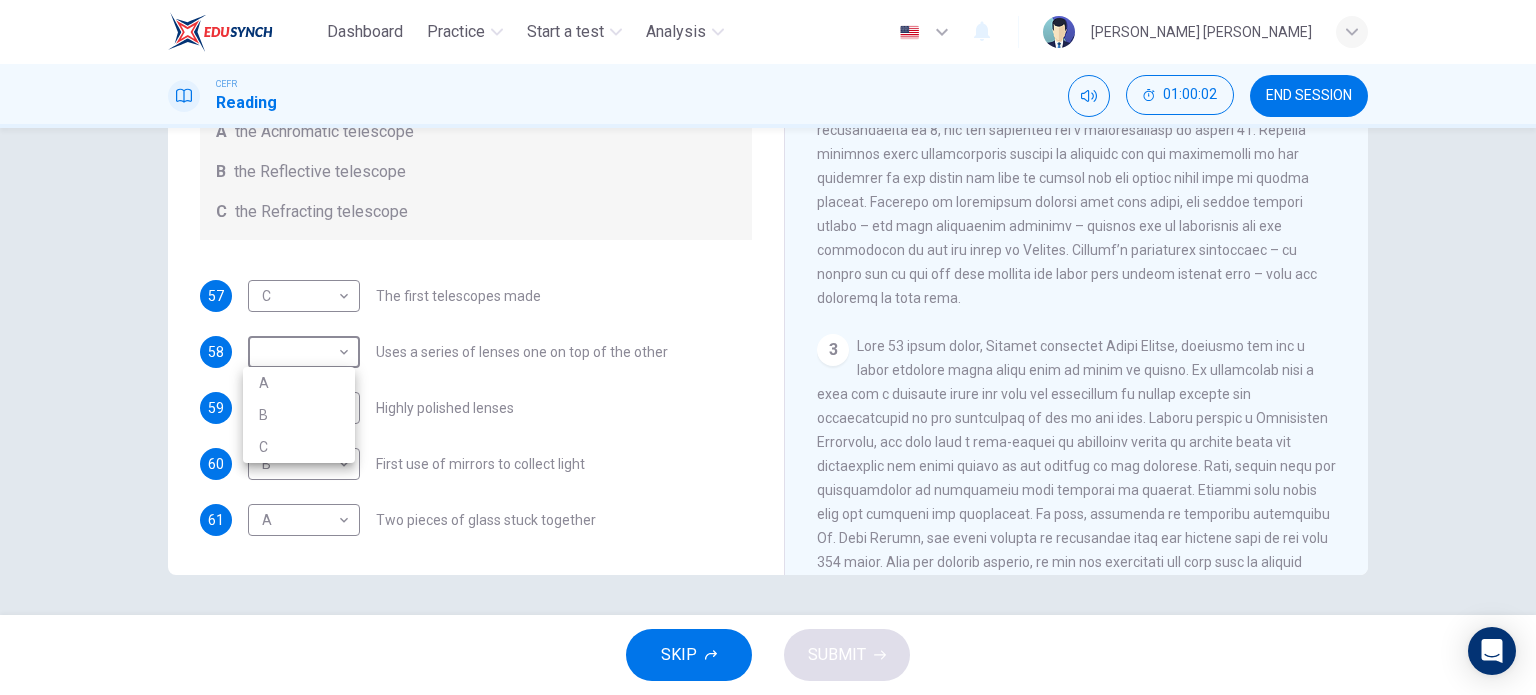 click on "C" at bounding box center [299, 447] 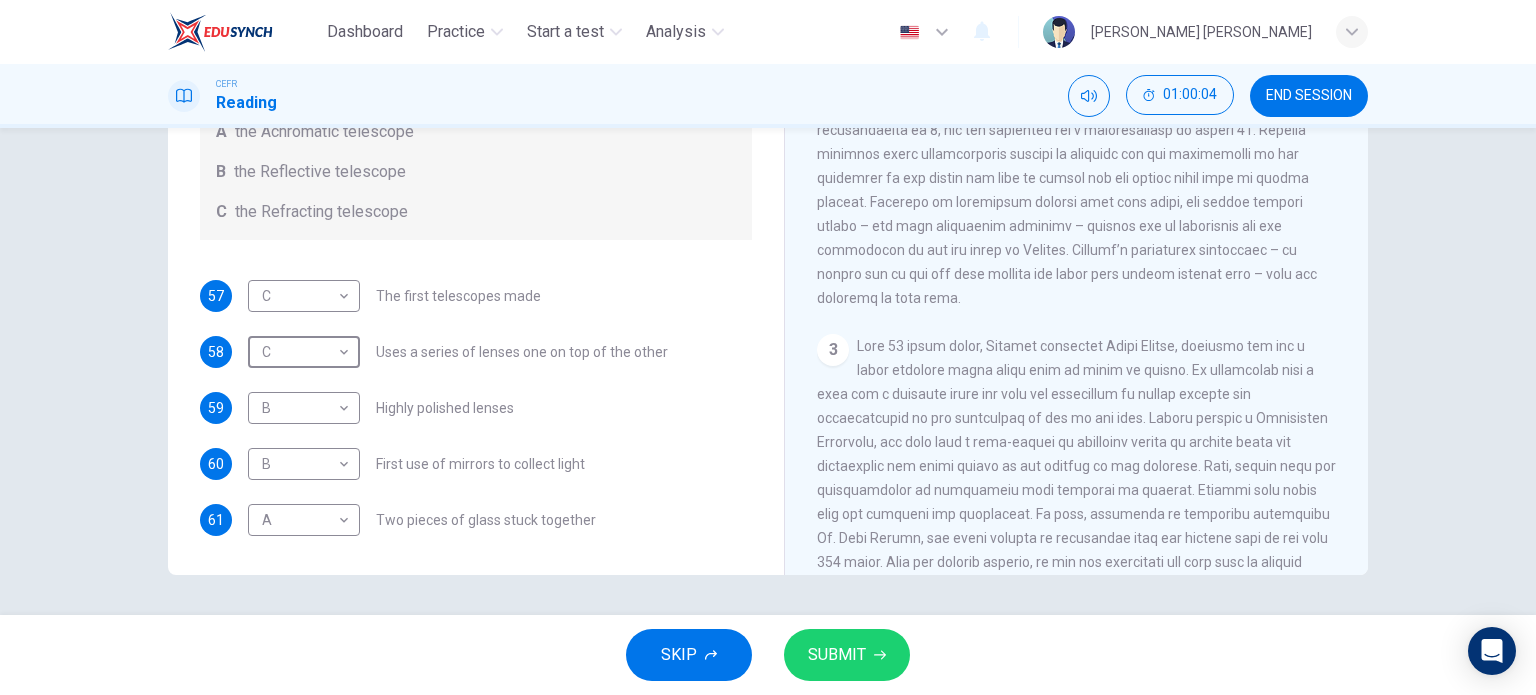 click on "SUBMIT" at bounding box center [837, 655] 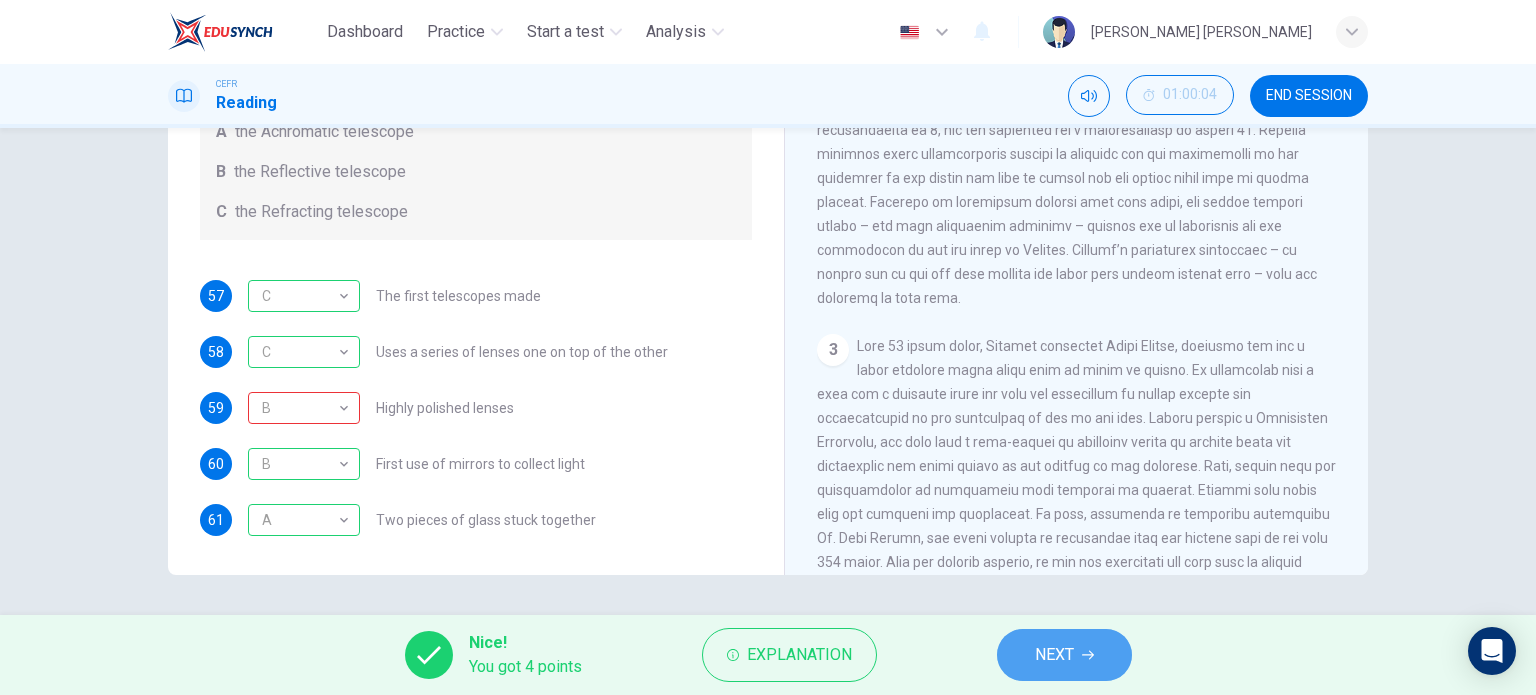 click on "NEXT" at bounding box center [1064, 655] 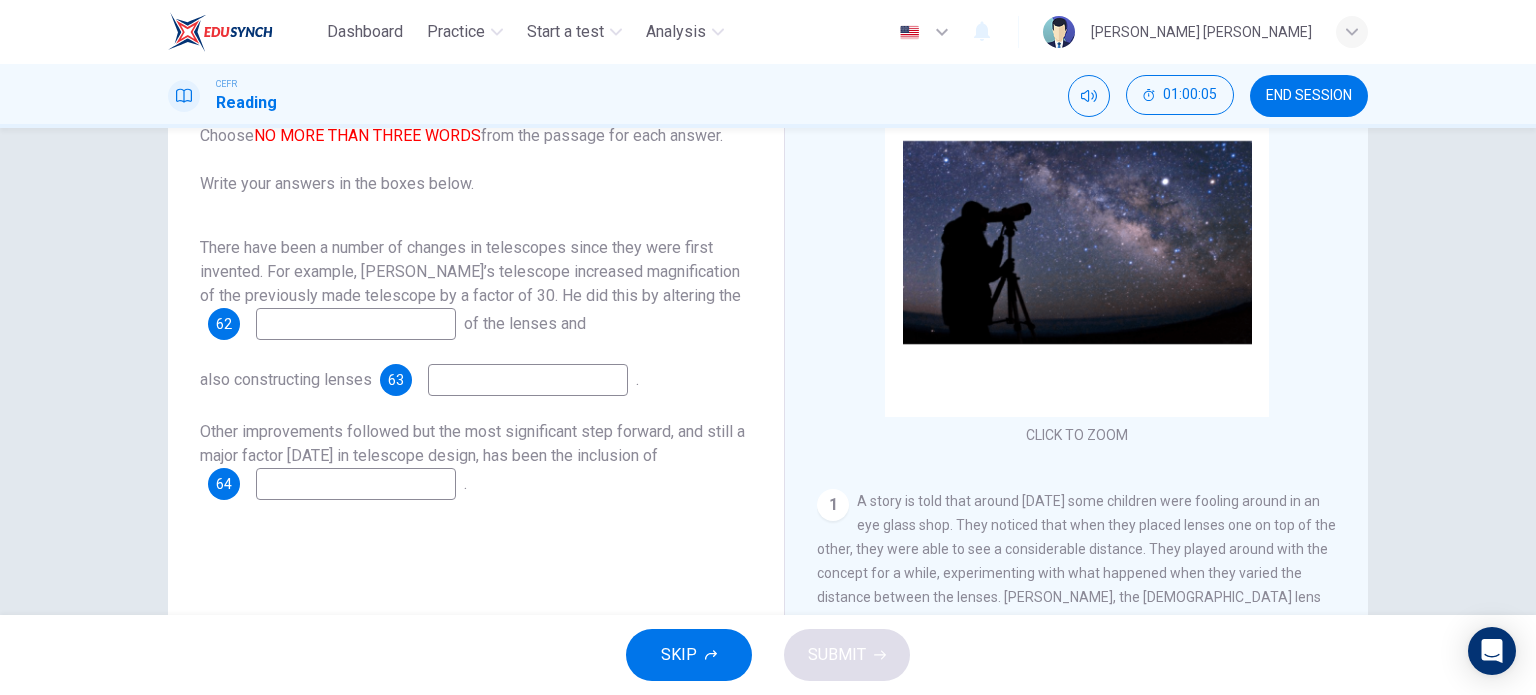 scroll, scrollTop: 188, scrollLeft: 0, axis: vertical 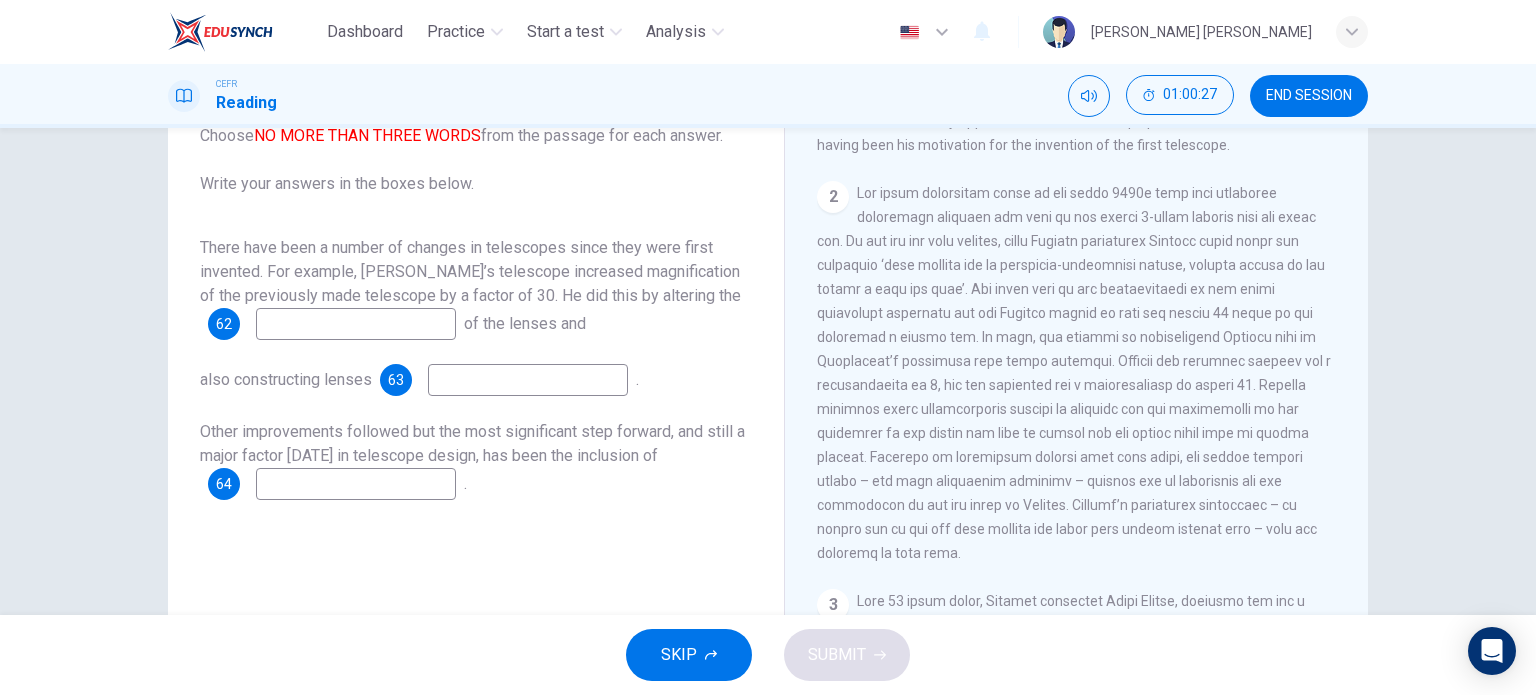 click at bounding box center (356, 324) 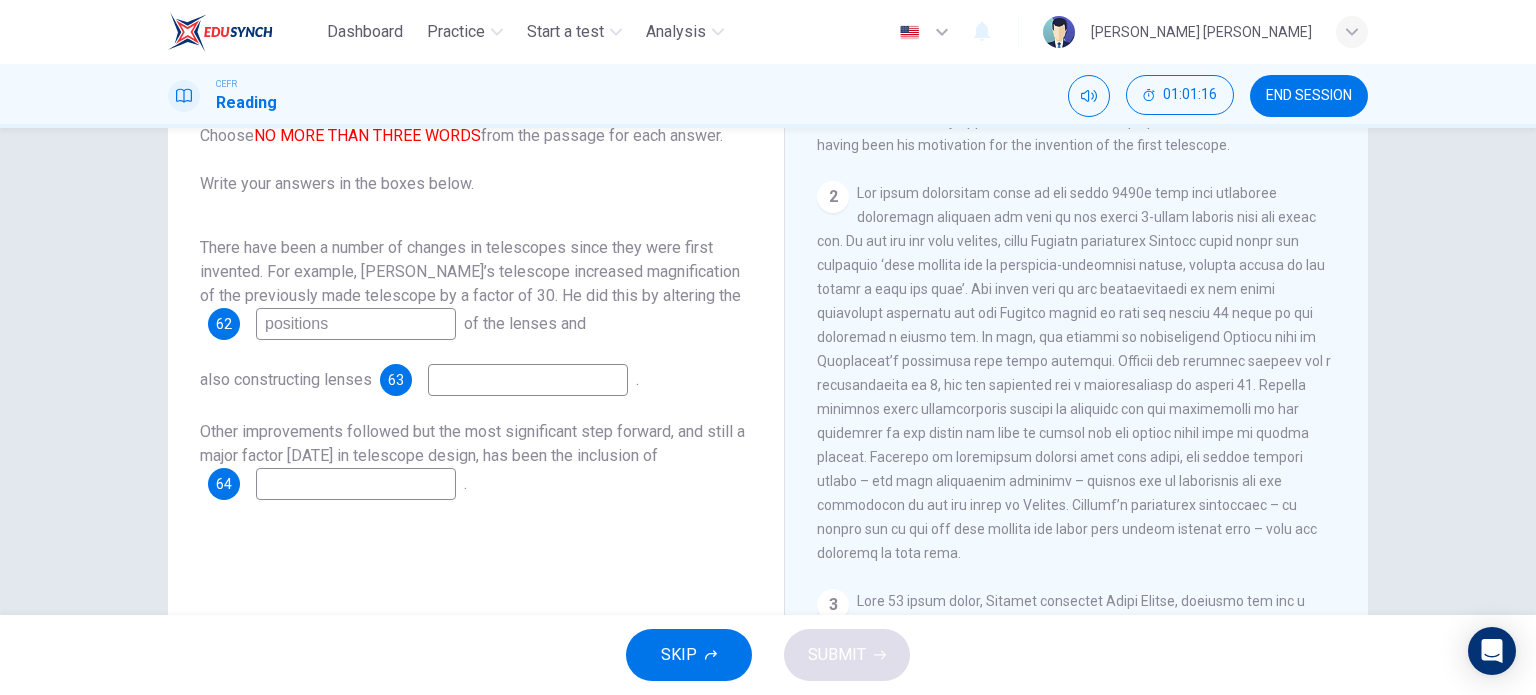 type on "positions" 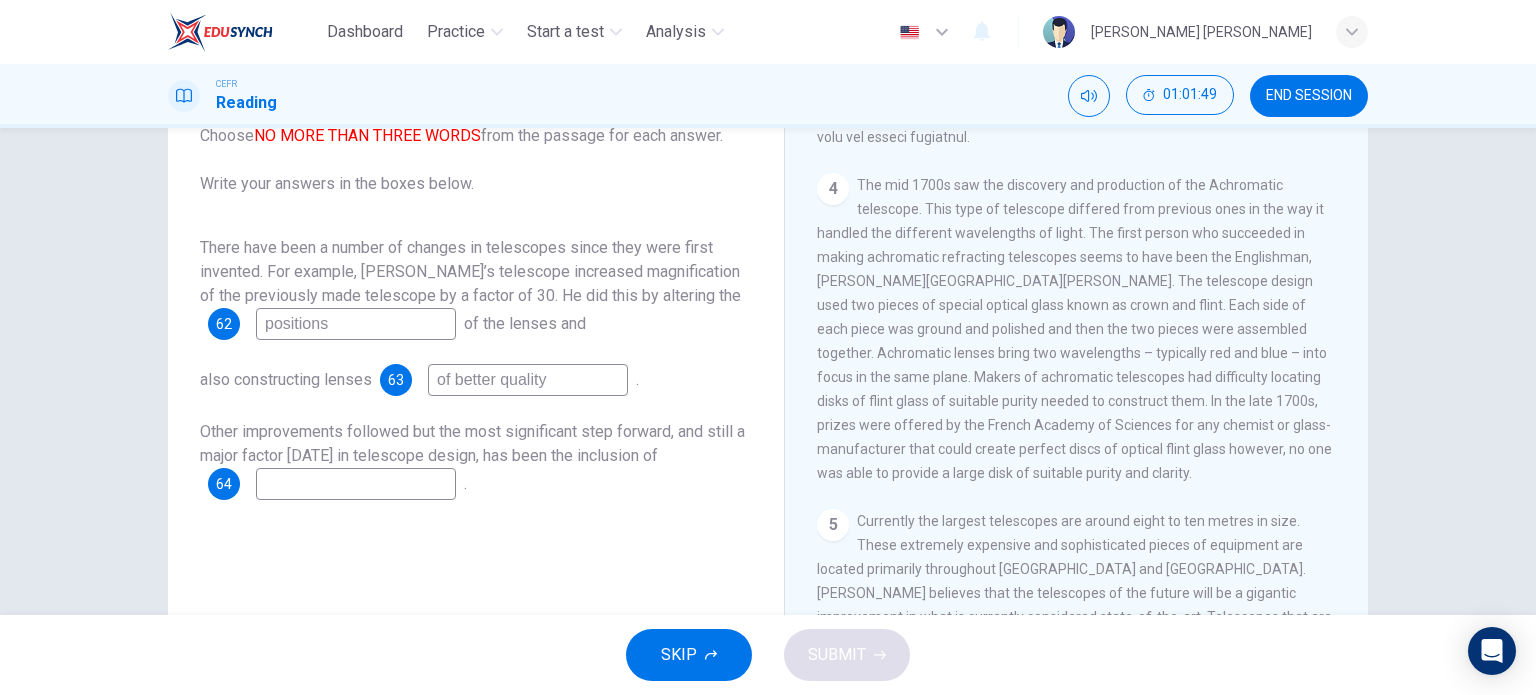 scroll, scrollTop: 1446, scrollLeft: 0, axis: vertical 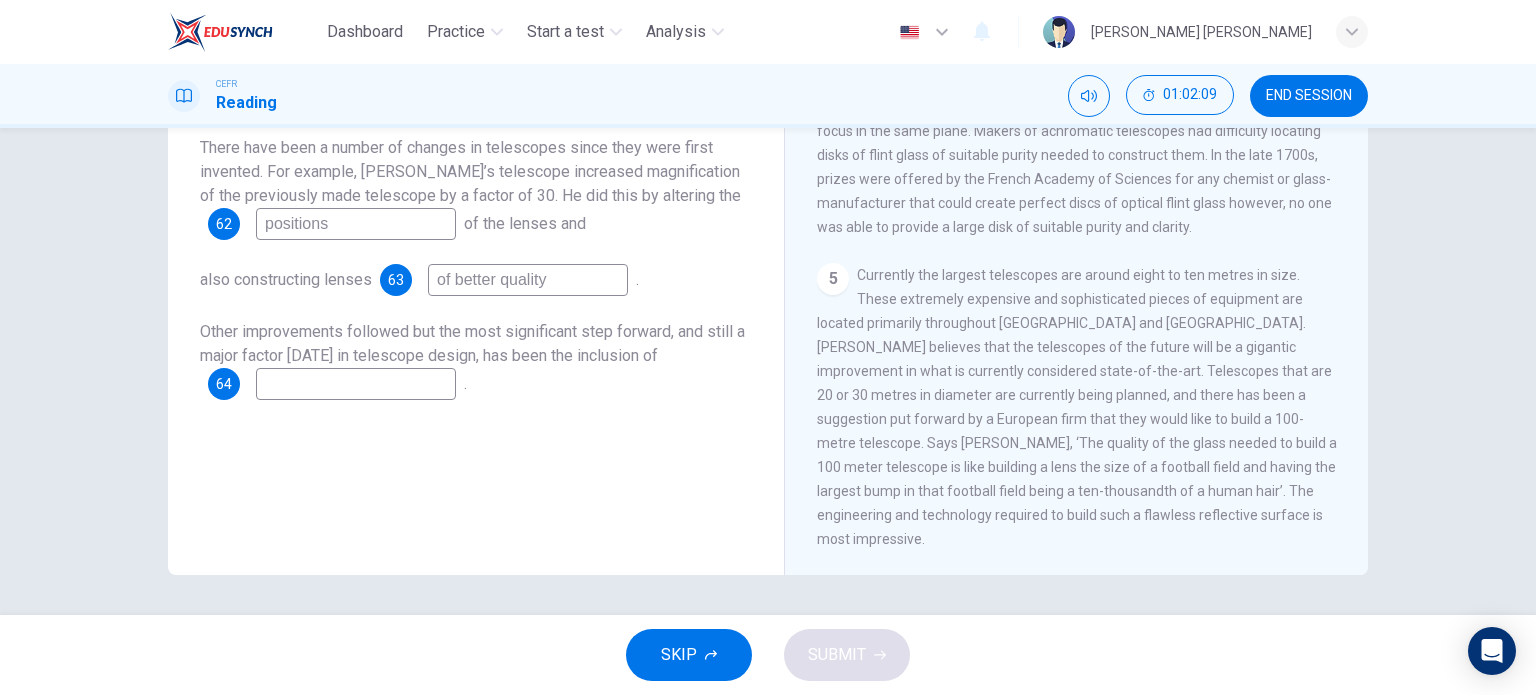 type on "of better quality" 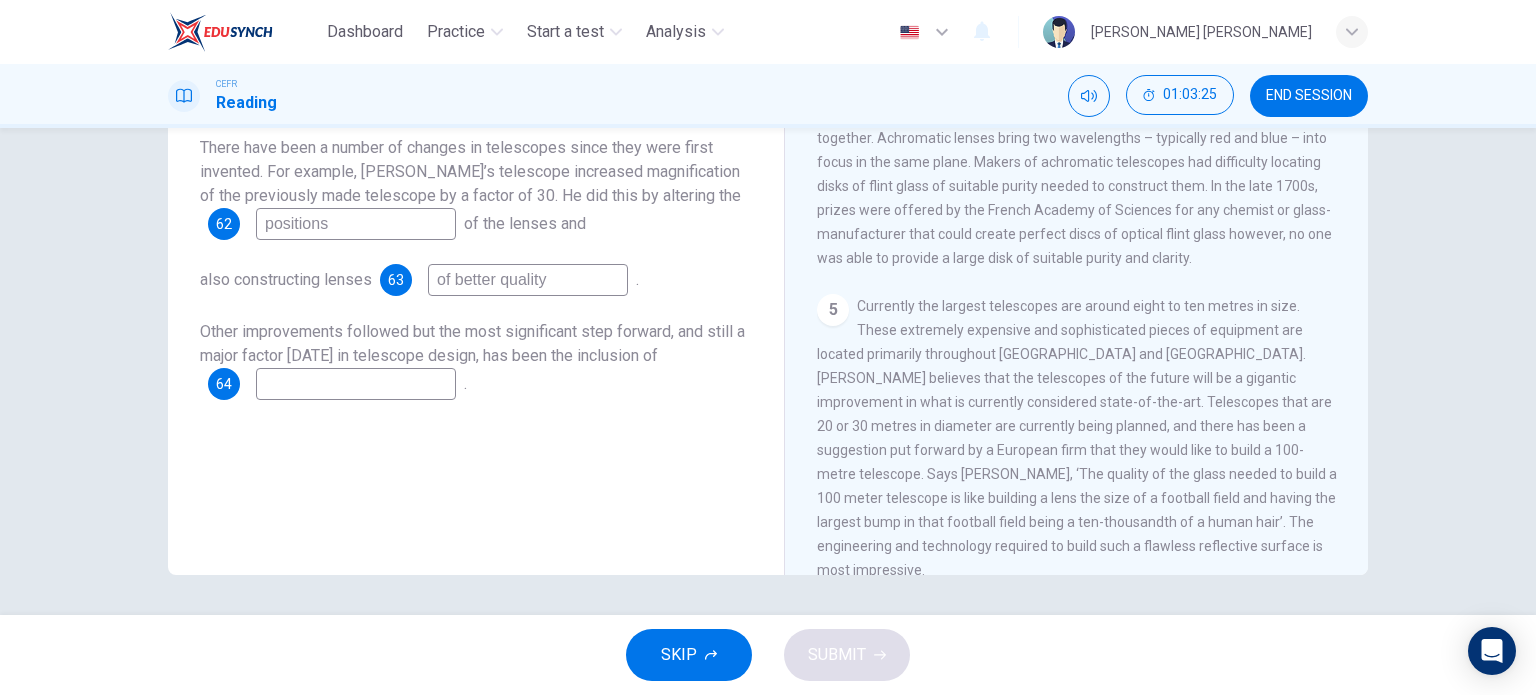 scroll, scrollTop: 1446, scrollLeft: 0, axis: vertical 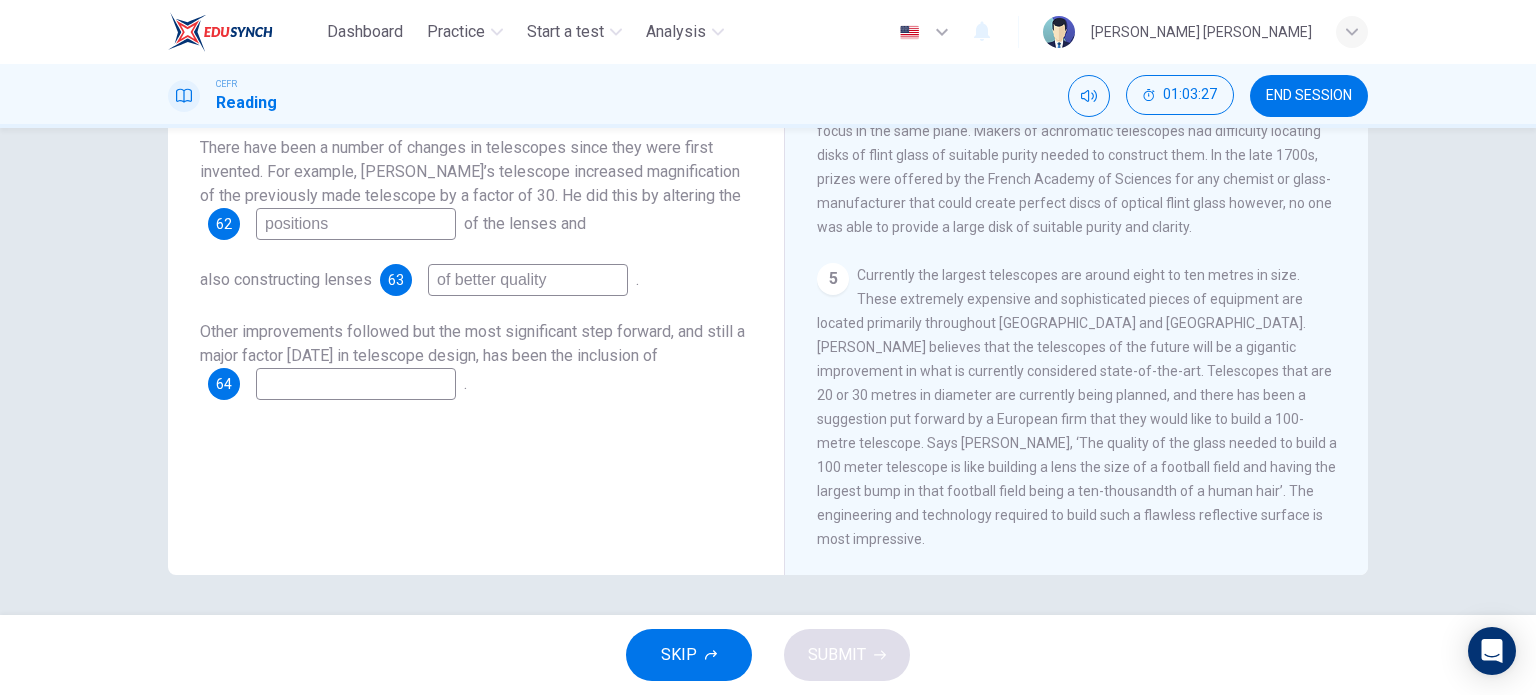 click at bounding box center (356, 384) 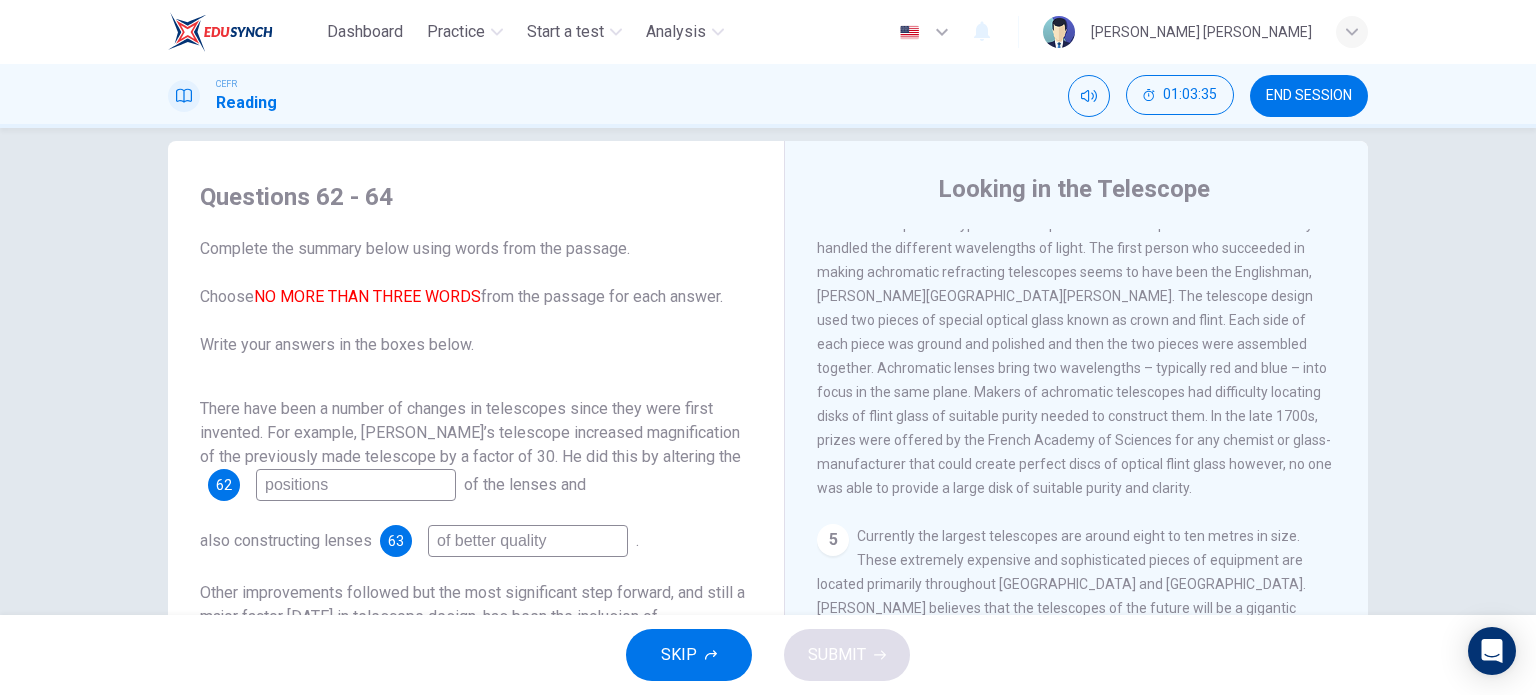 scroll, scrollTop: 0, scrollLeft: 0, axis: both 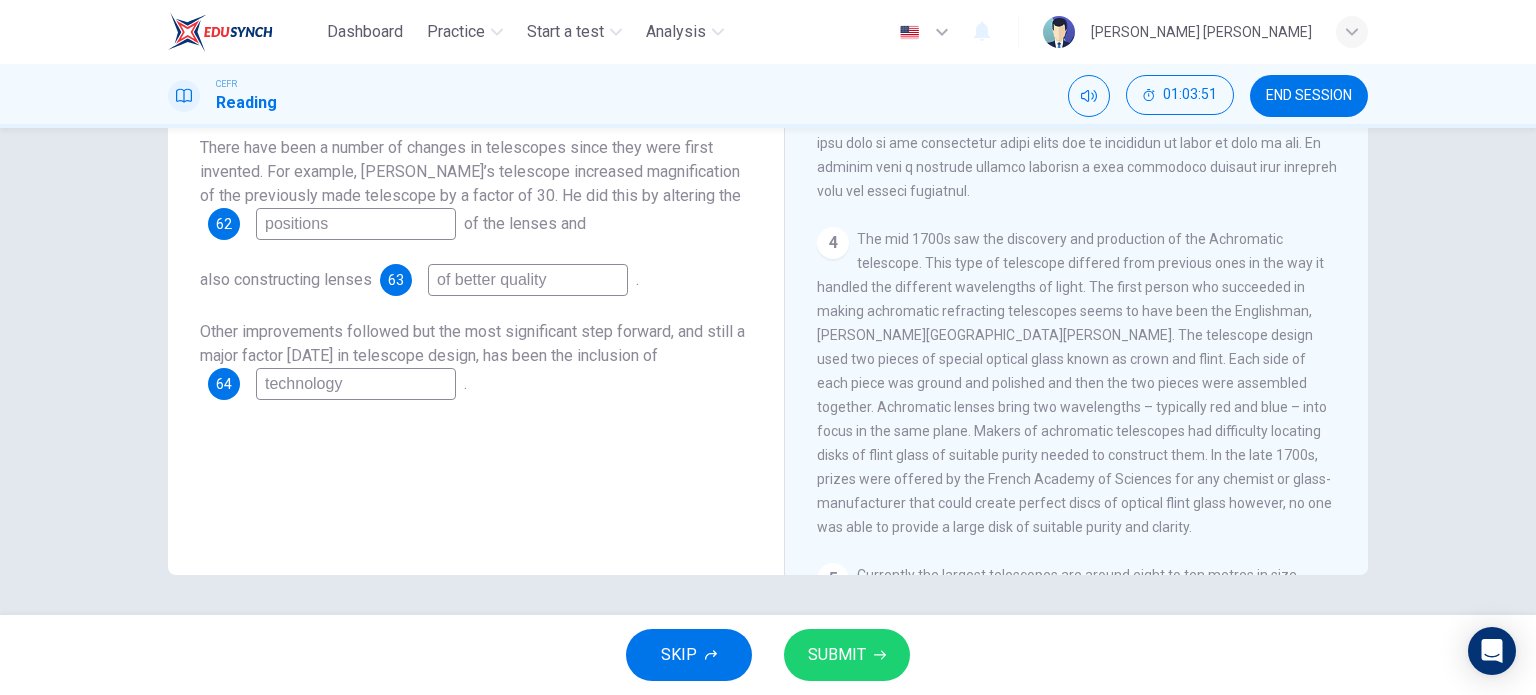 type on "technology" 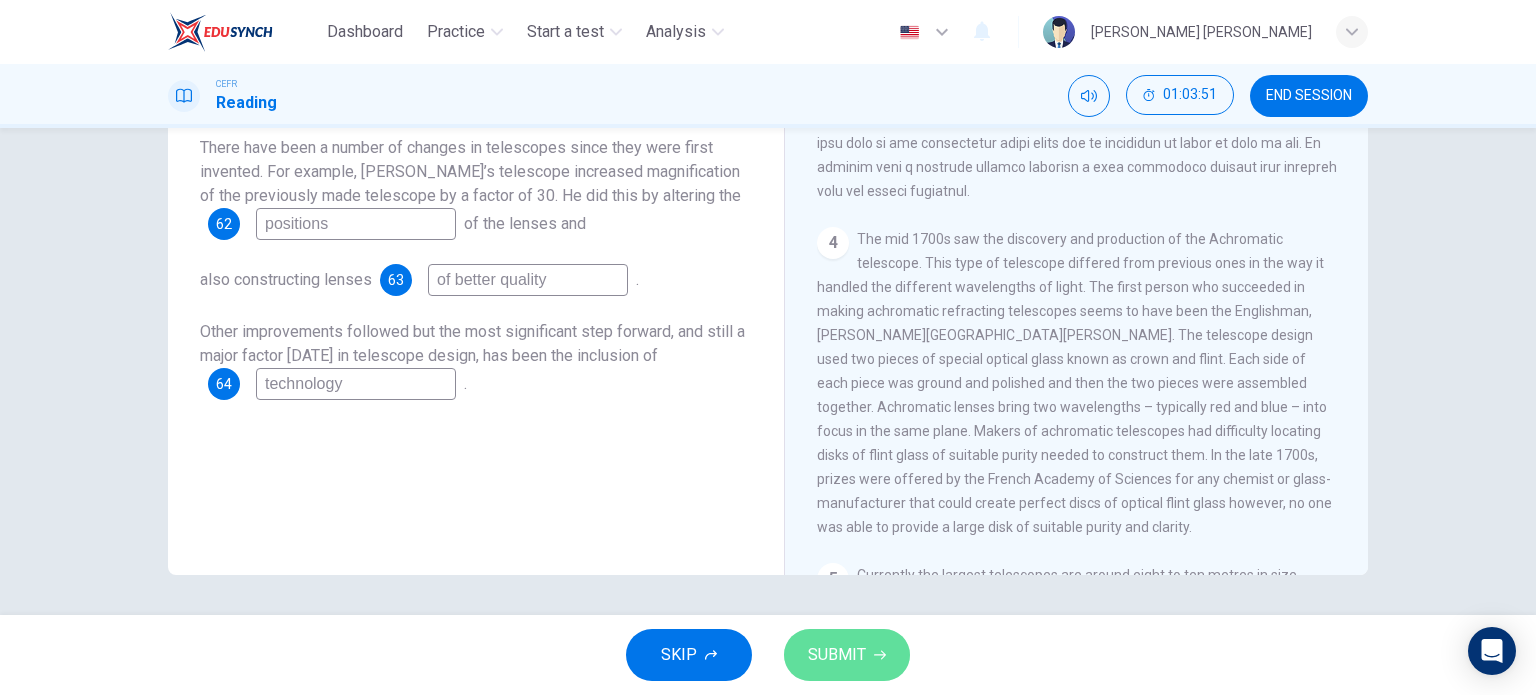 click on "SUBMIT" at bounding box center [847, 655] 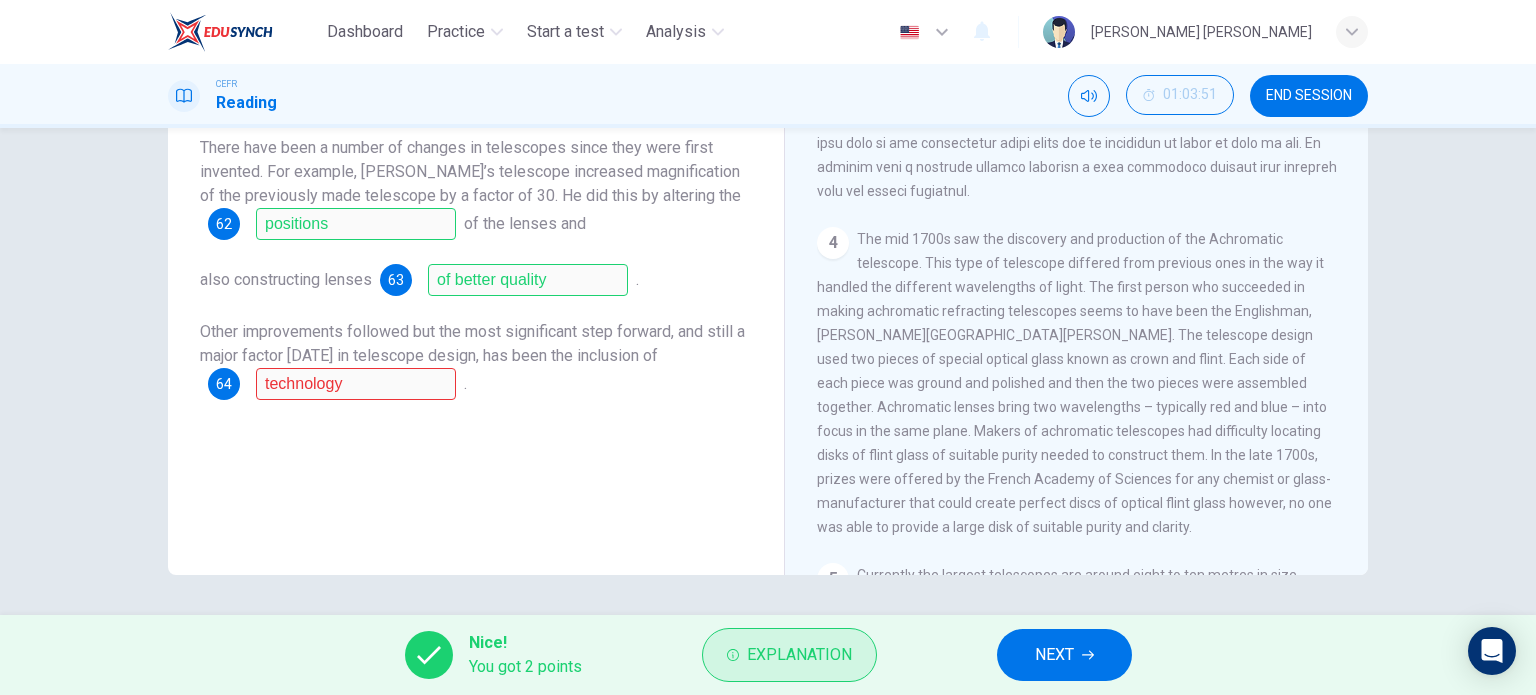 click on "Explanation" at bounding box center [789, 655] 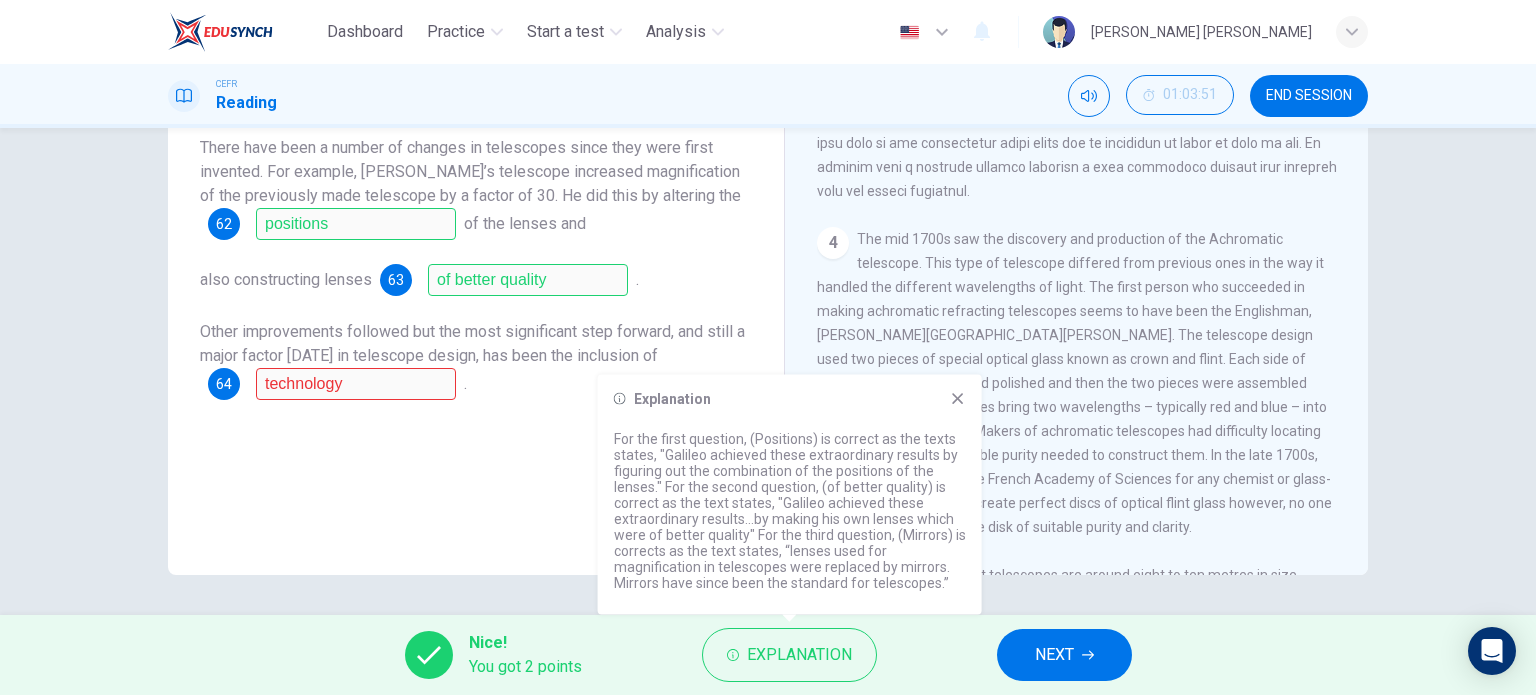 click on "NEXT" at bounding box center (1054, 655) 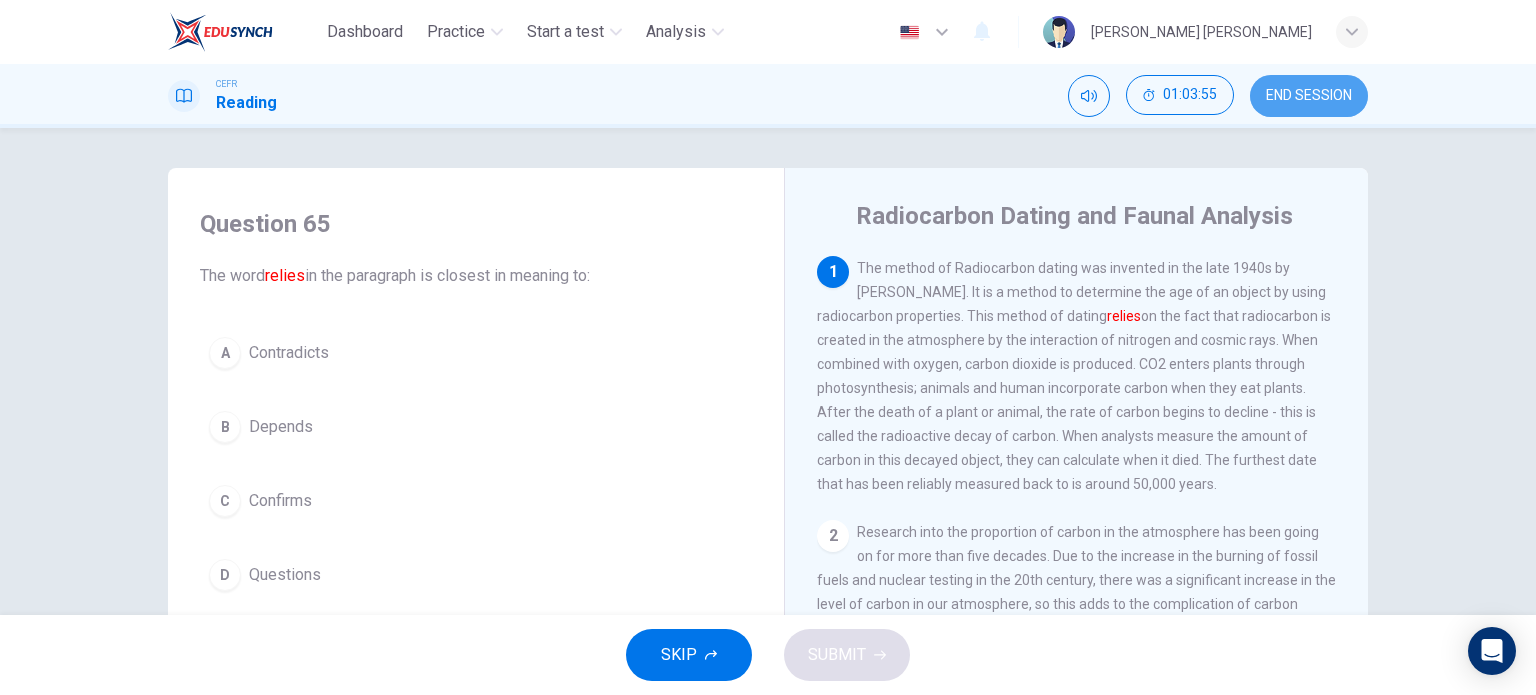 click on "END SESSION" at bounding box center (1309, 96) 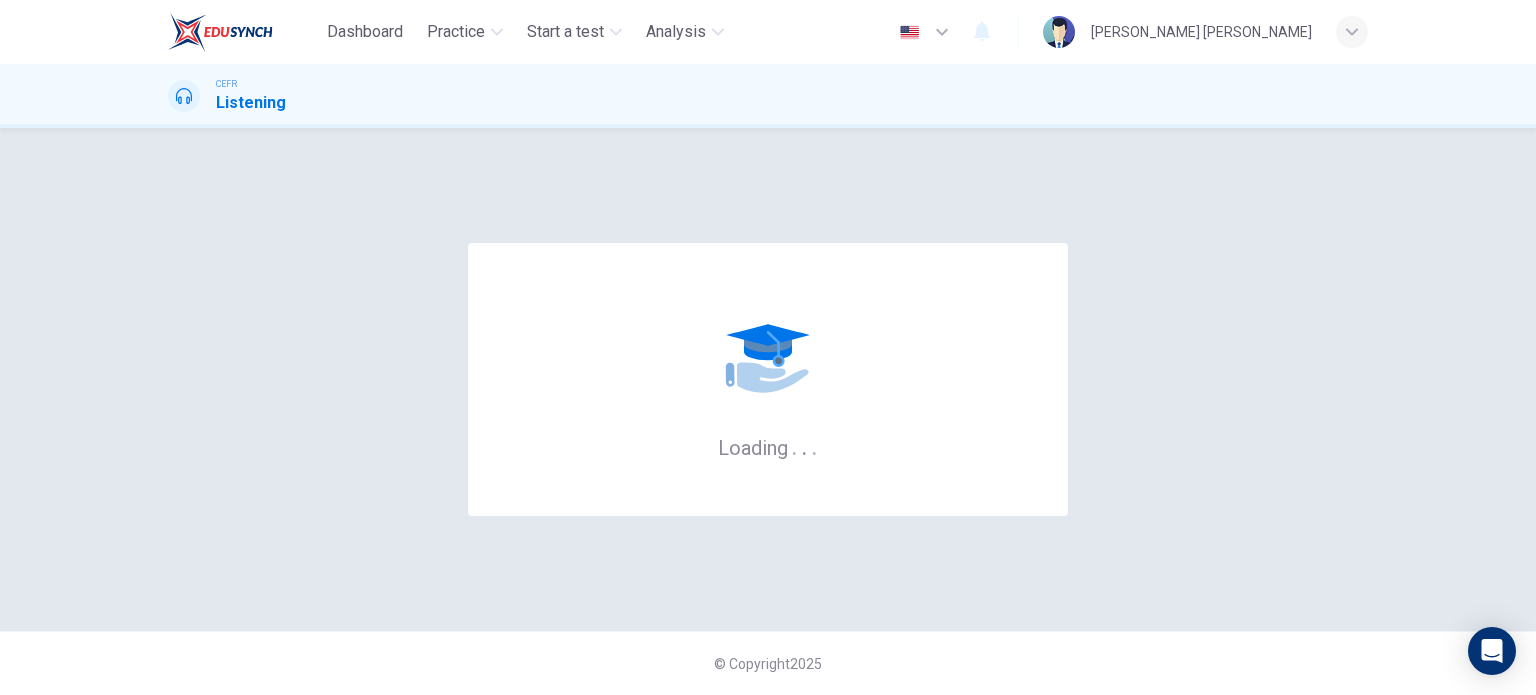 scroll, scrollTop: 0, scrollLeft: 0, axis: both 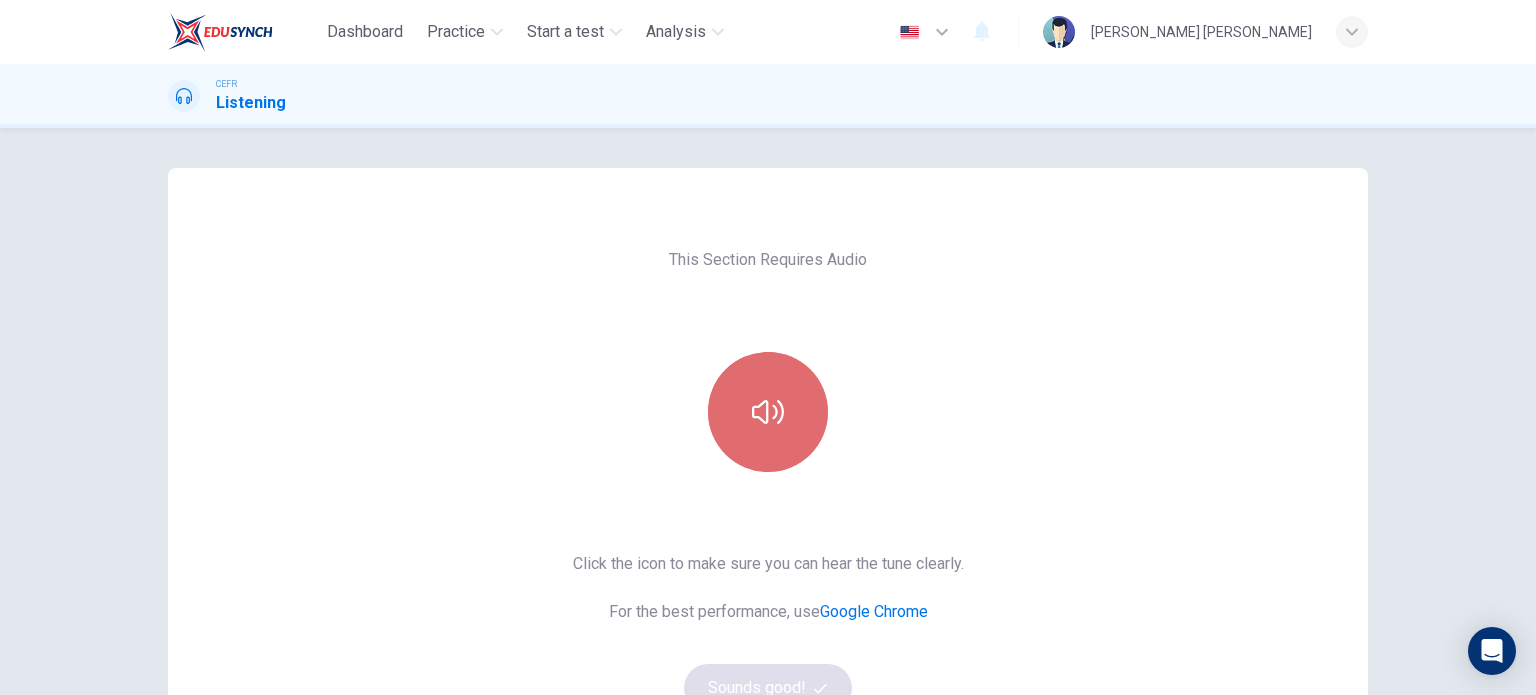 click at bounding box center [768, 412] 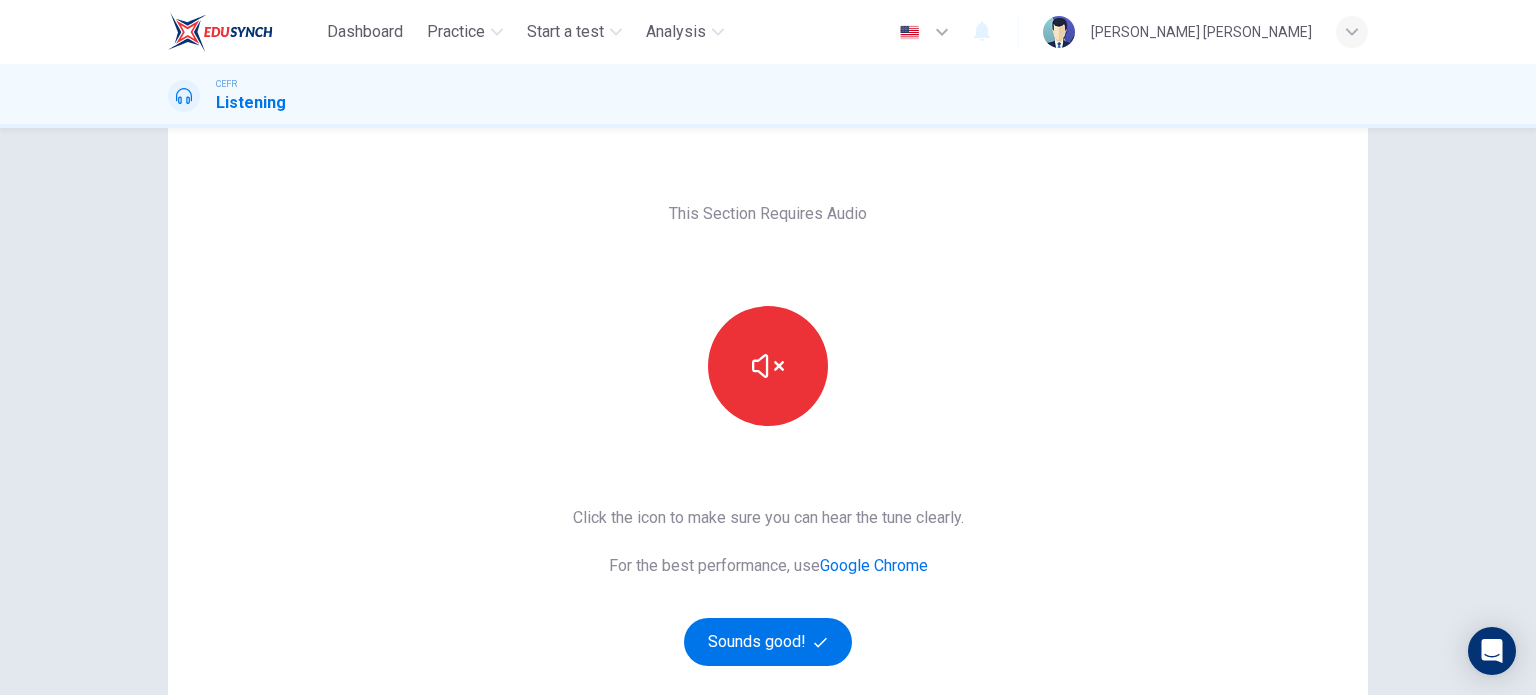scroll, scrollTop: 54, scrollLeft: 0, axis: vertical 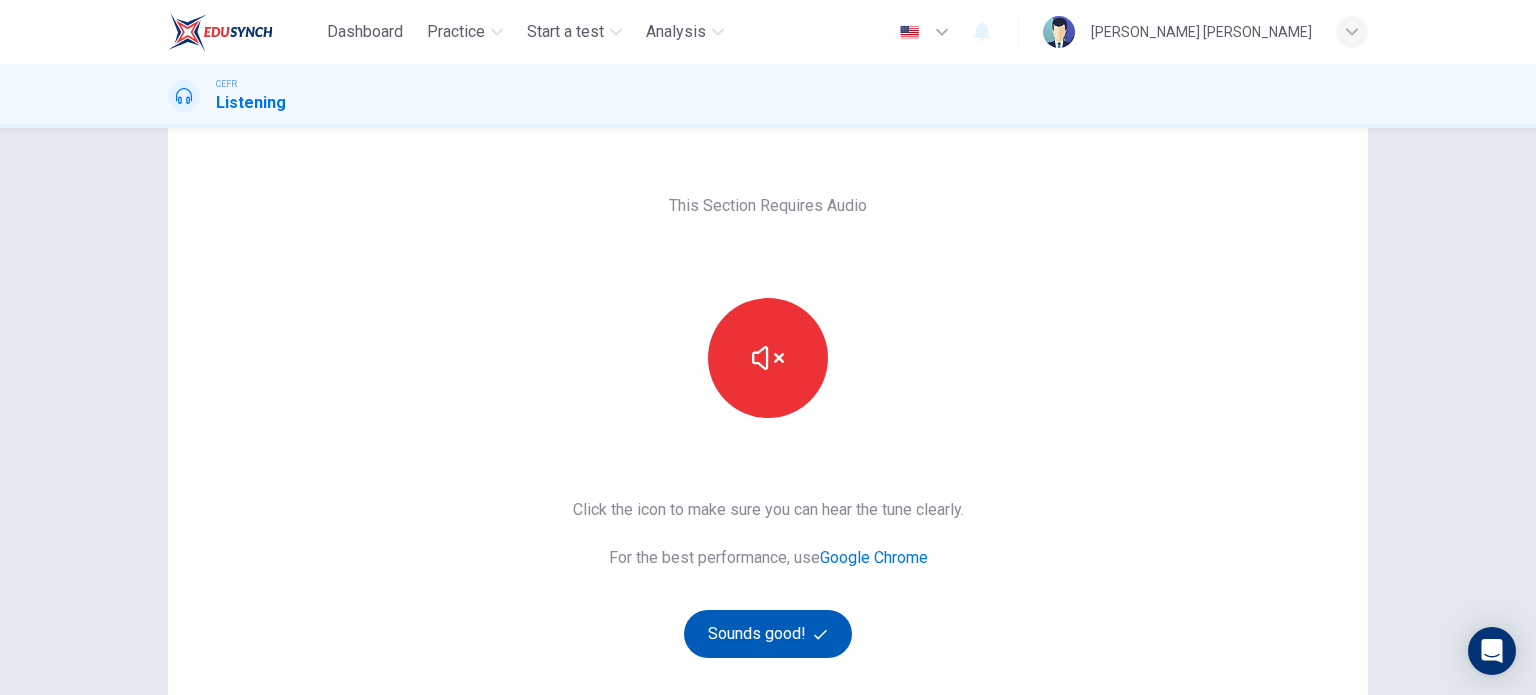 click on "Sounds good!" at bounding box center [768, 634] 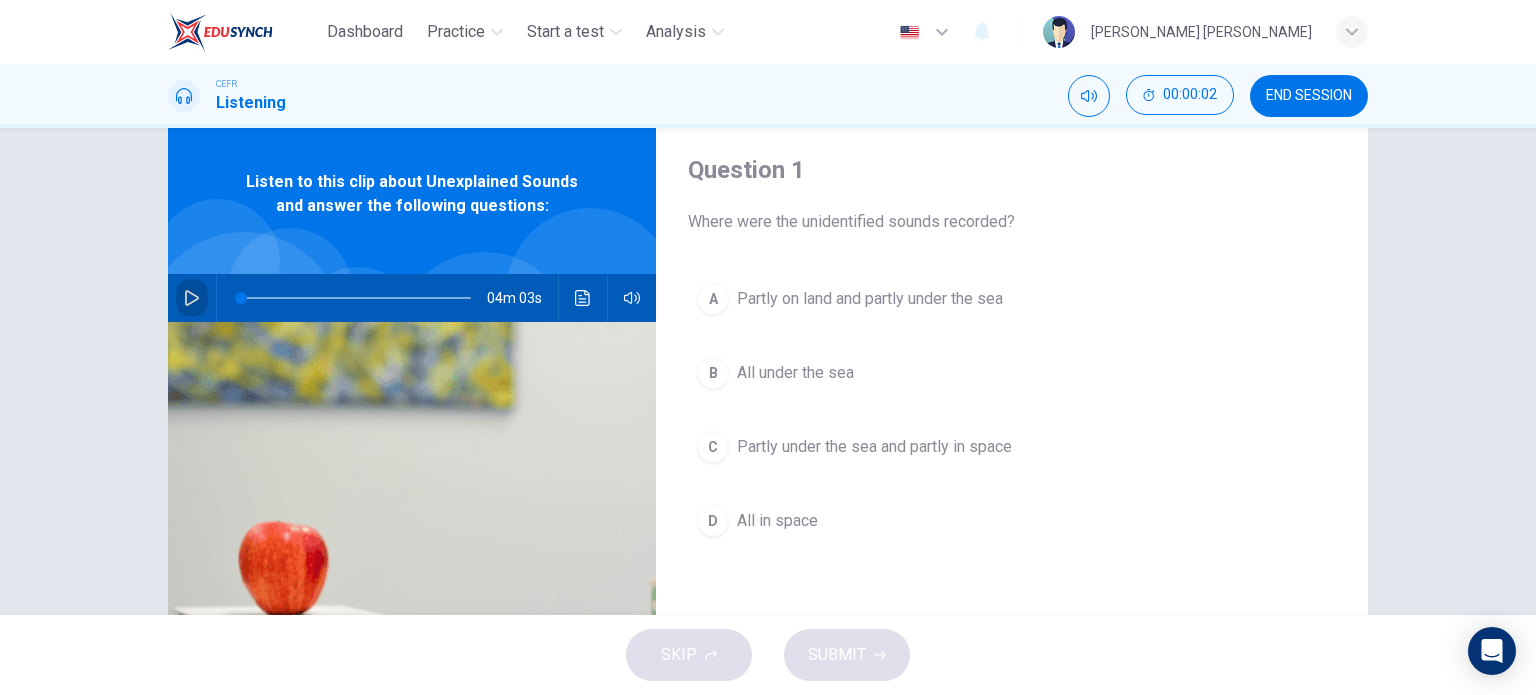 click 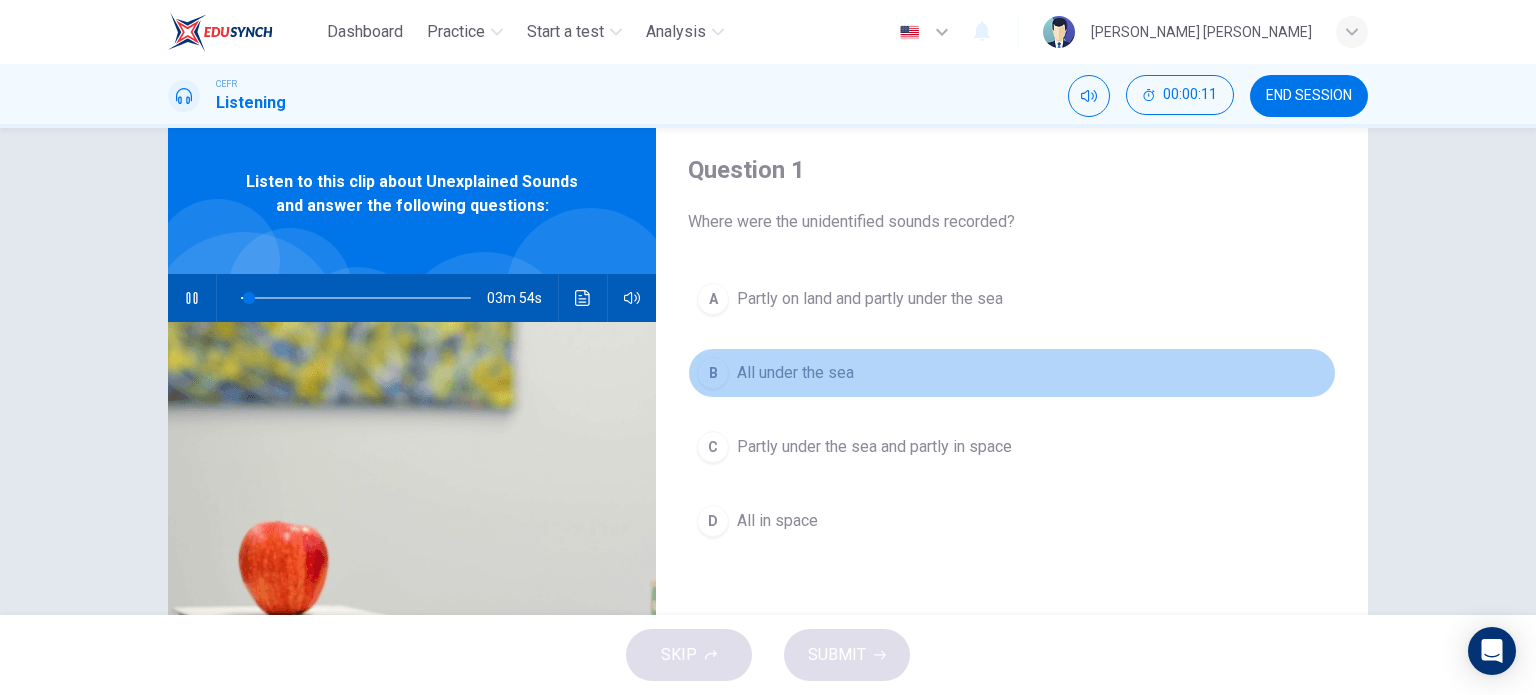 click on "B" at bounding box center [713, 373] 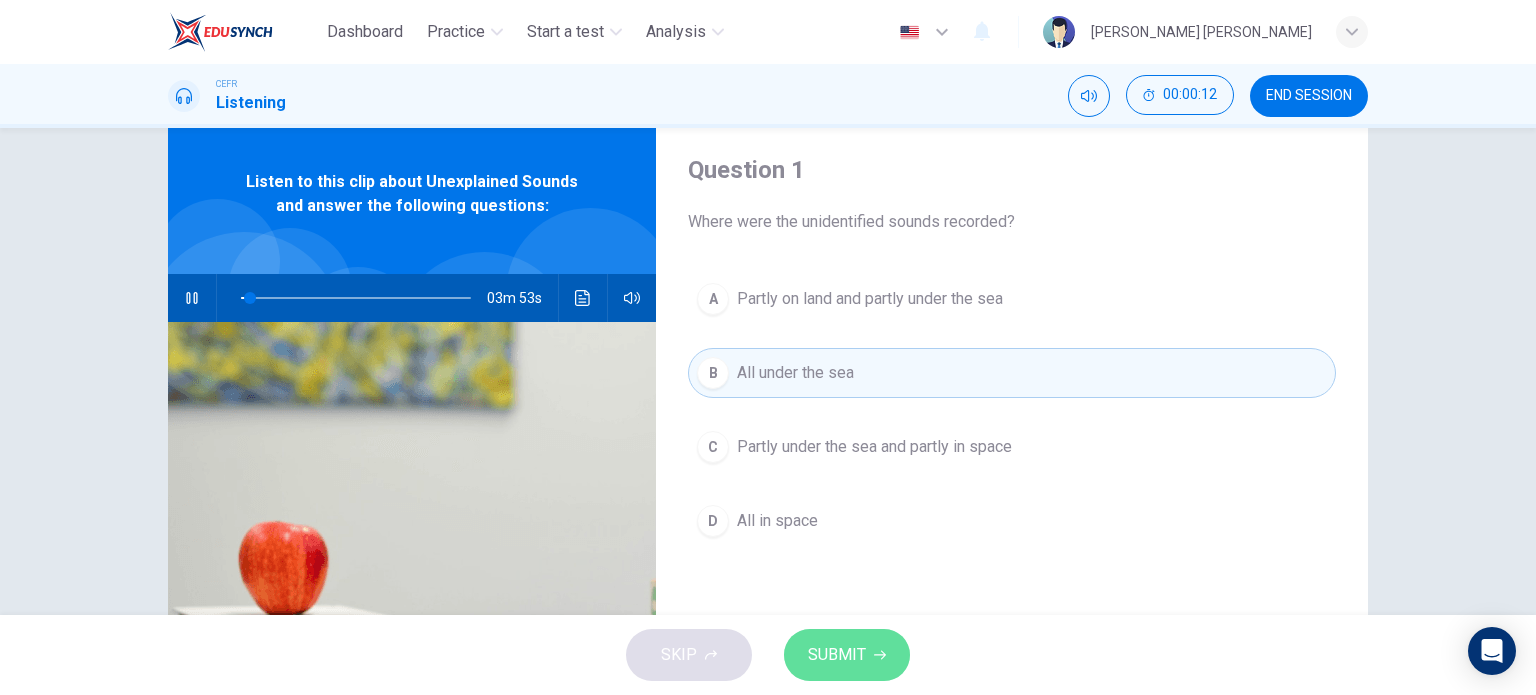 click on "SUBMIT" at bounding box center (847, 655) 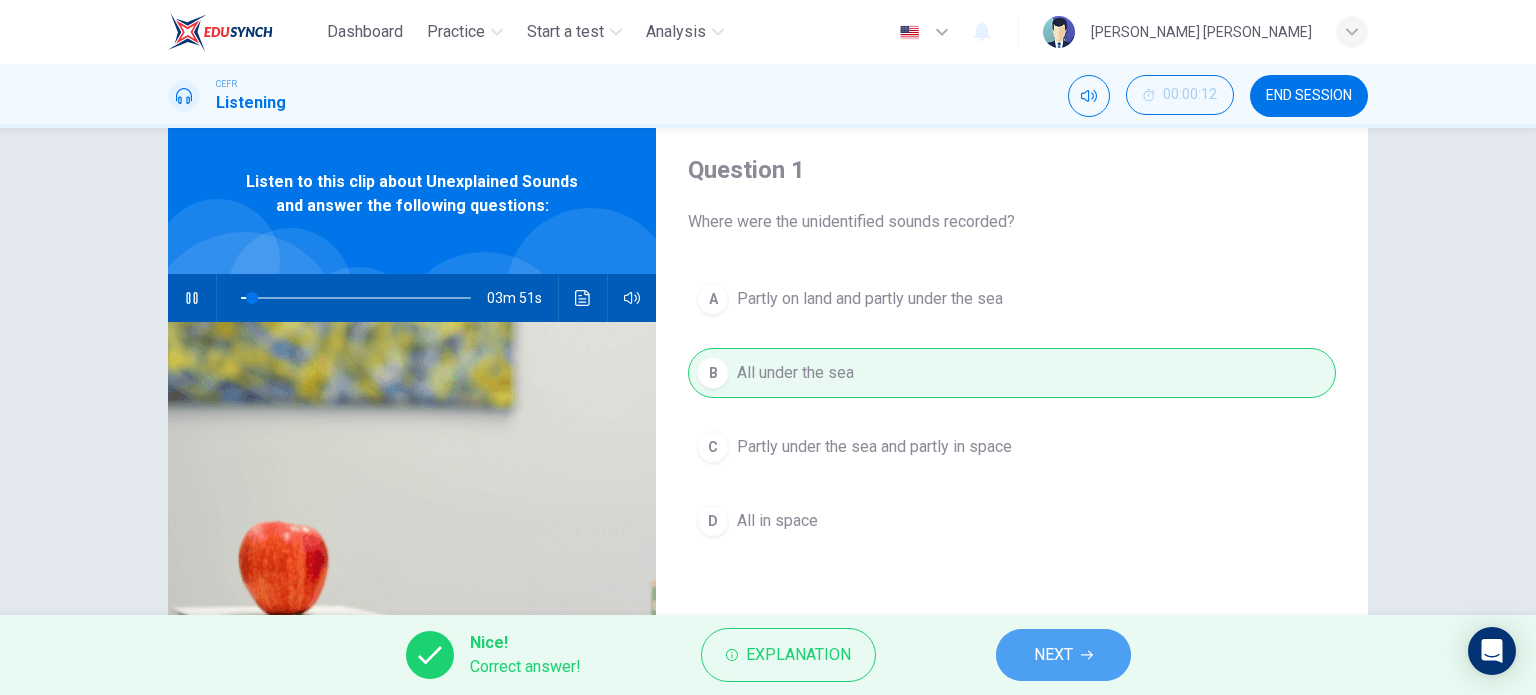 click on "NEXT" at bounding box center [1063, 655] 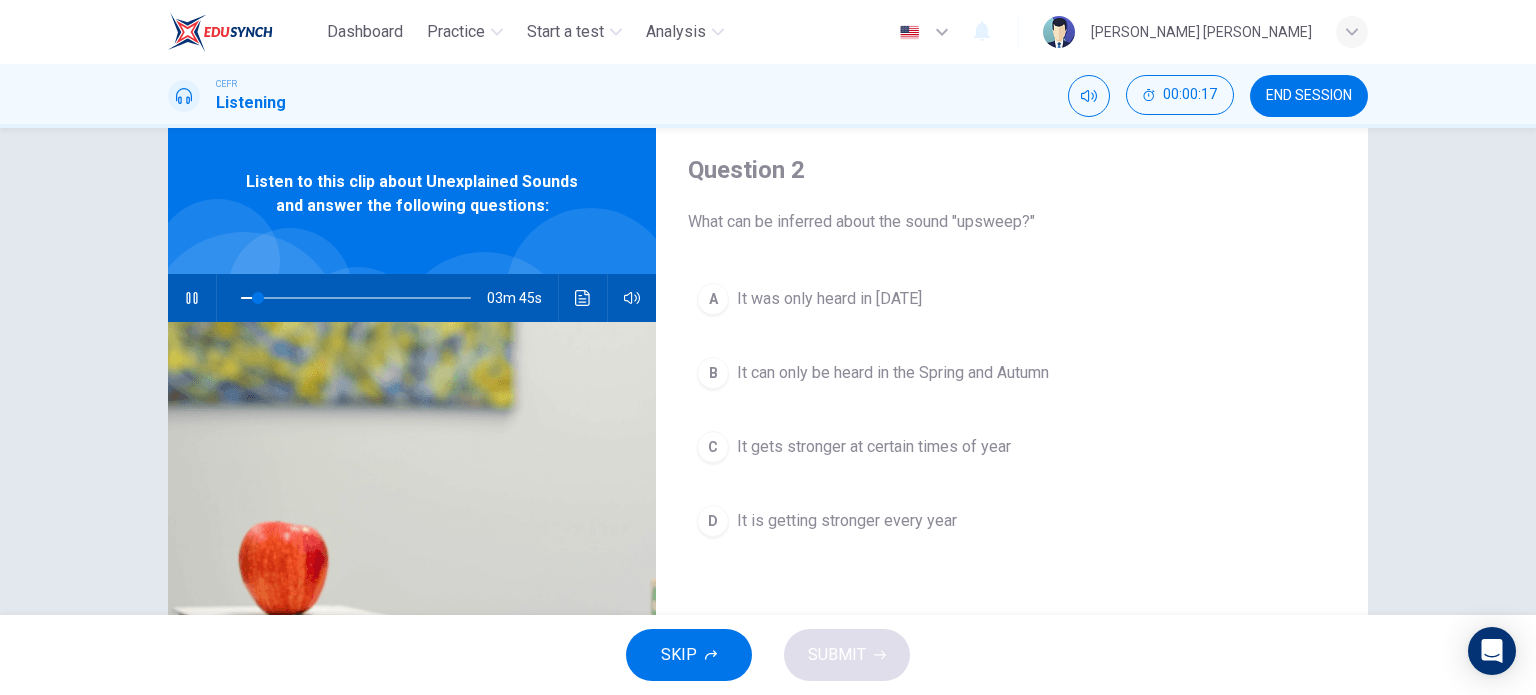 click on "It gets stronger at certain times of year" at bounding box center [874, 447] 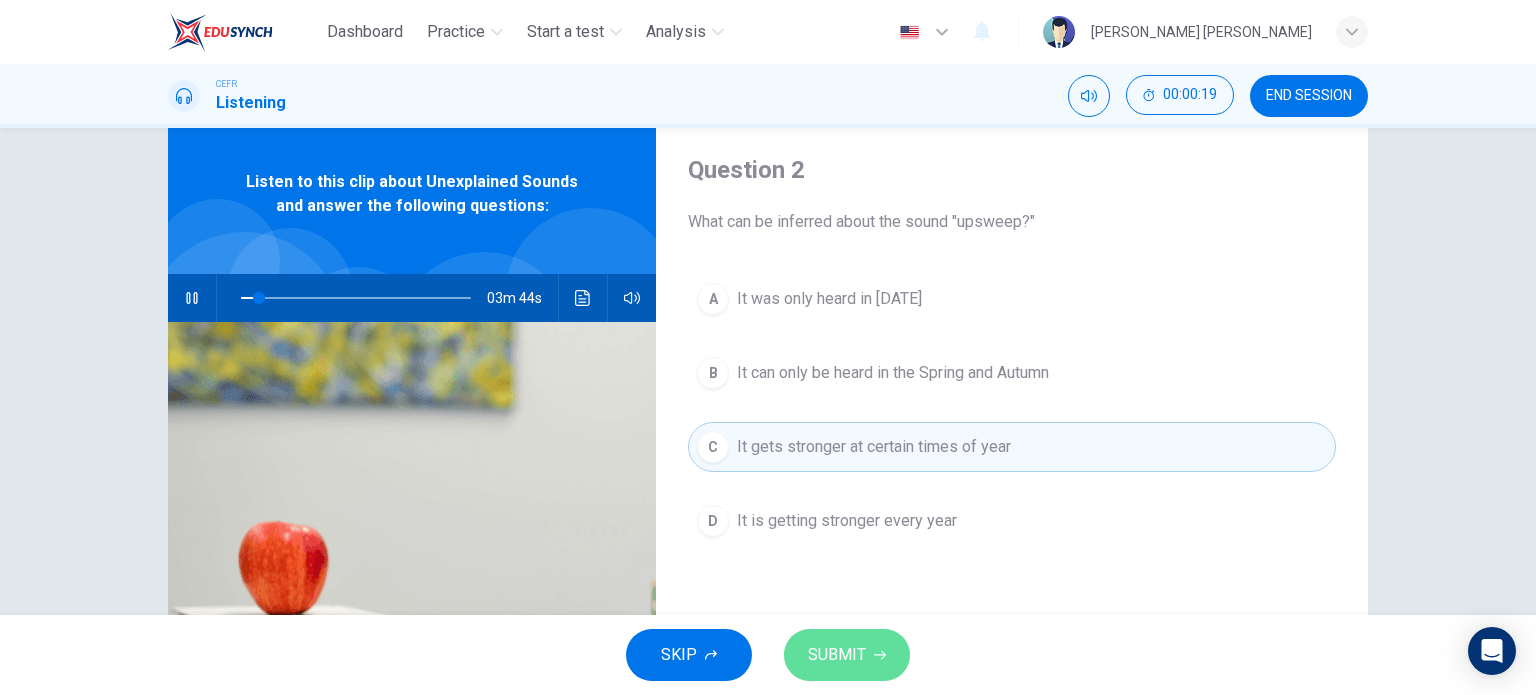 click on "SUBMIT" at bounding box center [847, 655] 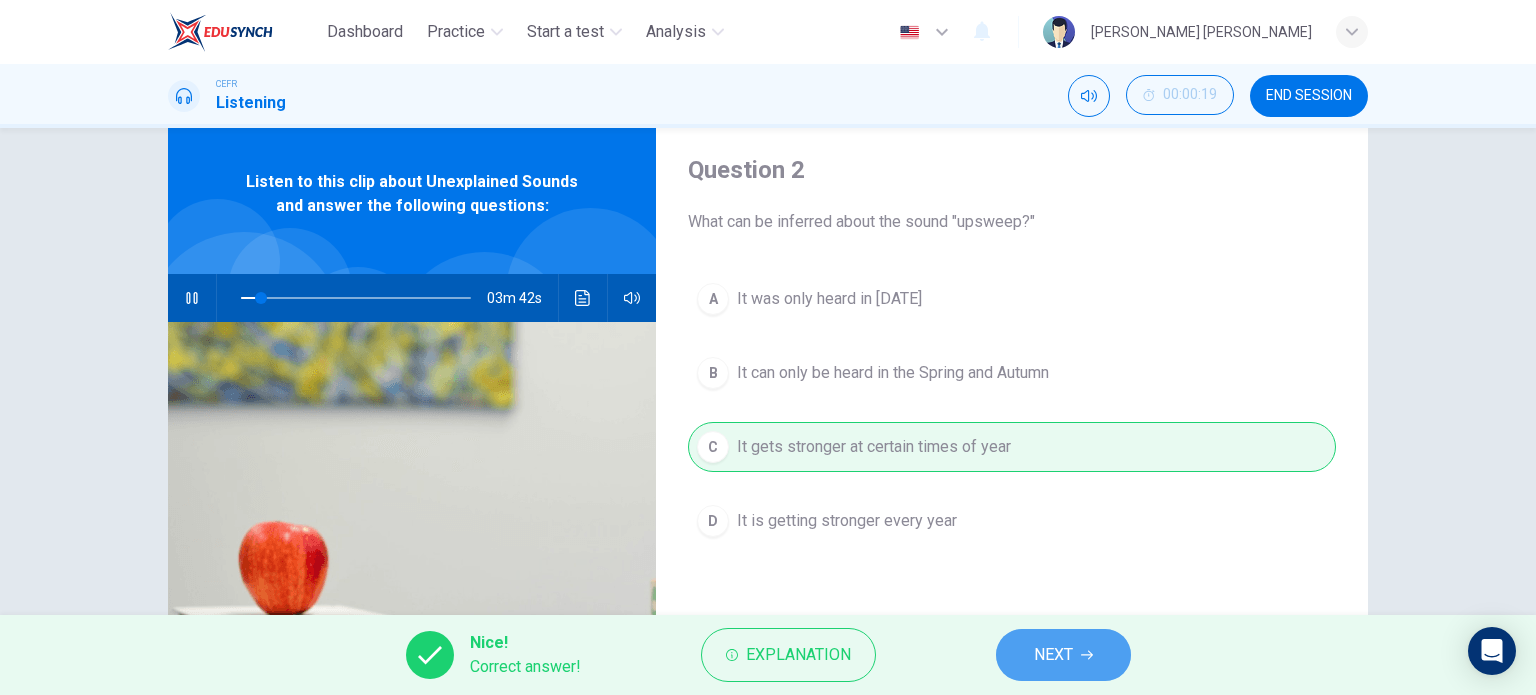 click on "NEXT" at bounding box center [1063, 655] 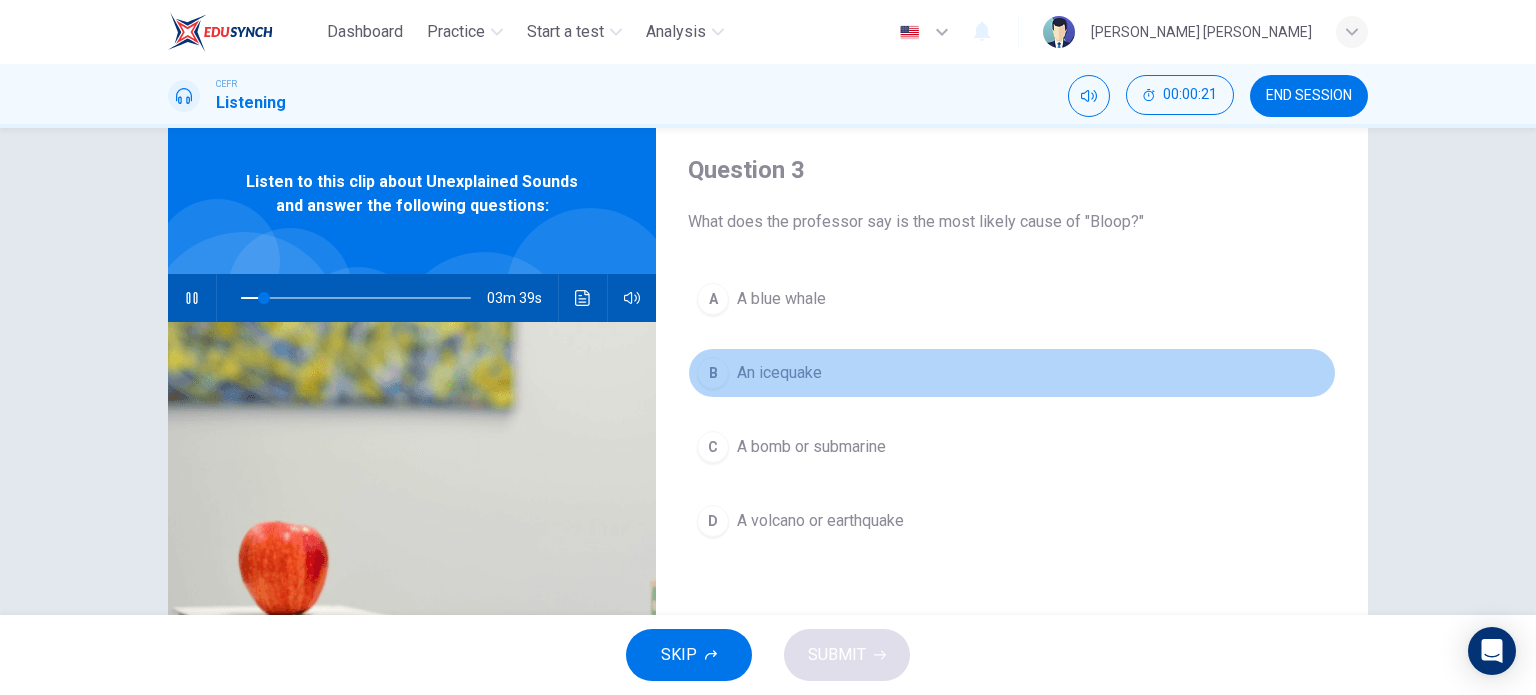click on "B An icequake" at bounding box center (1012, 373) 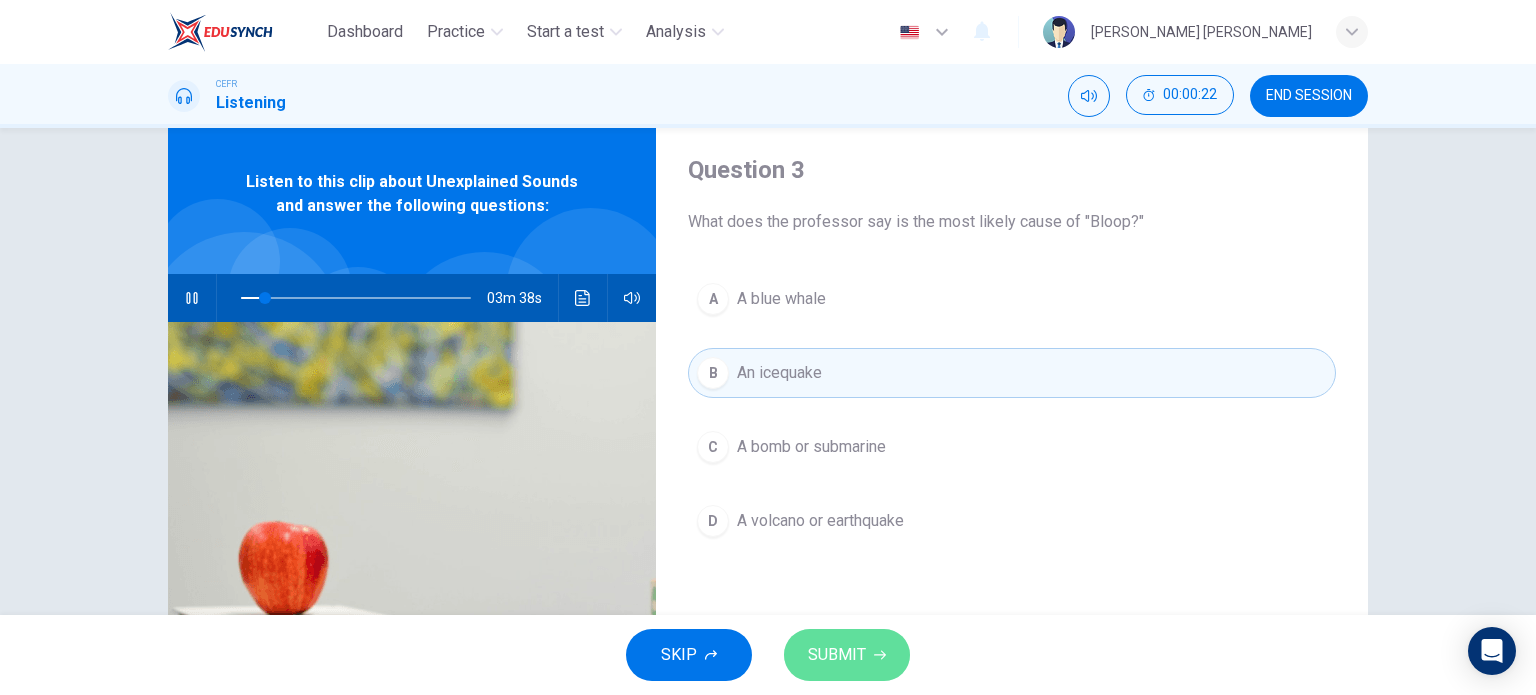 click on "SUBMIT" at bounding box center [837, 655] 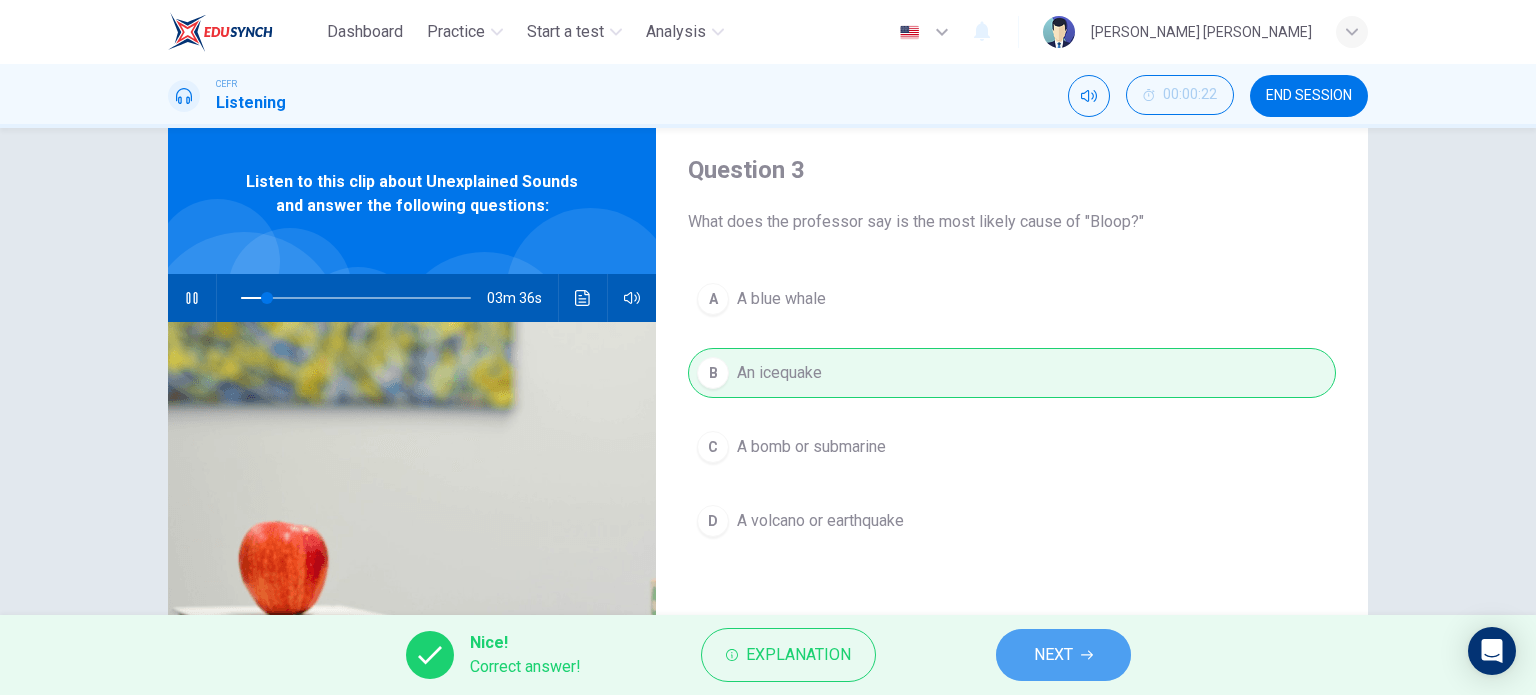 click on "NEXT" at bounding box center (1063, 655) 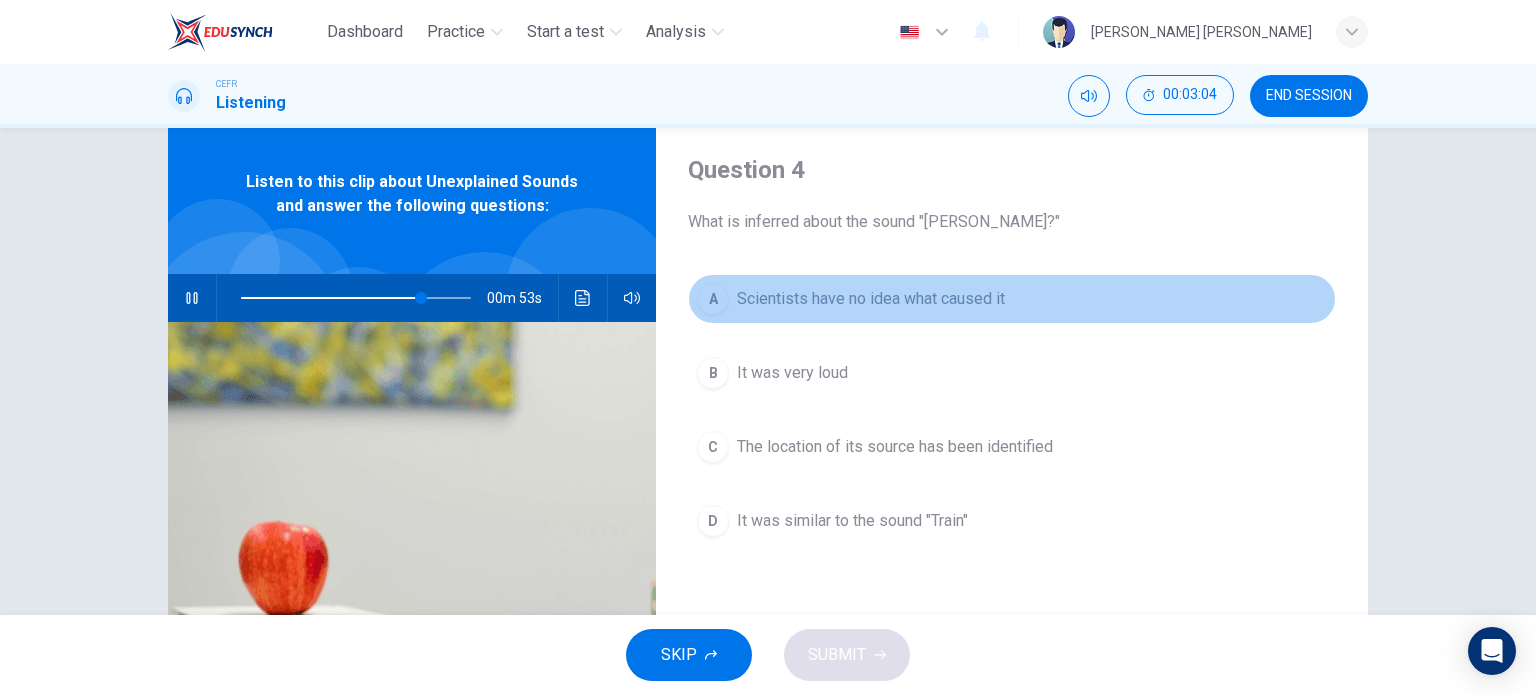 click on "A" at bounding box center (713, 299) 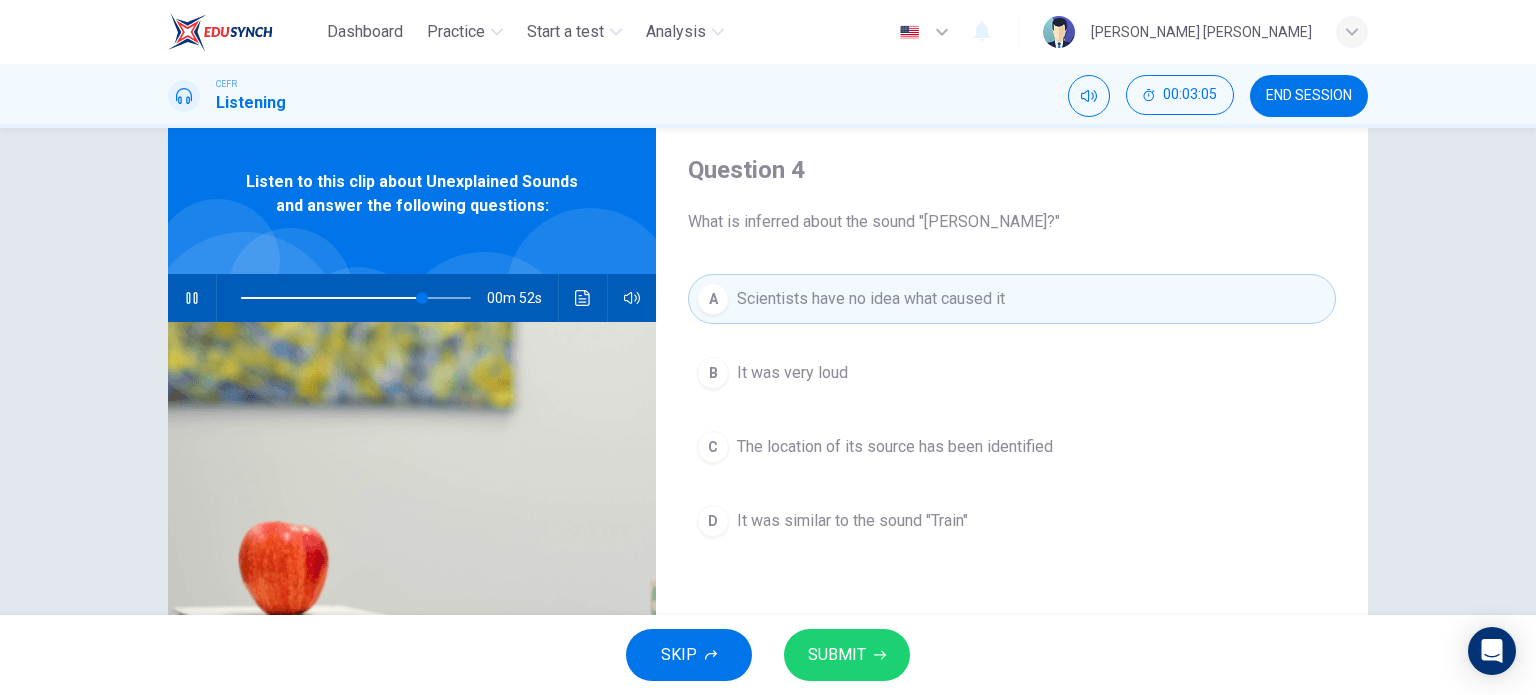 click on "B It was very loud" at bounding box center (1012, 373) 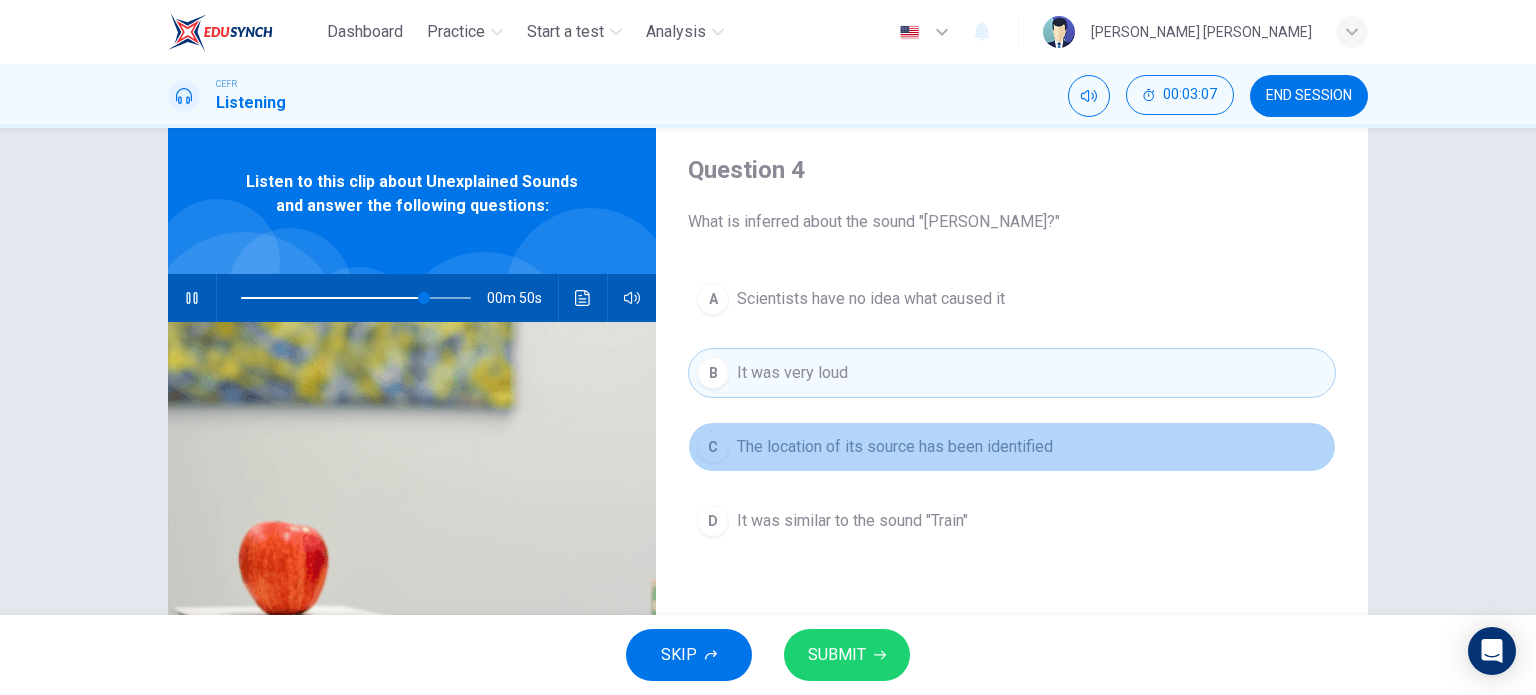 click on "The location of its source has been identified" at bounding box center (895, 447) 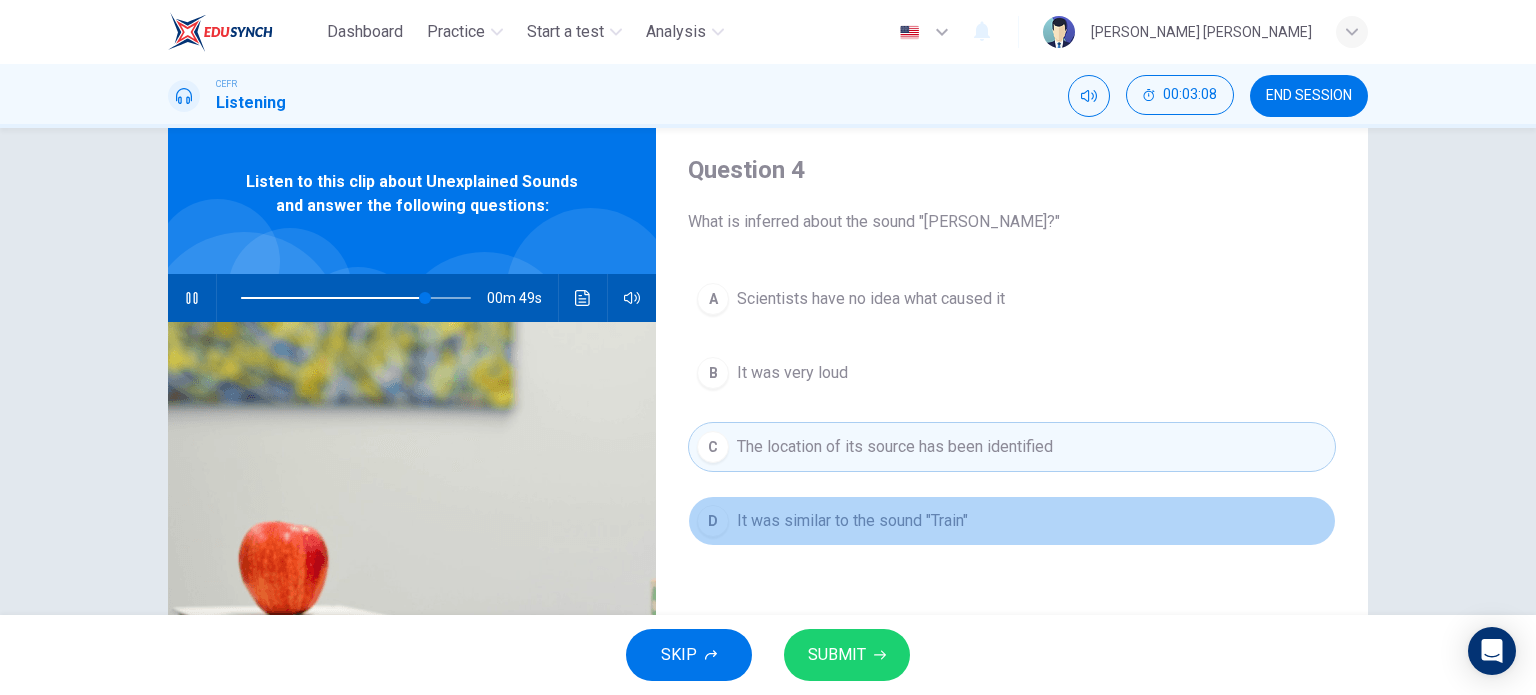 click on "It was similar to the sound "Train"" at bounding box center [852, 521] 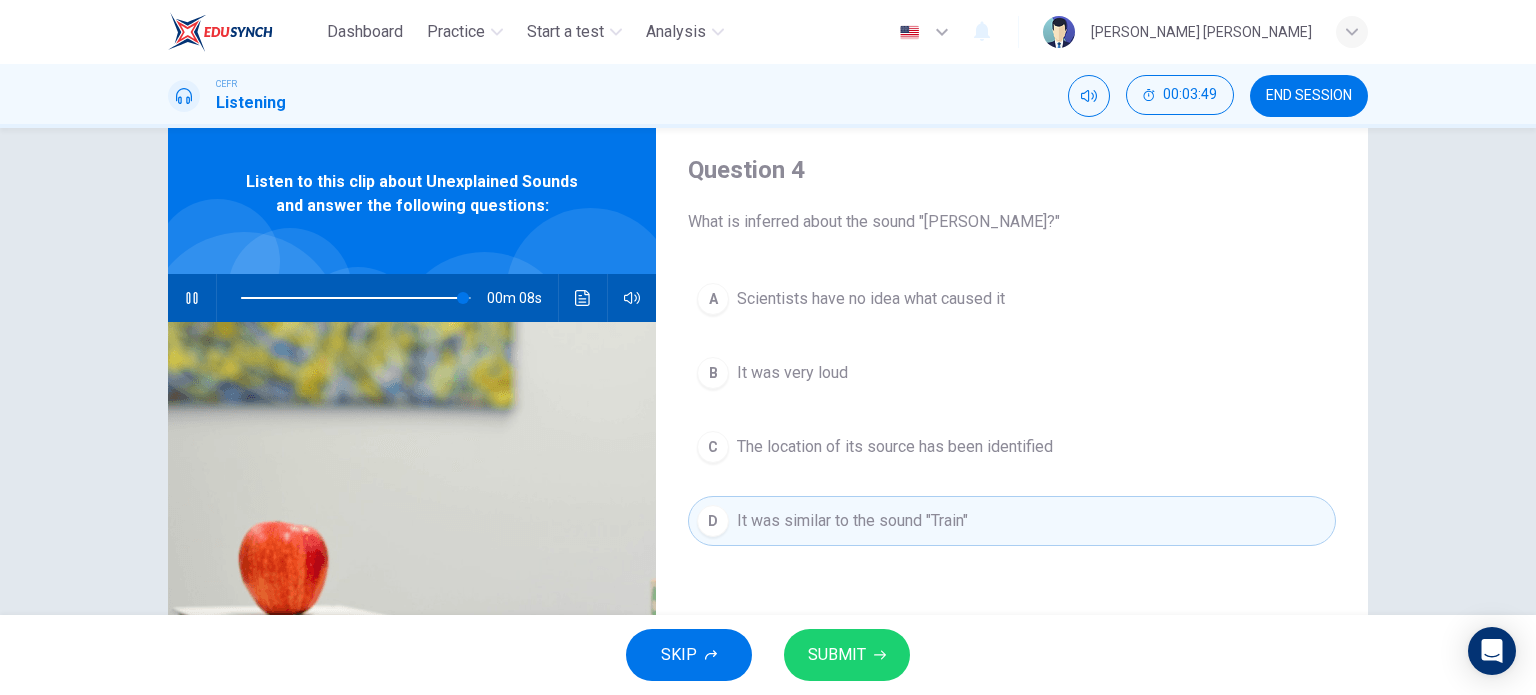 click on "It was very loud" at bounding box center [792, 373] 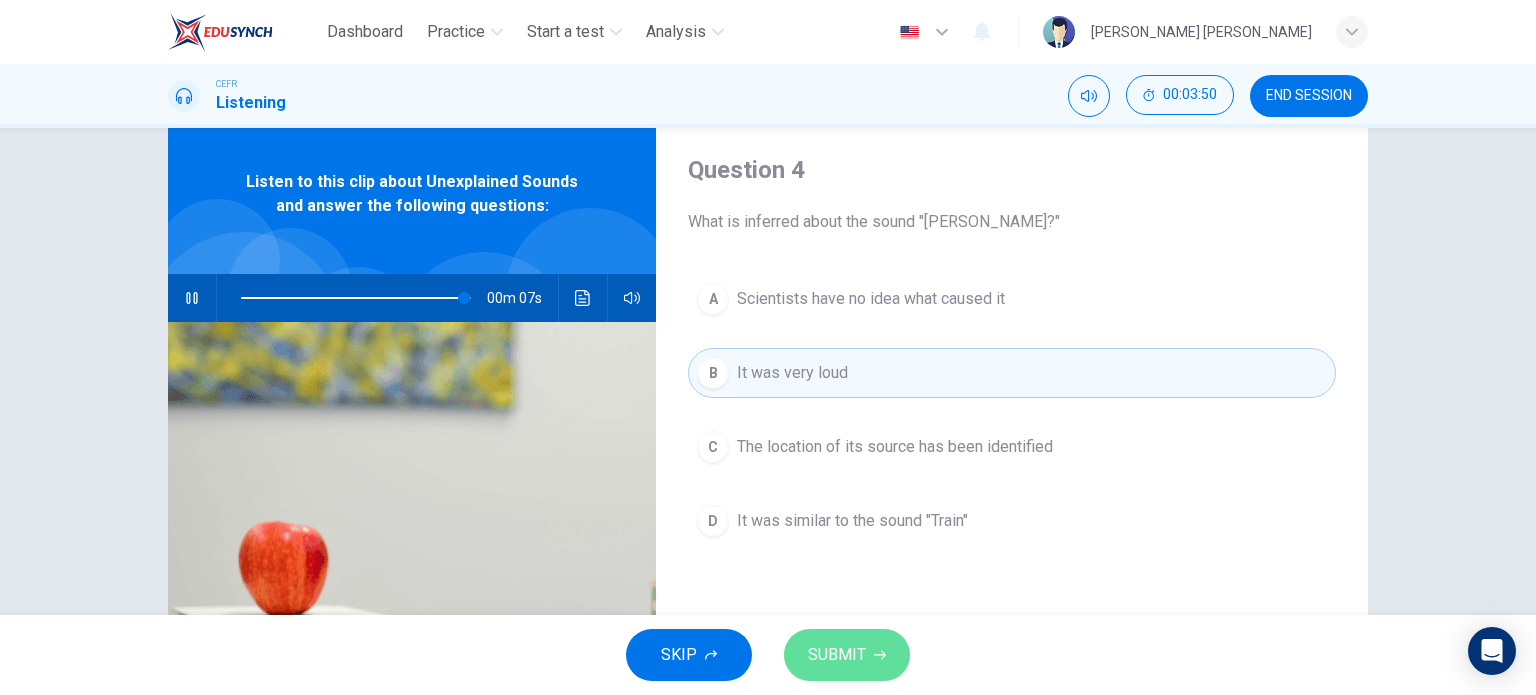 click on "SUBMIT" at bounding box center (837, 655) 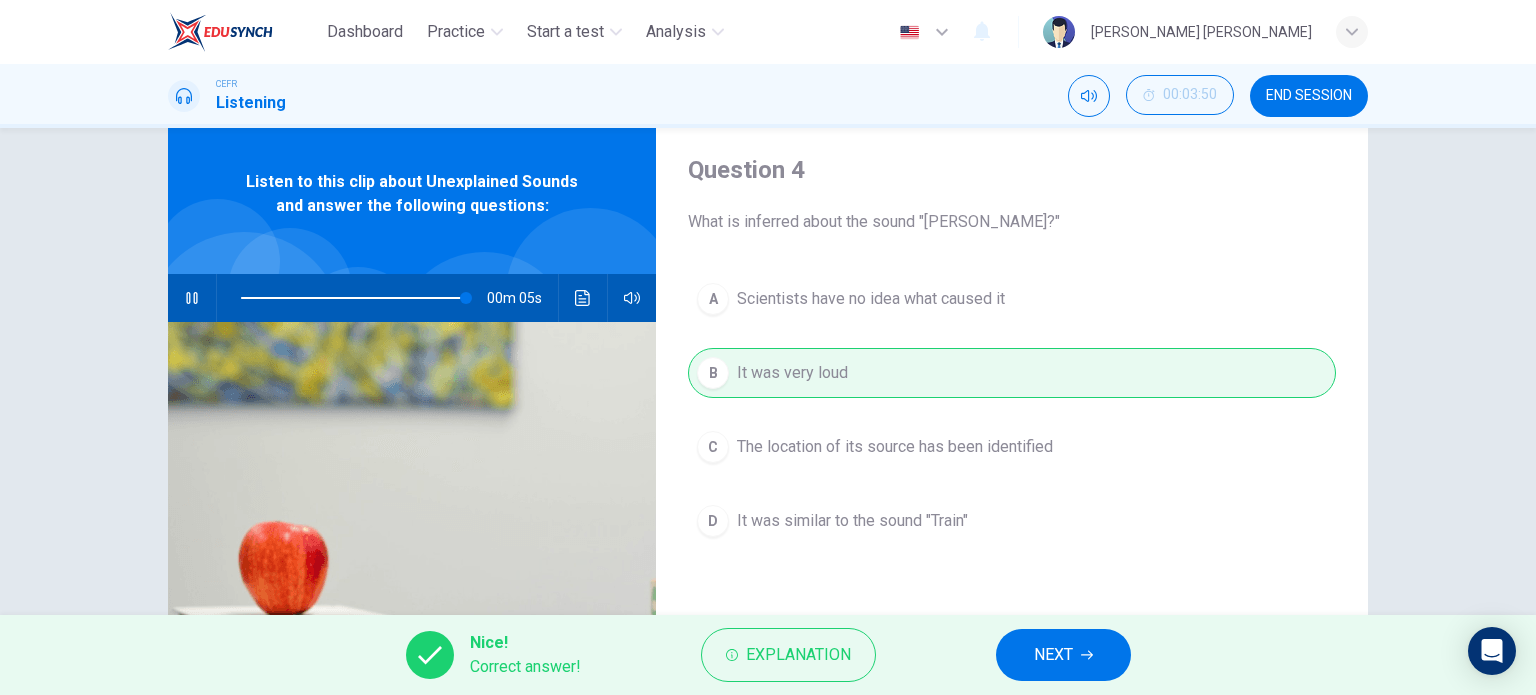 type on "98" 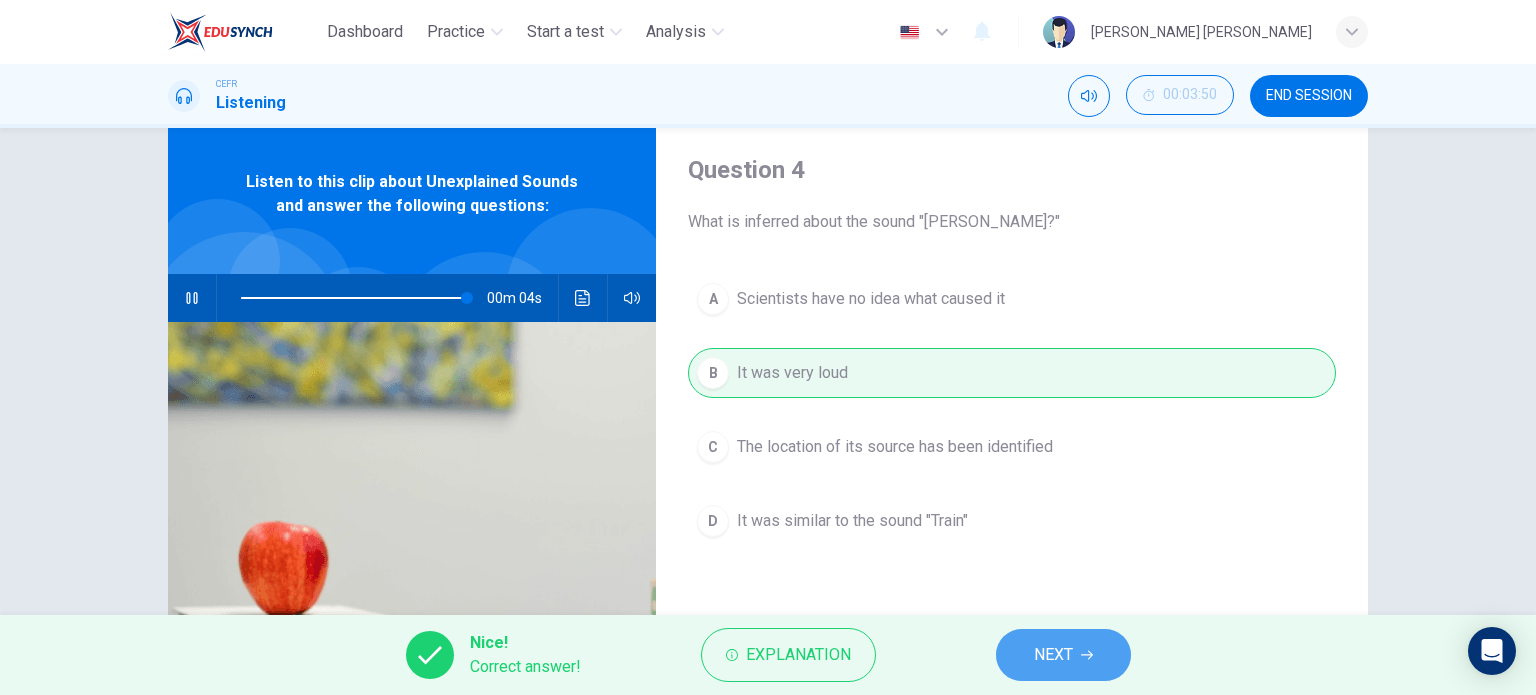 click on "NEXT" at bounding box center (1063, 655) 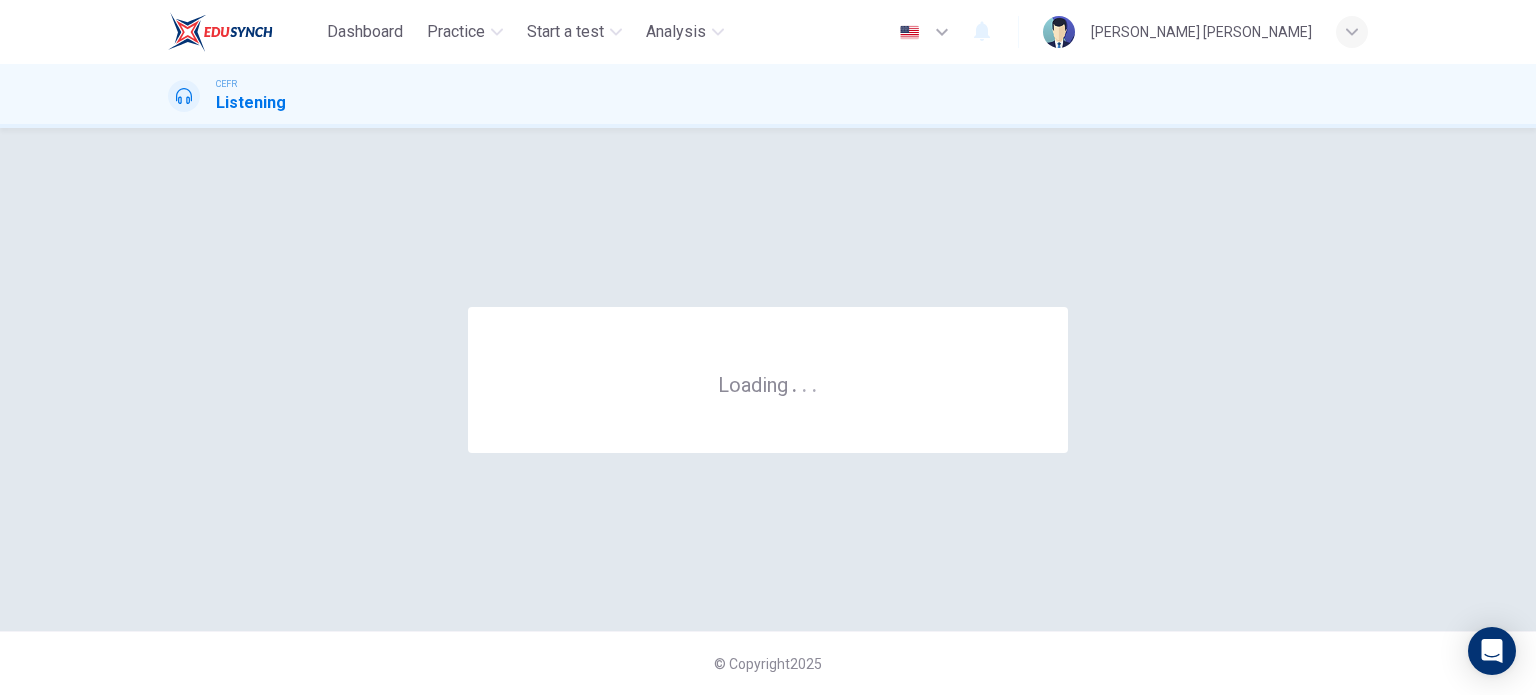 scroll, scrollTop: 0, scrollLeft: 0, axis: both 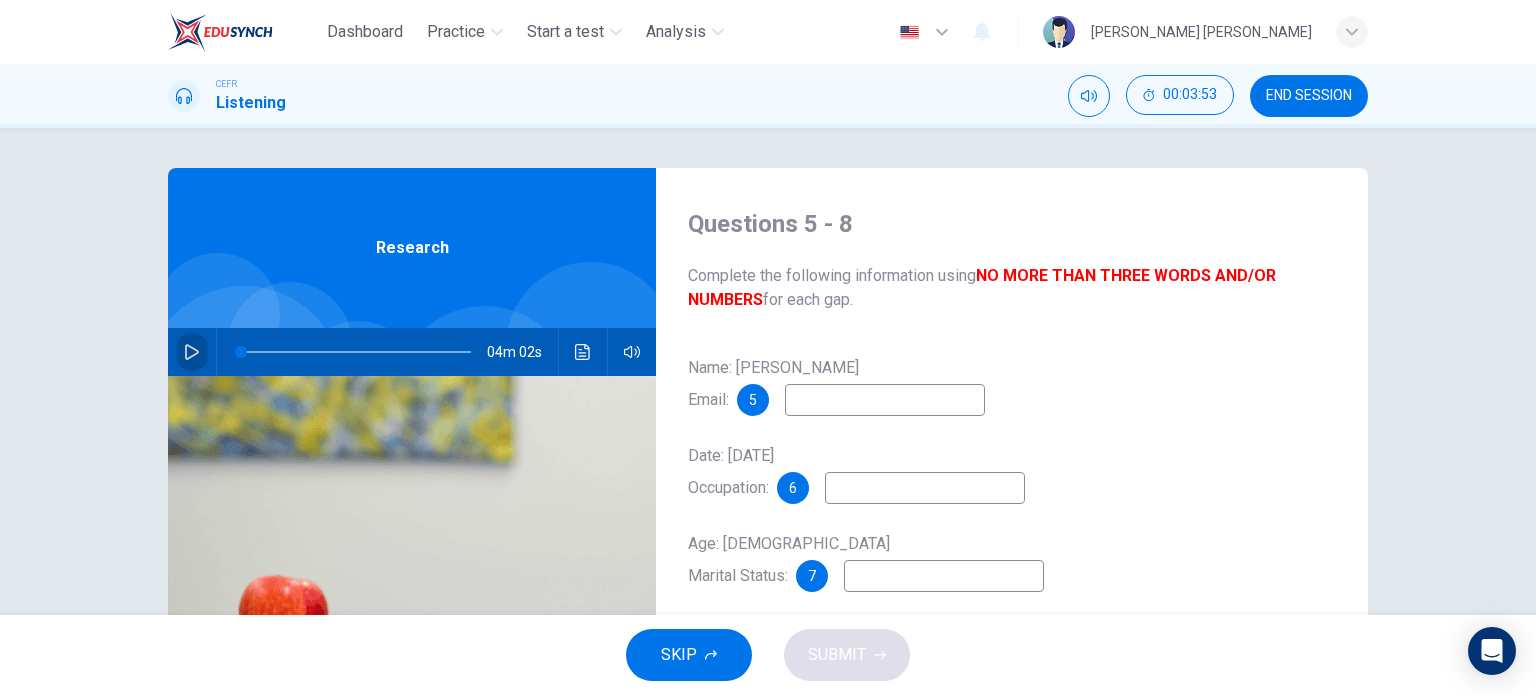 click 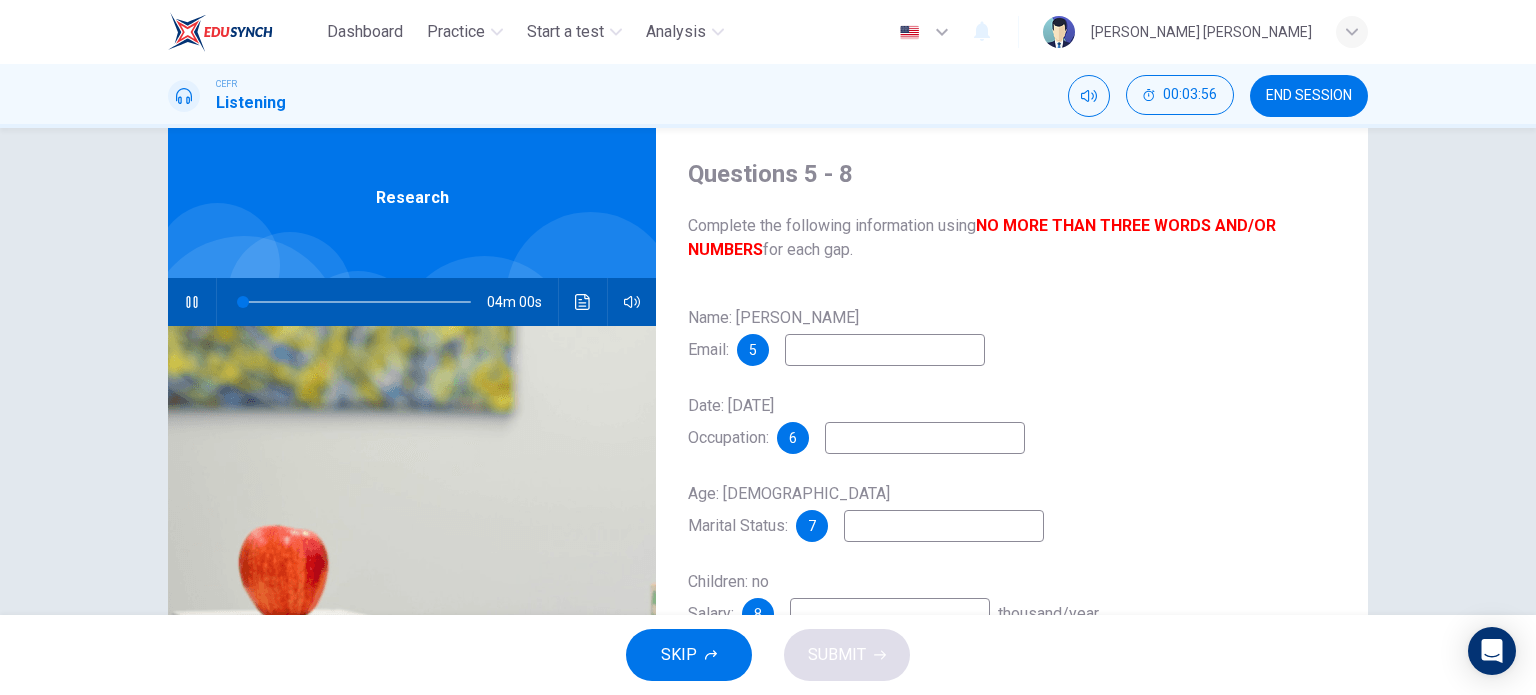 scroll, scrollTop: 48, scrollLeft: 0, axis: vertical 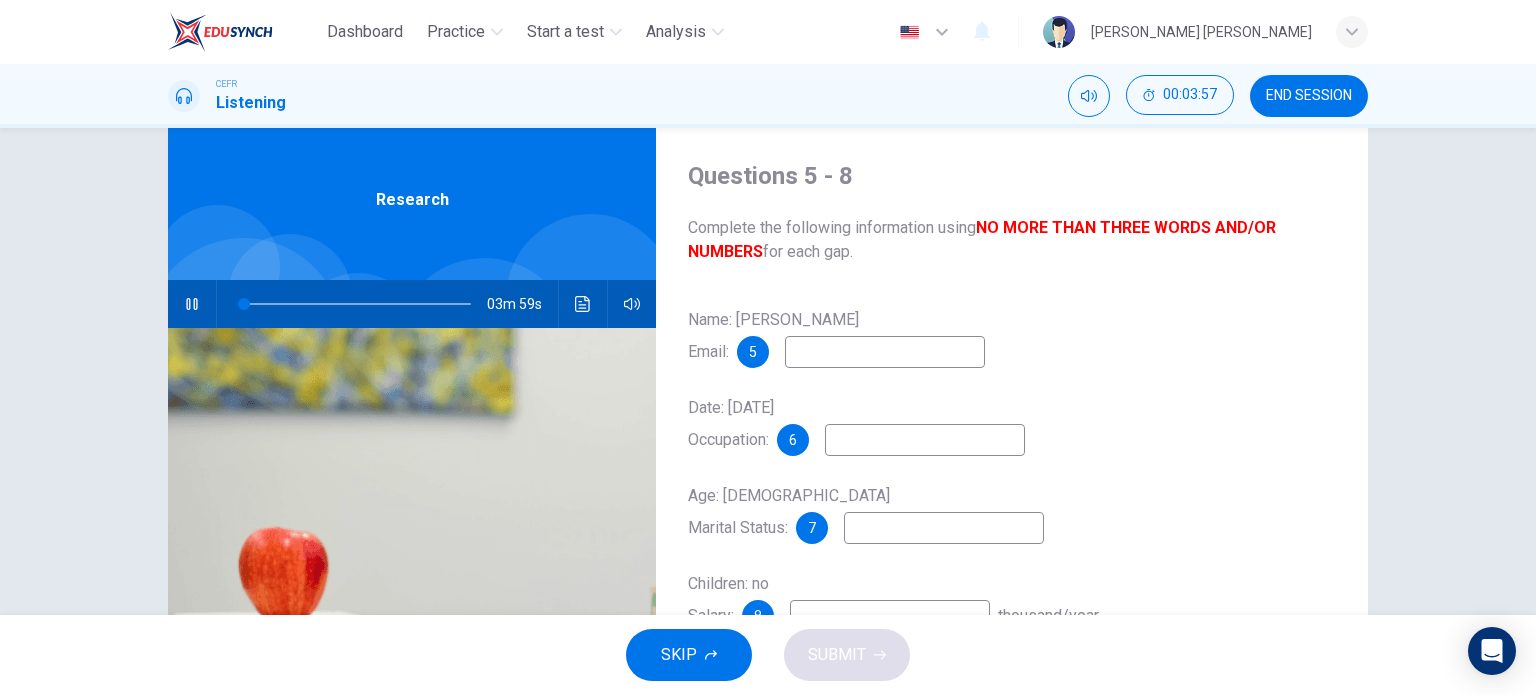 click at bounding box center (885, 352) 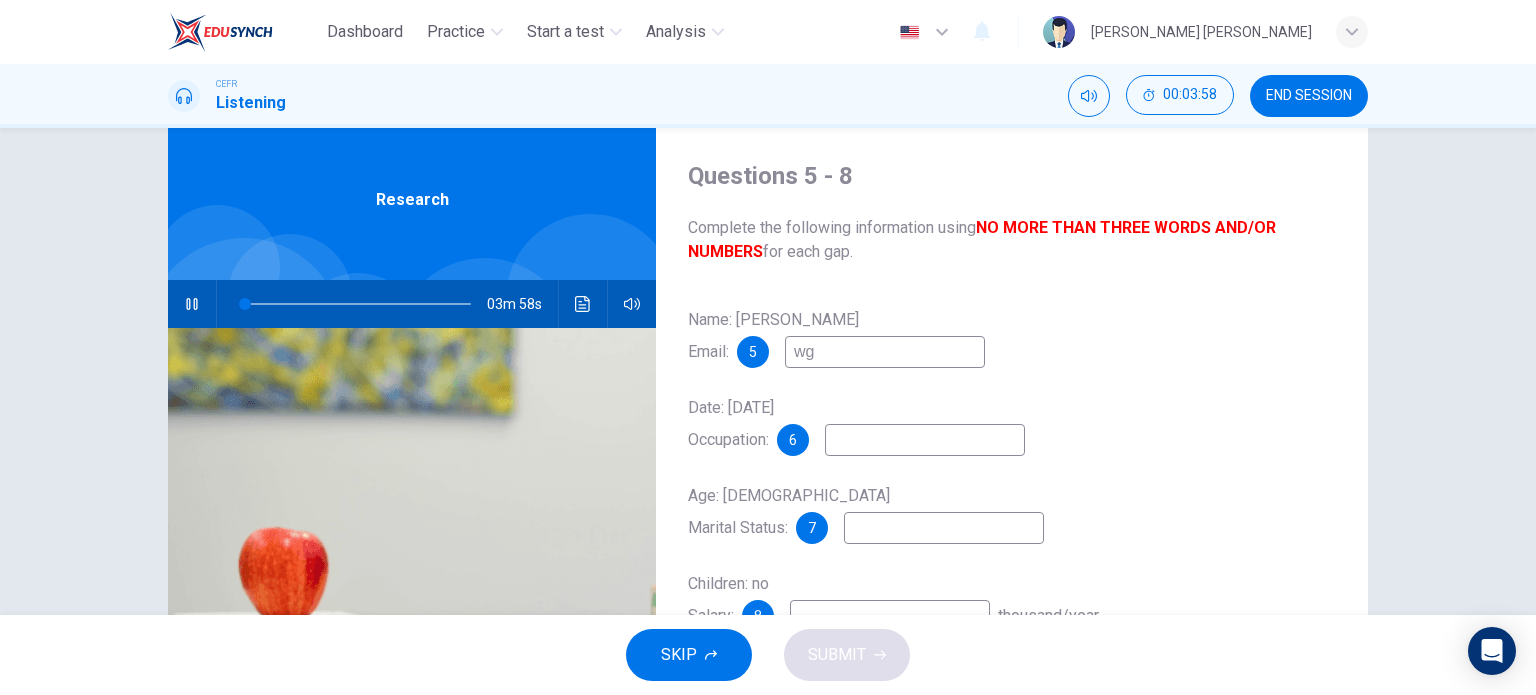 type on "wgl" 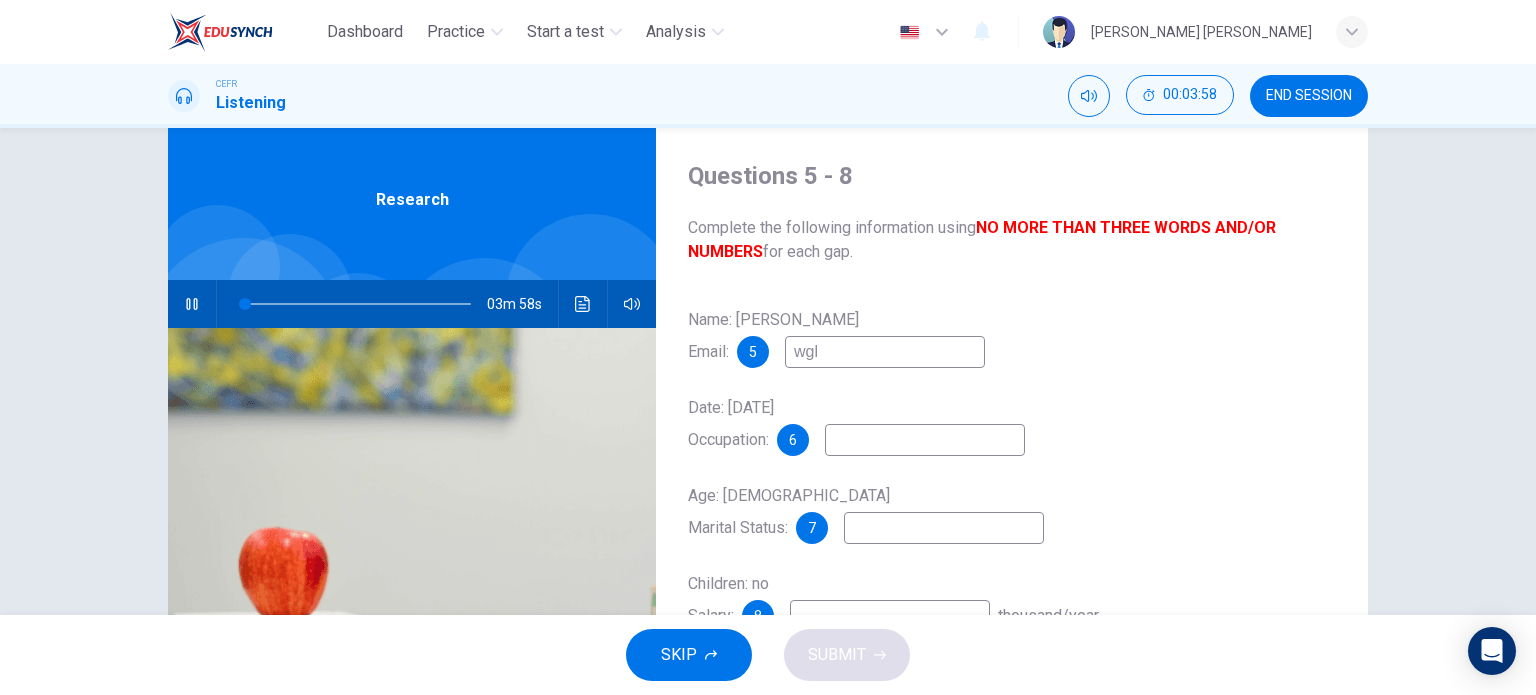 type on "2" 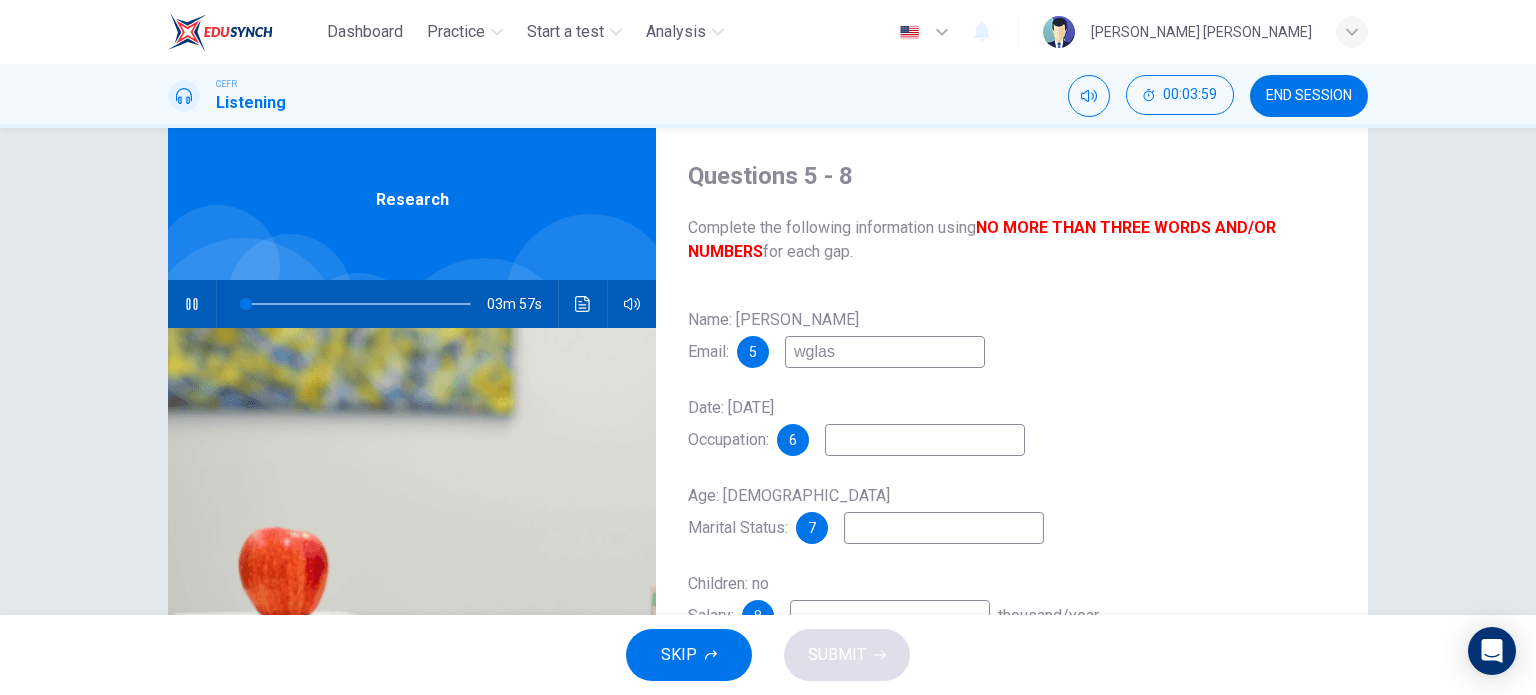 type on "wglass" 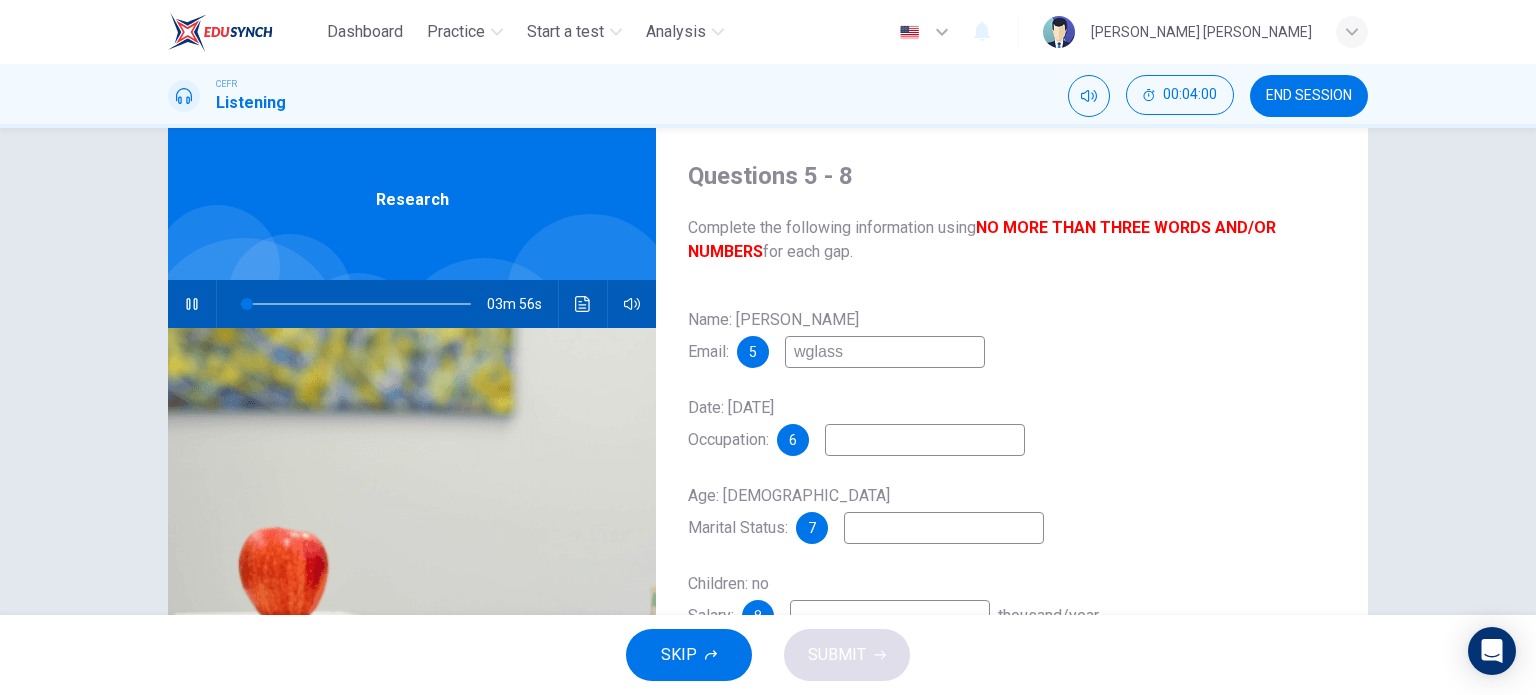 type on "3" 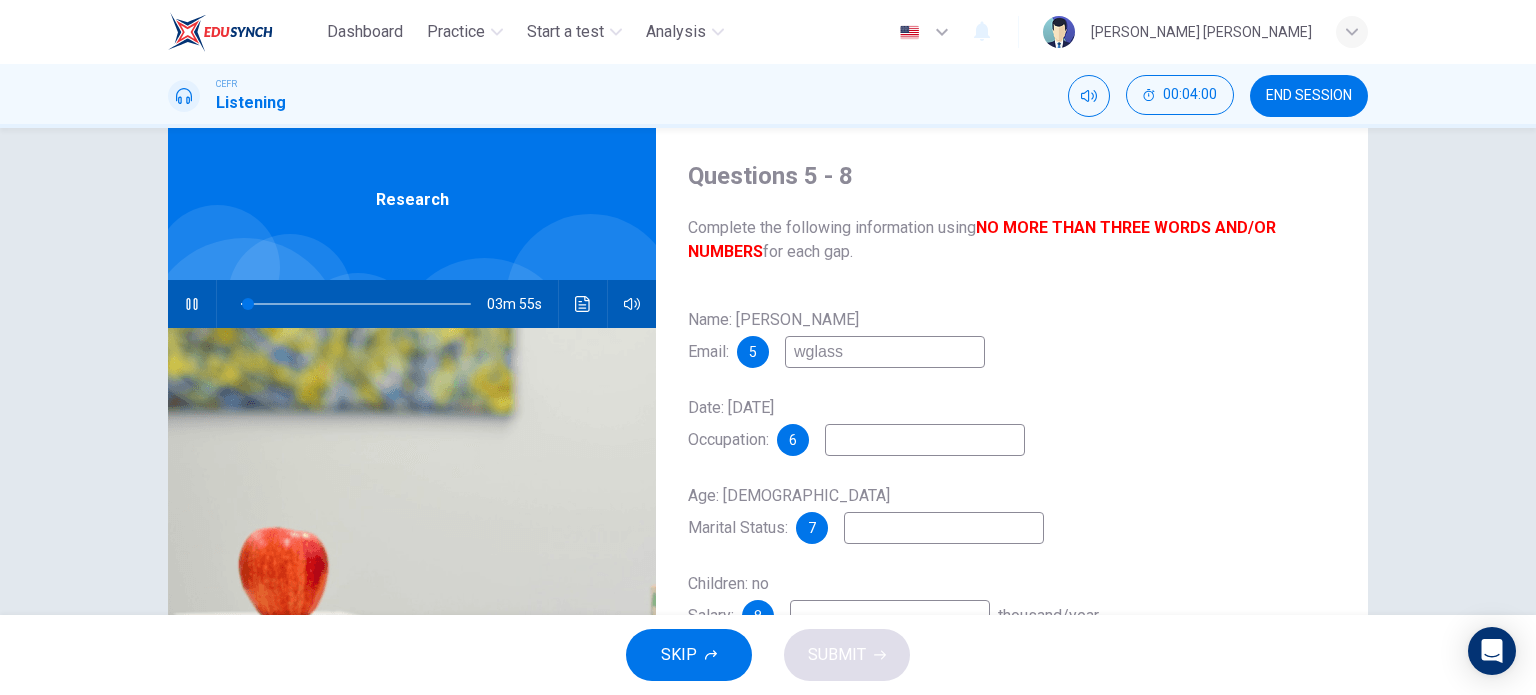 type on "wglass@" 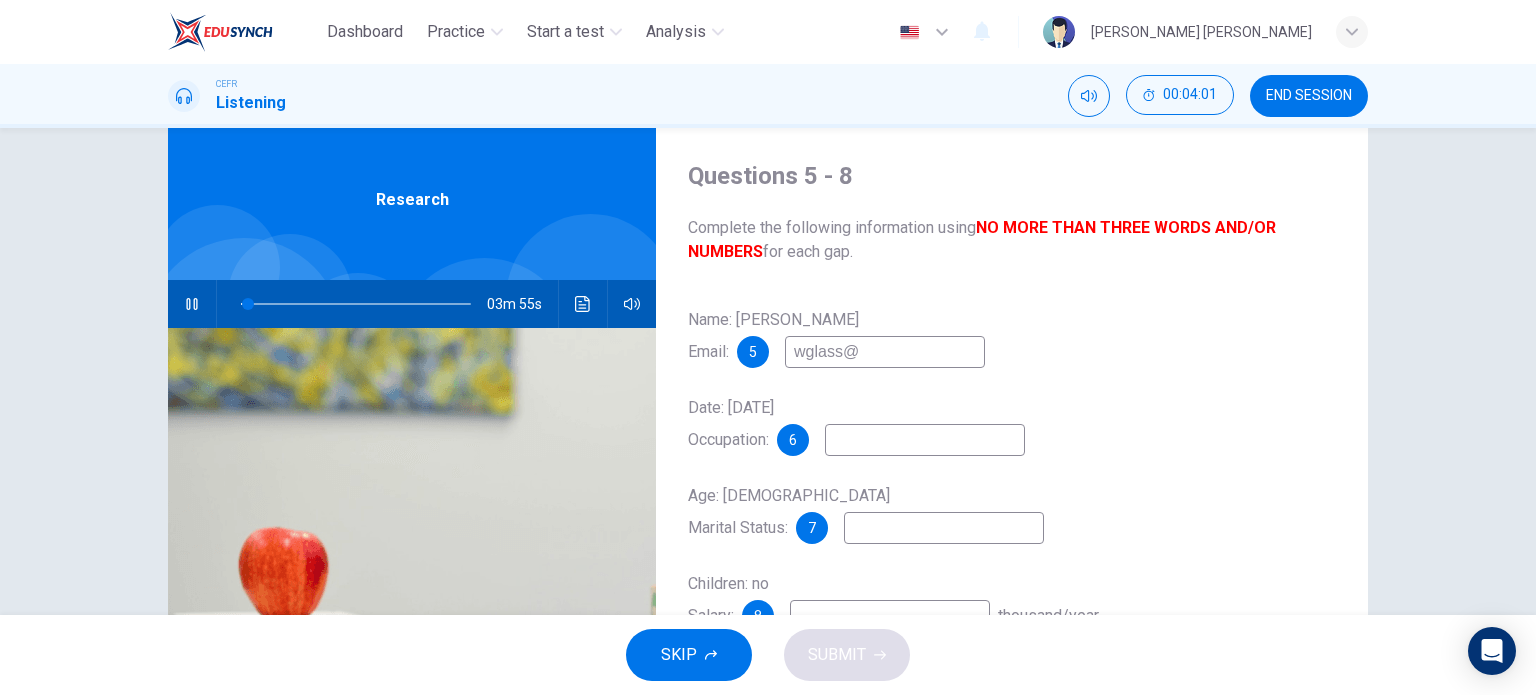 type on "3" 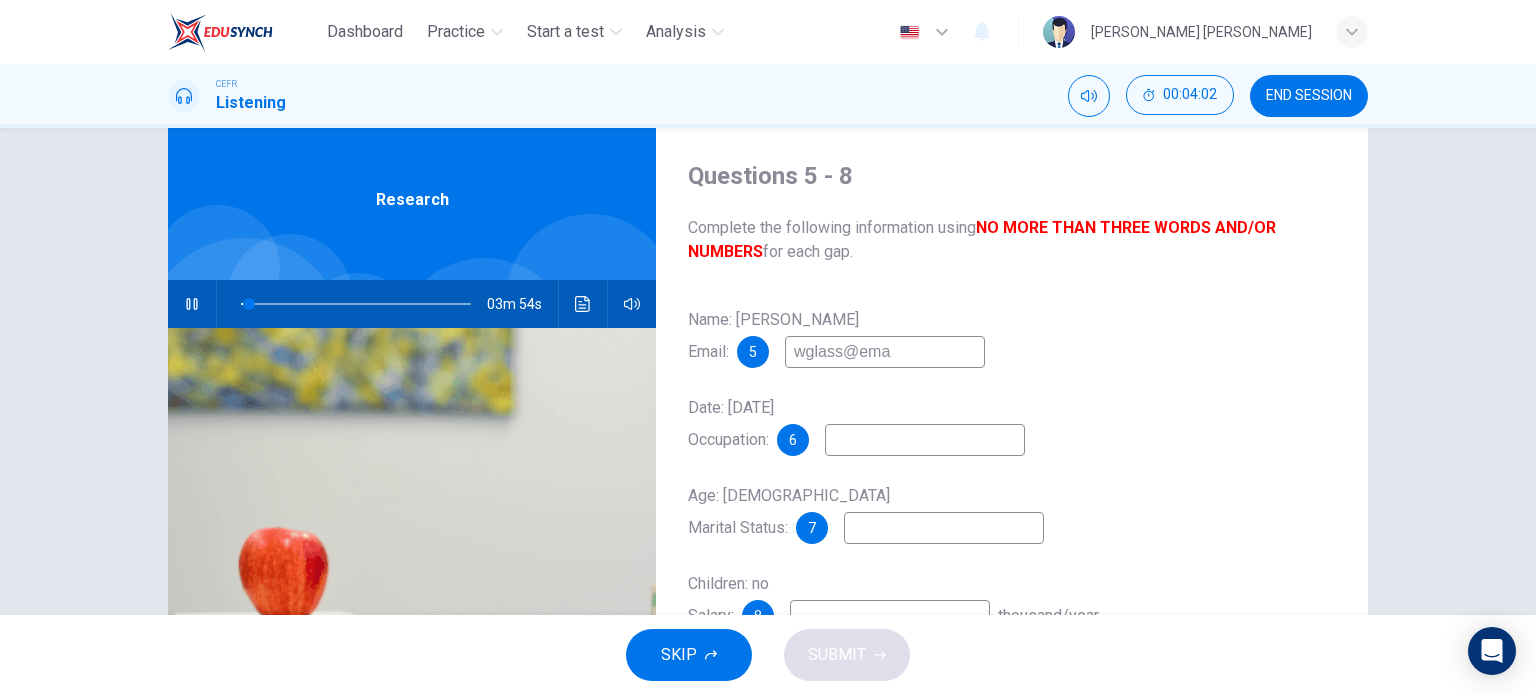type on "wglass@emai" 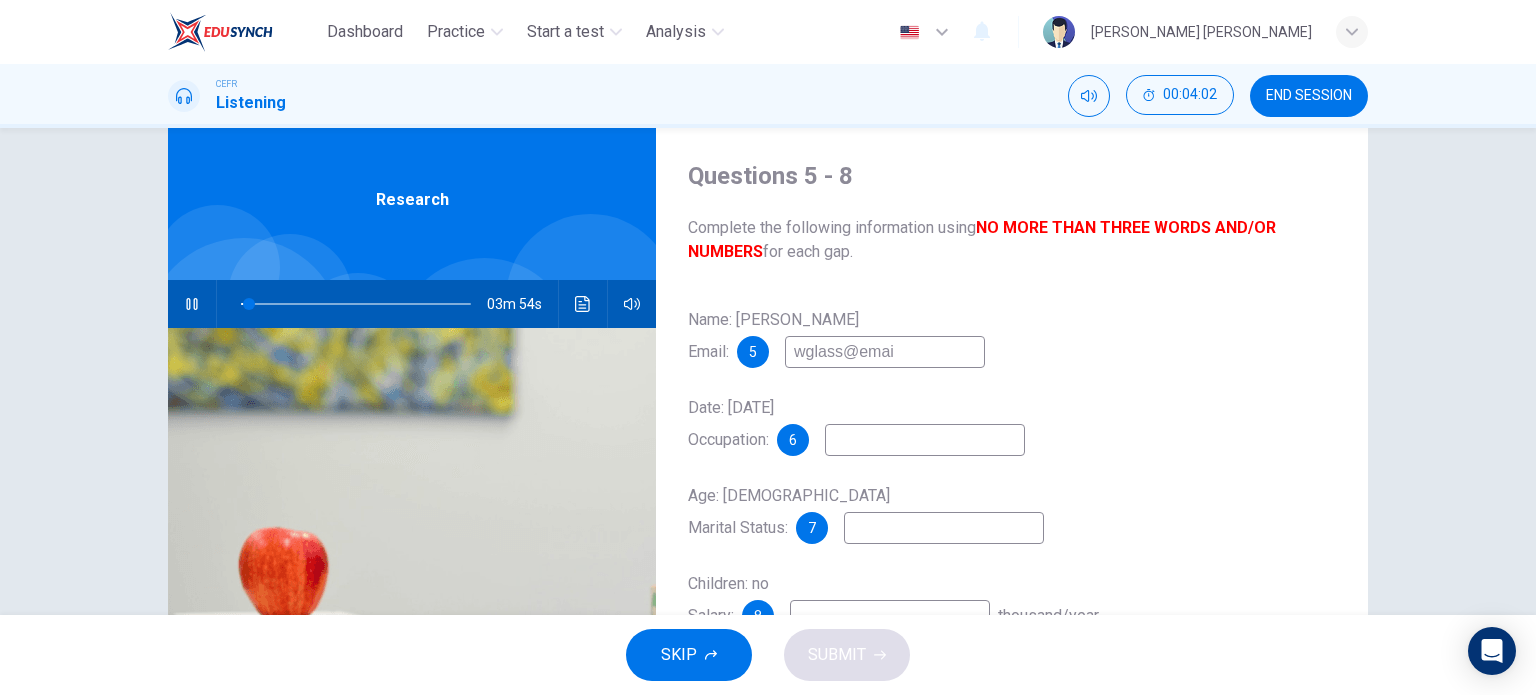 type on "4" 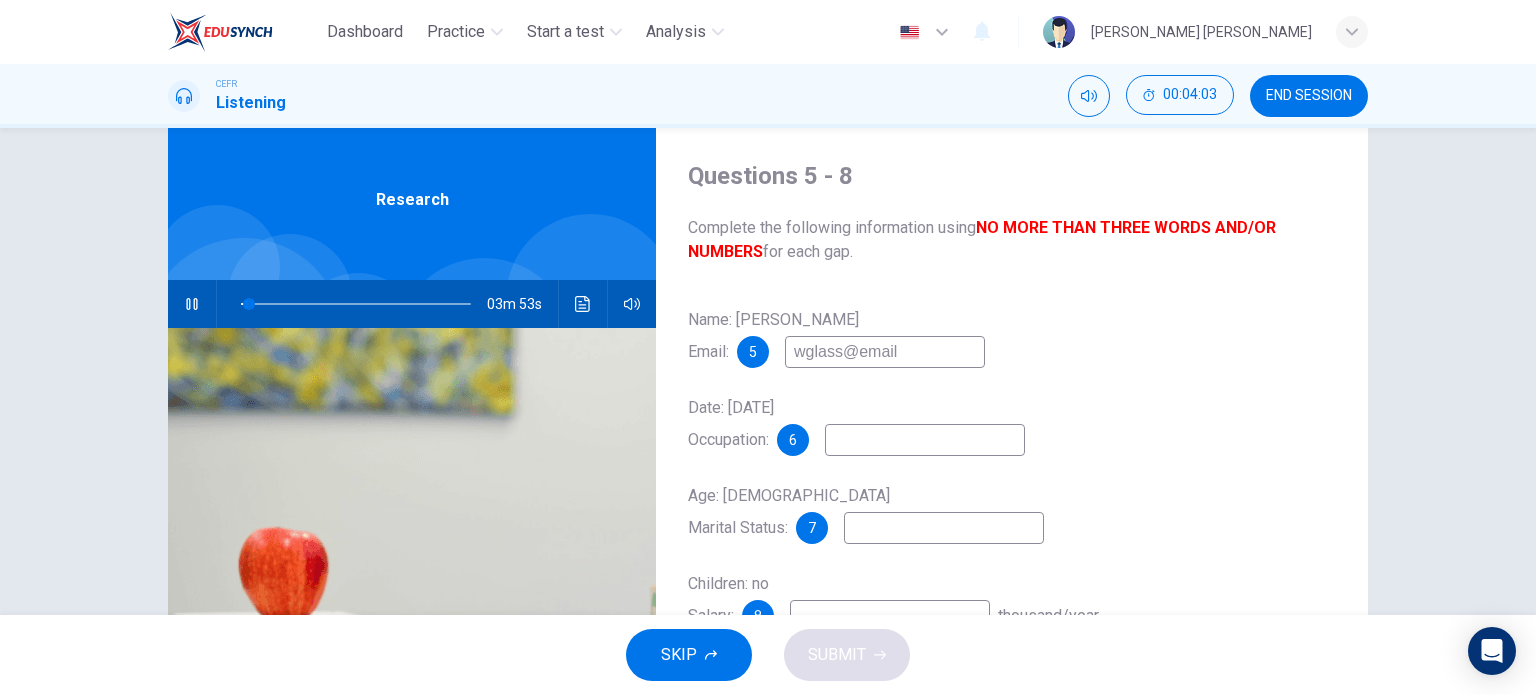 type on "wglass@email." 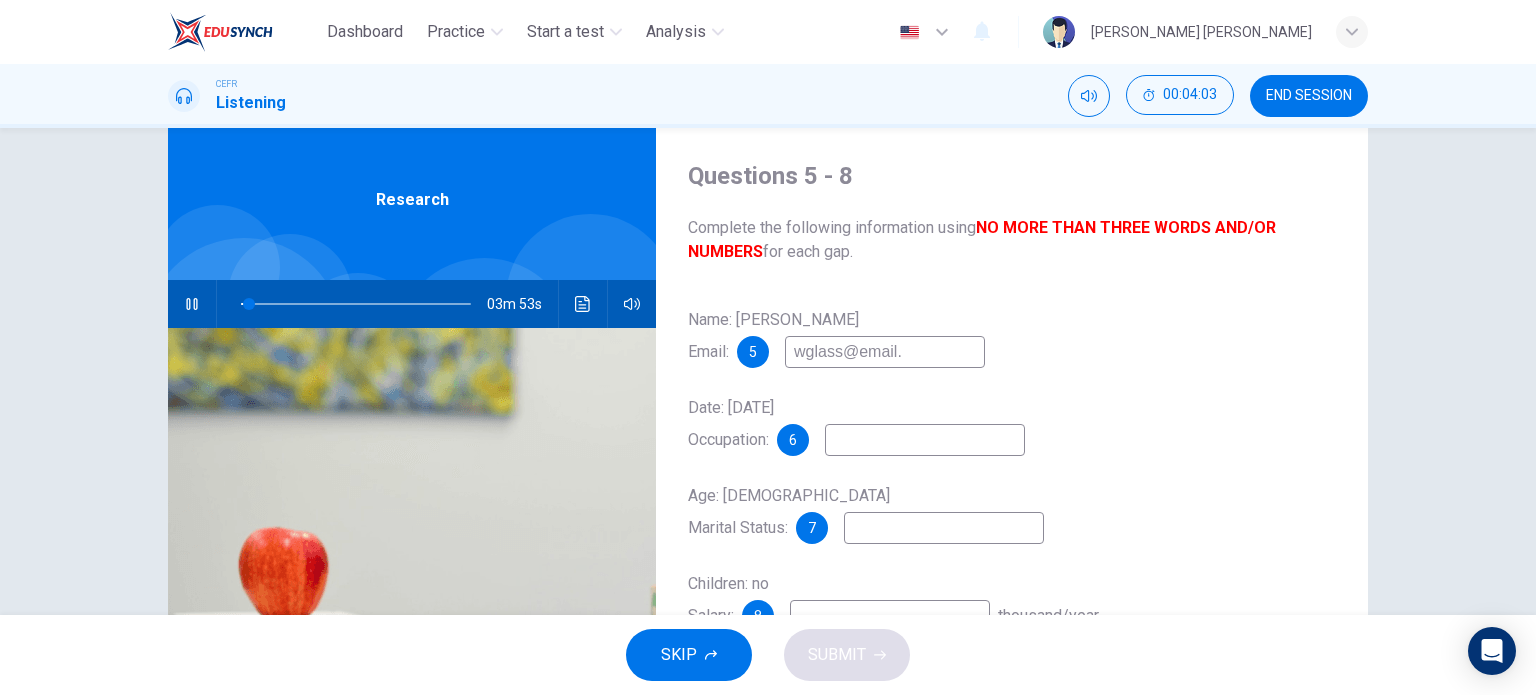 type on "4" 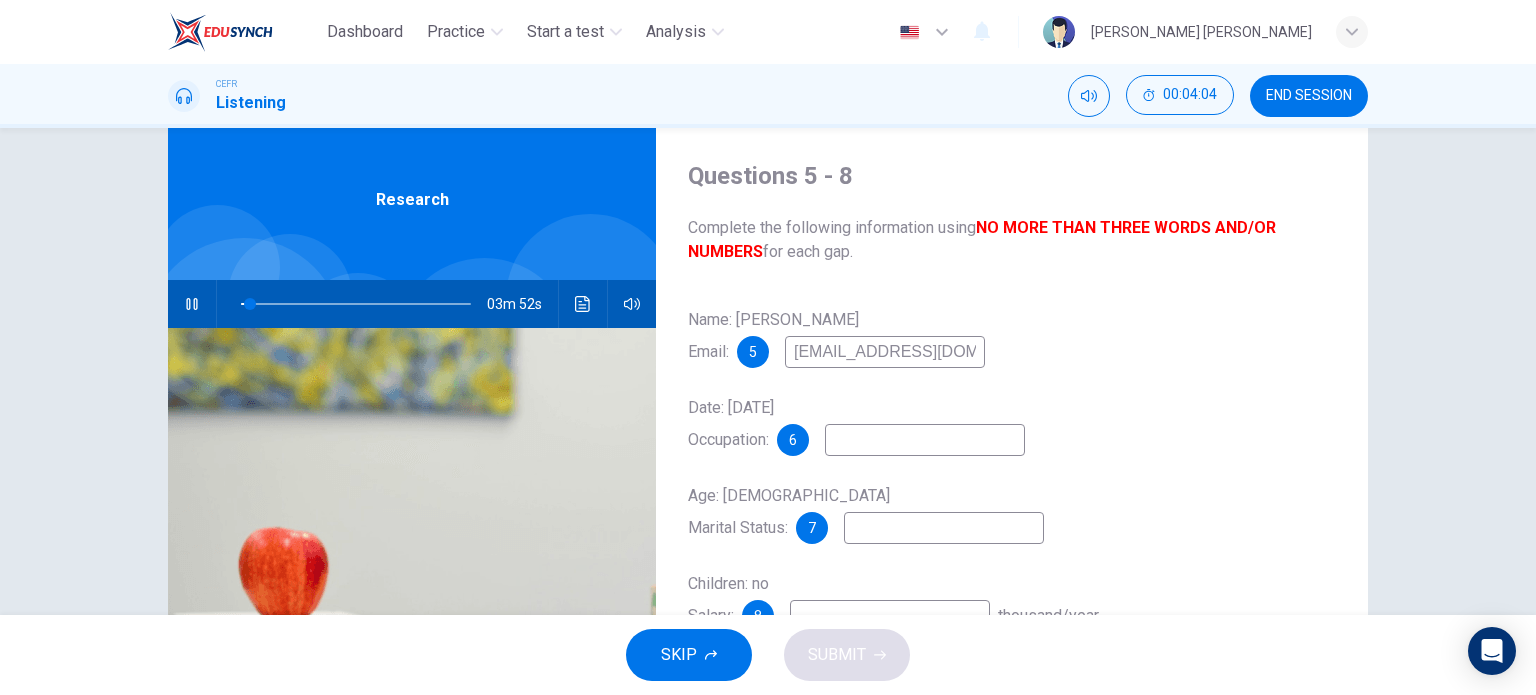 type on "wglass@email.com" 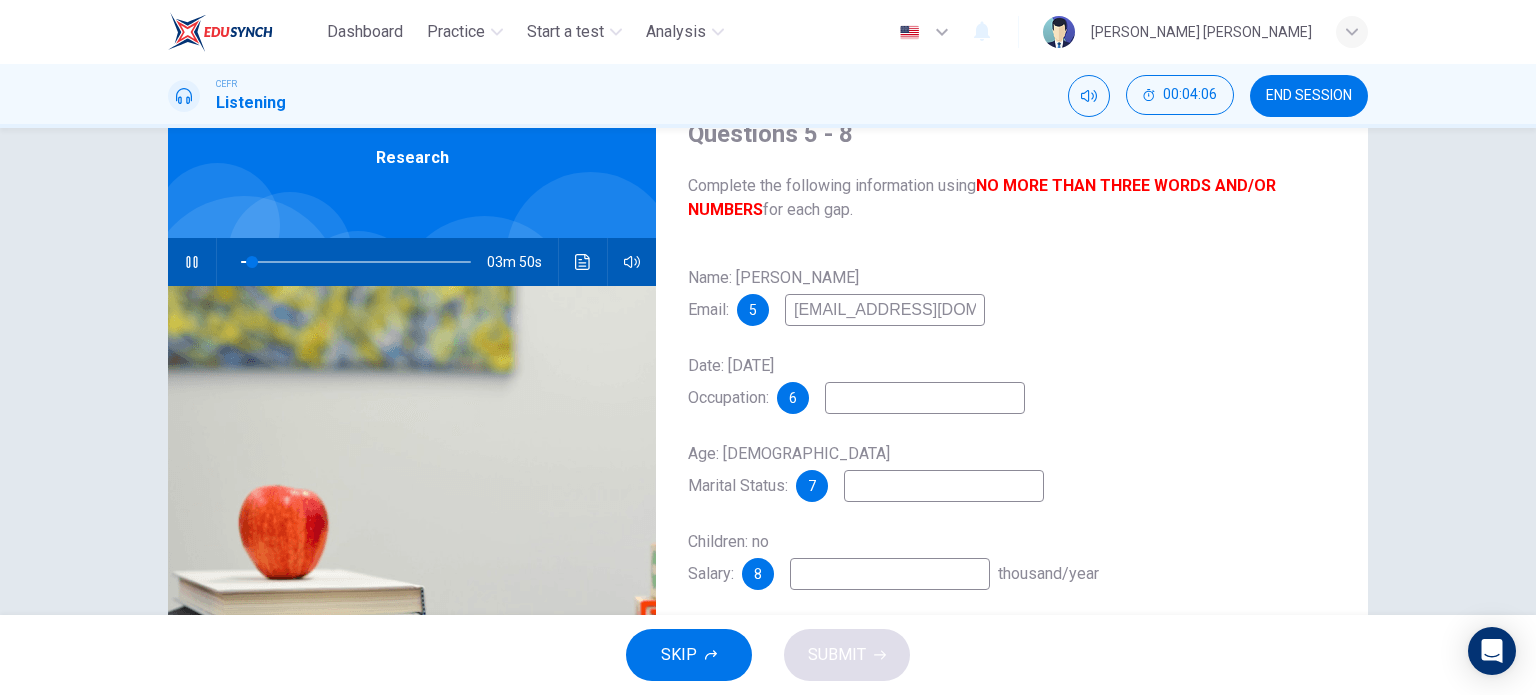 scroll, scrollTop: 94, scrollLeft: 0, axis: vertical 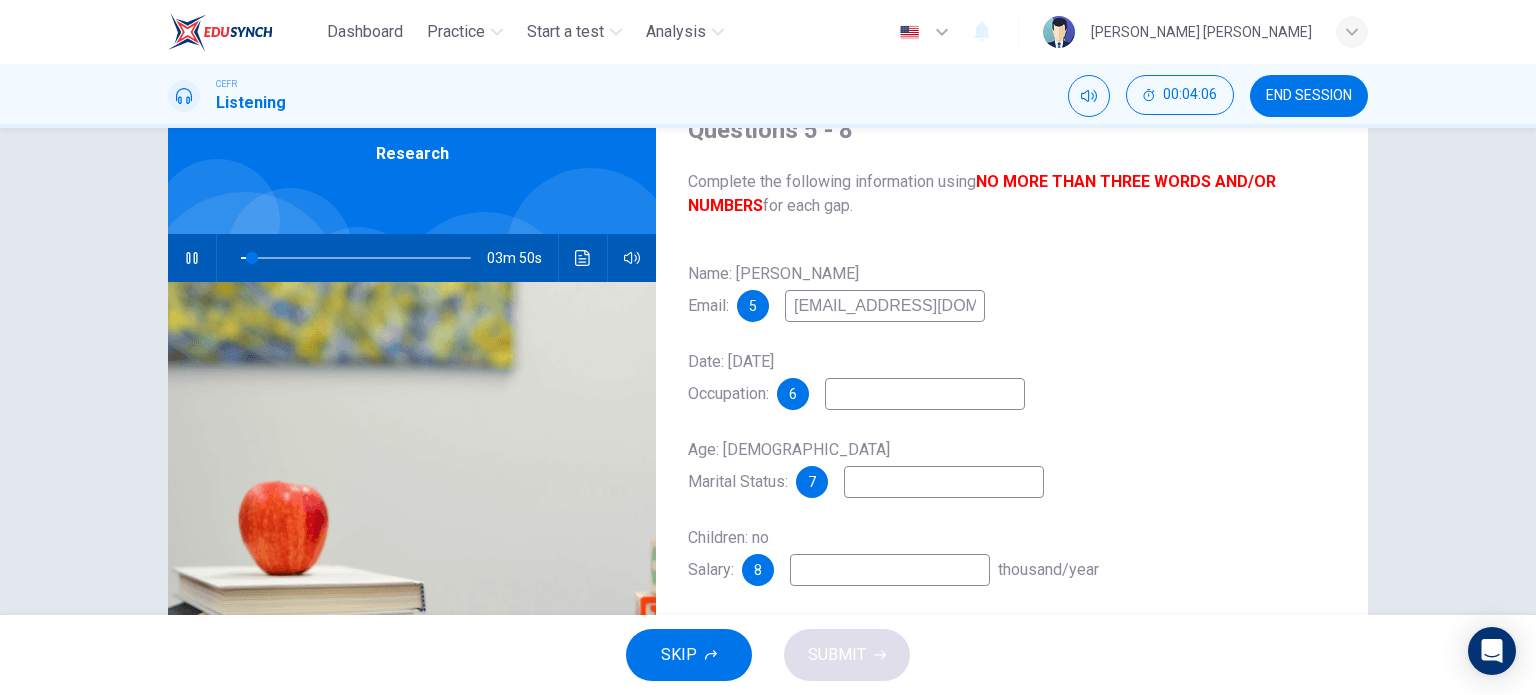 type on "5" 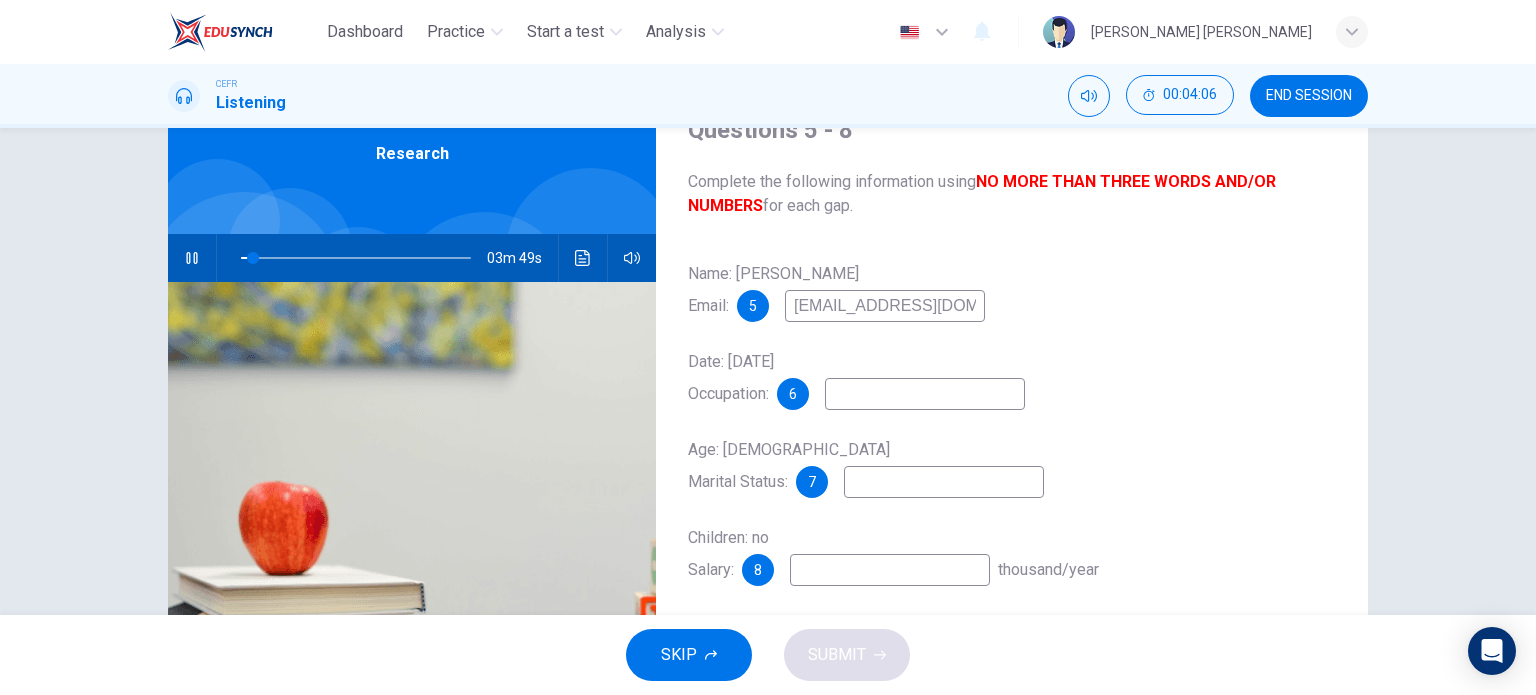 type on "wglass@email.com" 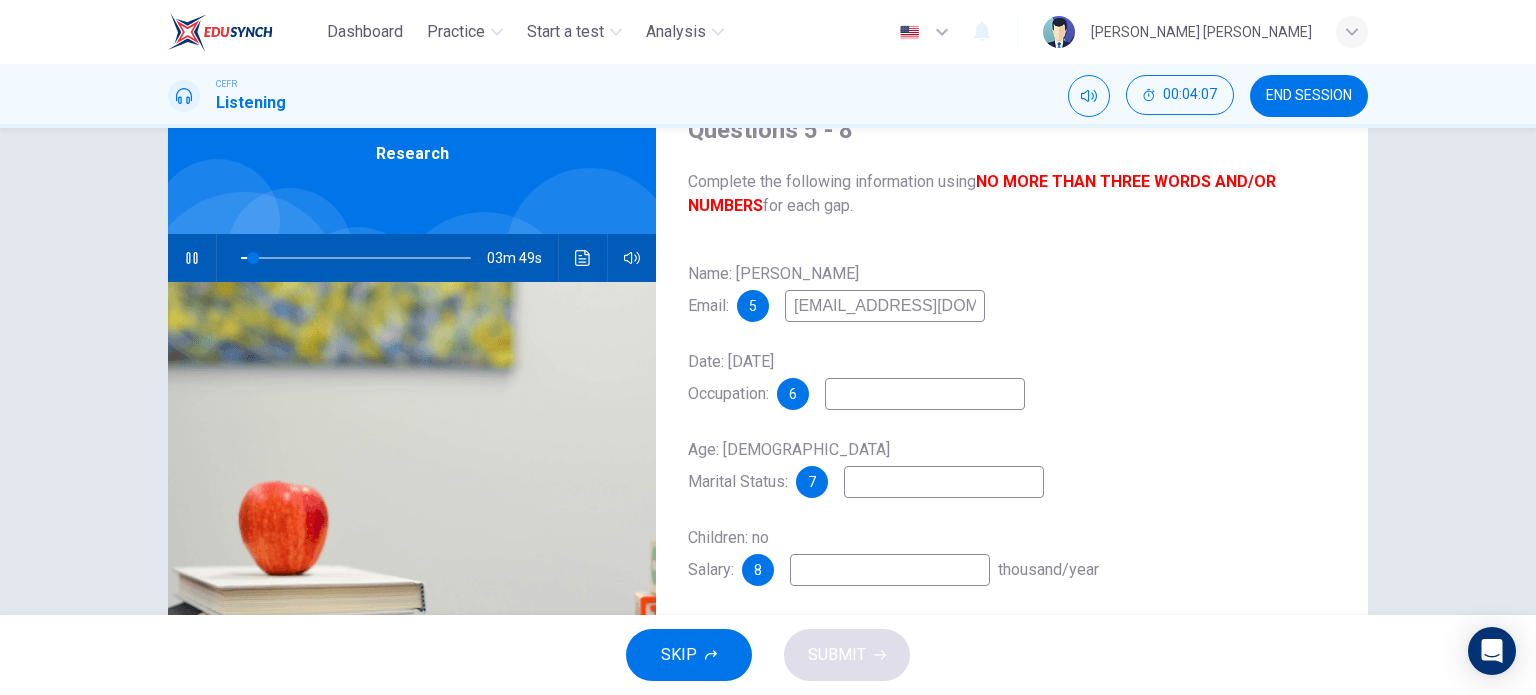 click at bounding box center [925, 394] 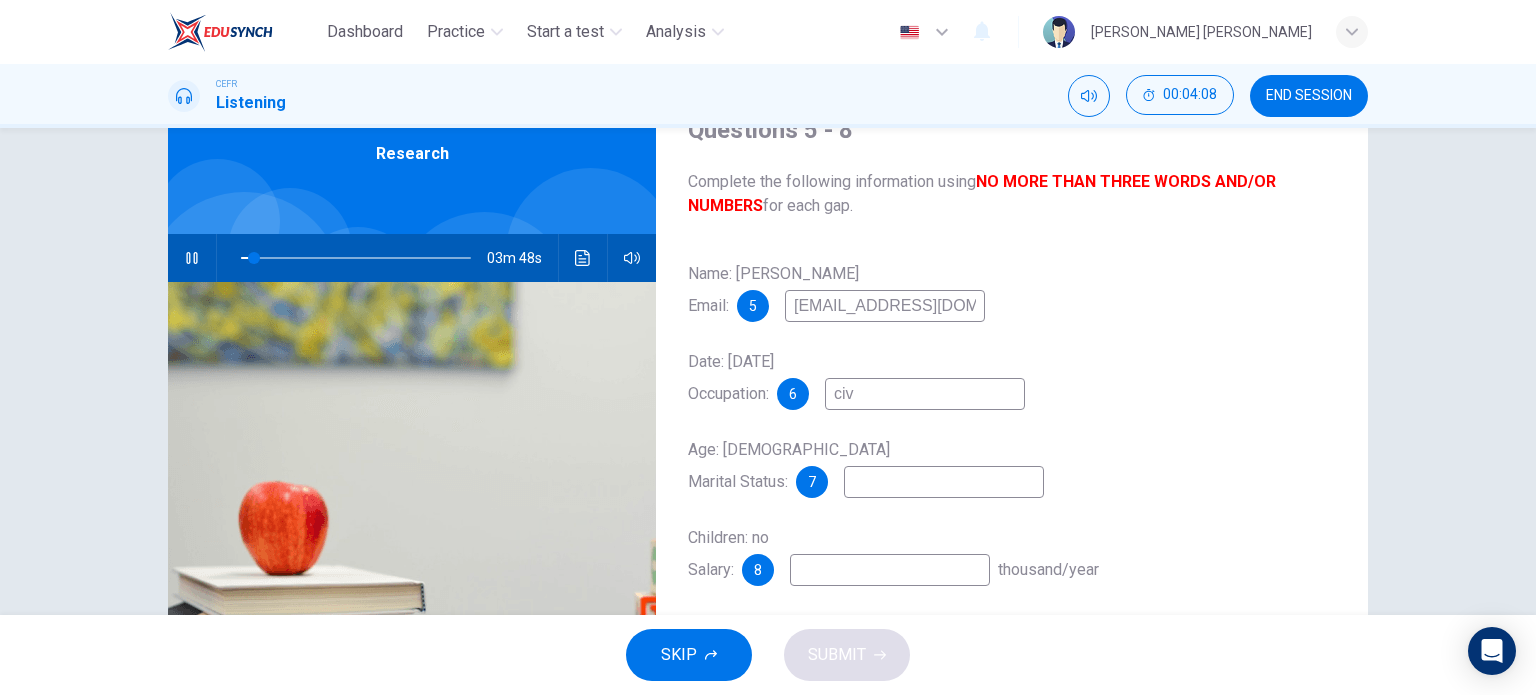 type on "civi" 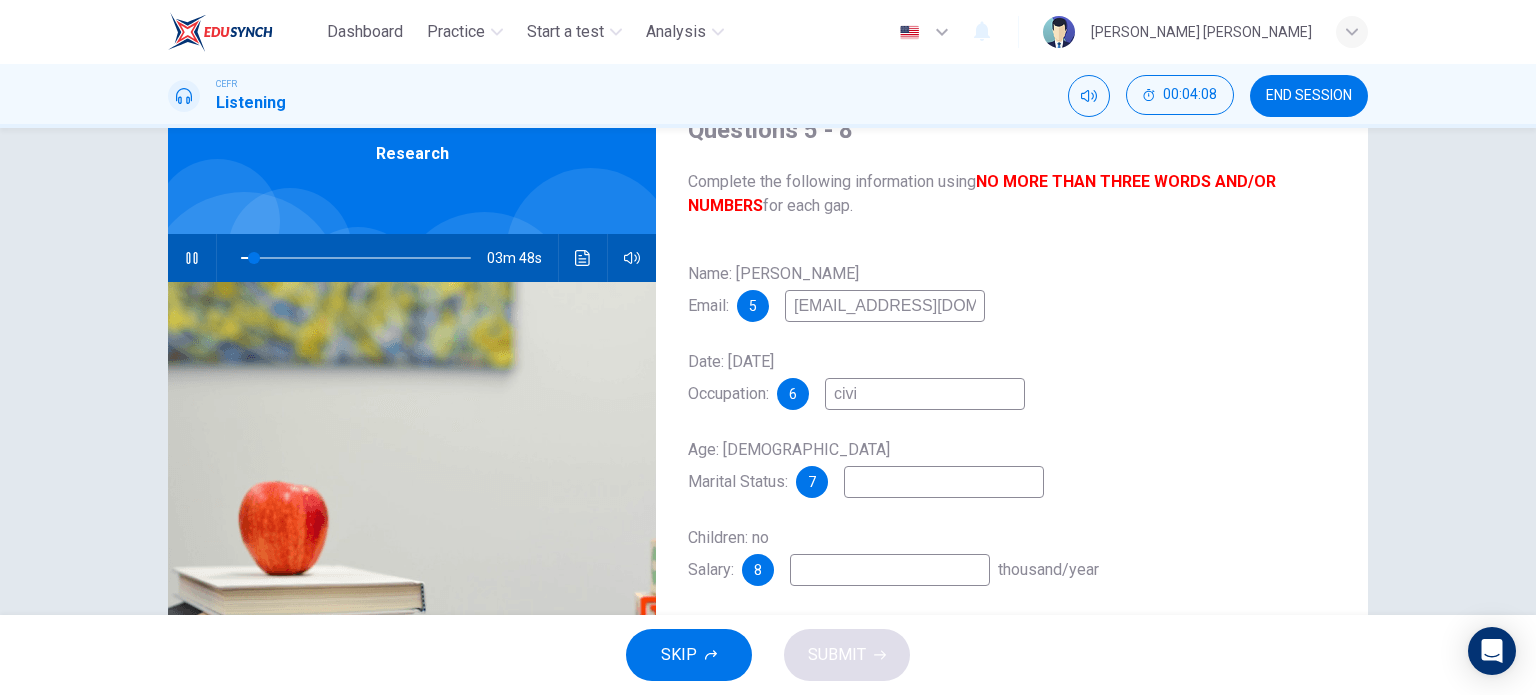 type on "6" 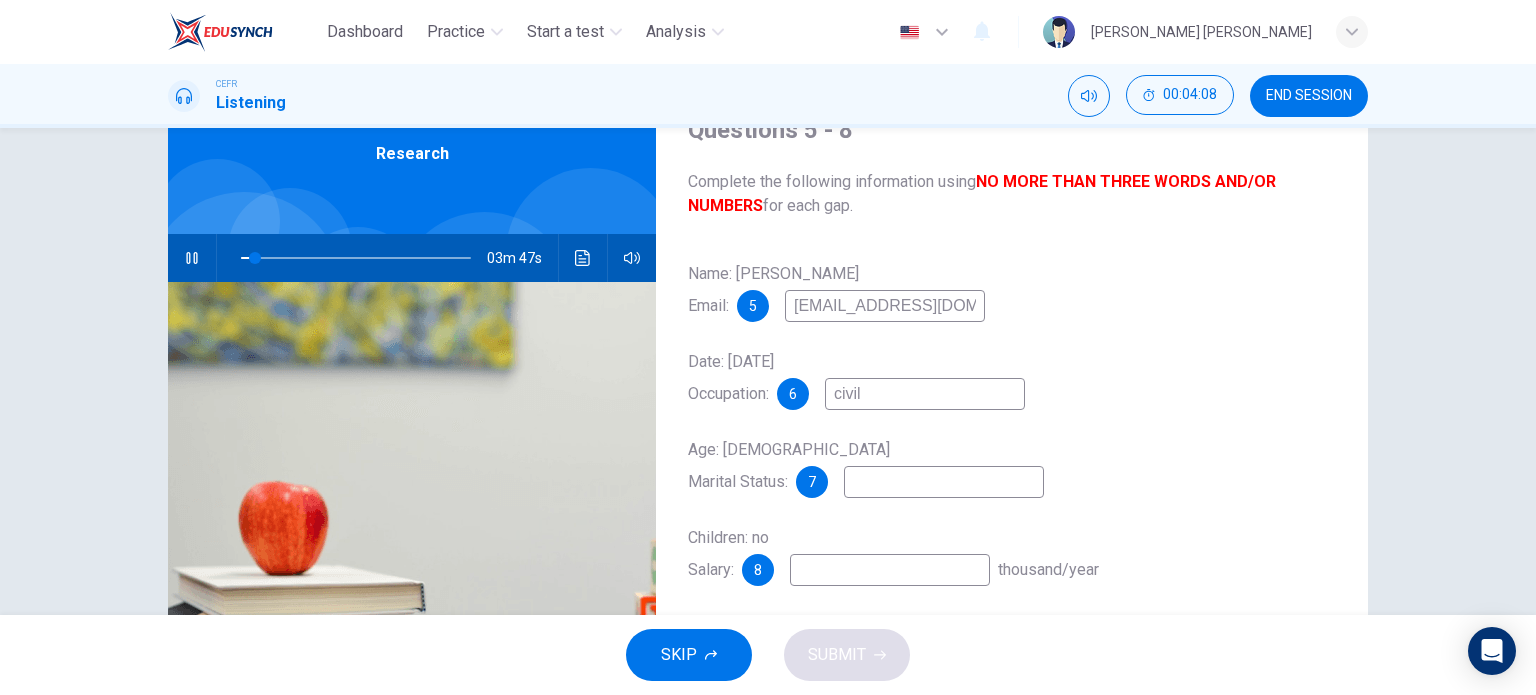 type on "civil" 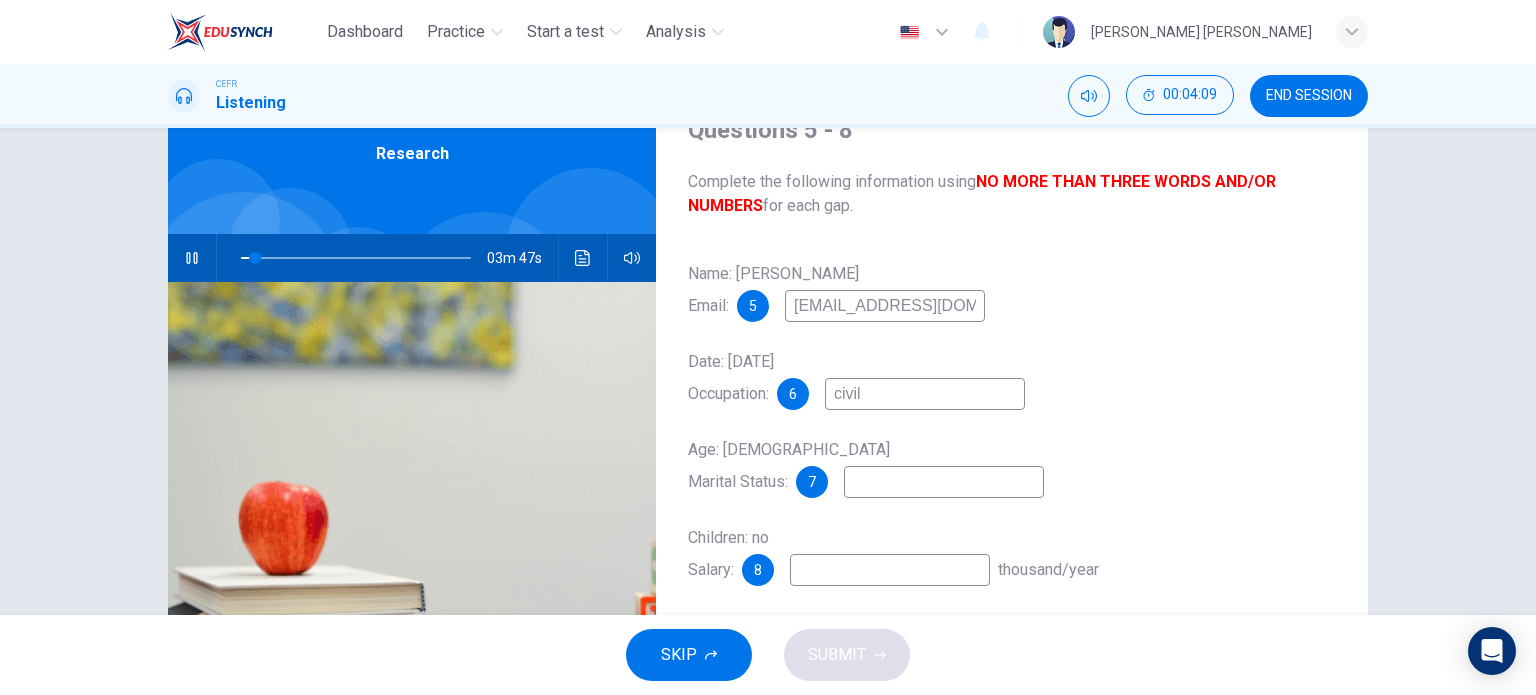 type on "7" 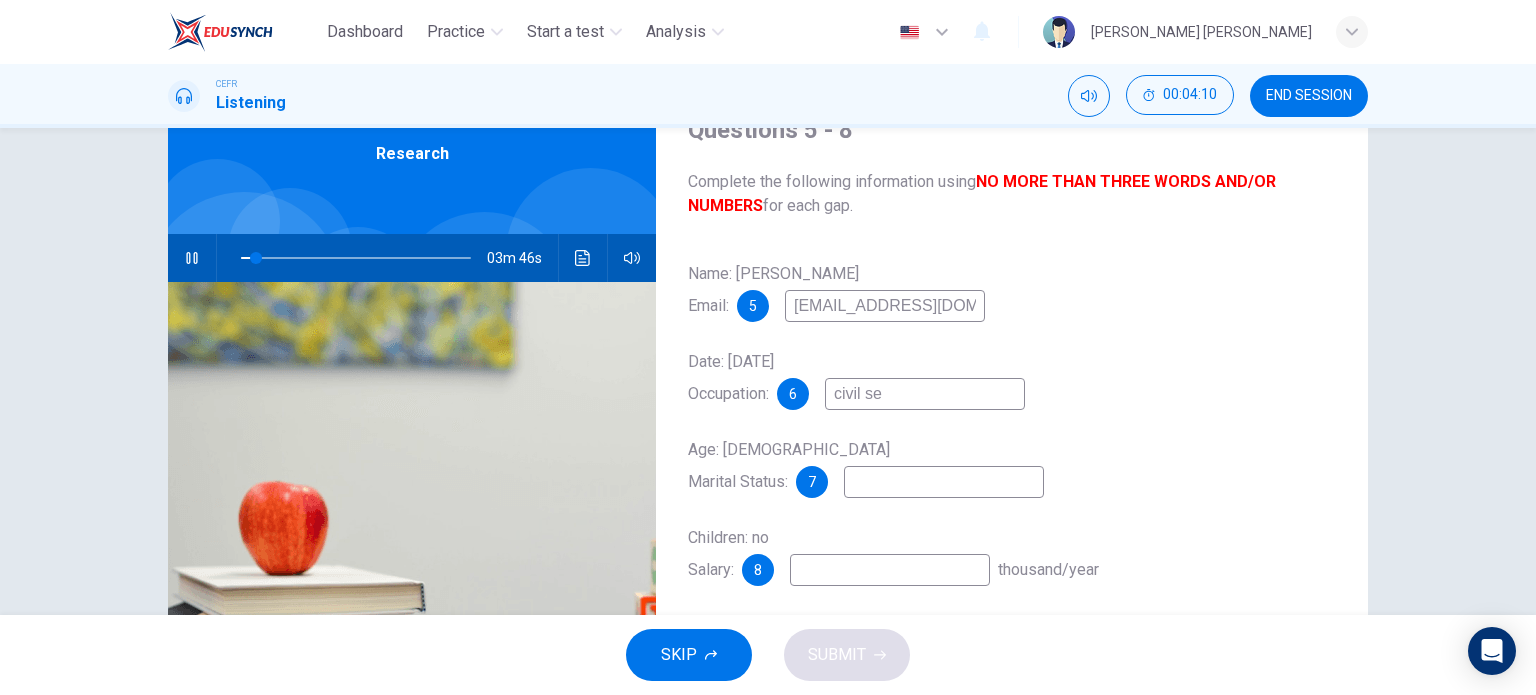 type on "civil ser" 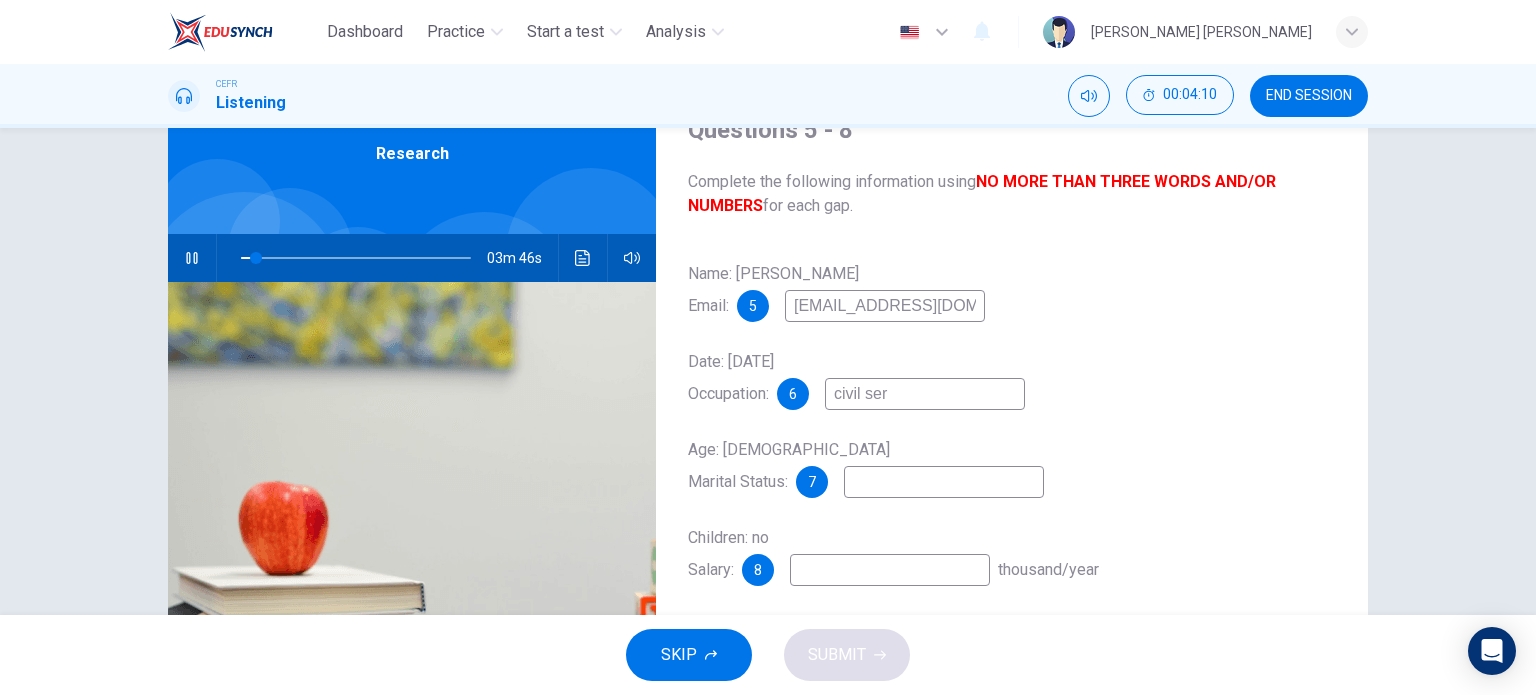 type on "7" 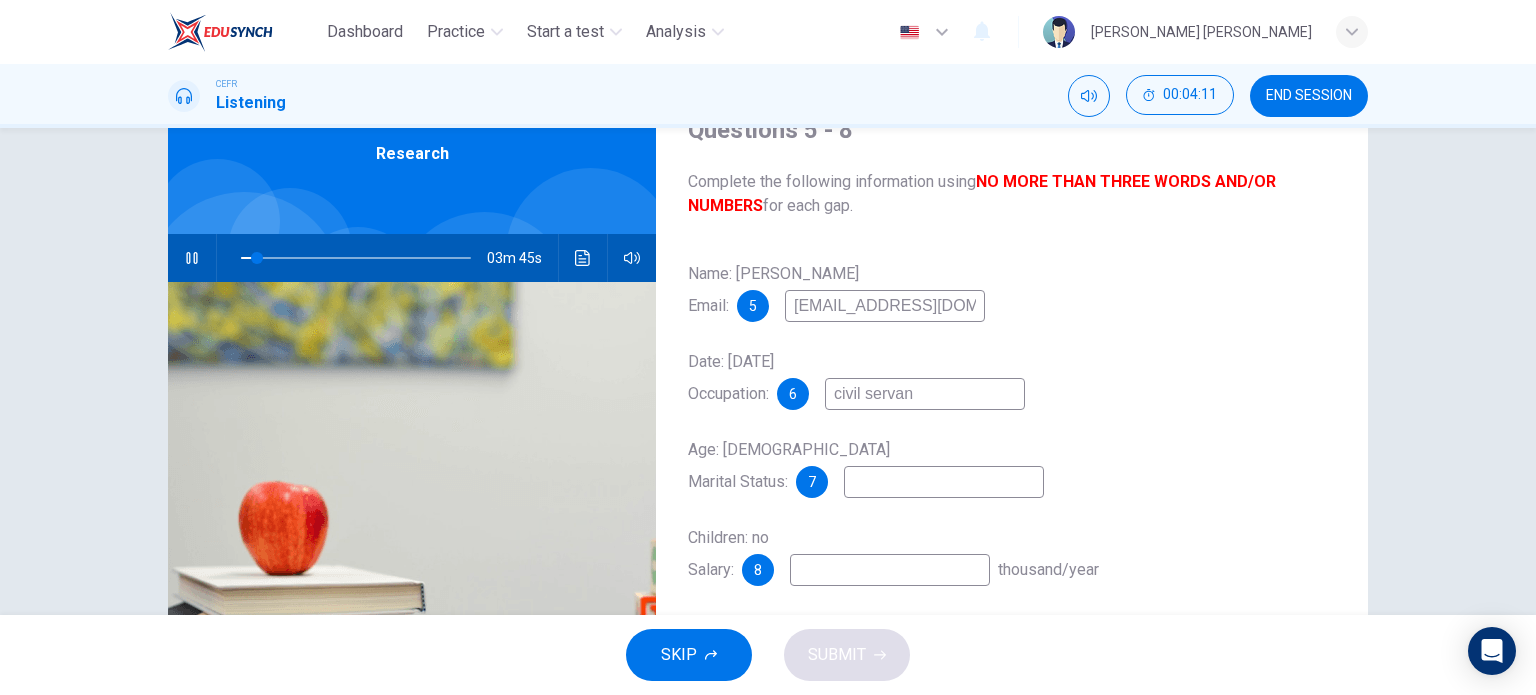 type on "civil servant" 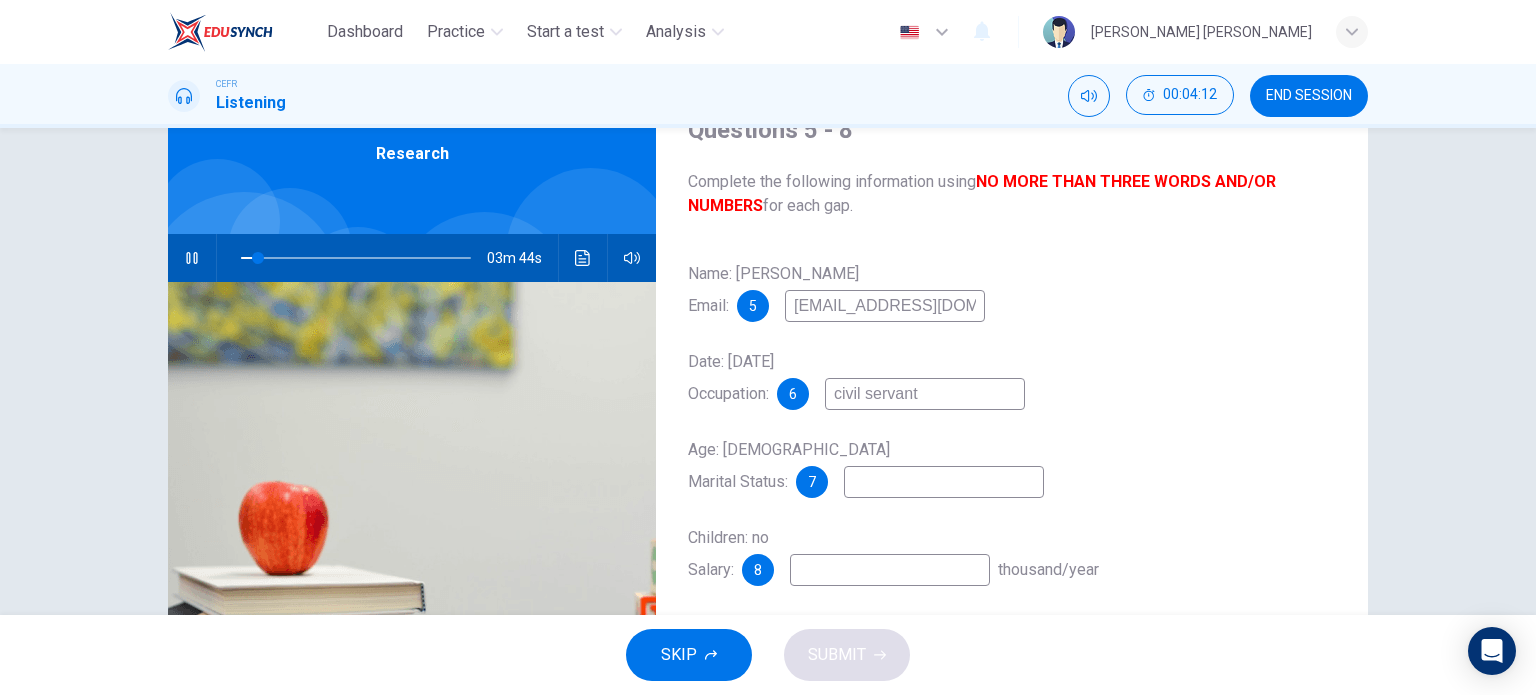 type on "8" 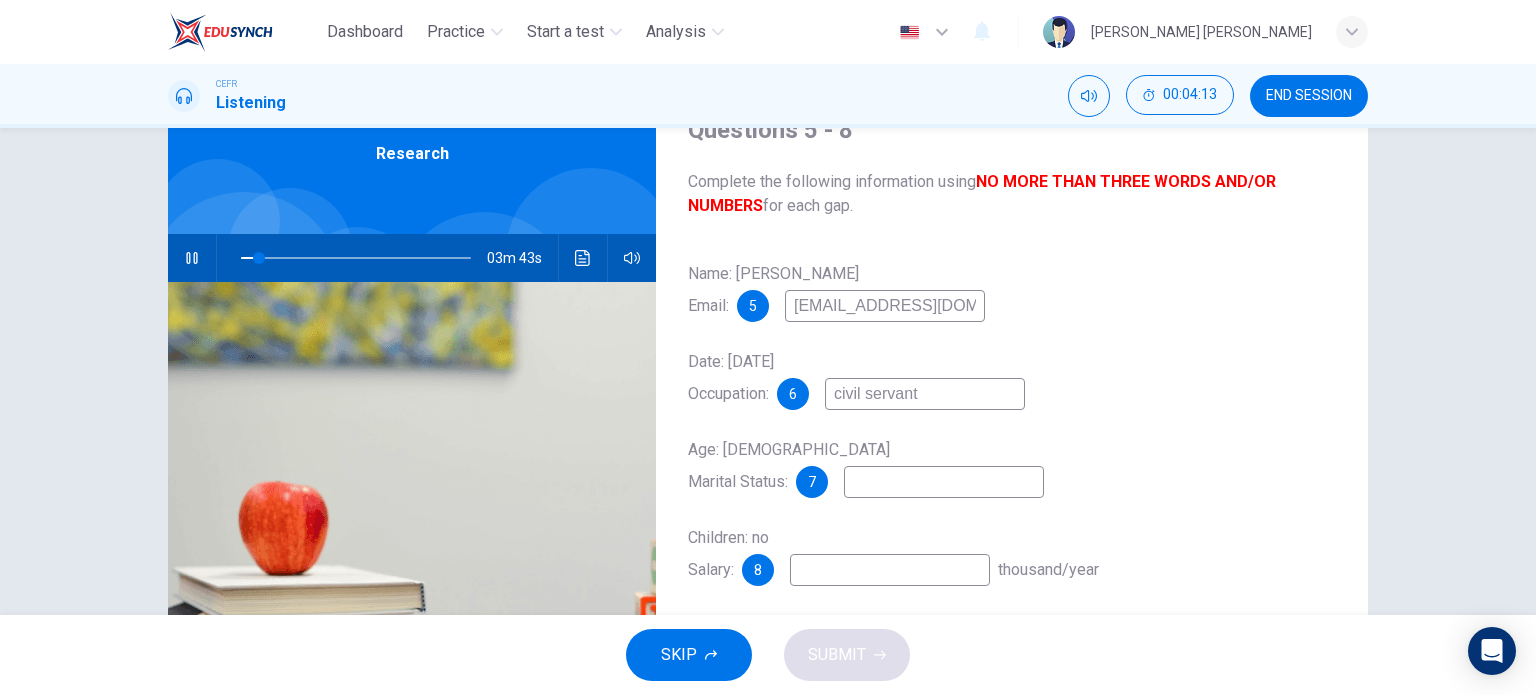 type on "civil servant" 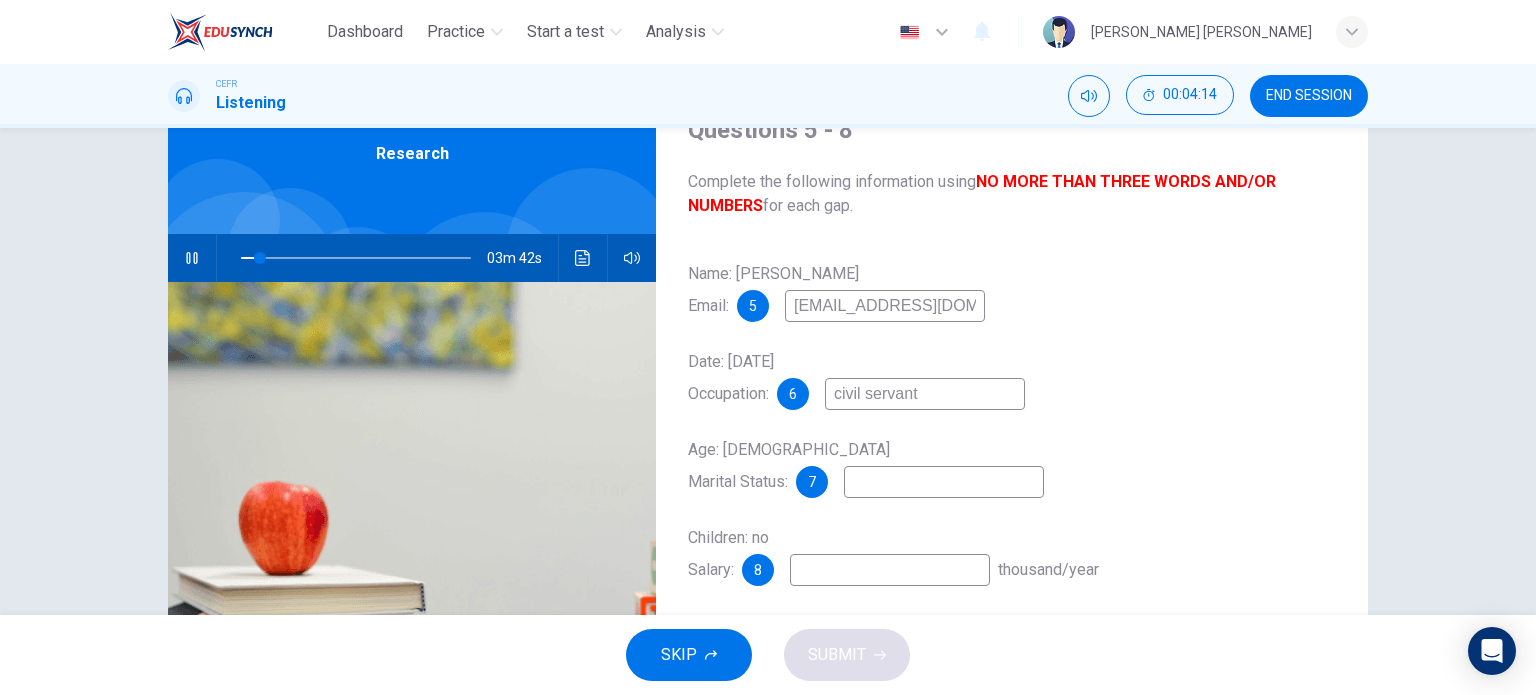 type on "s" 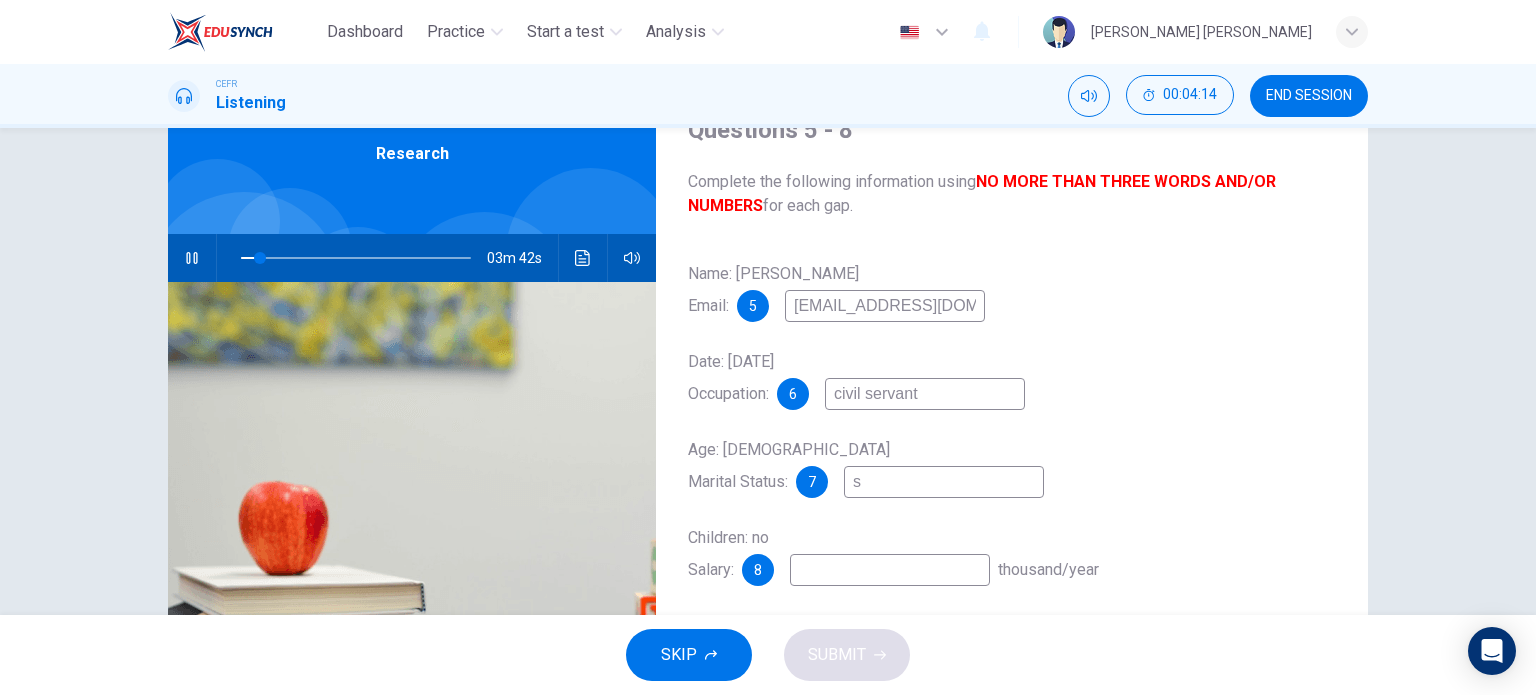 type on "9" 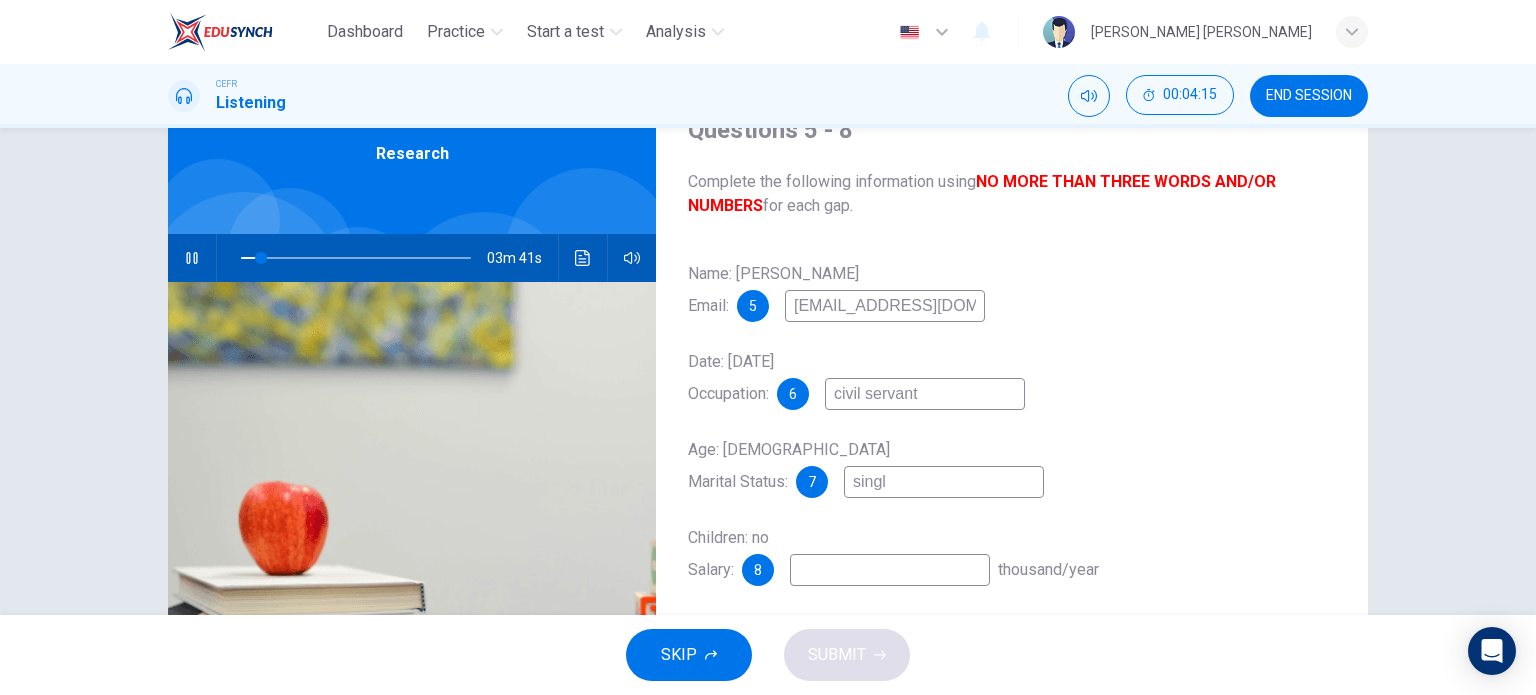 type on "single" 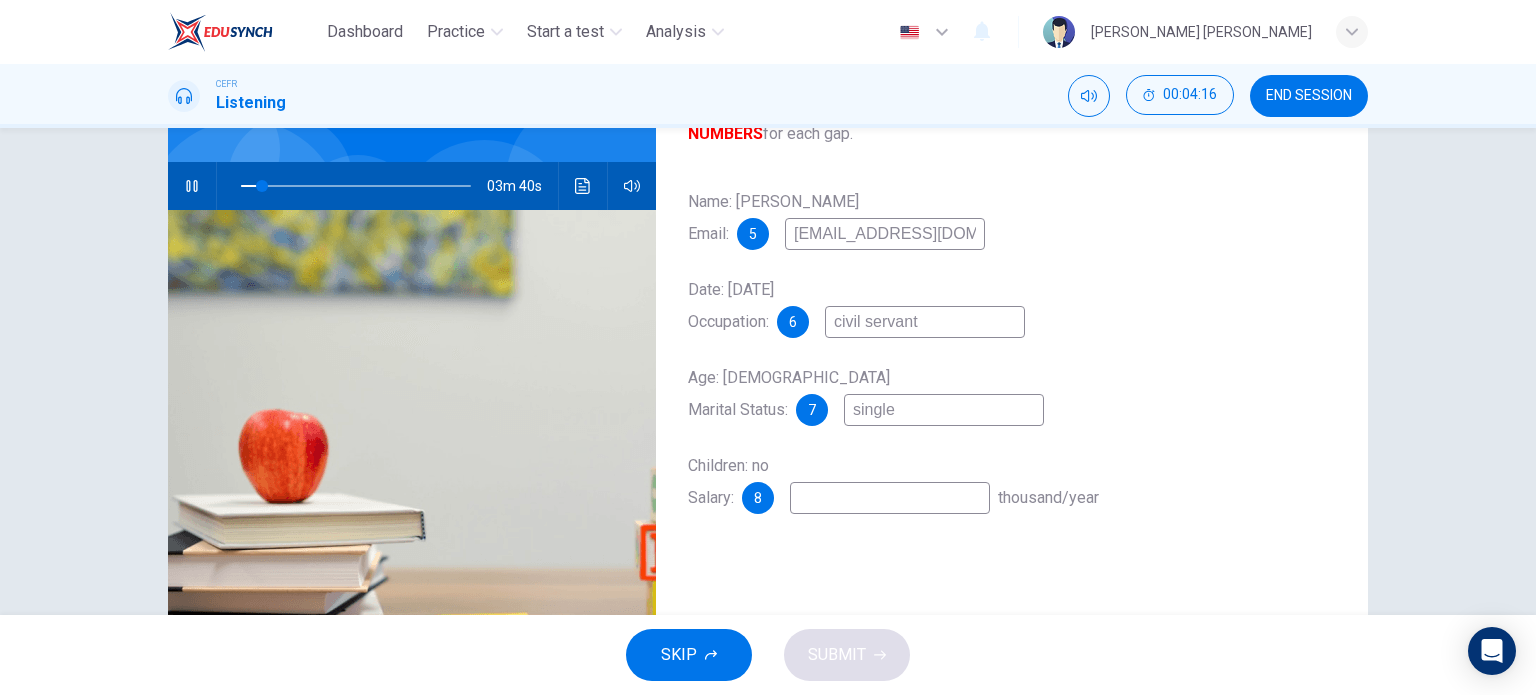 scroll, scrollTop: 168, scrollLeft: 0, axis: vertical 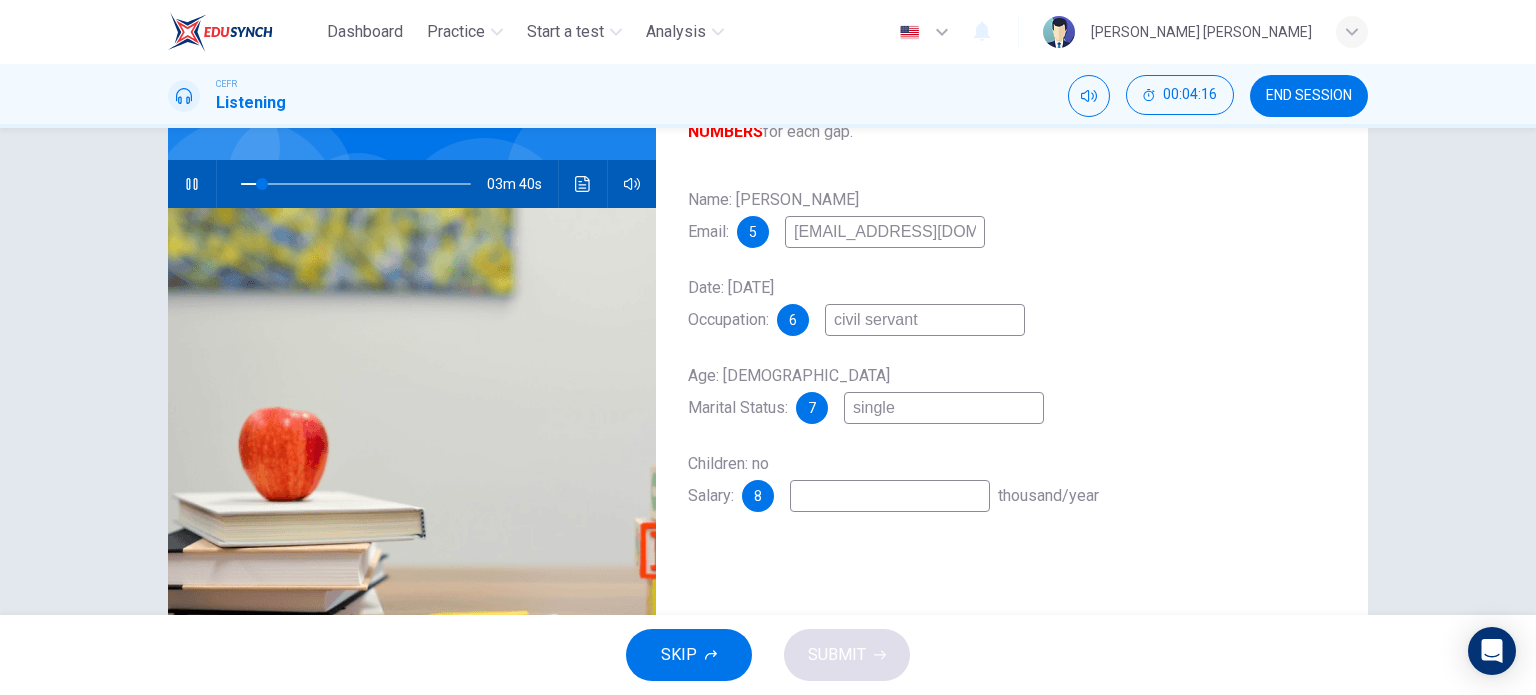 type on "9" 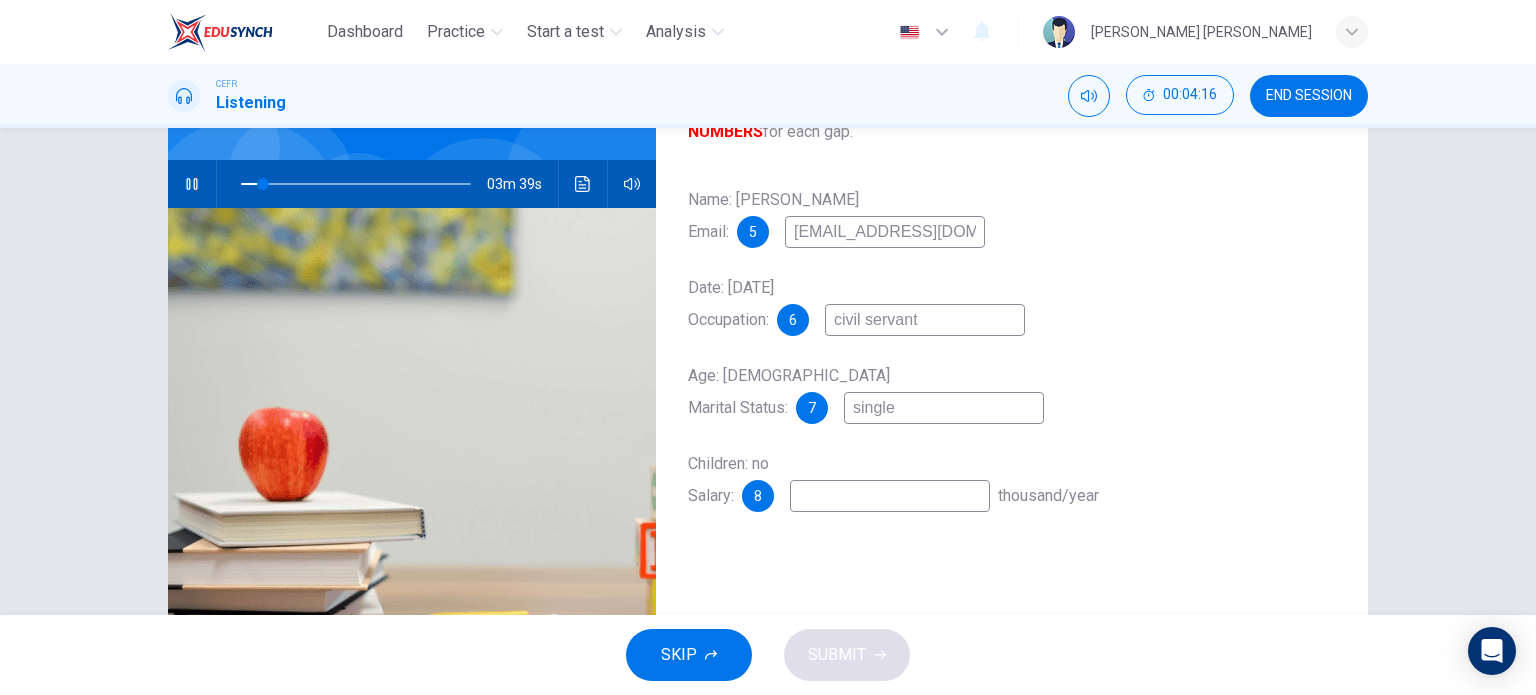 type on "single" 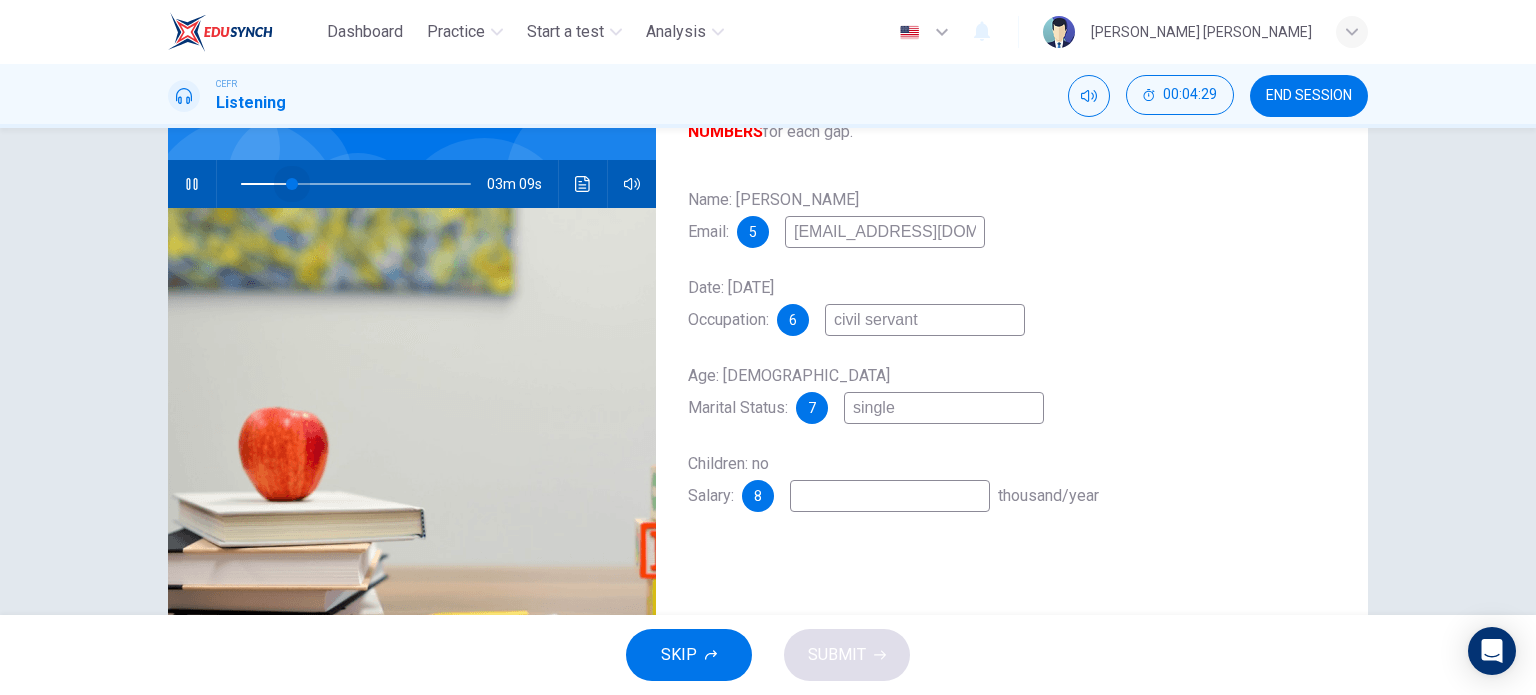 click at bounding box center (292, 184) 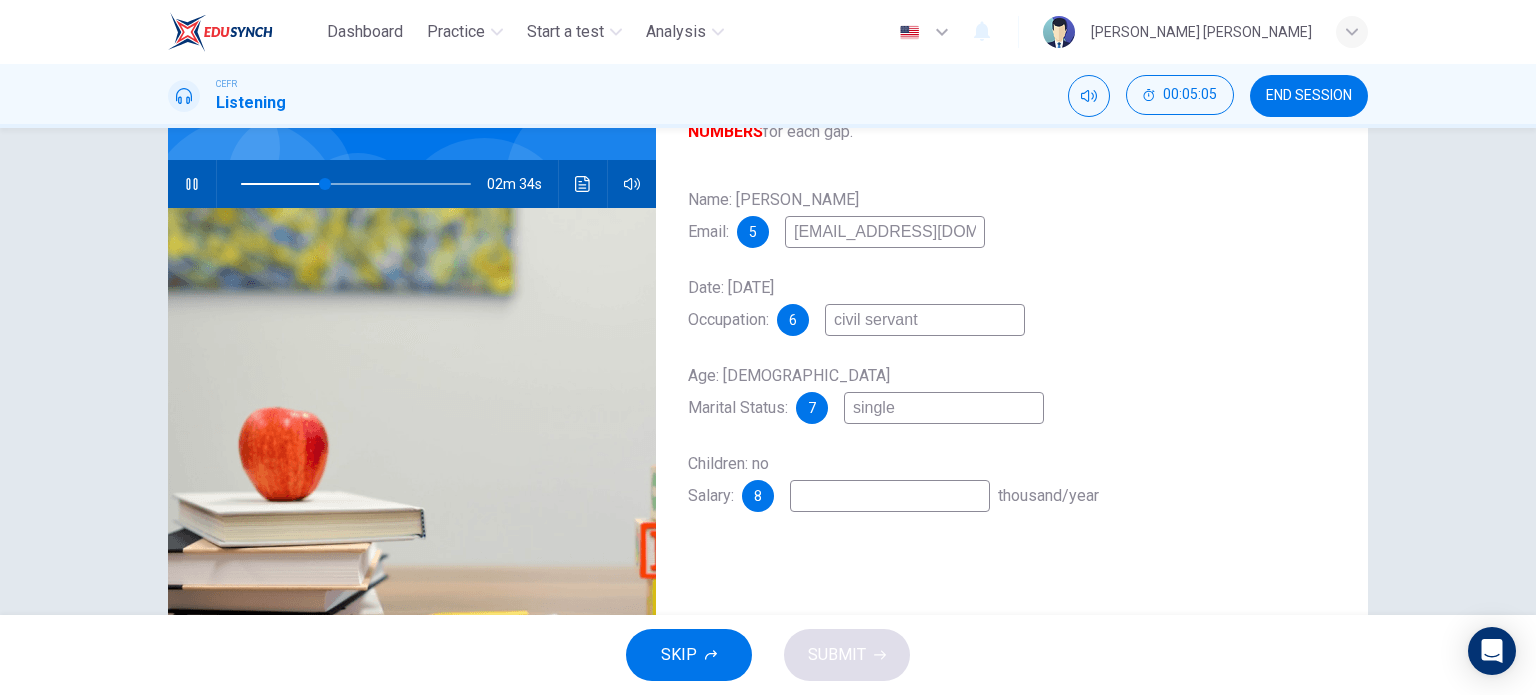 click at bounding box center (890, 496) 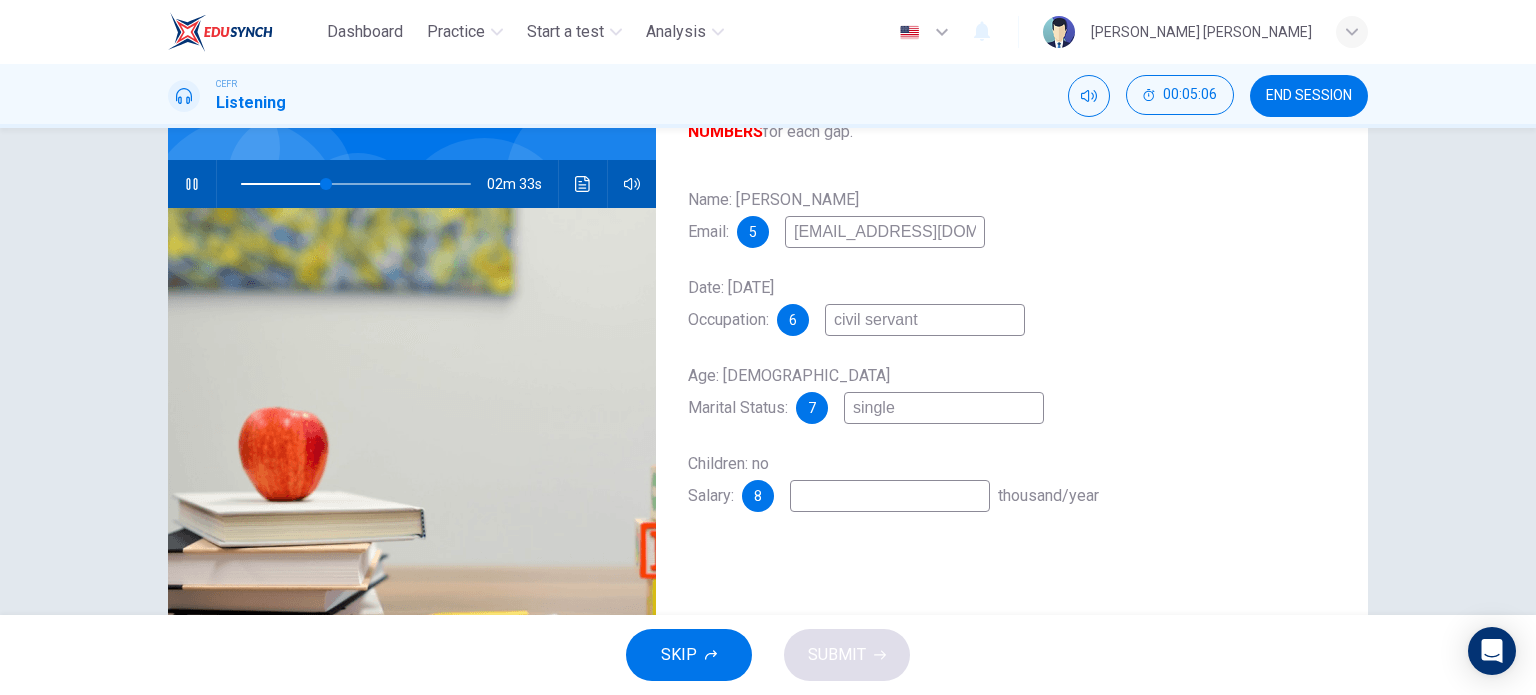 type on "37" 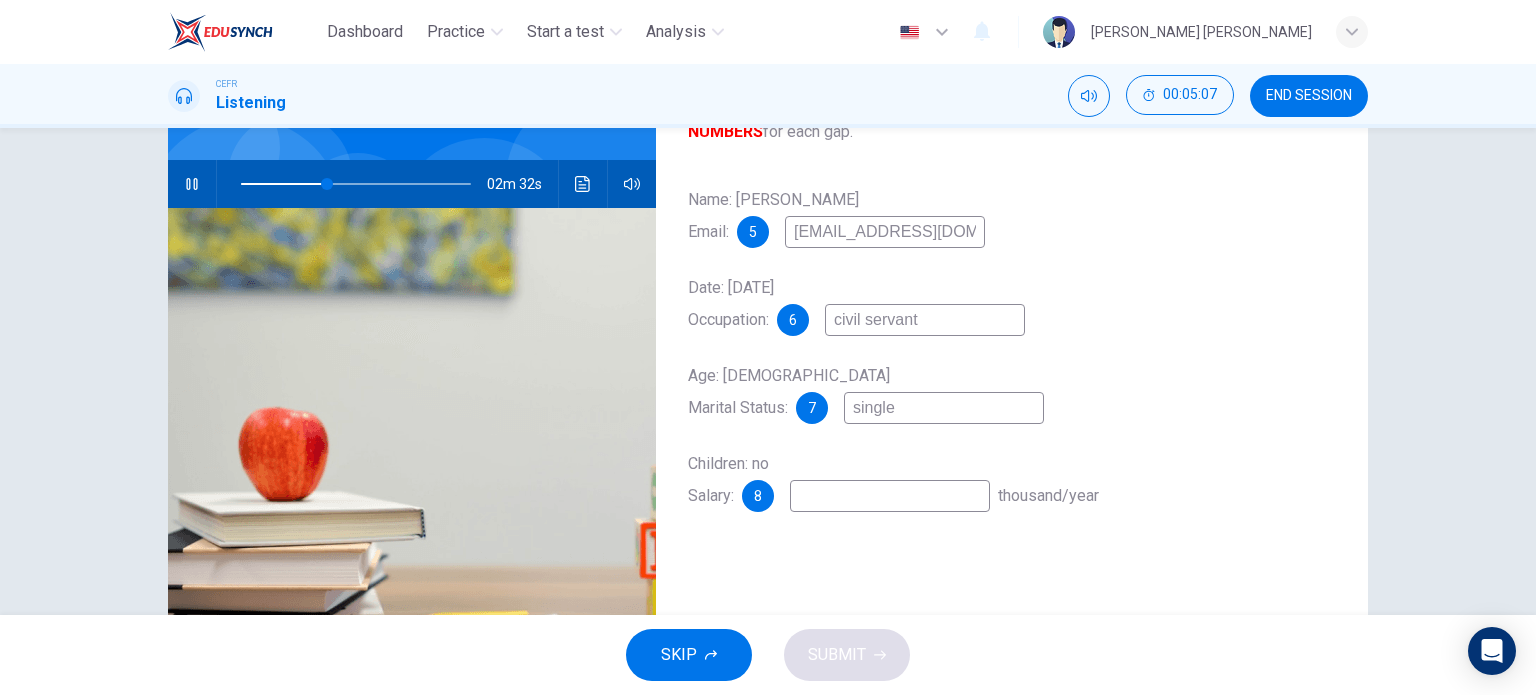 type on "2" 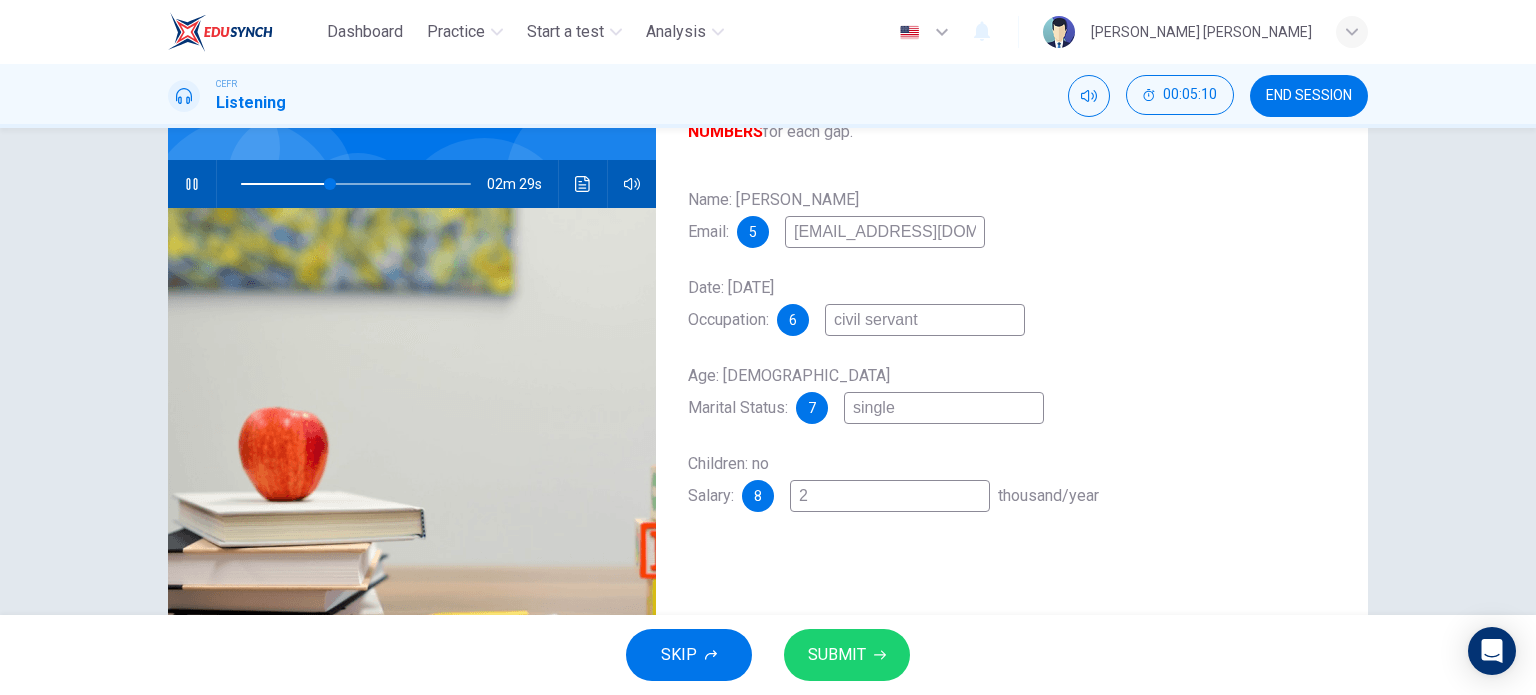 type on "39" 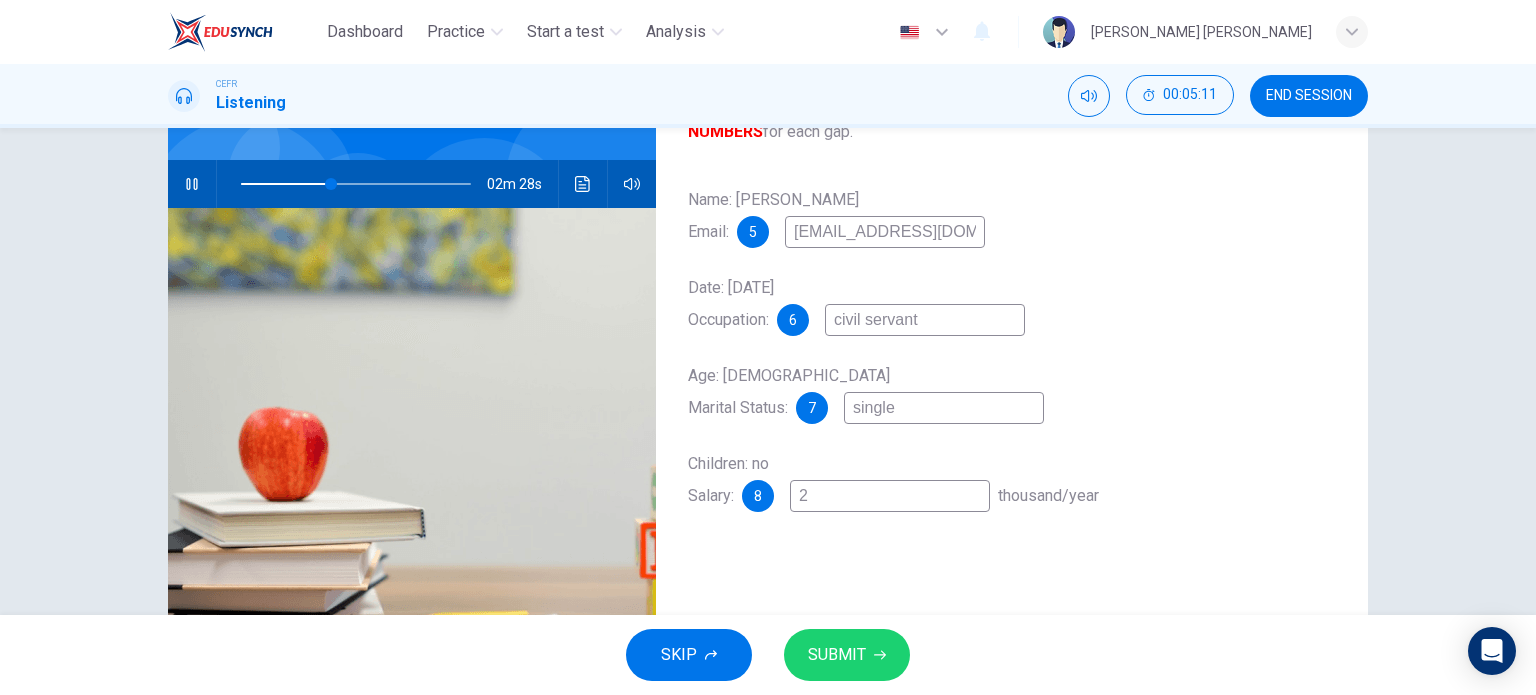 type on "24" 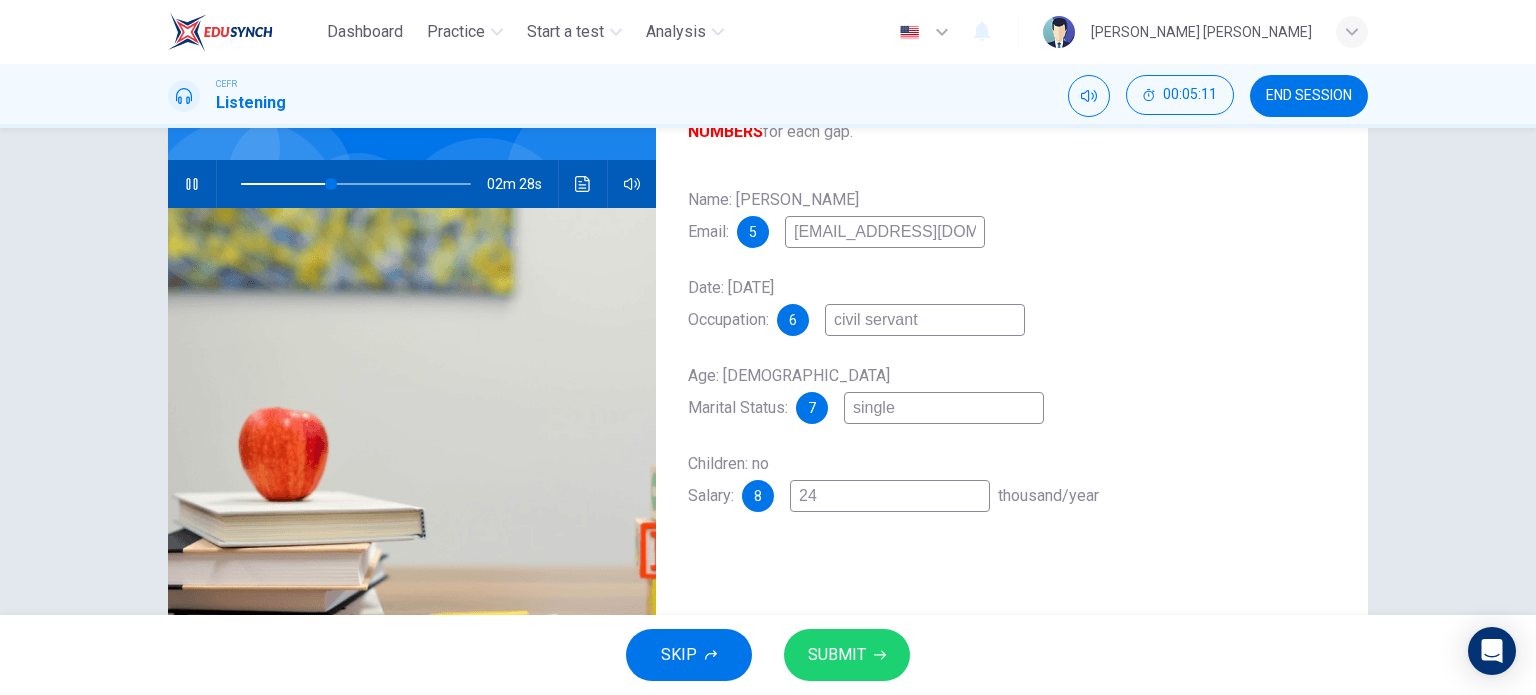 type on "39" 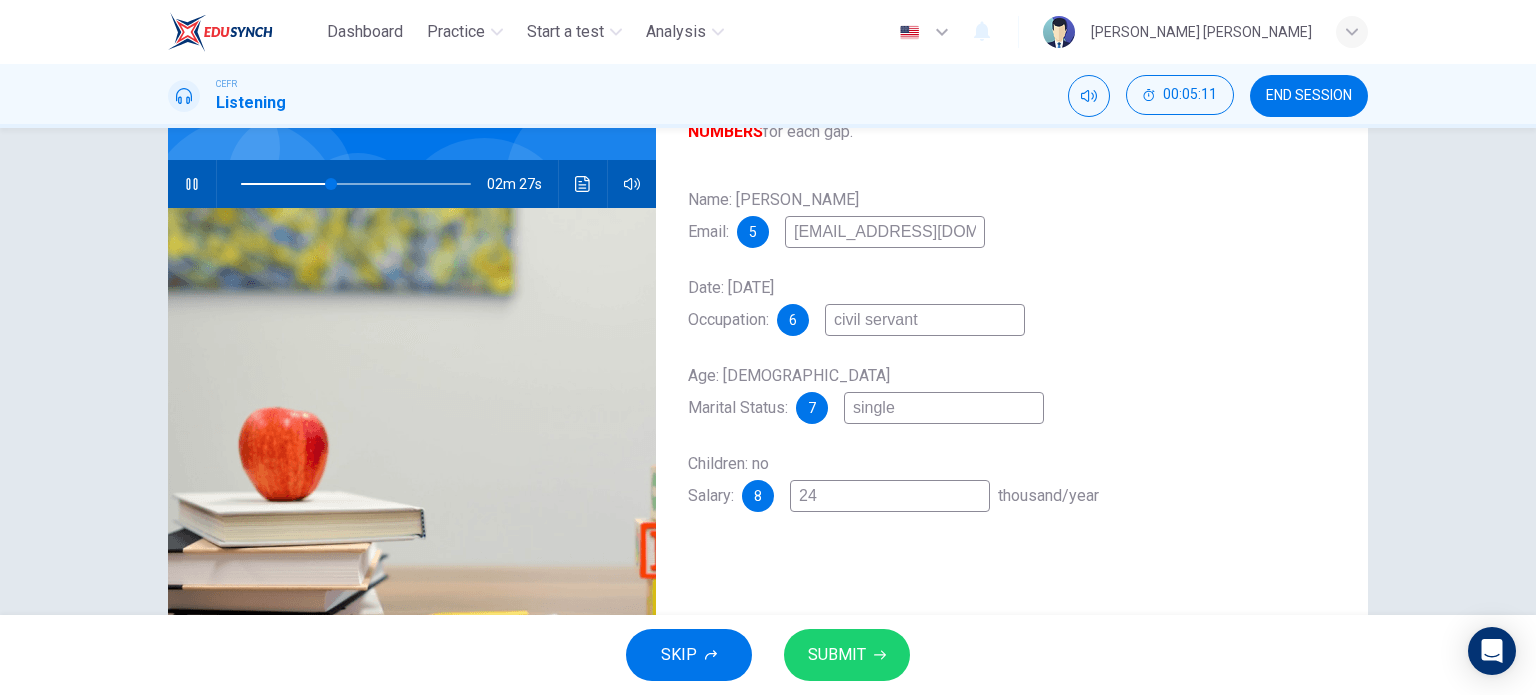 type on "24-" 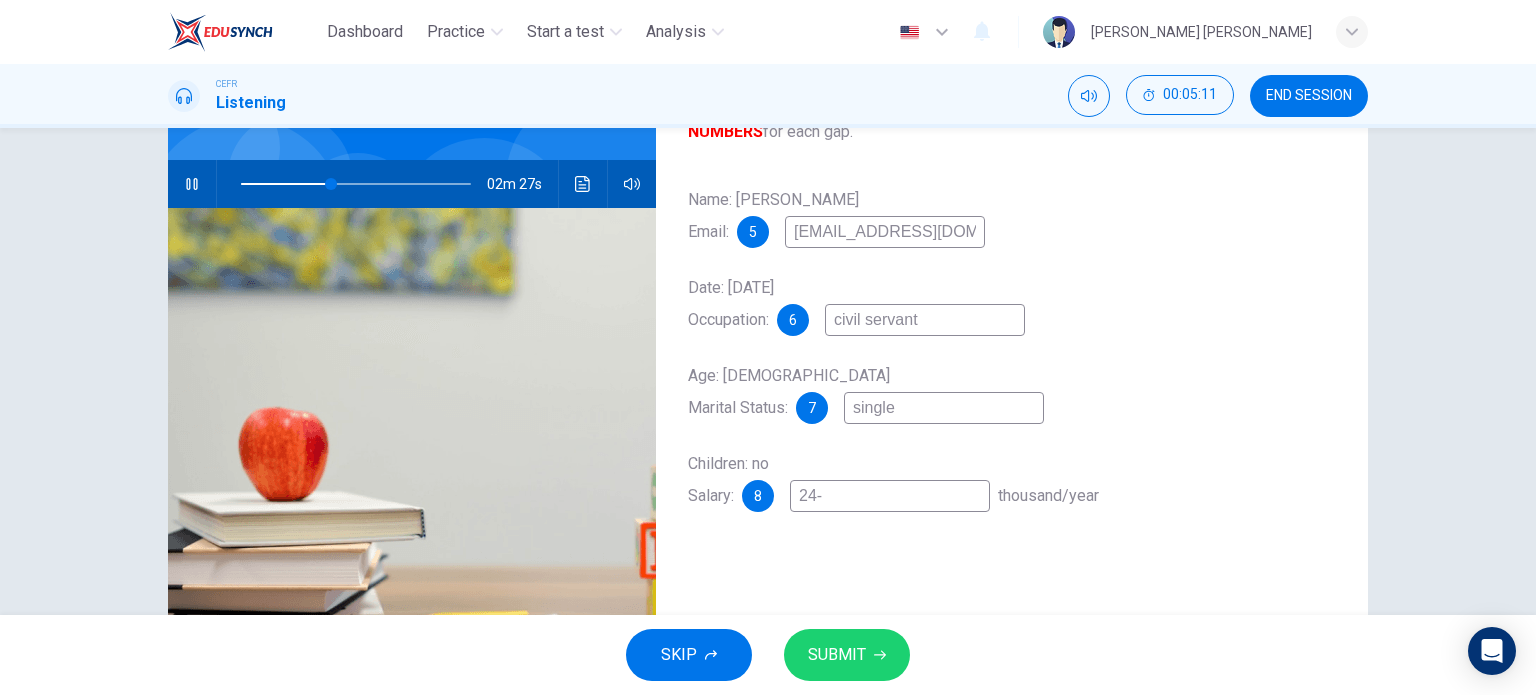 type on "39" 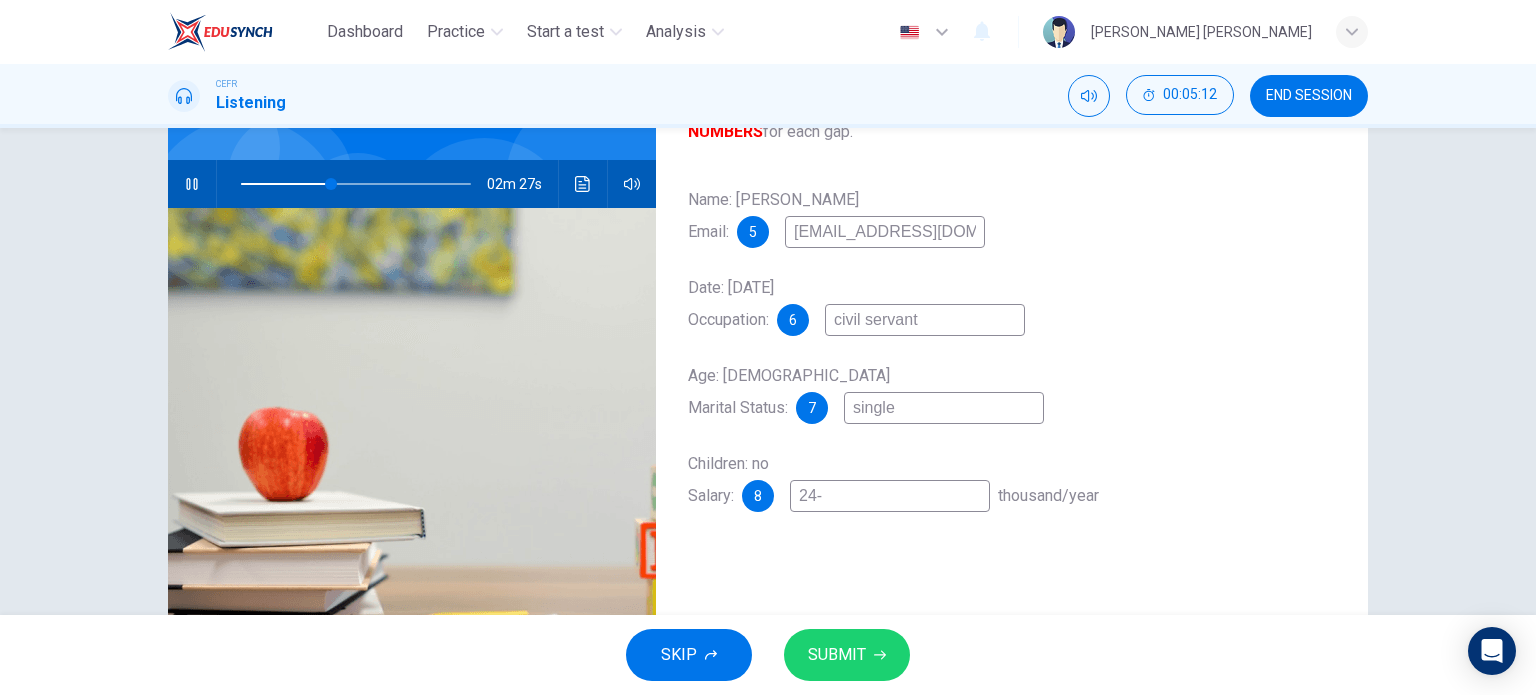 type on "24-3" 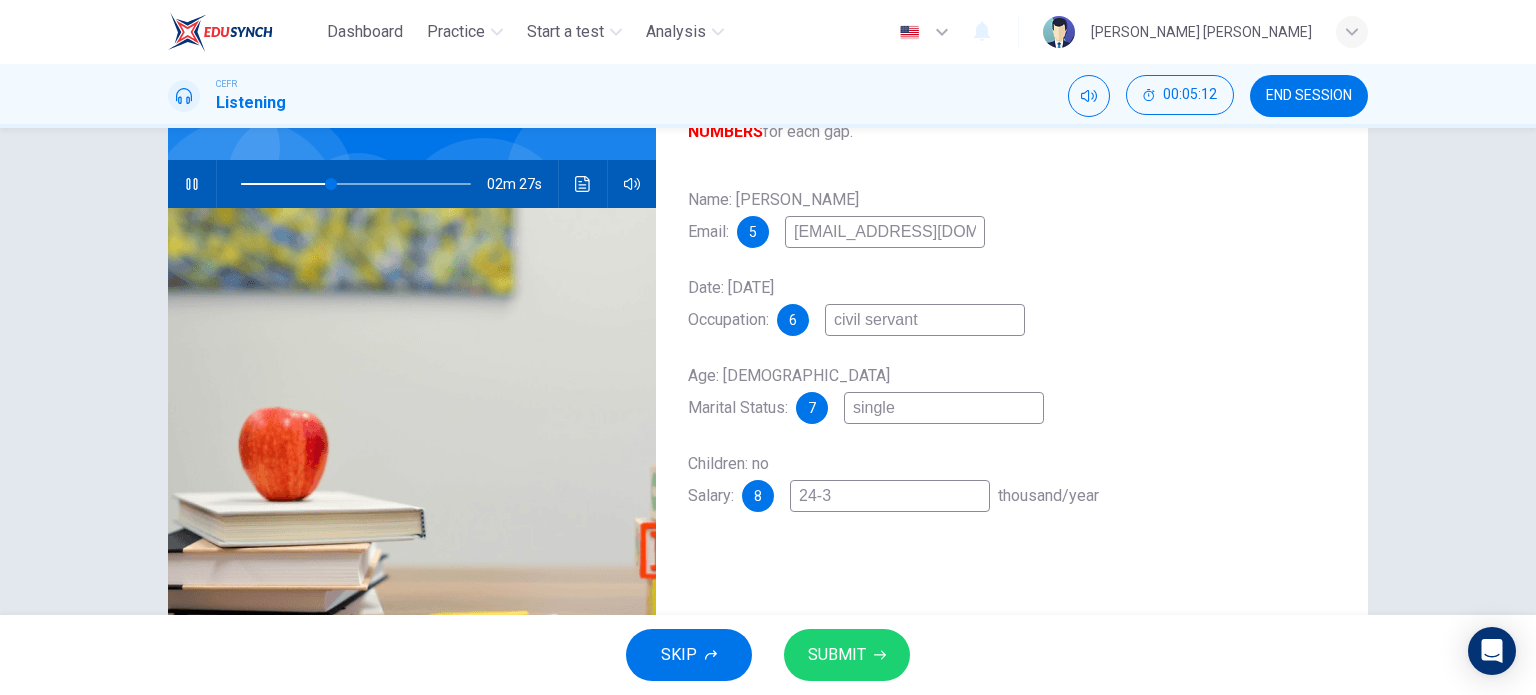 type on "40" 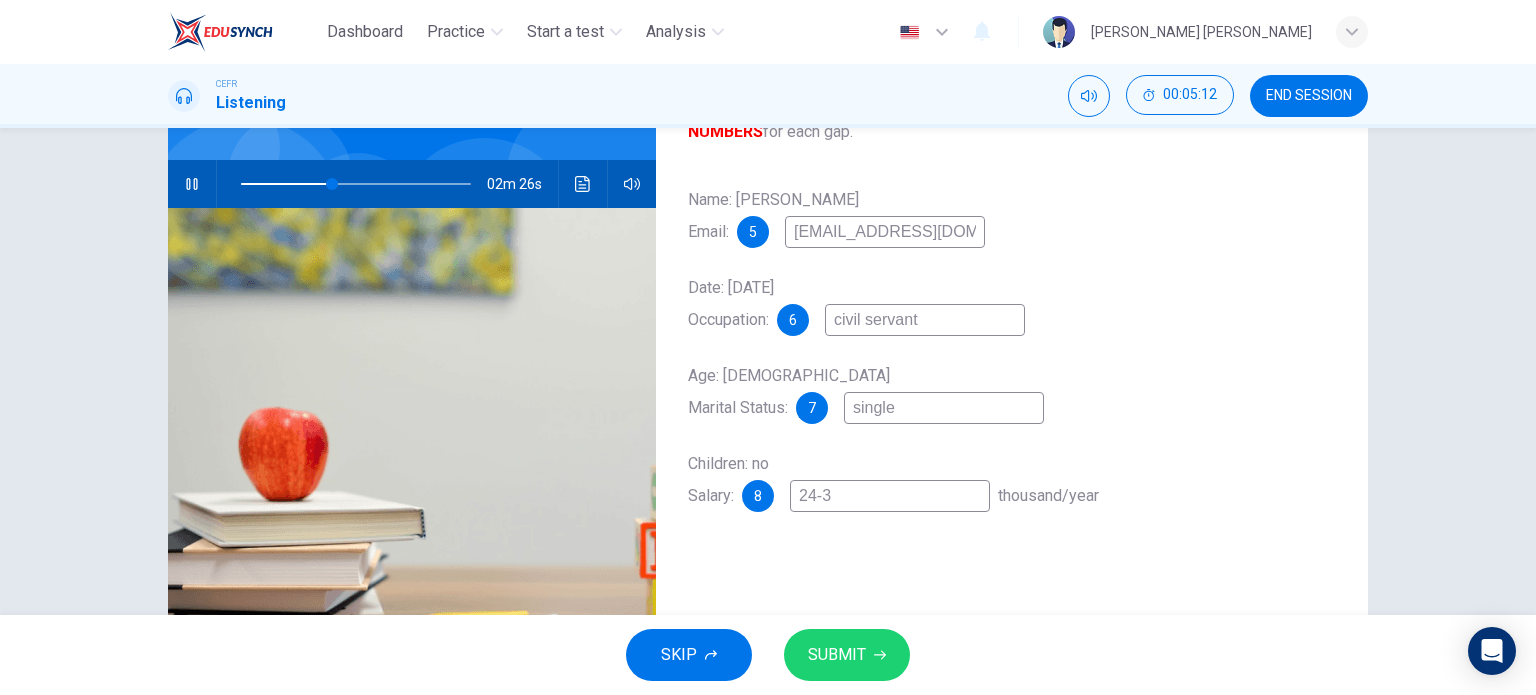 type on "24-36" 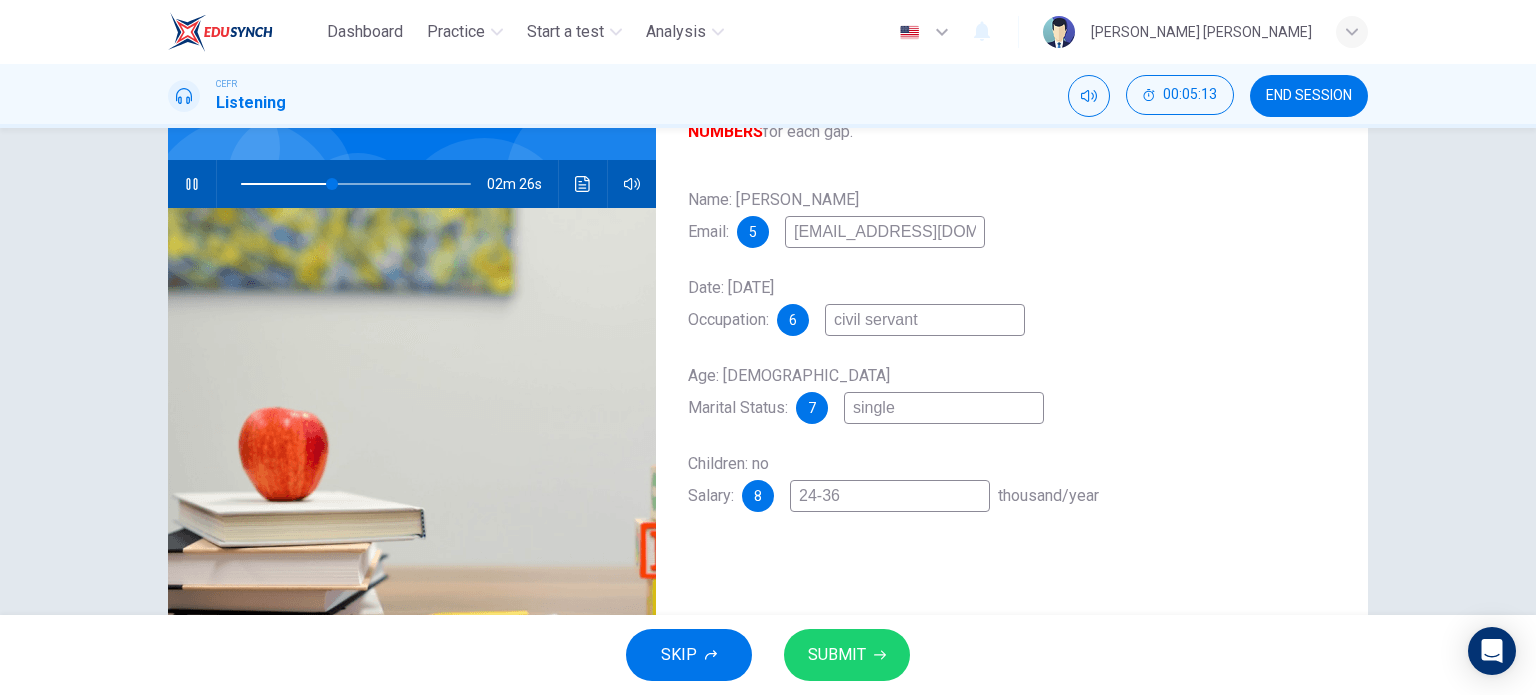 type on "40" 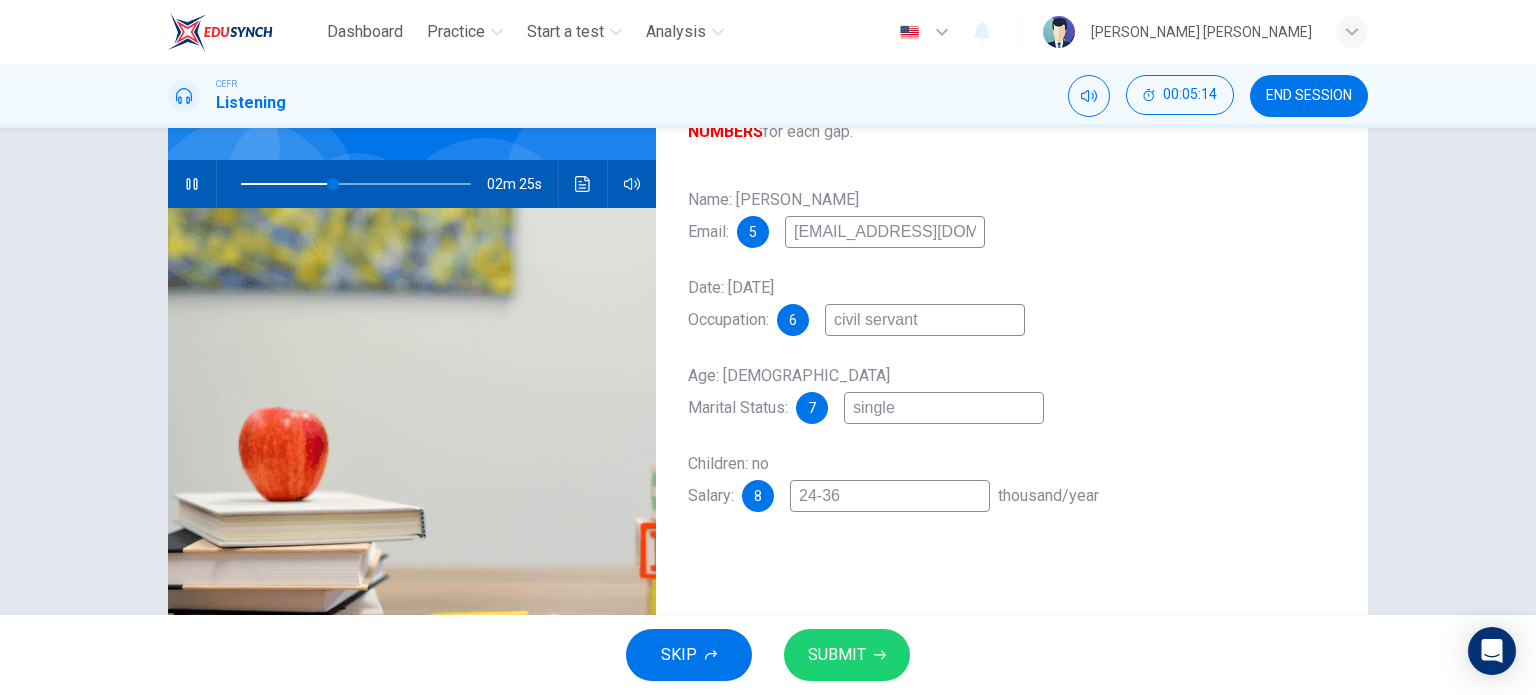type on "24-36" 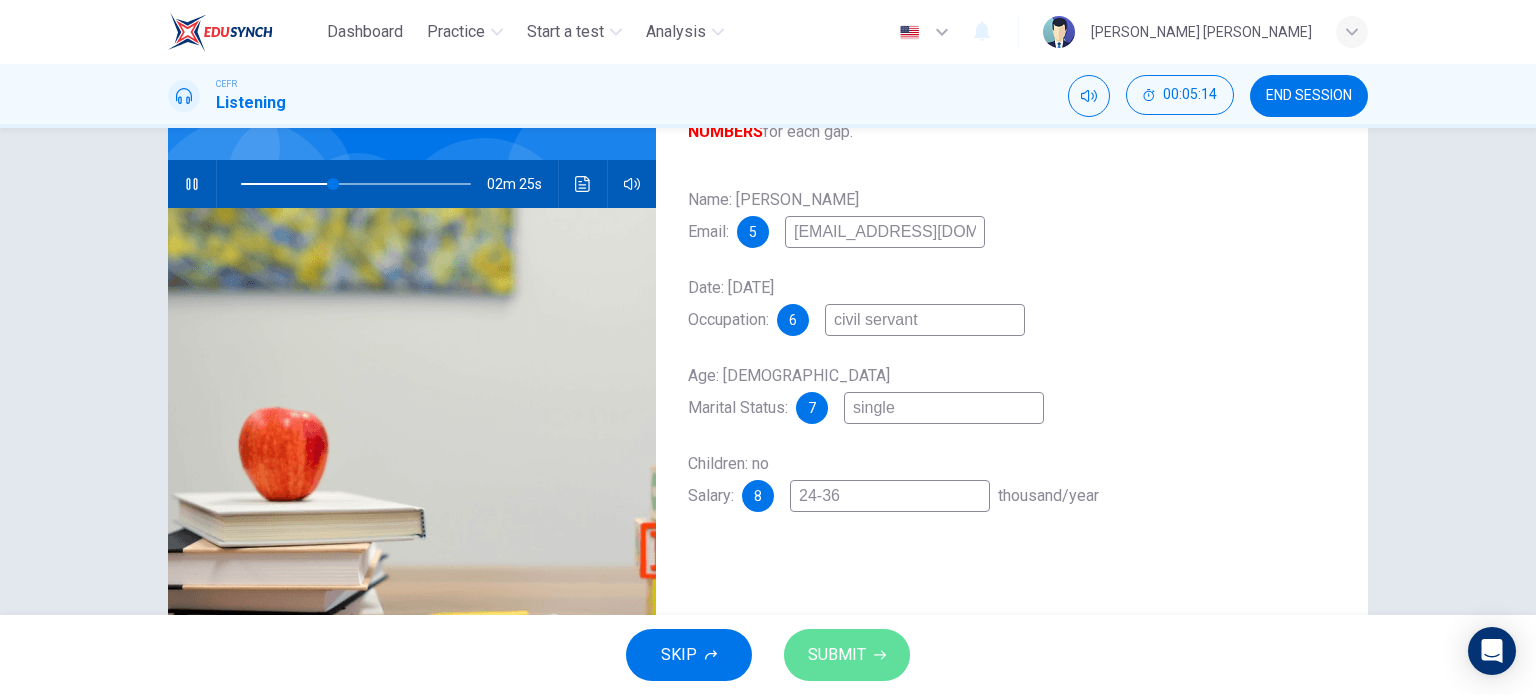 click 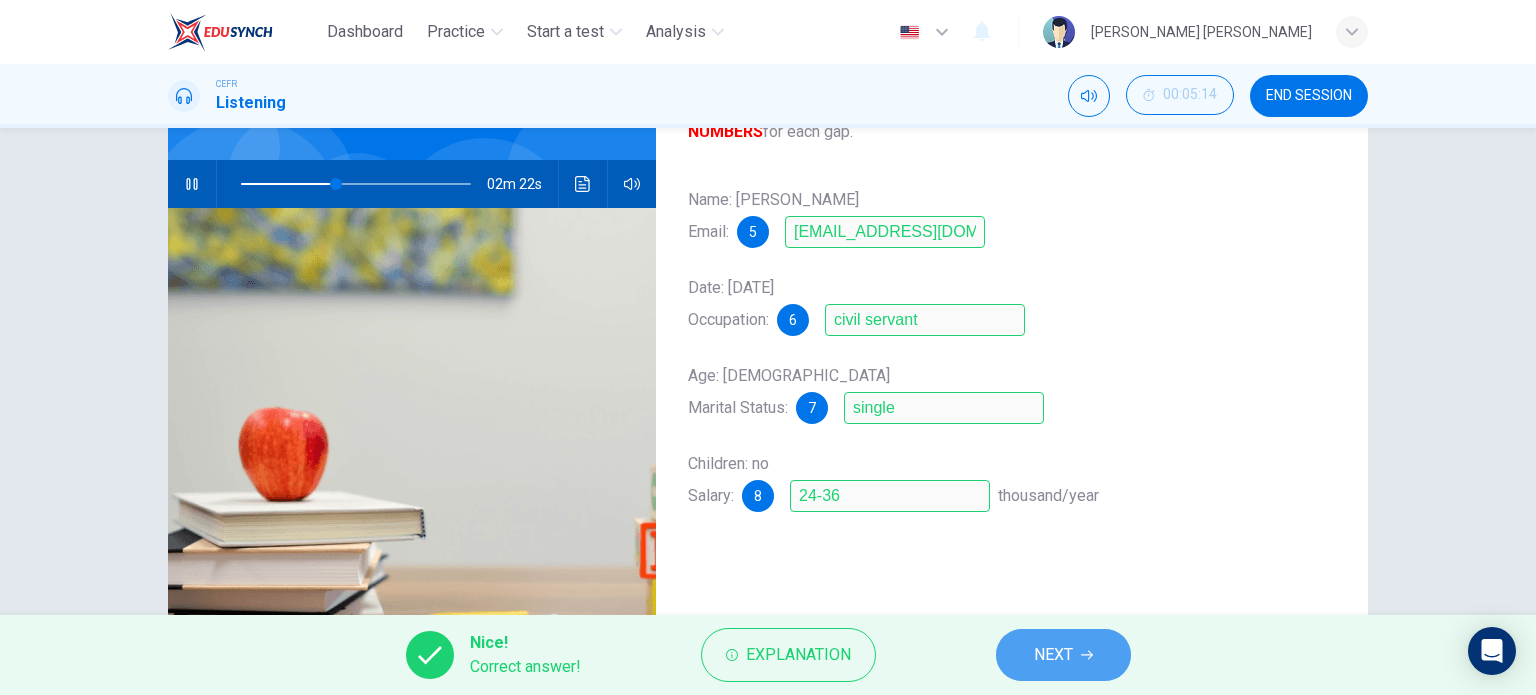 click on "NEXT" at bounding box center (1053, 655) 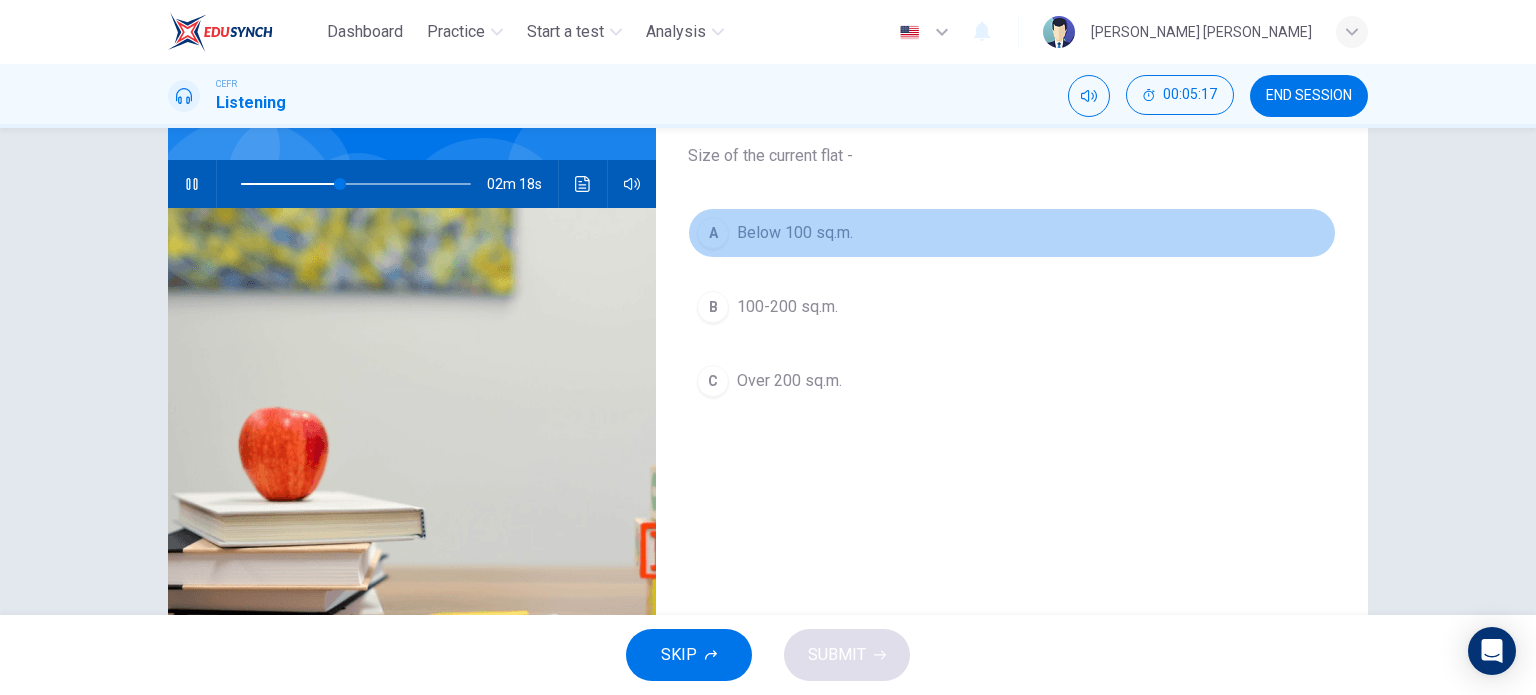 click on "Below 100 sq.m." at bounding box center (795, 233) 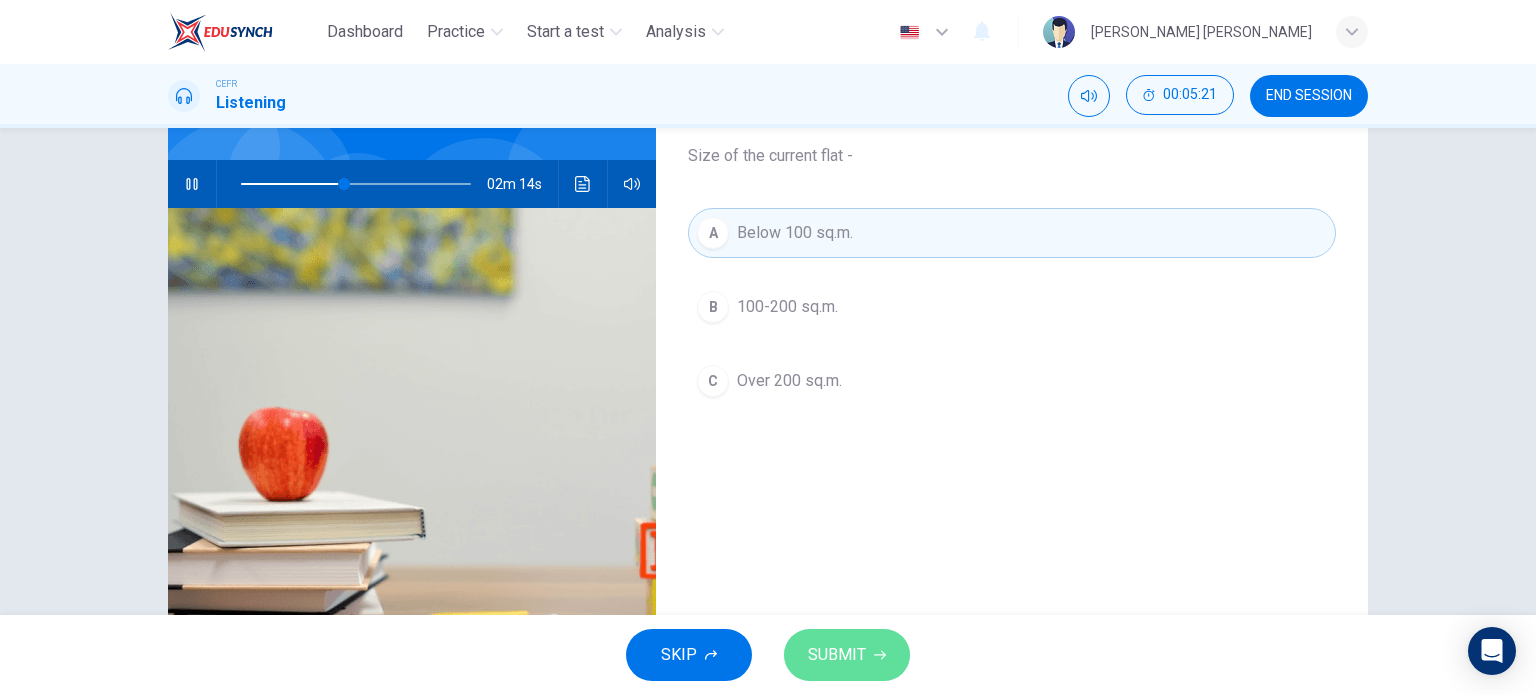click on "SUBMIT" at bounding box center [847, 655] 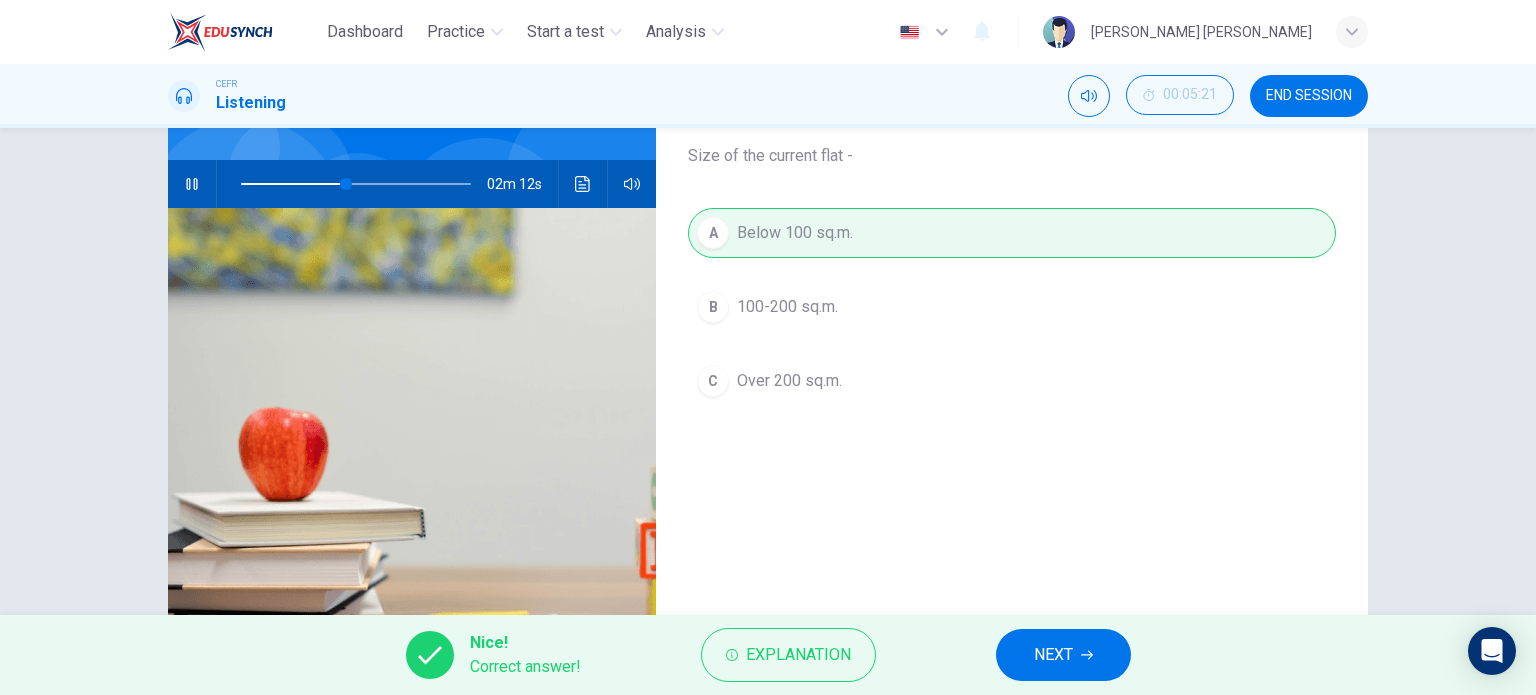 click on "NEXT" at bounding box center [1063, 655] 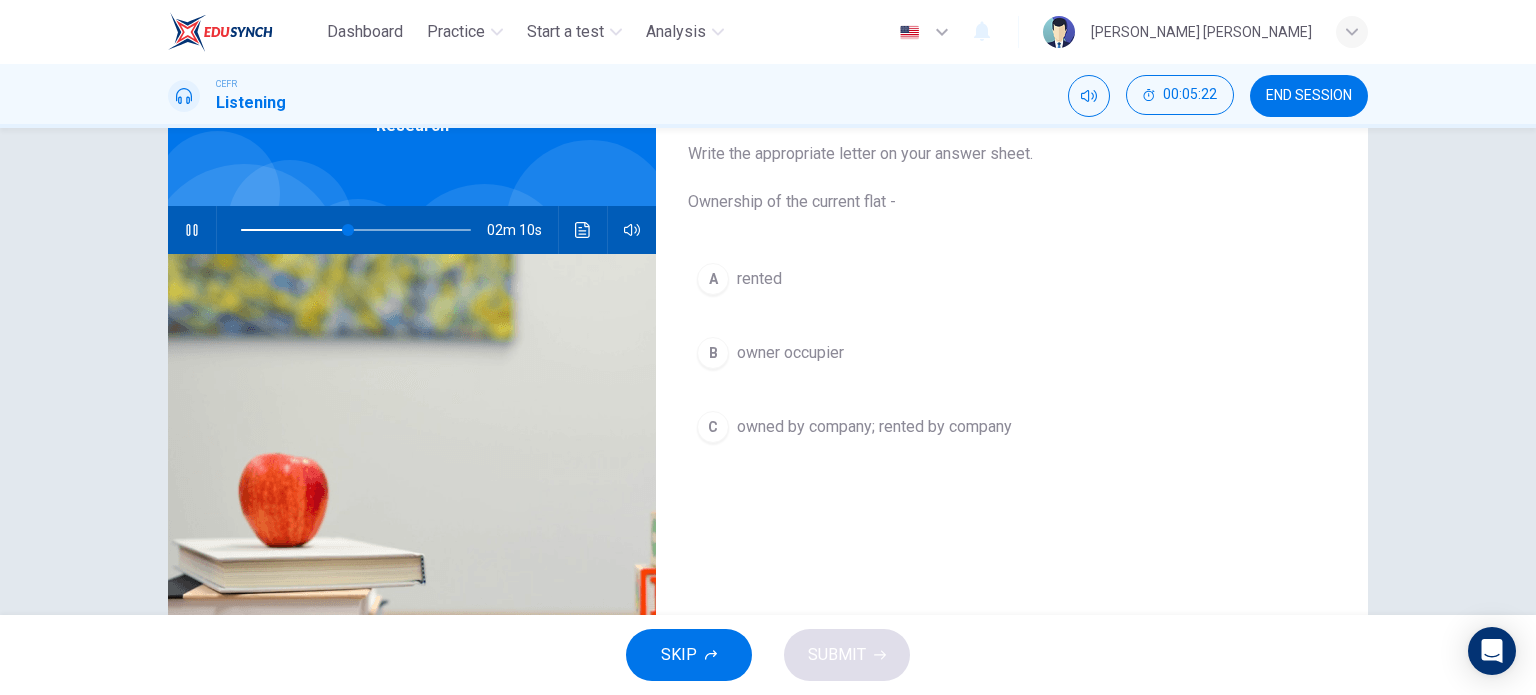 scroll, scrollTop: 124, scrollLeft: 0, axis: vertical 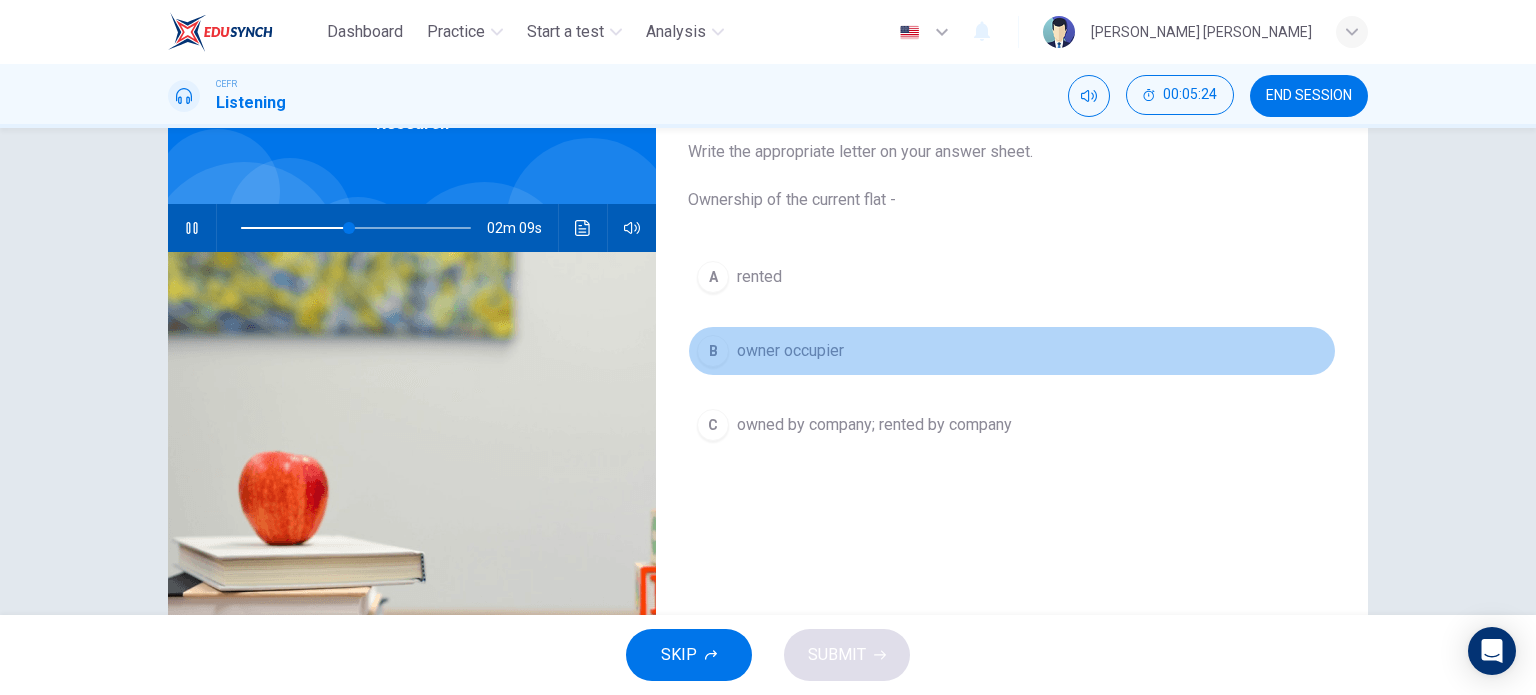 click on "B owner occupier" at bounding box center (1012, 351) 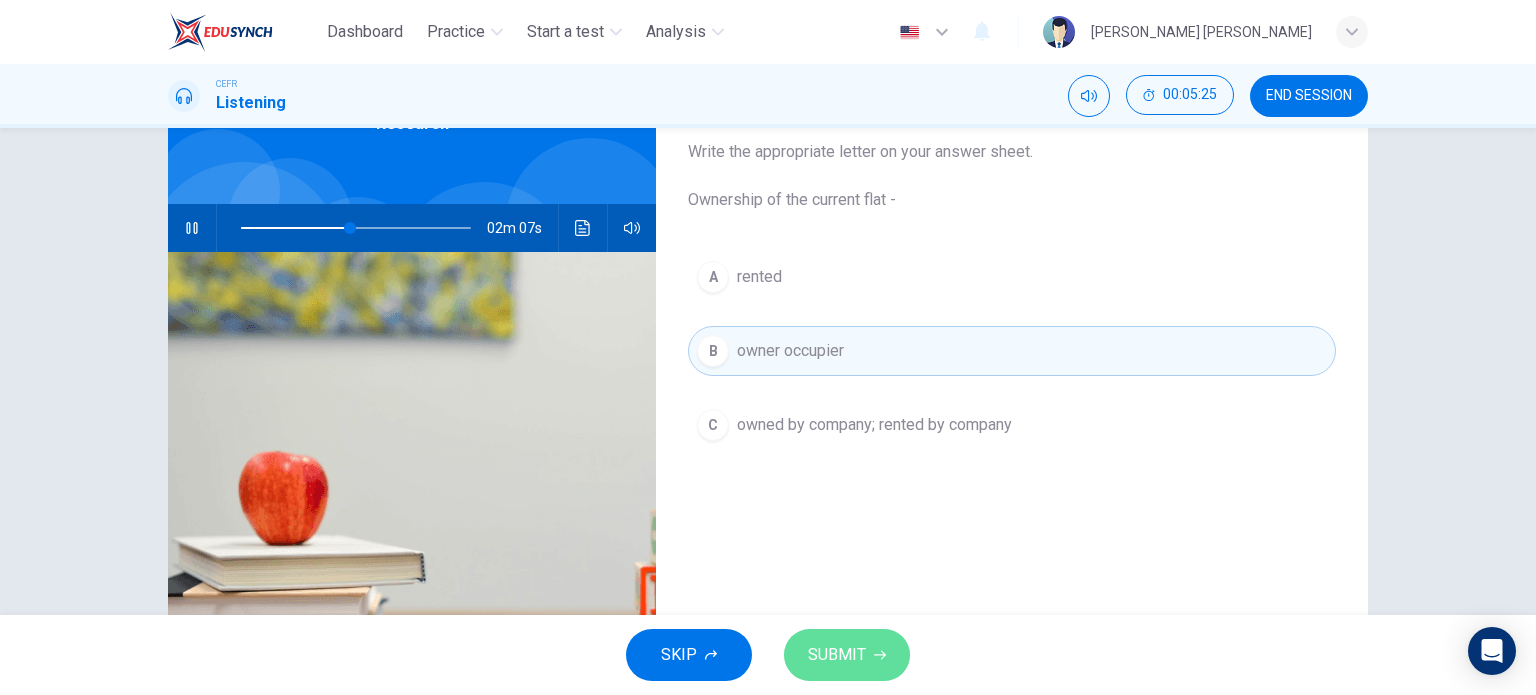 click on "SUBMIT" at bounding box center [847, 655] 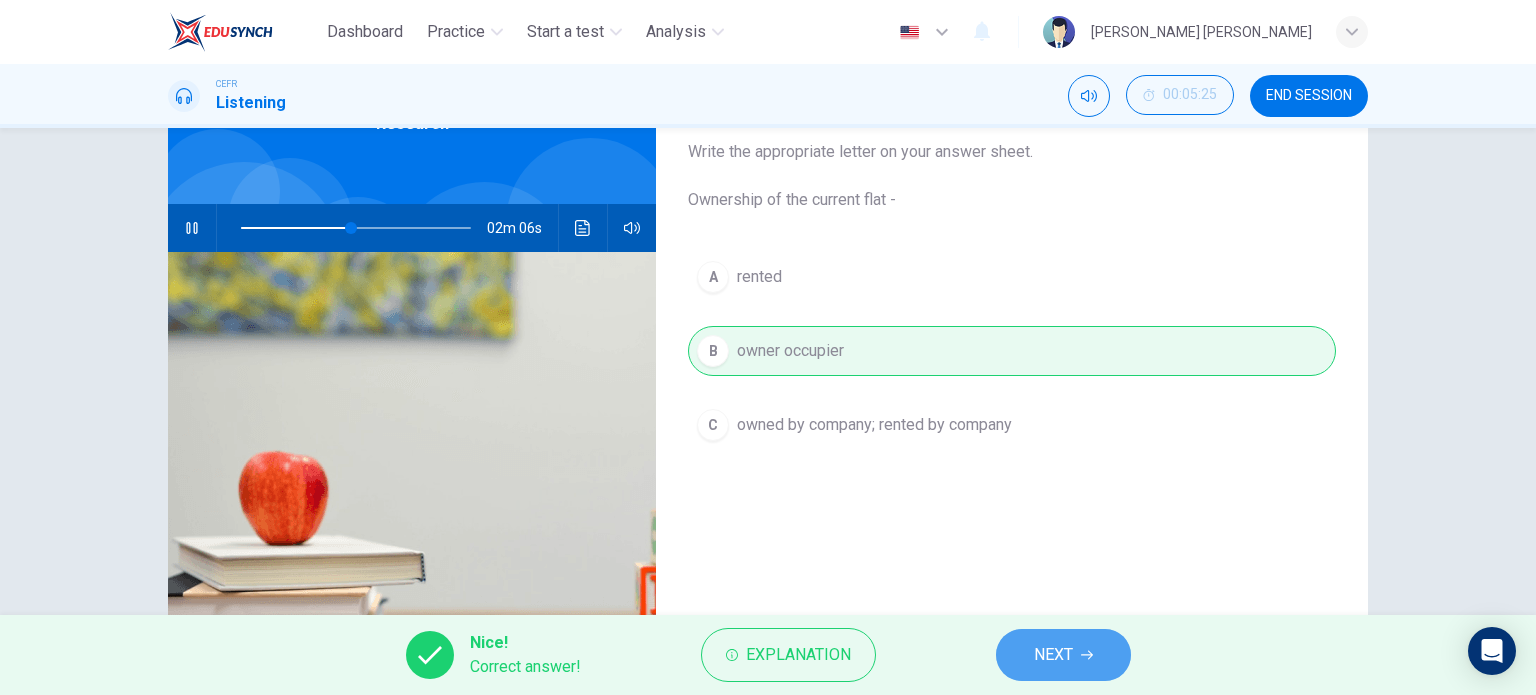 click on "NEXT" at bounding box center (1053, 655) 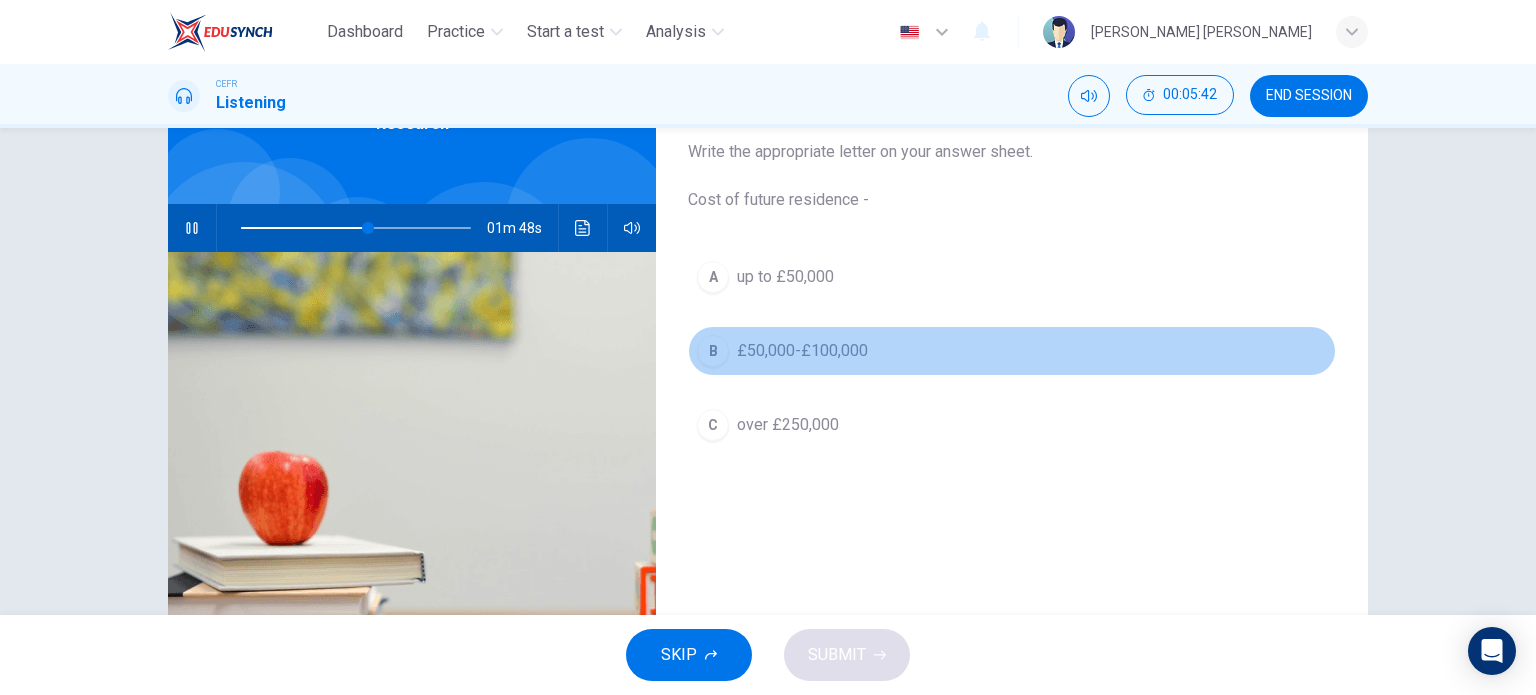 click on "£50,000-£100,000" at bounding box center [802, 351] 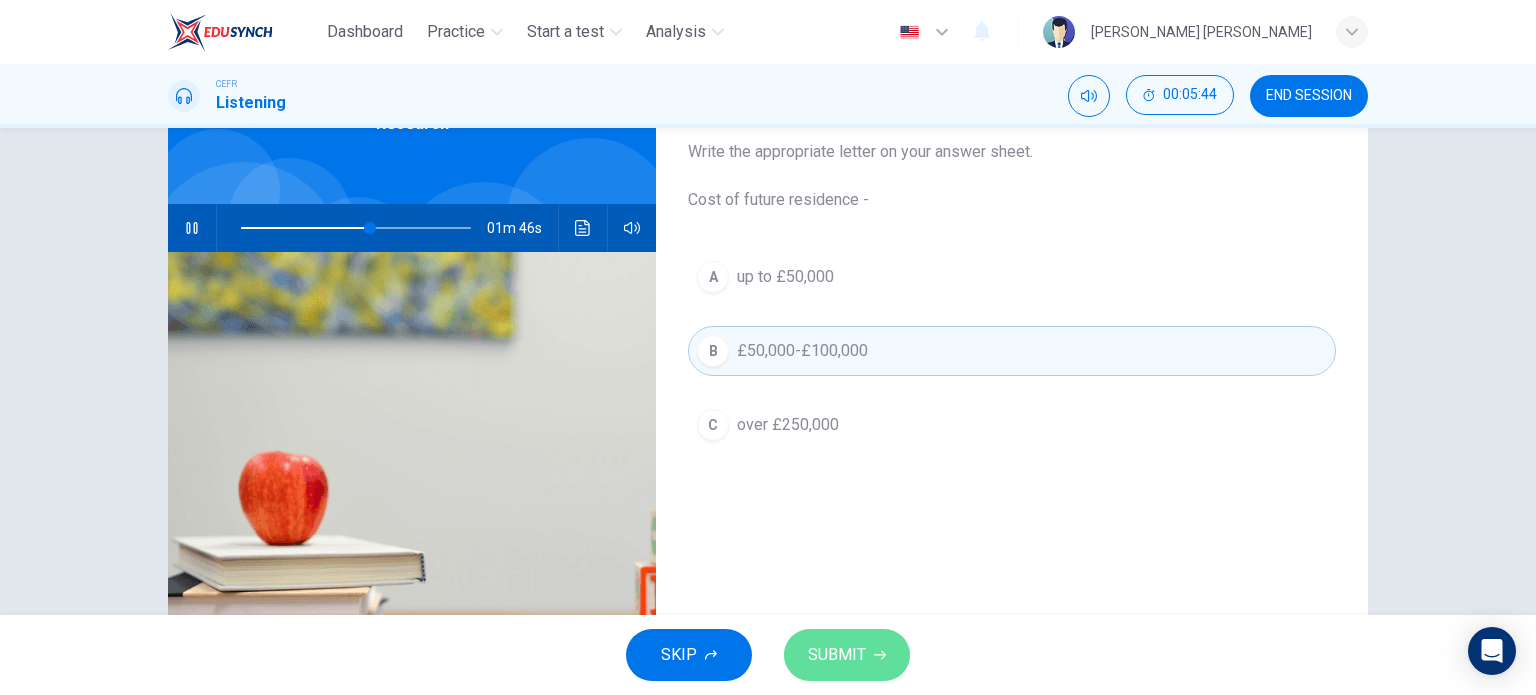 click on "SUBMIT" at bounding box center [847, 655] 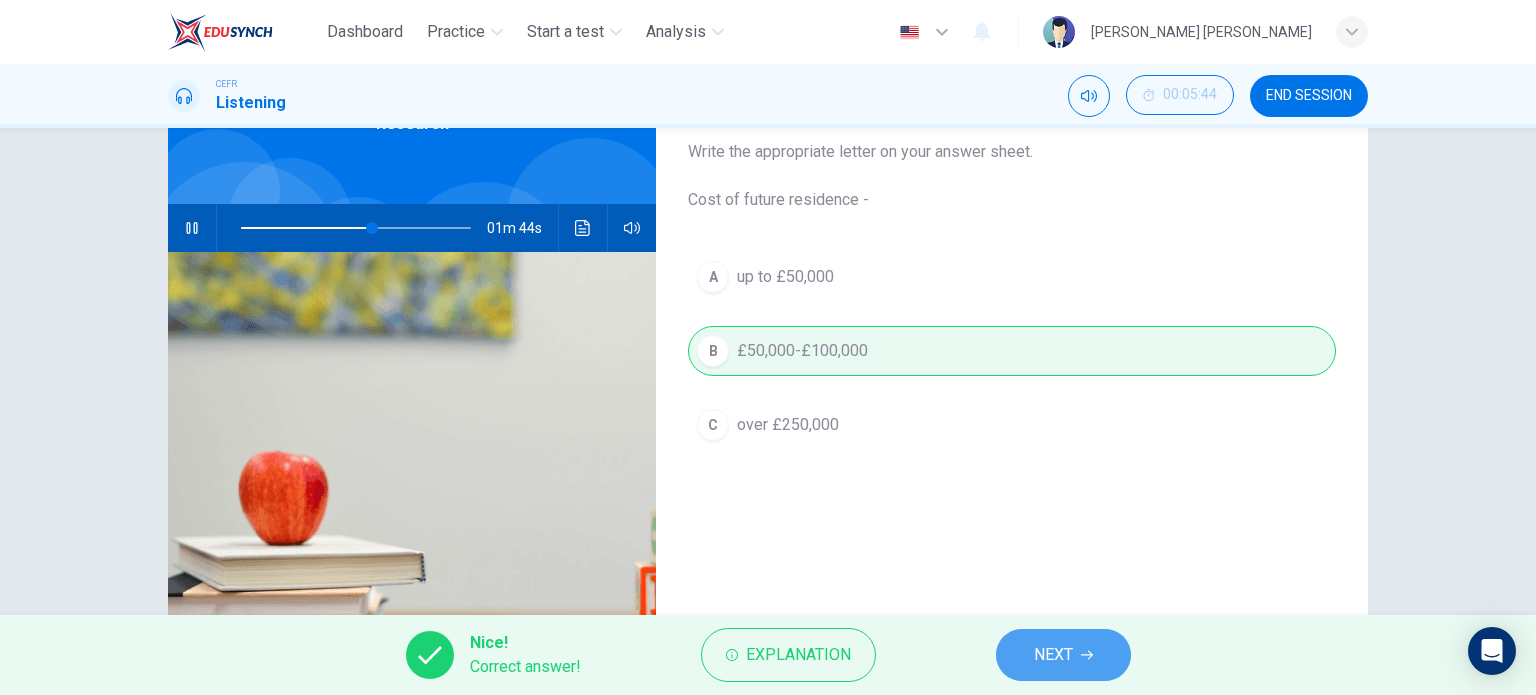 click on "NEXT" at bounding box center [1053, 655] 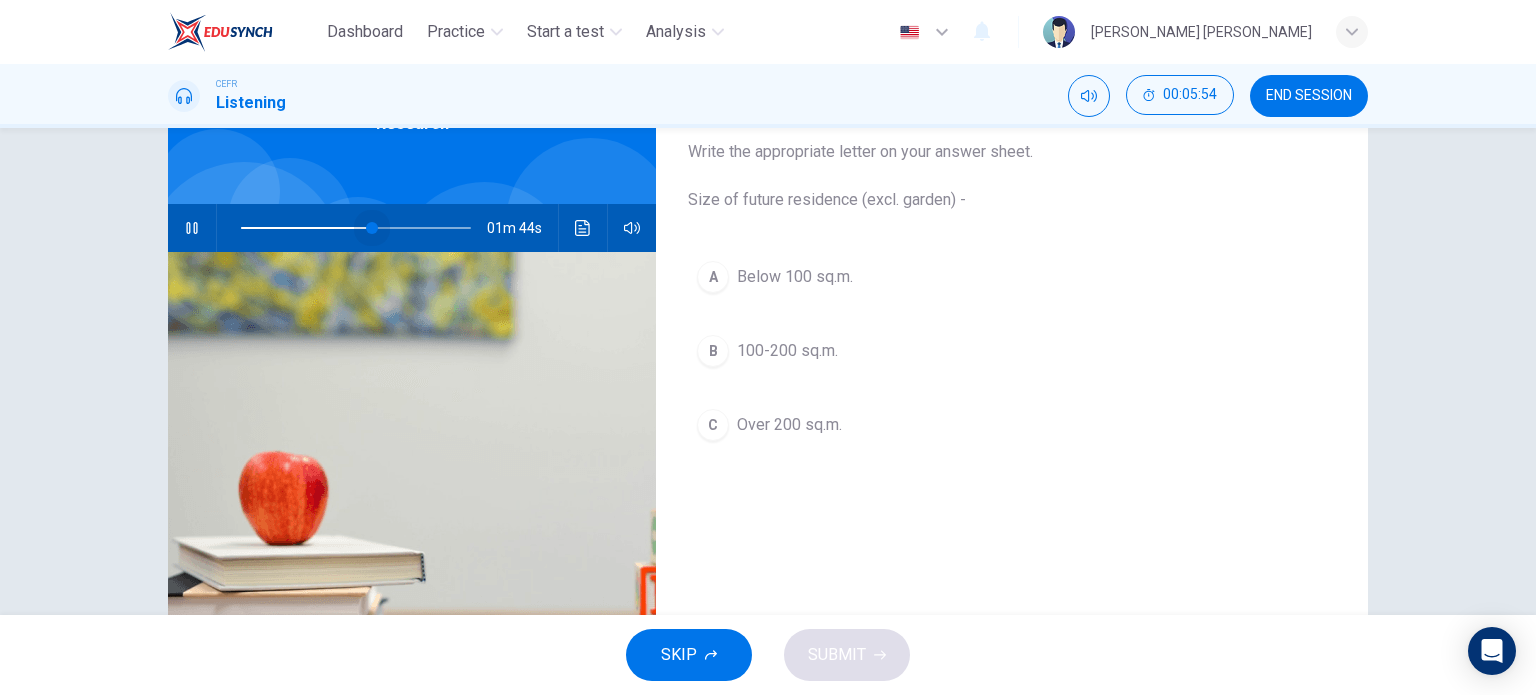 click at bounding box center [372, 228] 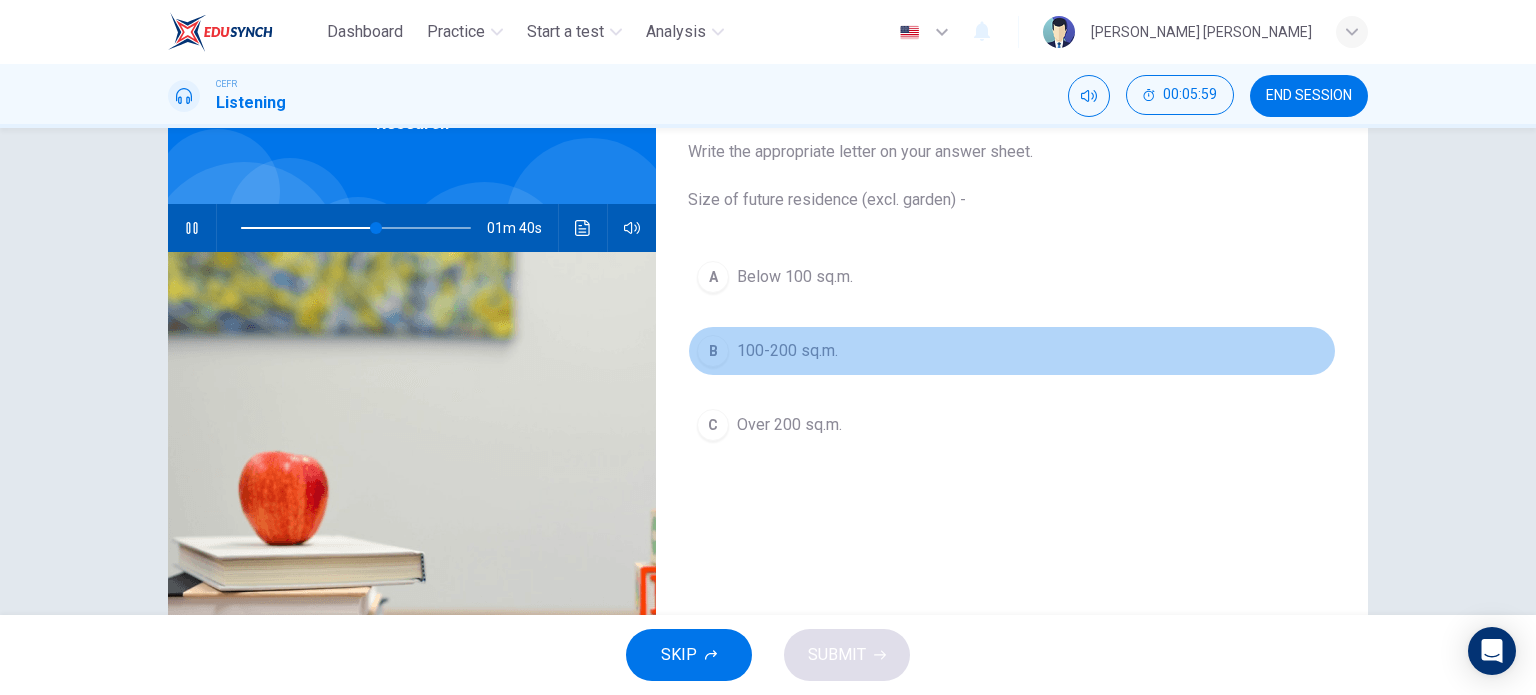 click on "100-200 sq.m." at bounding box center [787, 351] 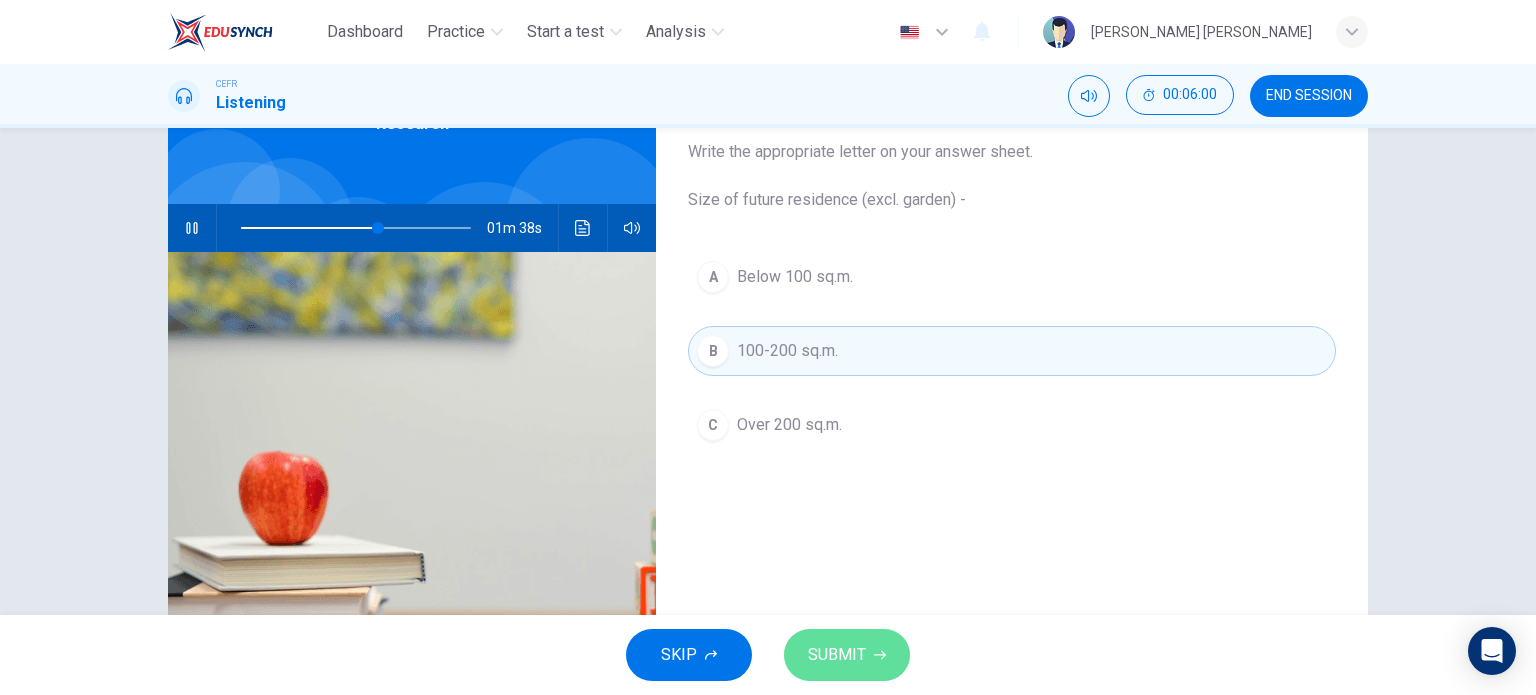click on "SUBMIT" at bounding box center (847, 655) 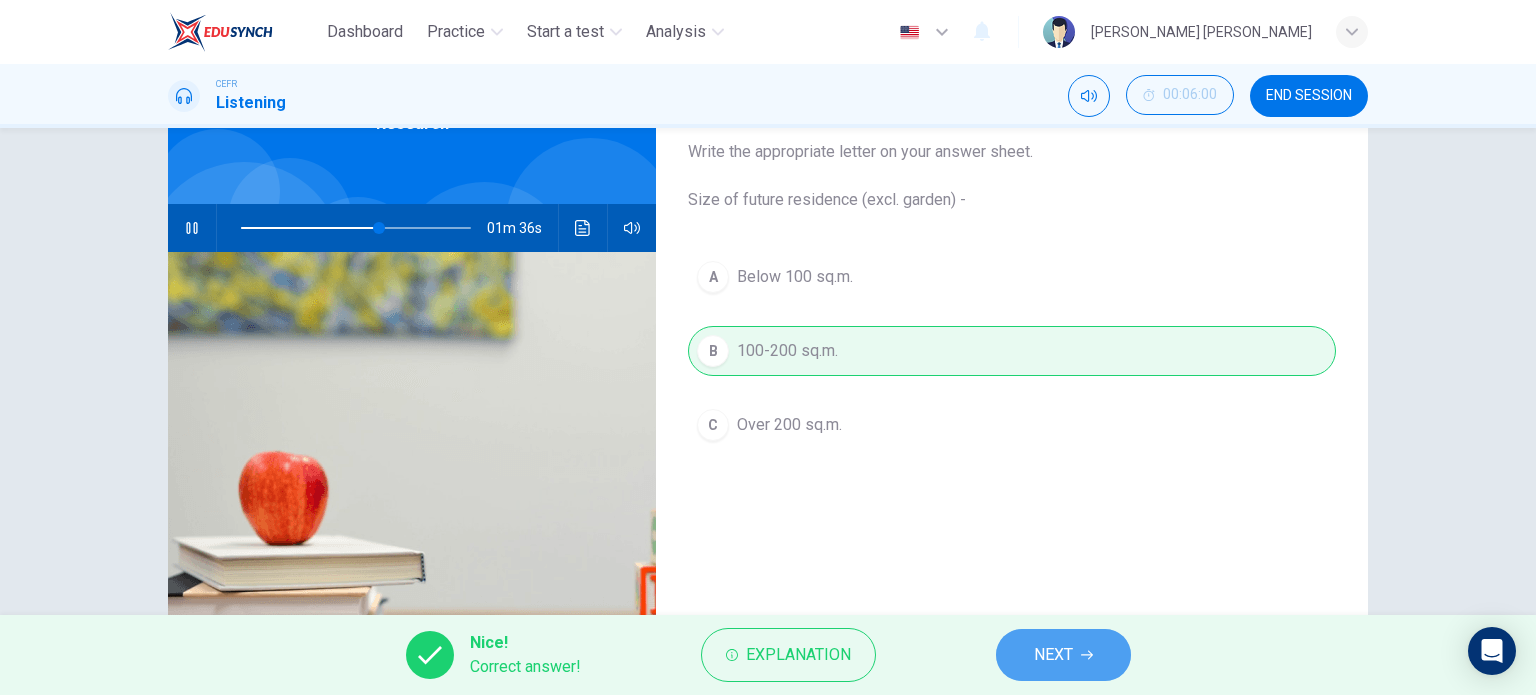 click on "NEXT" at bounding box center (1063, 655) 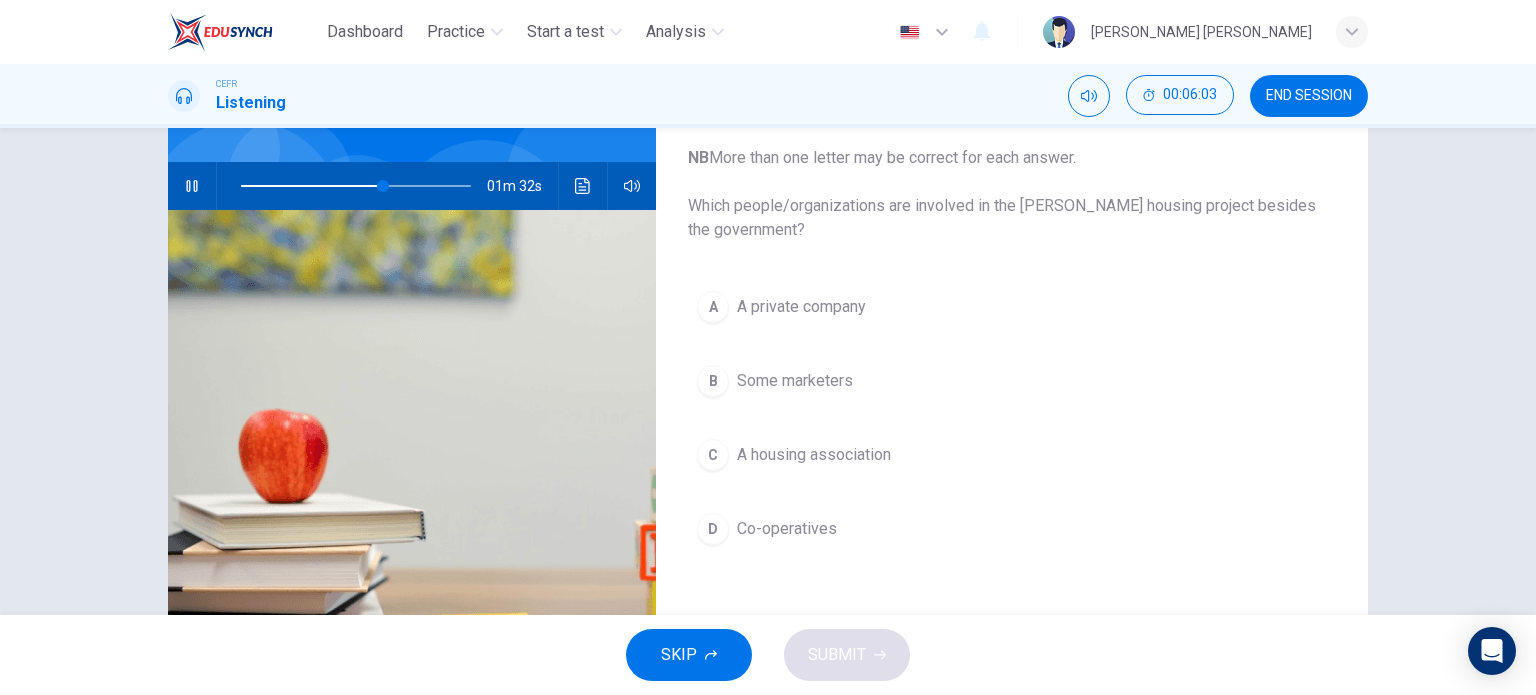 scroll, scrollTop: 160, scrollLeft: 0, axis: vertical 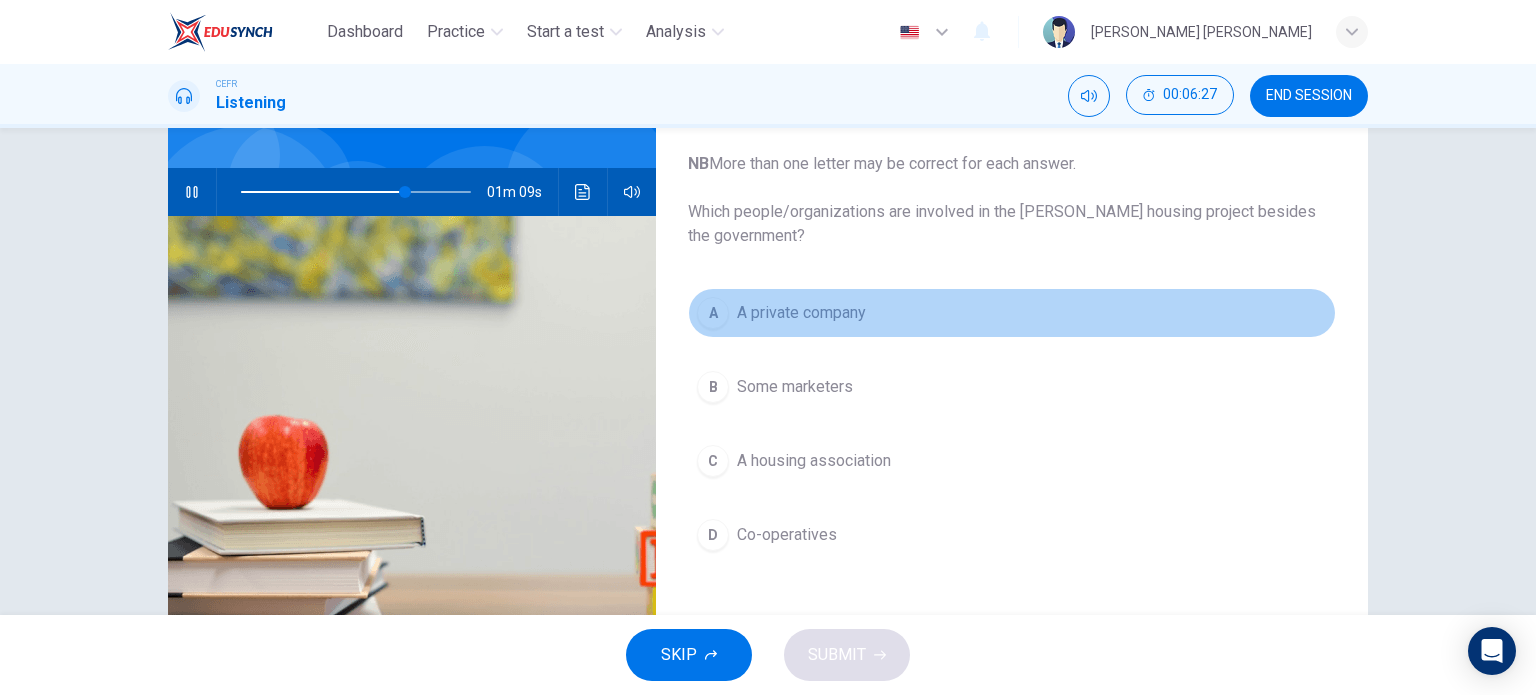 click on "A A private company" at bounding box center (1012, 313) 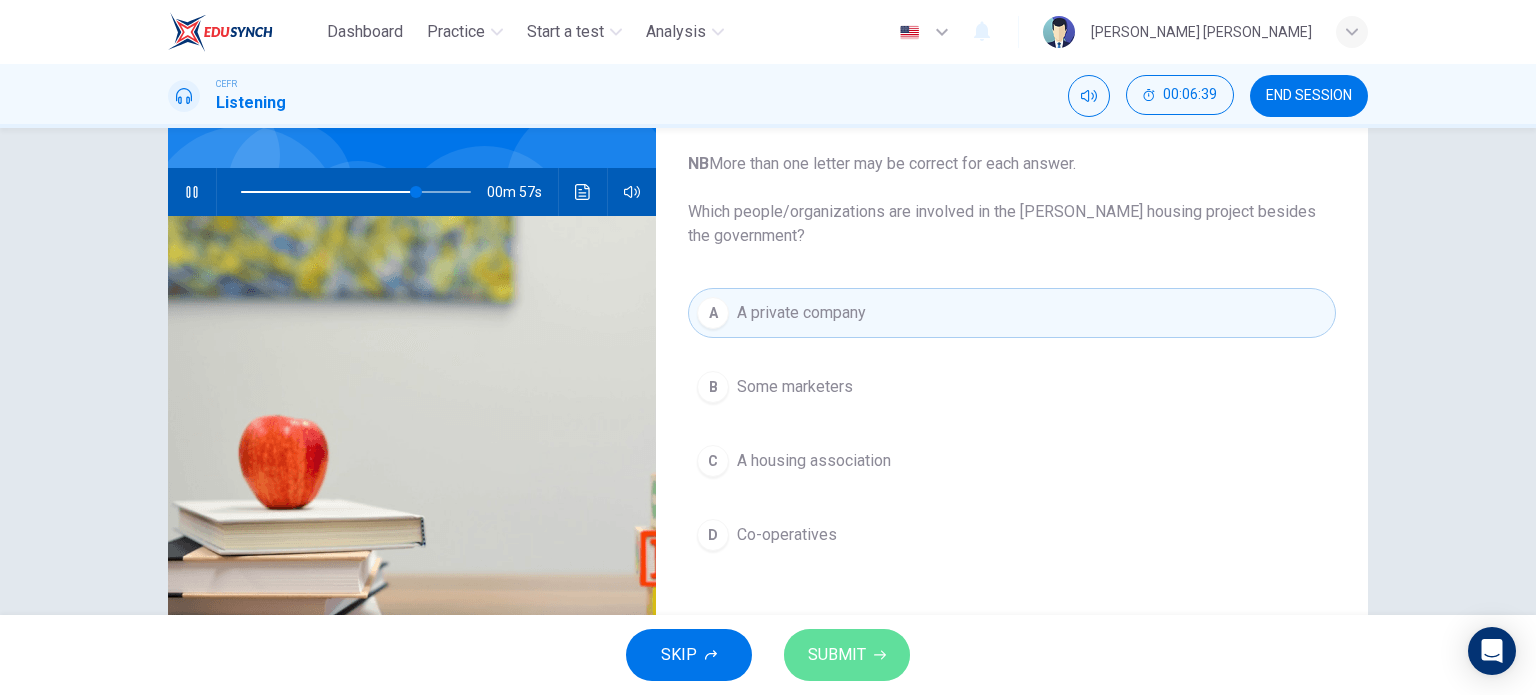 click on "SUBMIT" at bounding box center (847, 655) 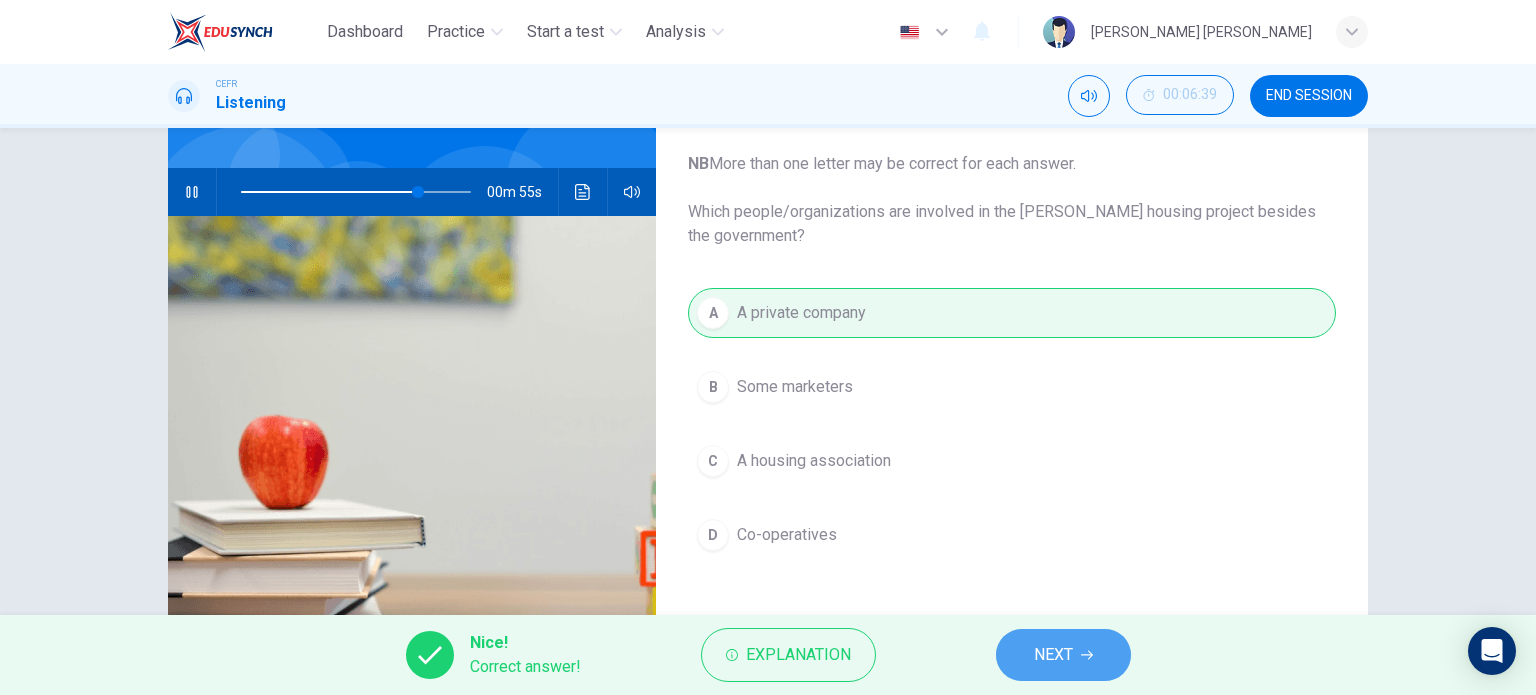 click on "NEXT" at bounding box center (1063, 655) 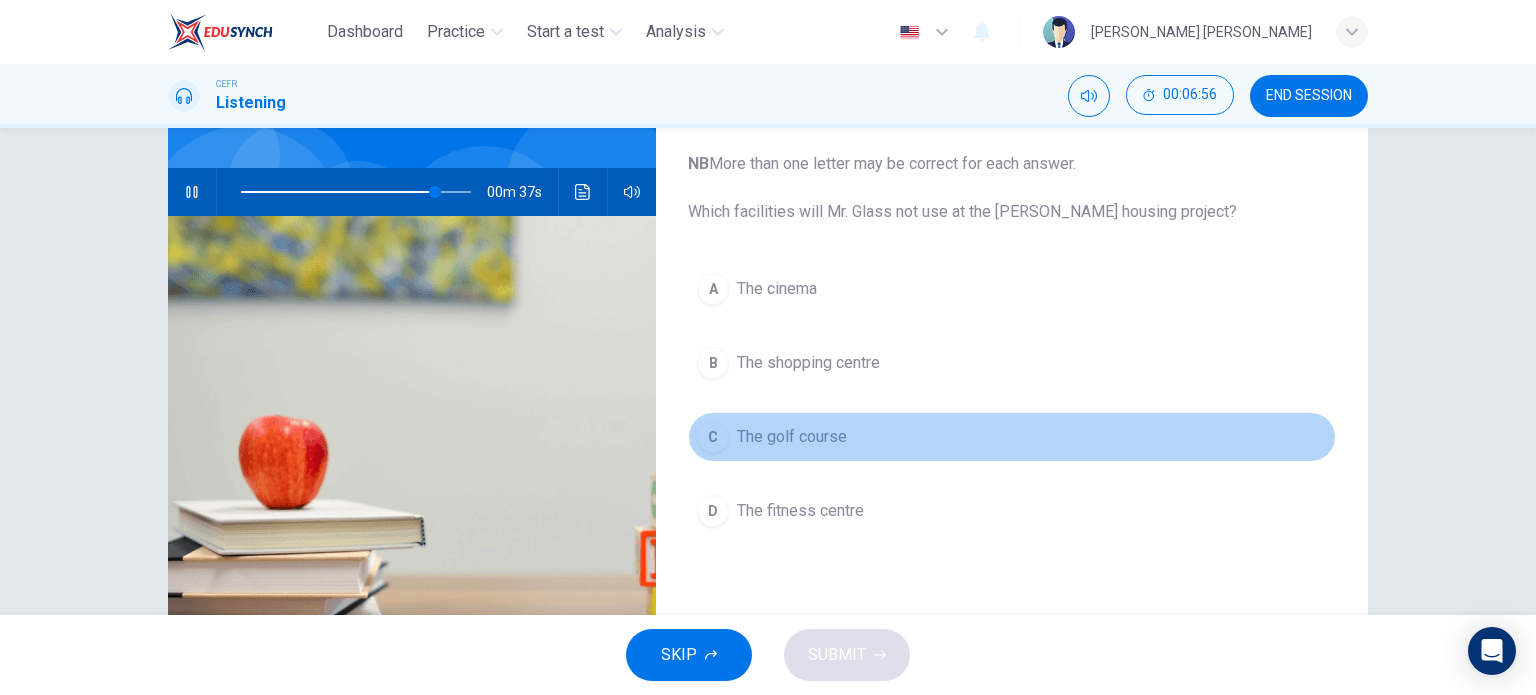 click on "C The golf course" at bounding box center (1012, 437) 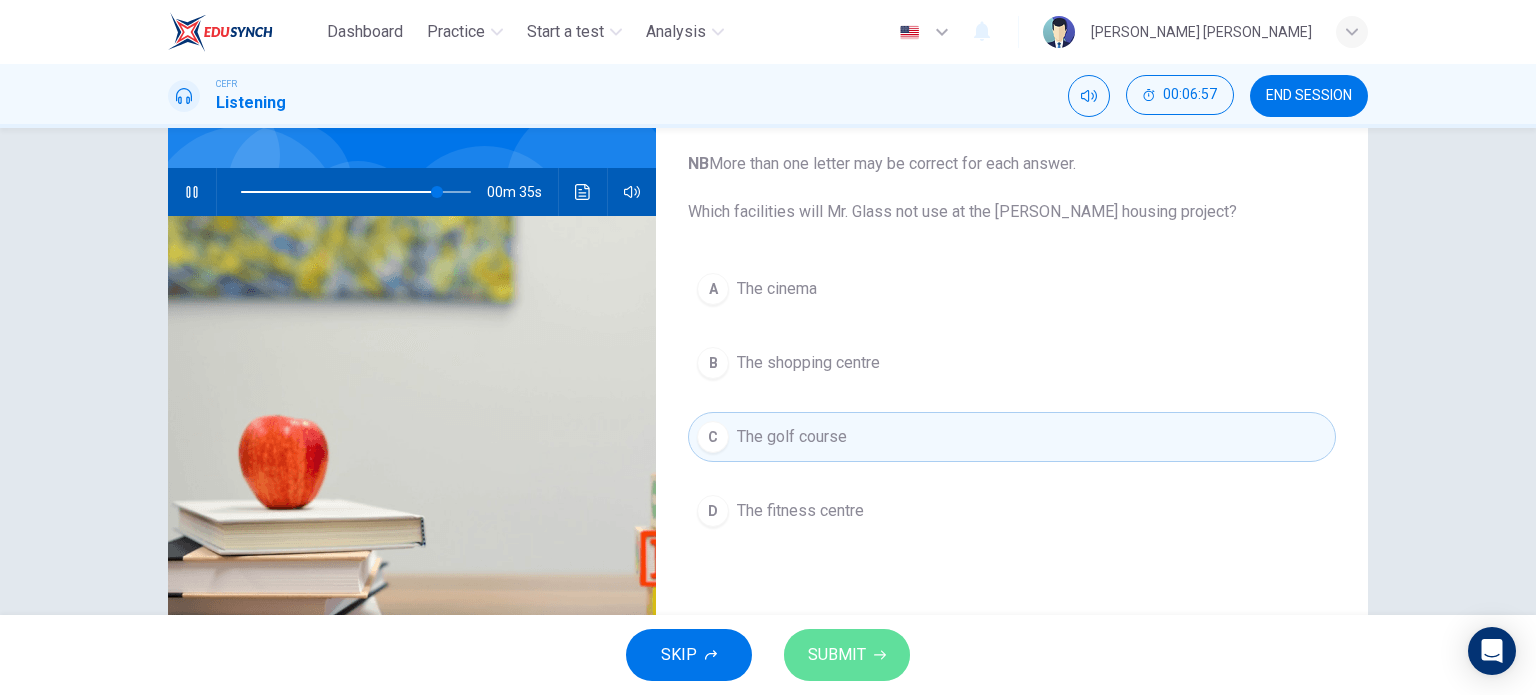 click on "SUBMIT" at bounding box center (837, 655) 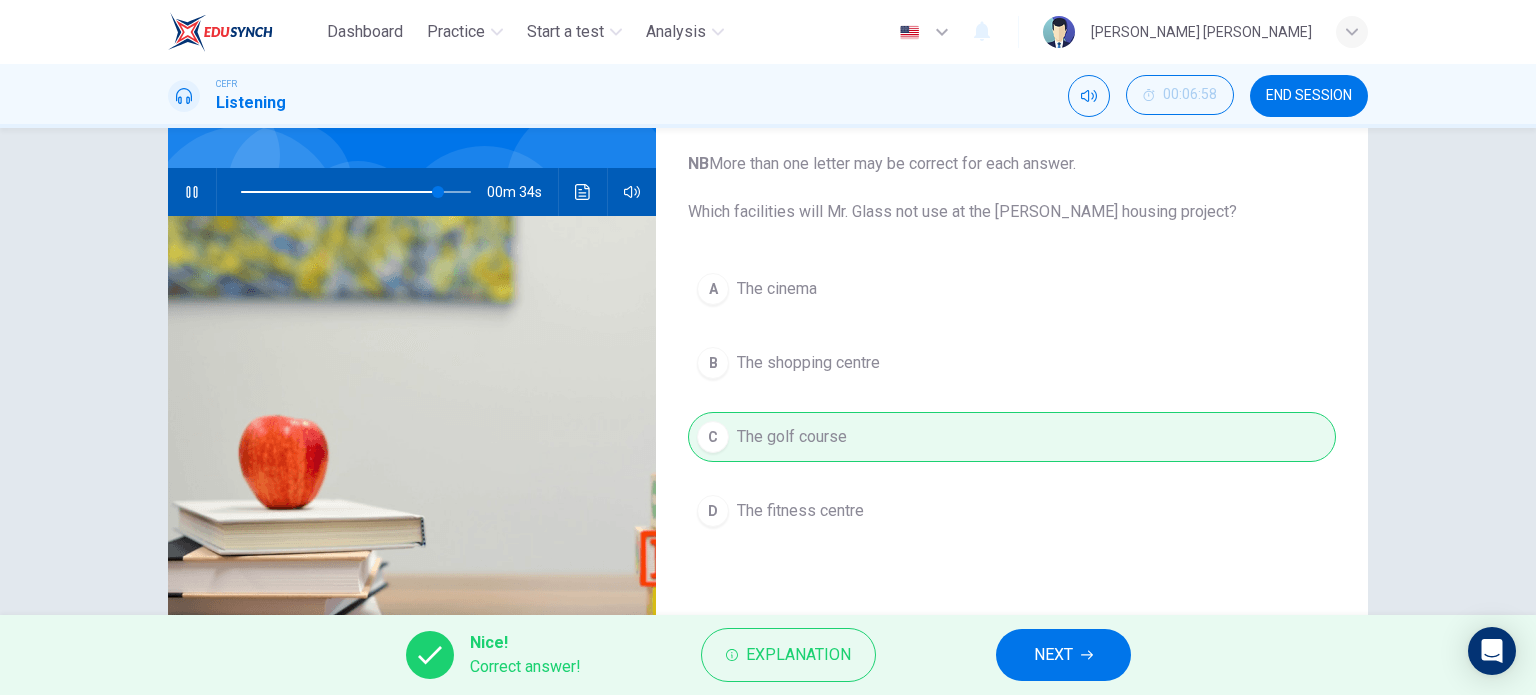 type on "86" 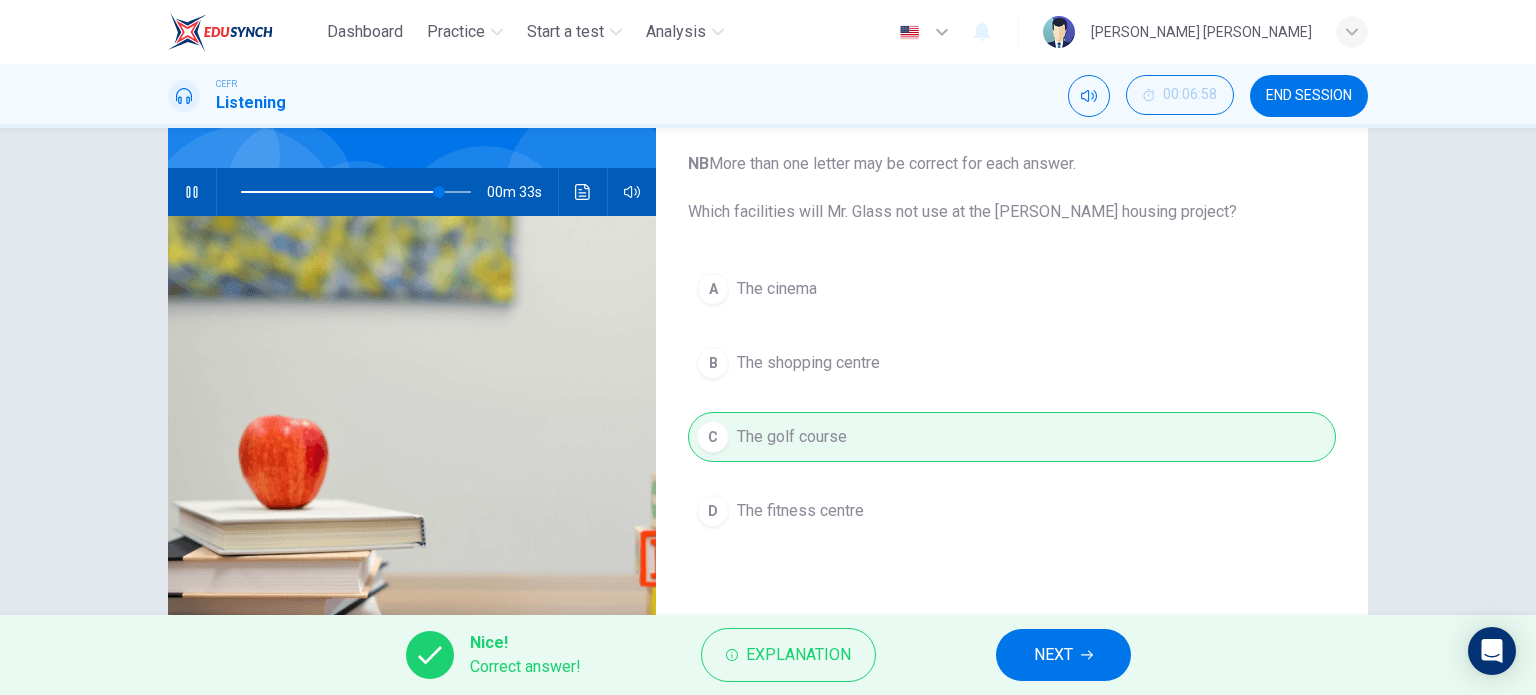 click on "NEXT" at bounding box center [1063, 655] 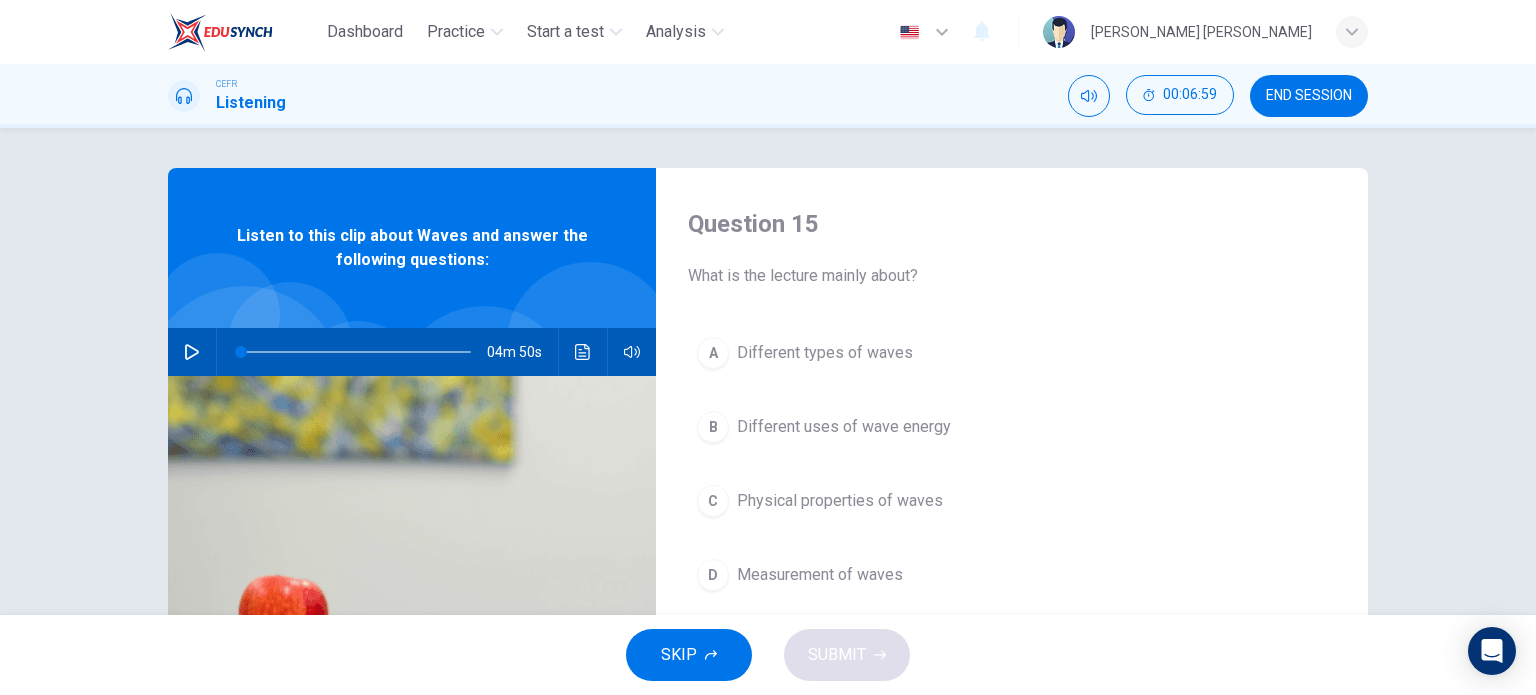 scroll, scrollTop: 42, scrollLeft: 0, axis: vertical 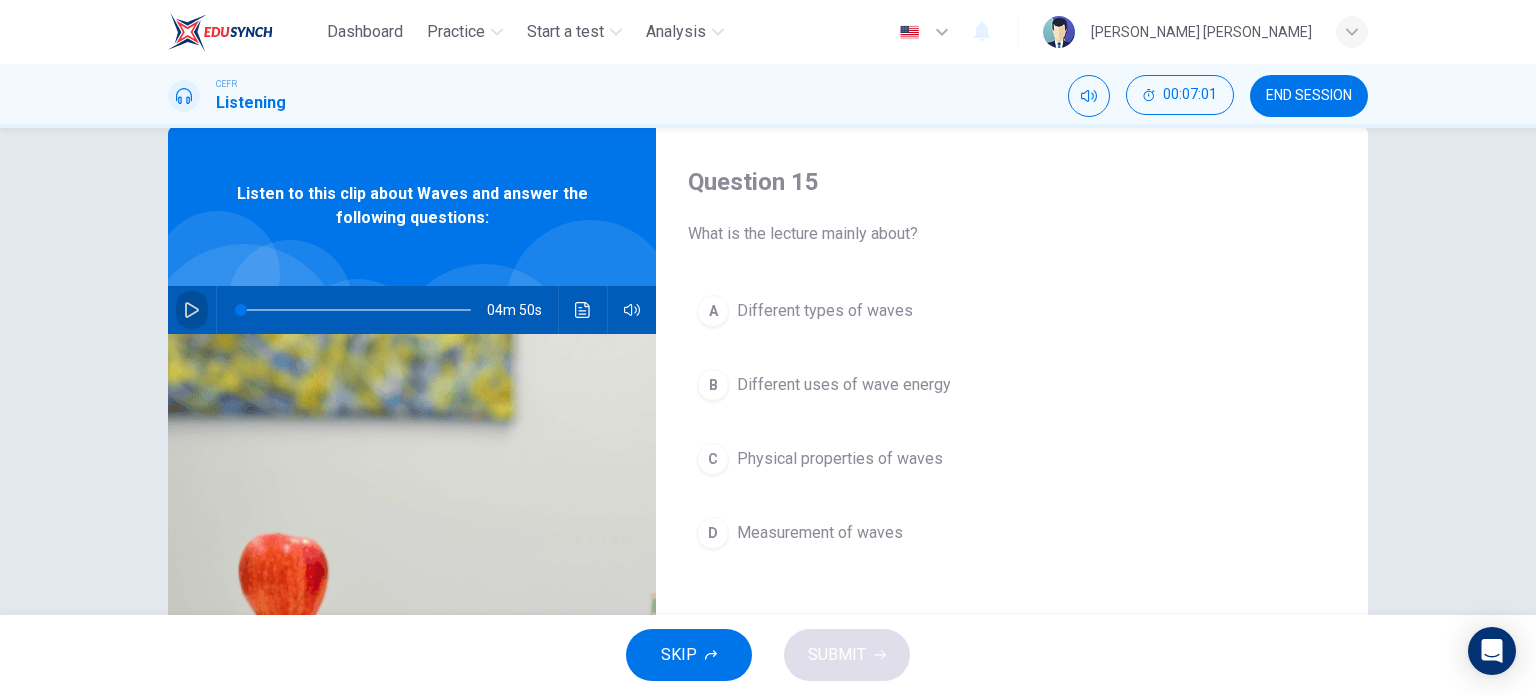 click at bounding box center (192, 310) 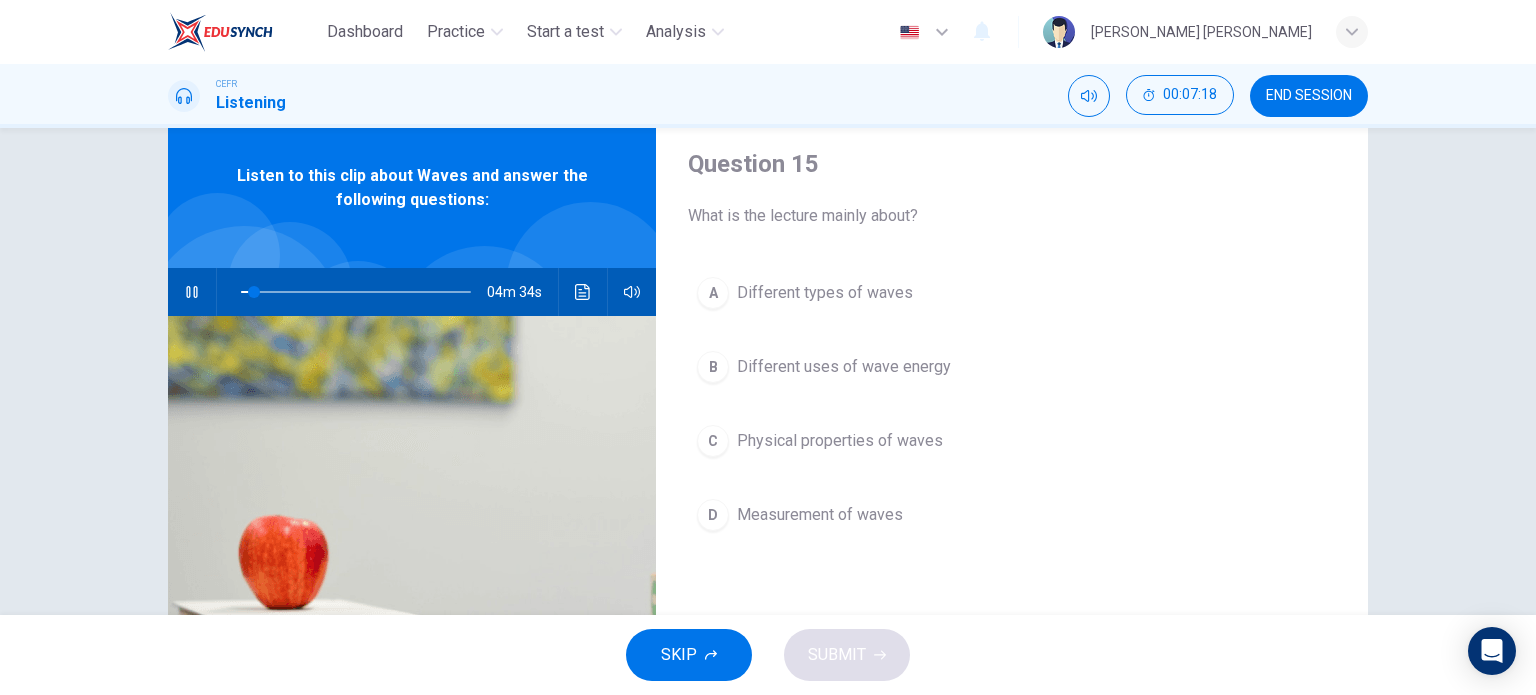 scroll, scrollTop: 60, scrollLeft: 0, axis: vertical 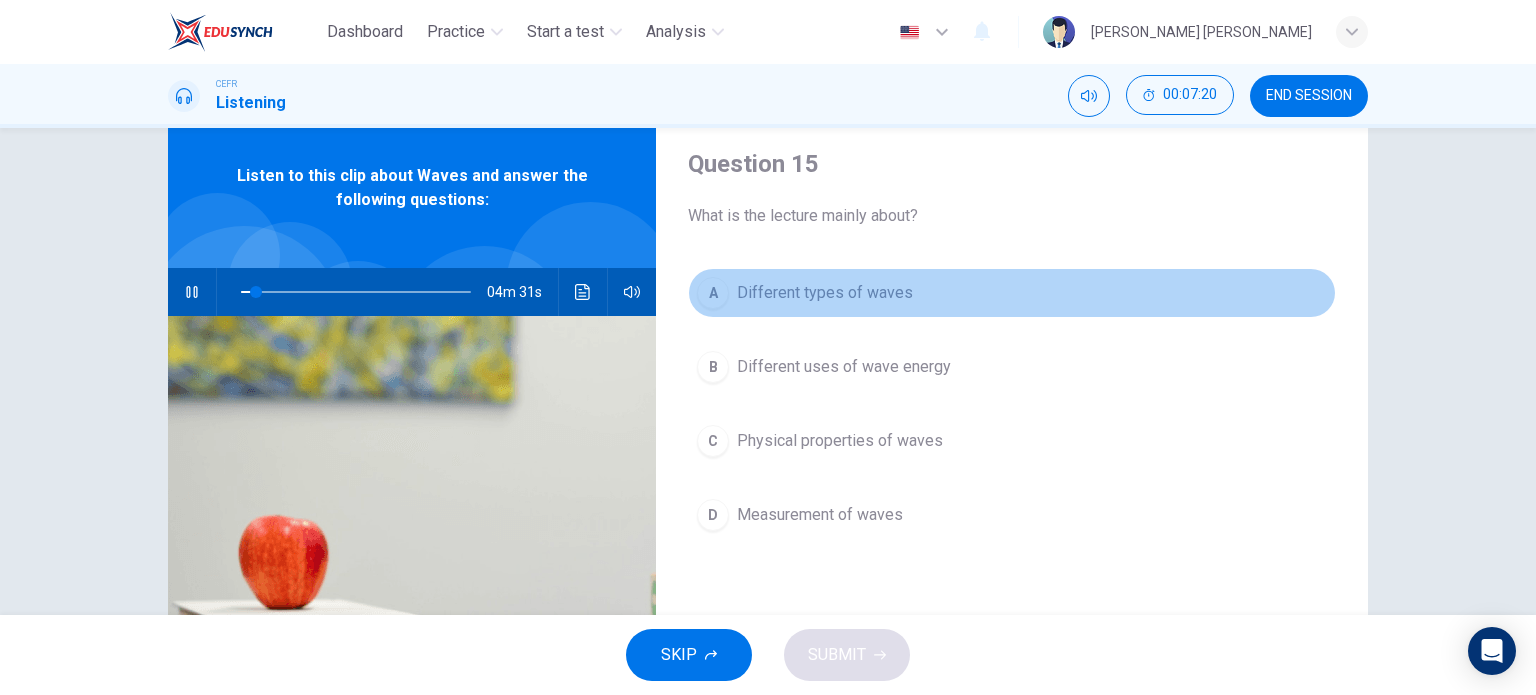 click on "Different types of waves" at bounding box center (825, 293) 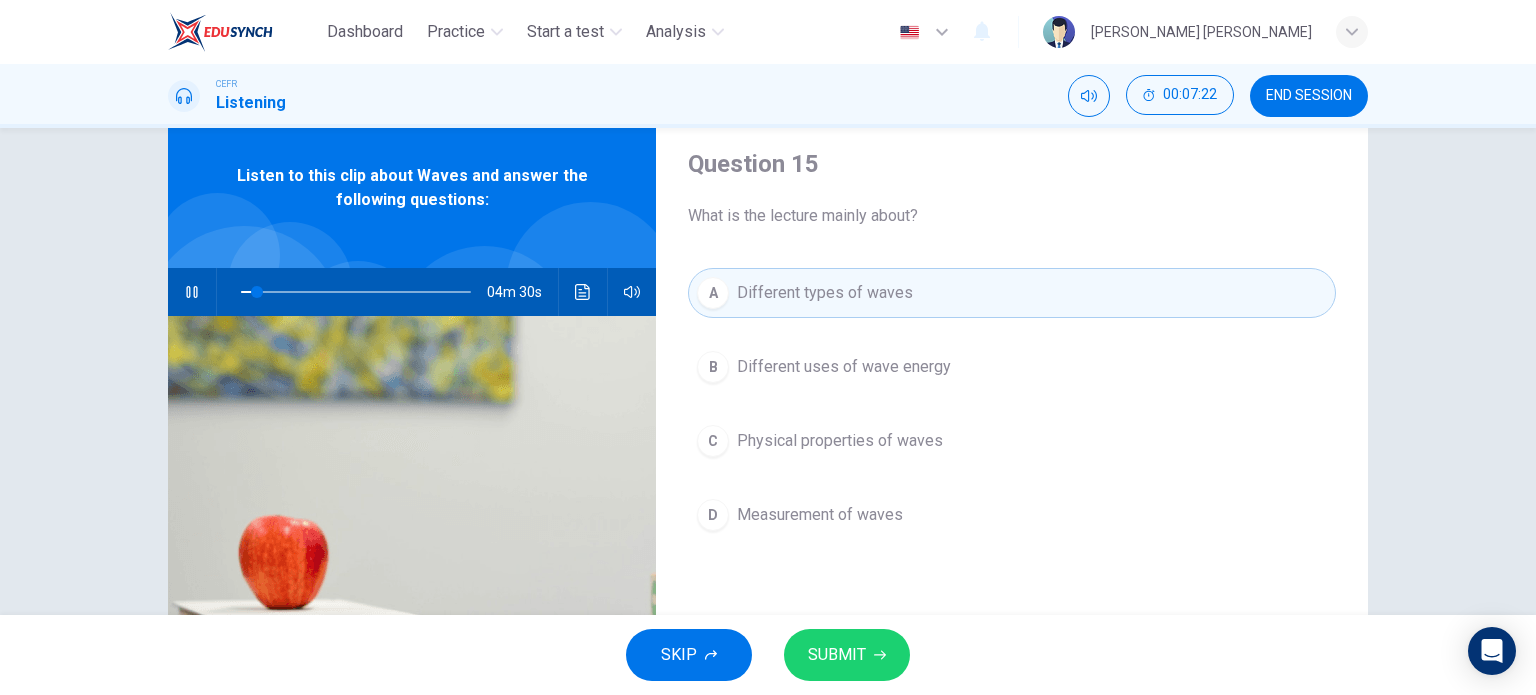 click on "SUBMIT" at bounding box center [847, 655] 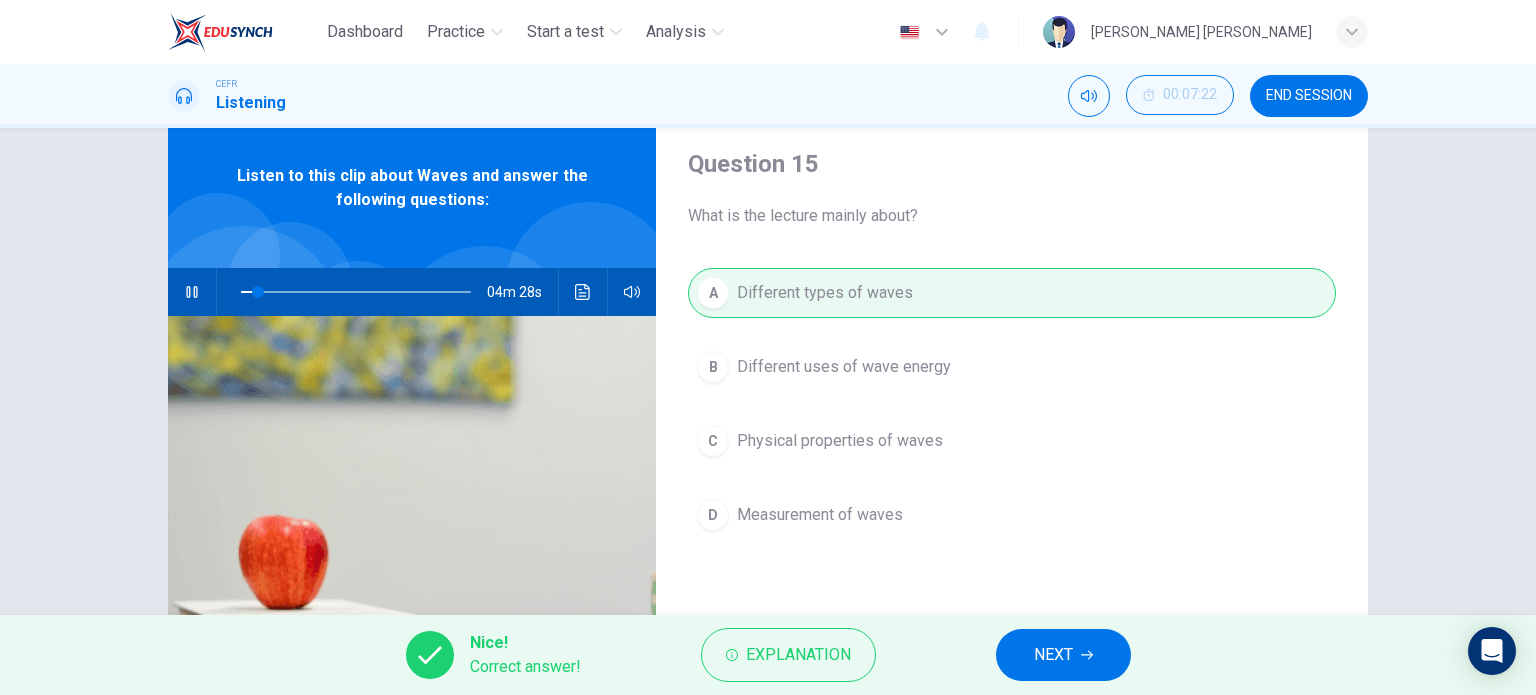 click on "NEXT" at bounding box center (1053, 655) 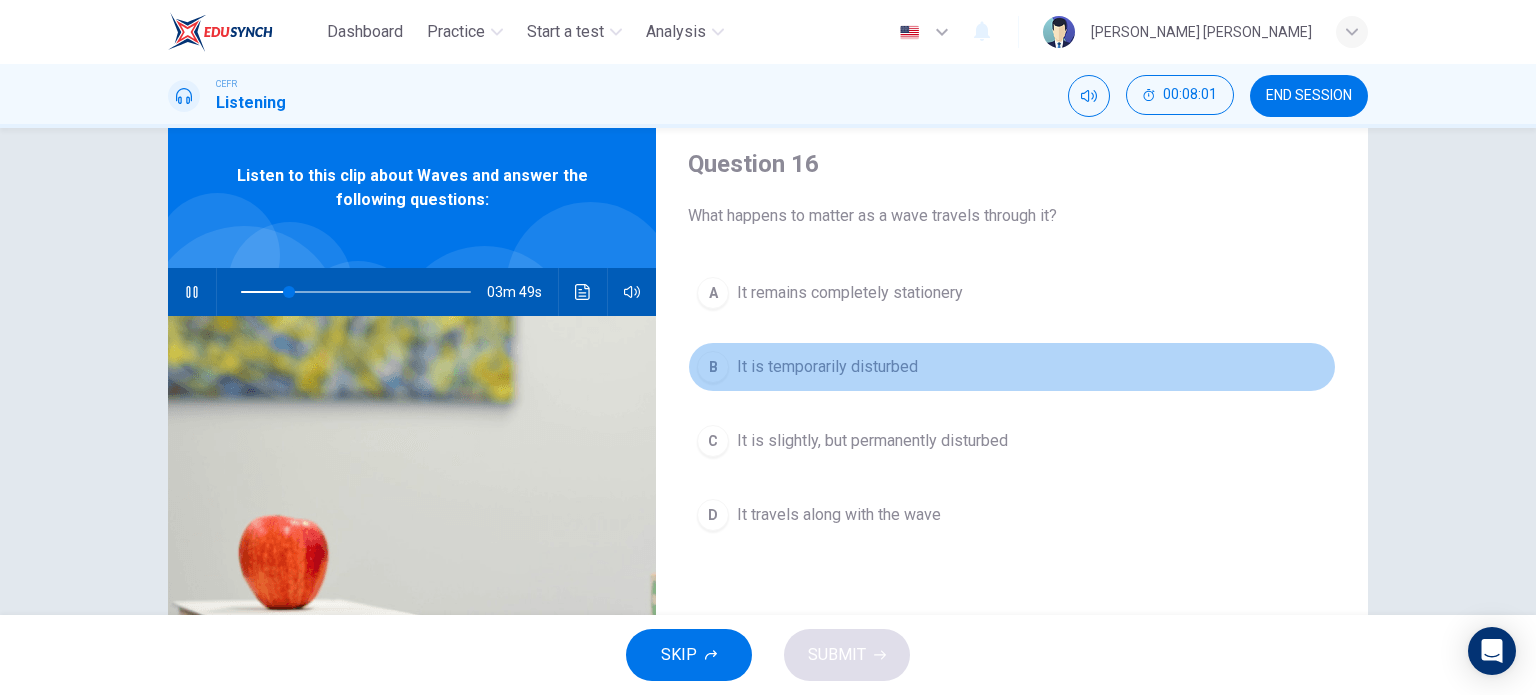 click on "It is temporarily disturbed" at bounding box center (827, 367) 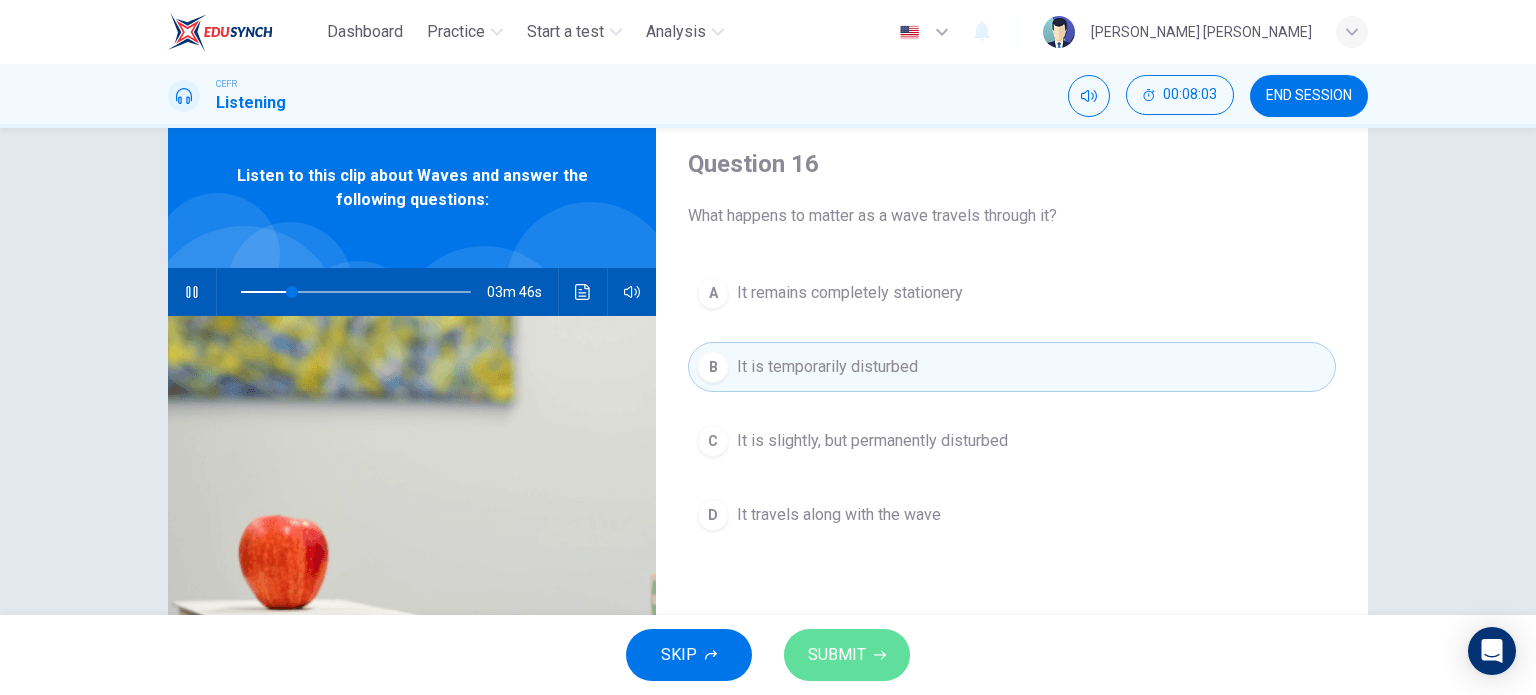 click on "SUBMIT" at bounding box center (847, 655) 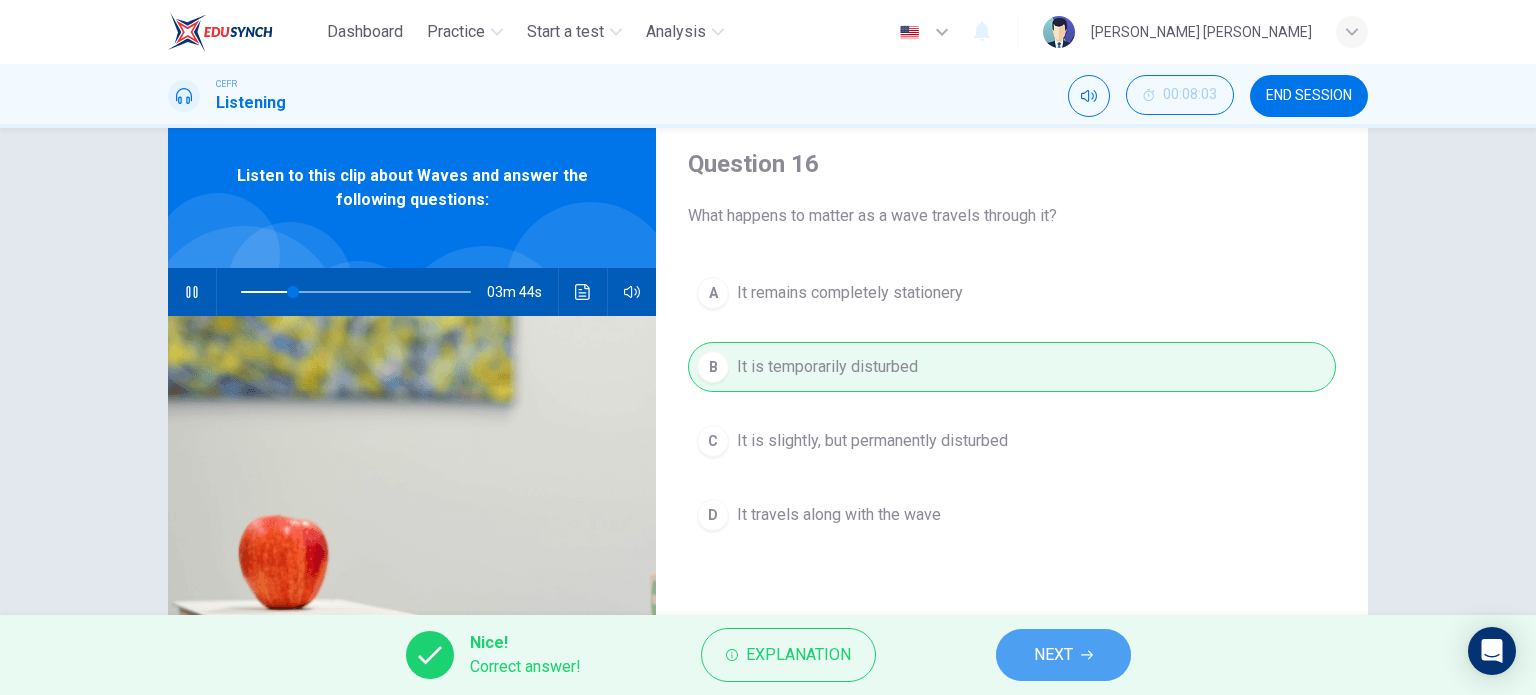 click on "NEXT" at bounding box center (1063, 655) 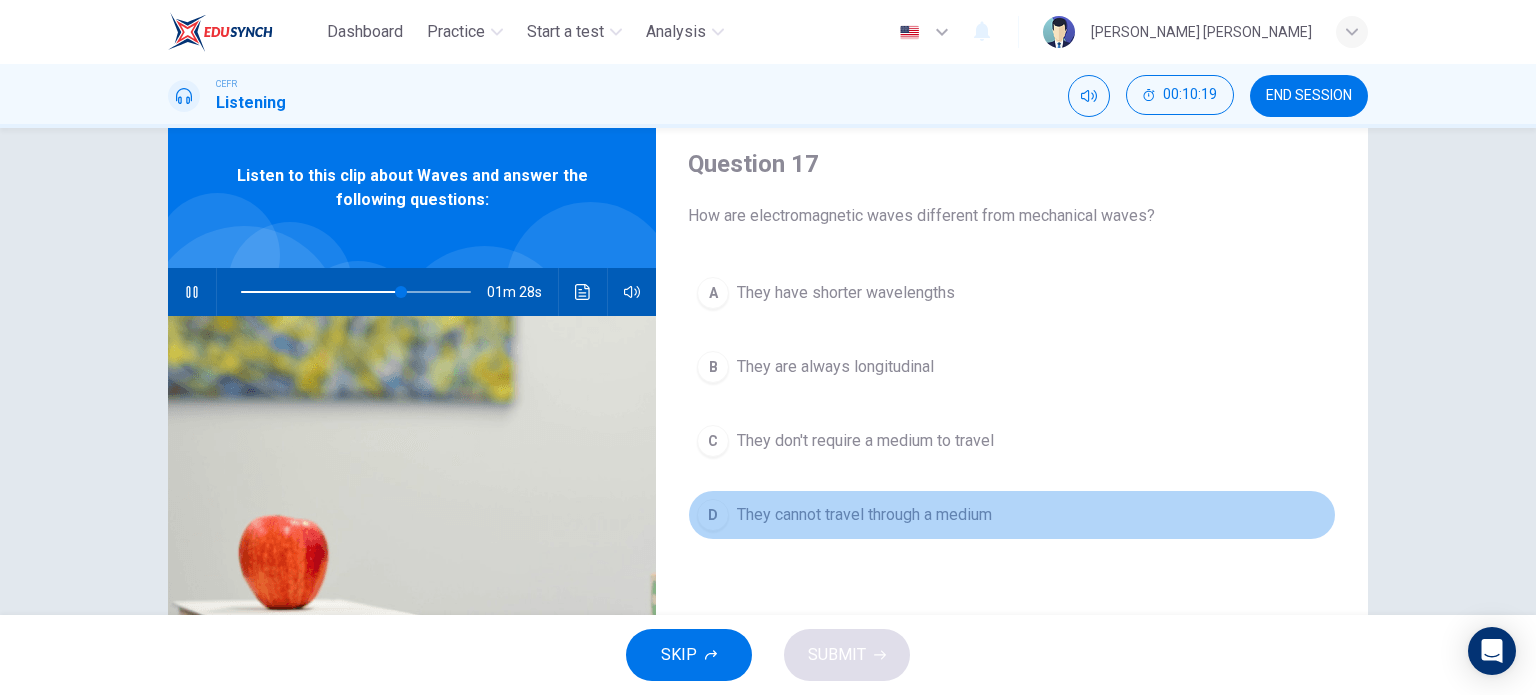 click on "They cannot travel through a medium" at bounding box center (864, 515) 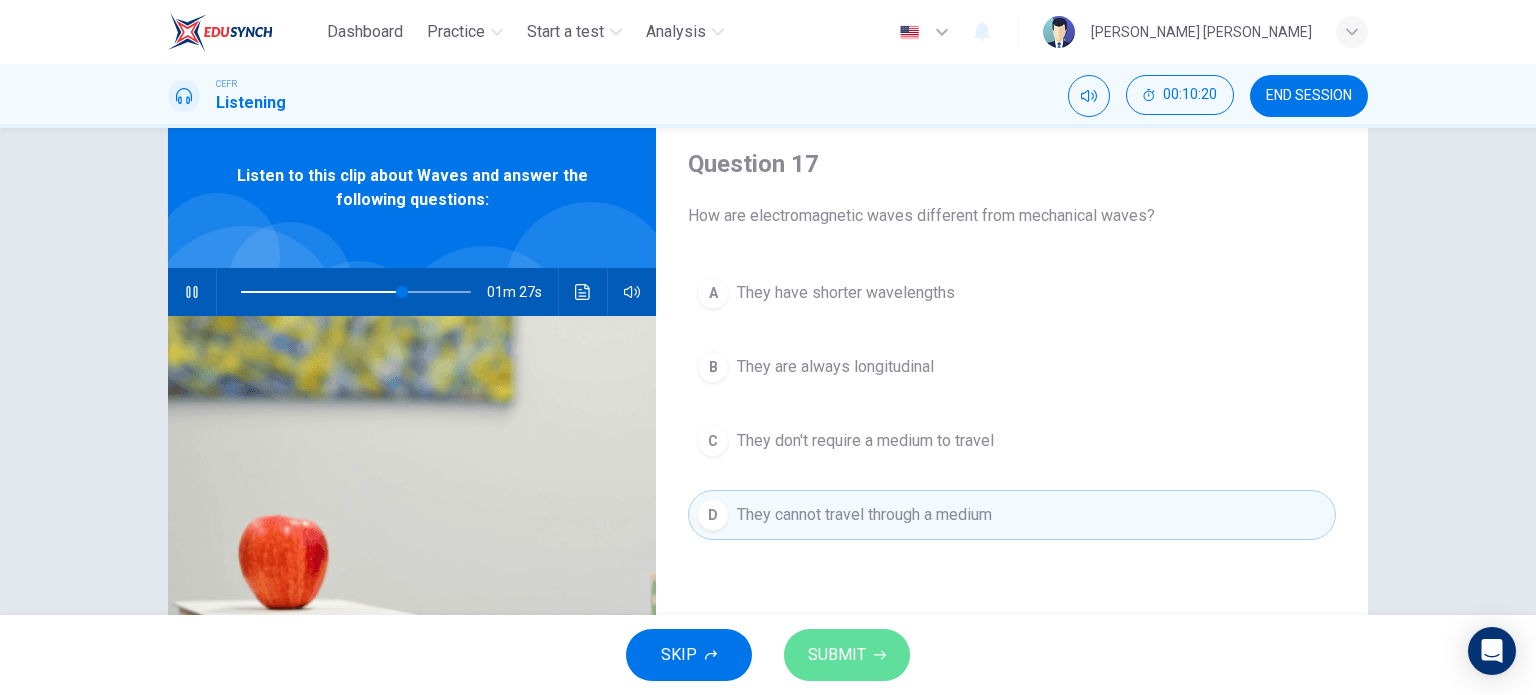 click 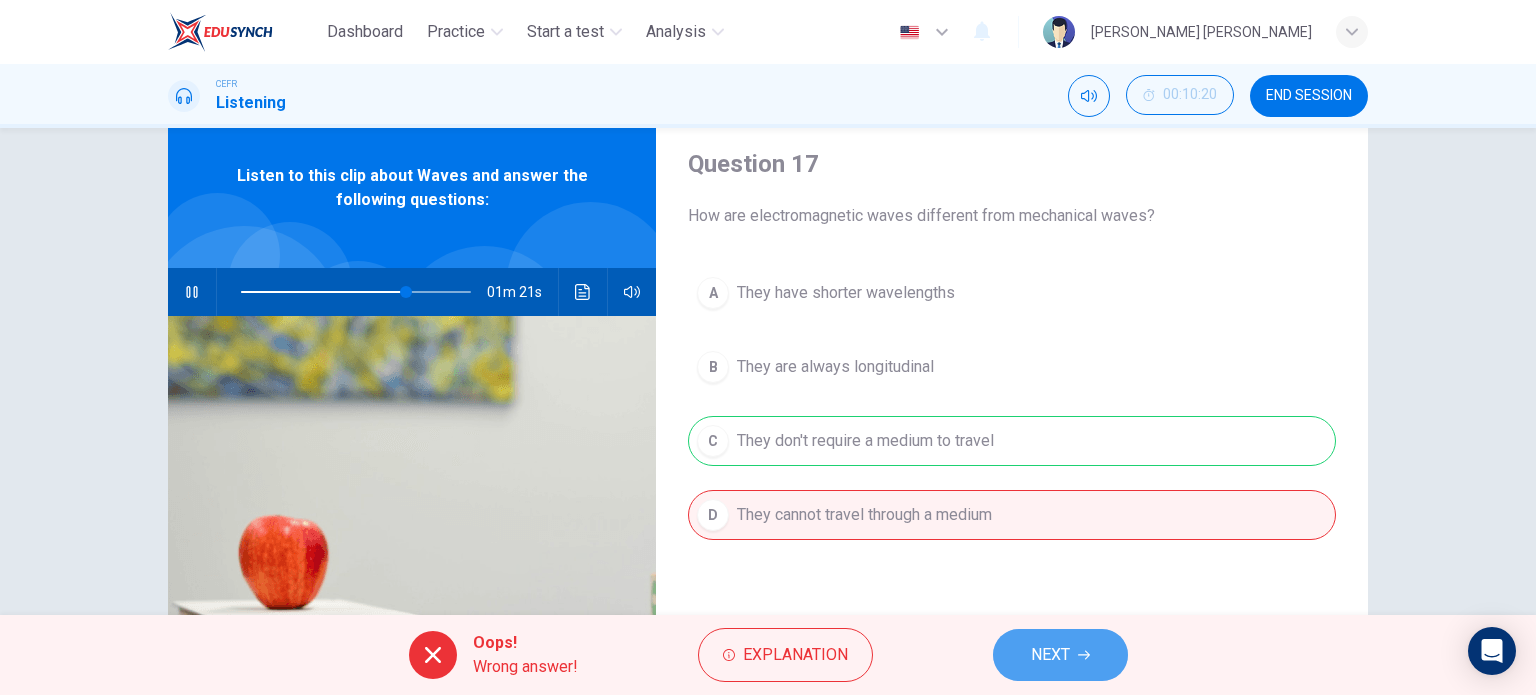 click on "NEXT" at bounding box center (1050, 655) 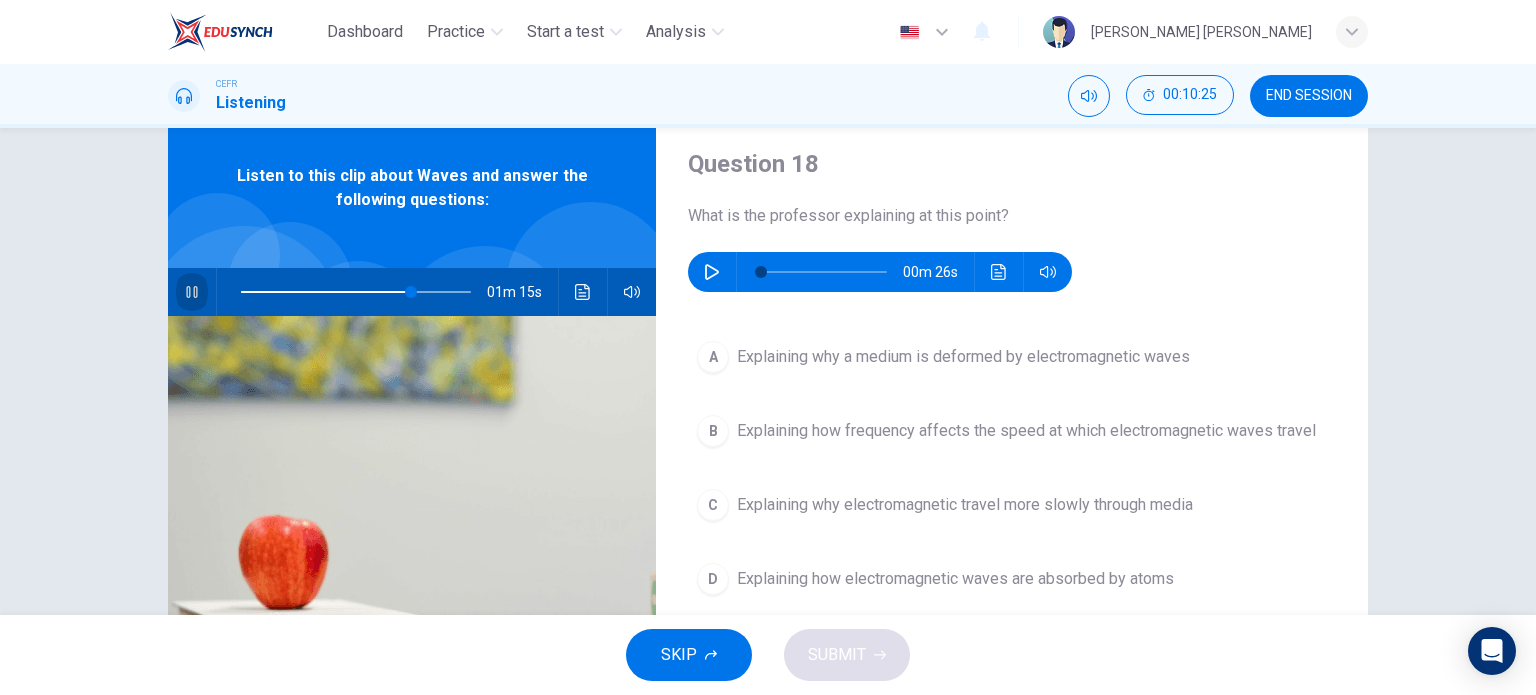 click 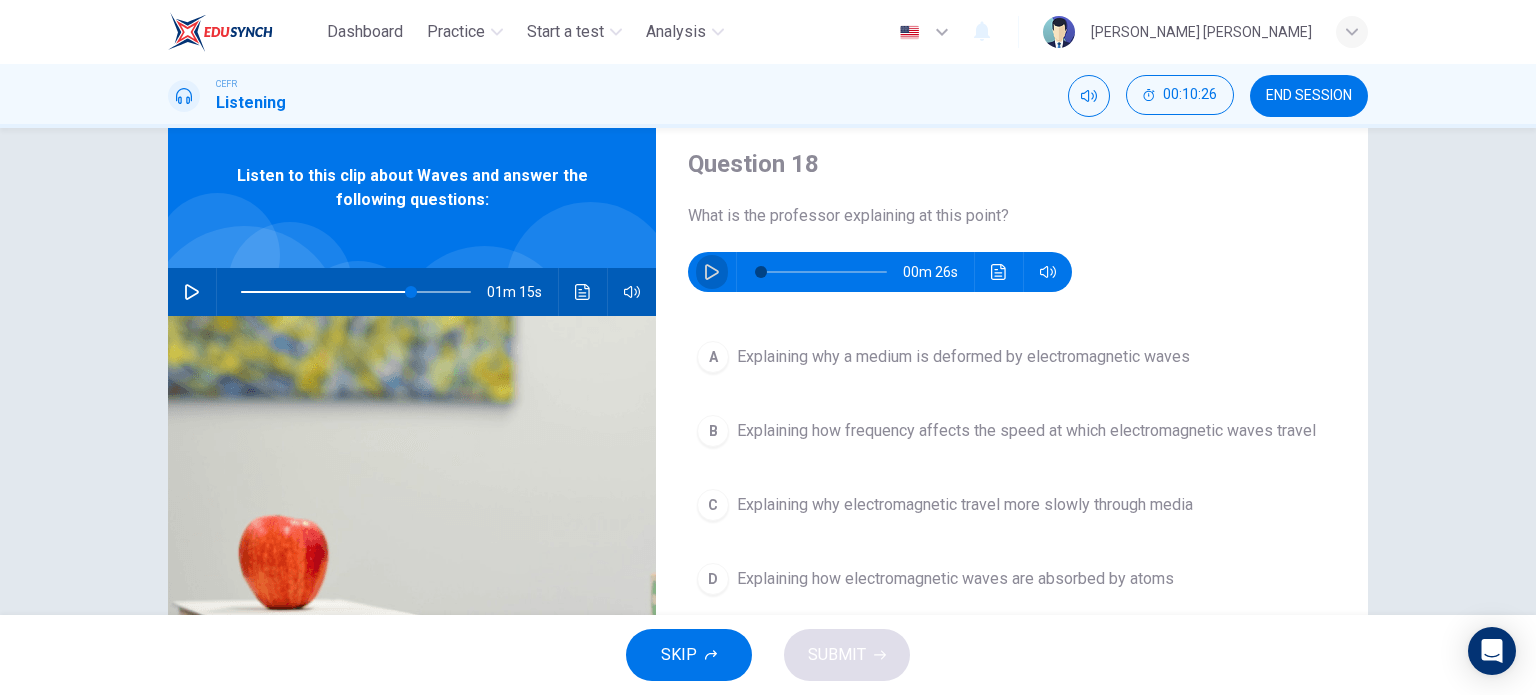 click 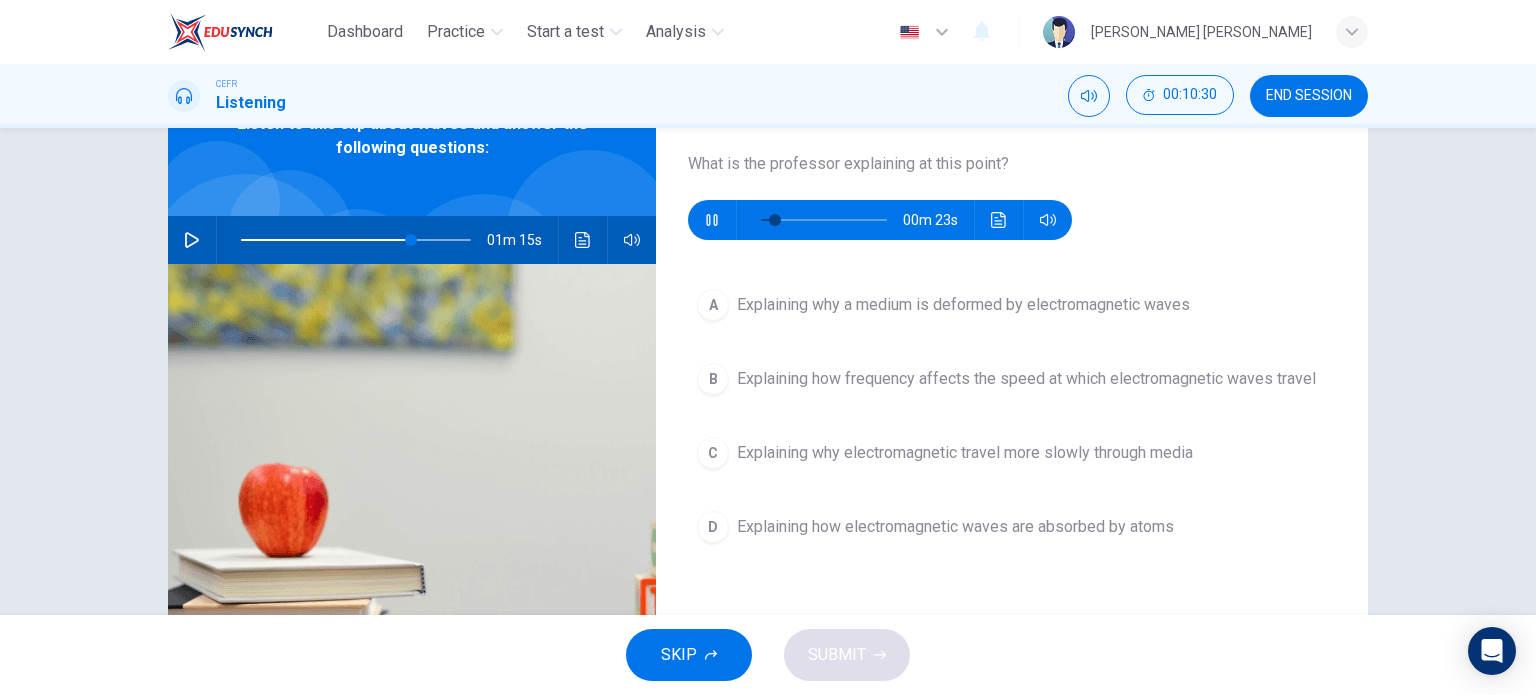 scroll, scrollTop: 112, scrollLeft: 0, axis: vertical 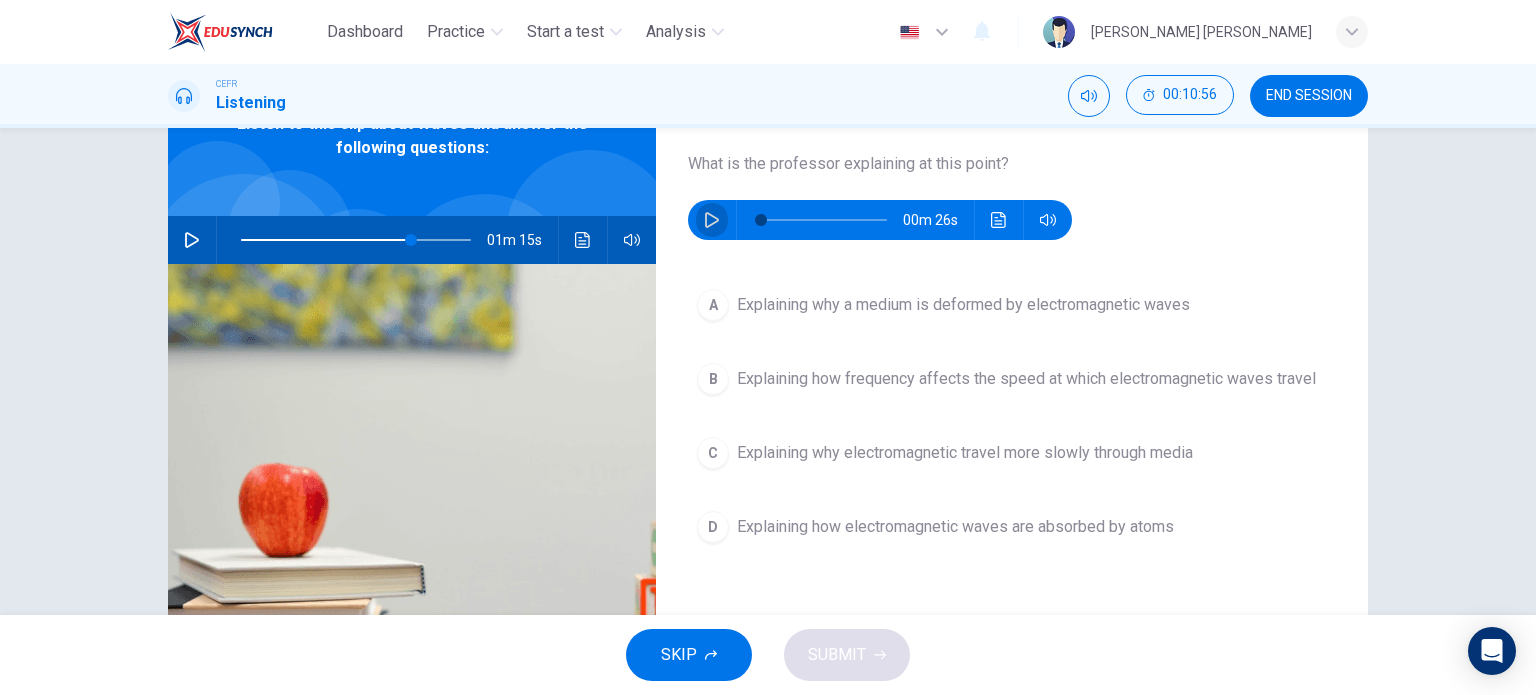 click 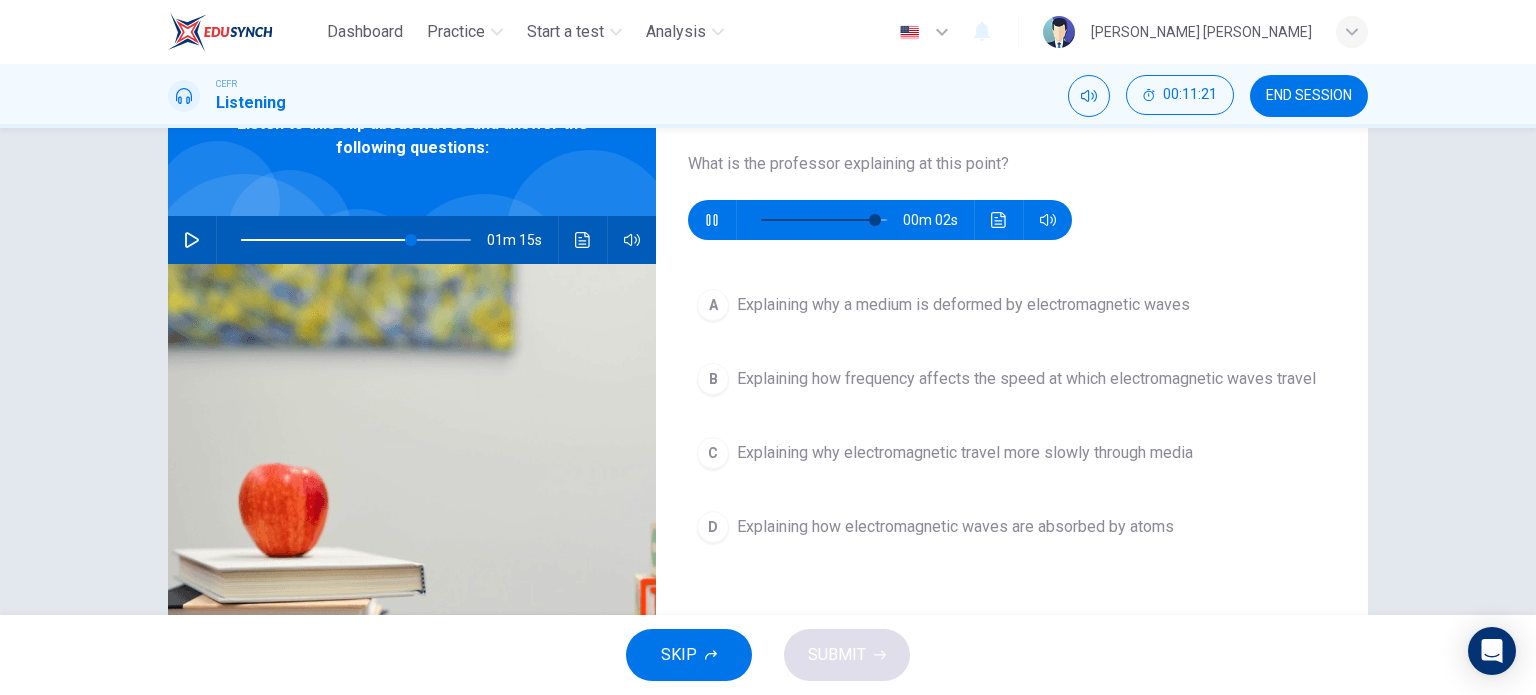 type on "94" 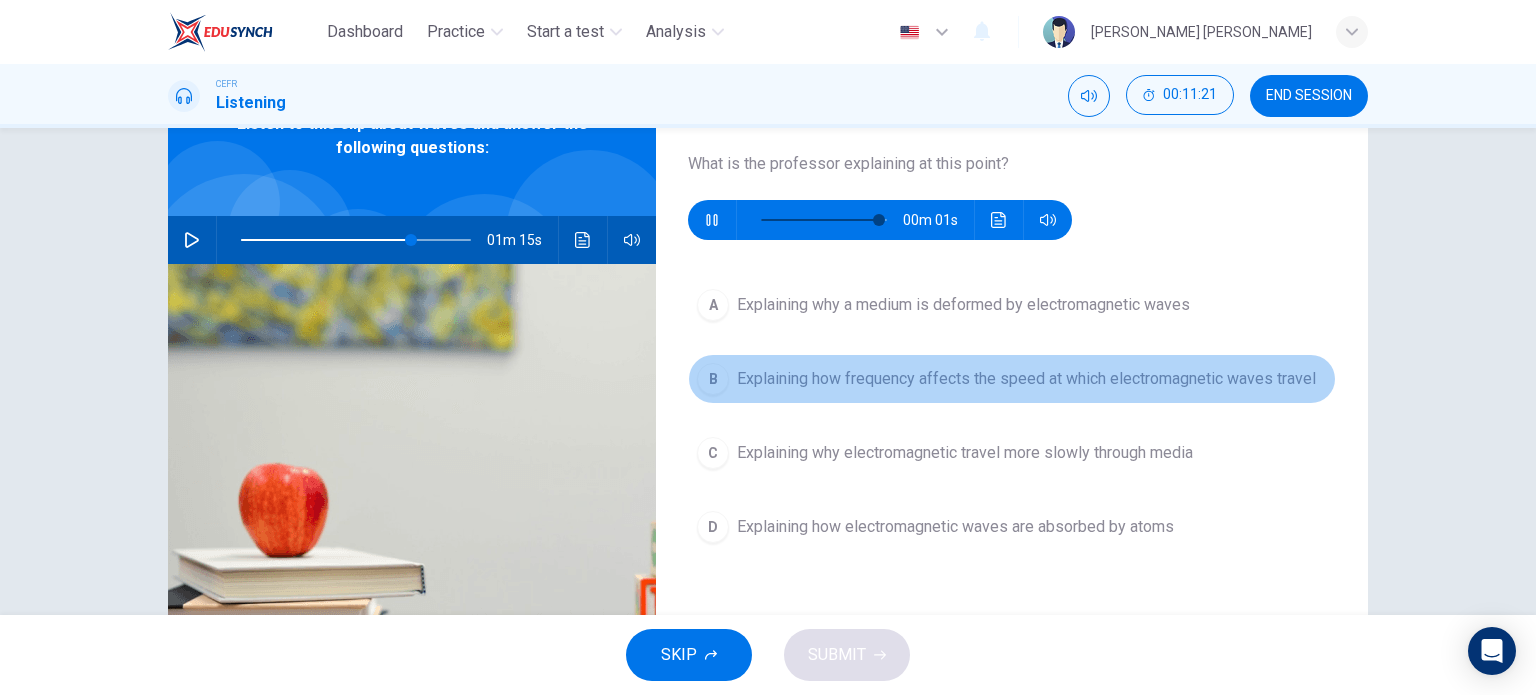 click on "B Explaining how frequency affects the speed at which electromagnetic waves travel" at bounding box center [1012, 379] 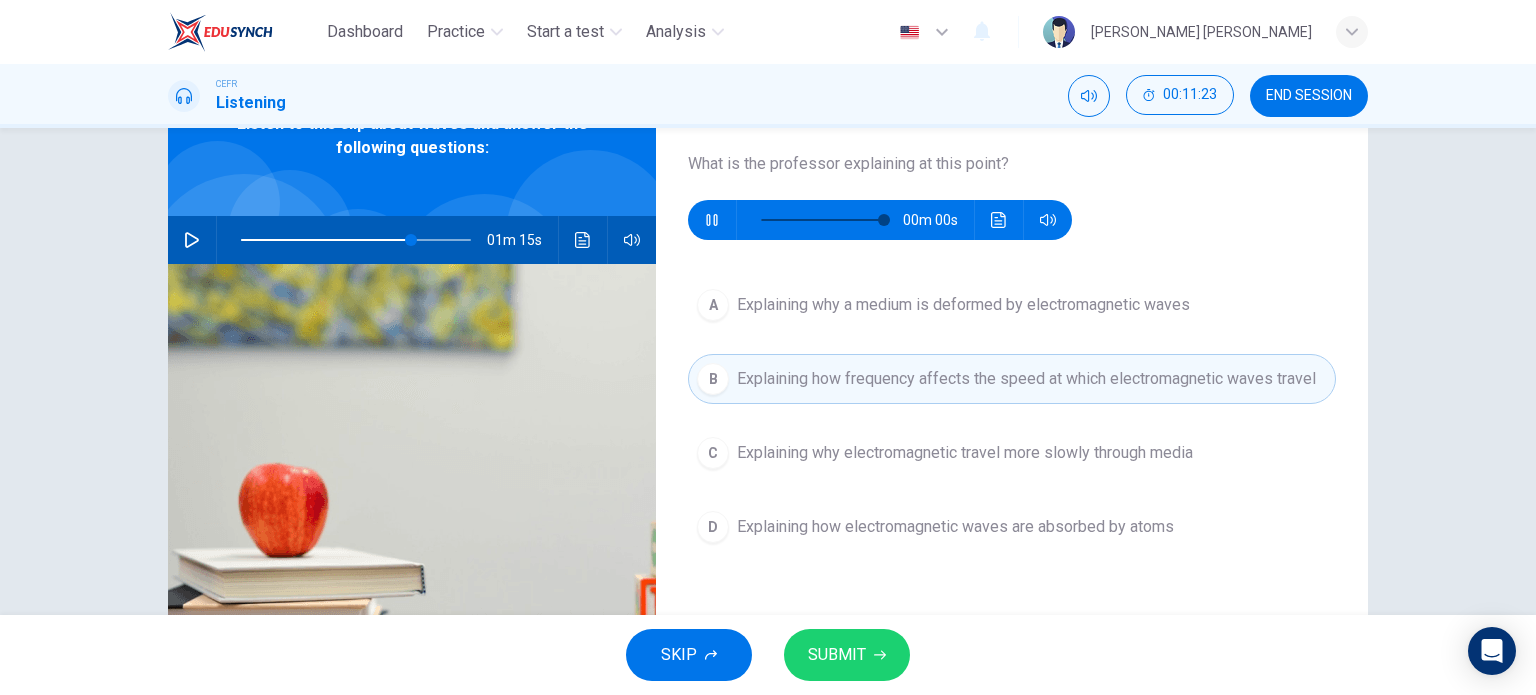 type on "0" 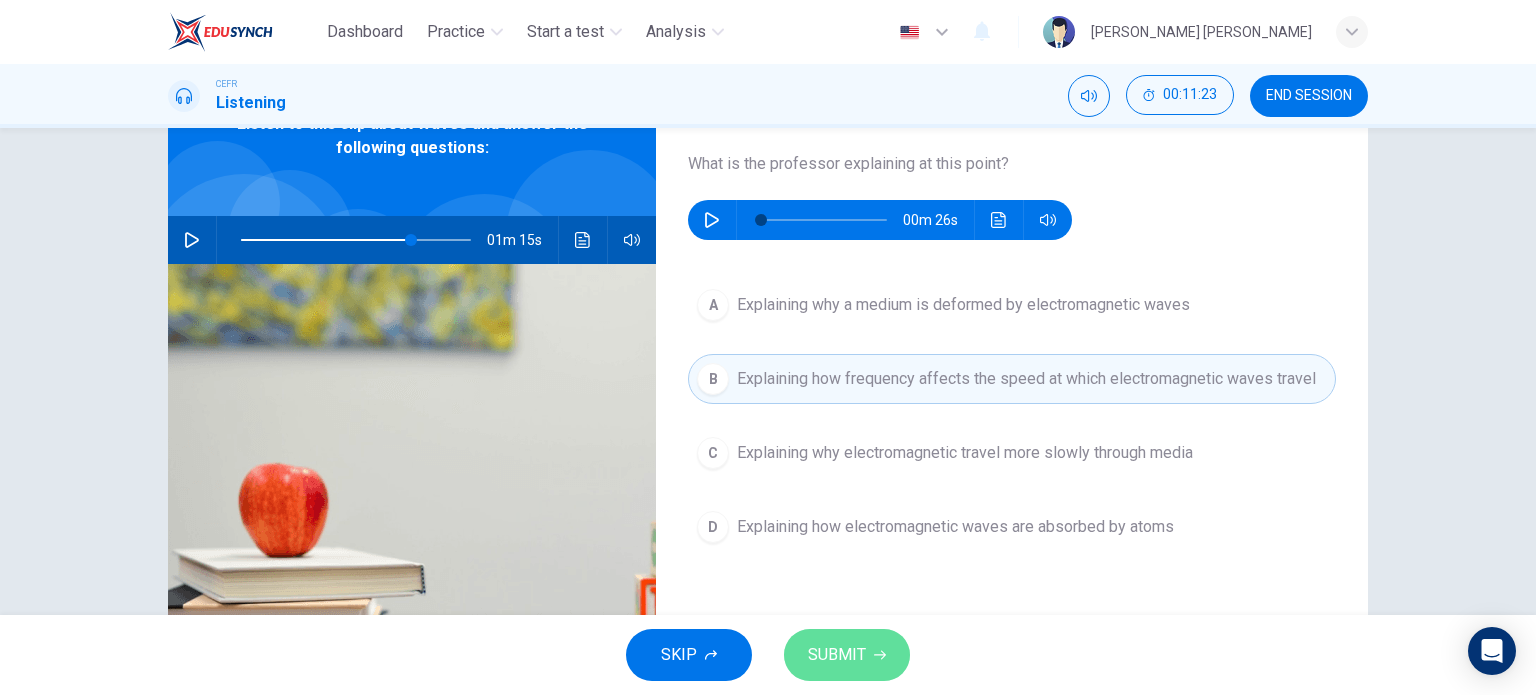 click 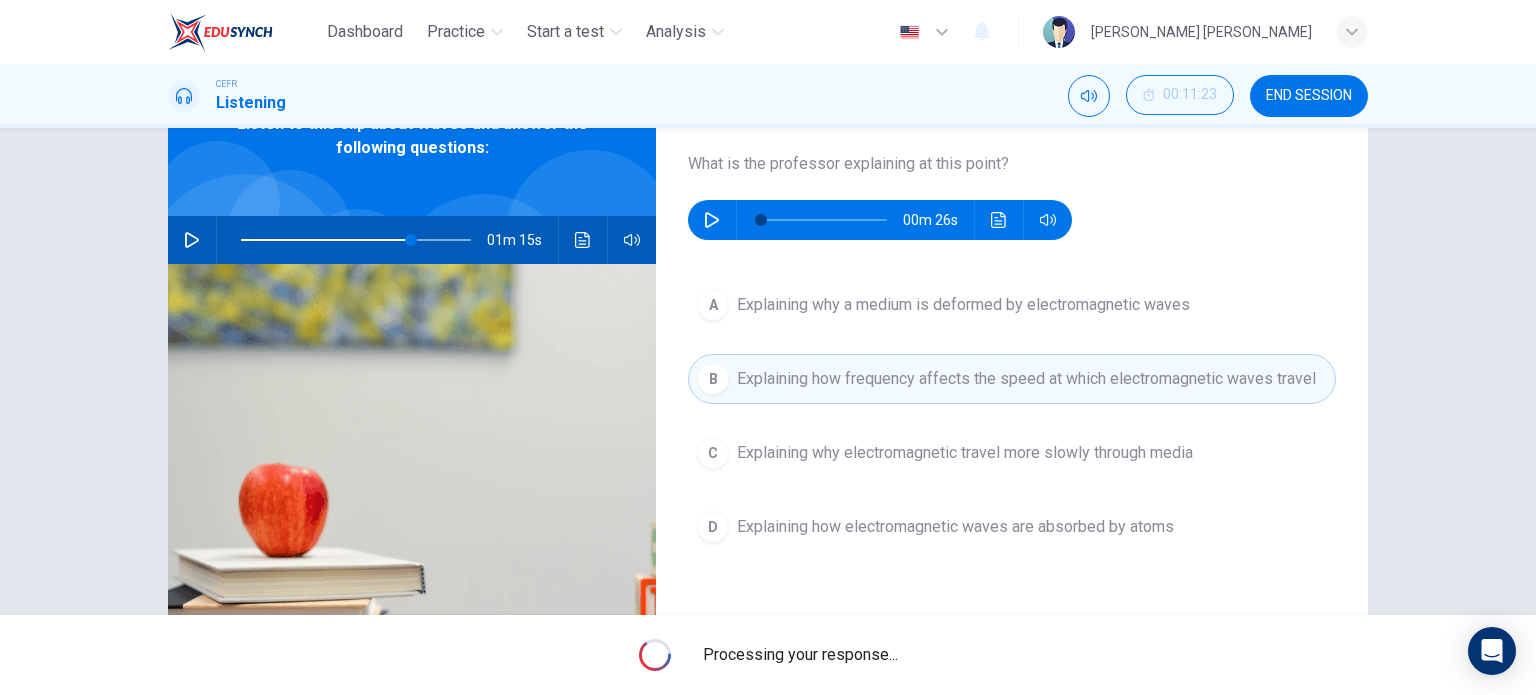 type on "74" 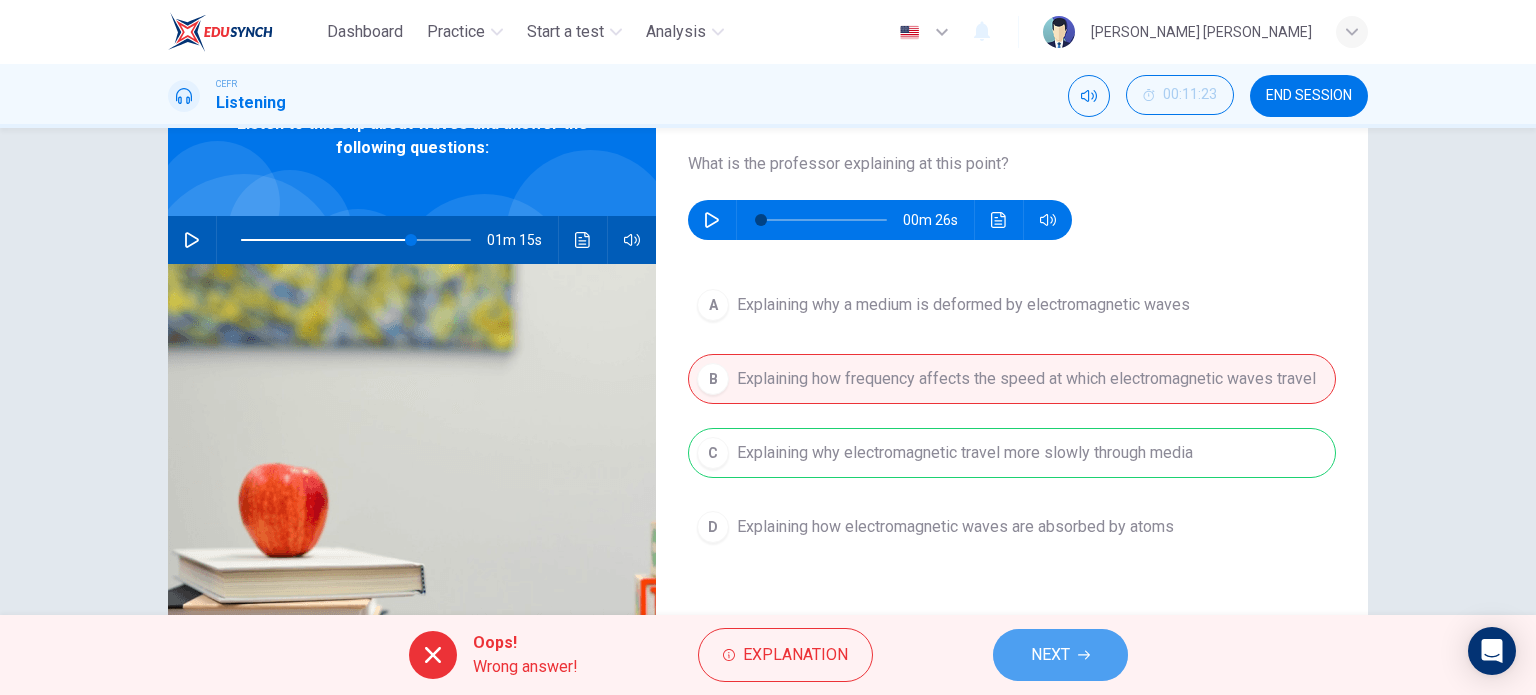click on "NEXT" at bounding box center (1060, 655) 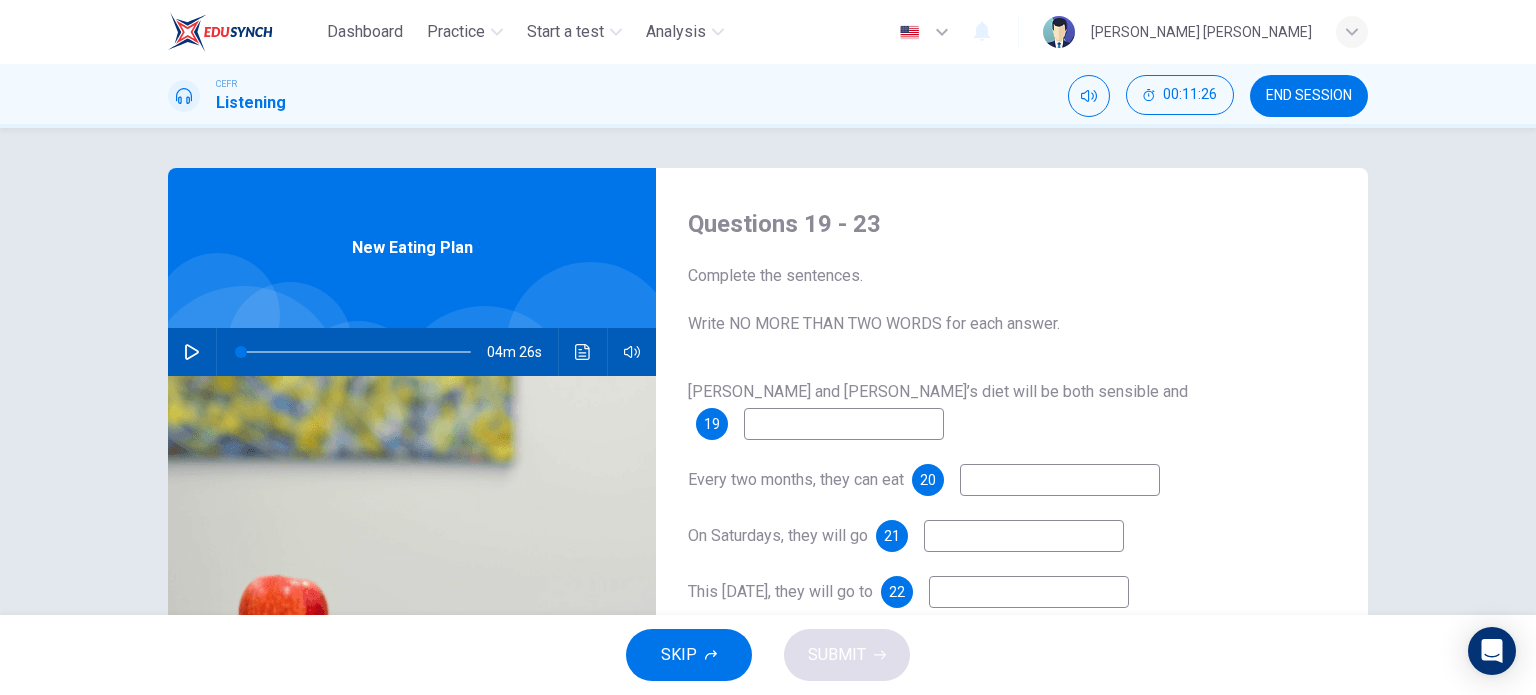 click at bounding box center [192, 352] 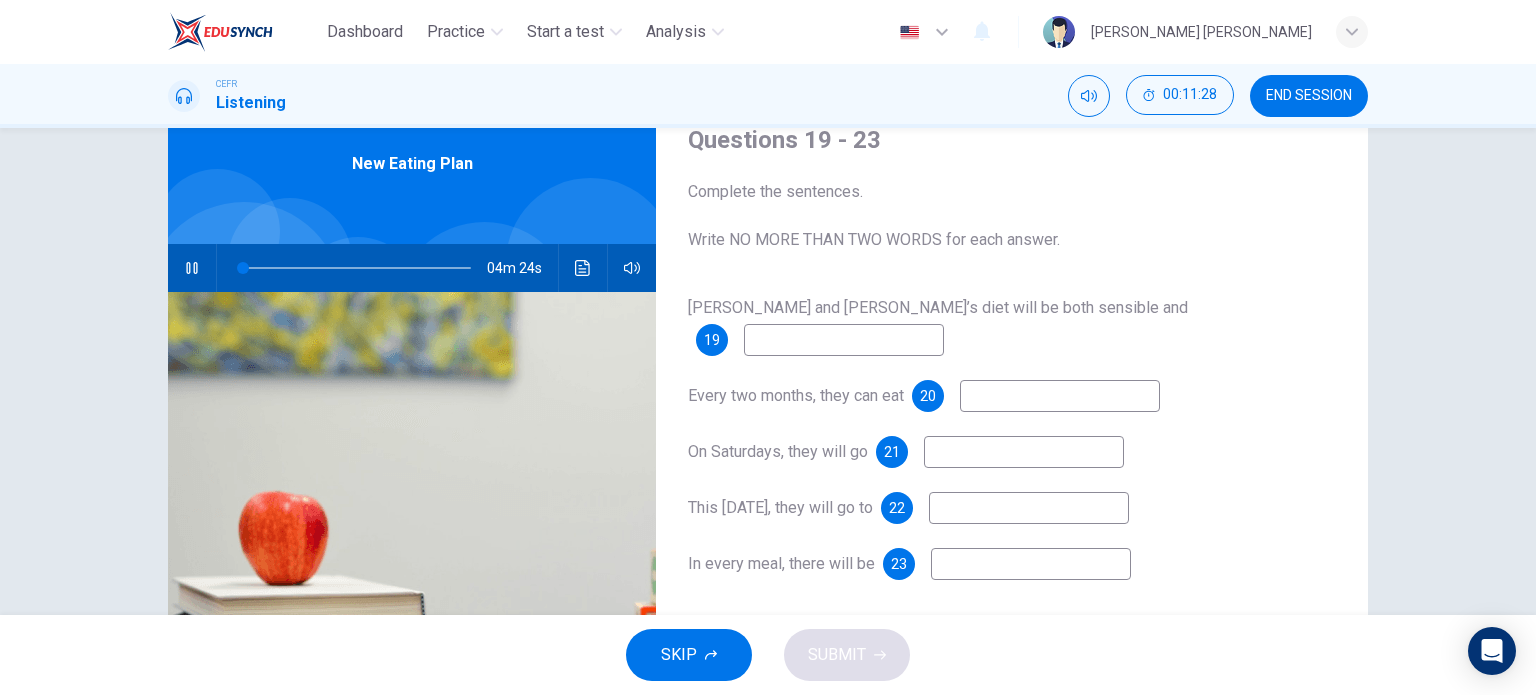 scroll, scrollTop: 84, scrollLeft: 0, axis: vertical 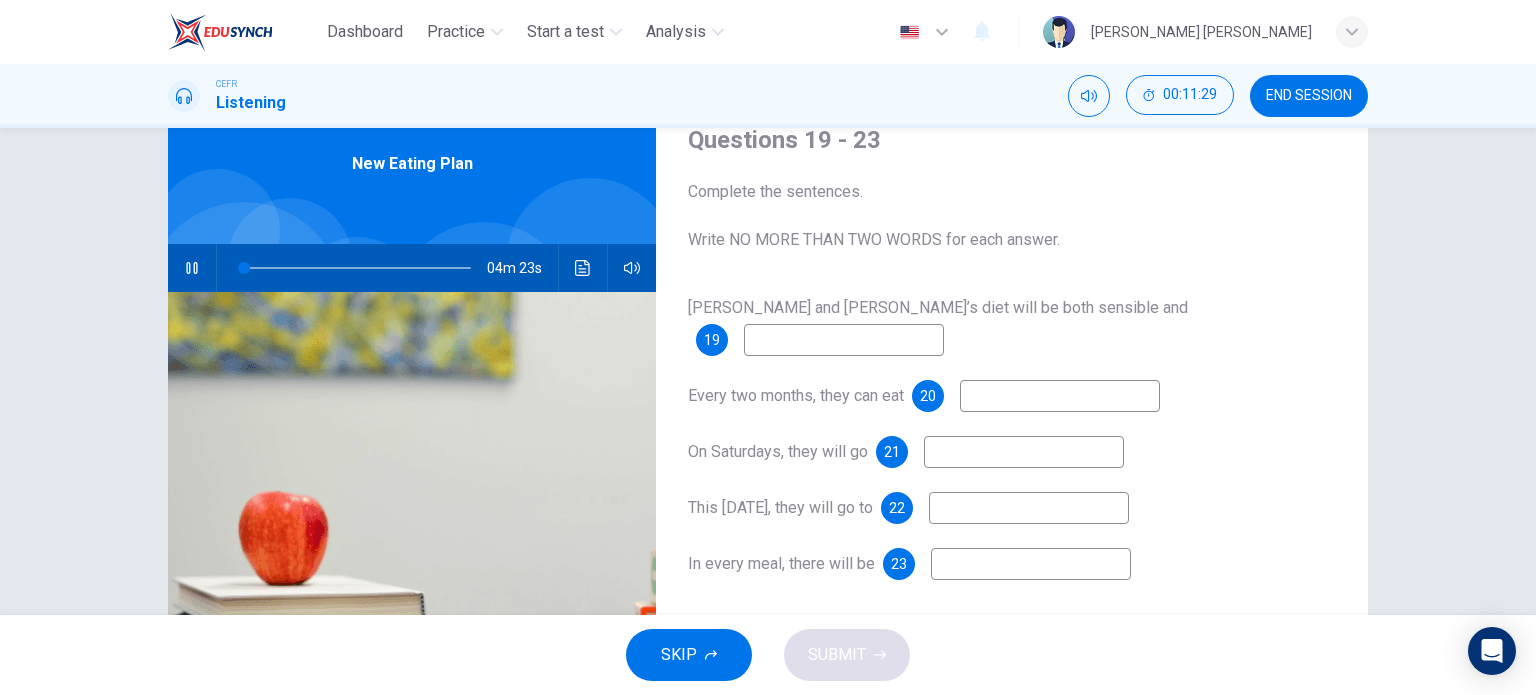 click at bounding box center [844, 340] 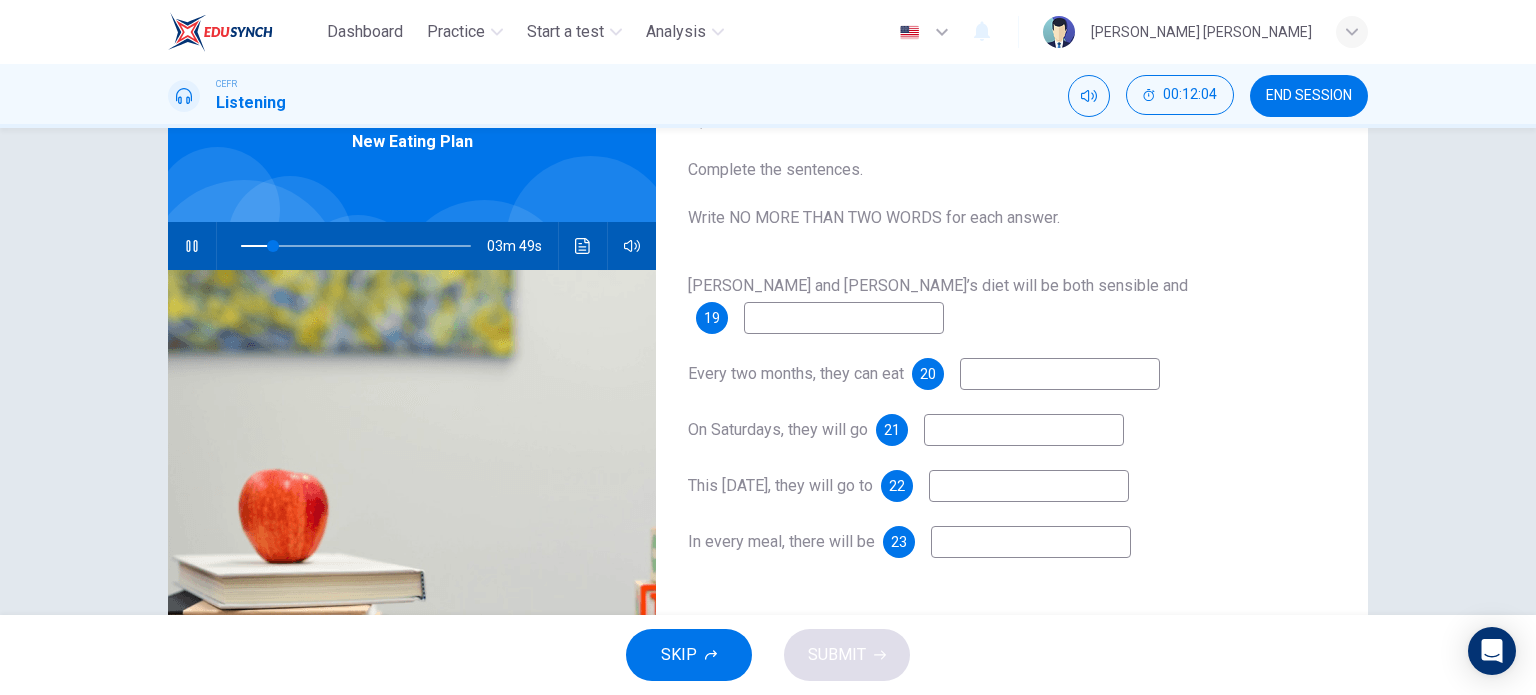 scroll, scrollTop: 107, scrollLeft: 0, axis: vertical 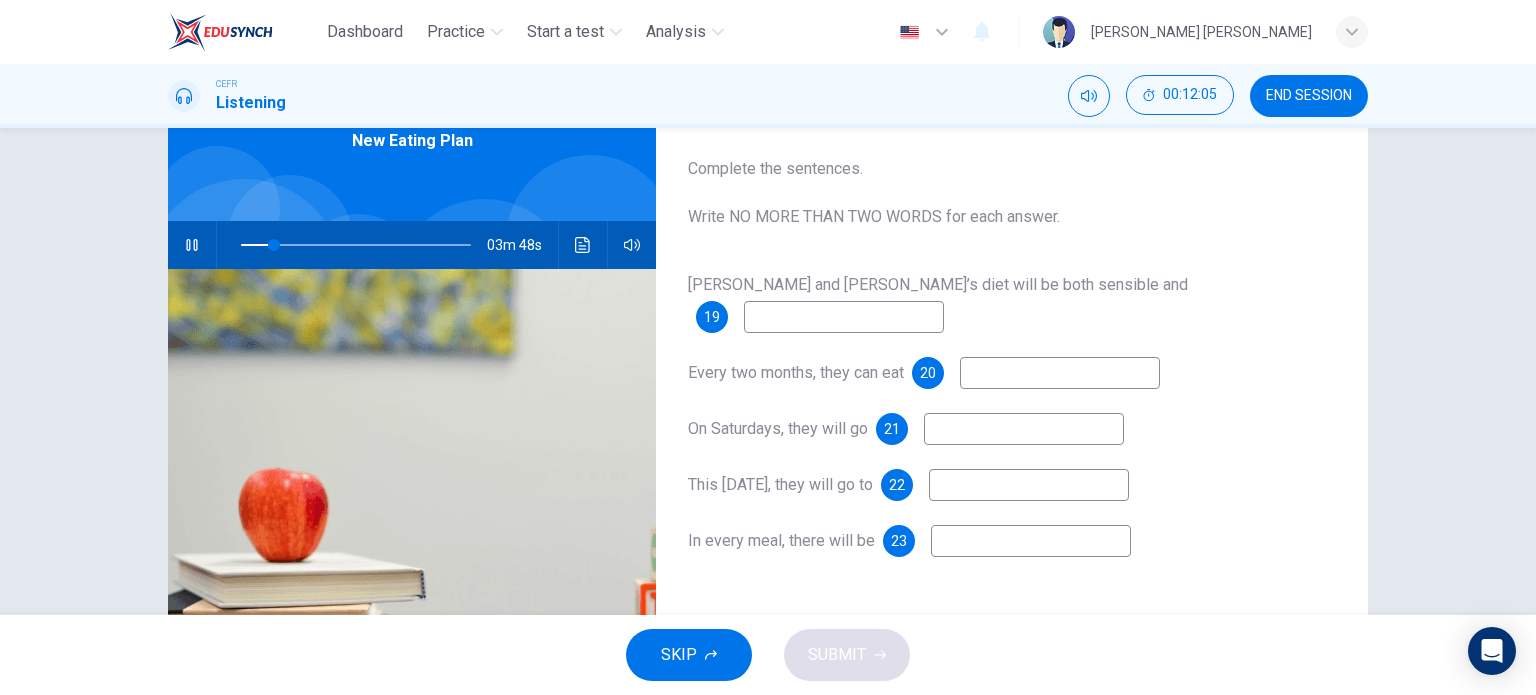 type on "15" 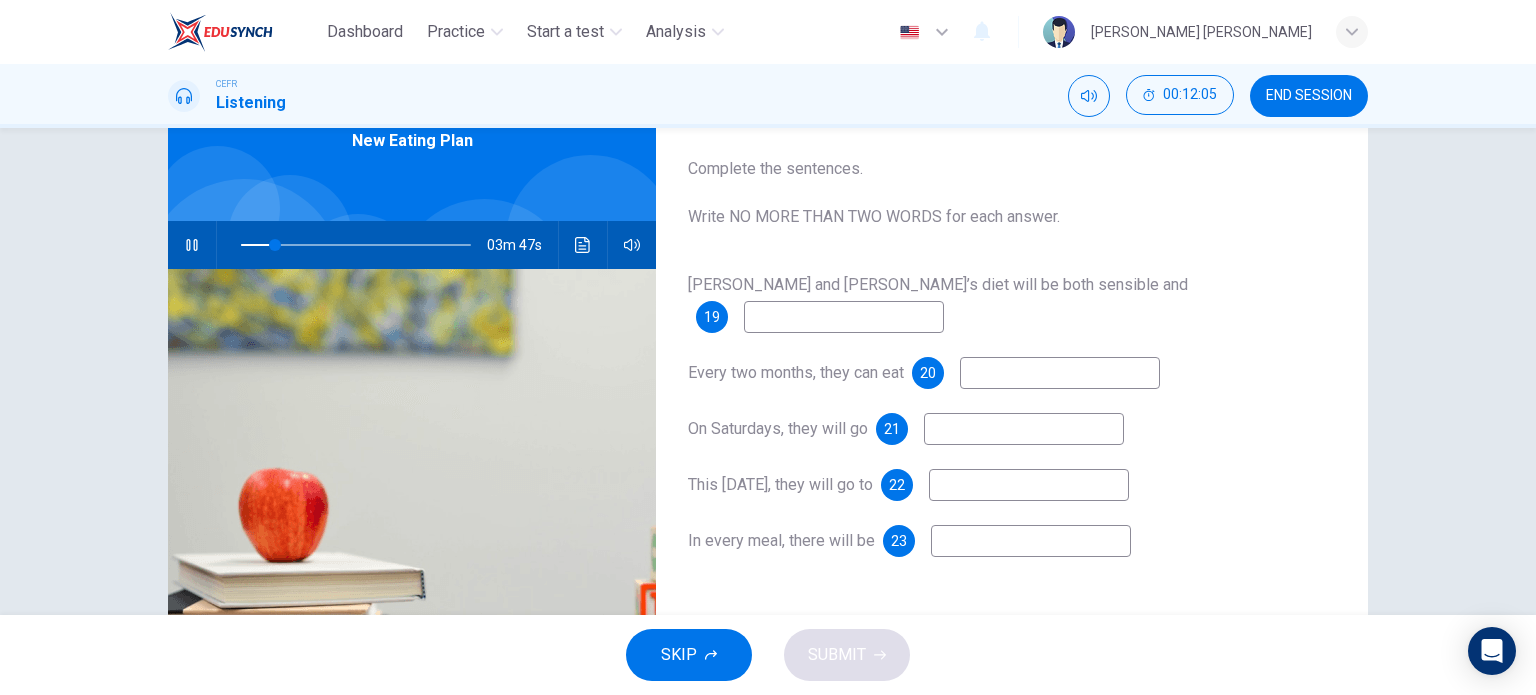scroll, scrollTop: 107, scrollLeft: 0, axis: vertical 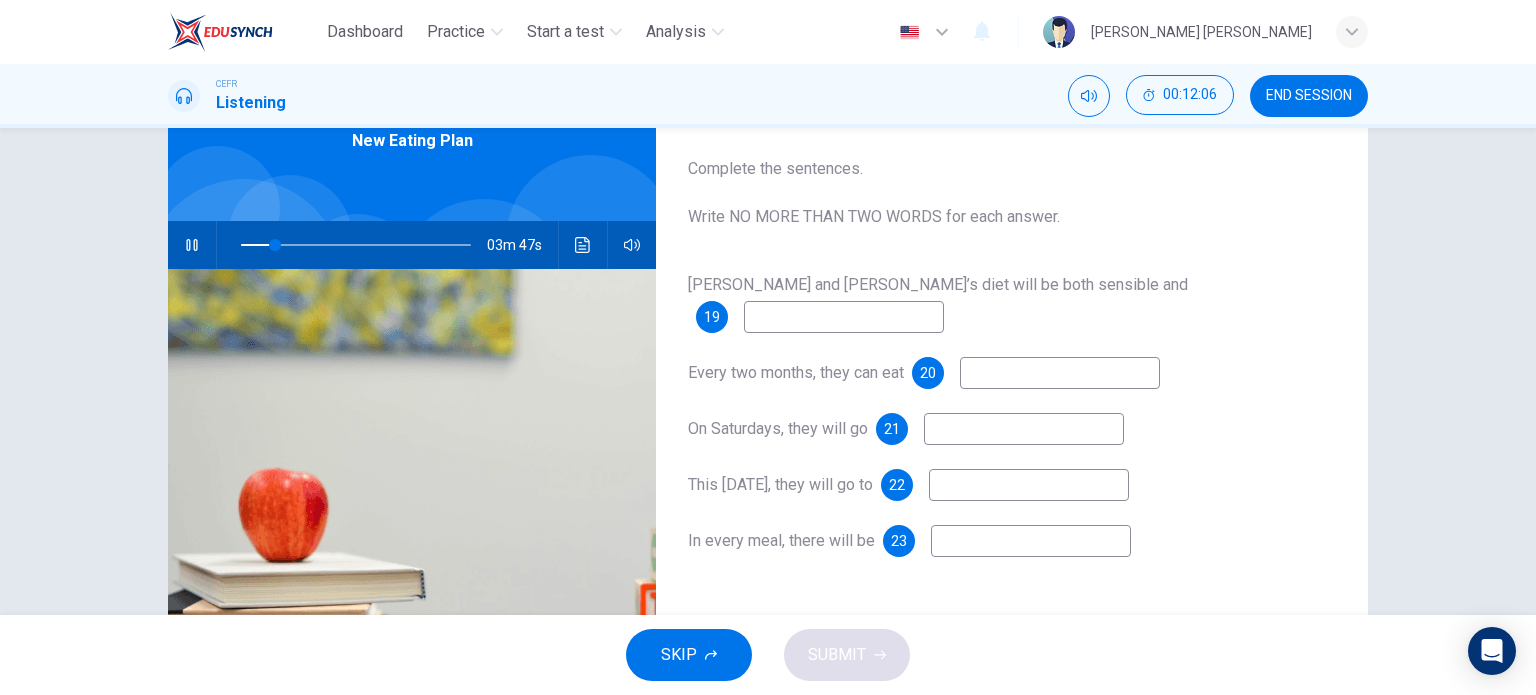 type on "p" 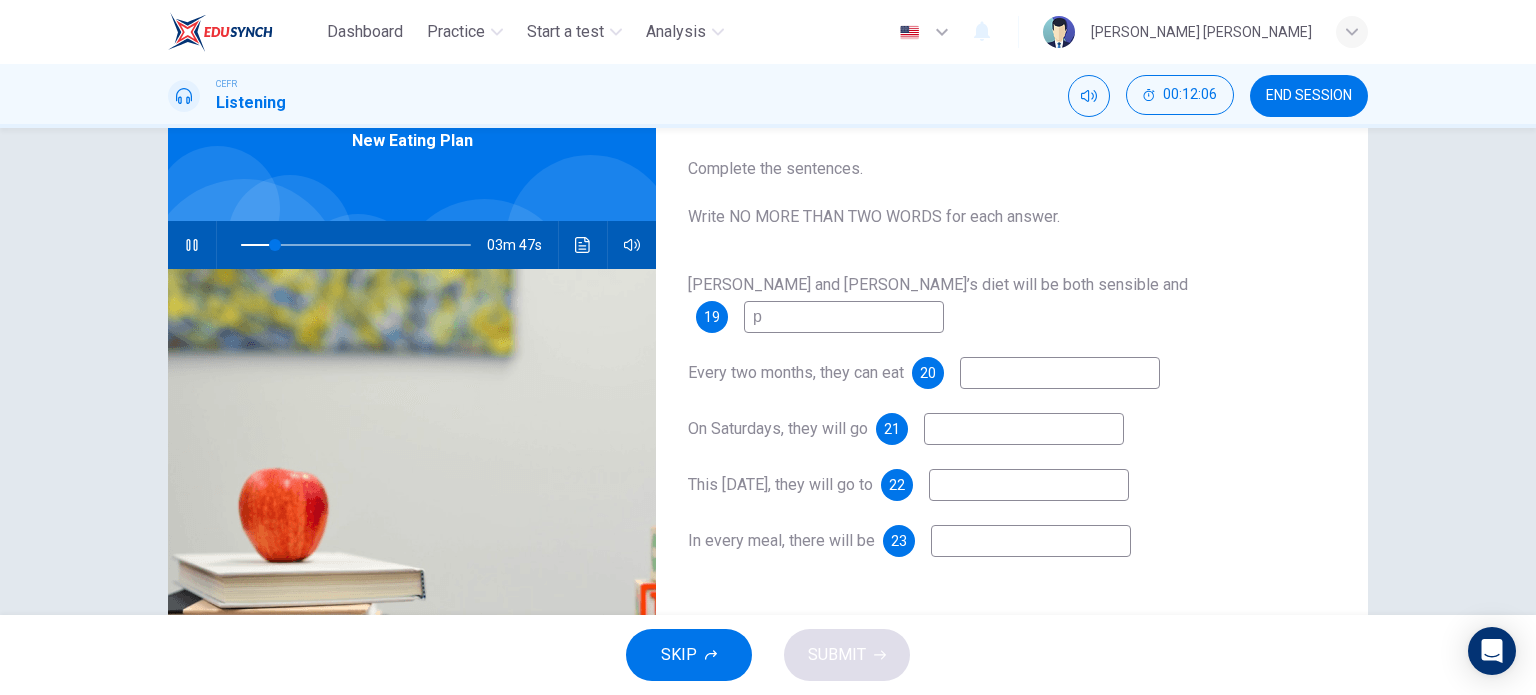 type on "15" 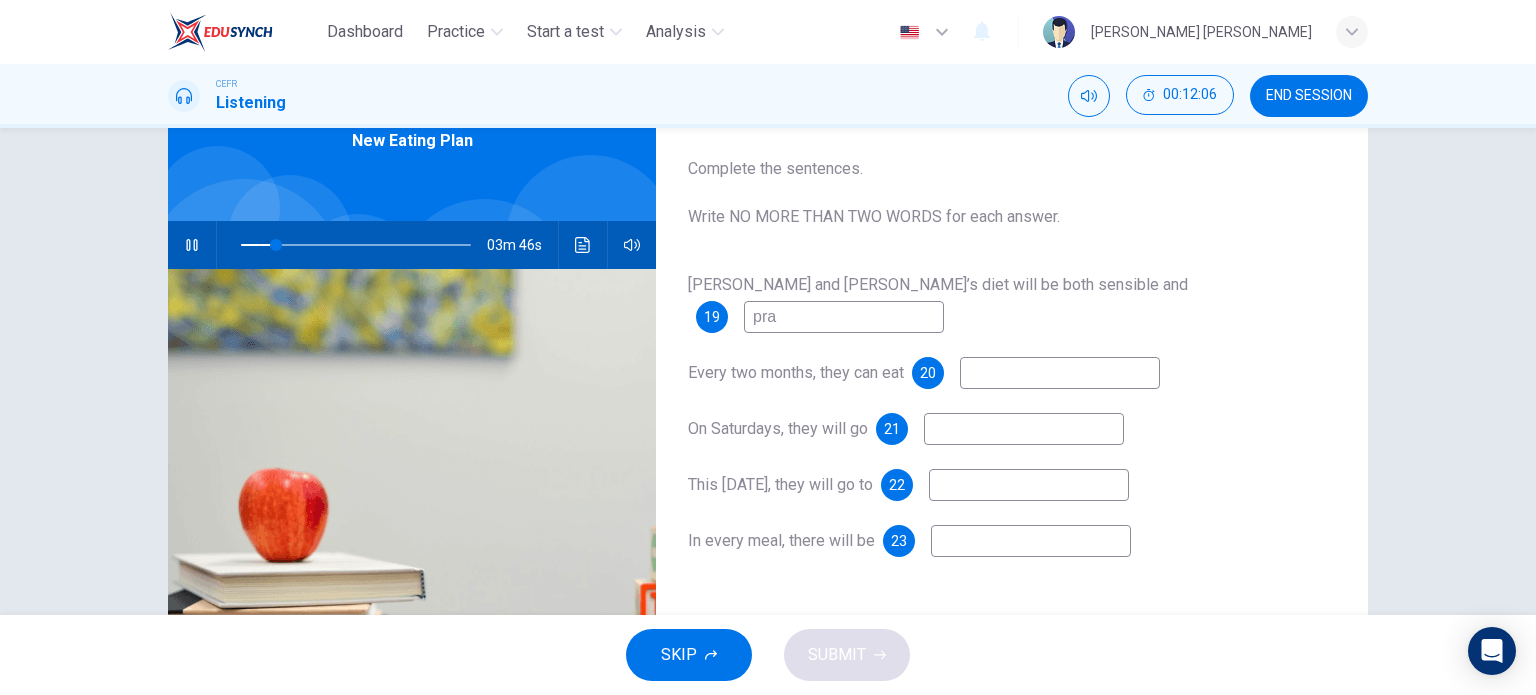 type on "prac" 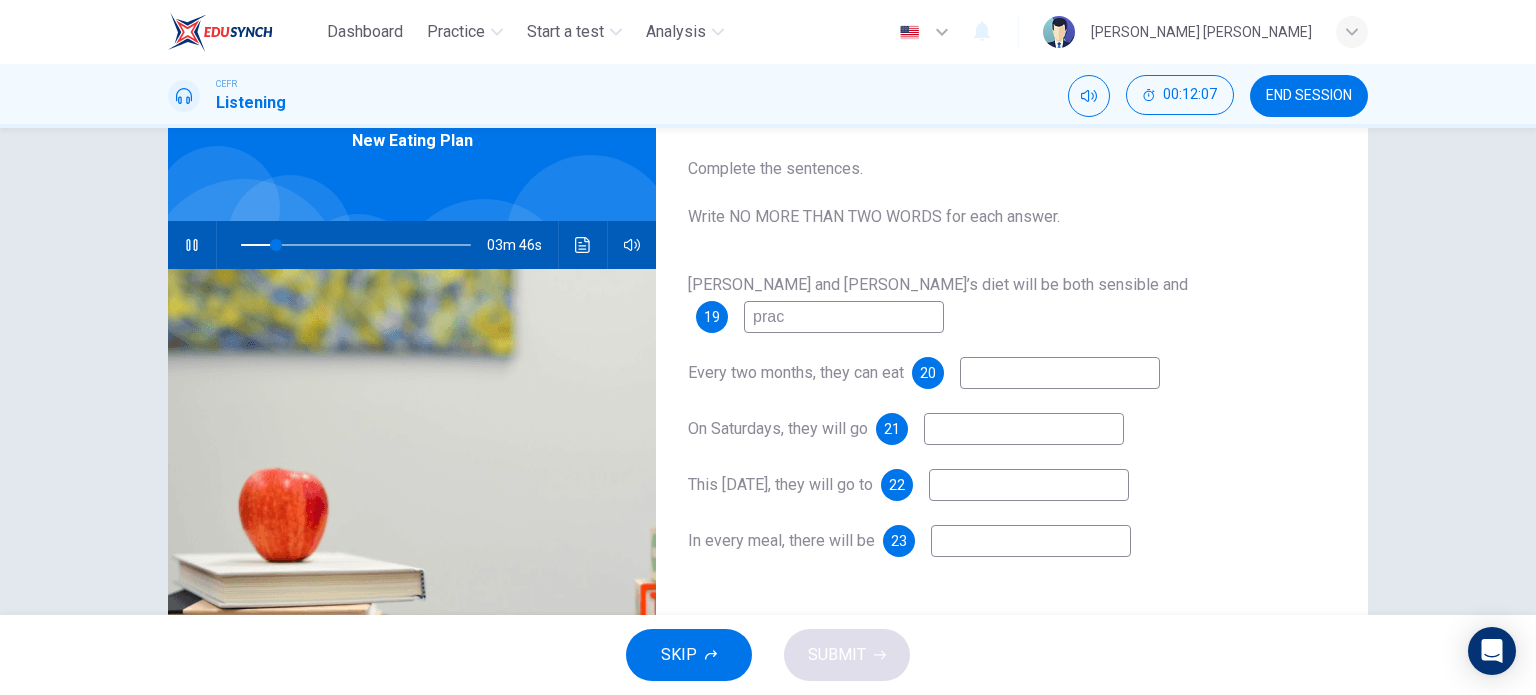 type on "15" 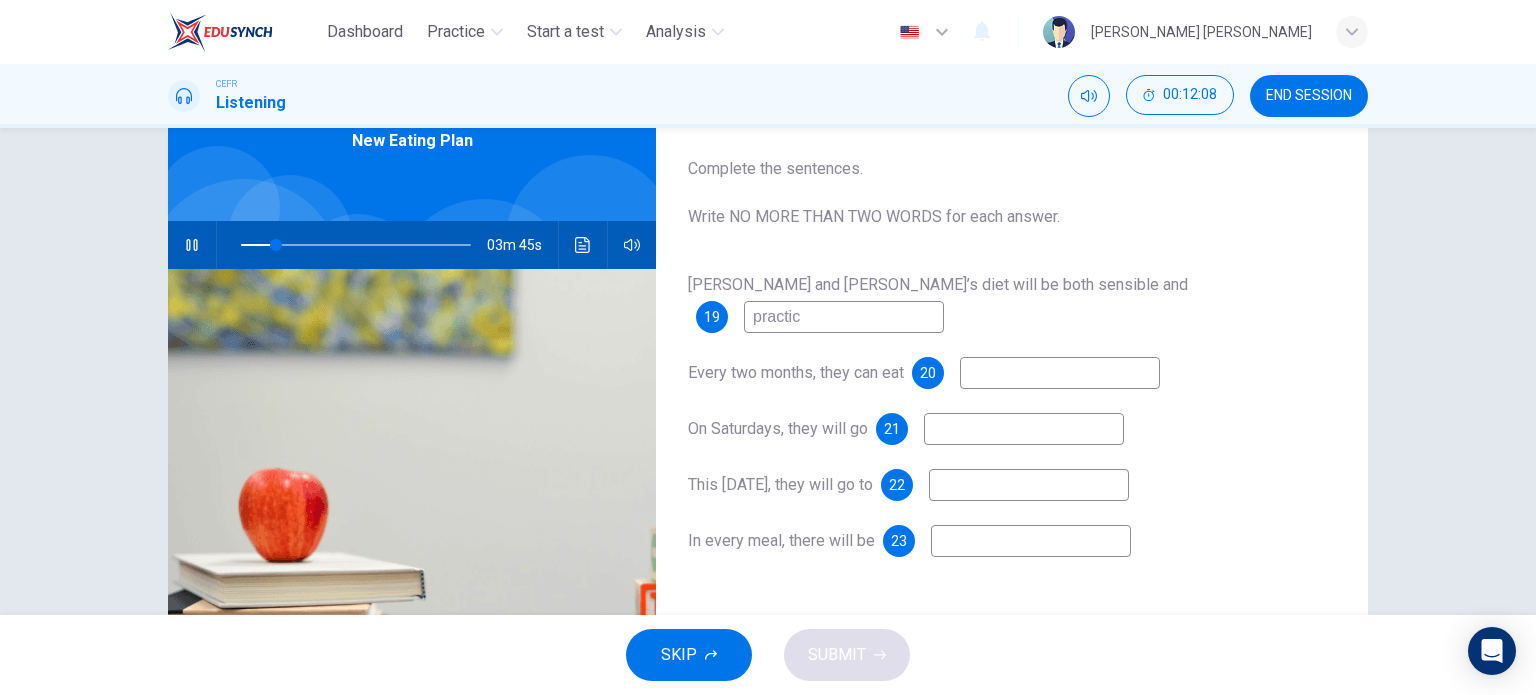 type on "practica" 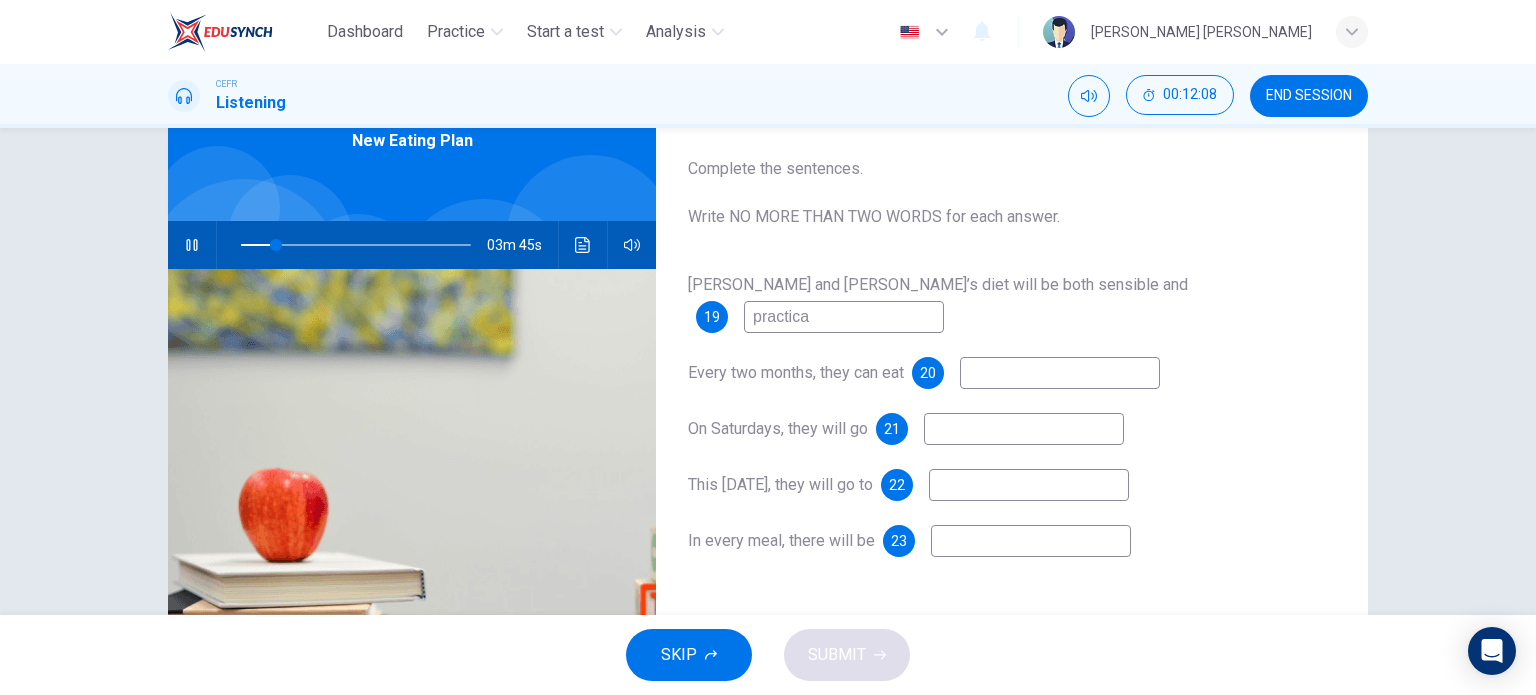 type on "16" 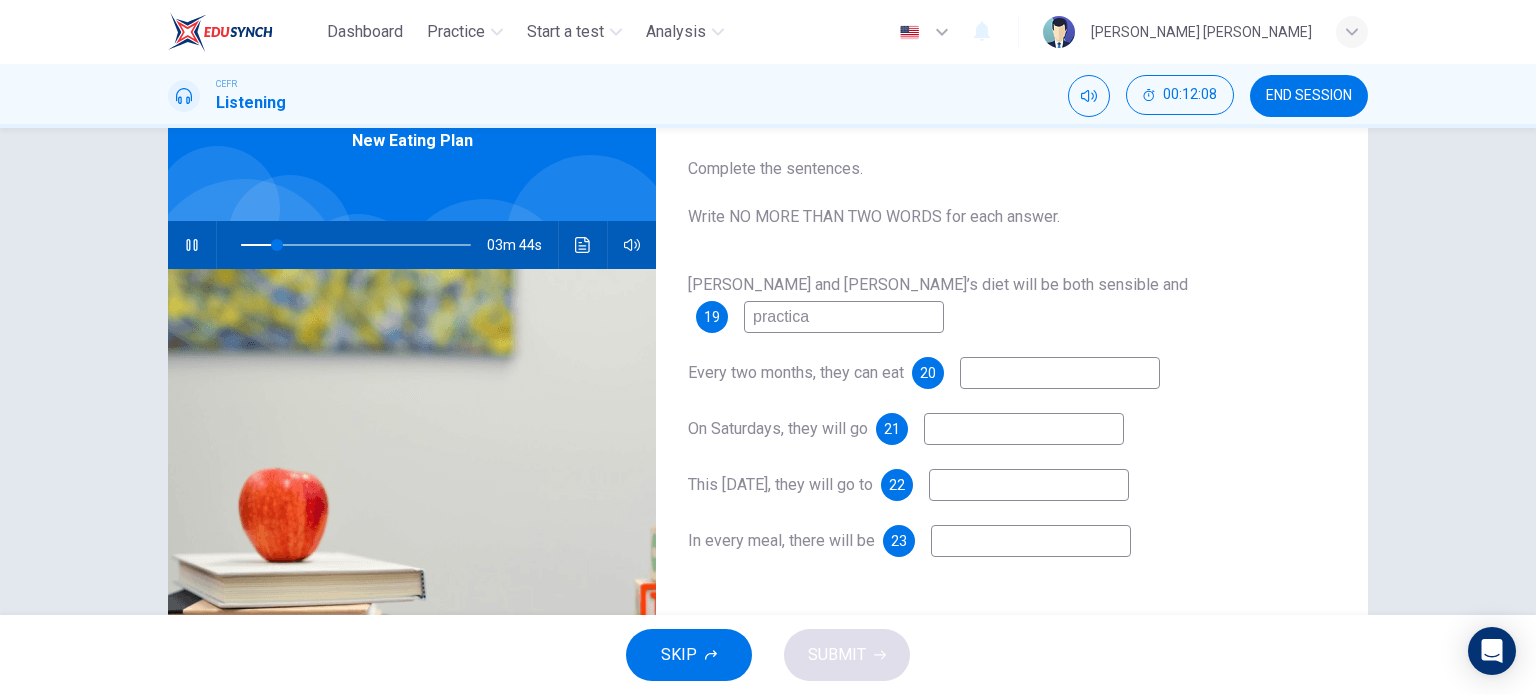 type on "practical" 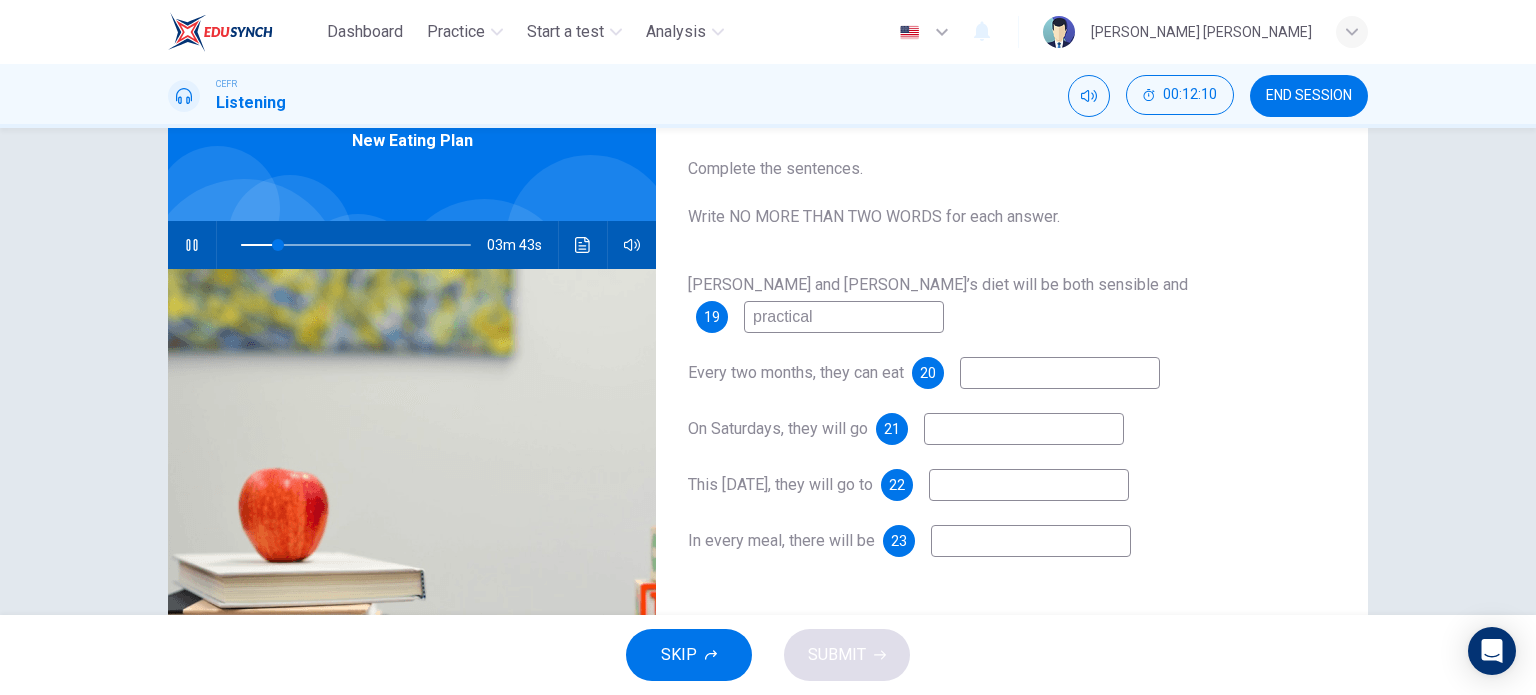 type on "17" 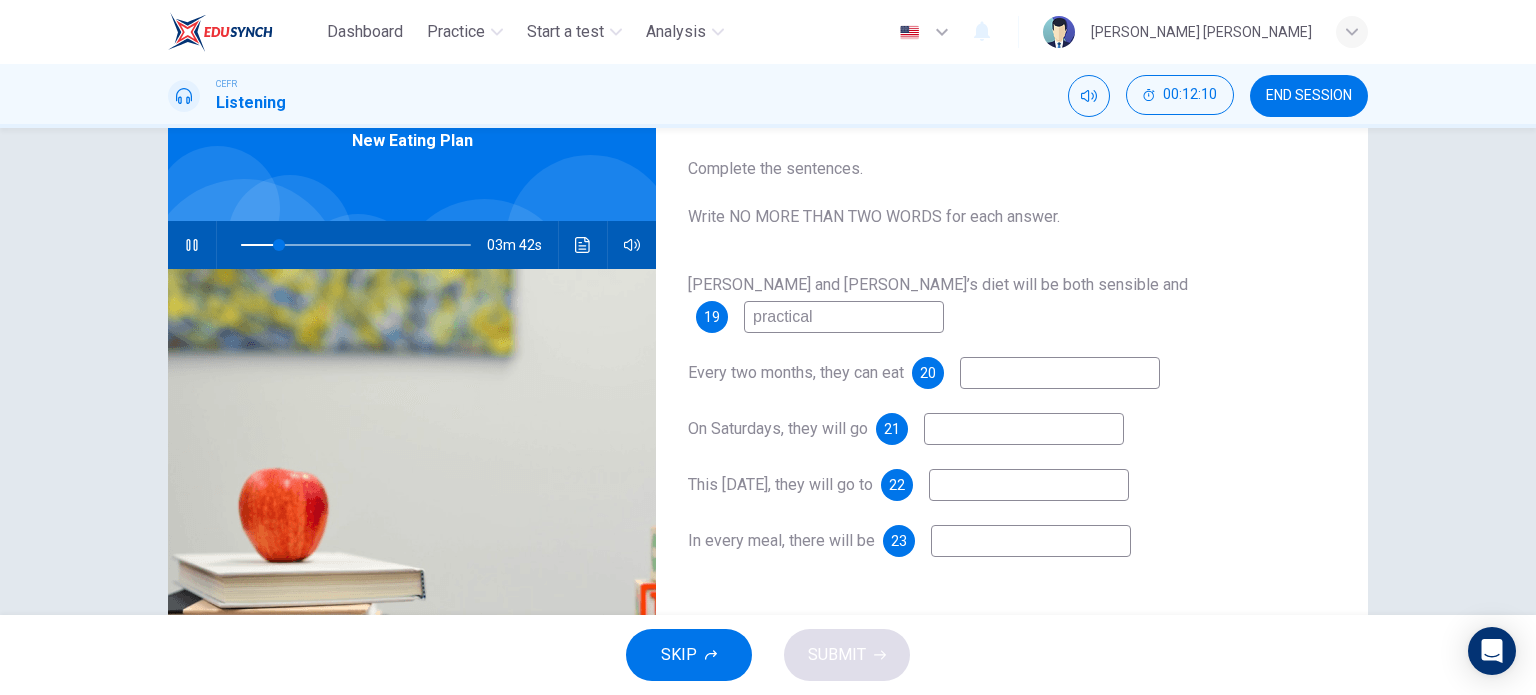 type on "practical" 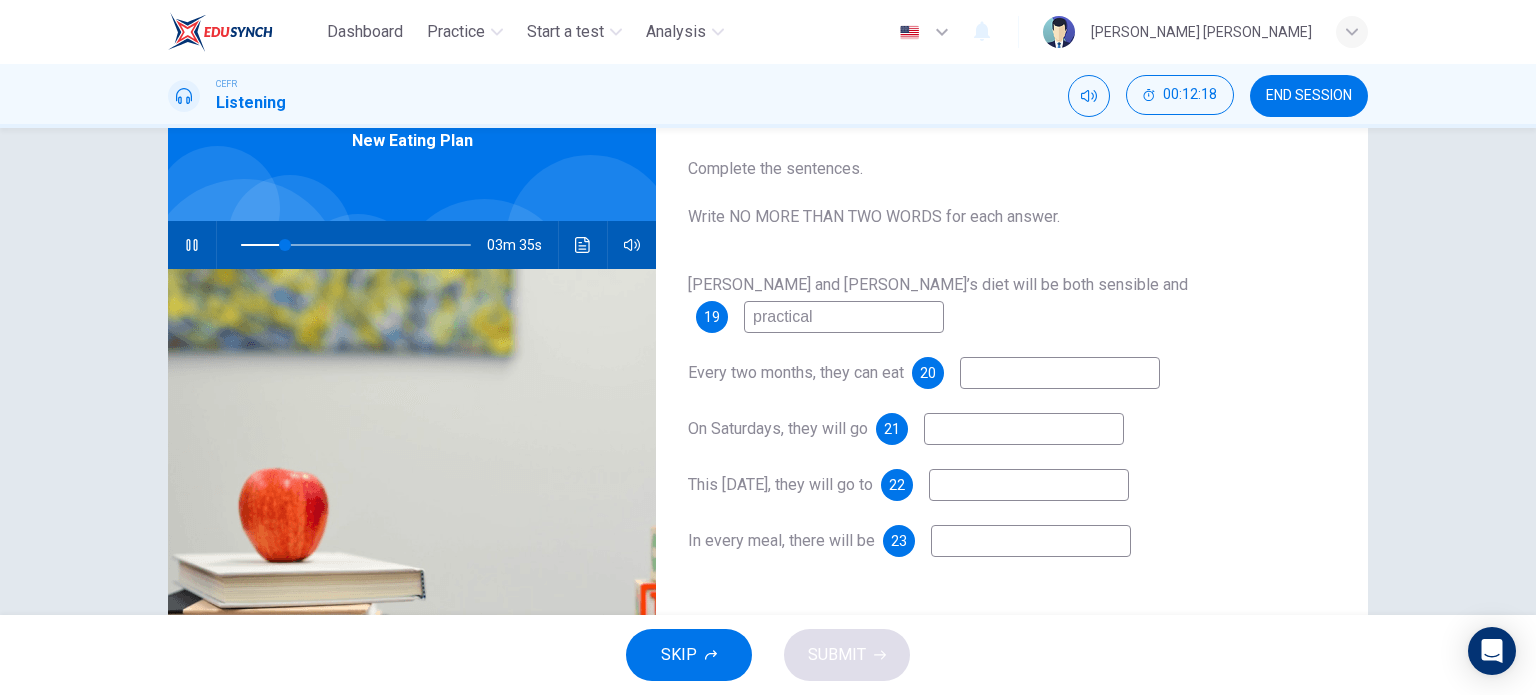 type on "20" 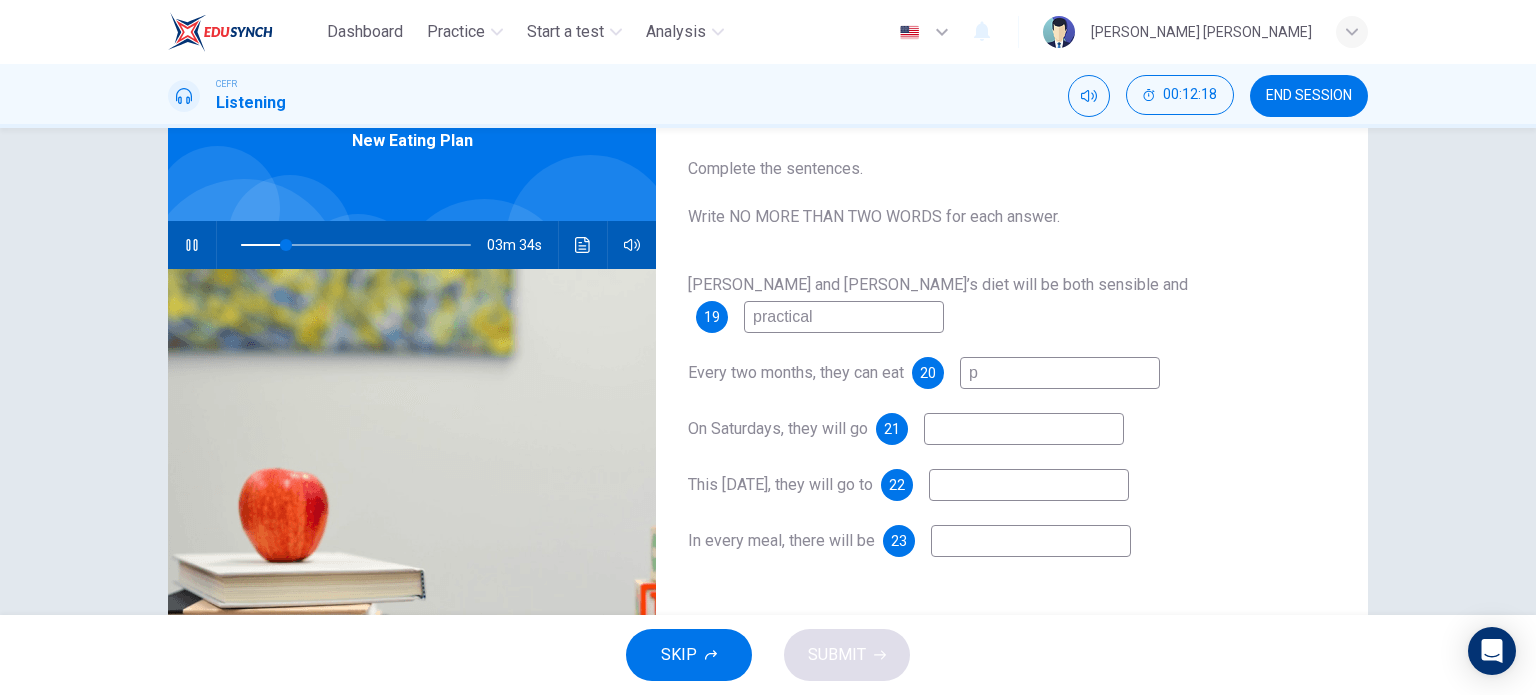 type on "pi" 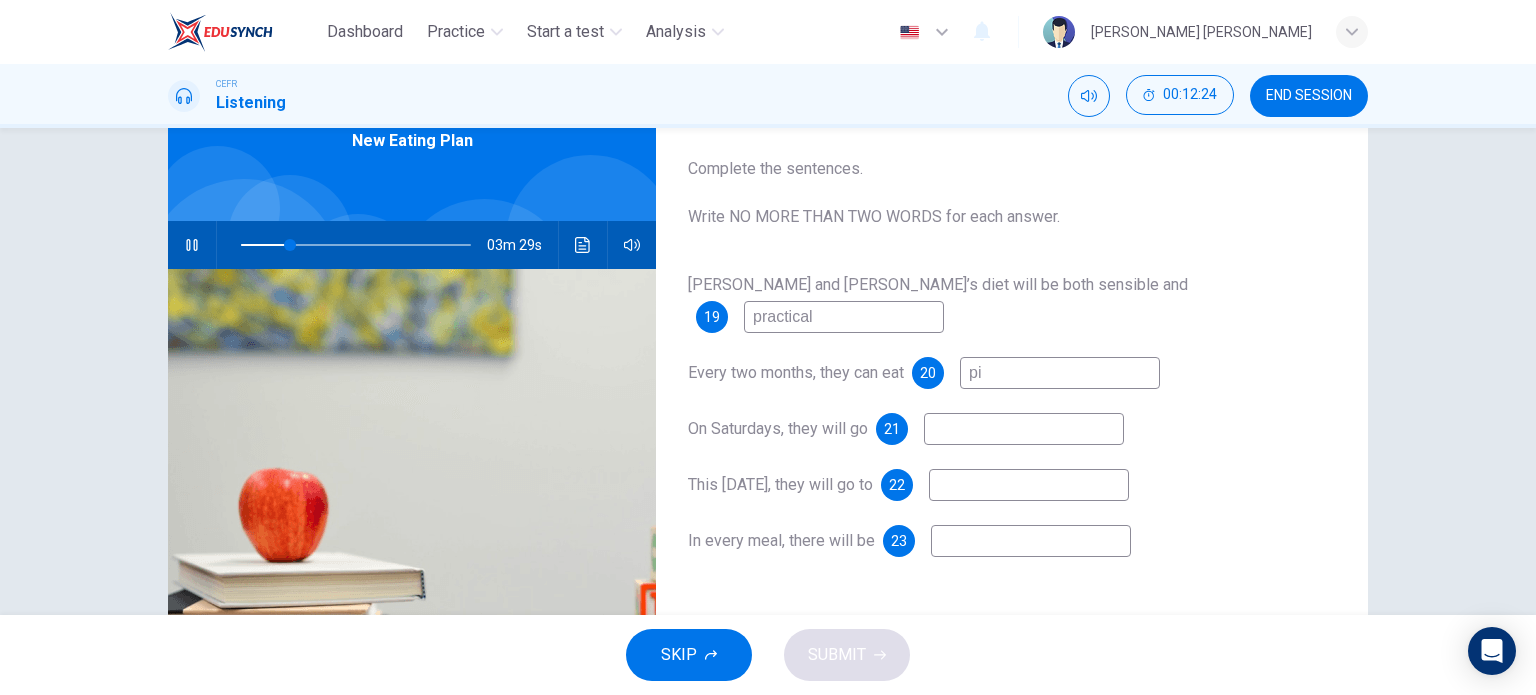 type on "22" 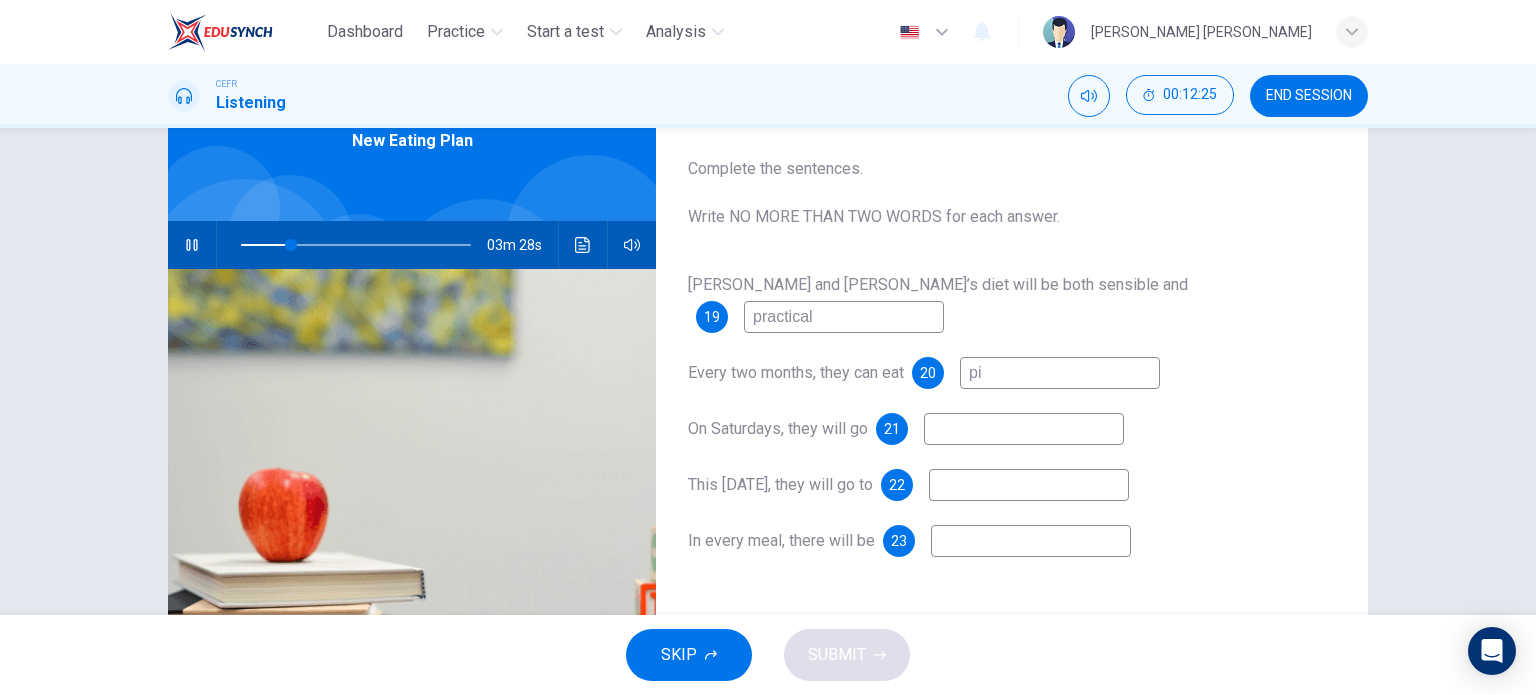 type on "piz" 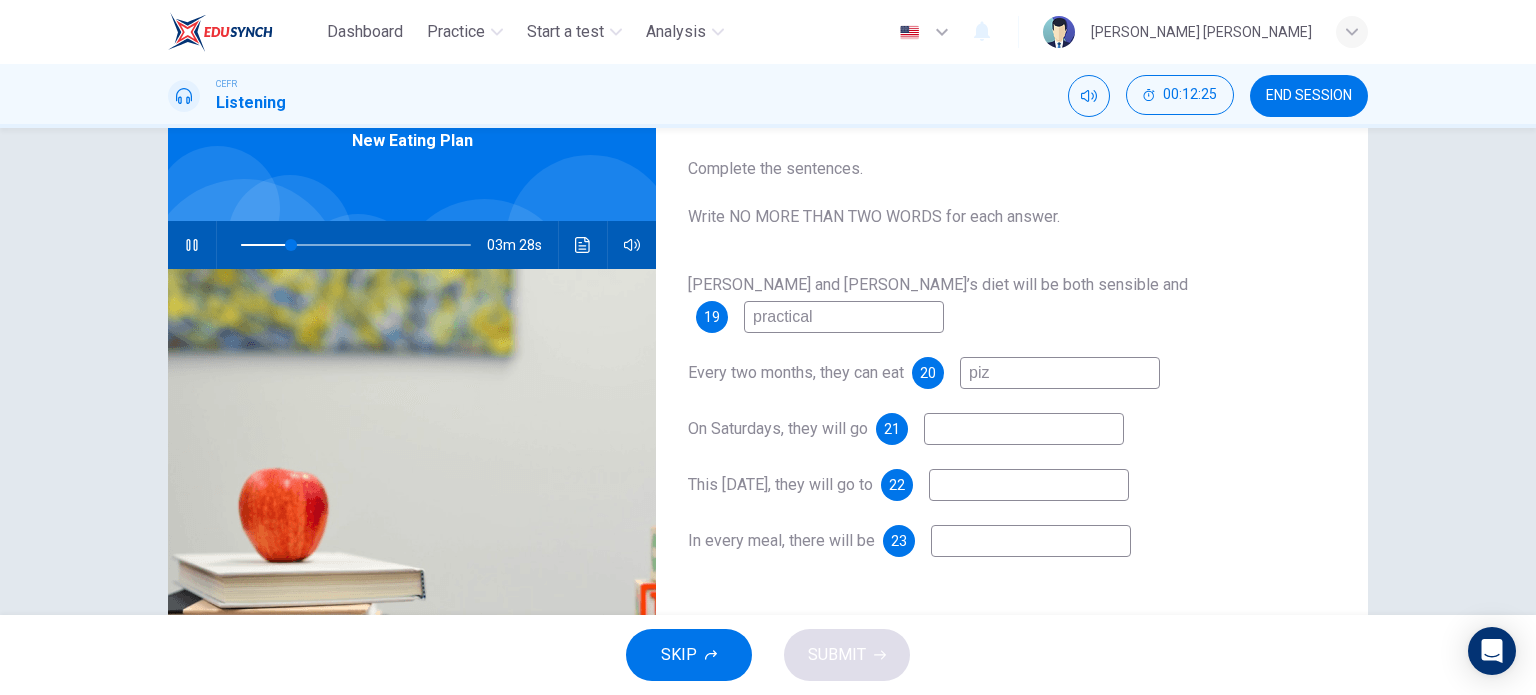 type on "22" 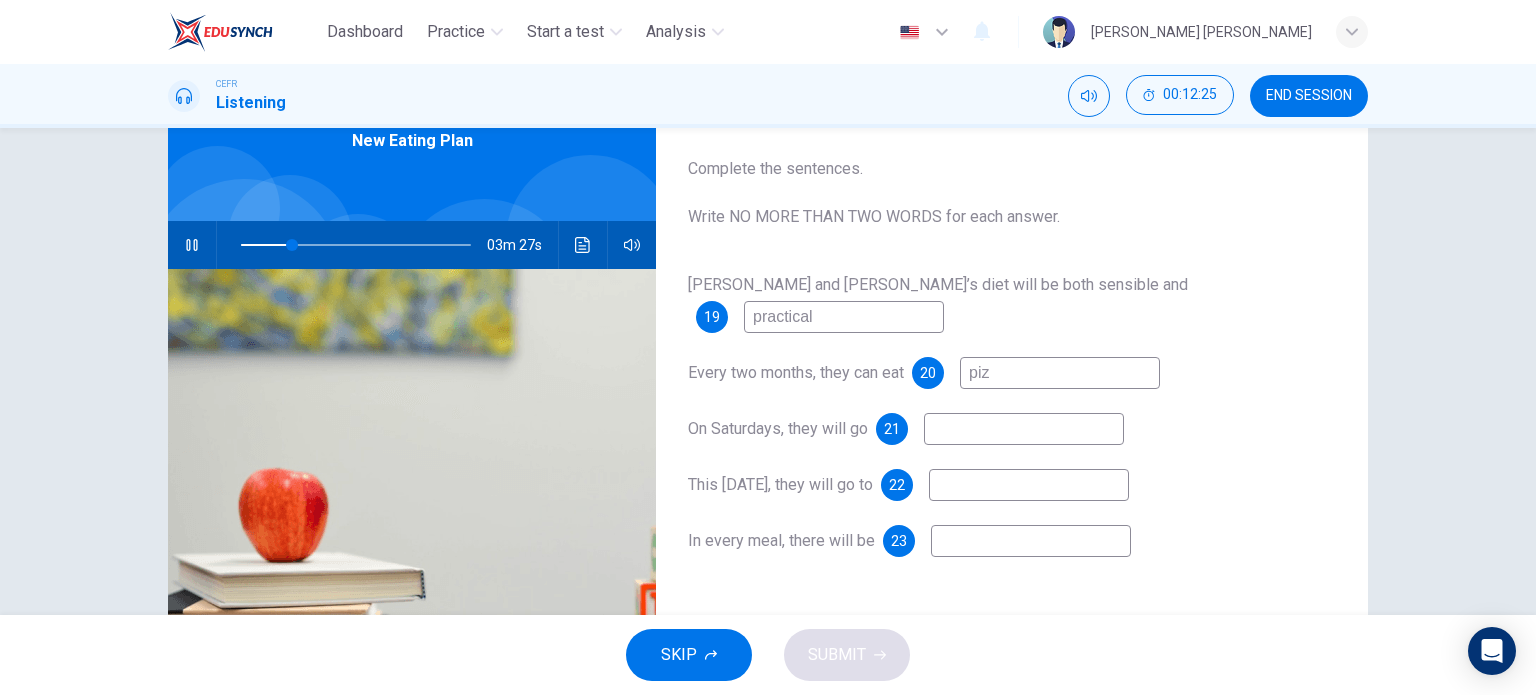 type on "pizz" 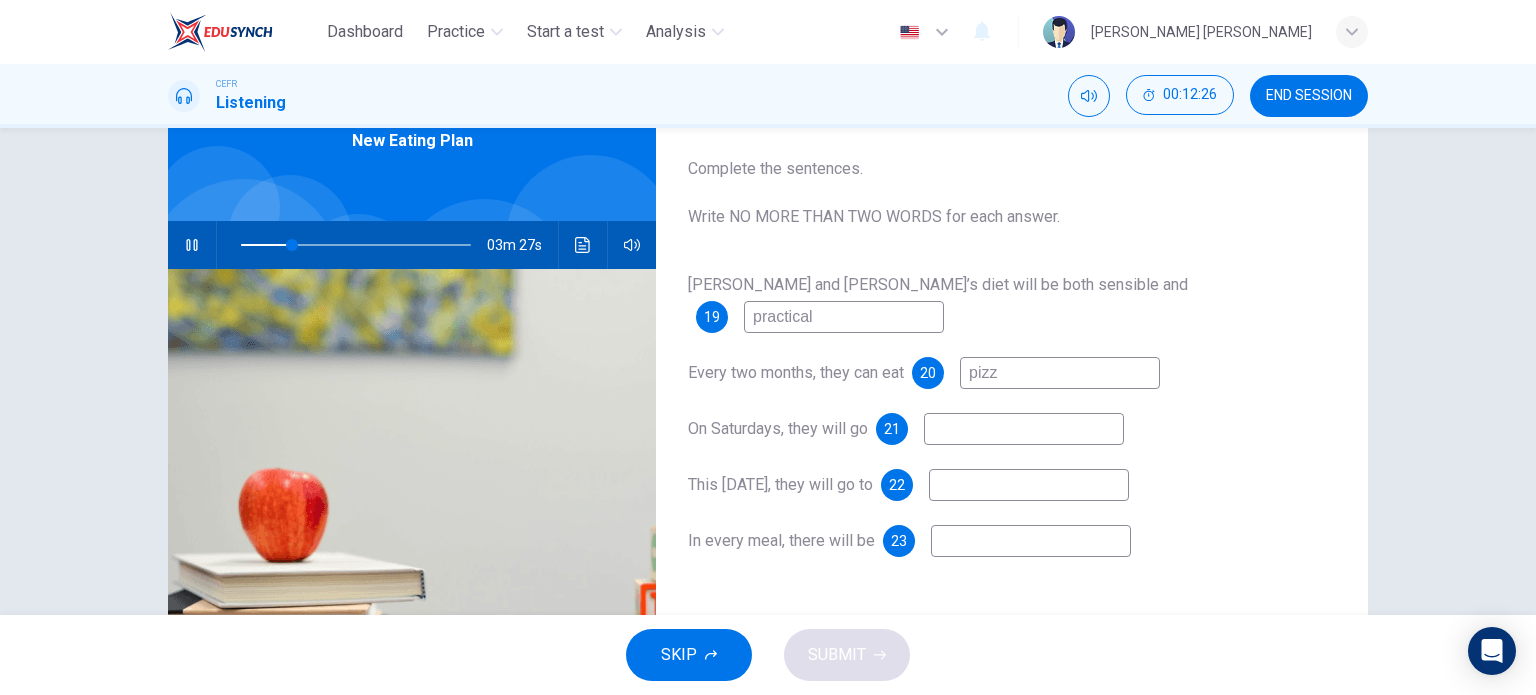 type on "23" 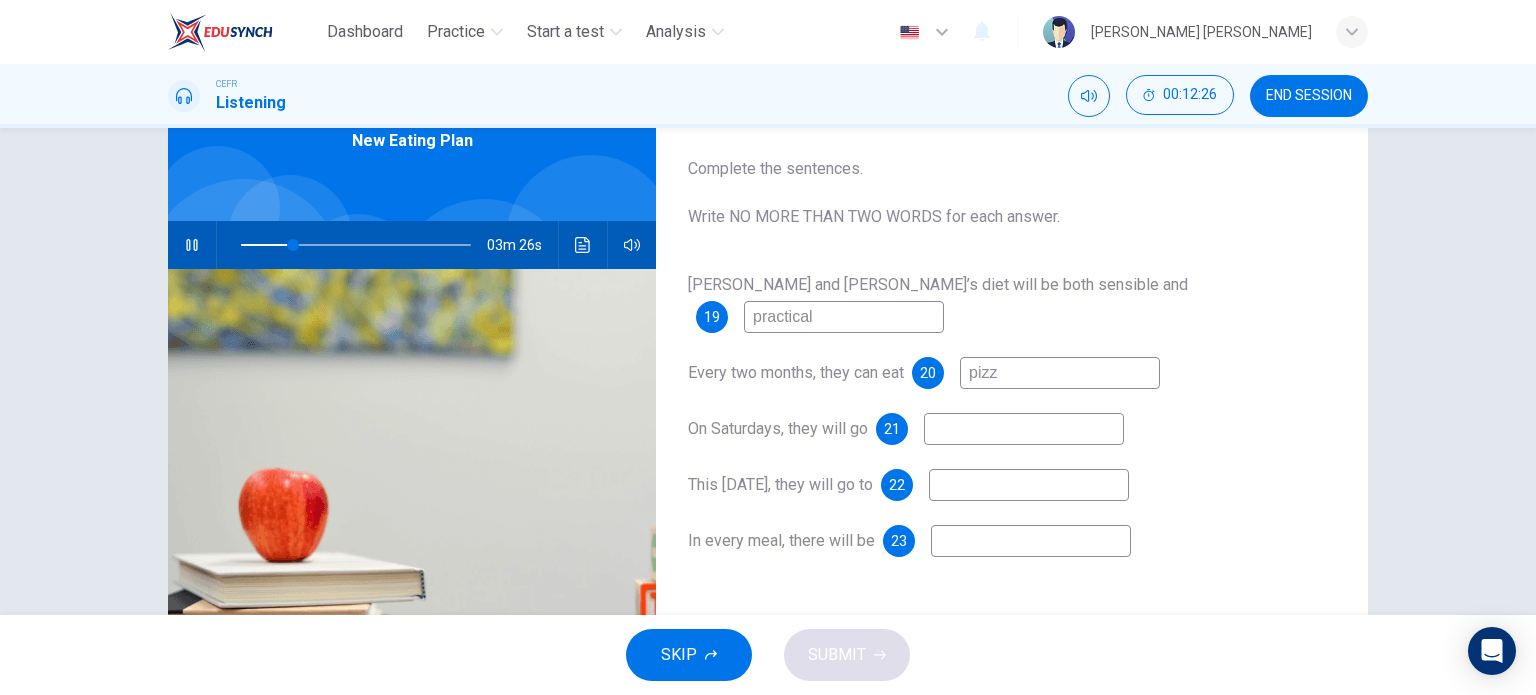 type on "pizza" 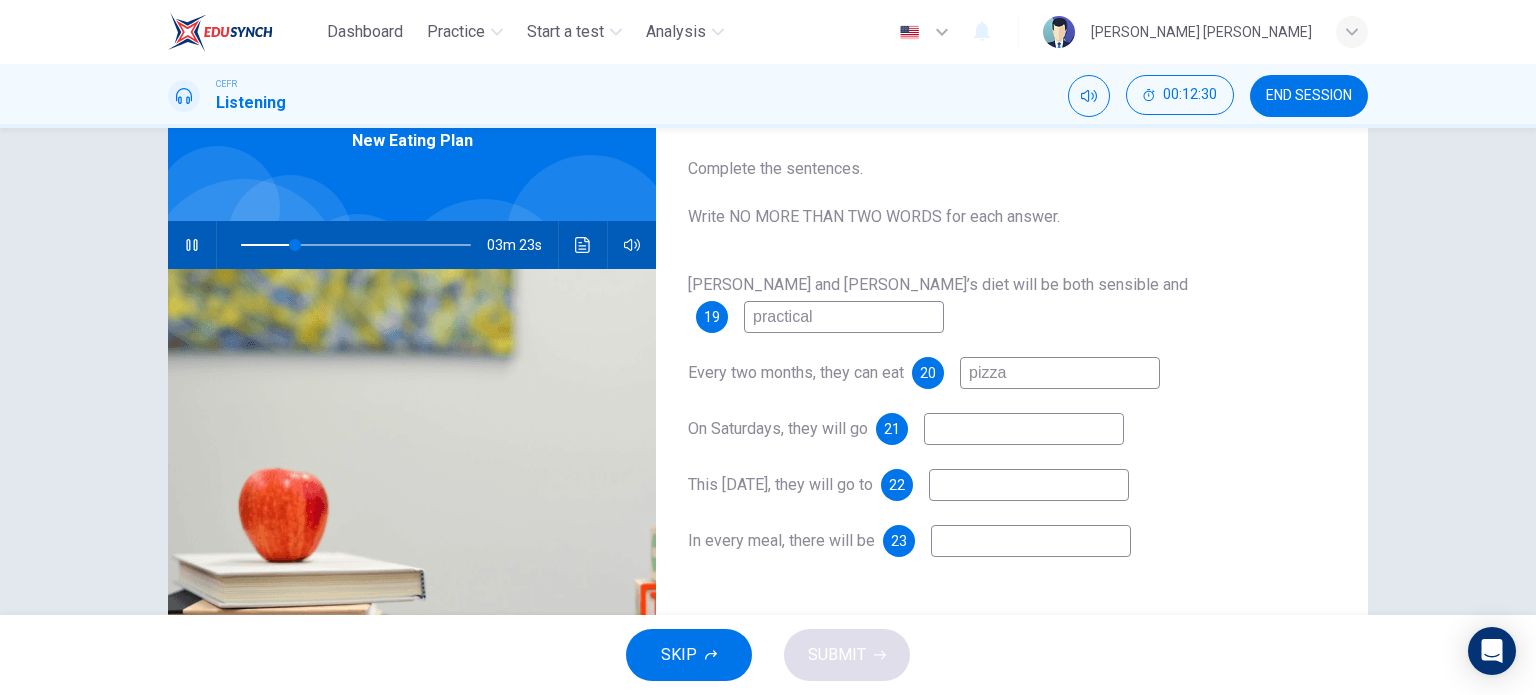 type on "24" 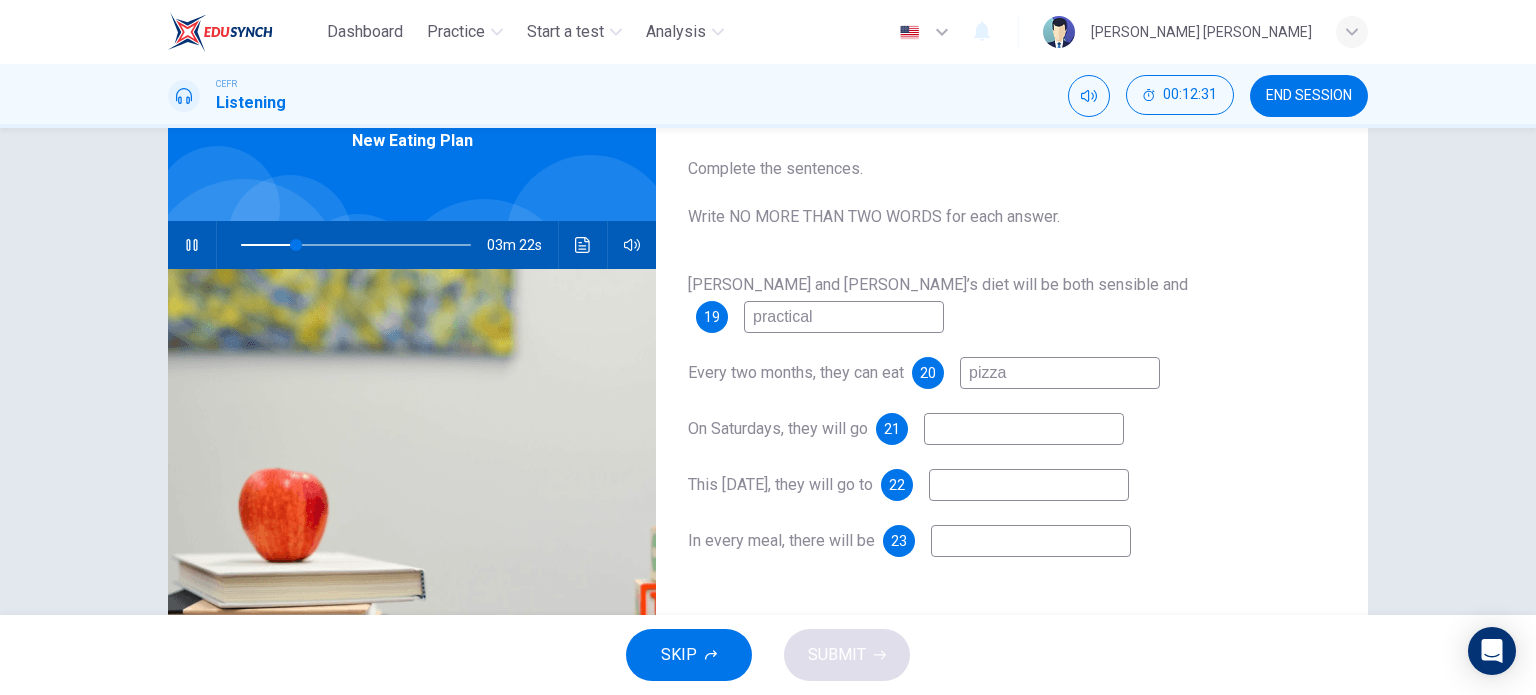 type on "pizza a" 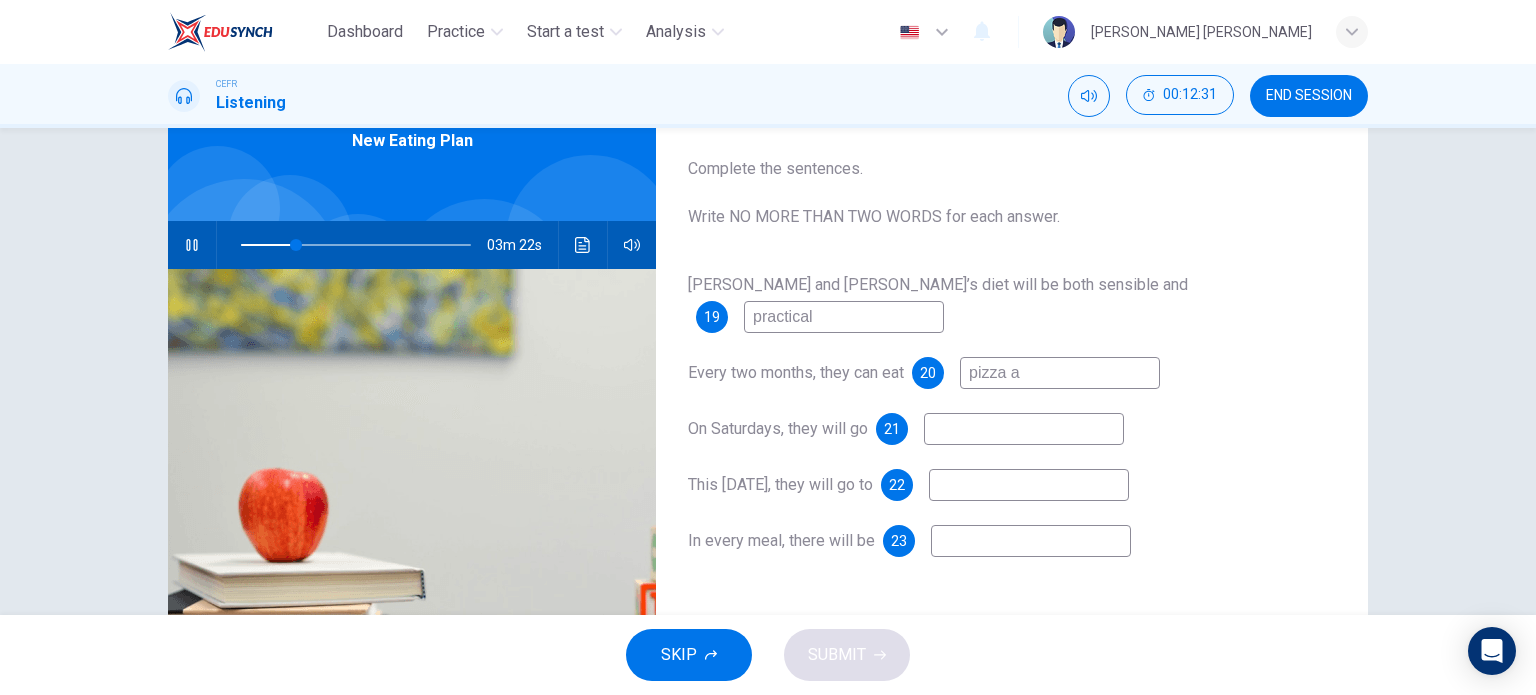 type on "24" 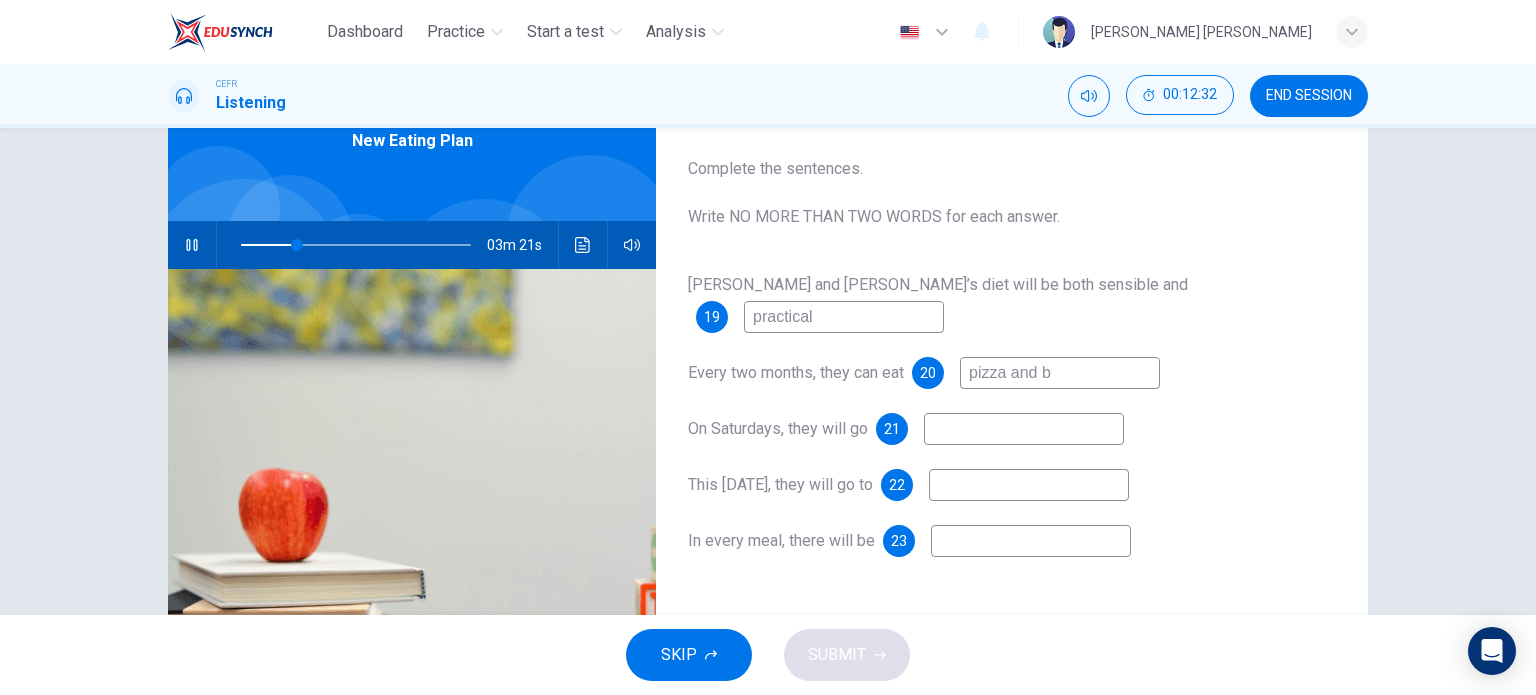 type on "pizza and bu" 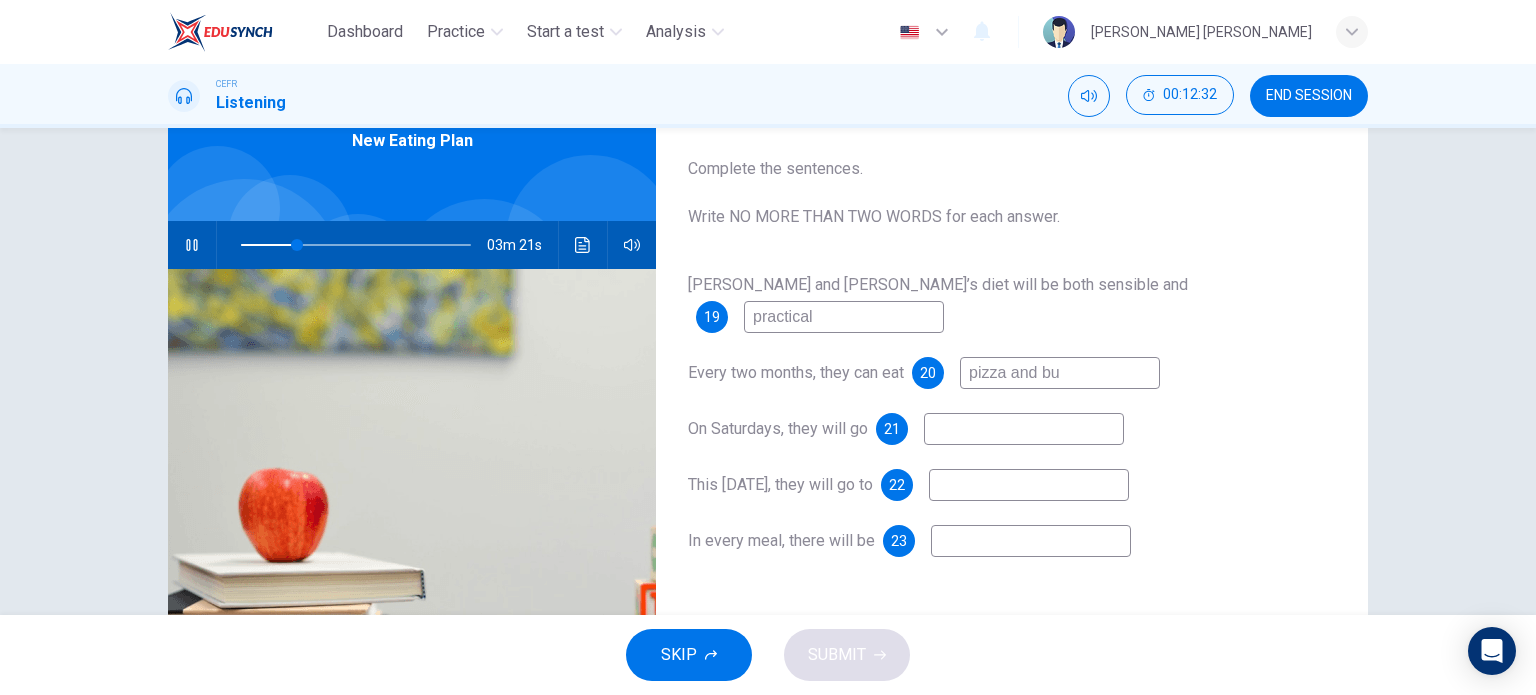 type on "25" 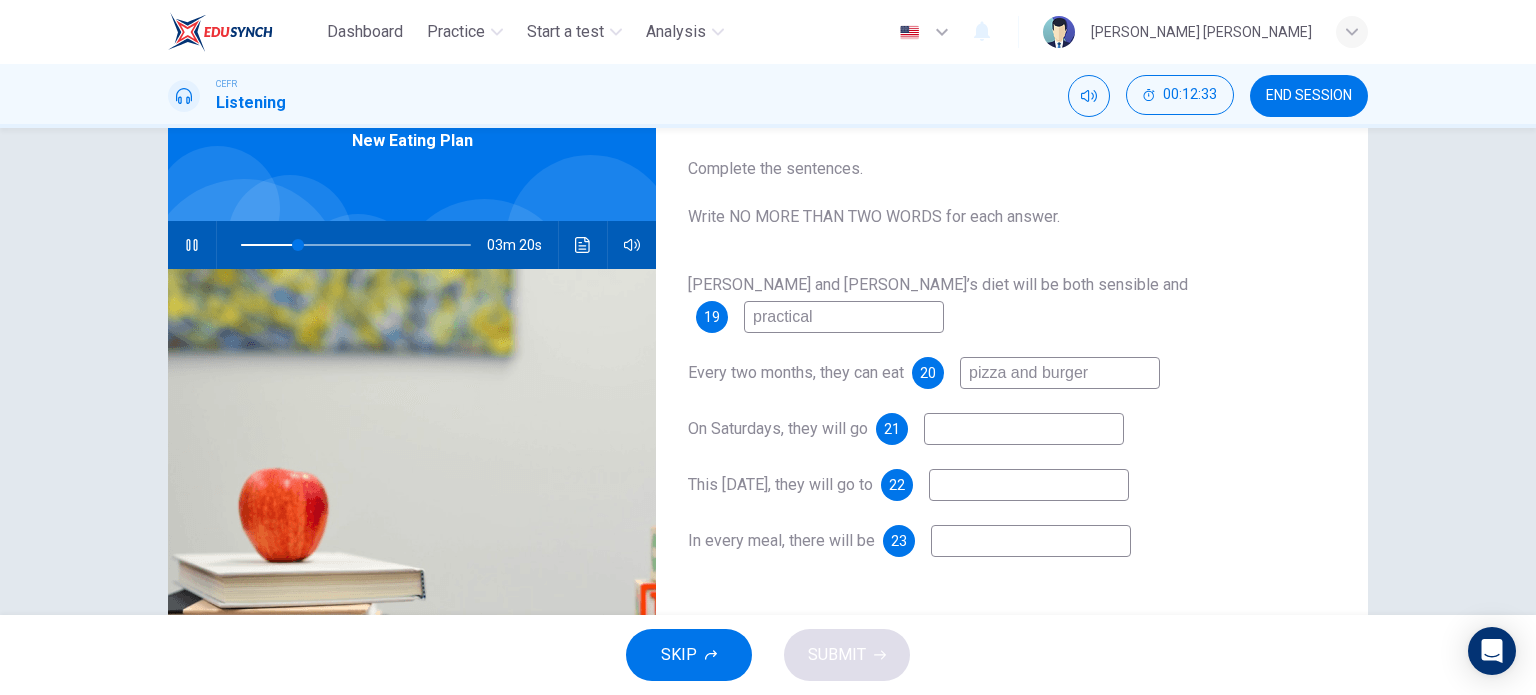 type on "pizza and burgers" 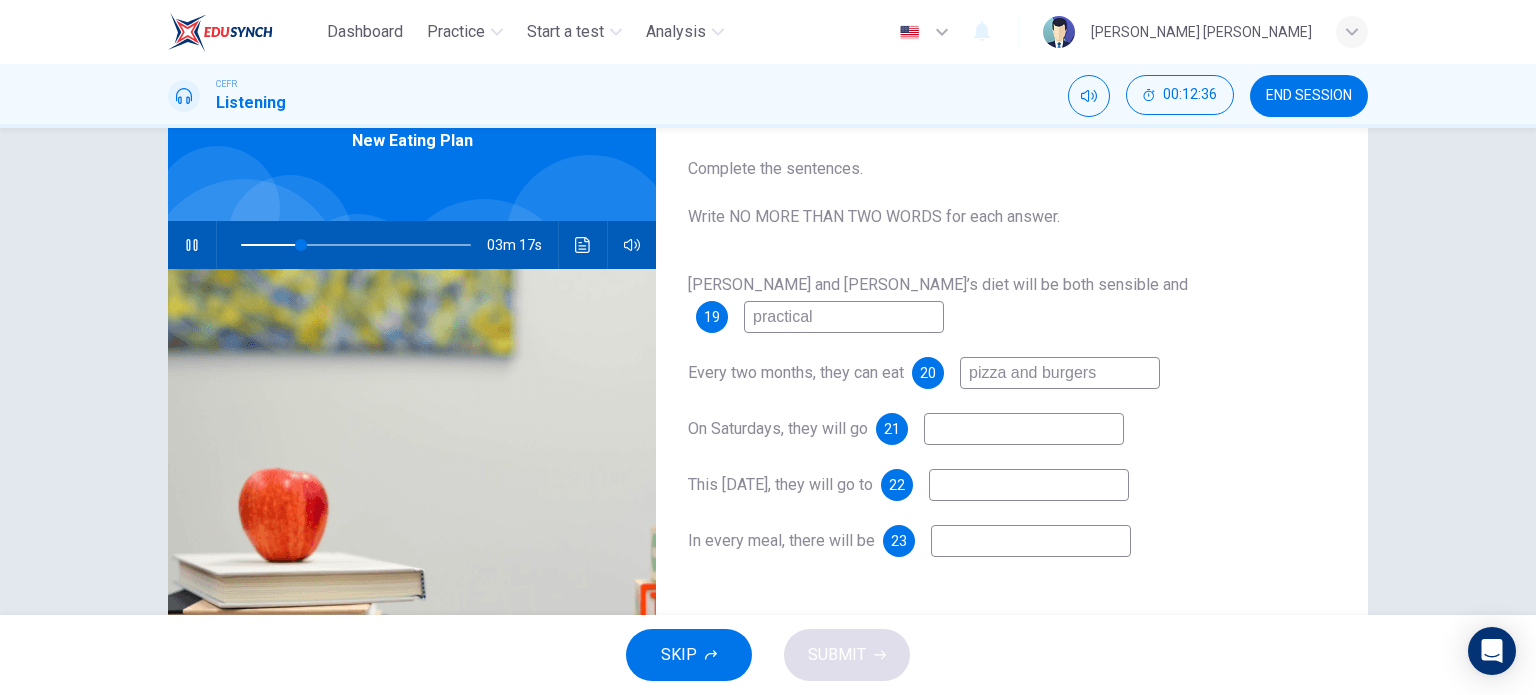 type on "26" 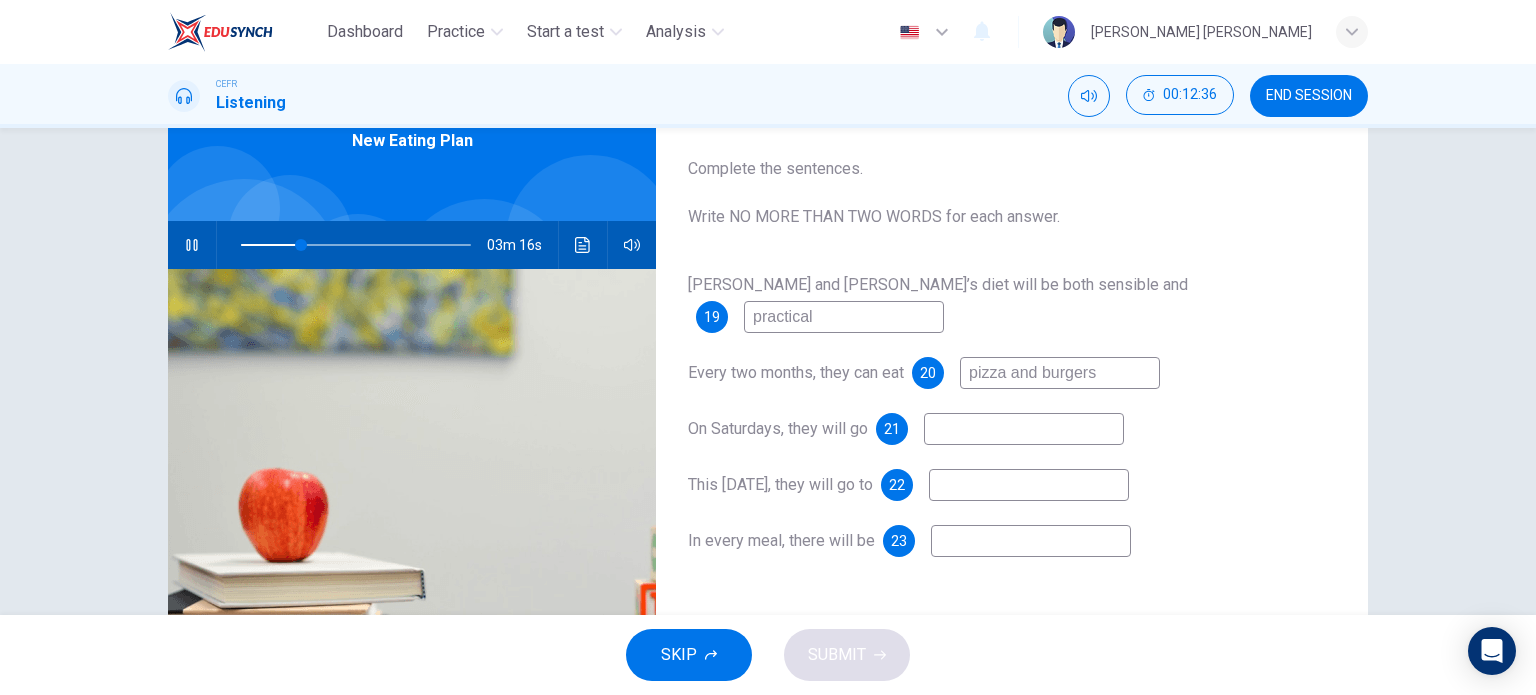 type on "pizzas and burgers" 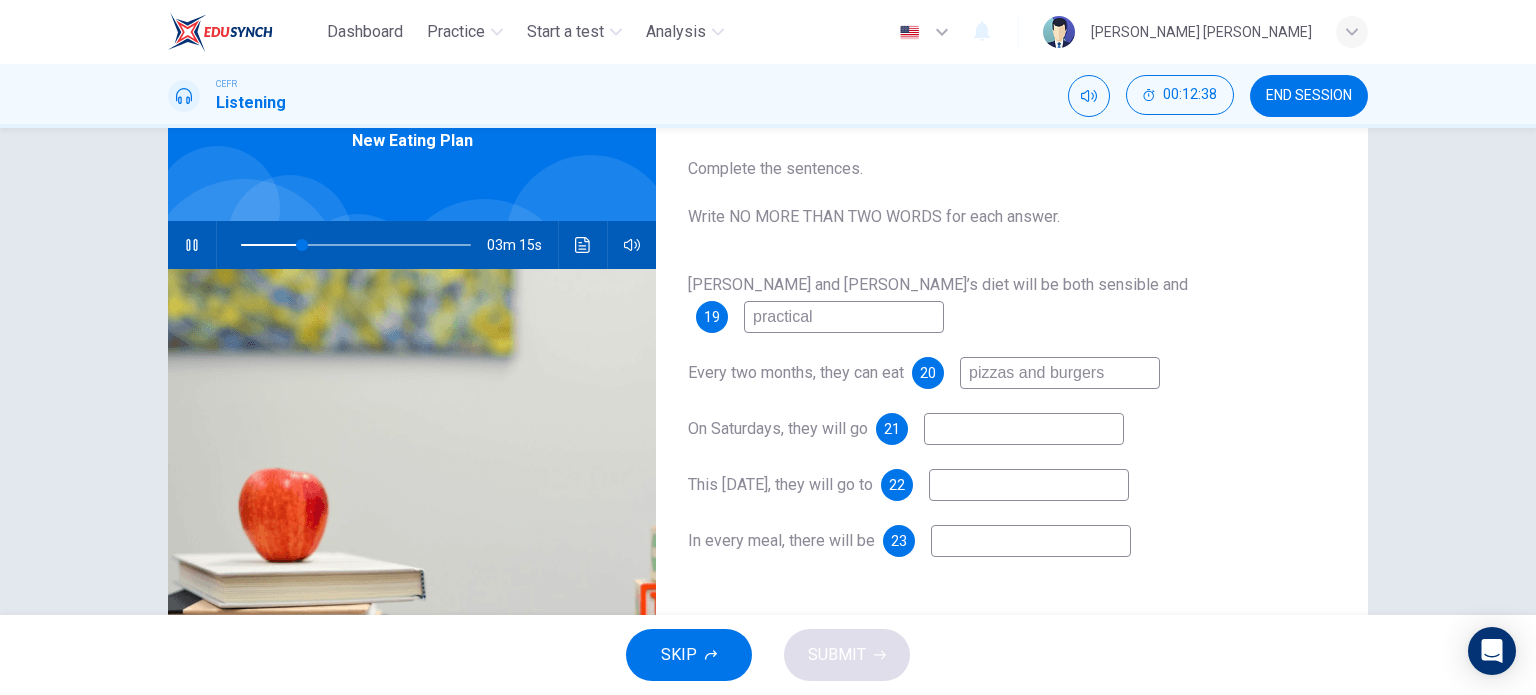 type on "27" 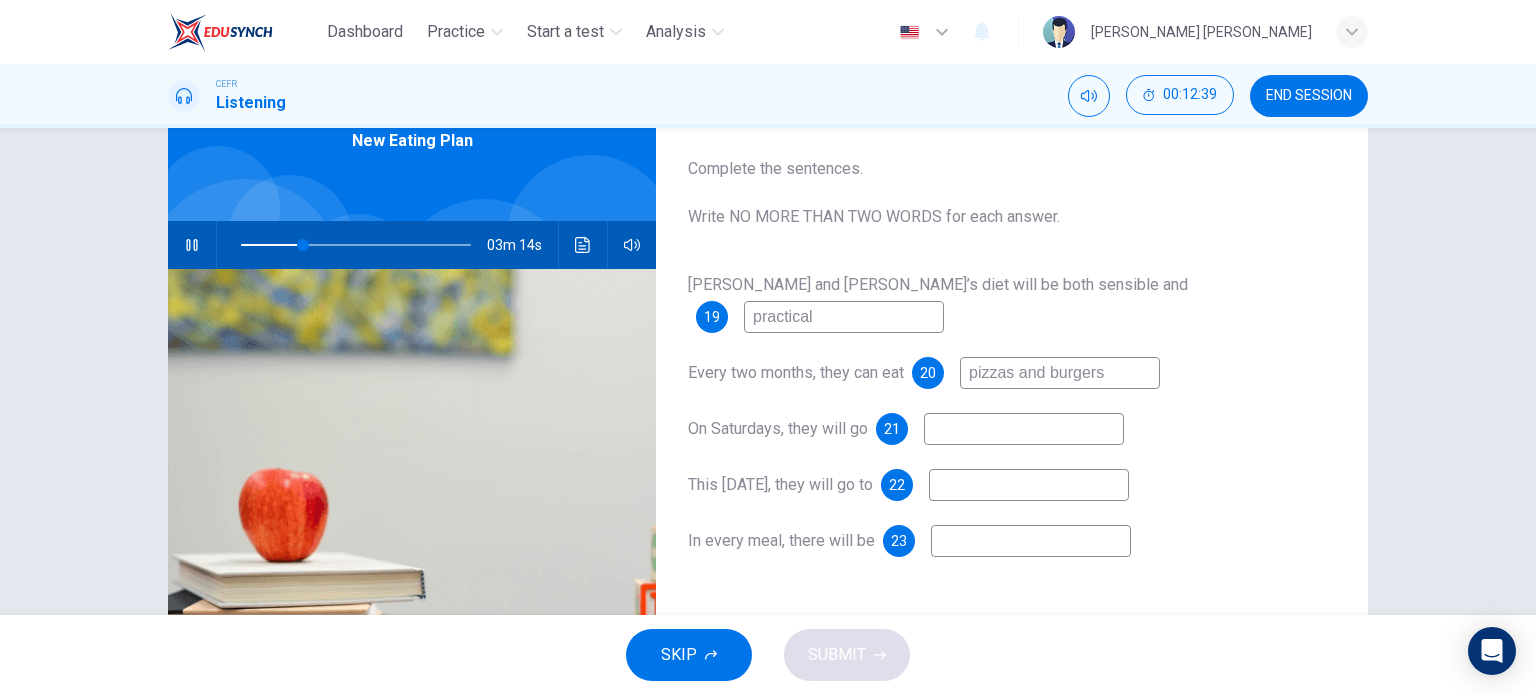 type on "pizzas and burgers" 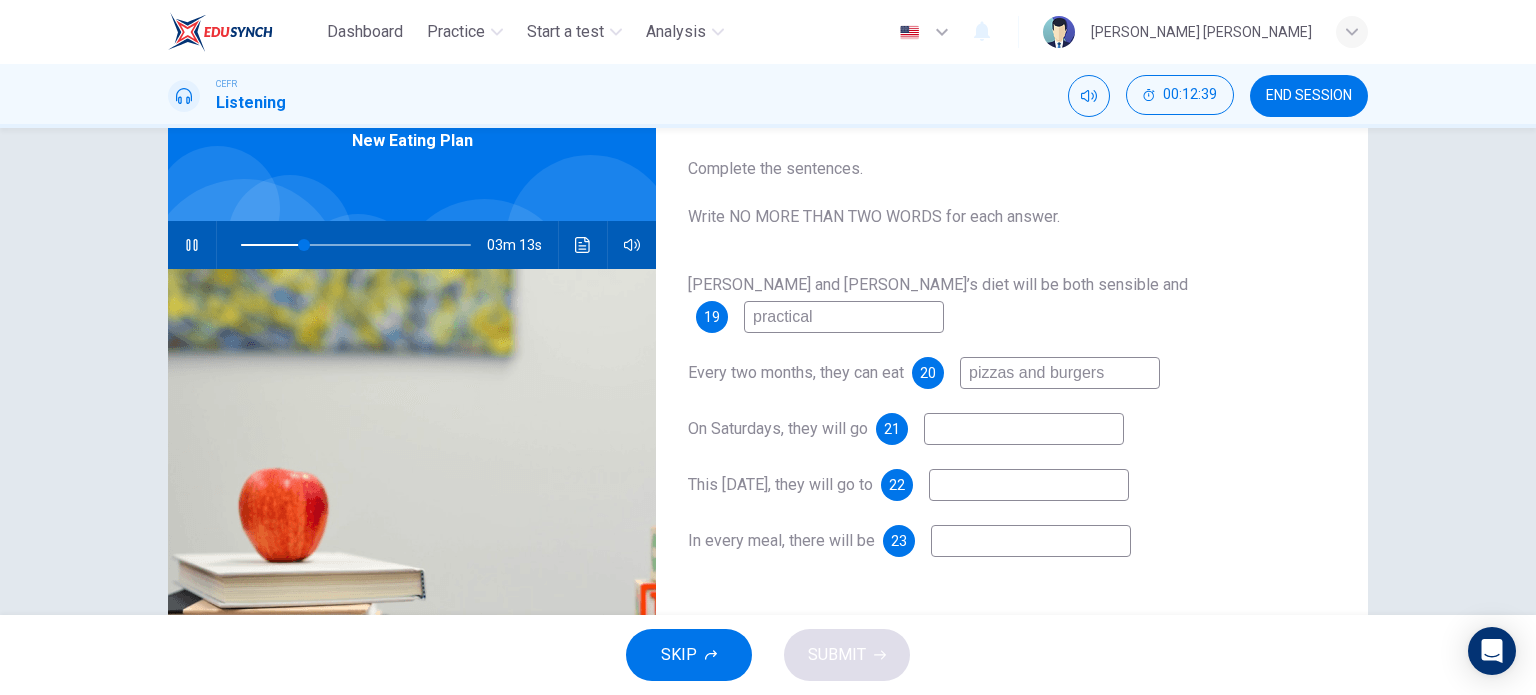 click at bounding box center [1024, 429] 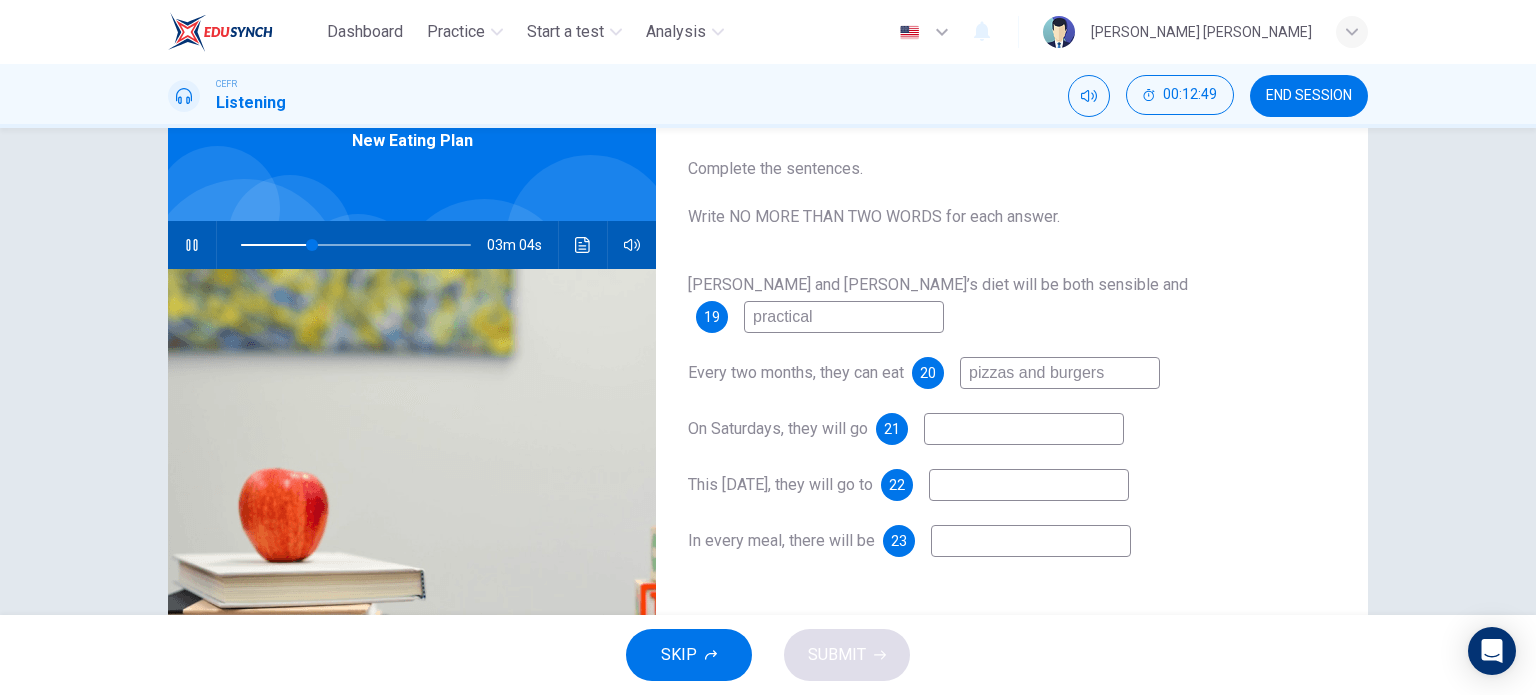 type on "31" 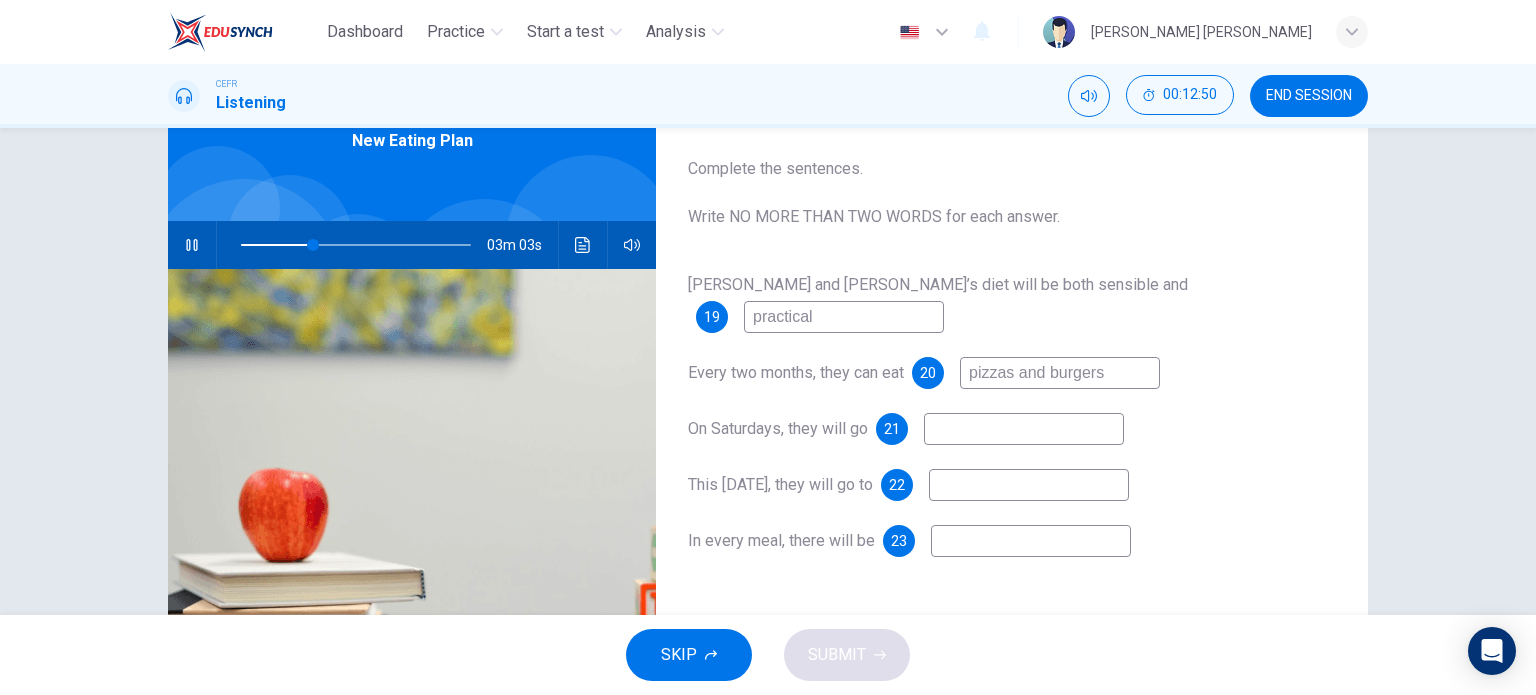 type on "h" 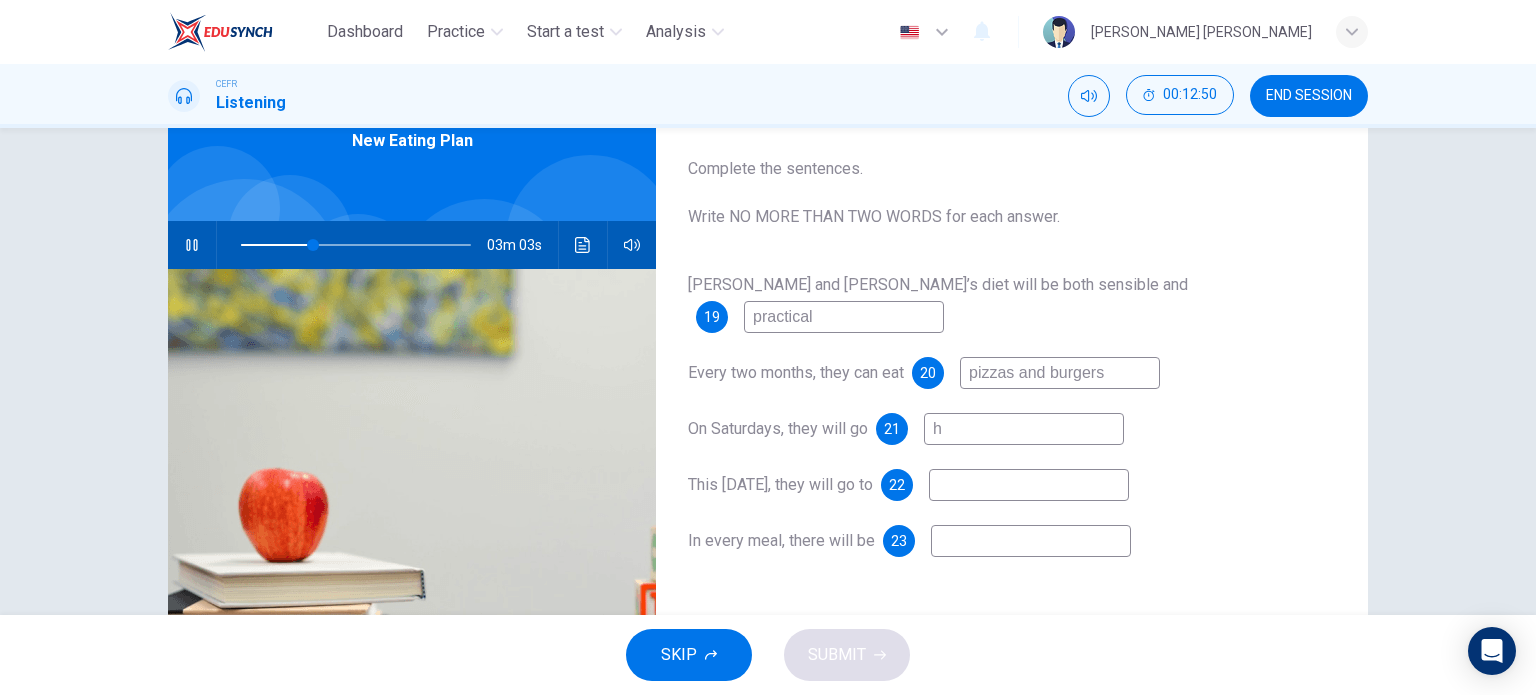 type on "32" 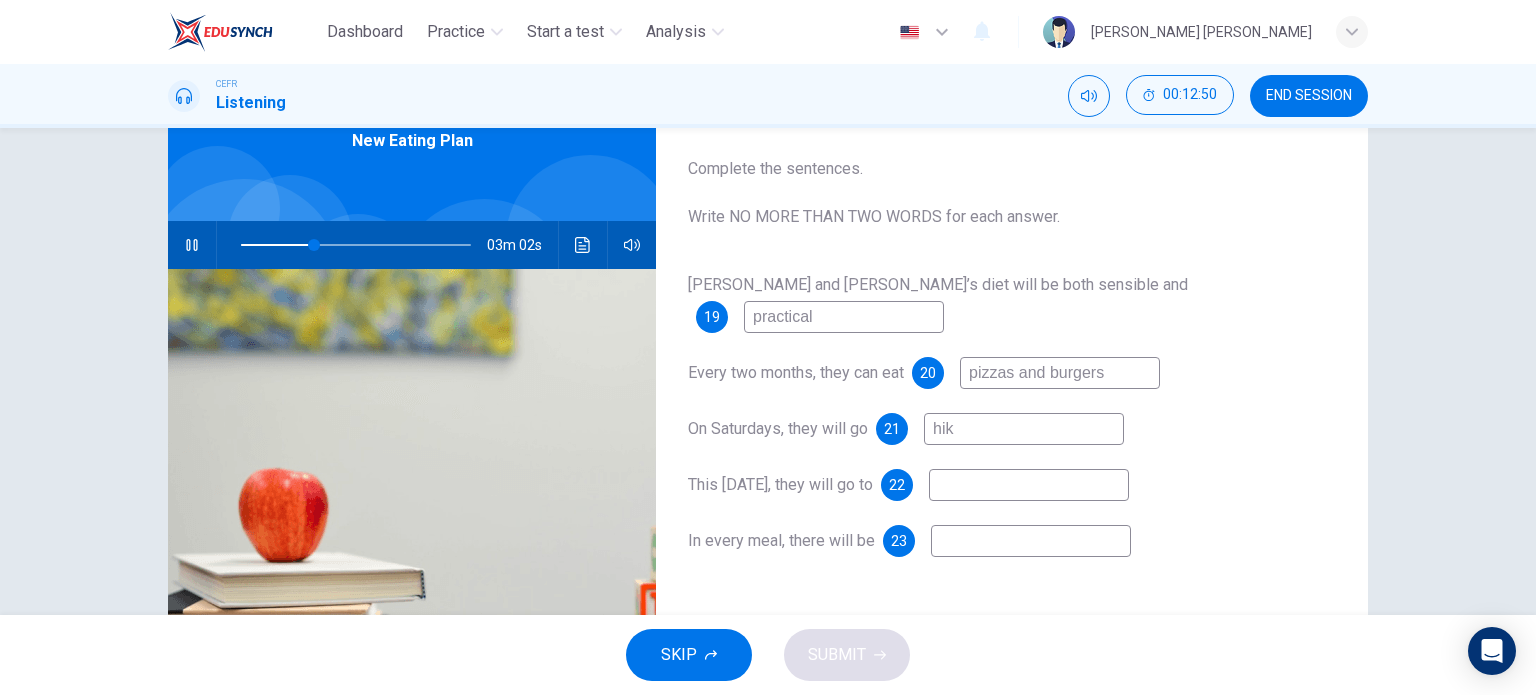 type on "hiki" 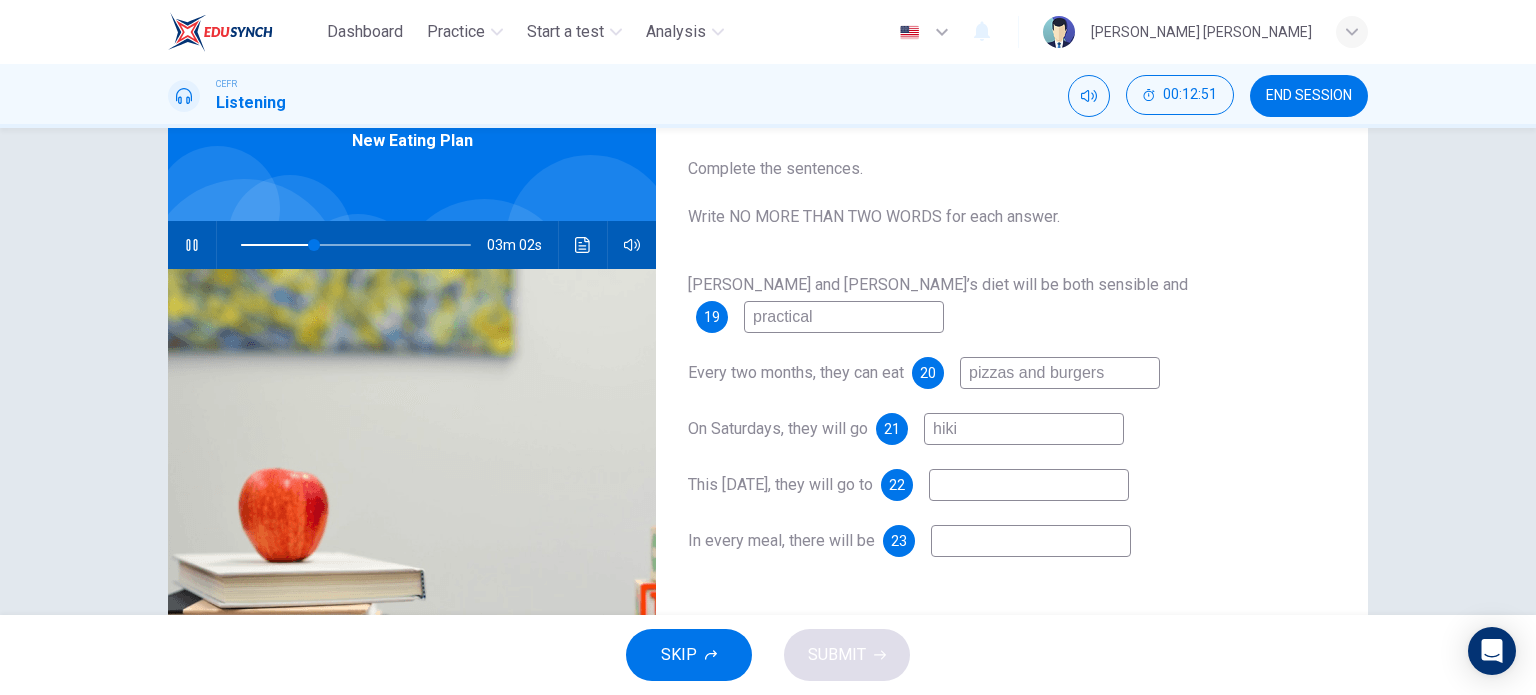 type on "32" 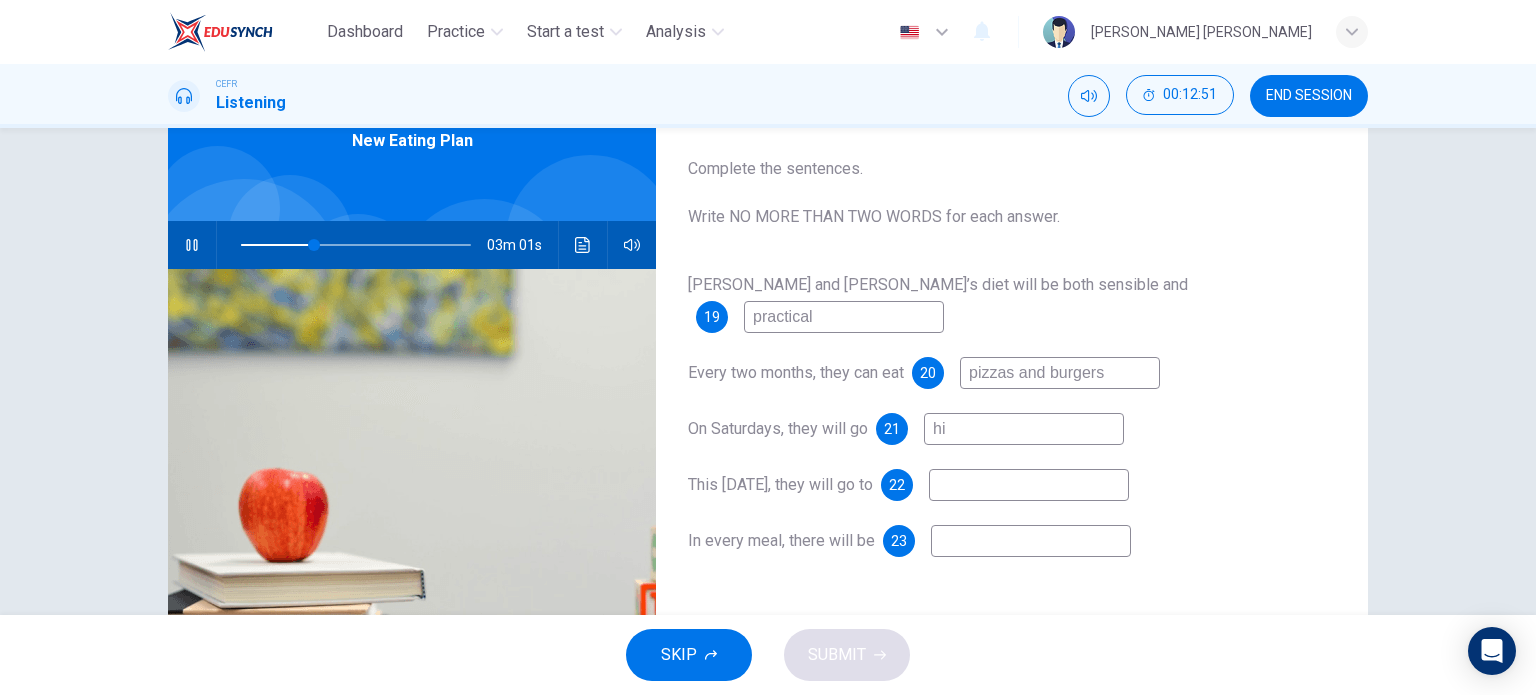 type on "h" 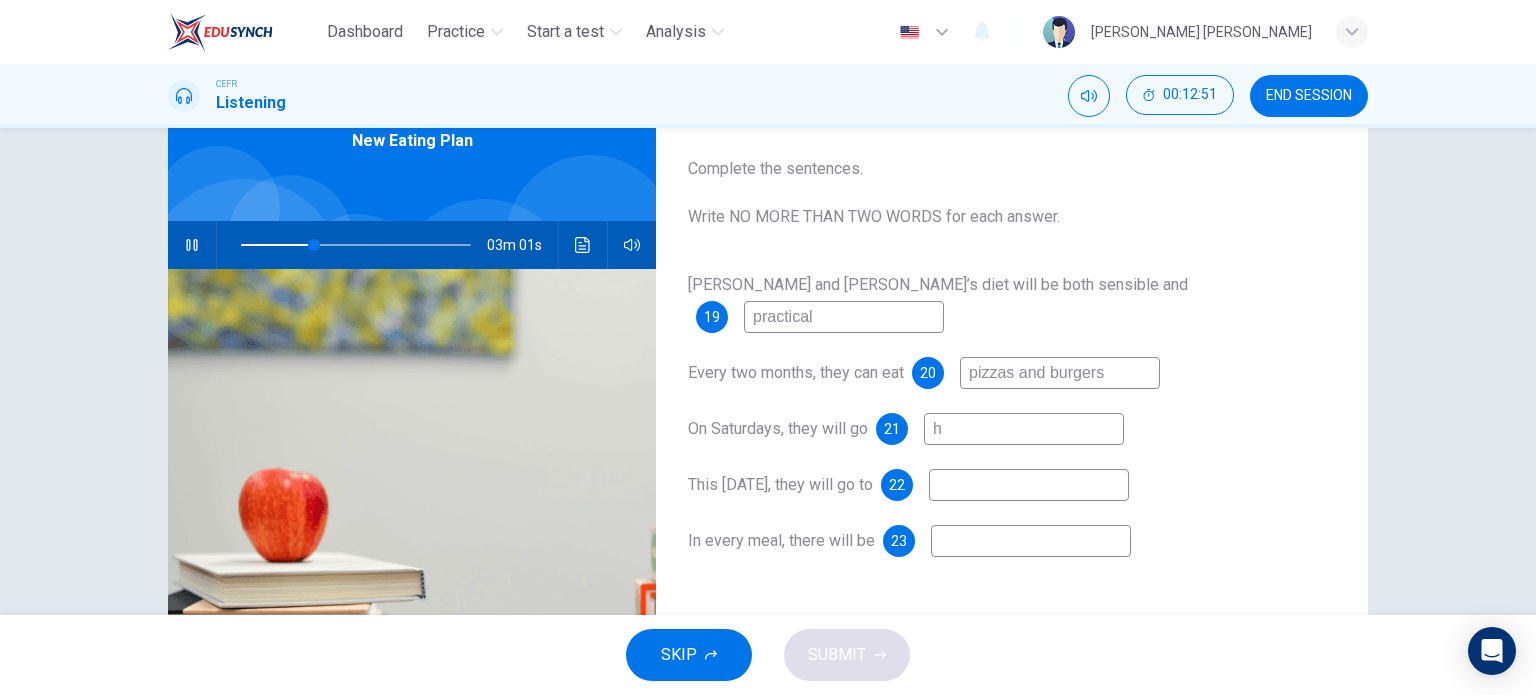 type 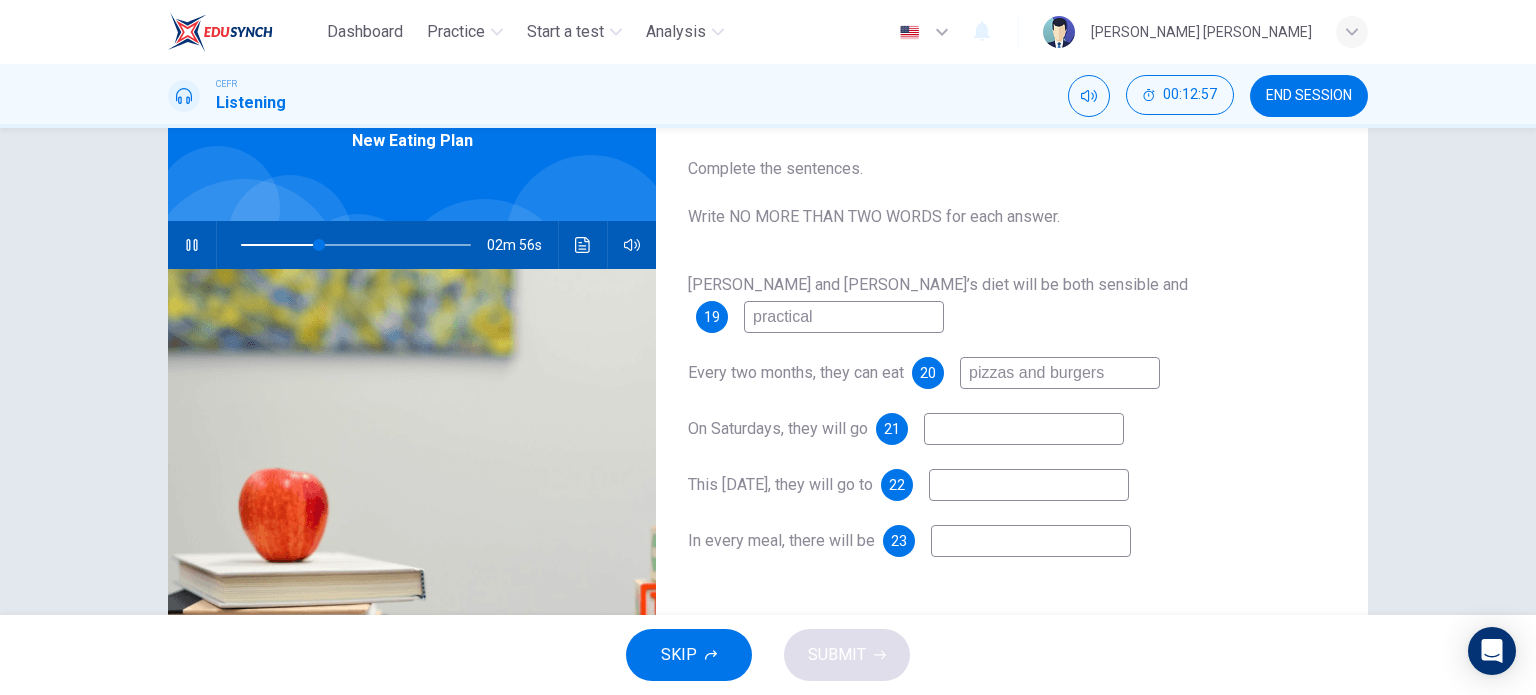 type on "34" 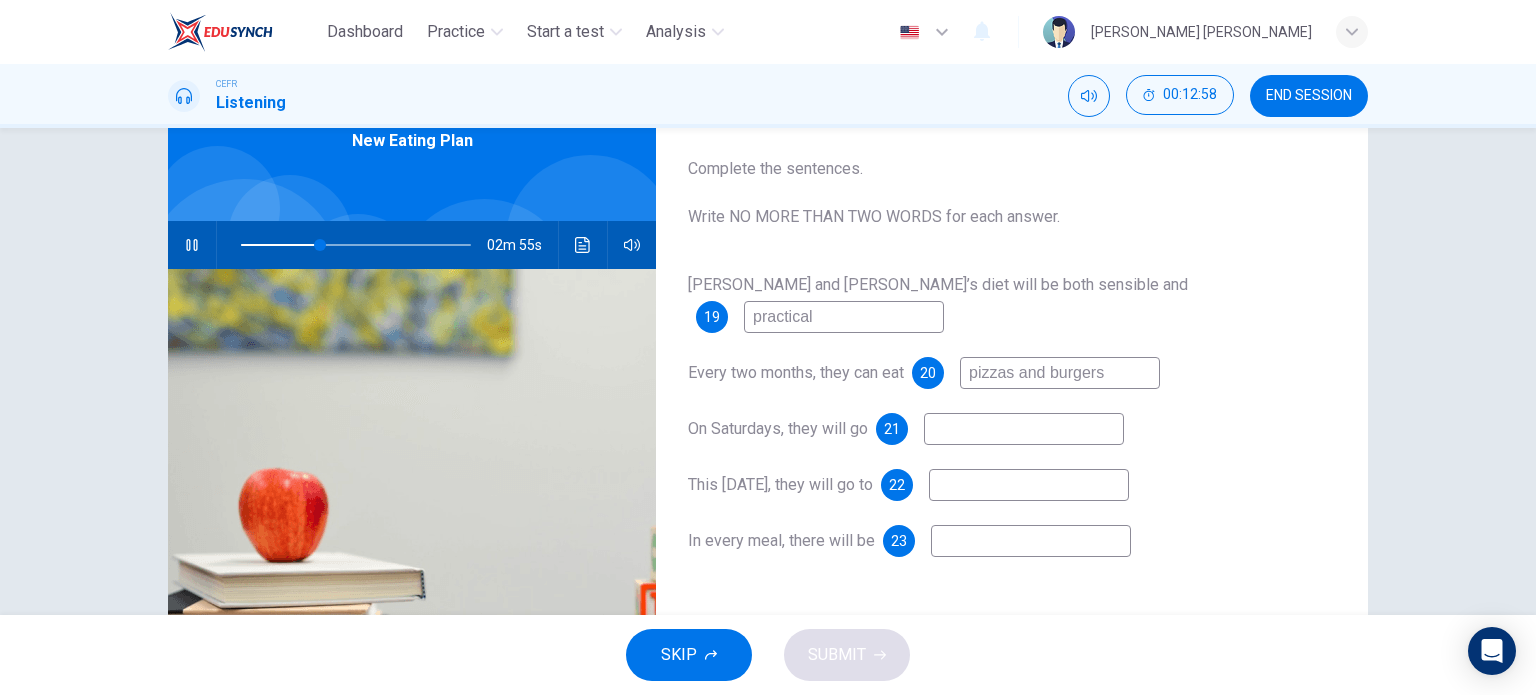 type on "l" 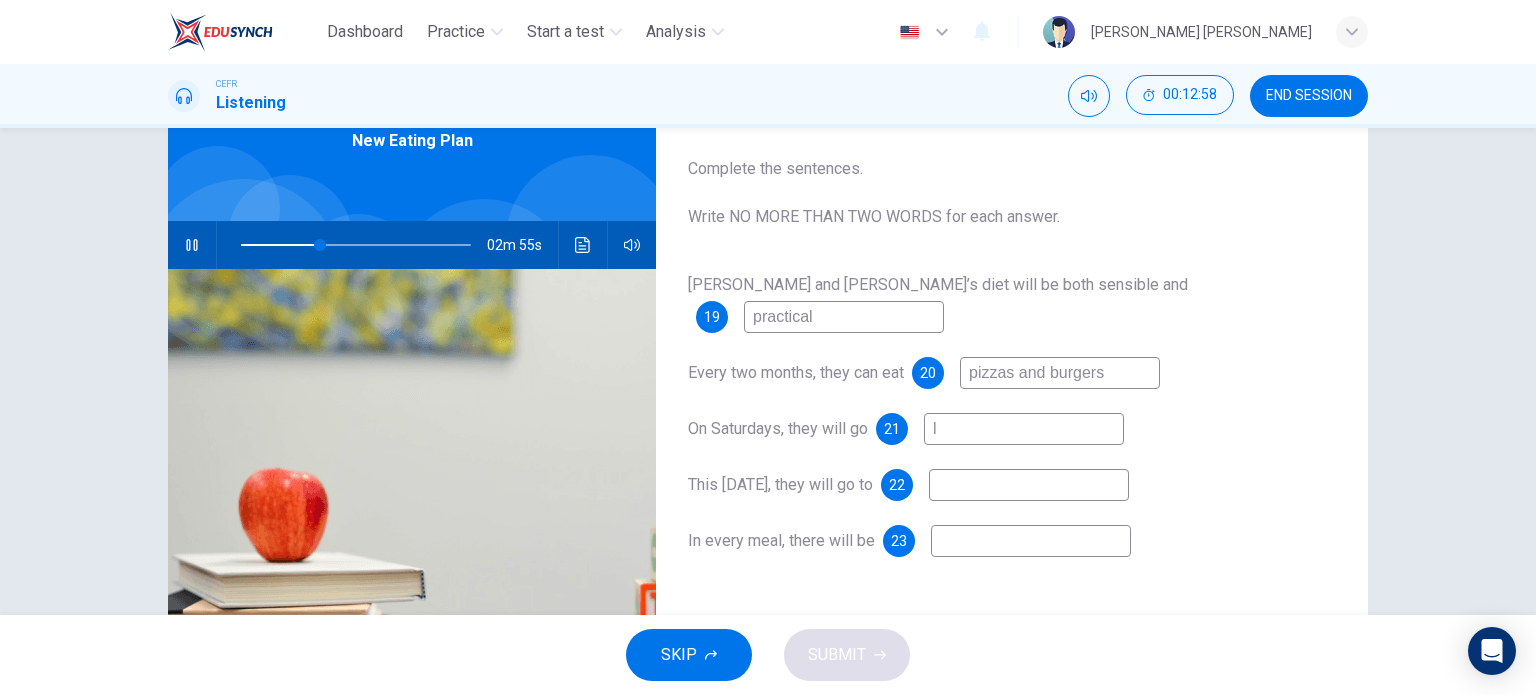 type on "35" 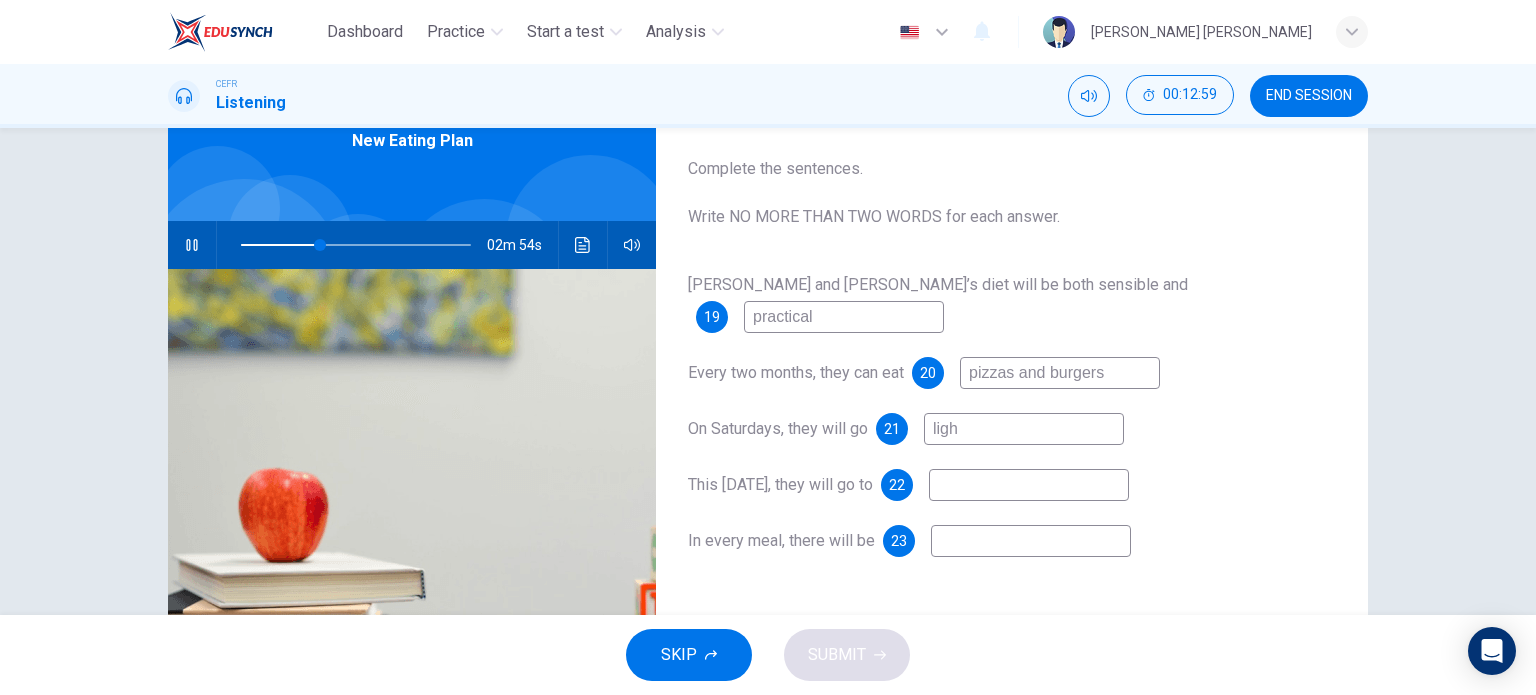 type on "light" 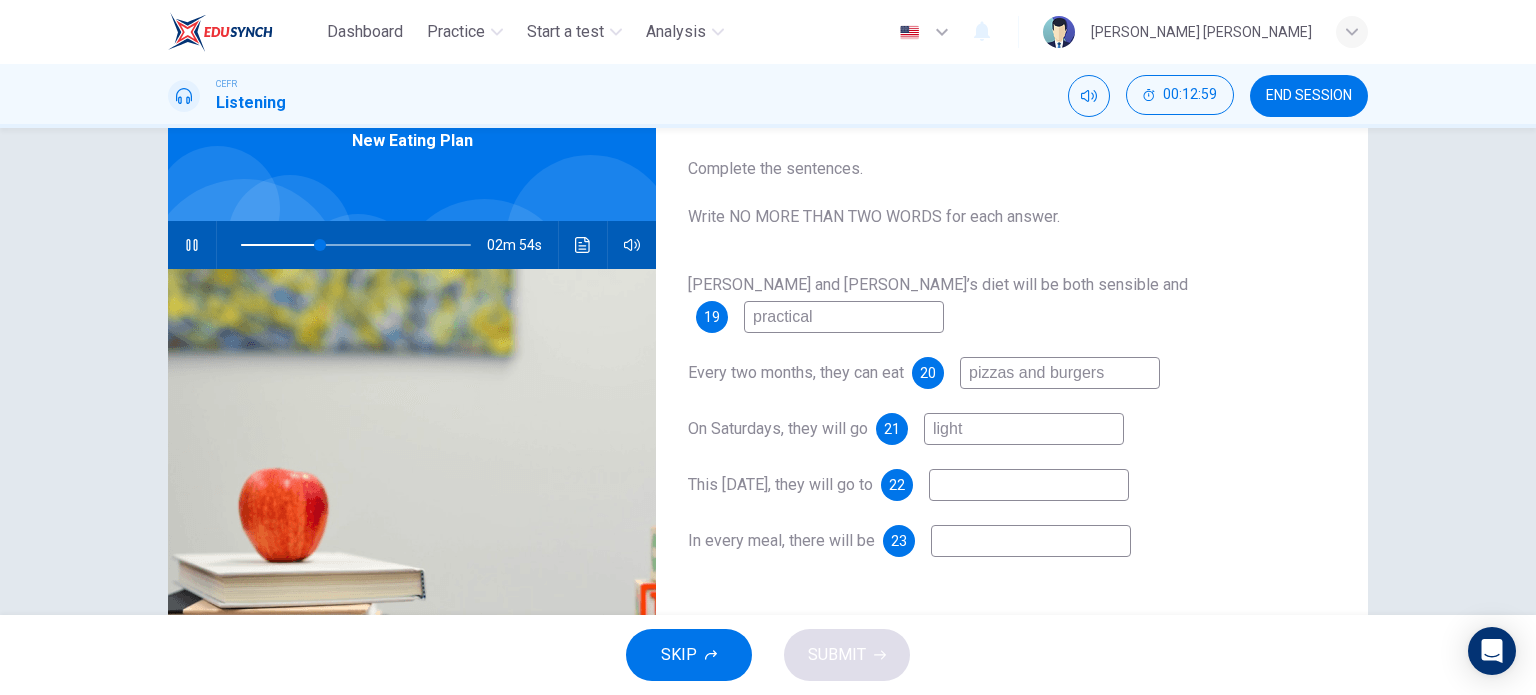 type on "35" 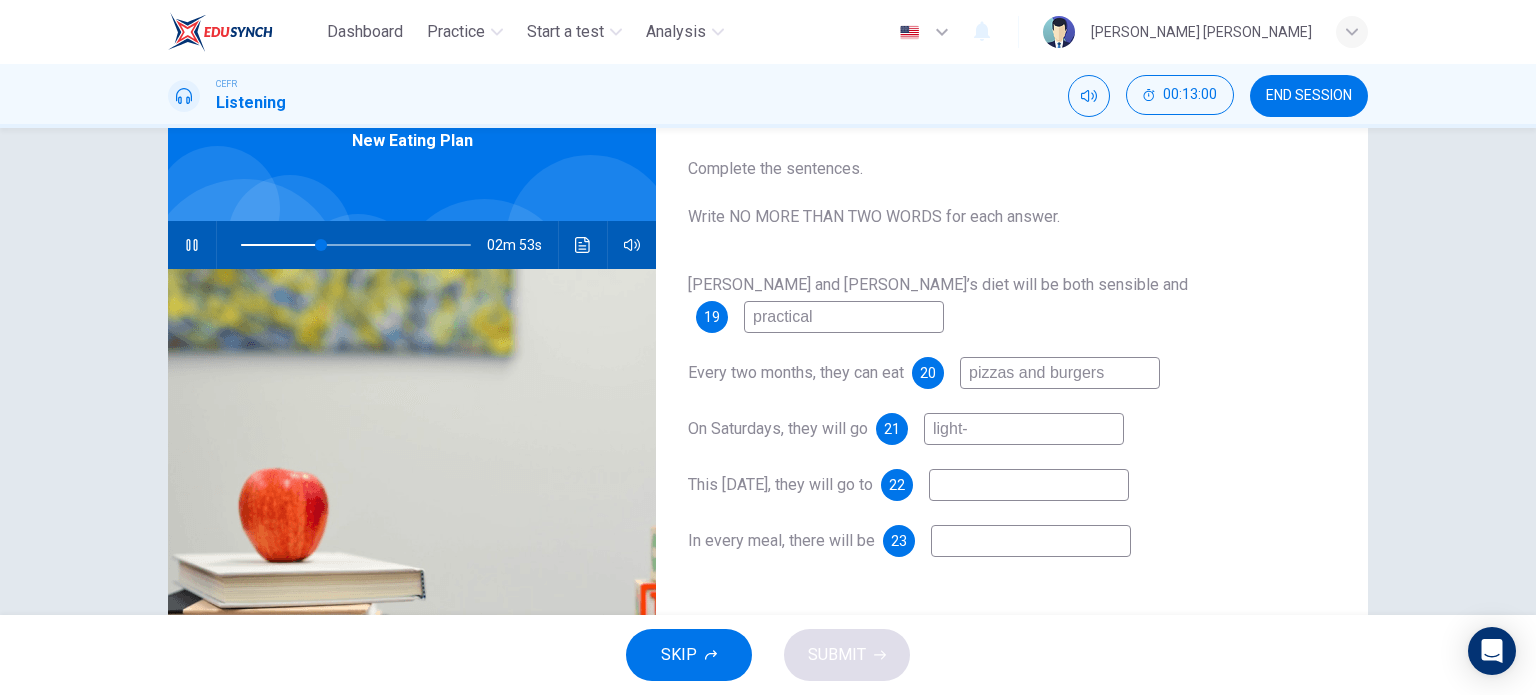 type on "light-w" 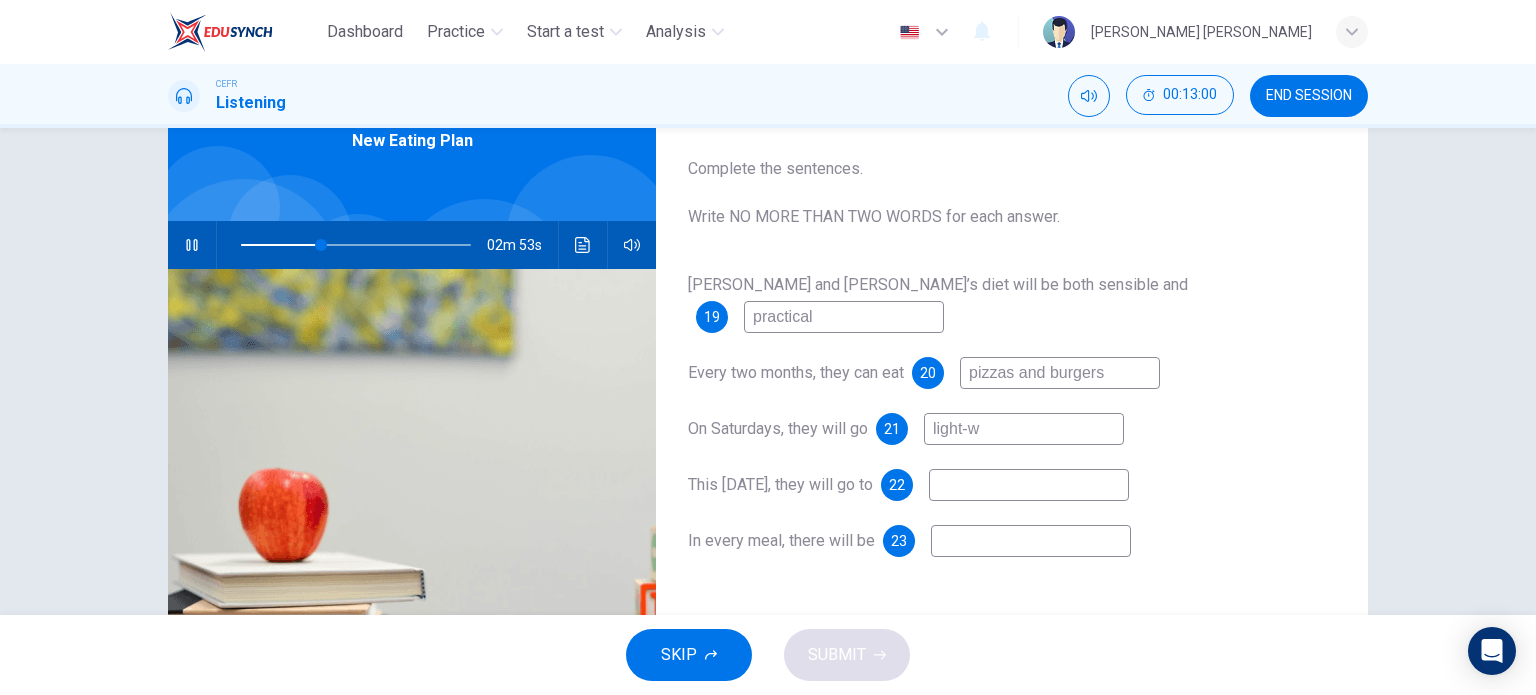 type on "35" 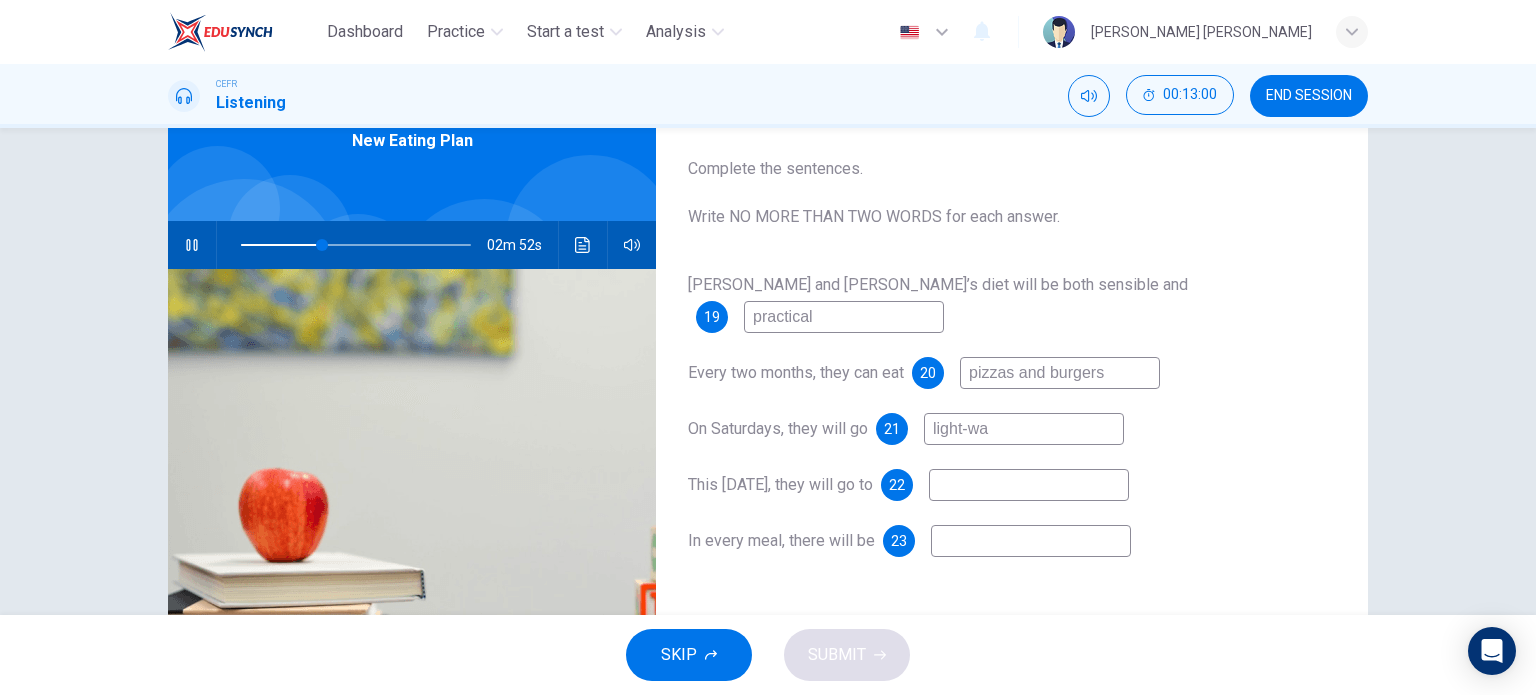 type on "light-war" 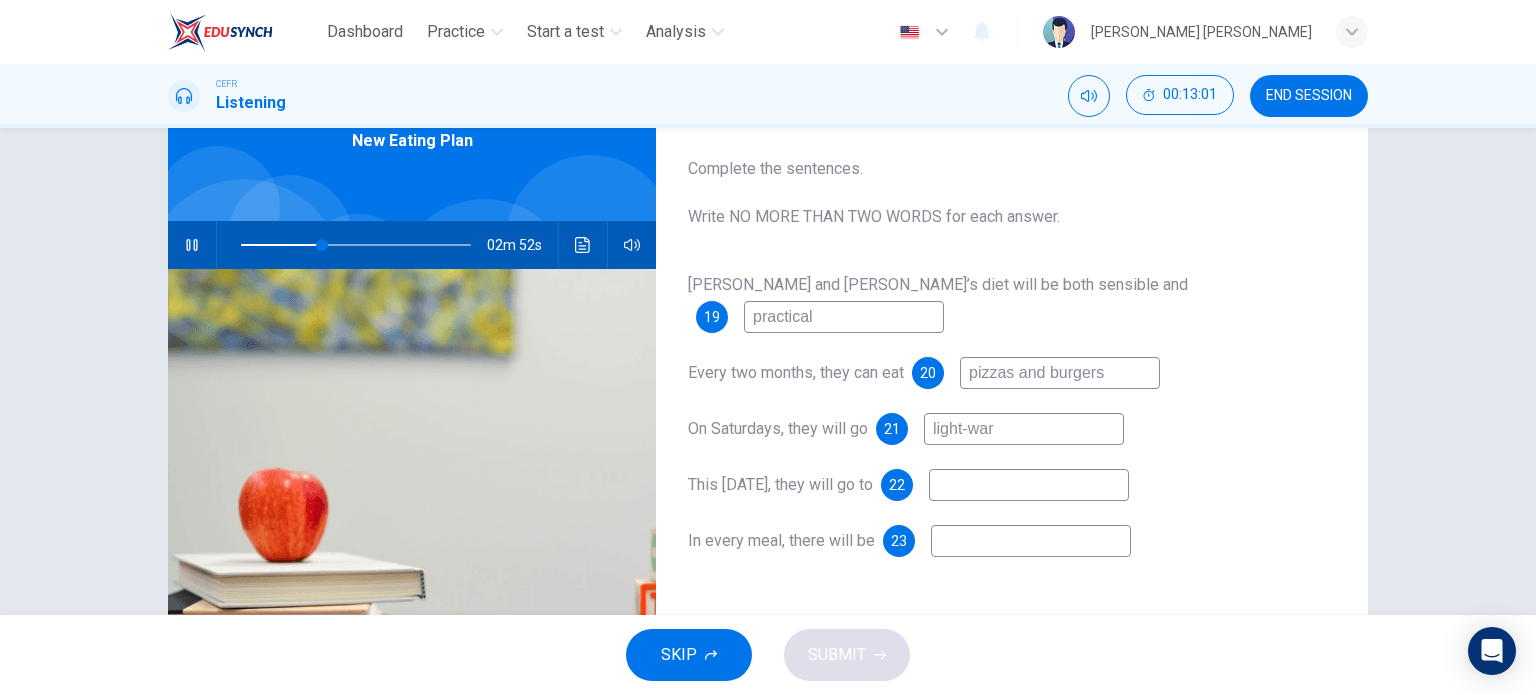 type on "36" 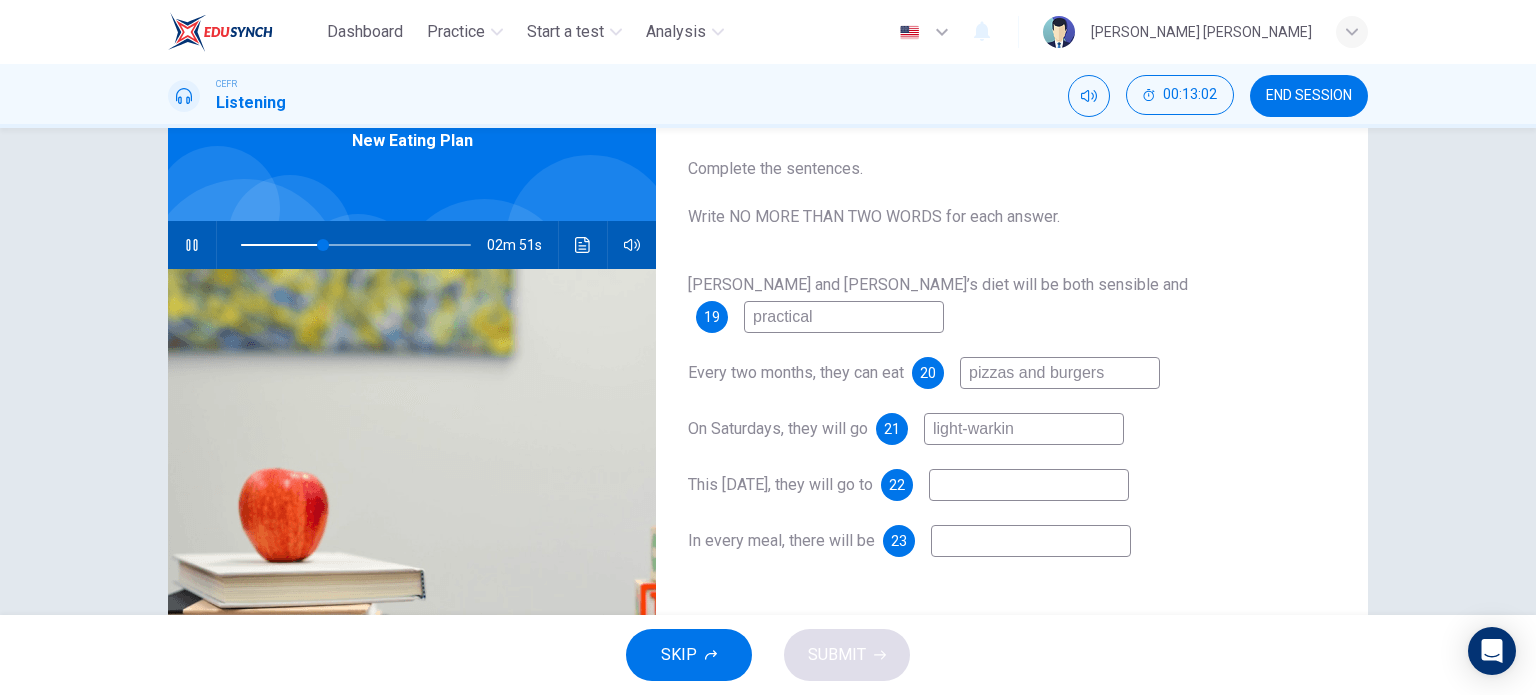 type on "light-warking" 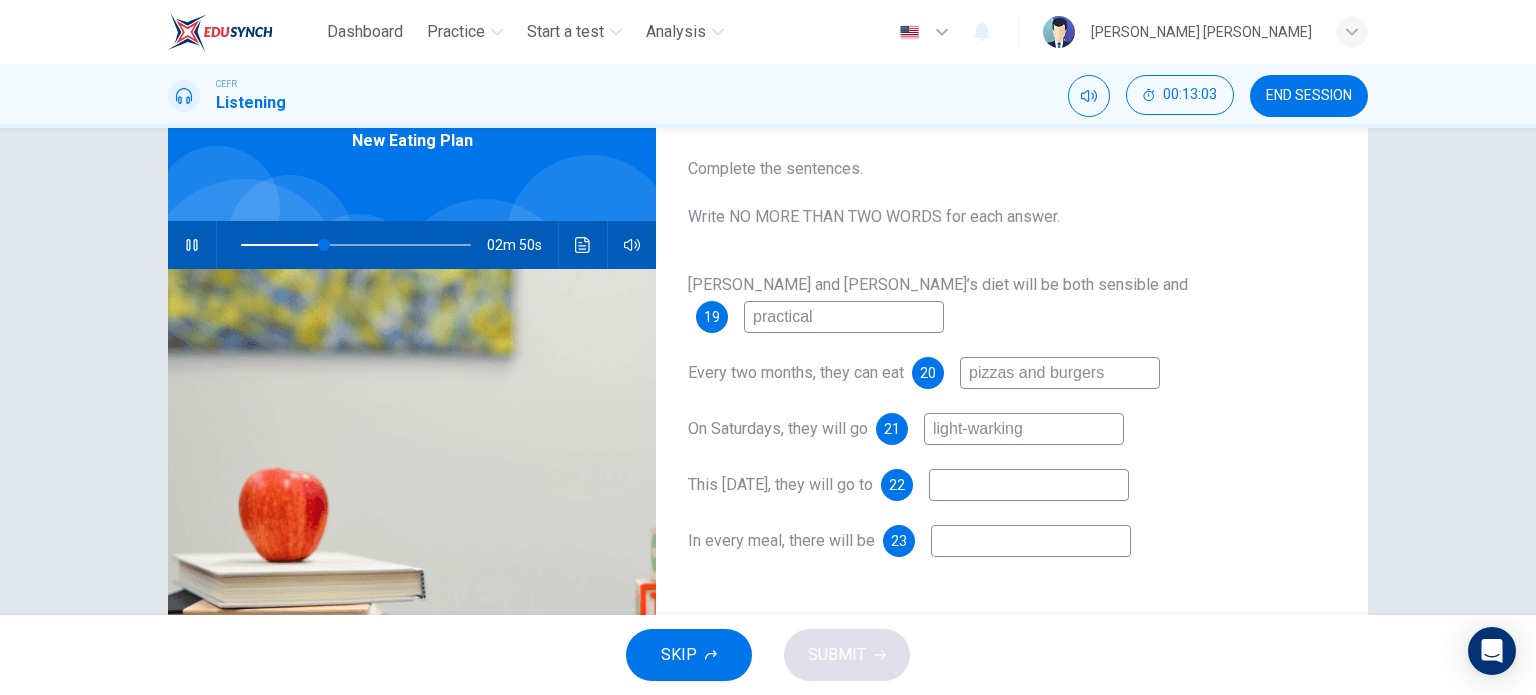 type on "36" 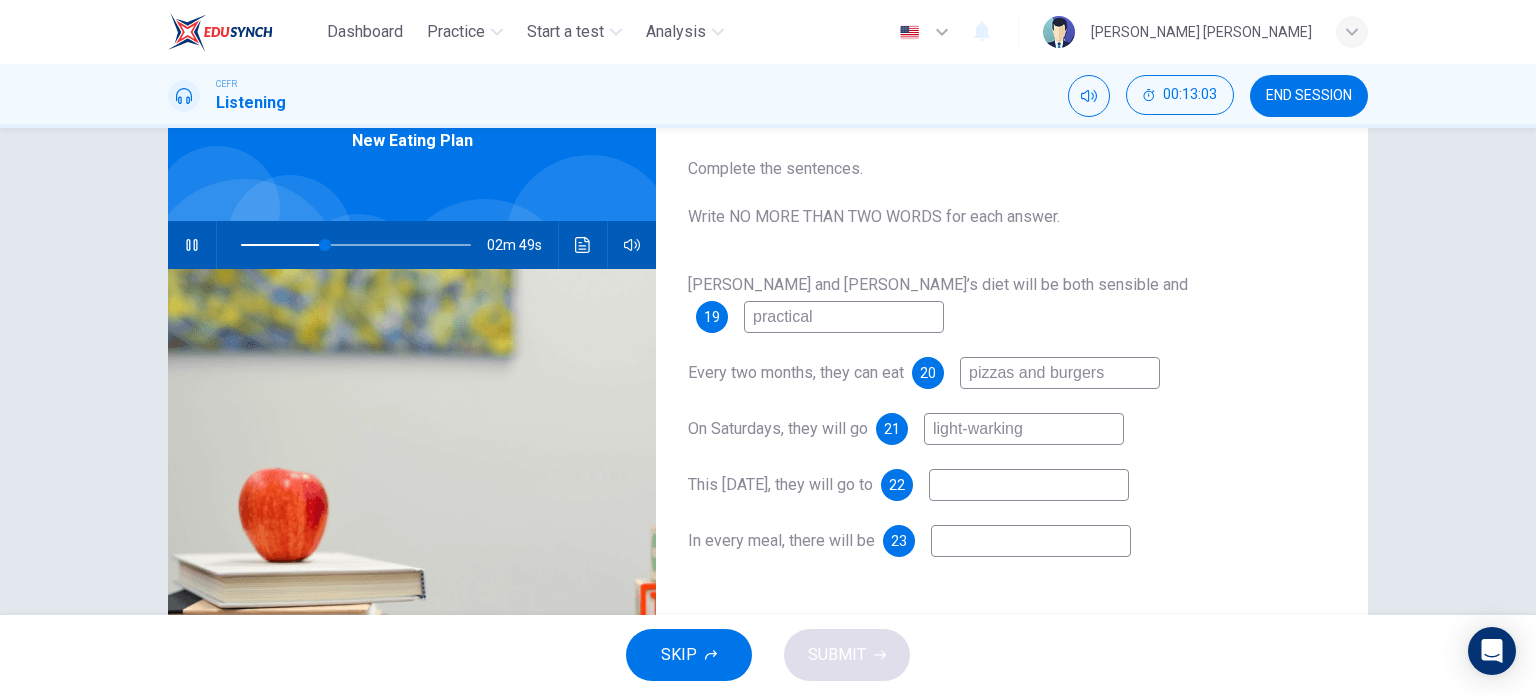 type on "light-warking" 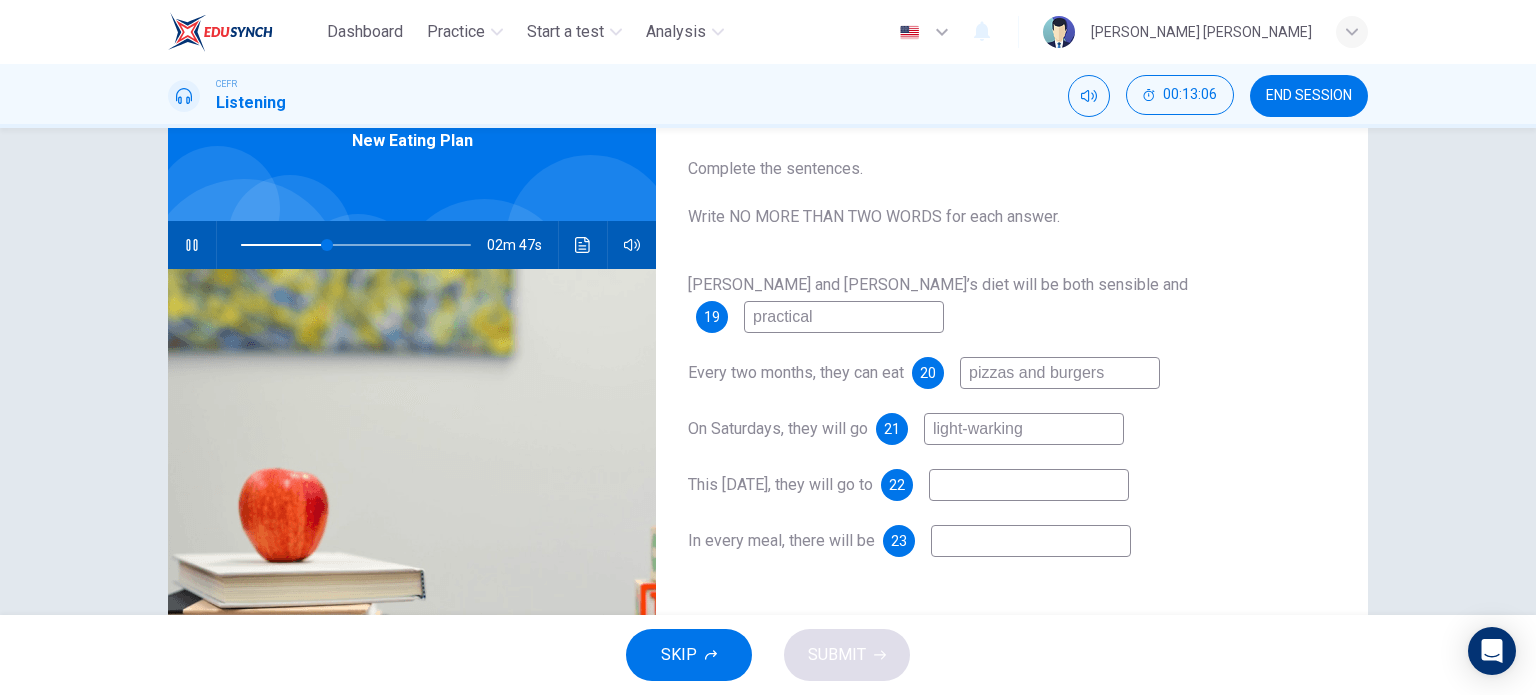 type on "38" 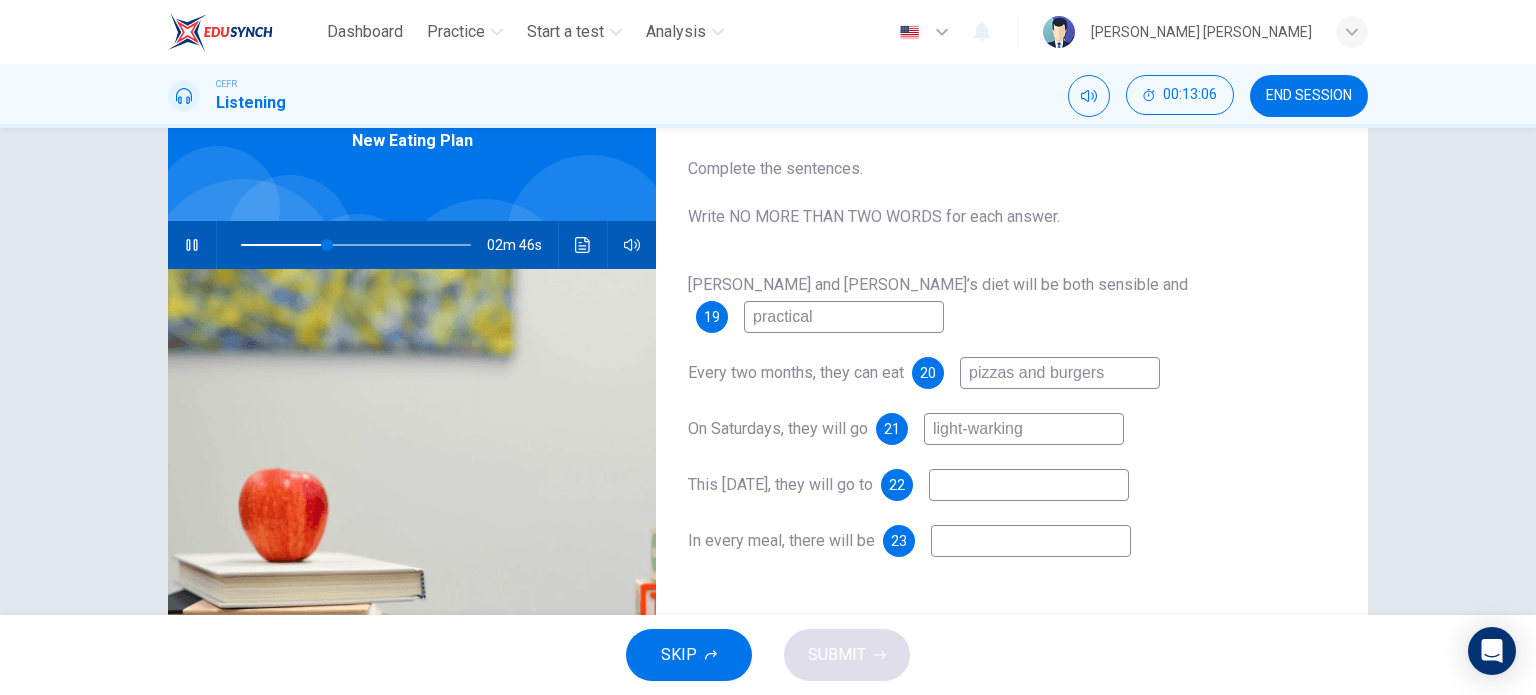 type on "light-waking" 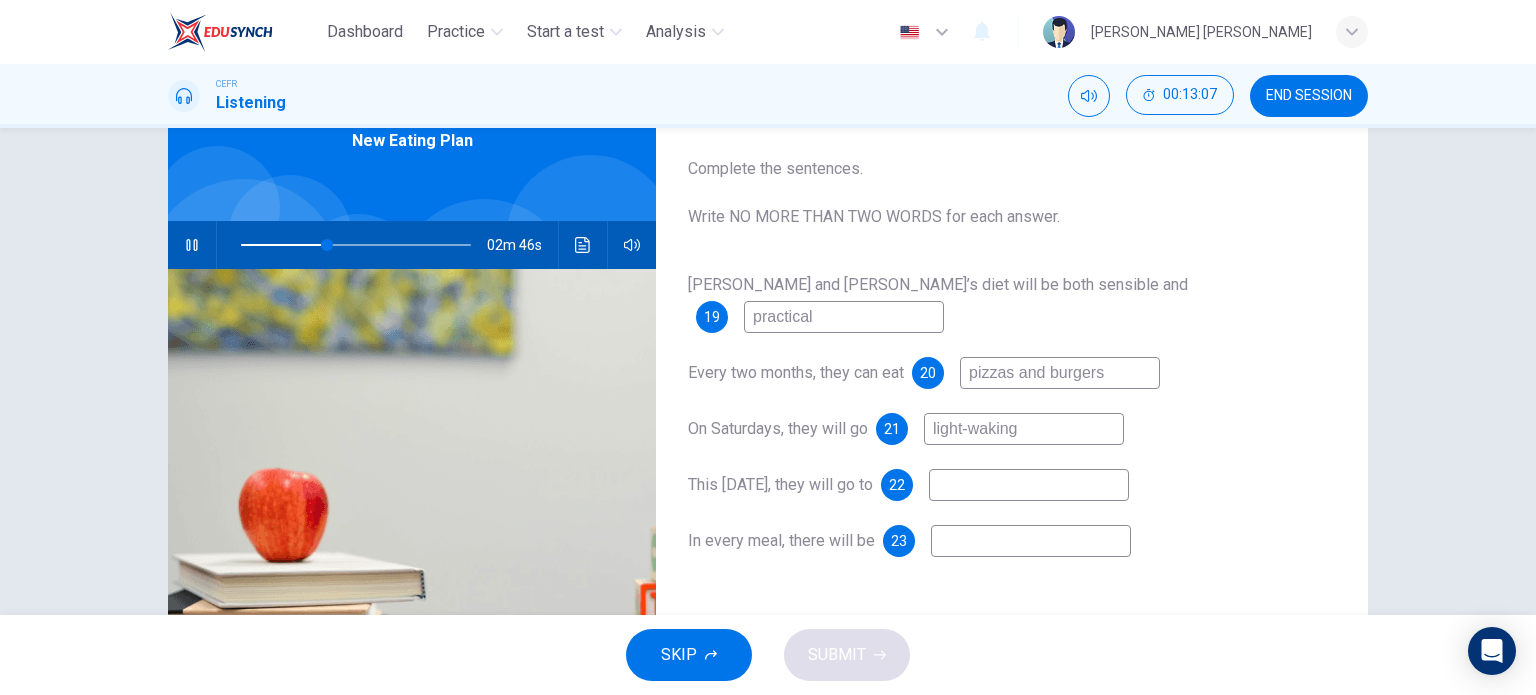 type on "38" 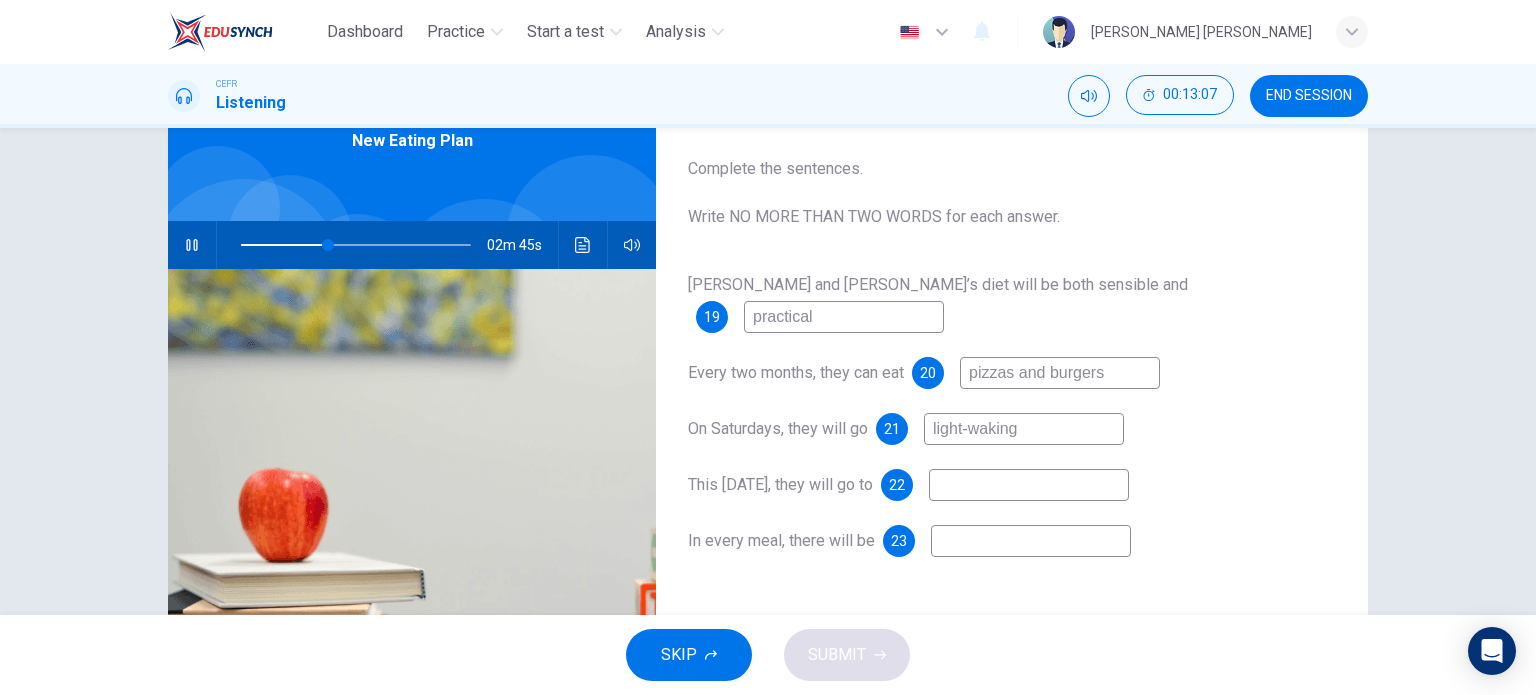 type on "light-walking" 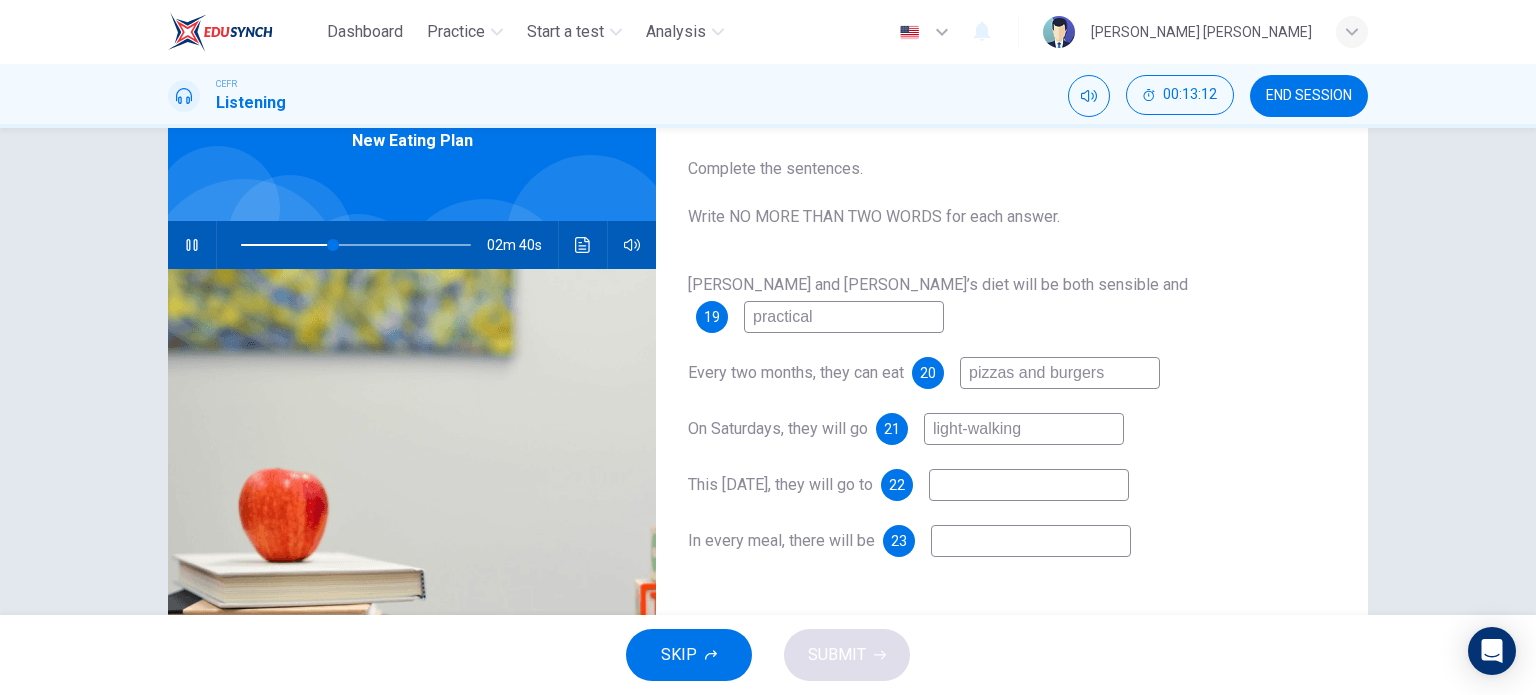 click on "light-walking" at bounding box center (1024, 429) 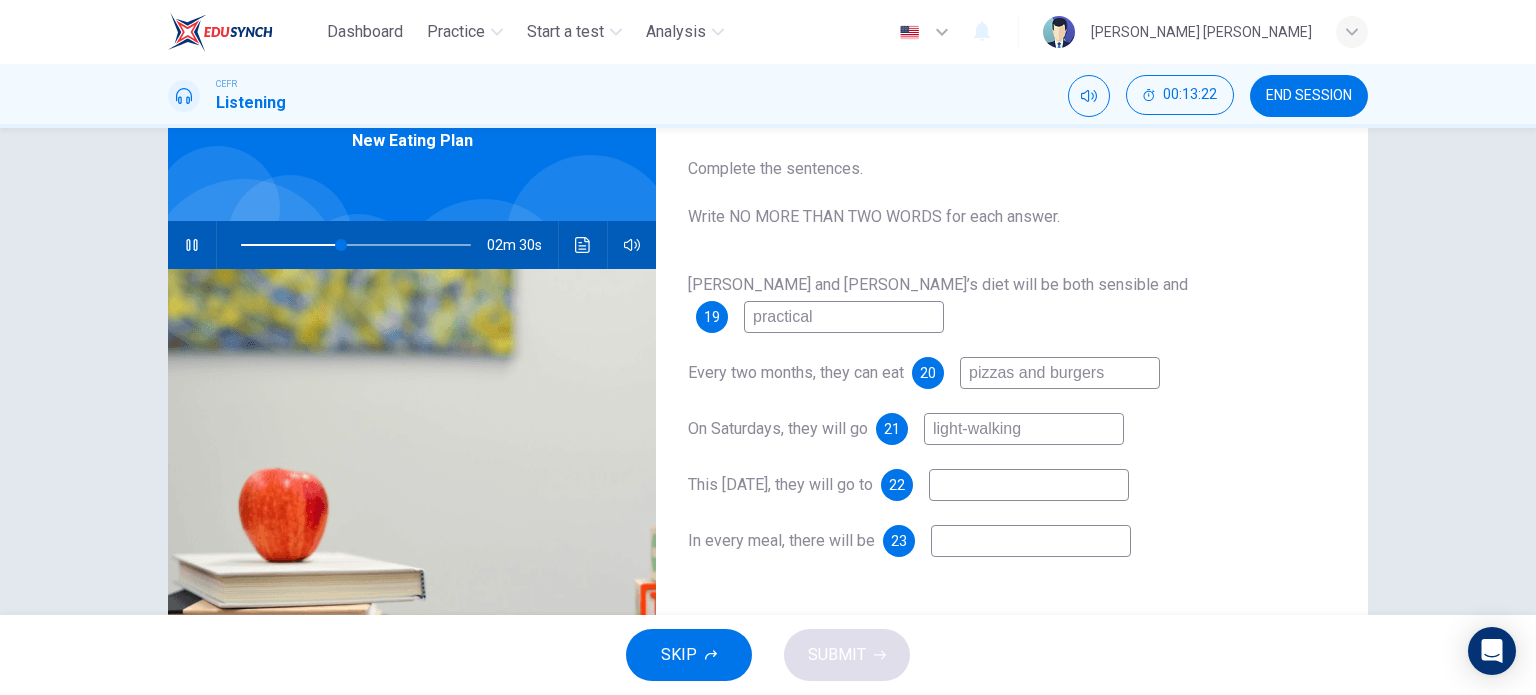 click on "light-walking" at bounding box center [1024, 429] 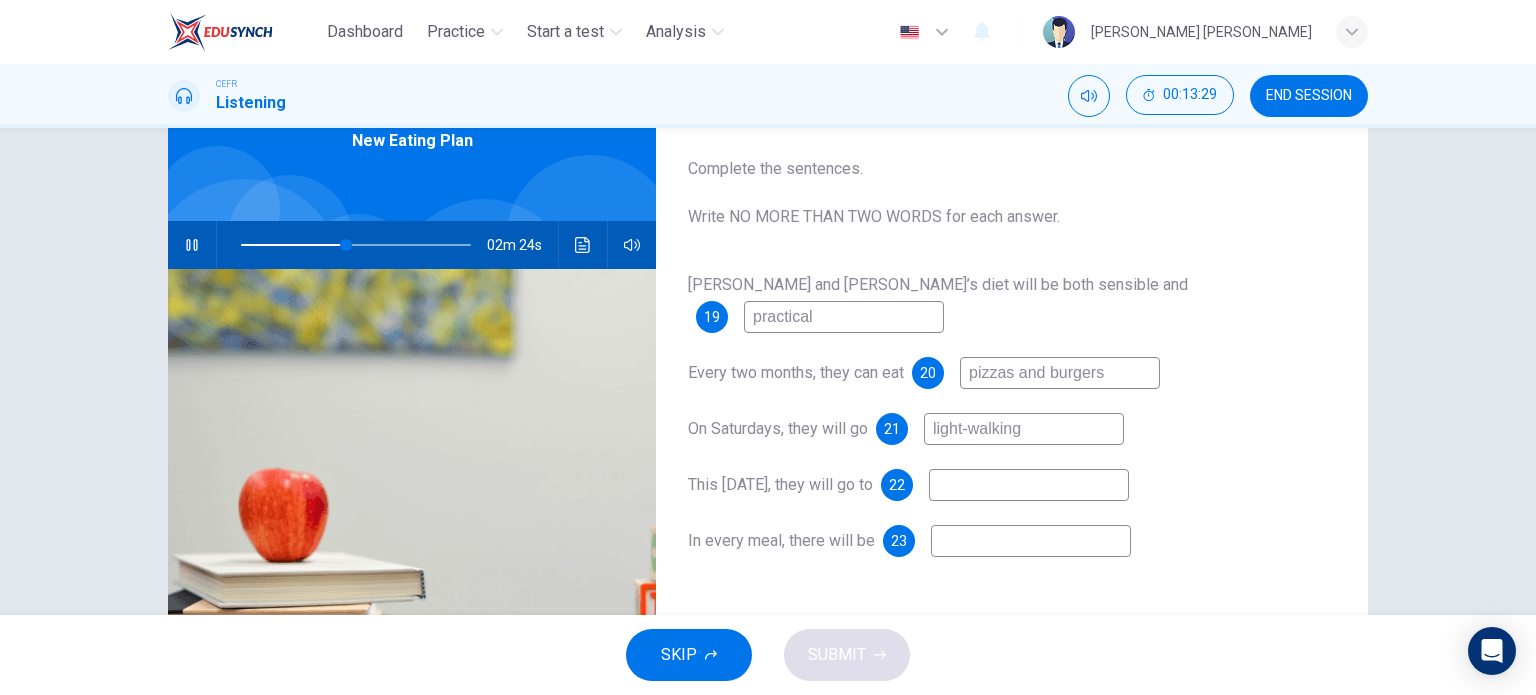 type on "46" 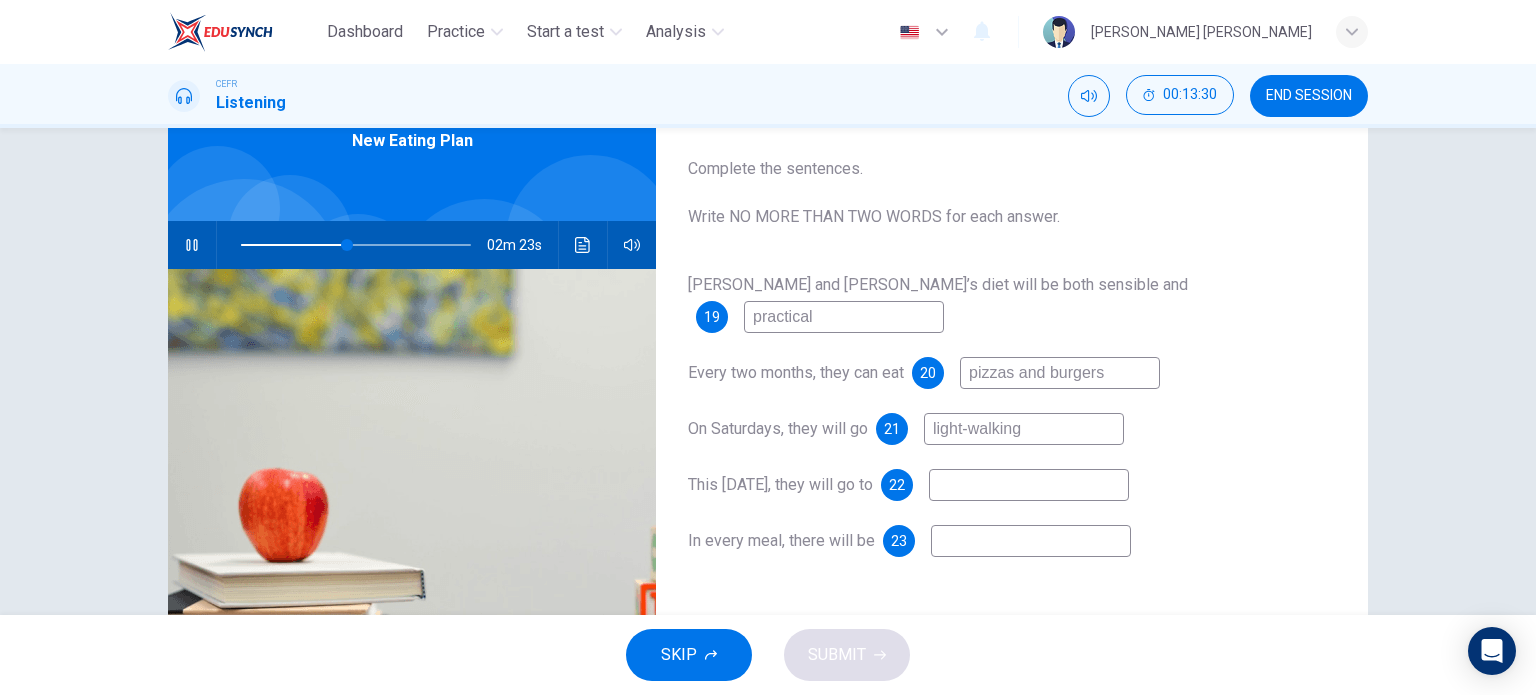 type on "light-walking" 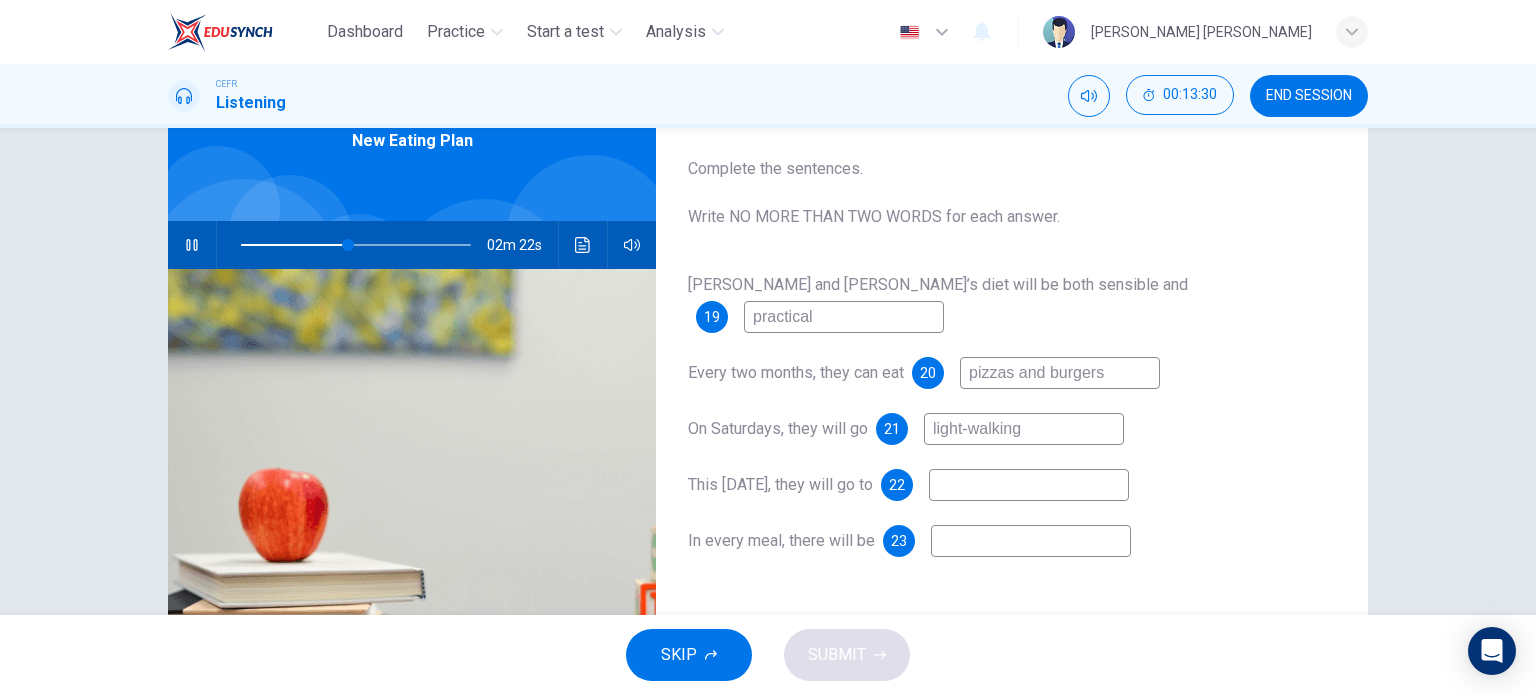 click at bounding box center [1031, 541] 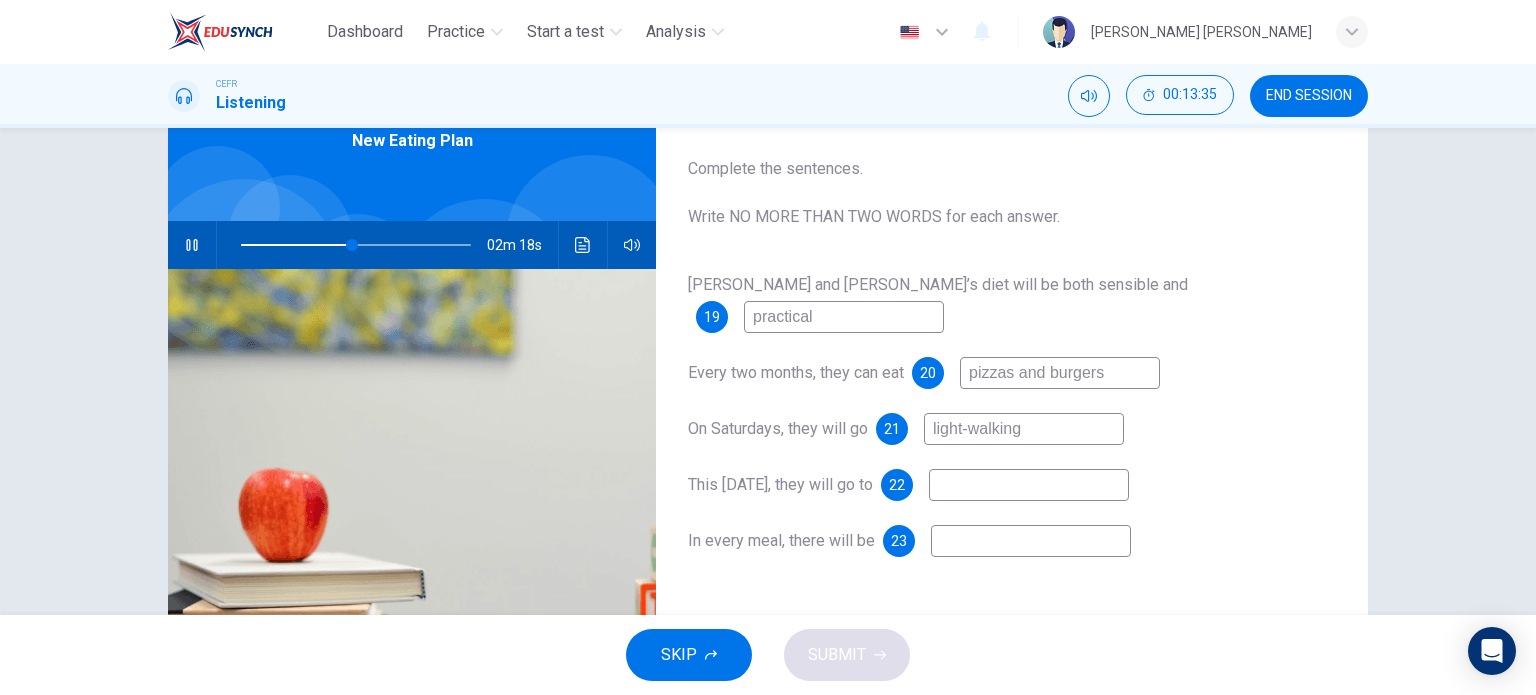 click at bounding box center (1029, 485) 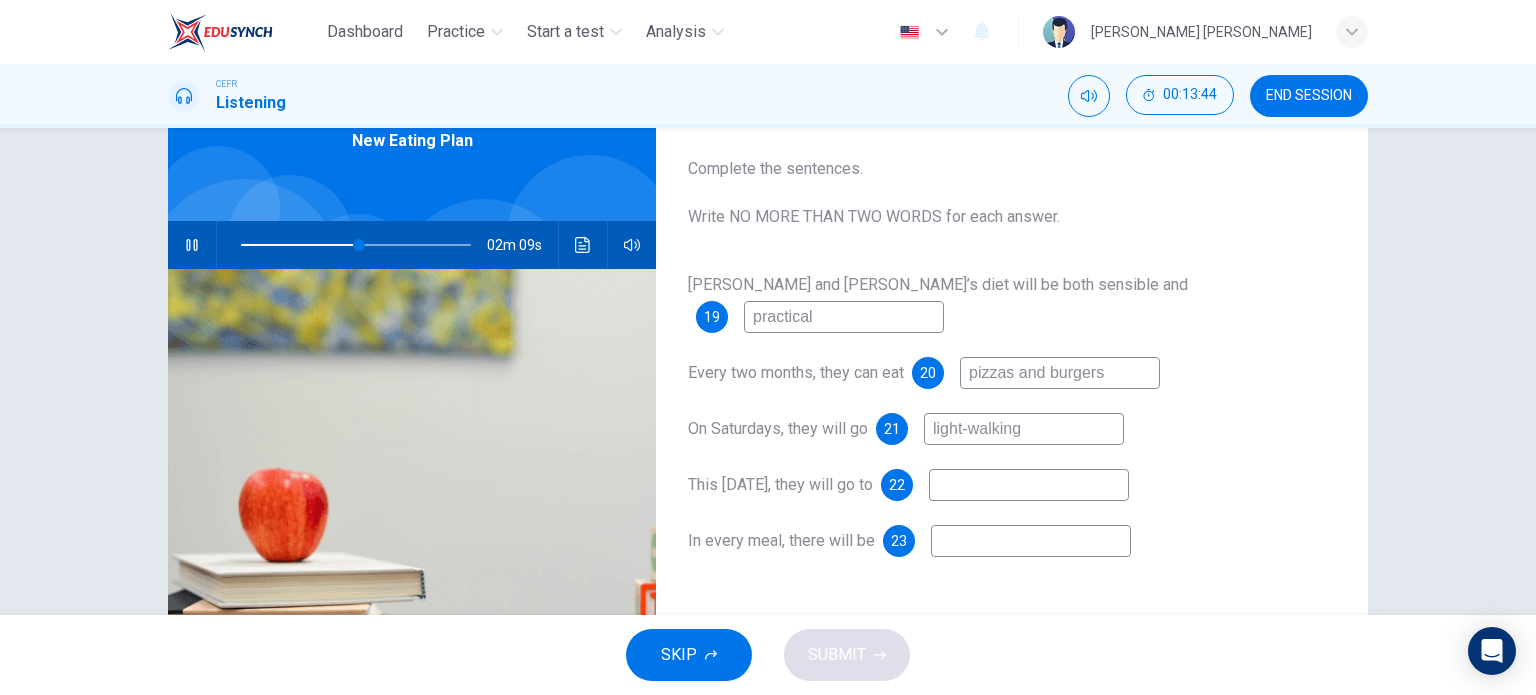 click on "light-walking" at bounding box center (1024, 429) 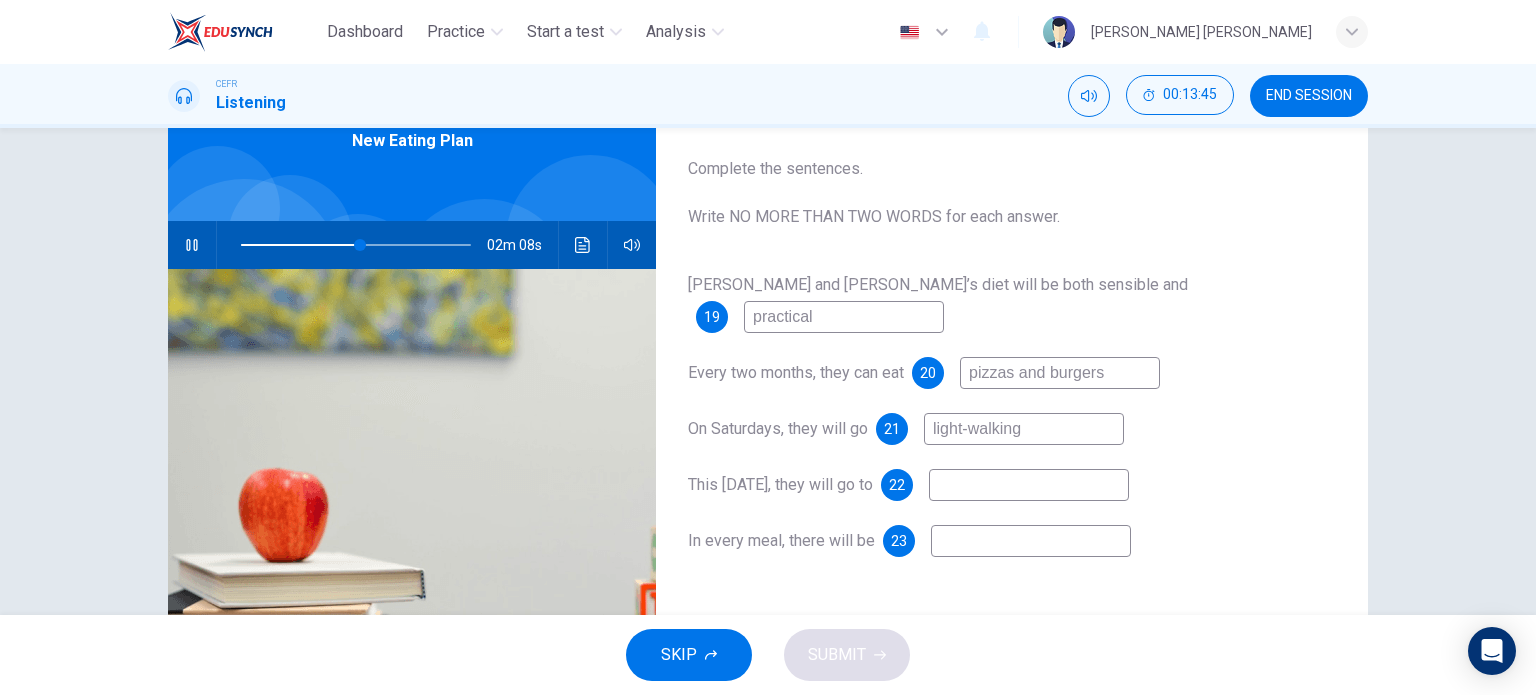 type on "52" 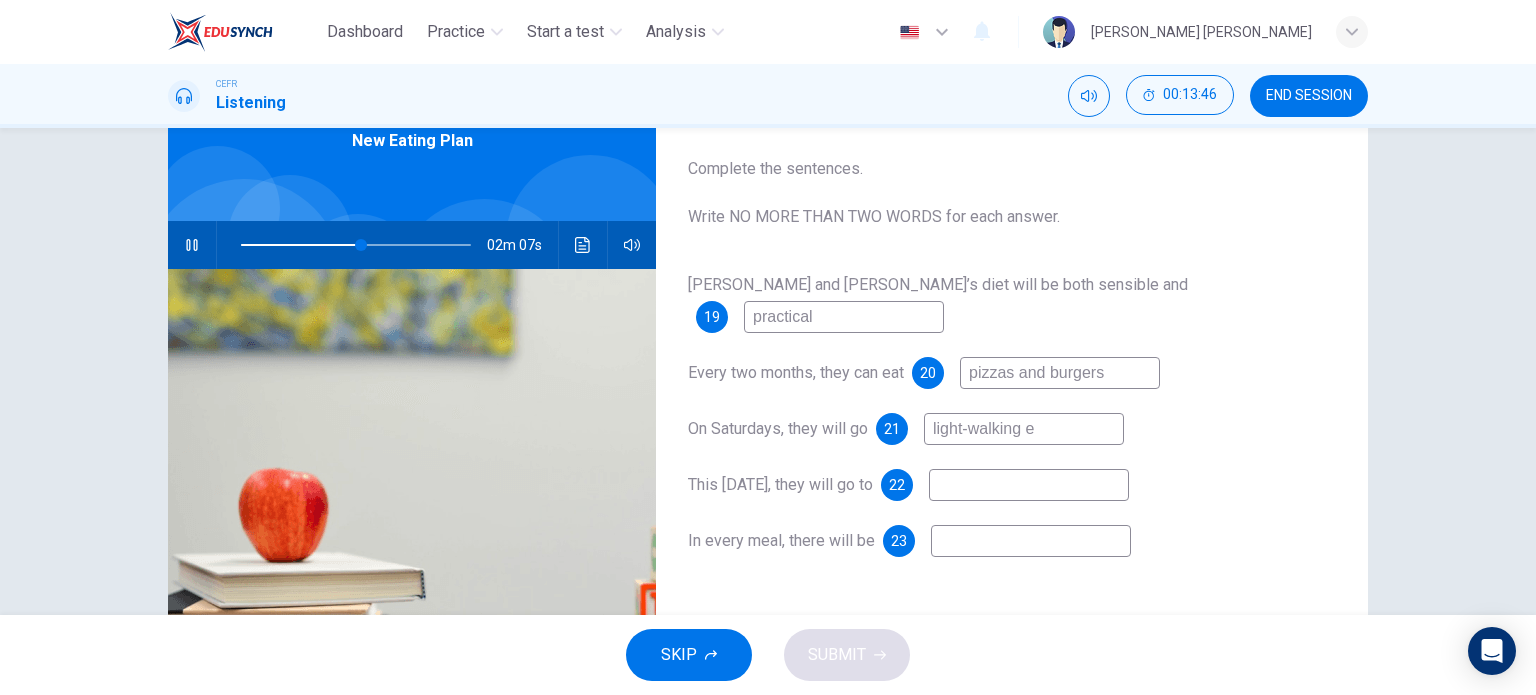 type on "light-walking ex" 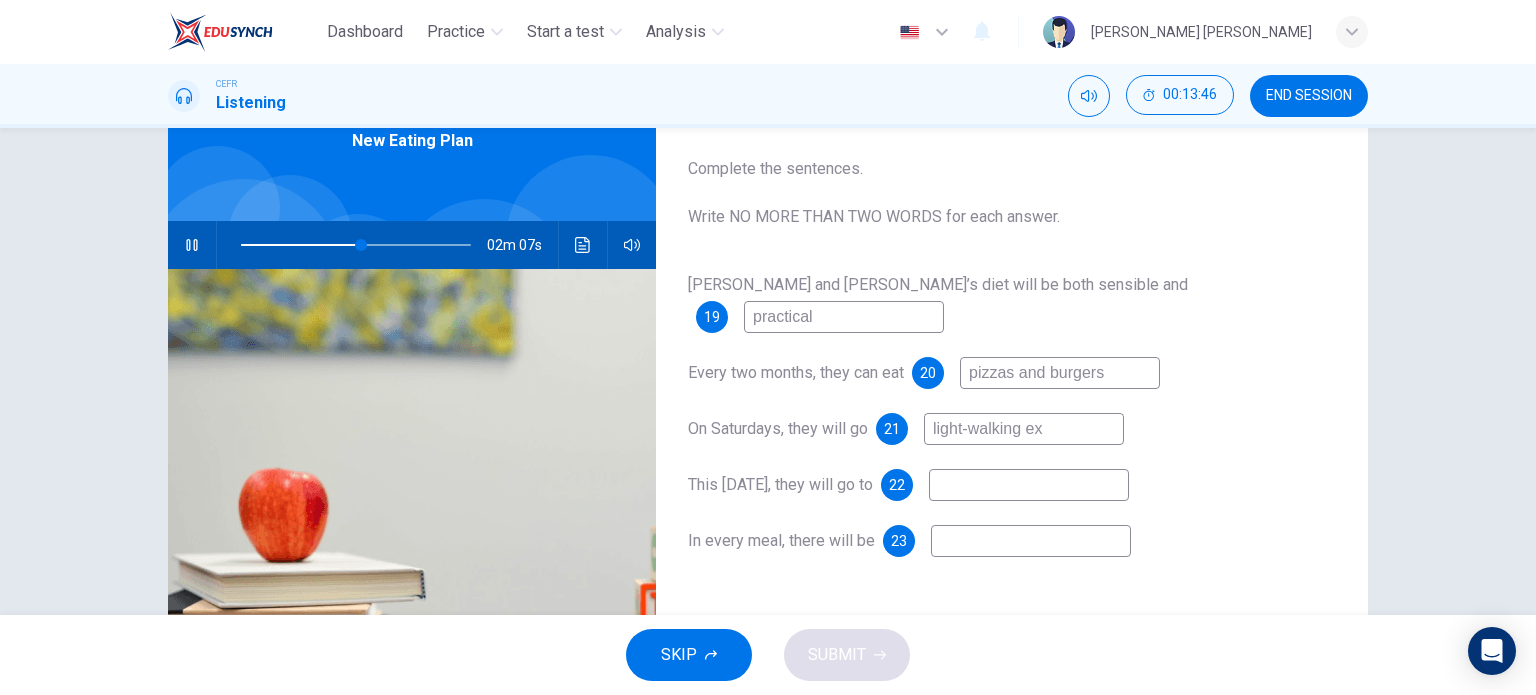 type on "53" 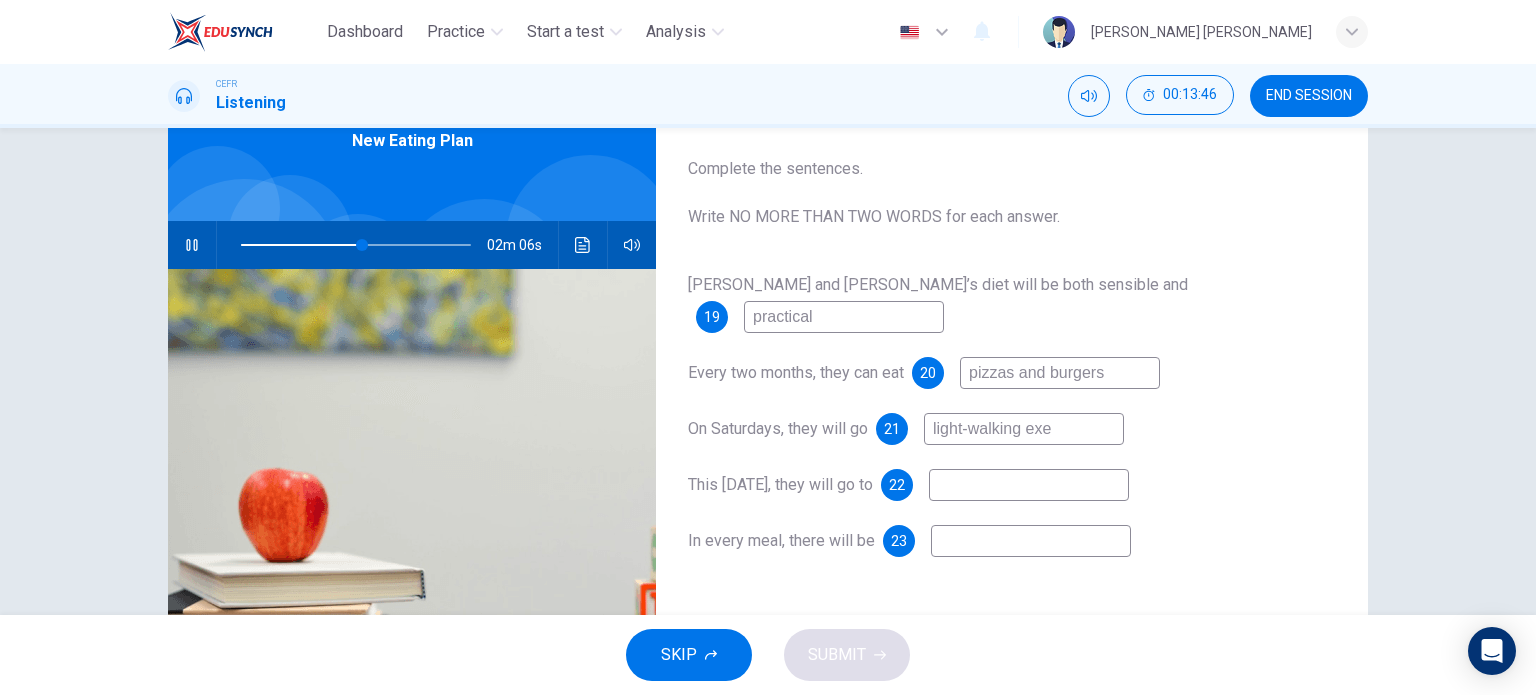 type on "light-walking exer" 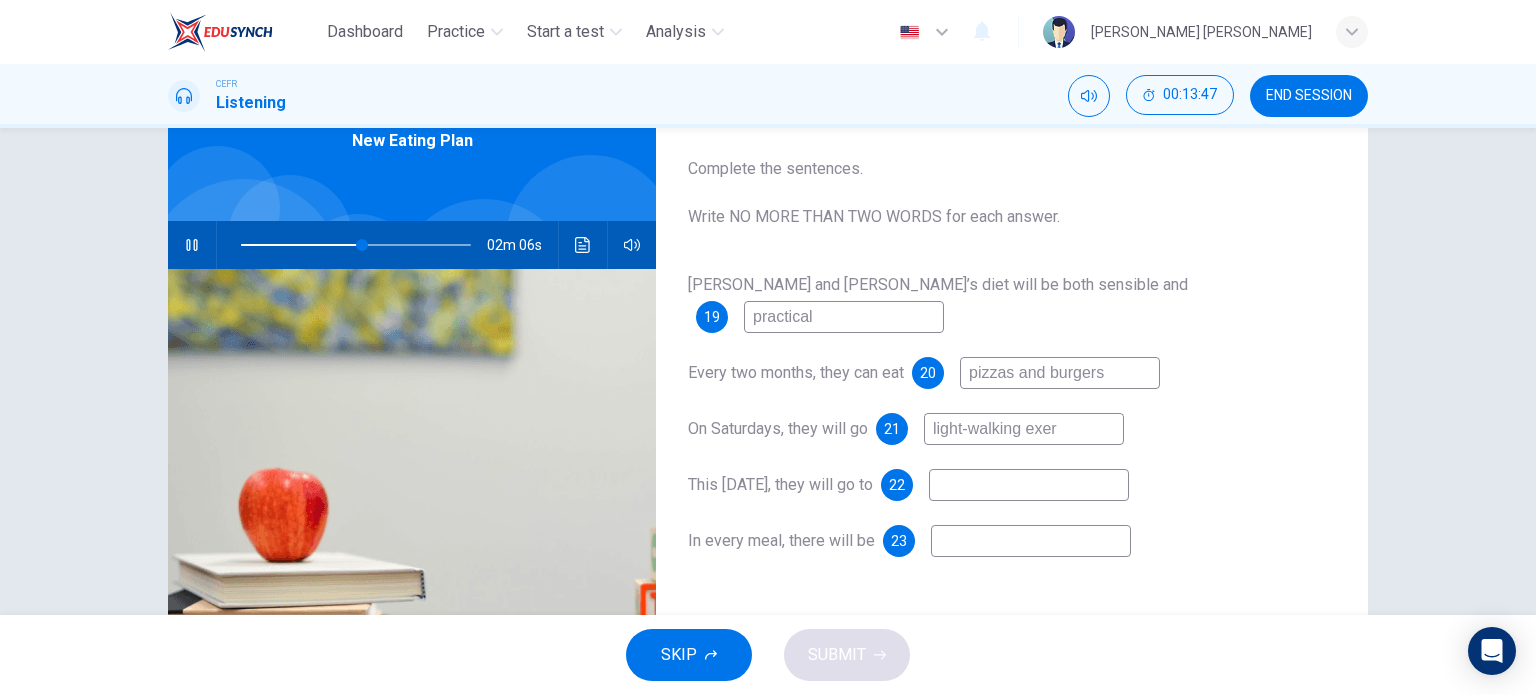 type on "53" 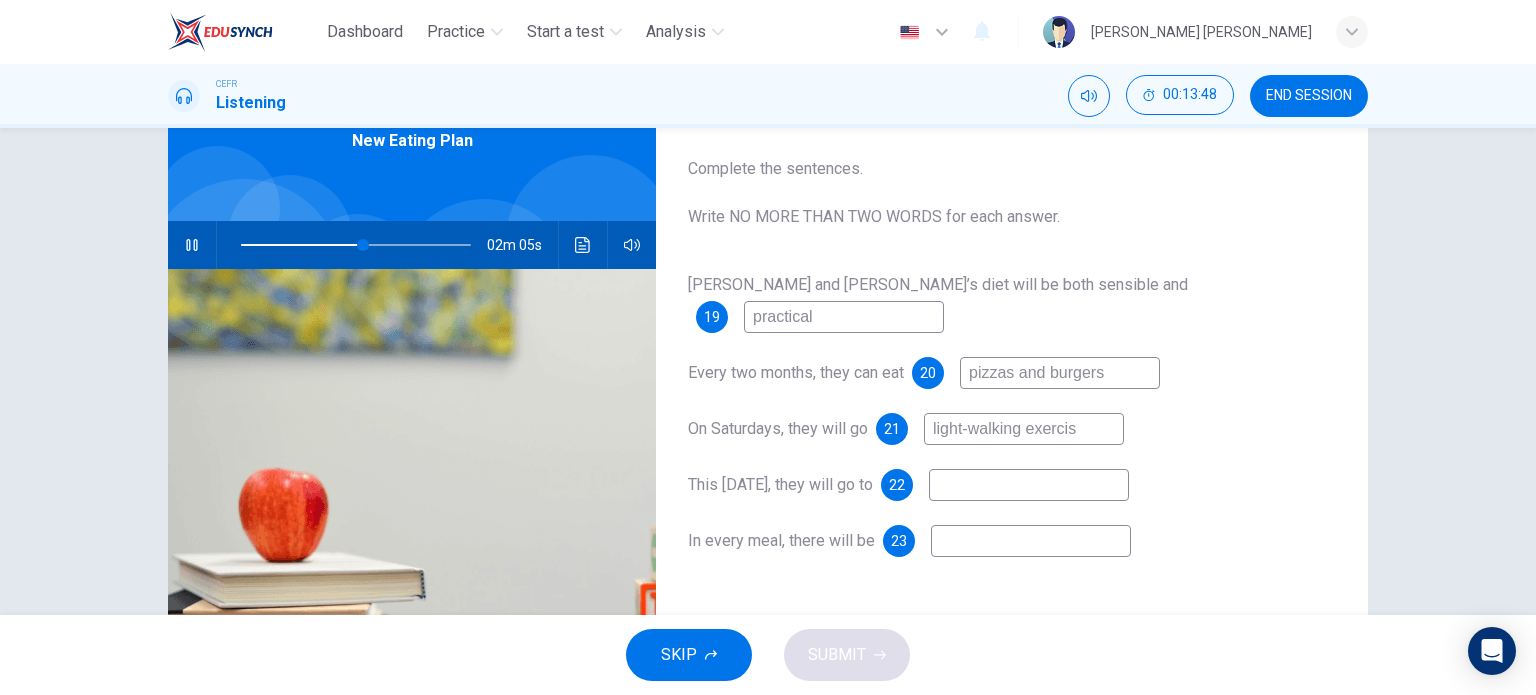 type on "light-walking exercise" 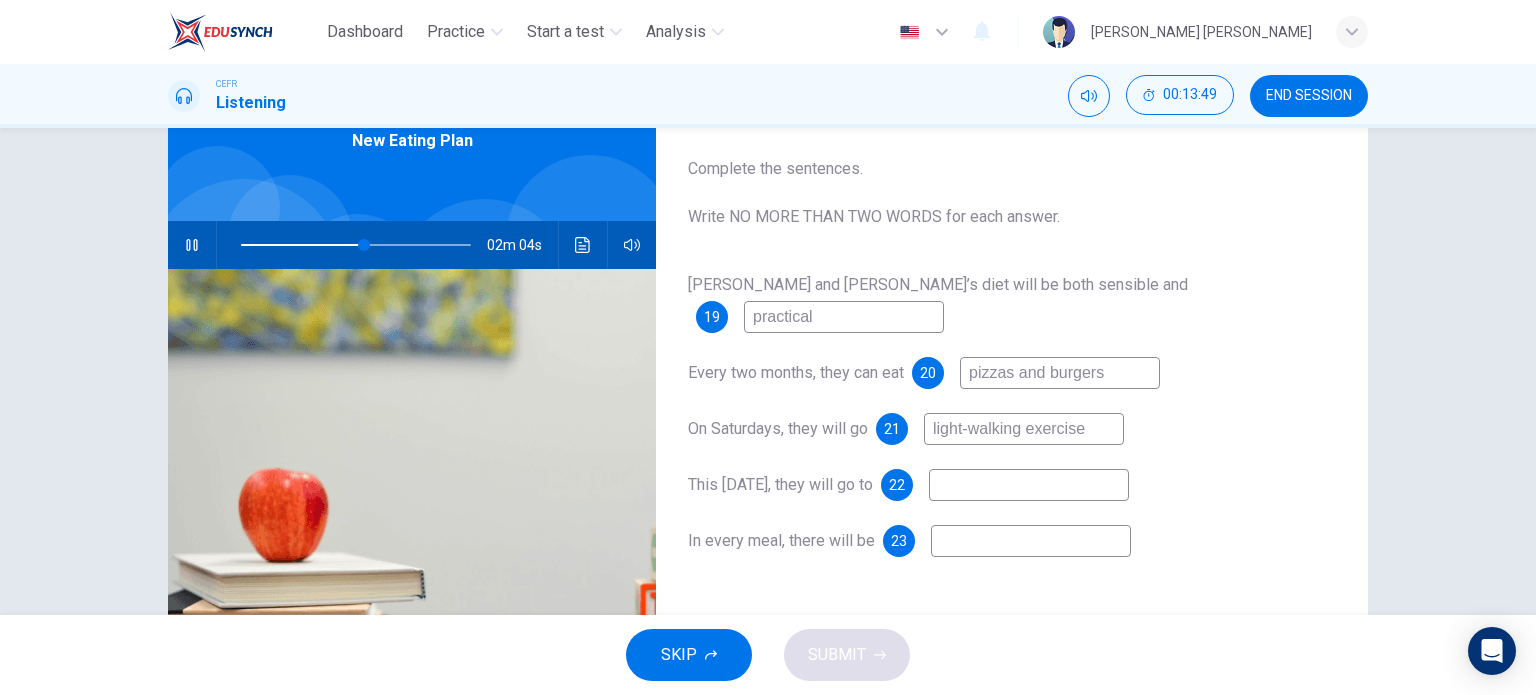type on "54" 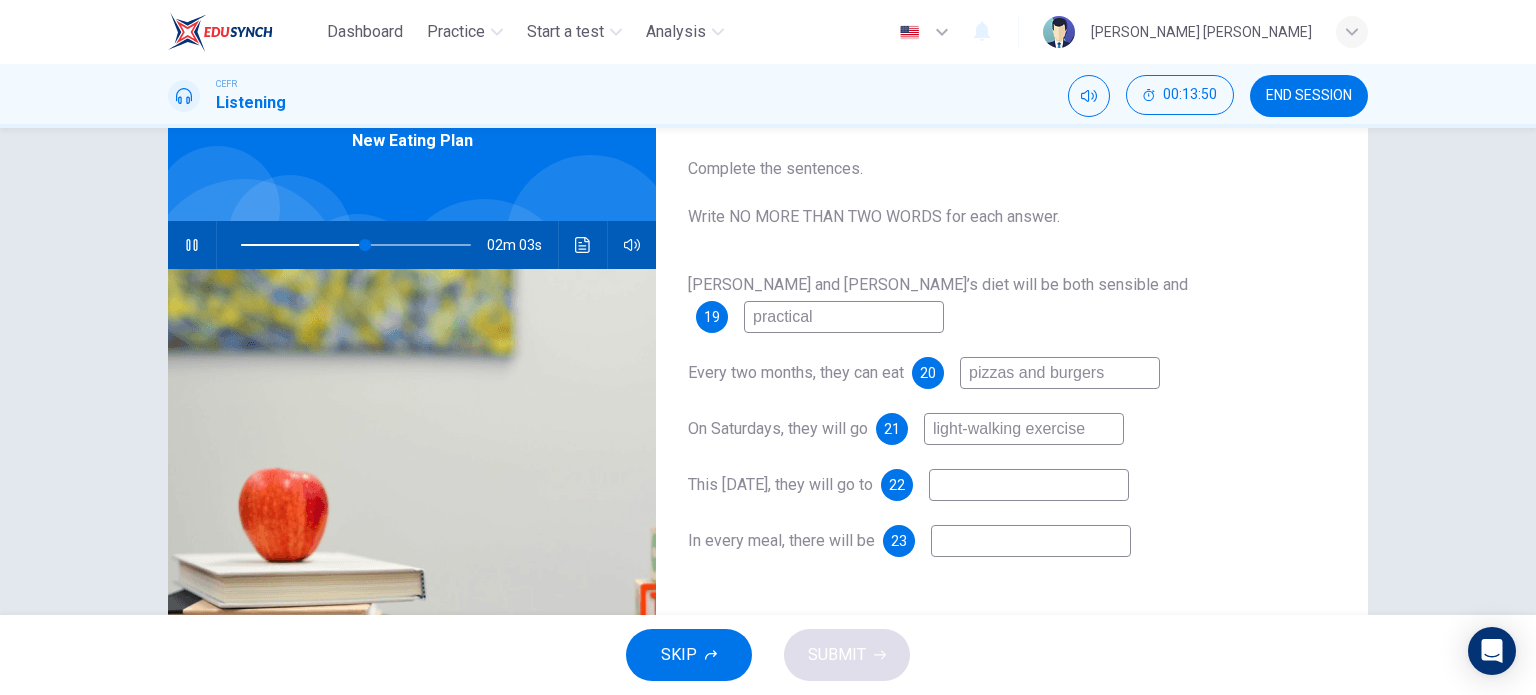 type on "light-walking exercise" 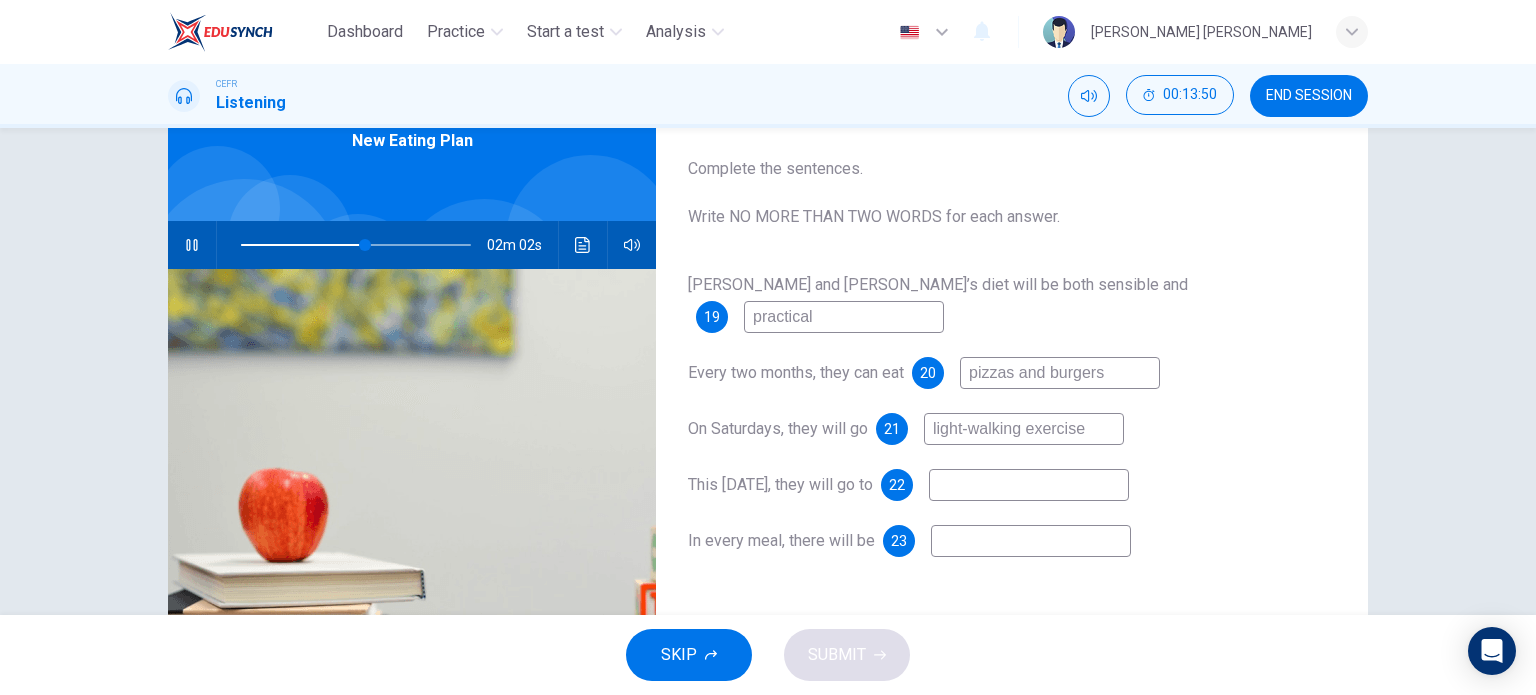 click at bounding box center [1029, 485] 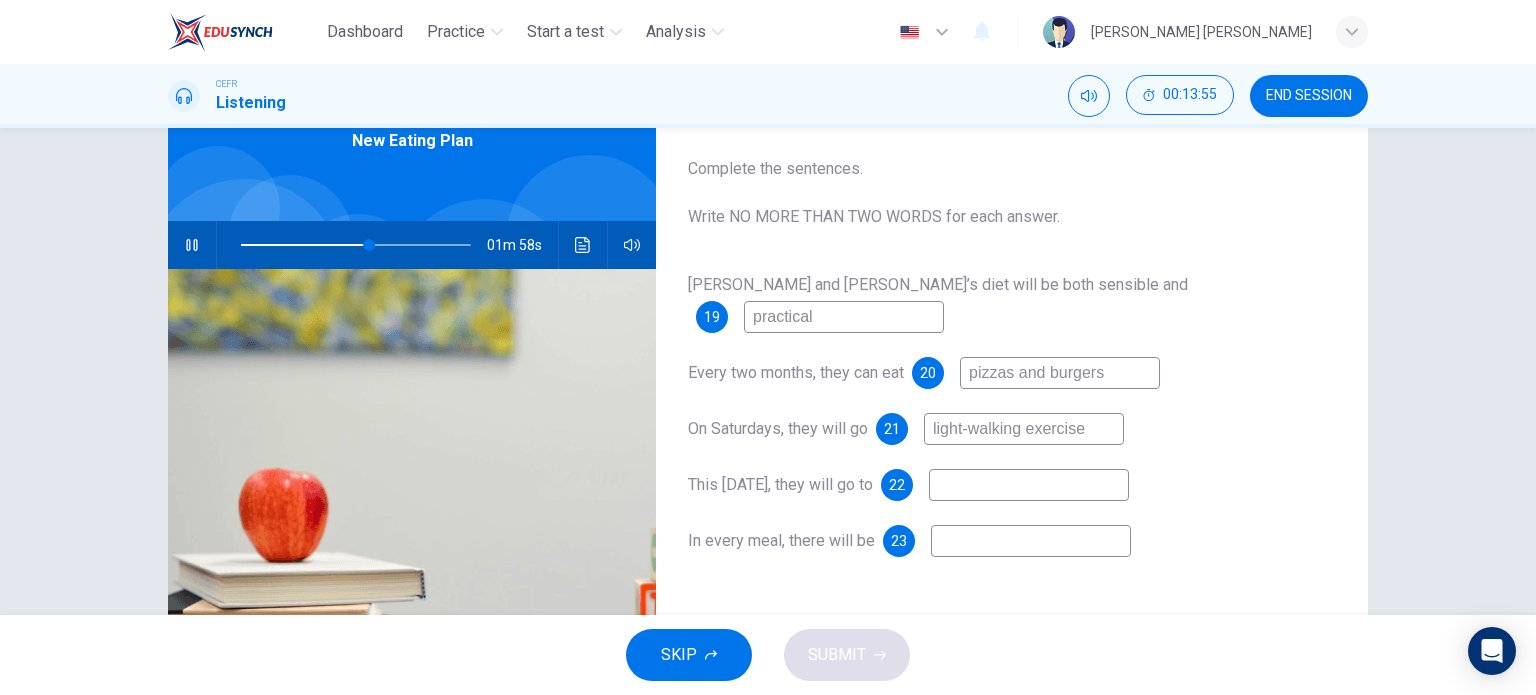 type on "56" 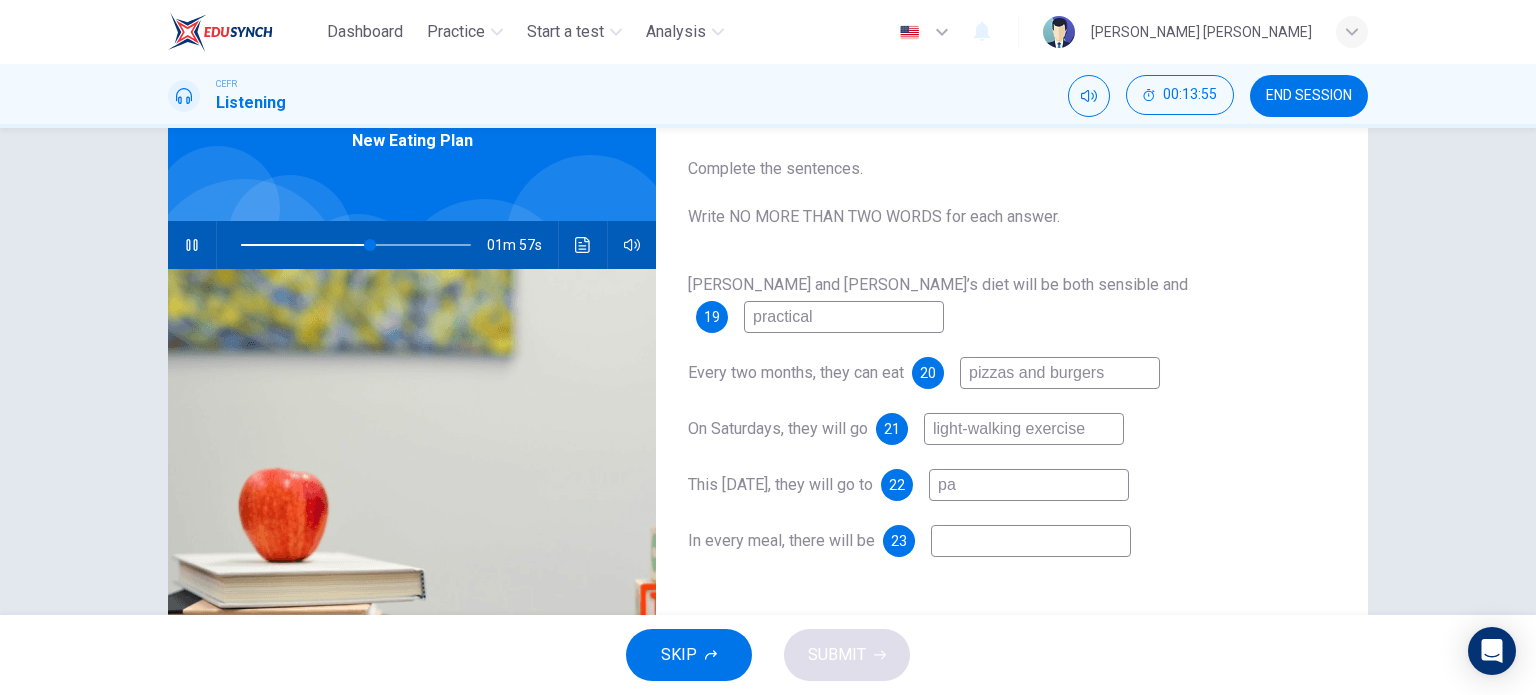 type on "par" 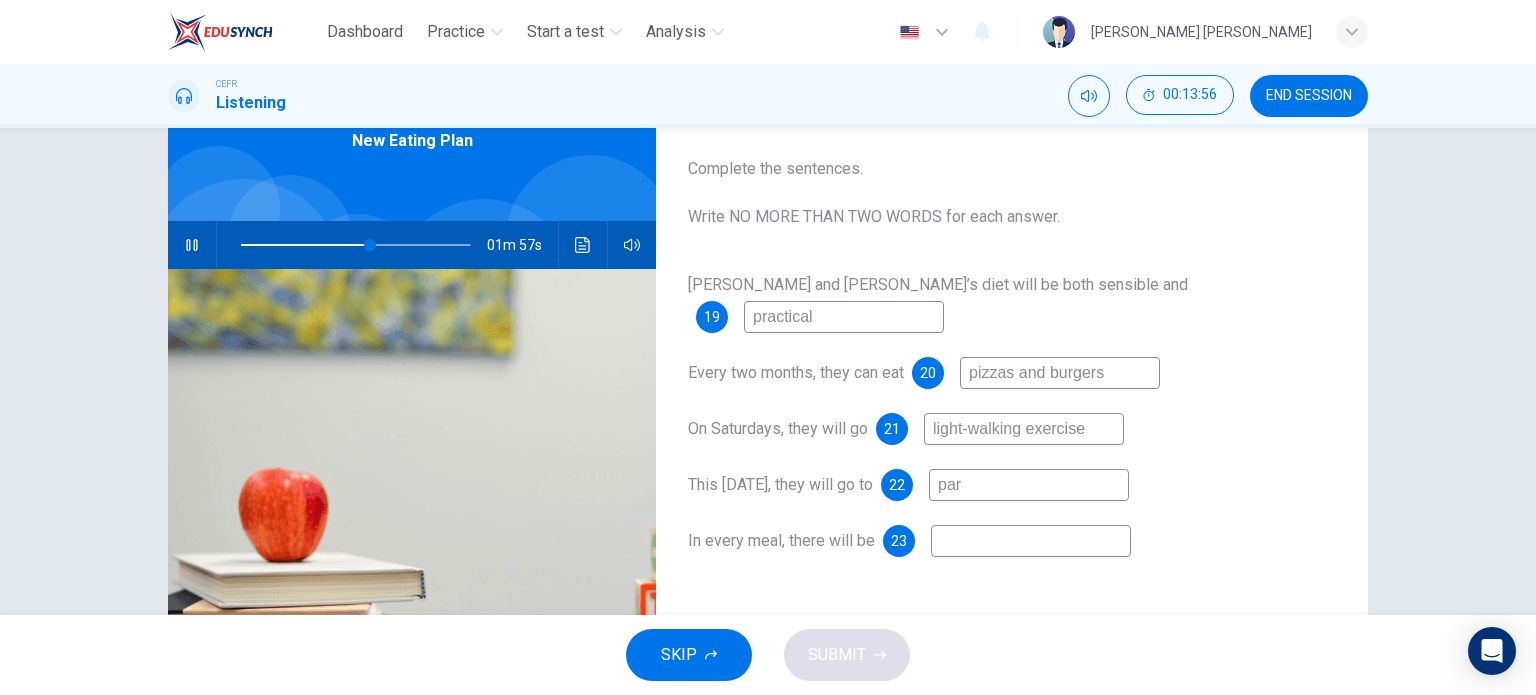 type on "56" 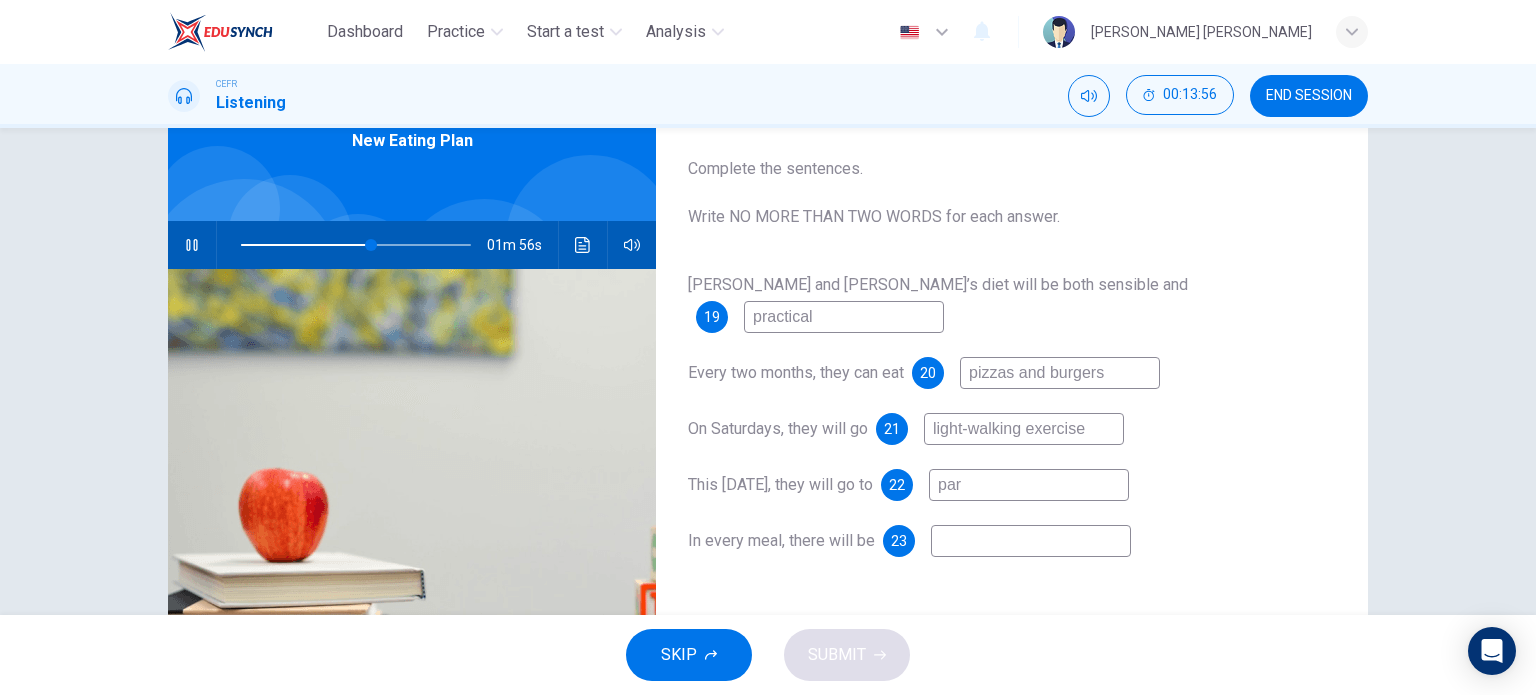 type on "park" 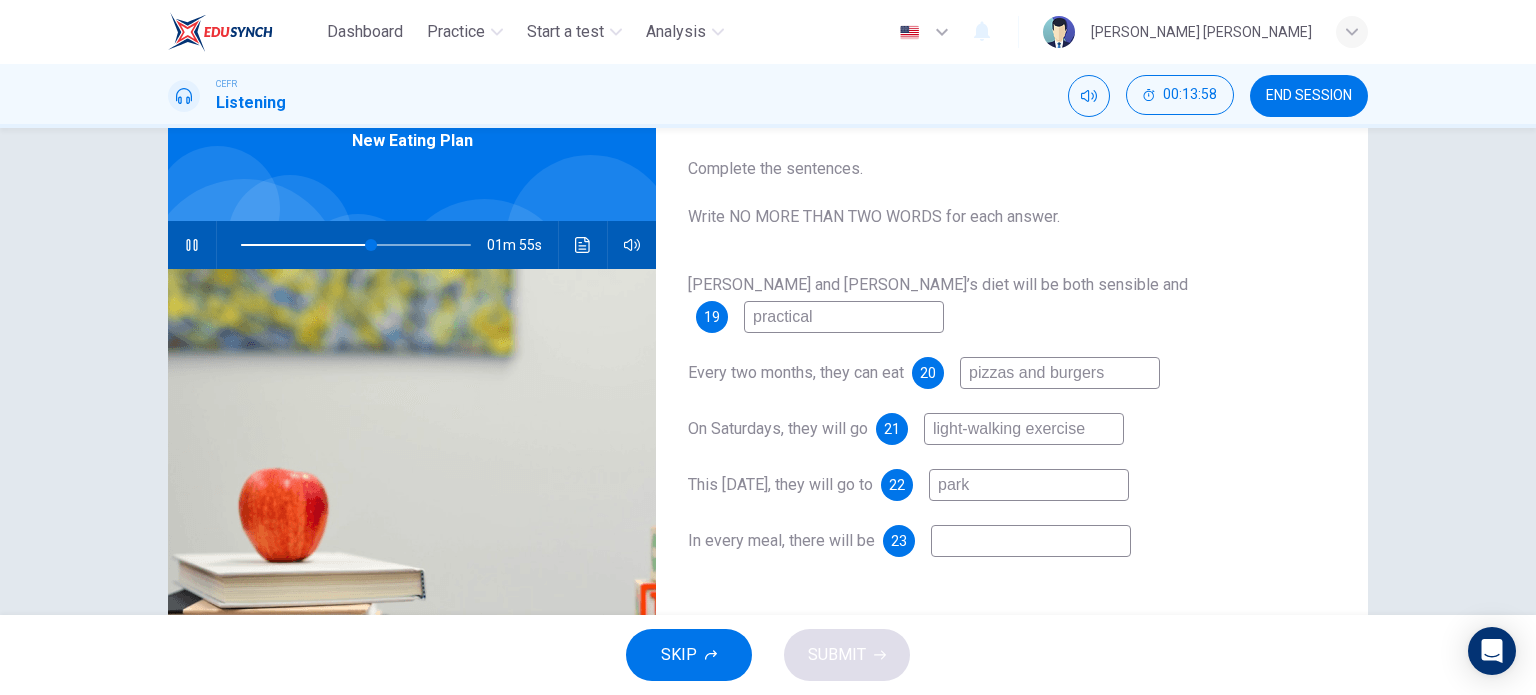 type on "57" 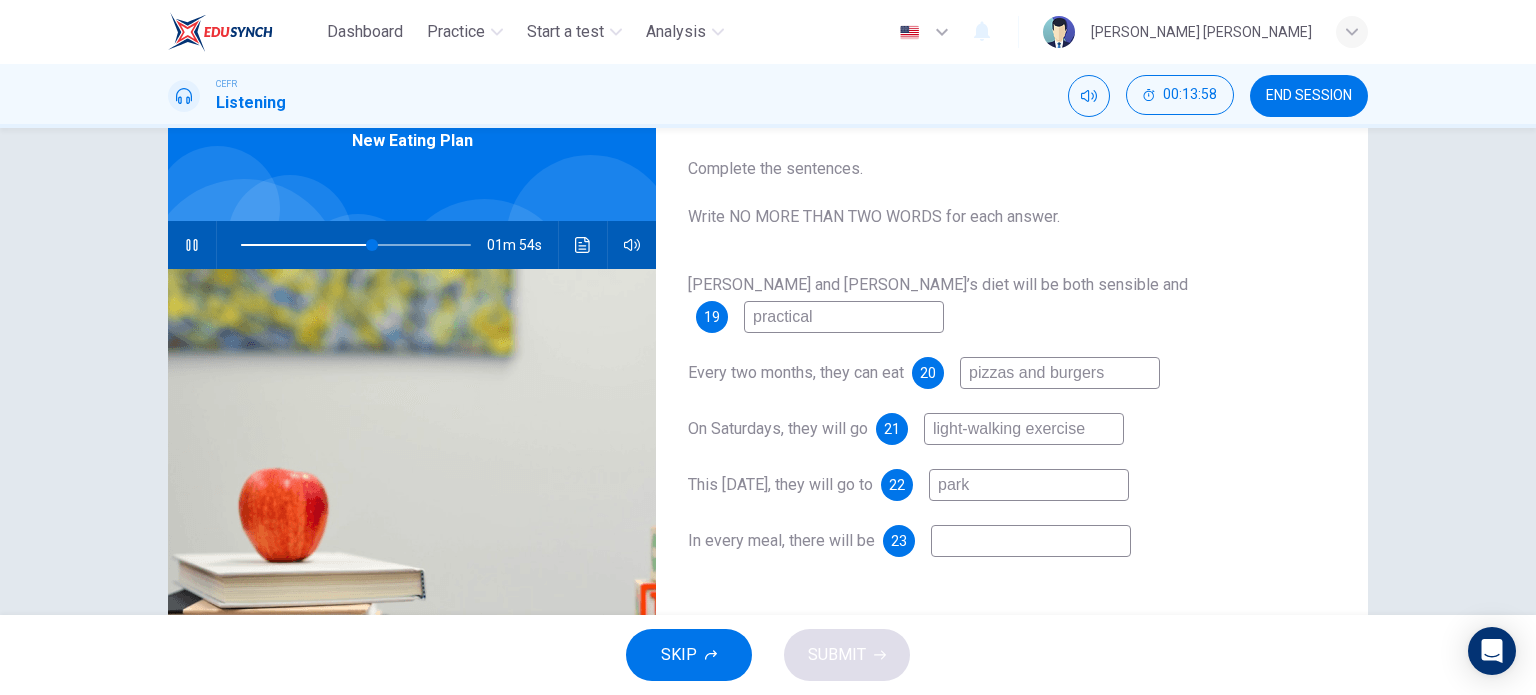 type on "park" 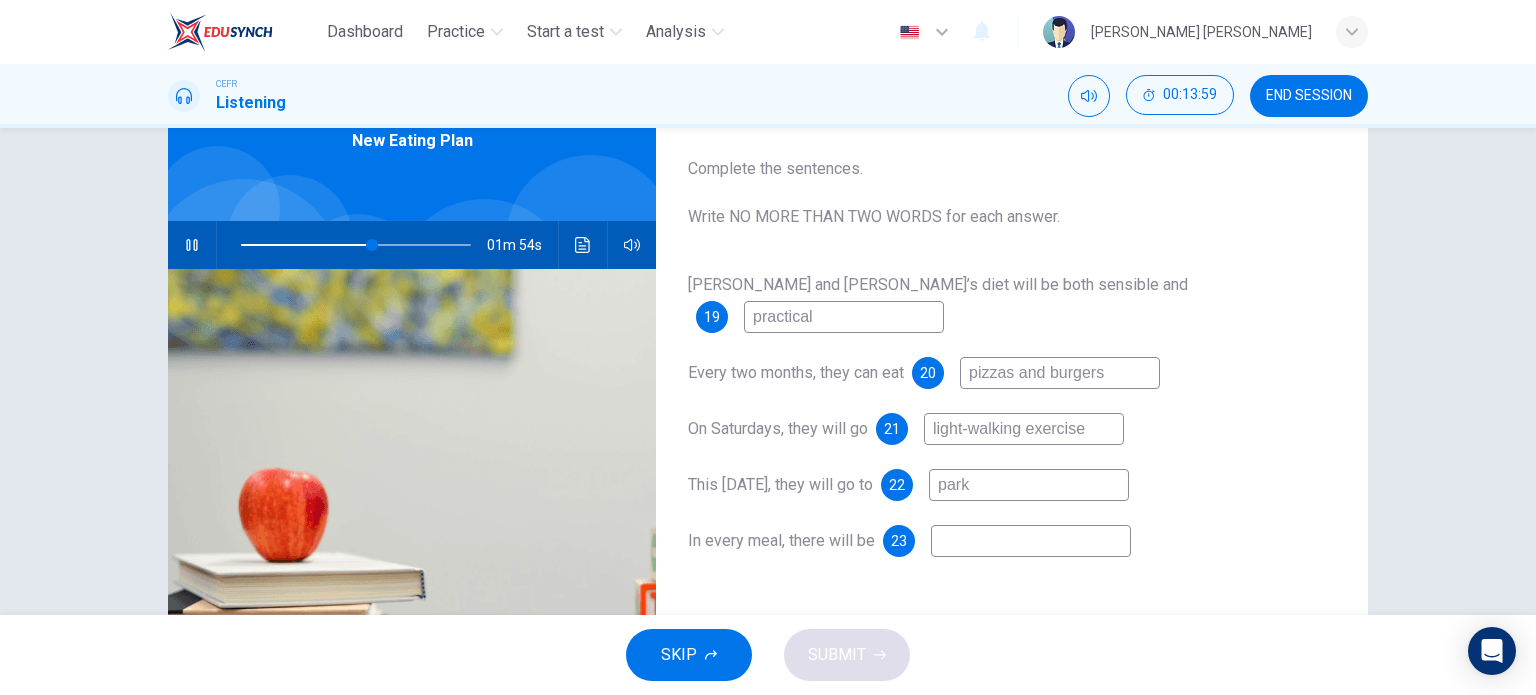 click at bounding box center [1031, 541] 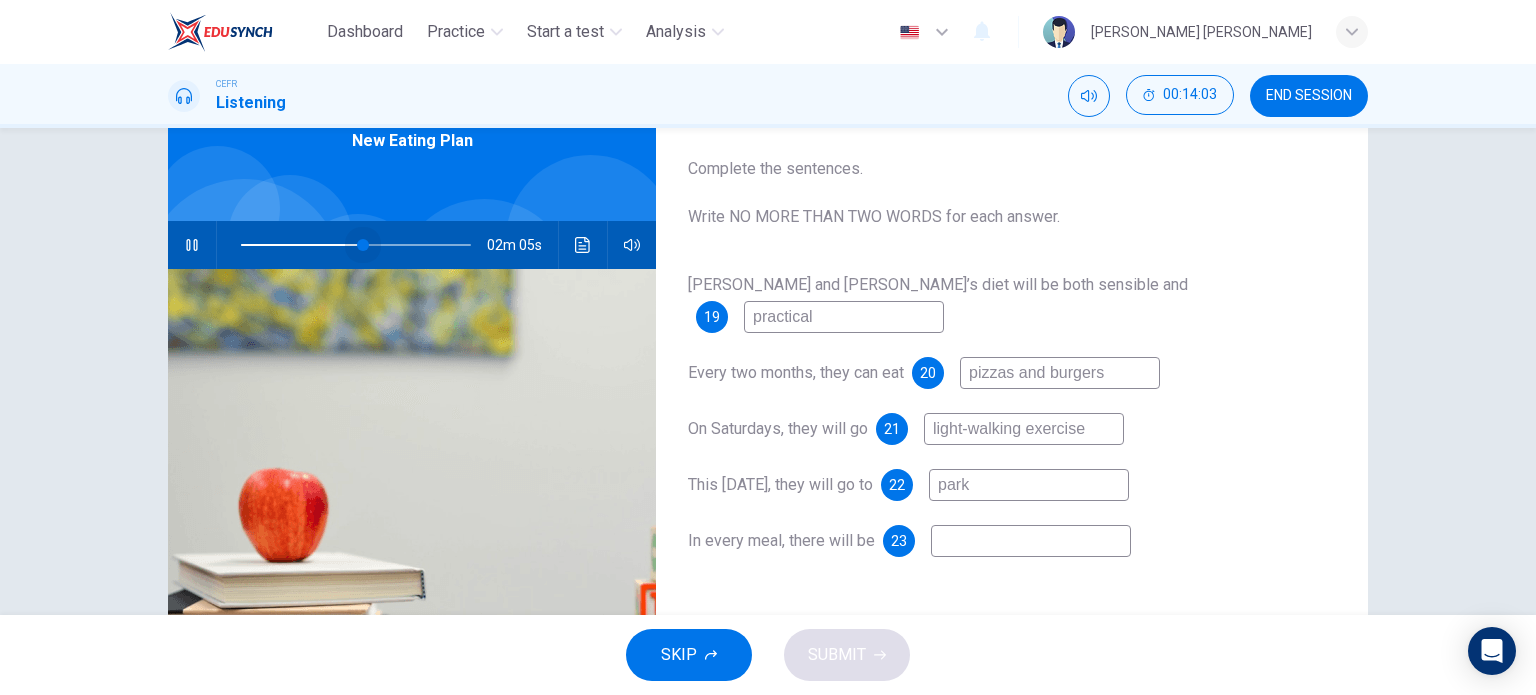 click at bounding box center [363, 245] 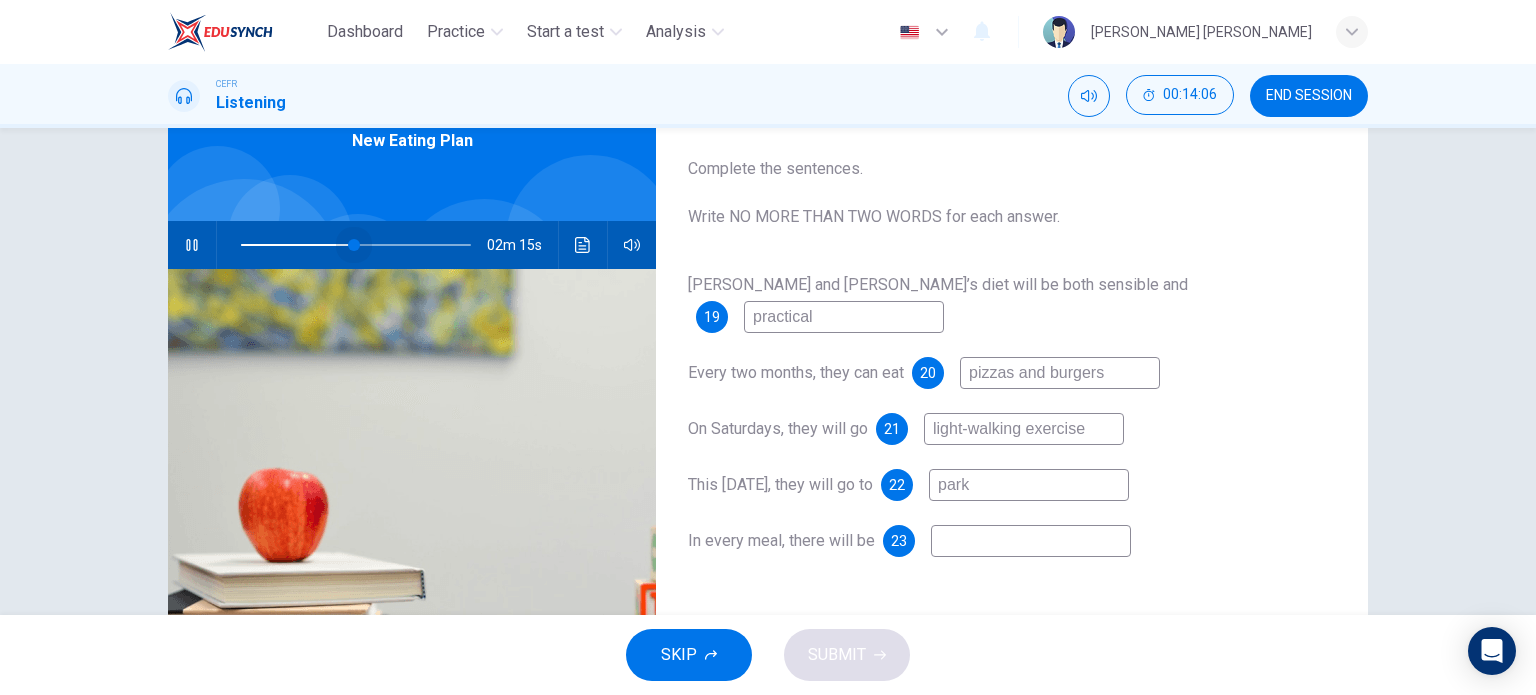 click at bounding box center [354, 245] 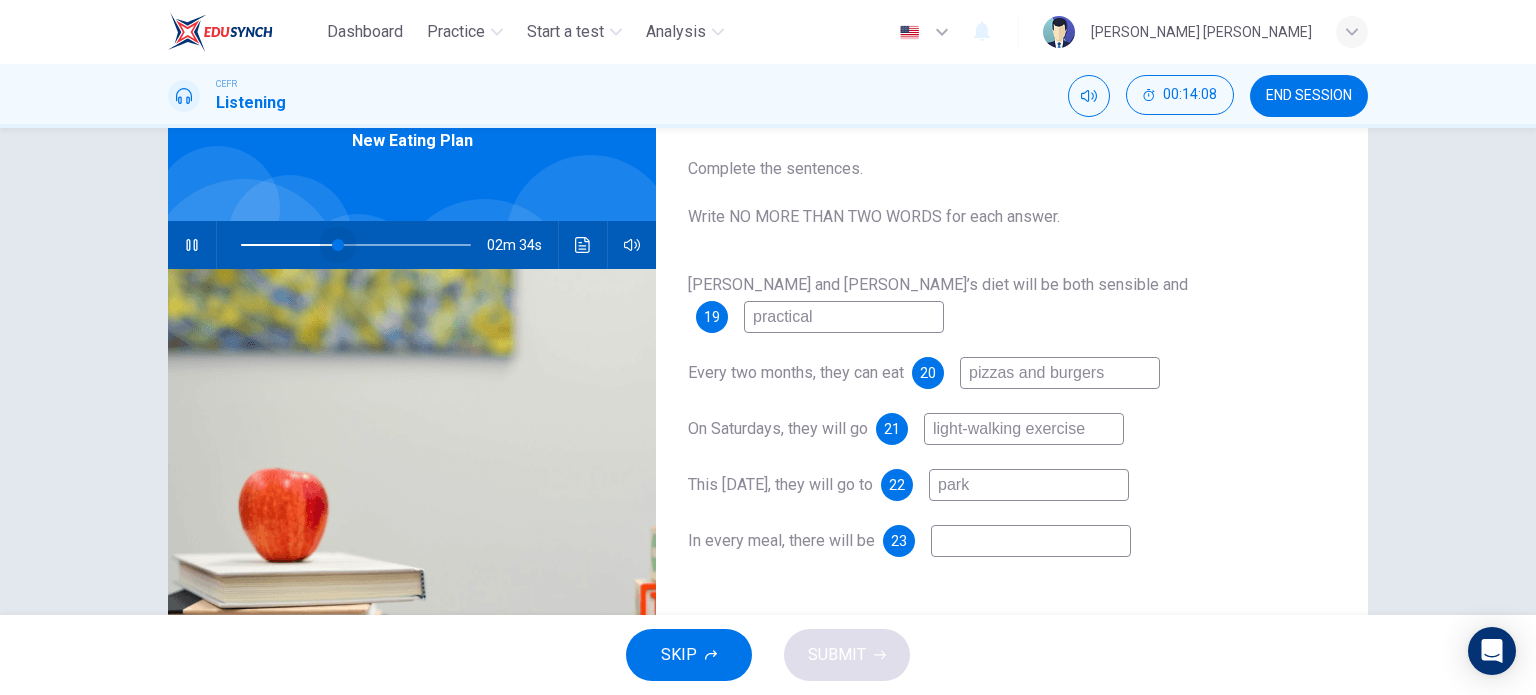 click at bounding box center (338, 245) 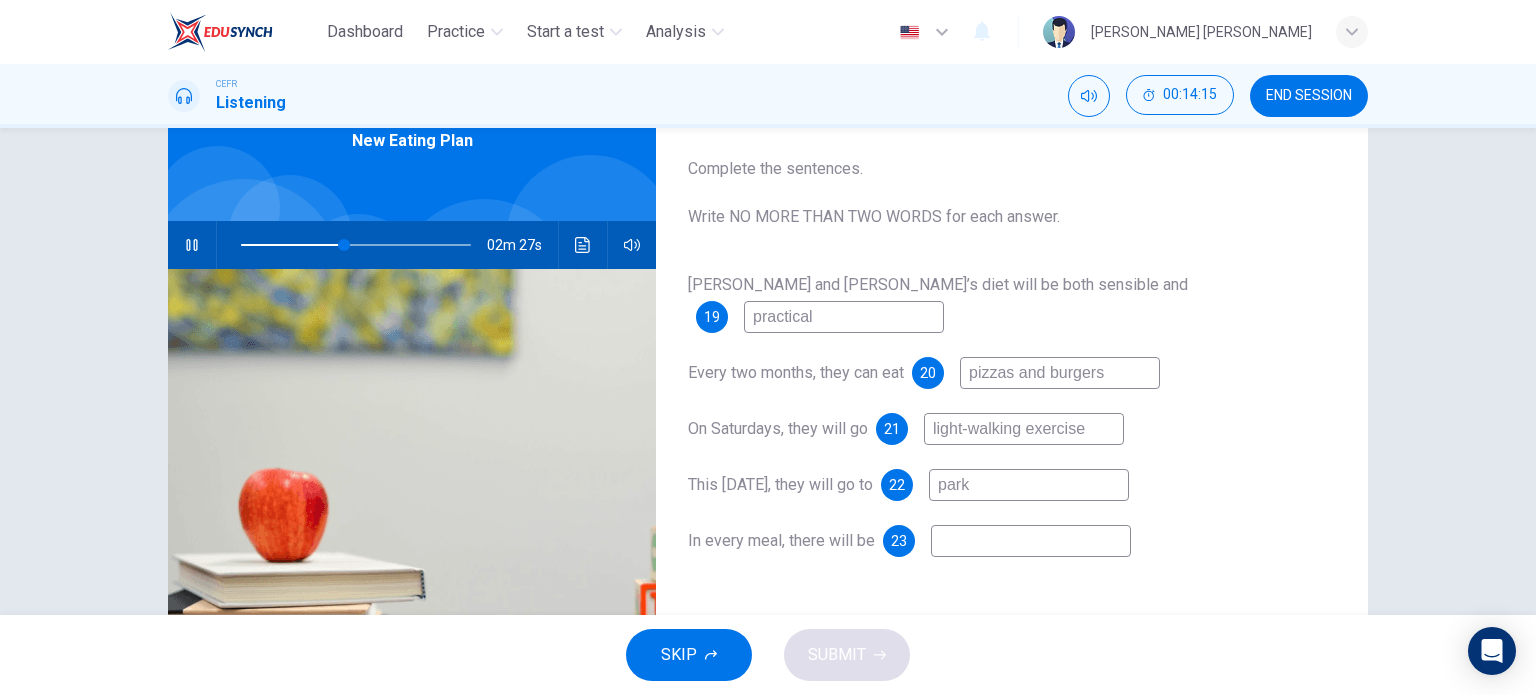 click on "park" at bounding box center [1029, 485] 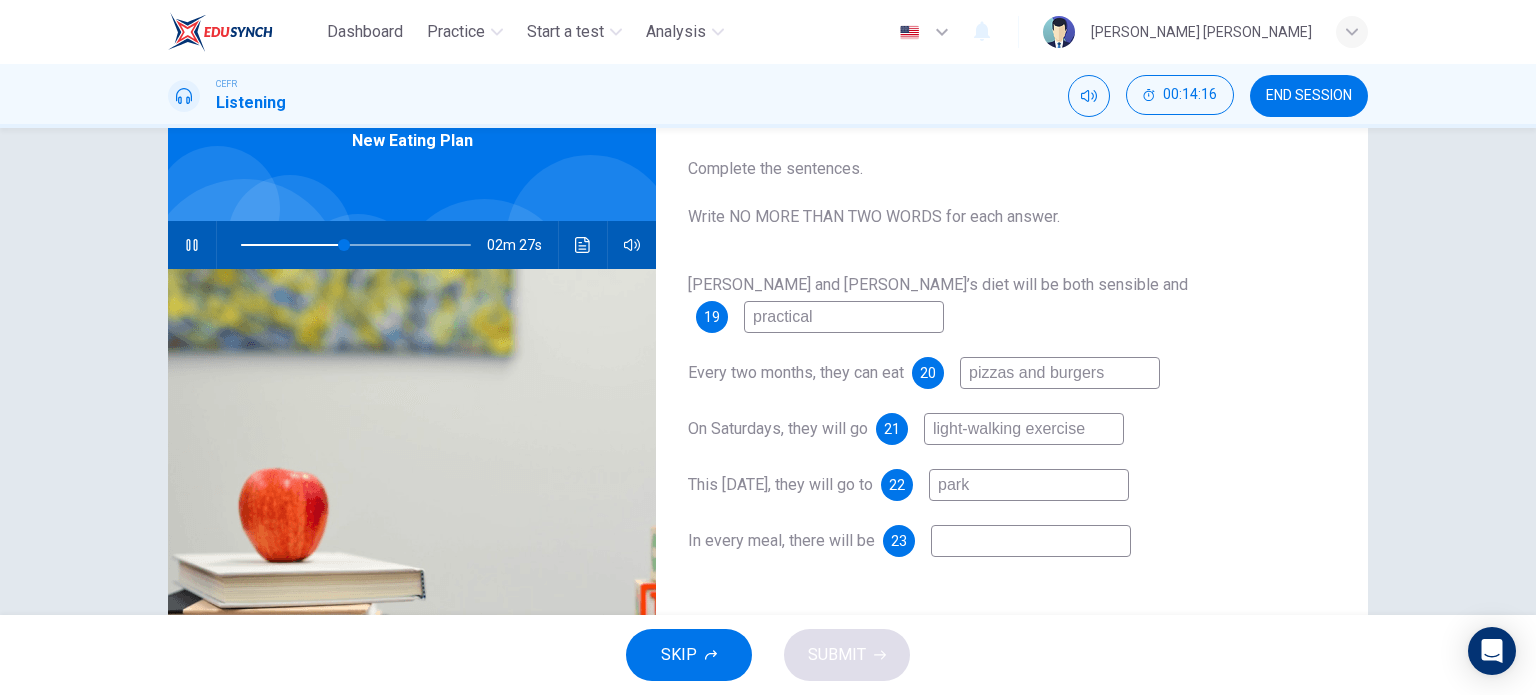 type on "45" 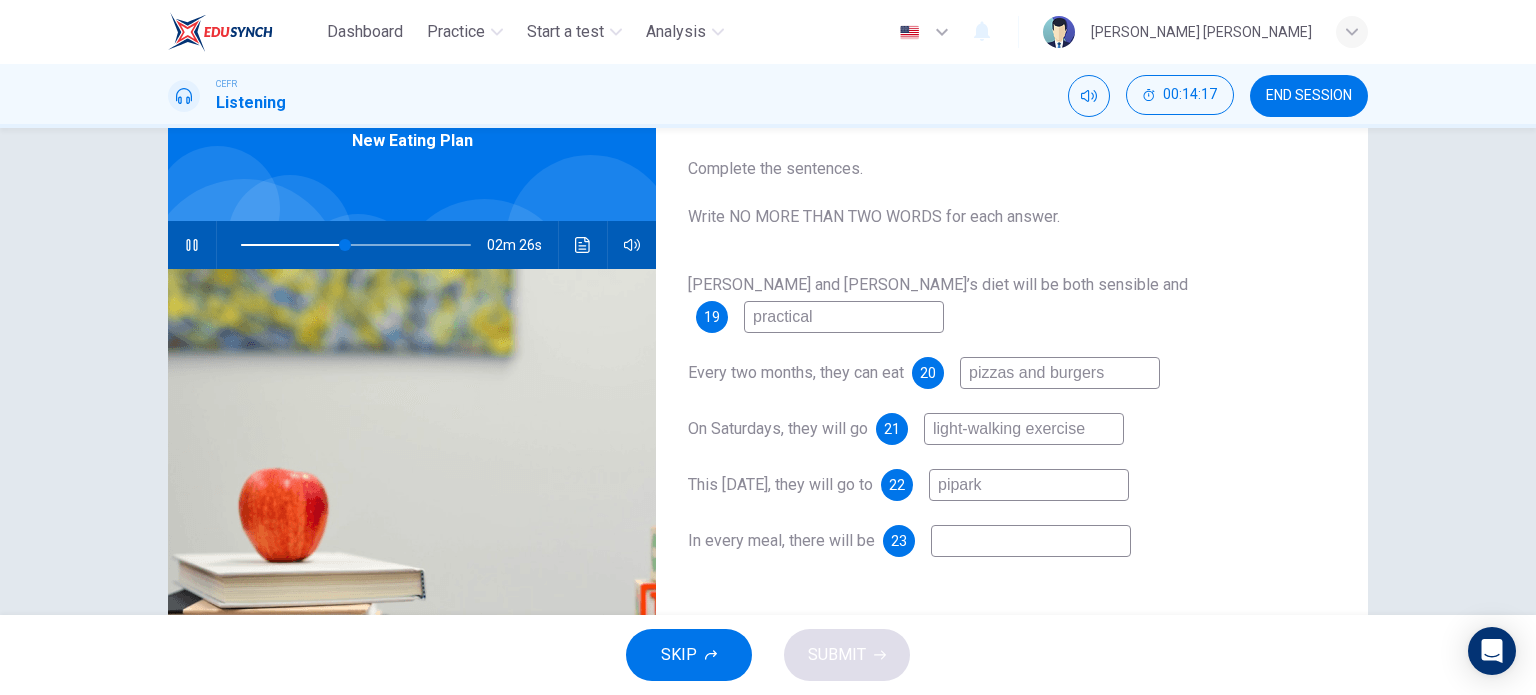 type on "pinpark" 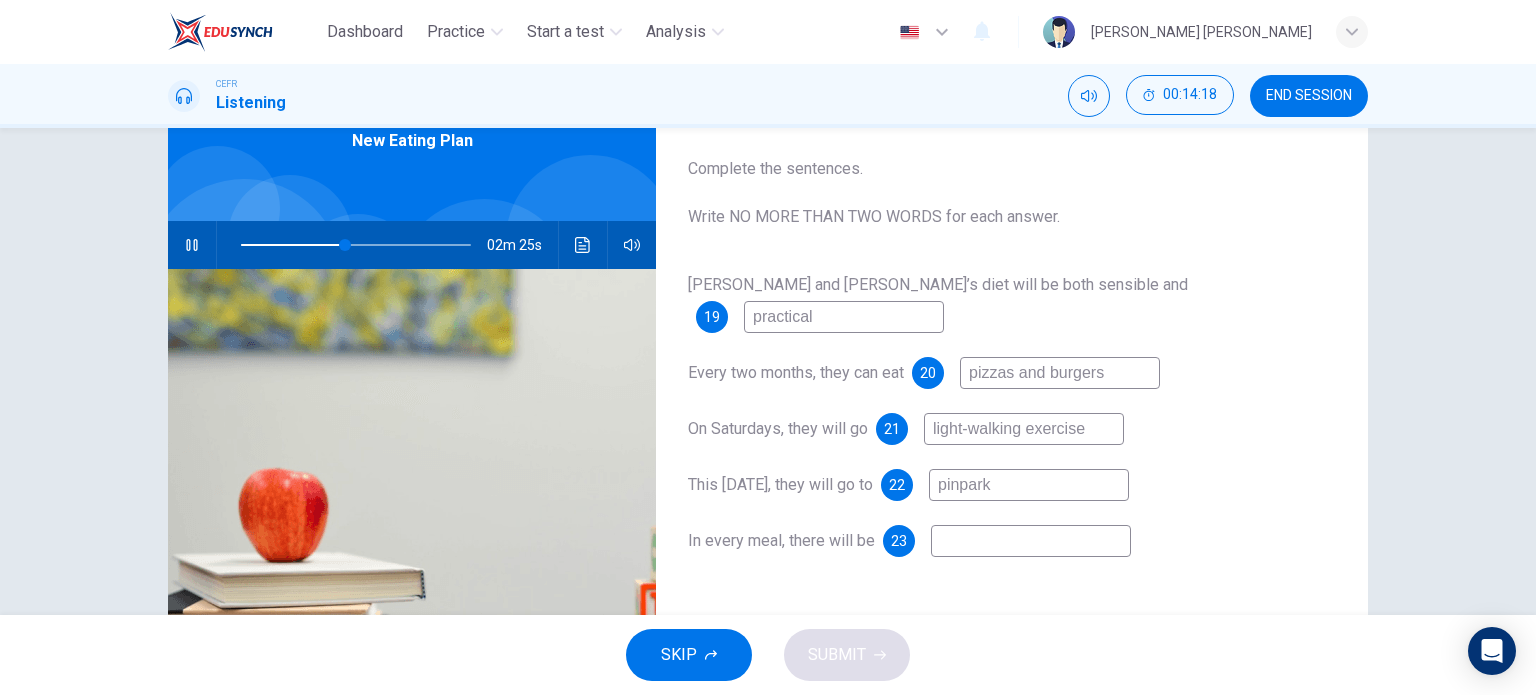 type on "46" 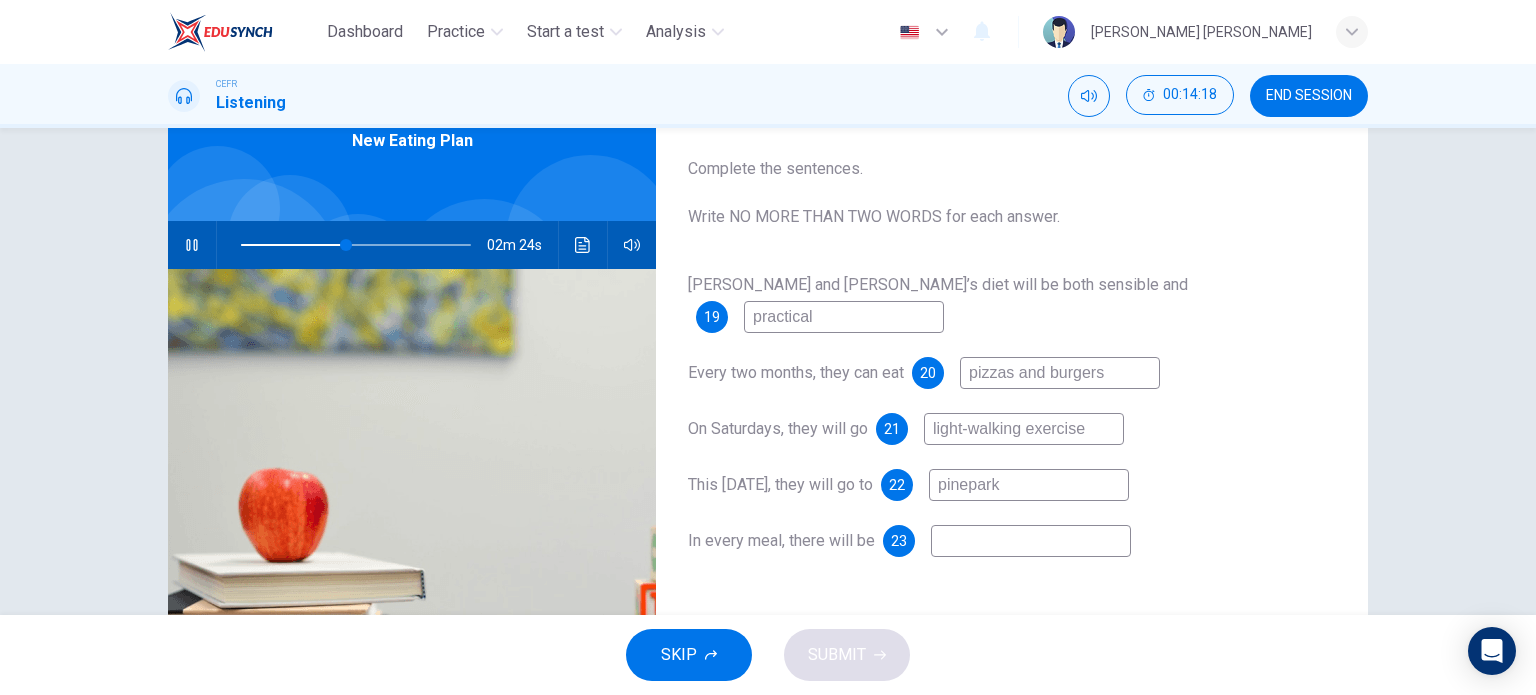 type on "pine park" 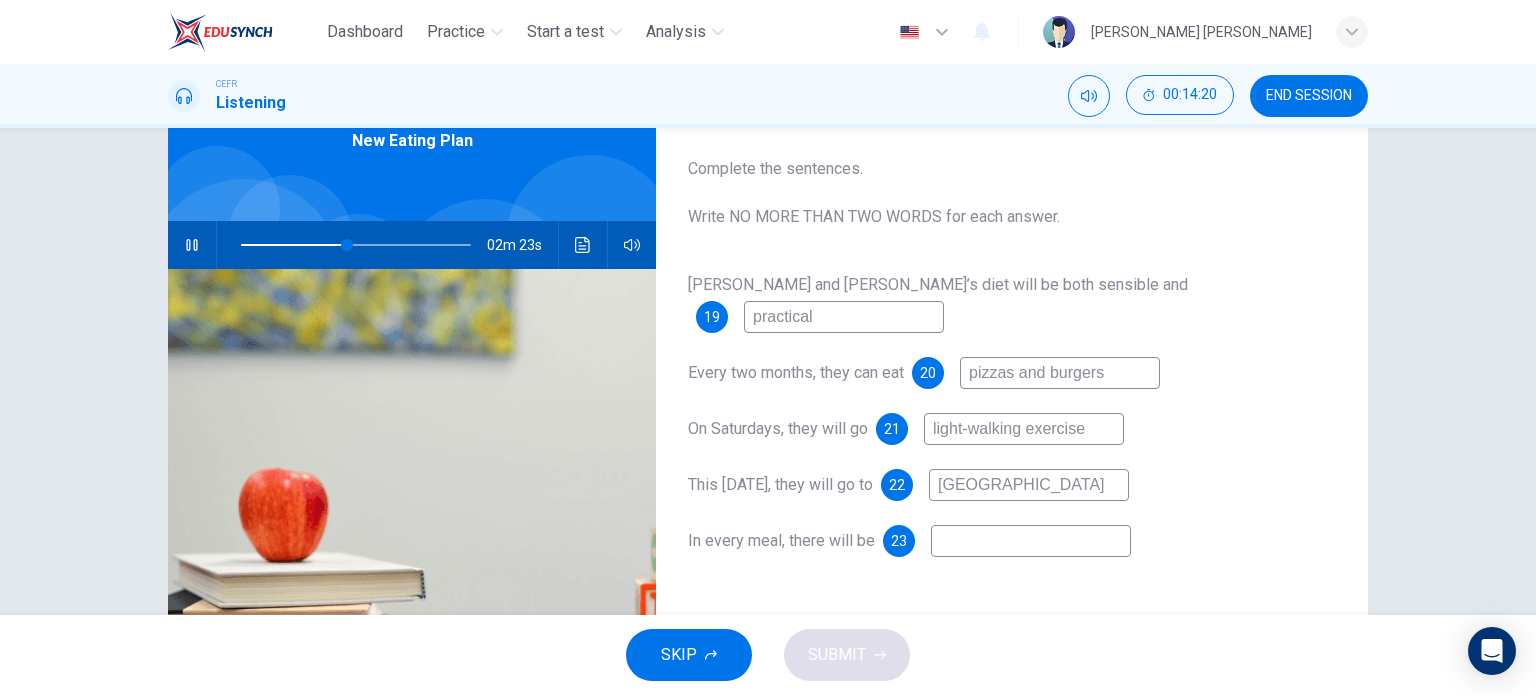 type on "47" 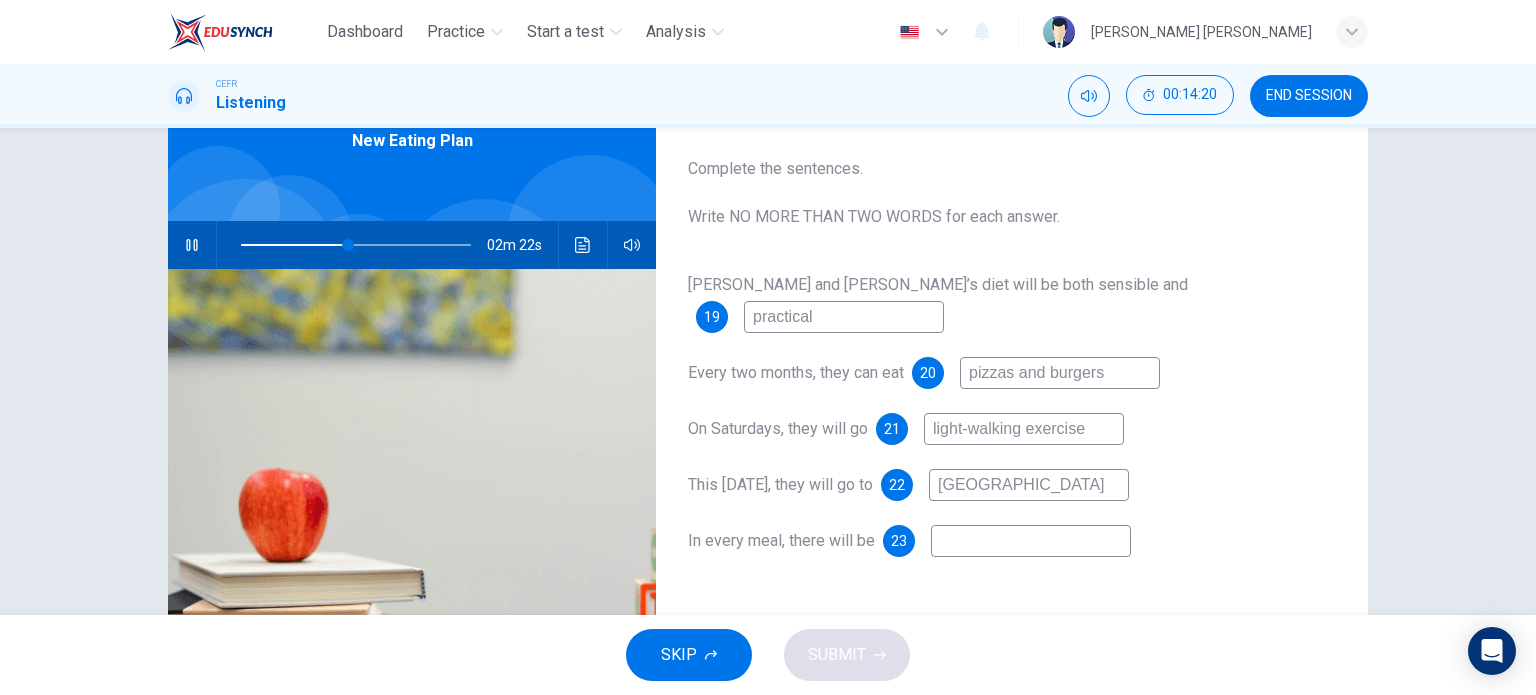 type on "pine park" 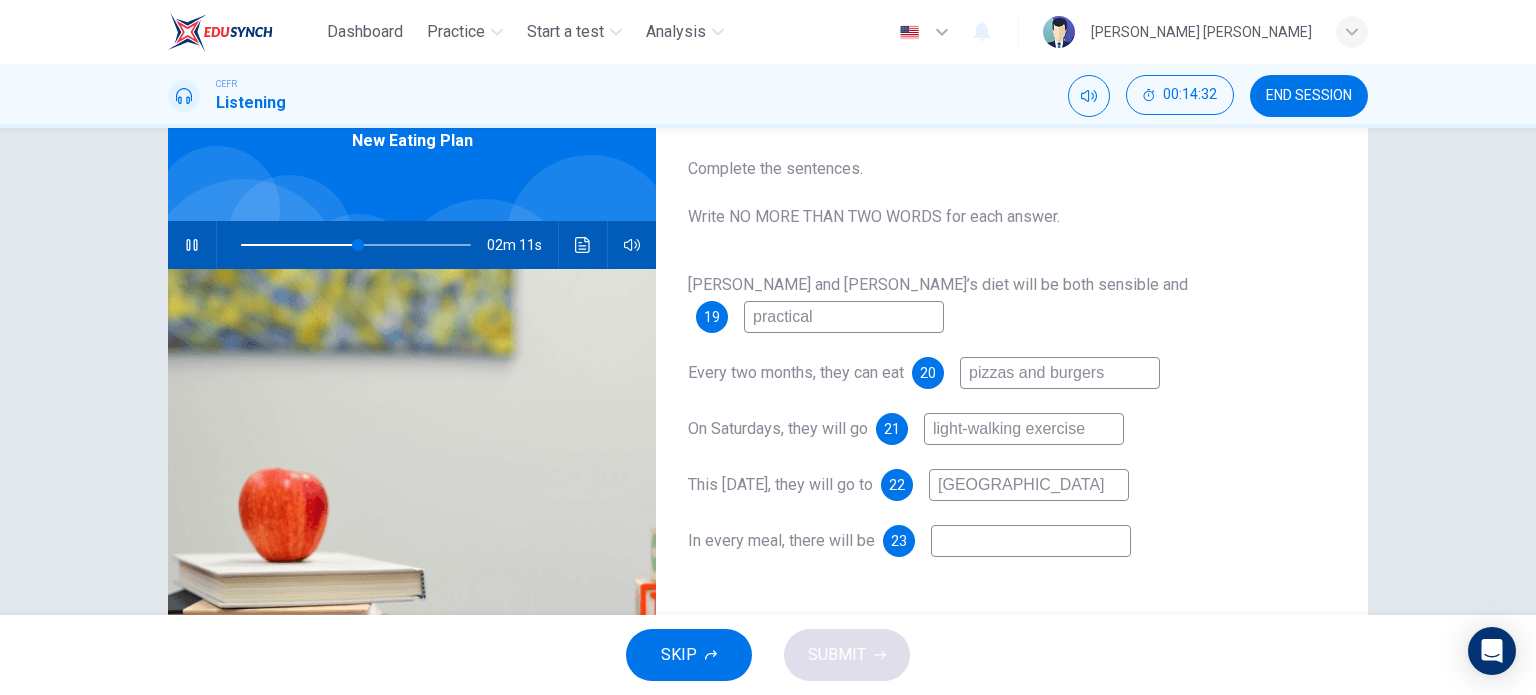 type on "51" 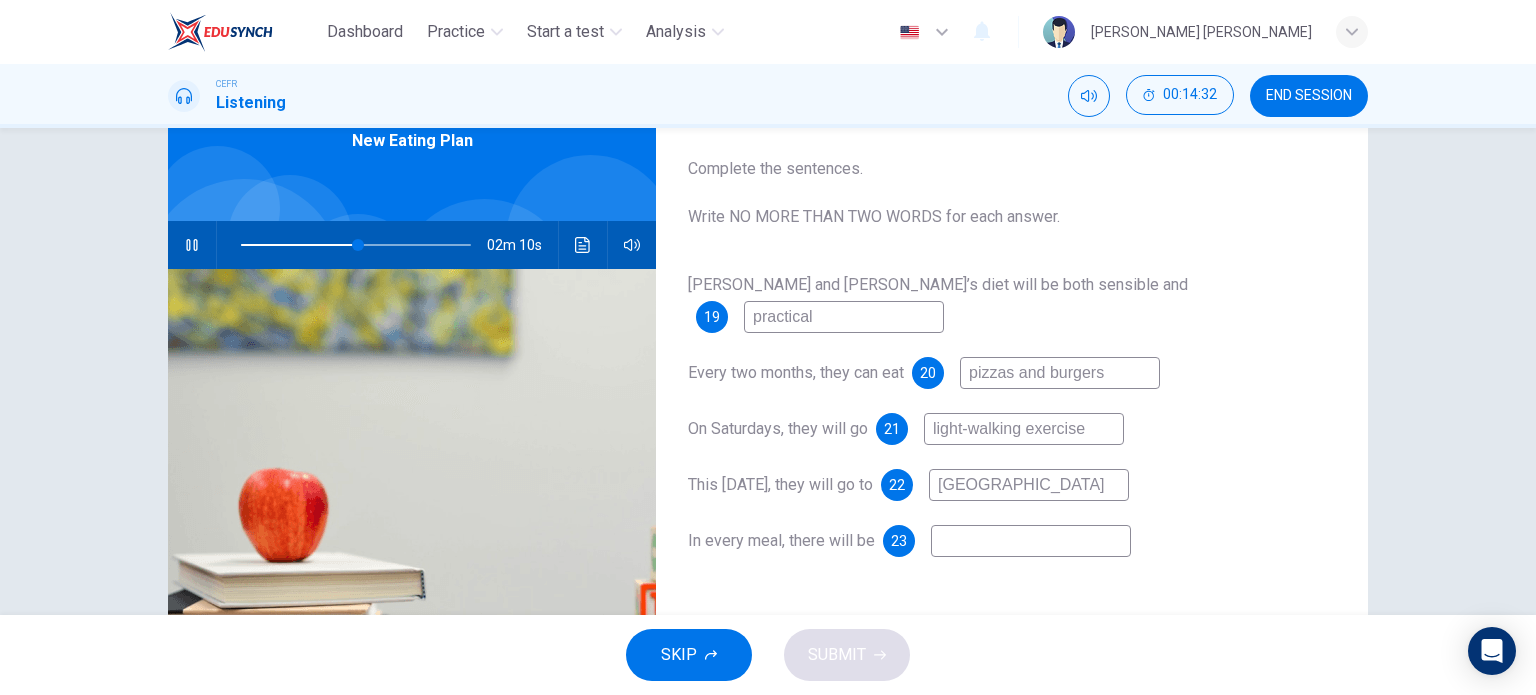 type on "f" 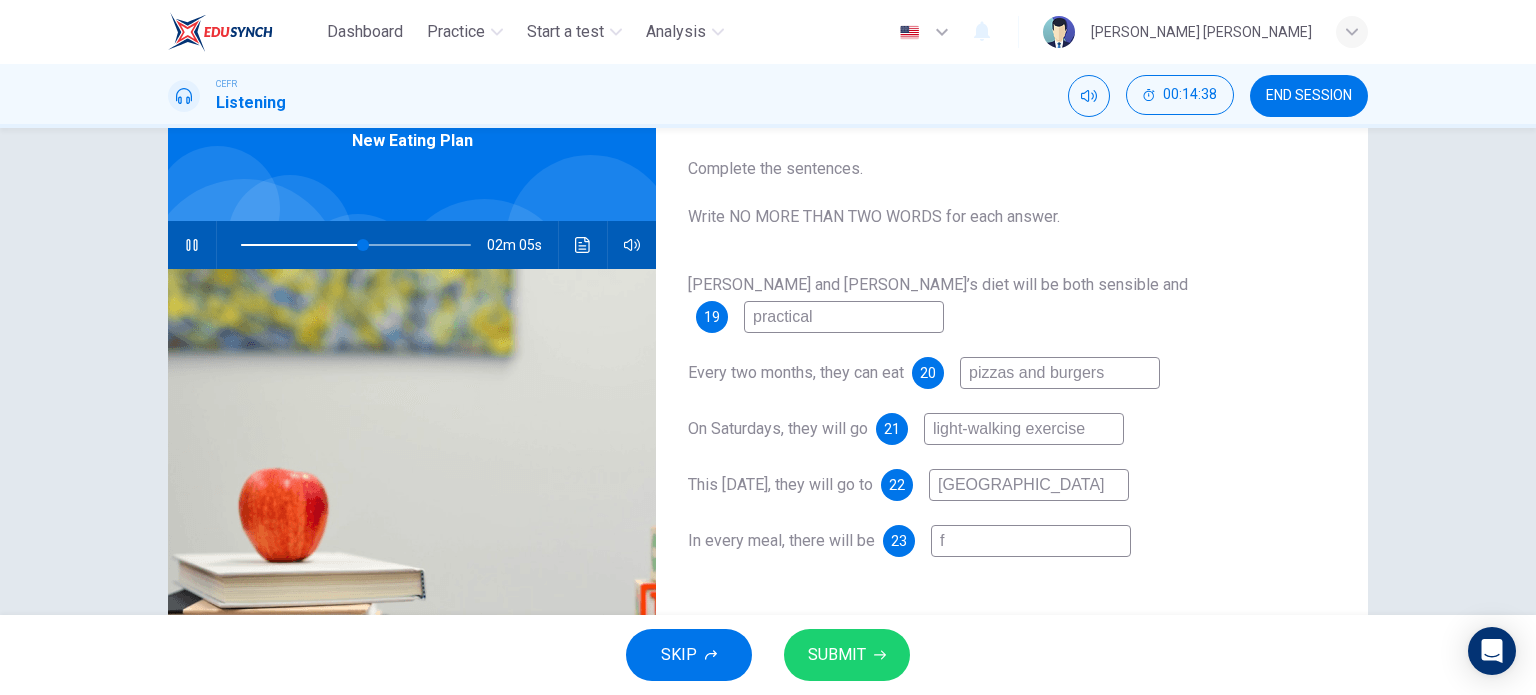type on "53" 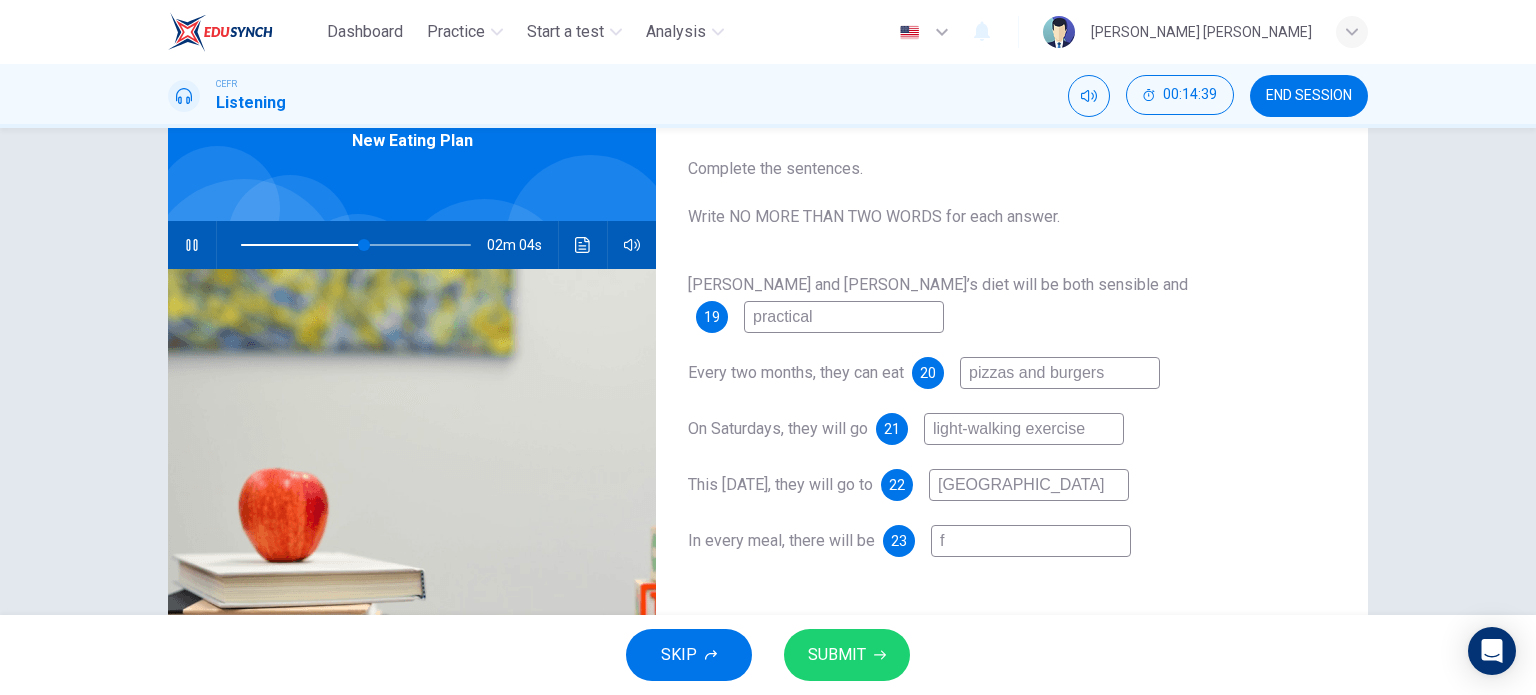 type on "fr" 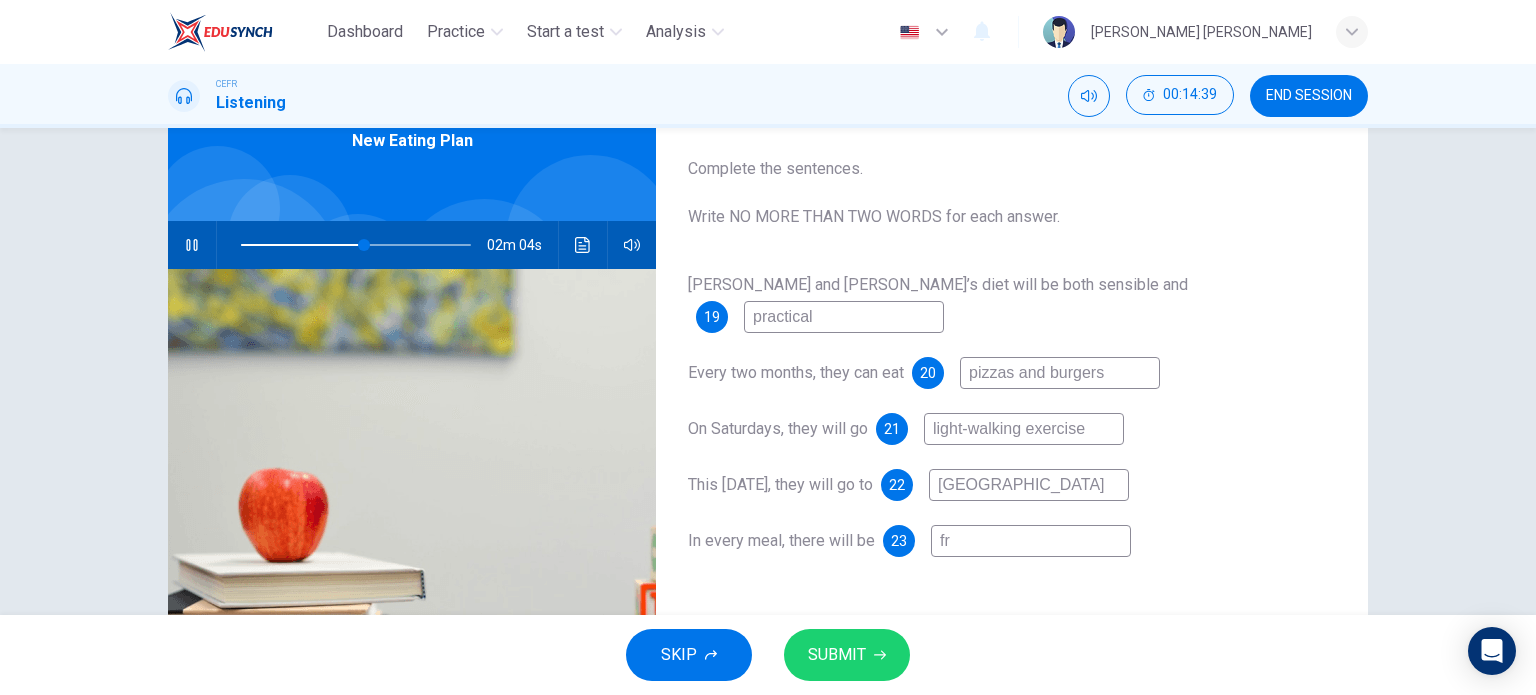 type on "54" 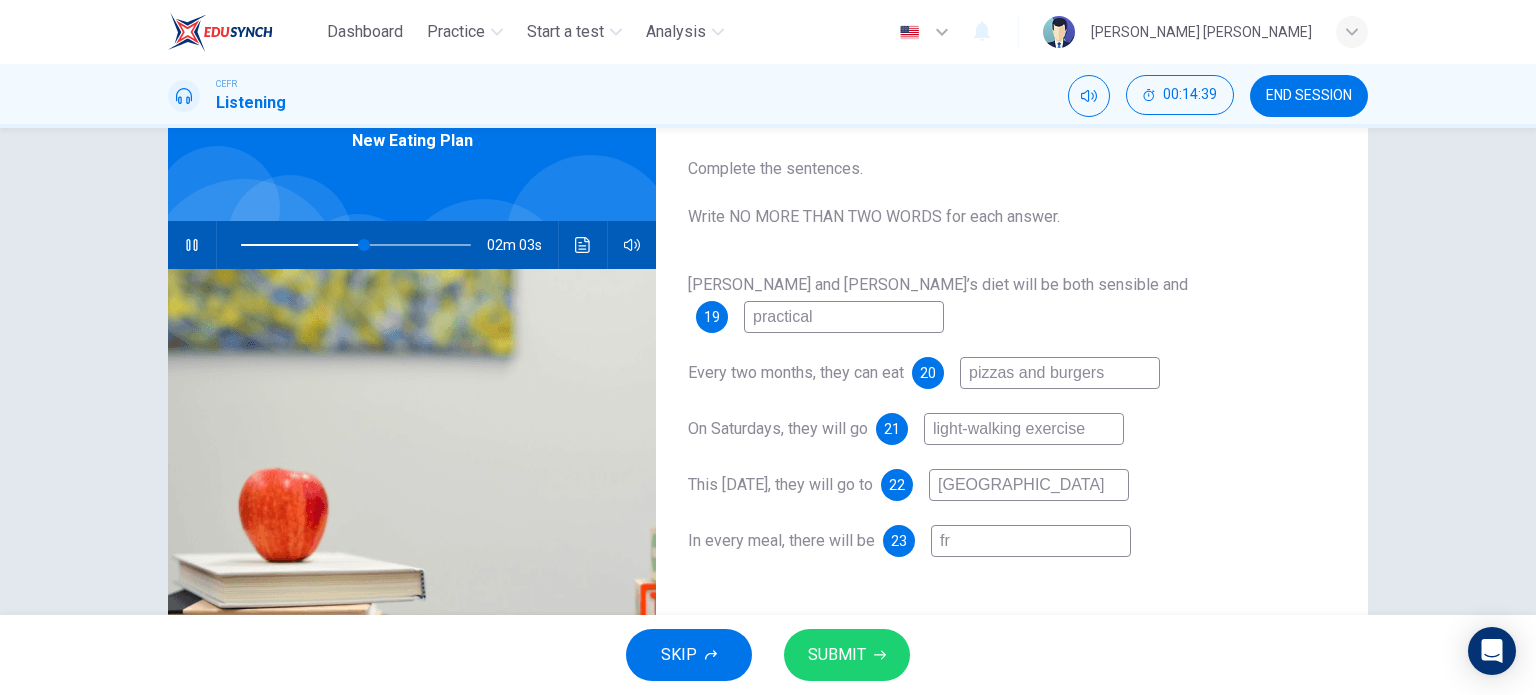 type on "fru" 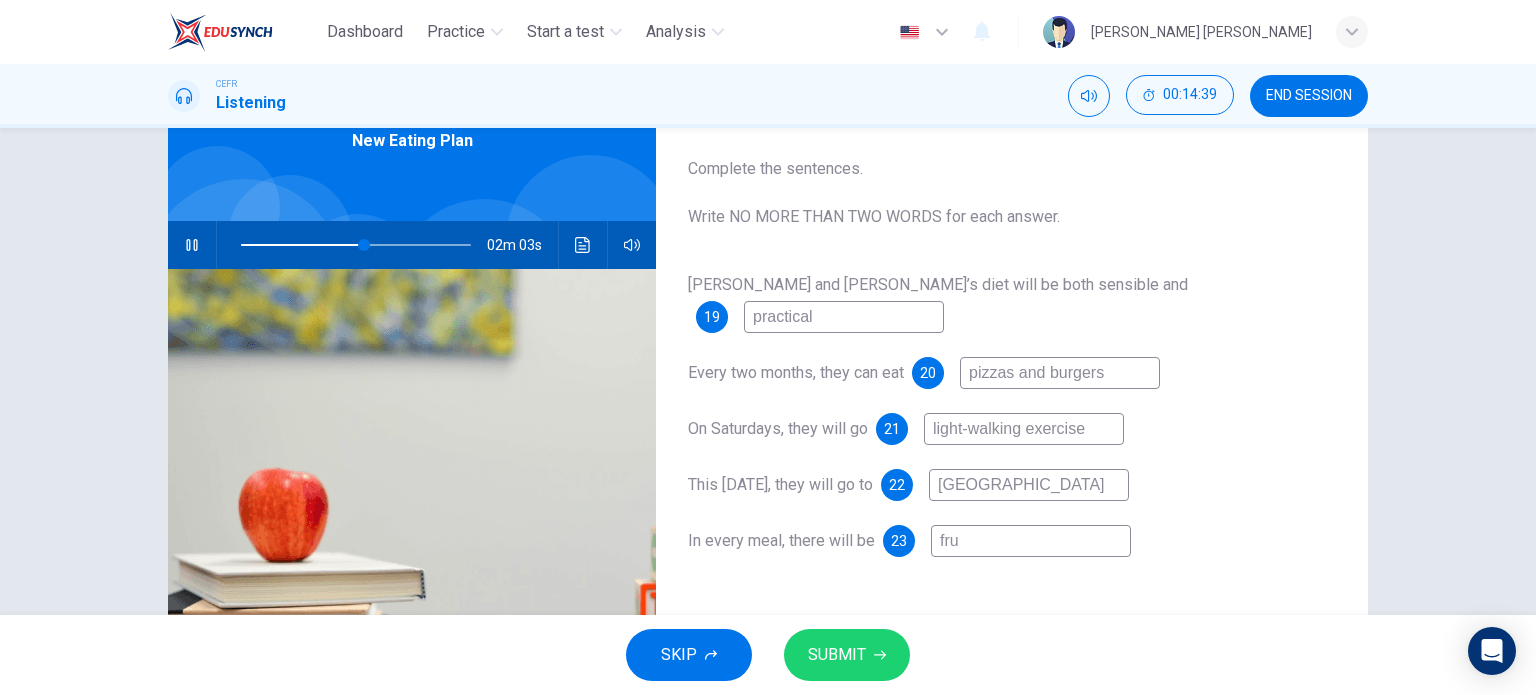 type on "54" 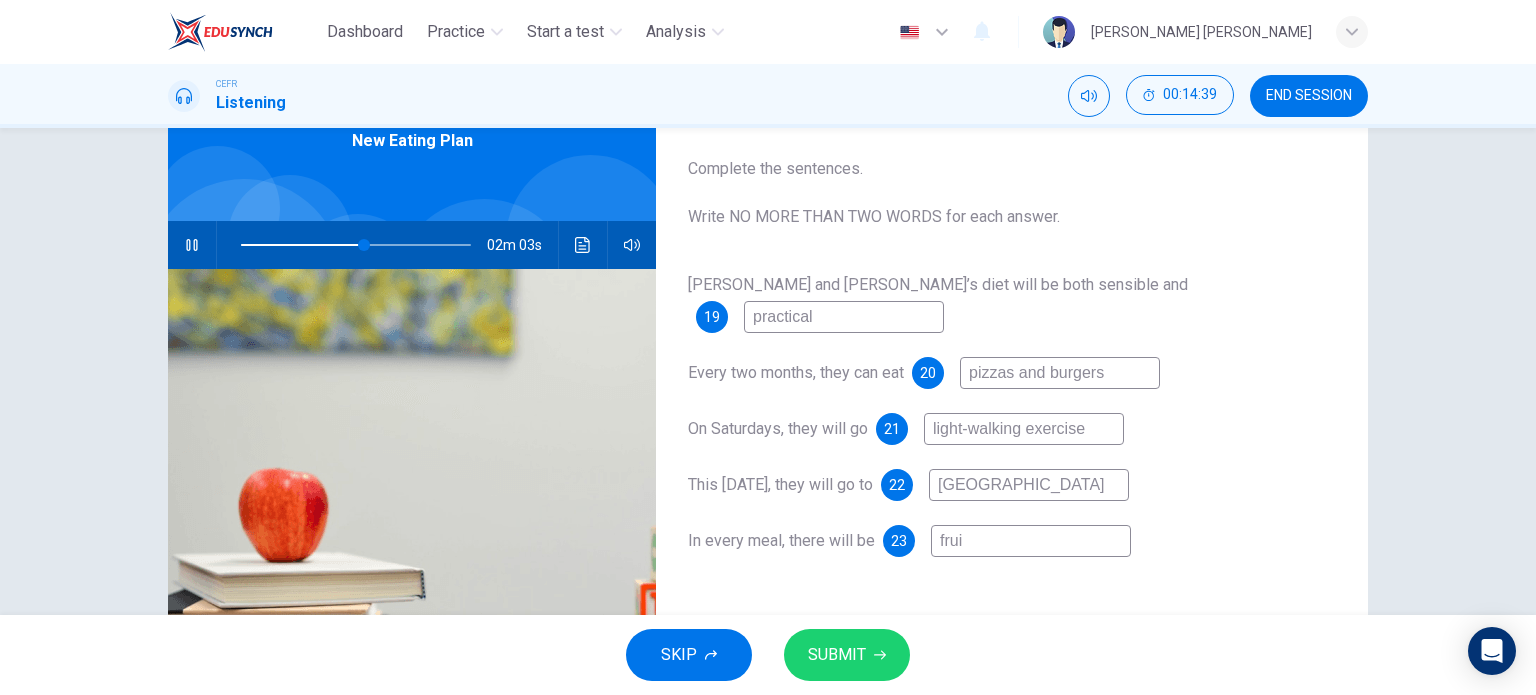 type on "54" 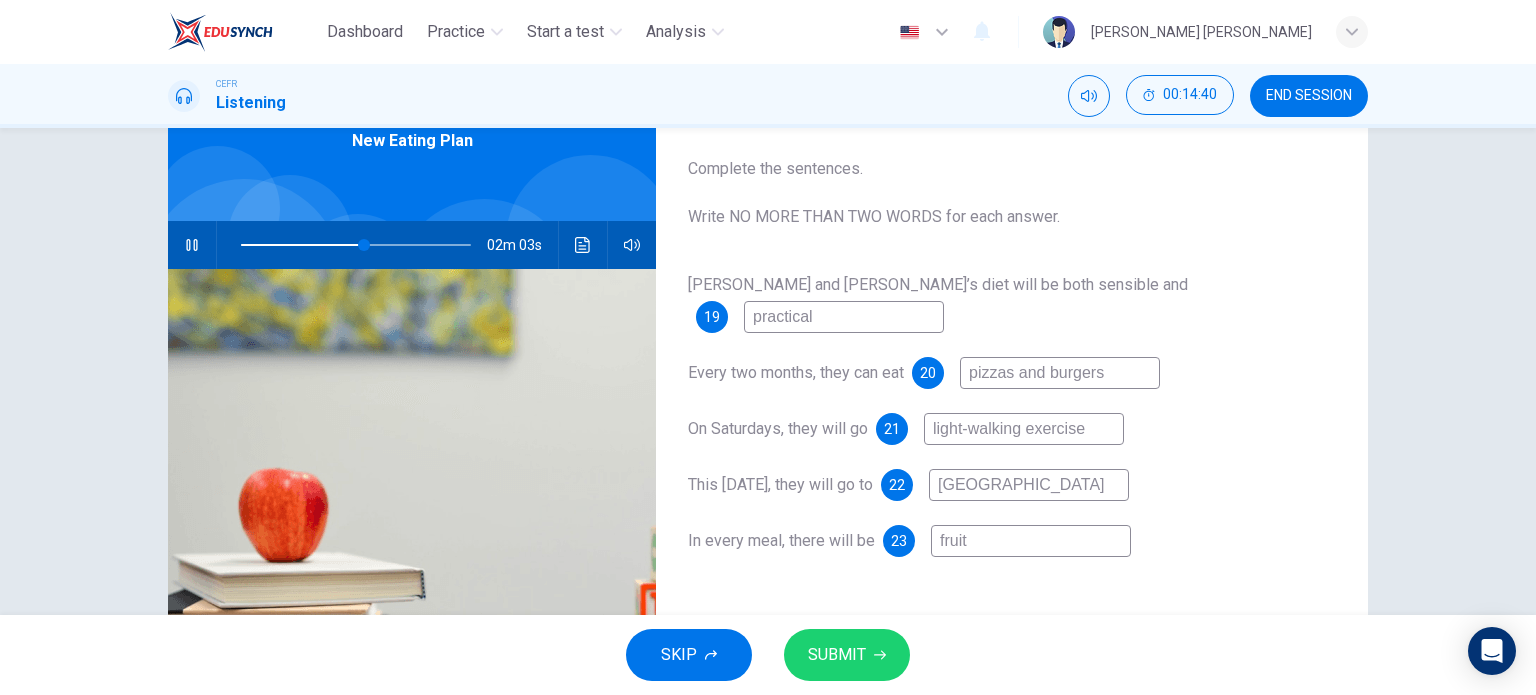 type on "54" 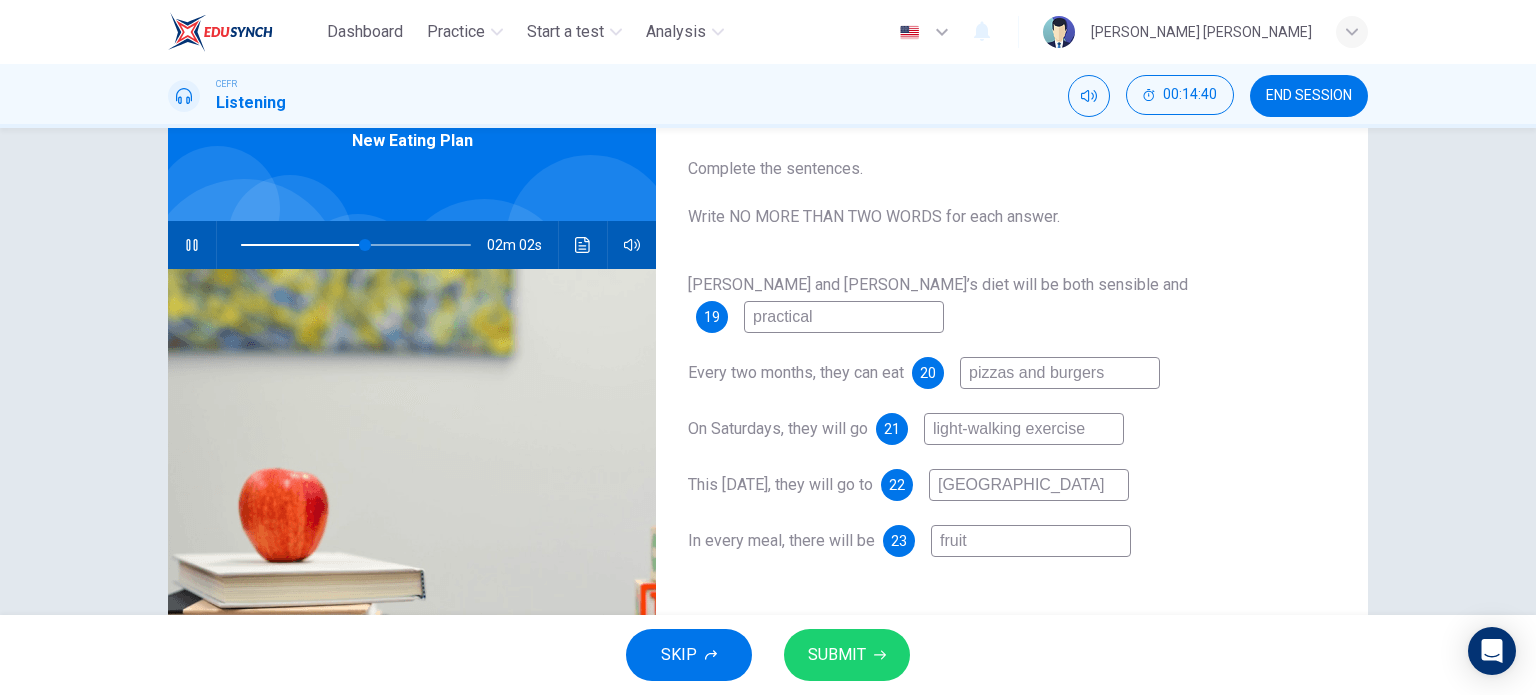 type on "fruit" 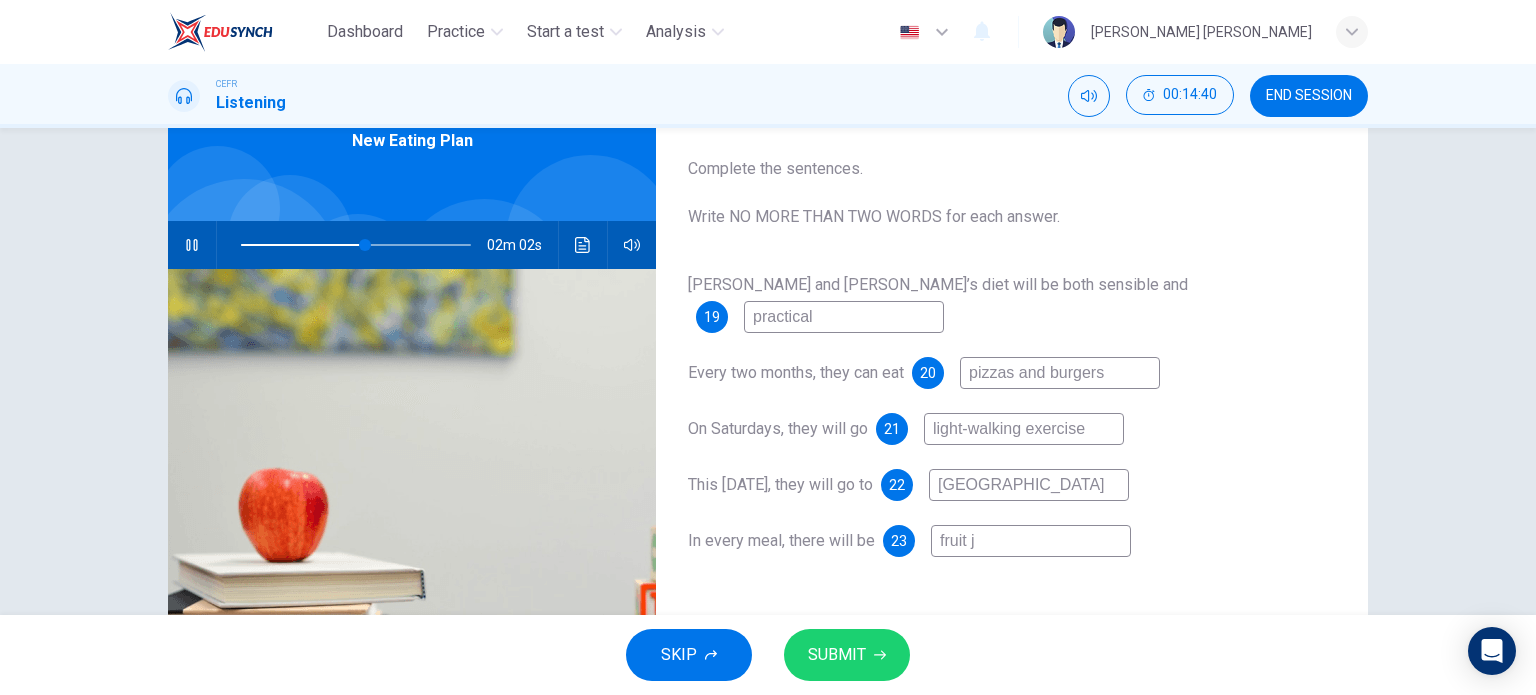 type on "54" 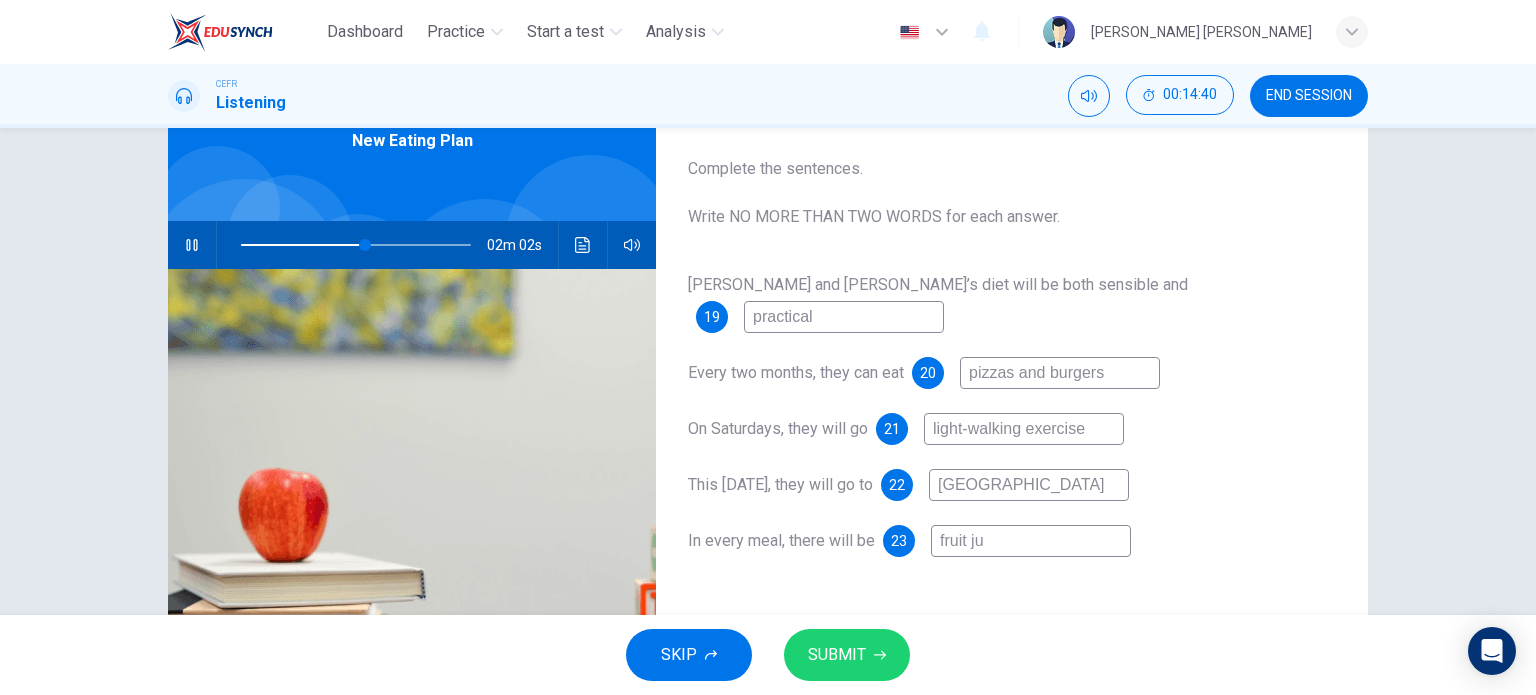 type on "54" 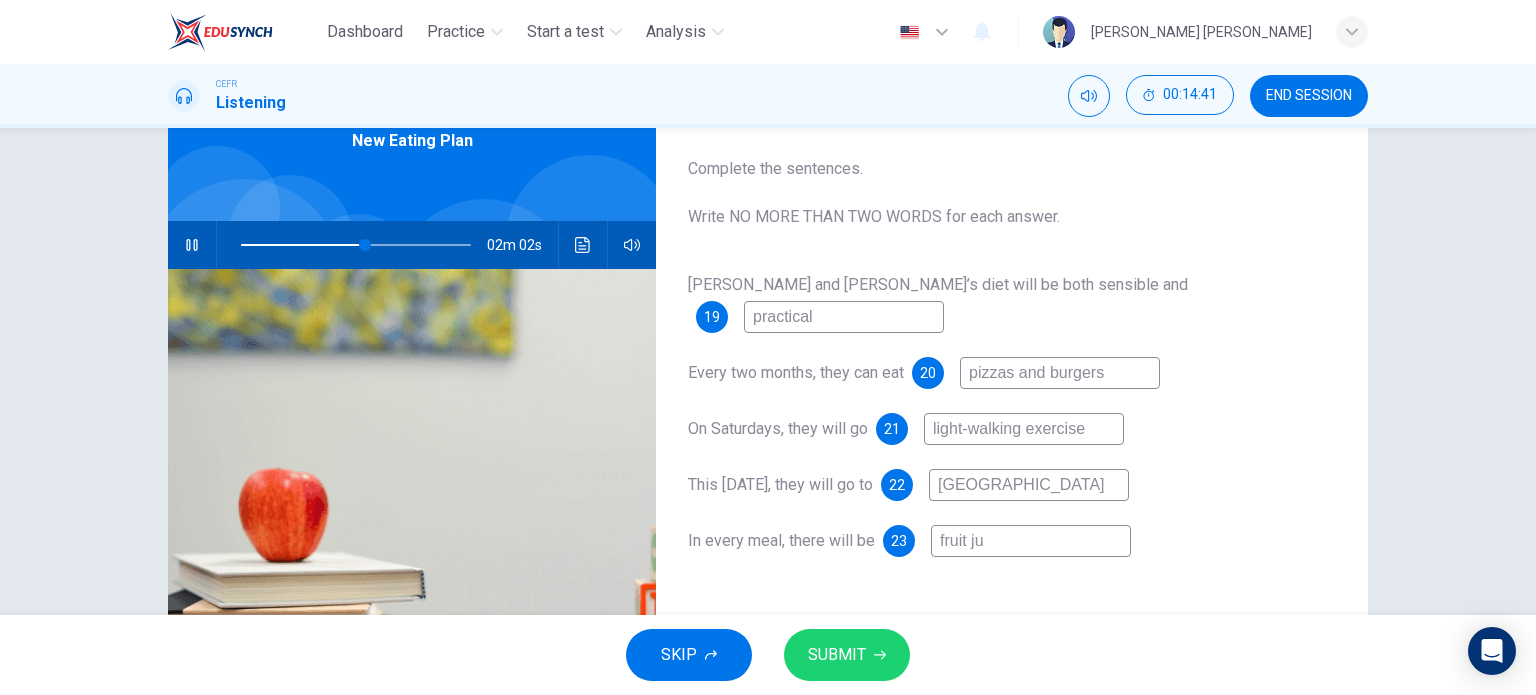 type on "fruit jui" 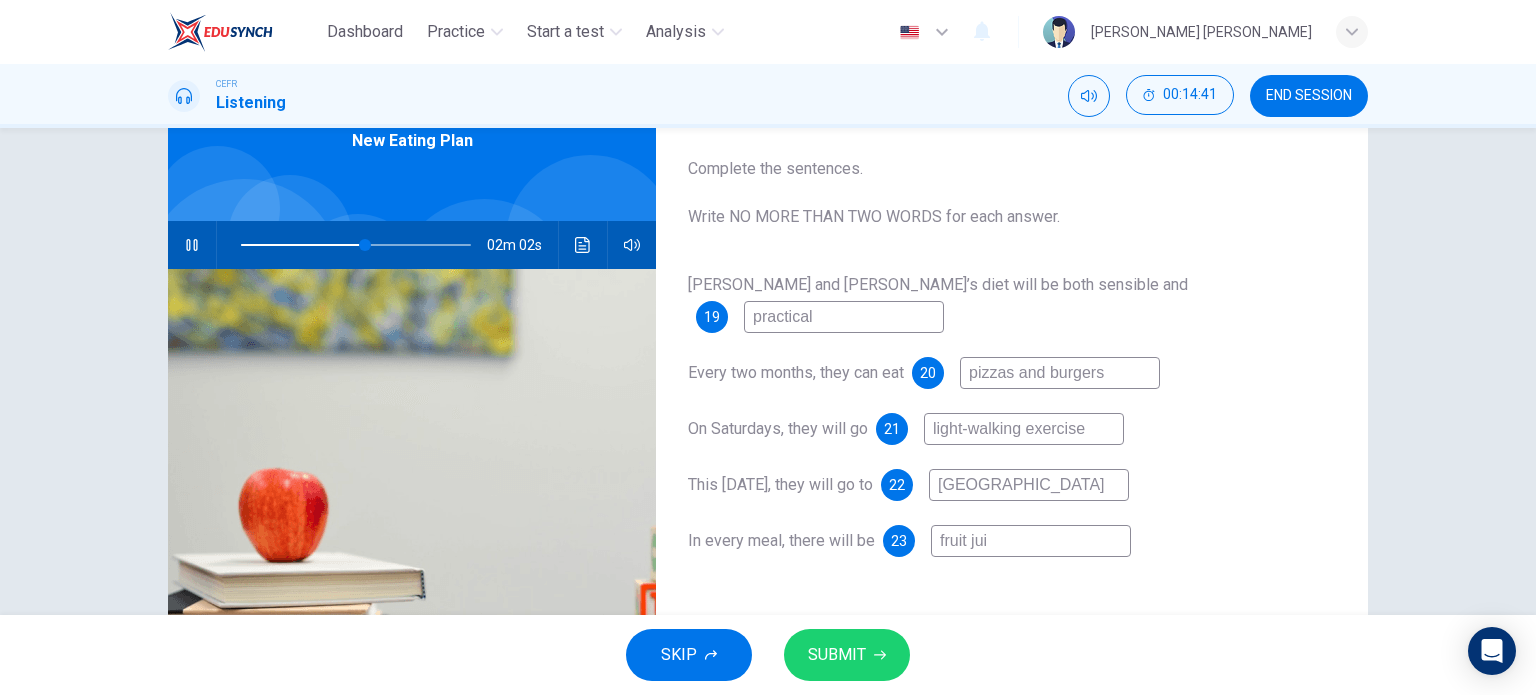 type on "54" 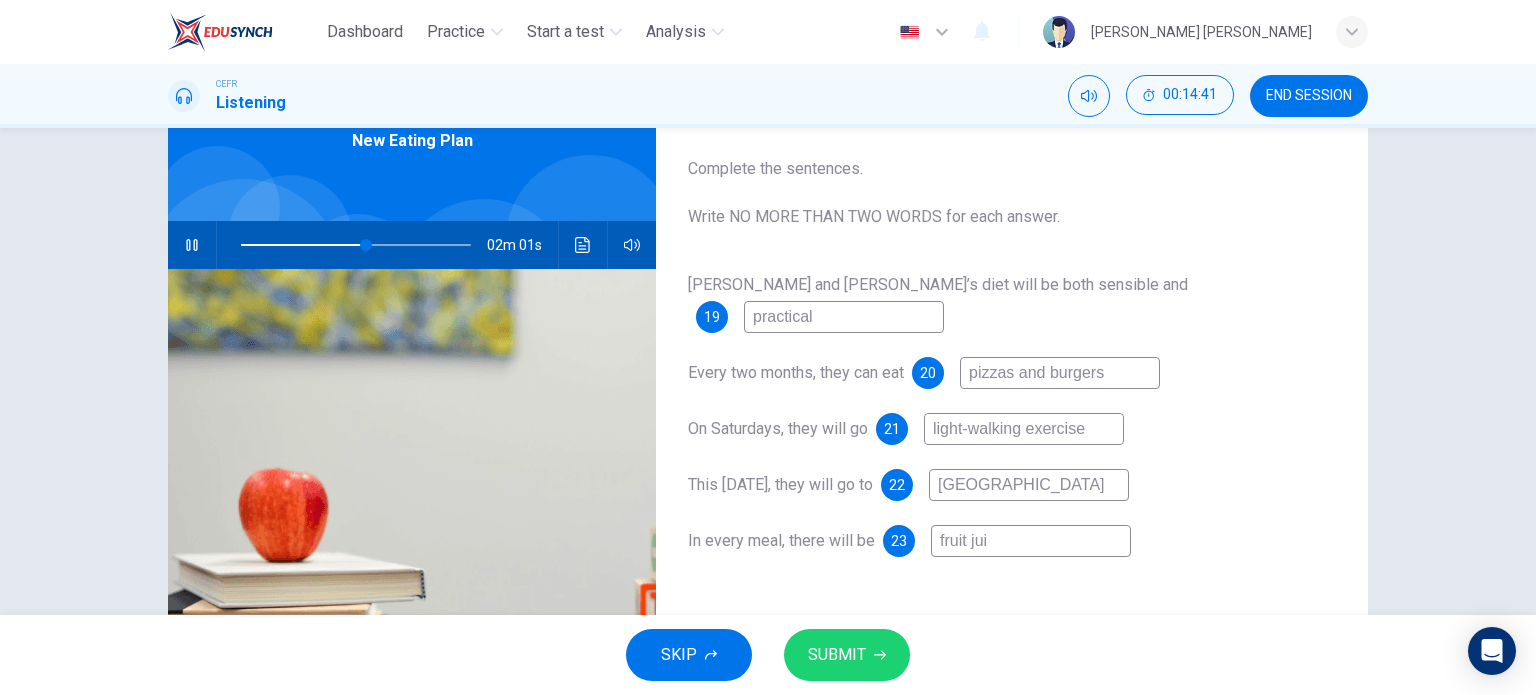 type on "fruit juic" 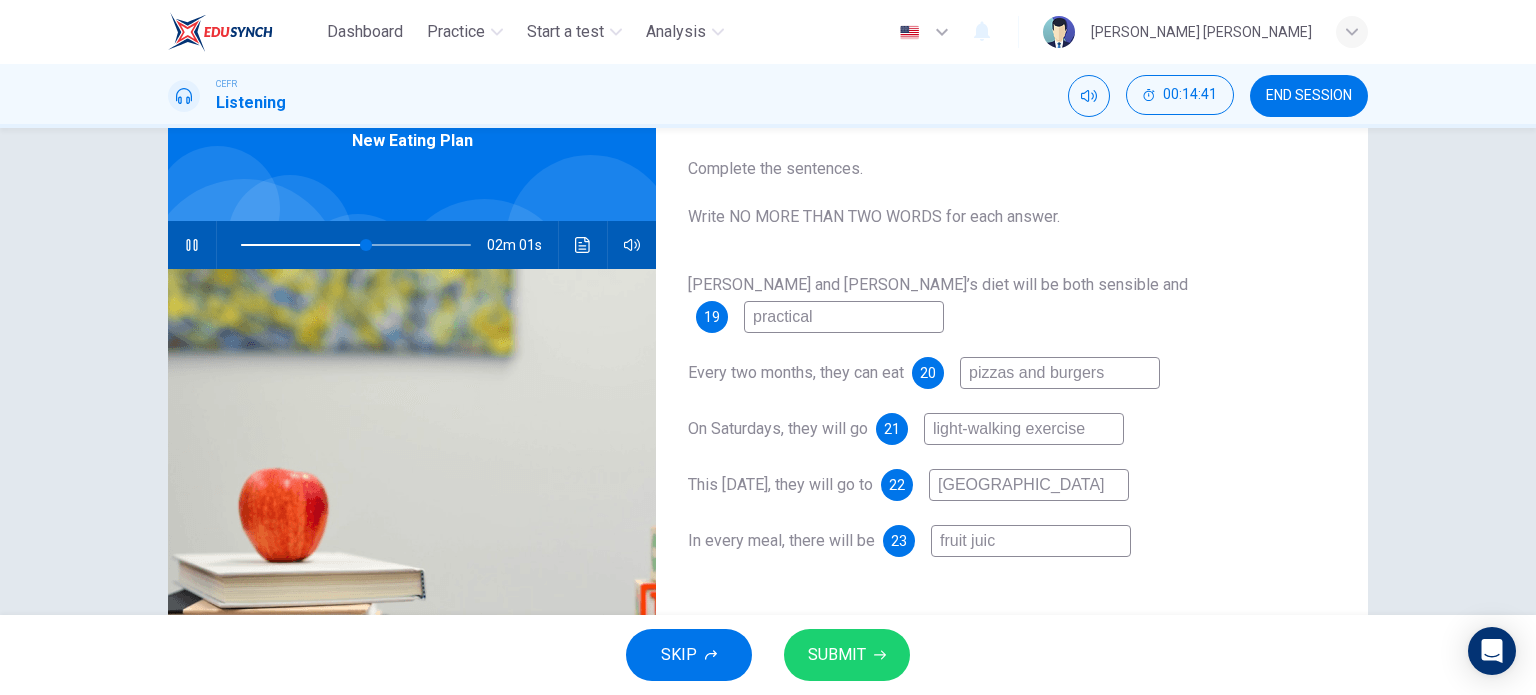 type on "54" 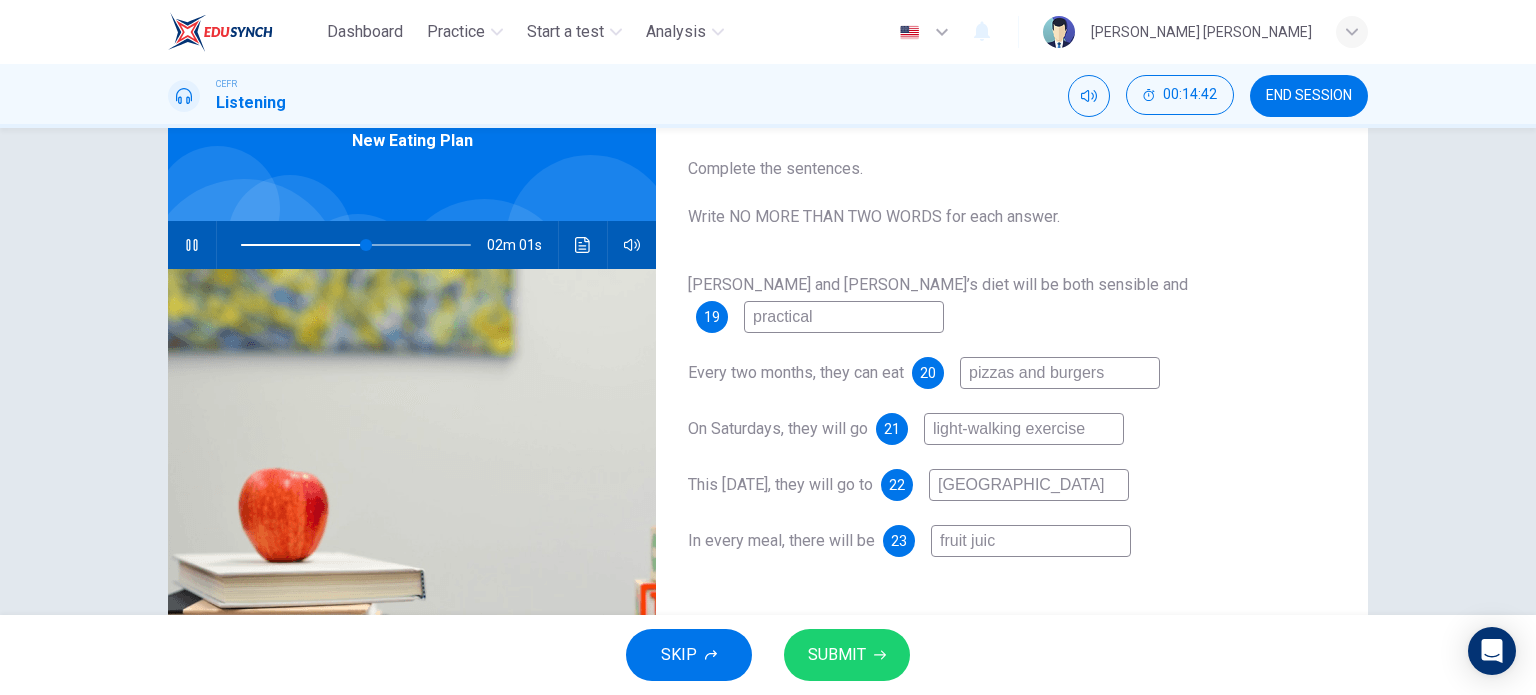 type on "fruit juice" 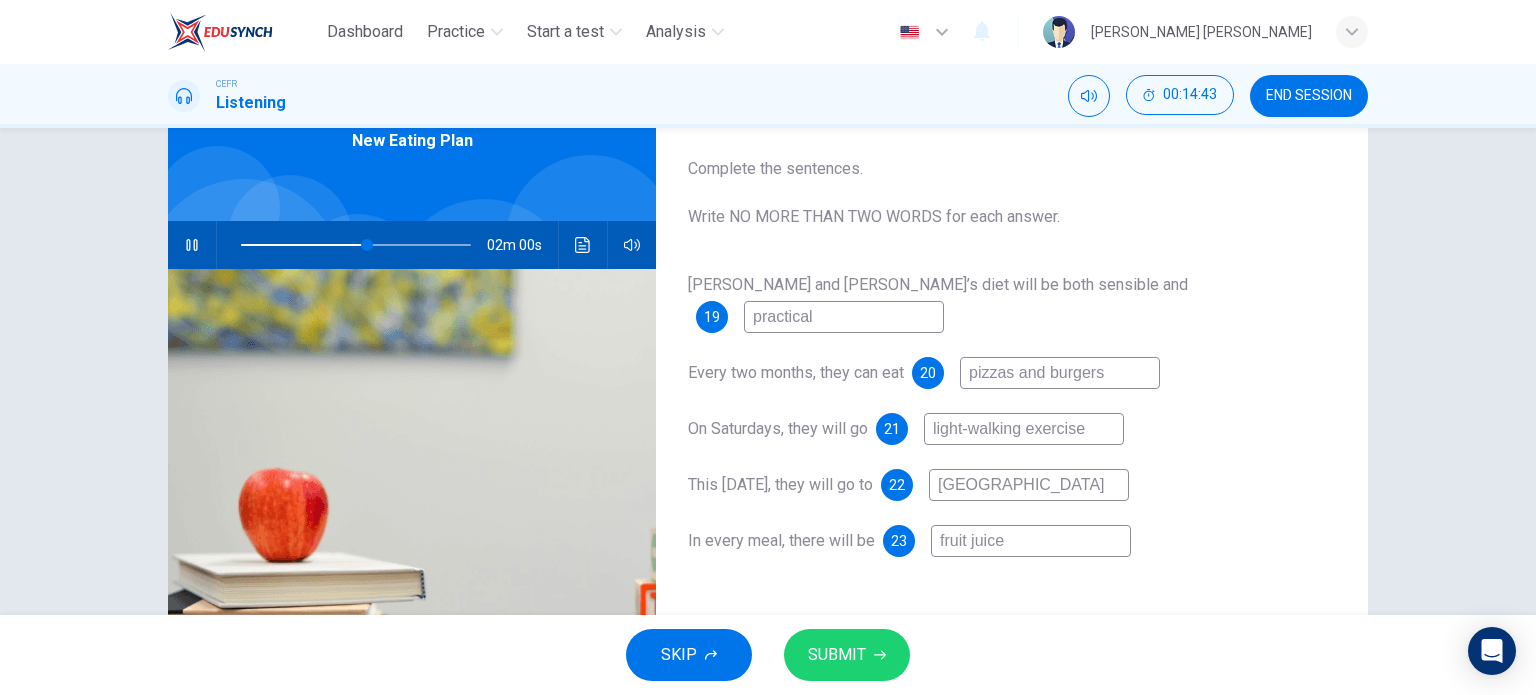 type on "55" 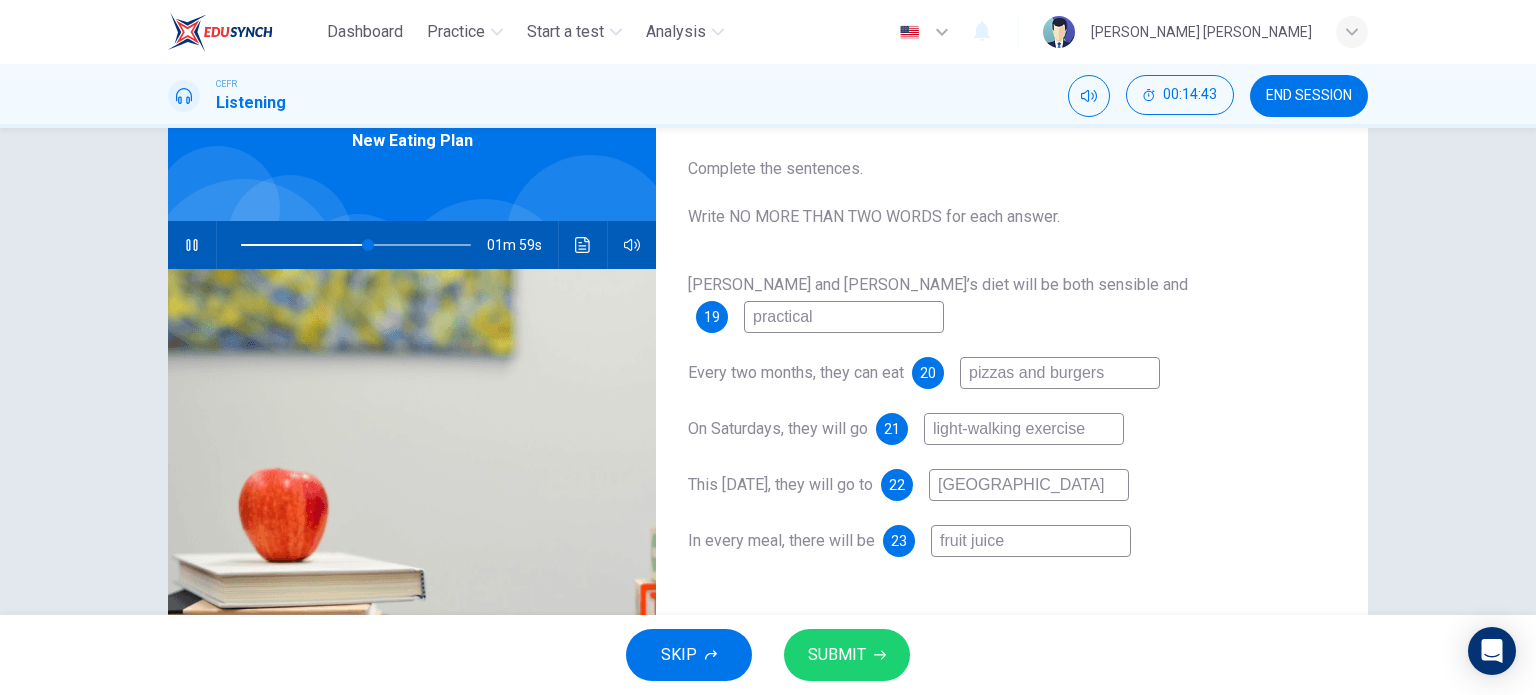 type on "fruit juice" 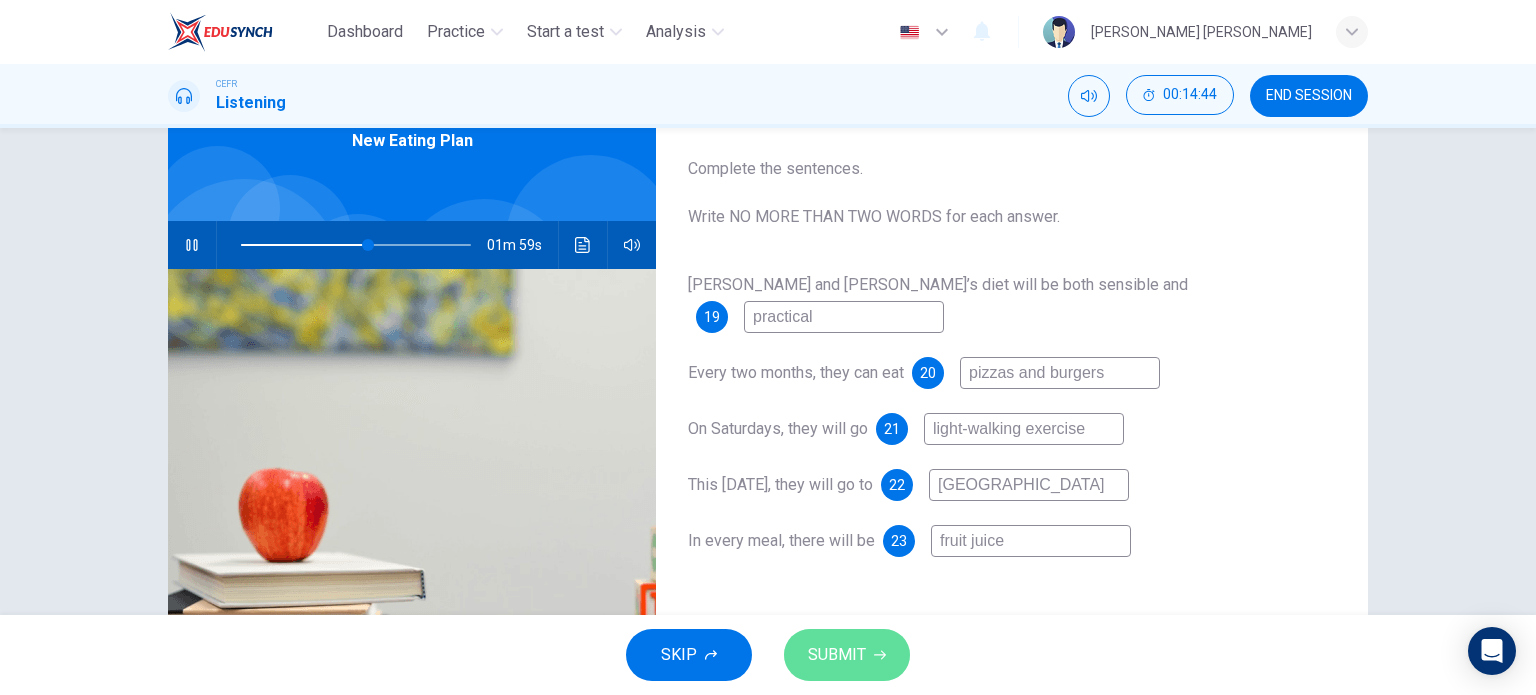 click on "SUBMIT" at bounding box center (837, 655) 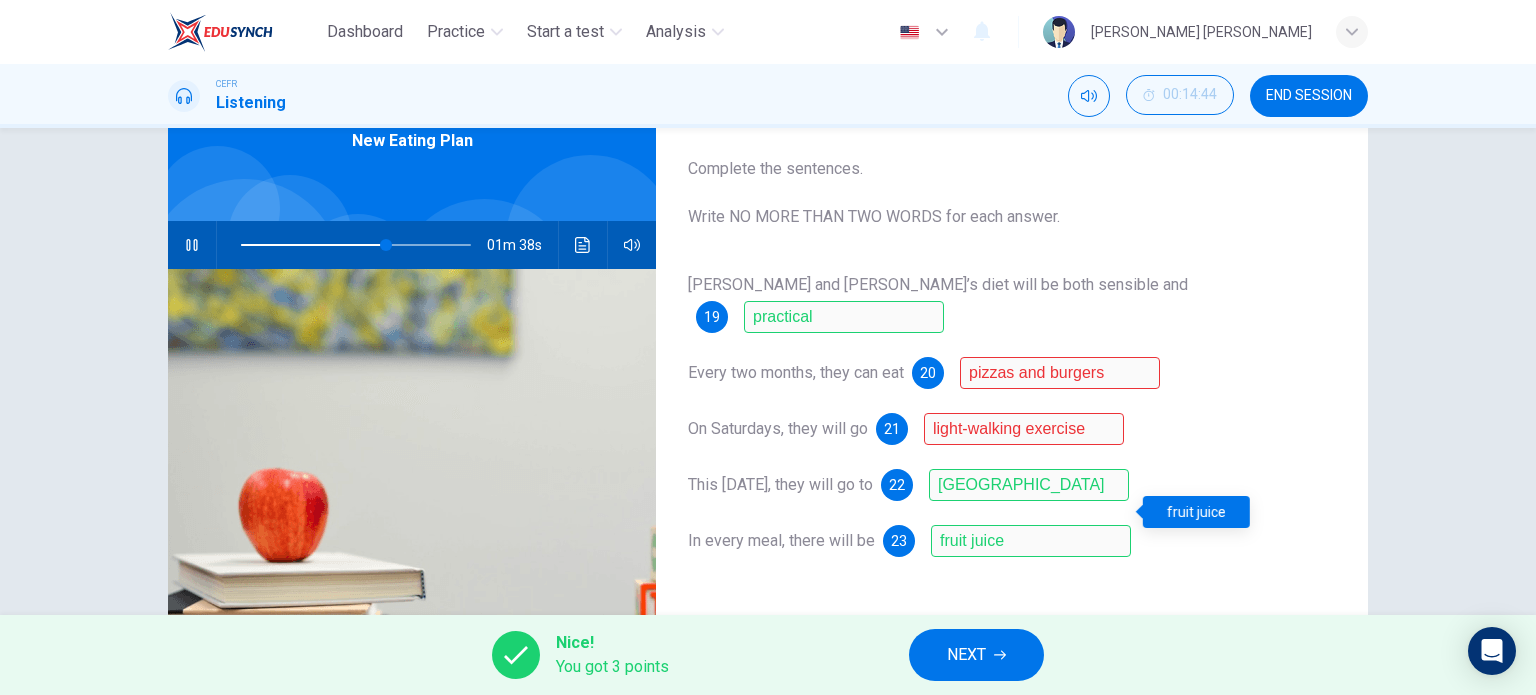 type on "63" 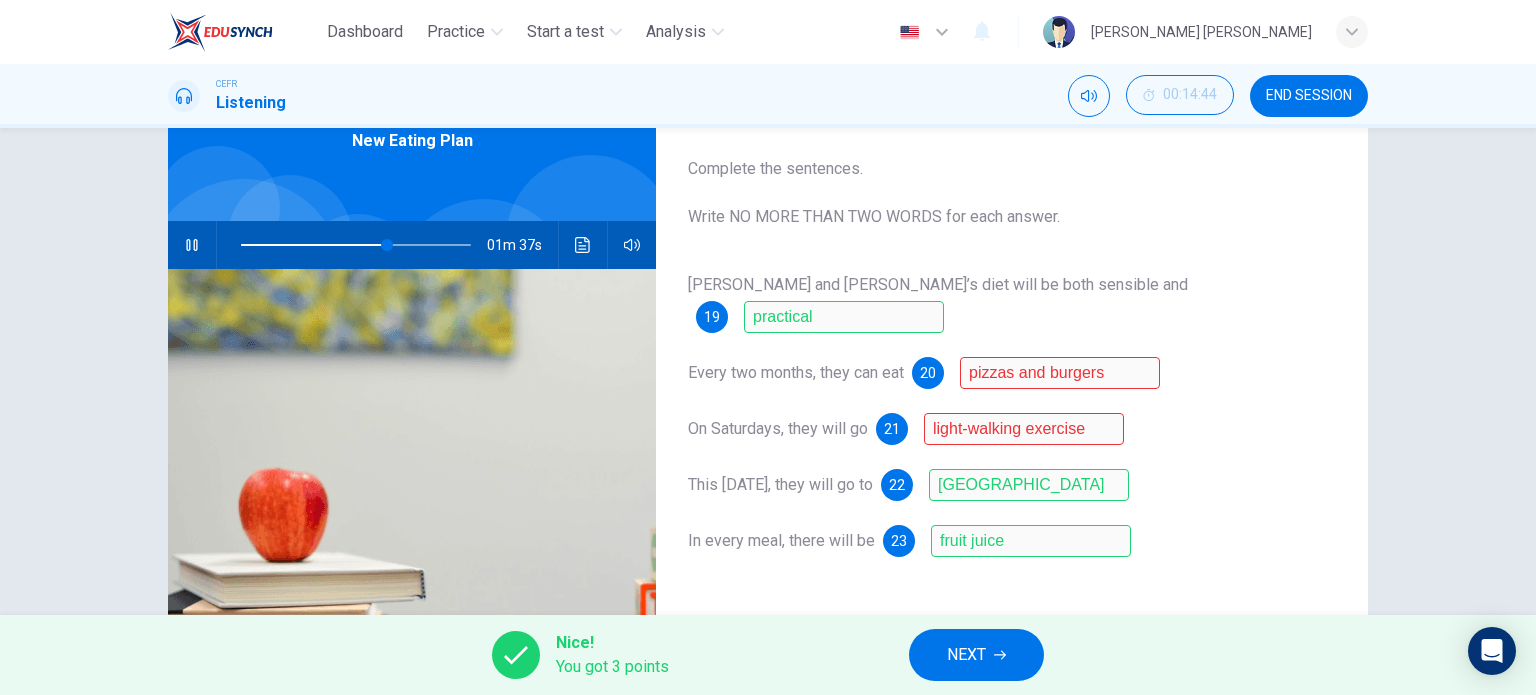 click on "NEXT" at bounding box center [966, 655] 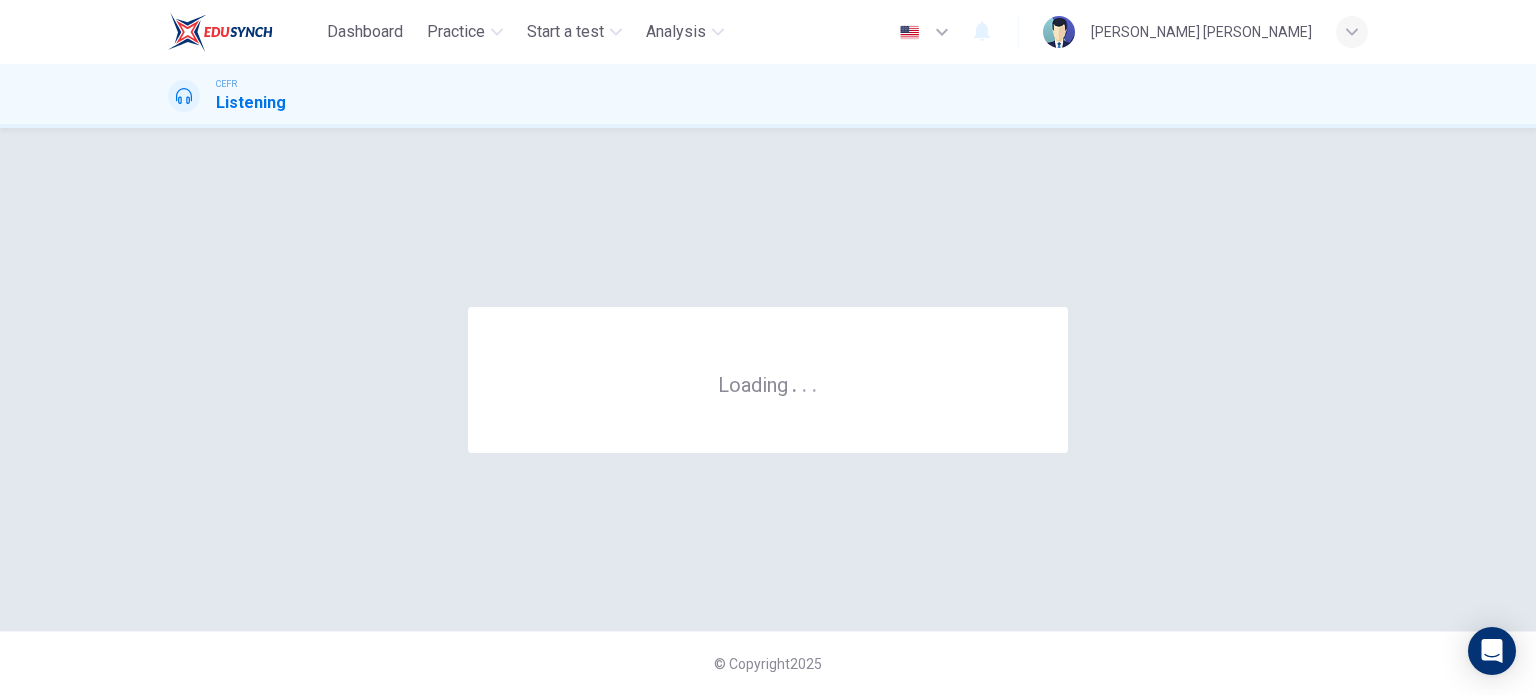 scroll, scrollTop: 0, scrollLeft: 0, axis: both 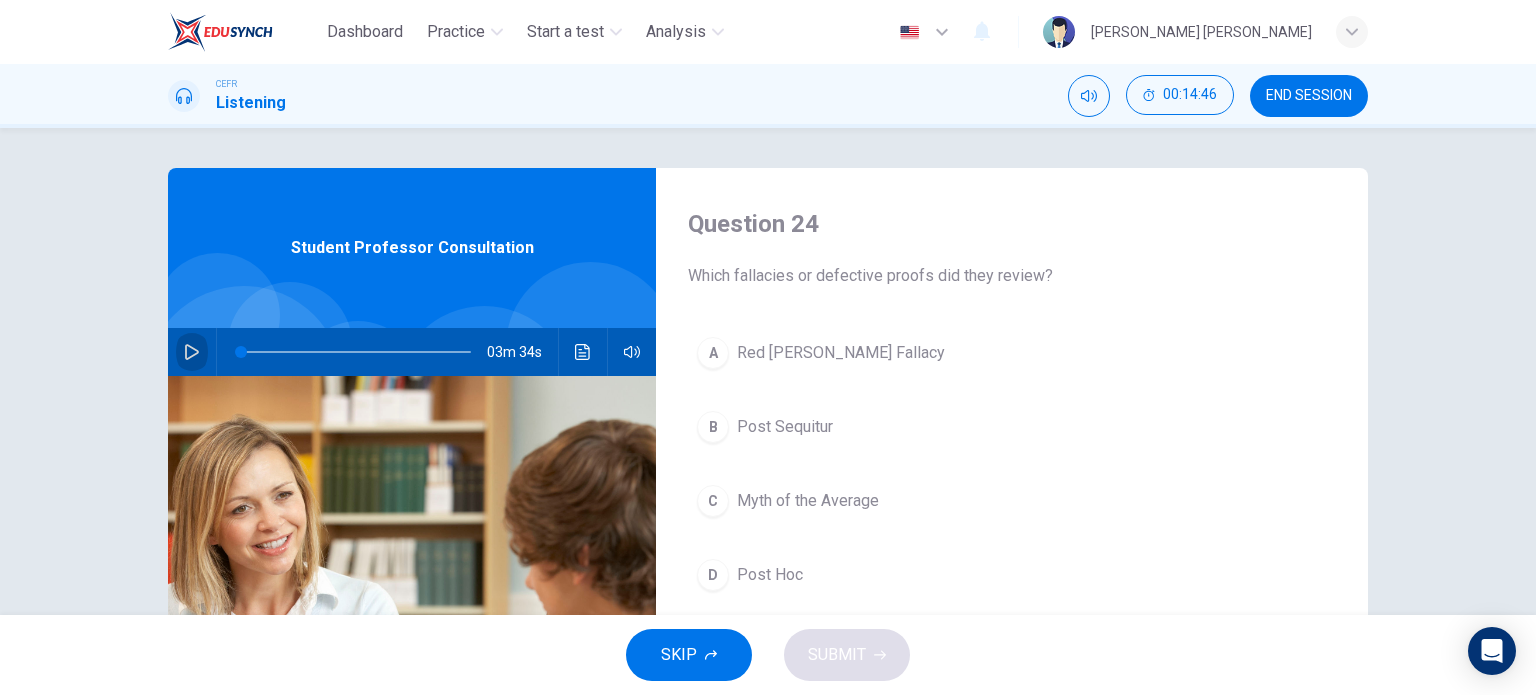 click 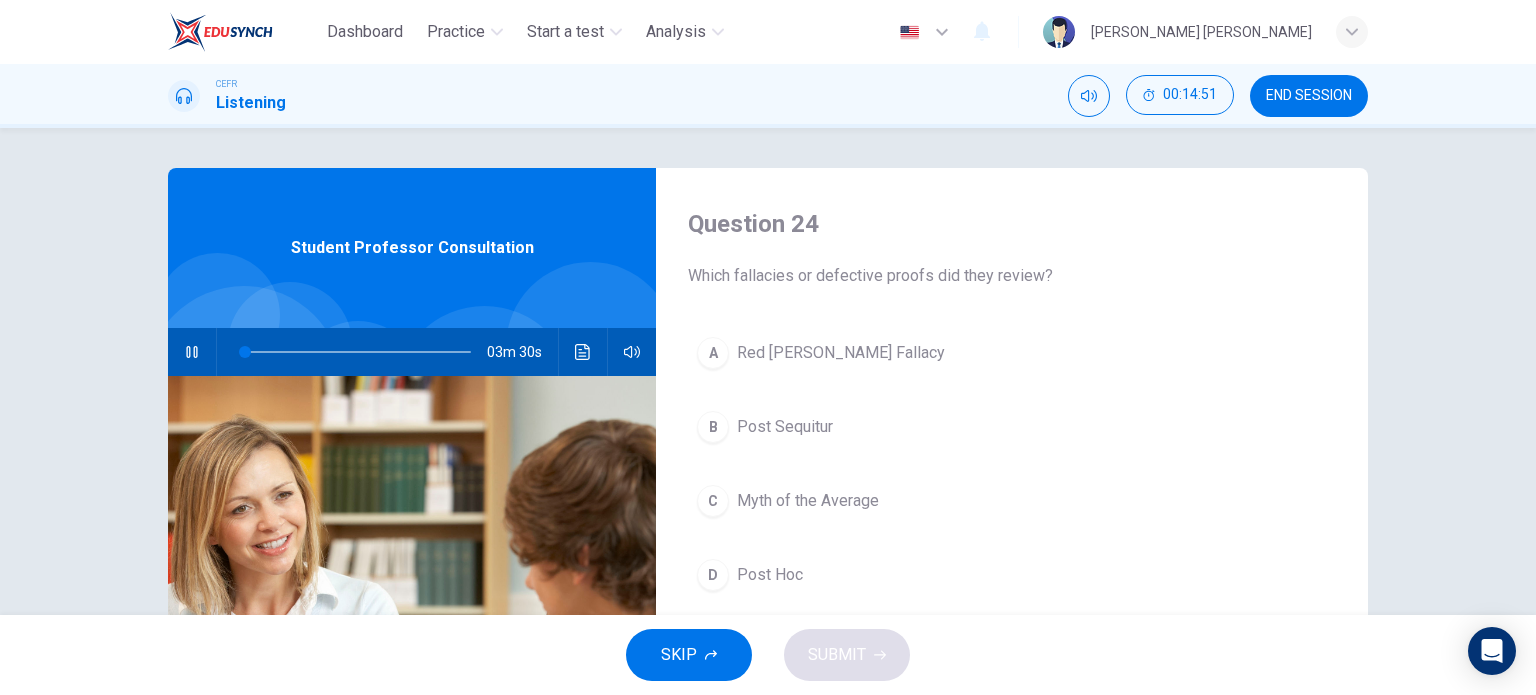 type on "2" 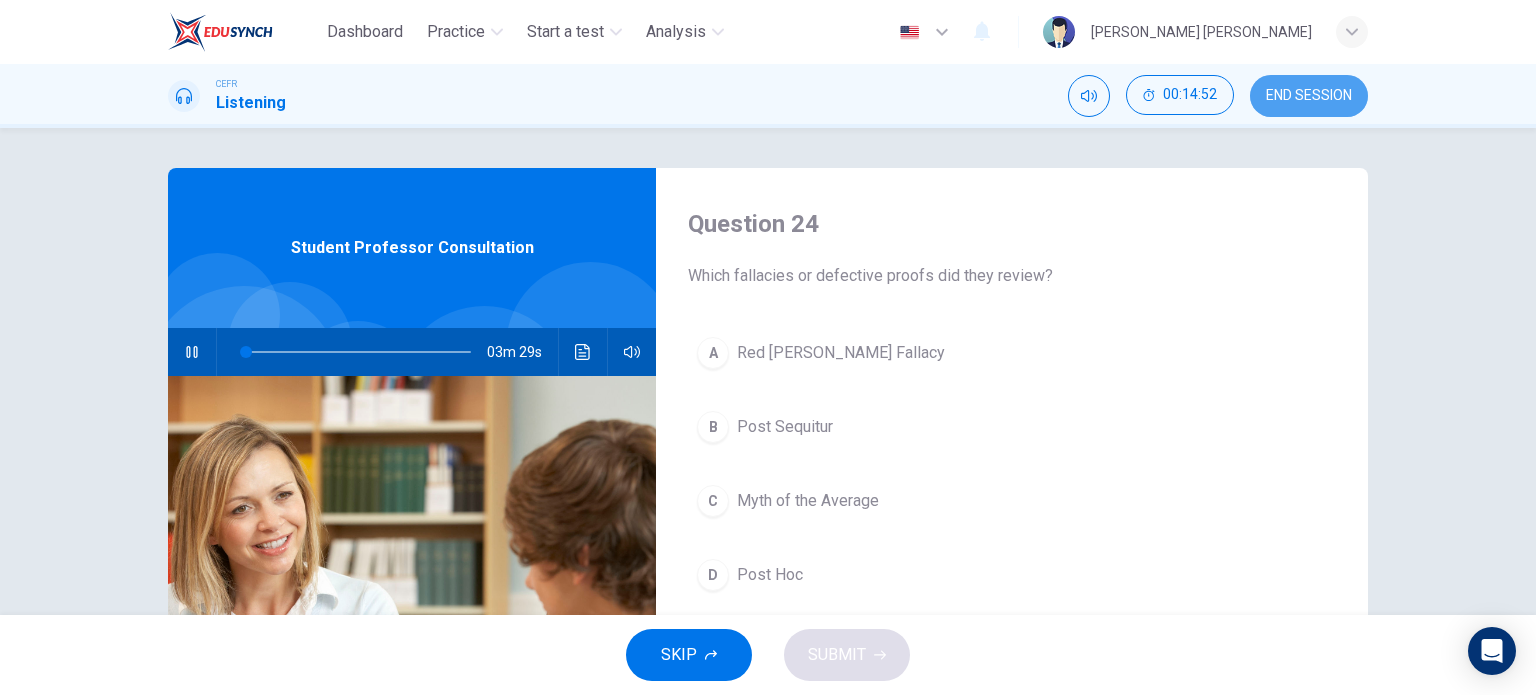 click on "END SESSION" at bounding box center [1309, 96] 